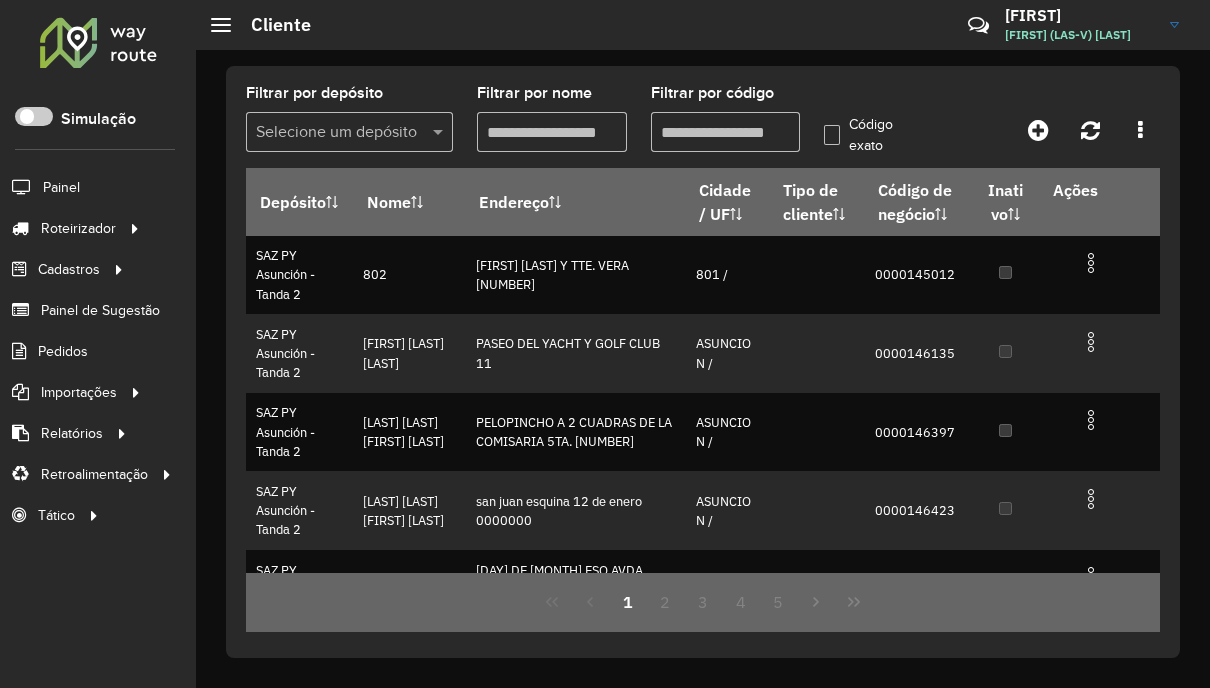 scroll, scrollTop: 0, scrollLeft: 0, axis: both 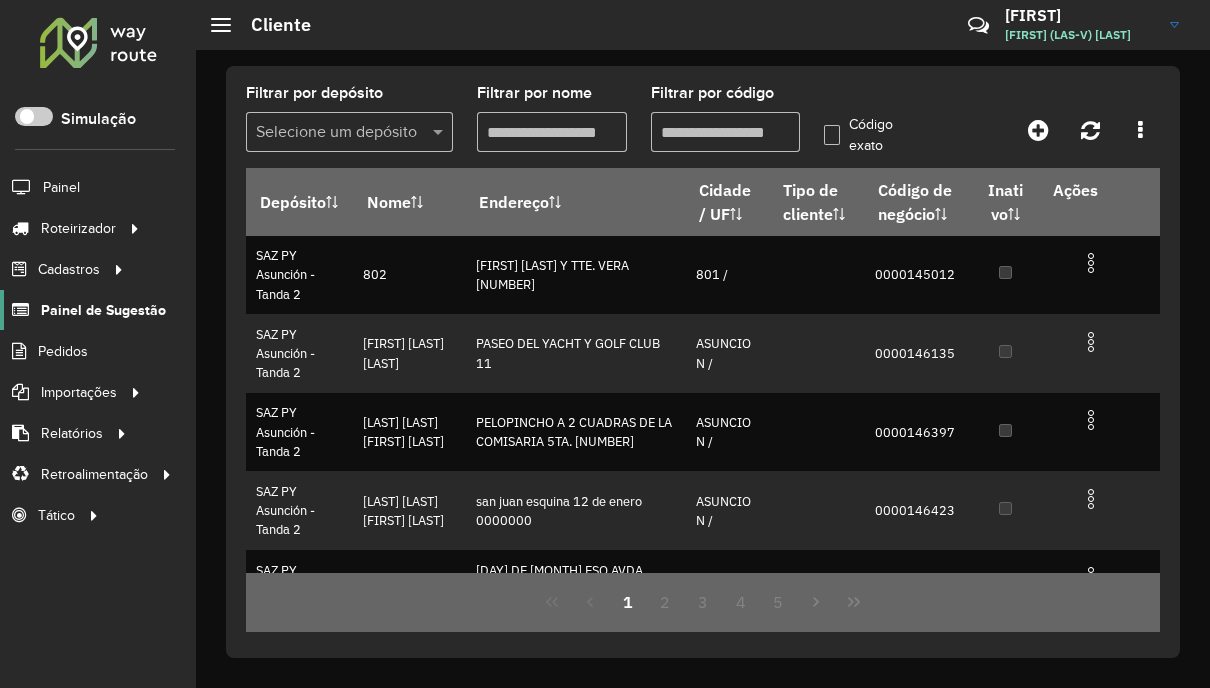 click on "Painel de Sugestão" 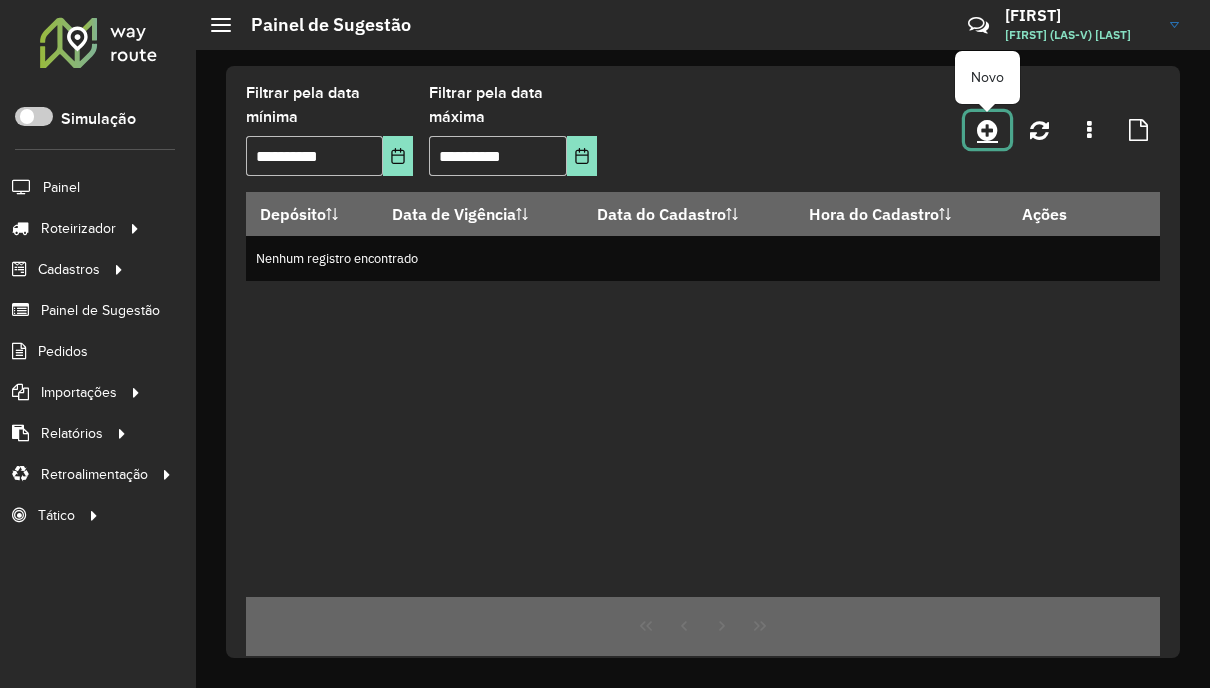 click 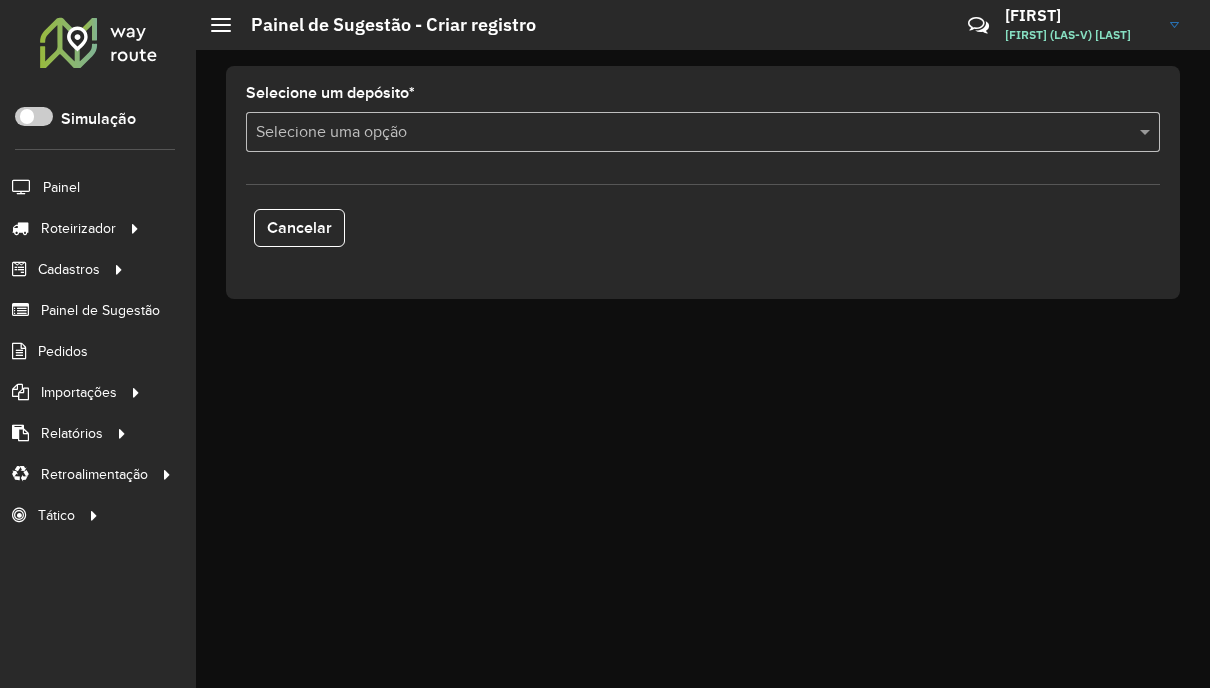 click at bounding box center [683, 133] 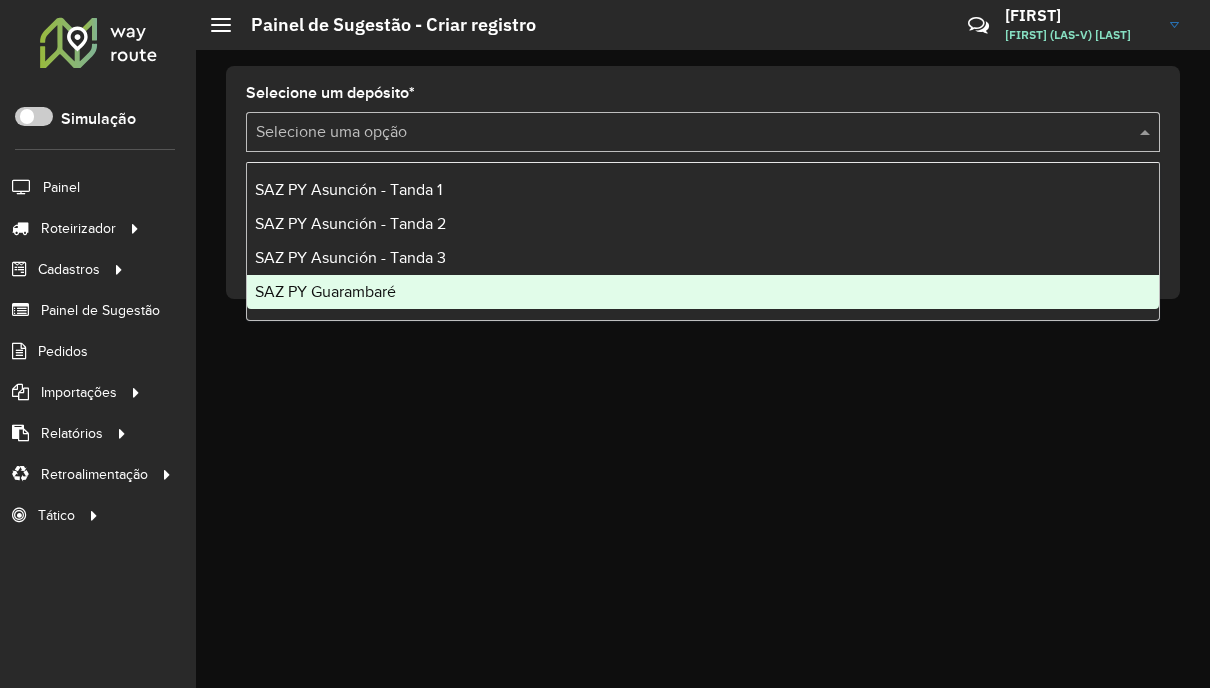 click on "SAZ PY Guarambaré" at bounding box center (703, 292) 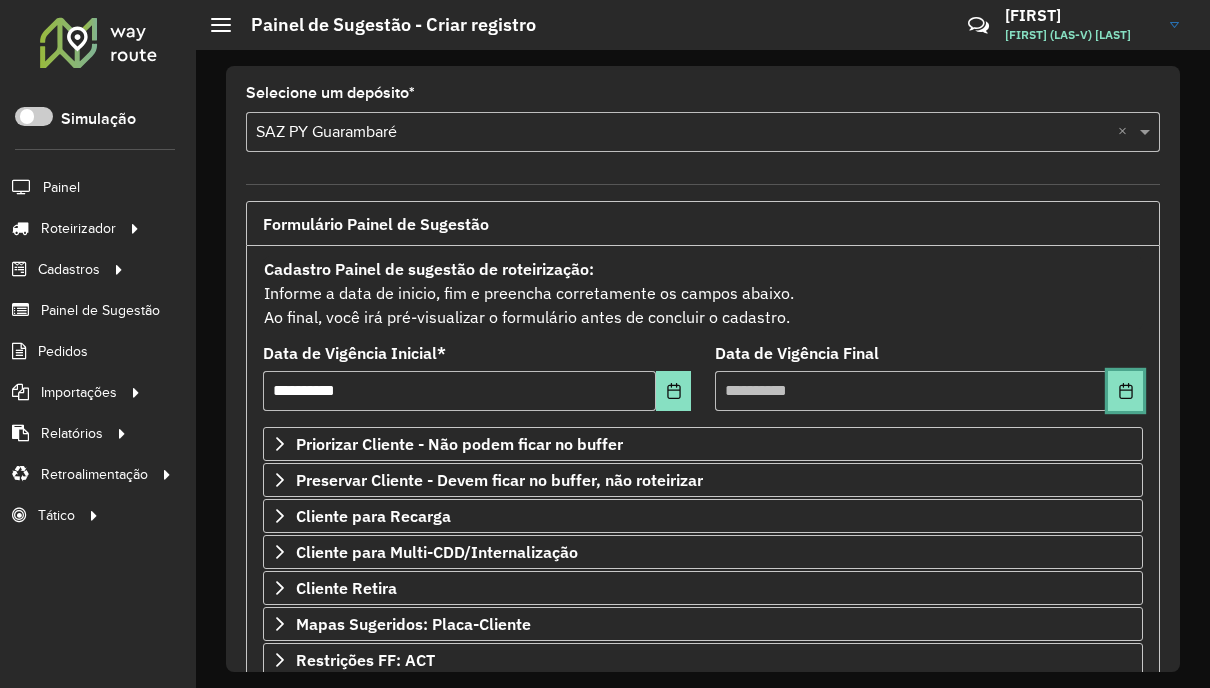 click at bounding box center (1125, 391) 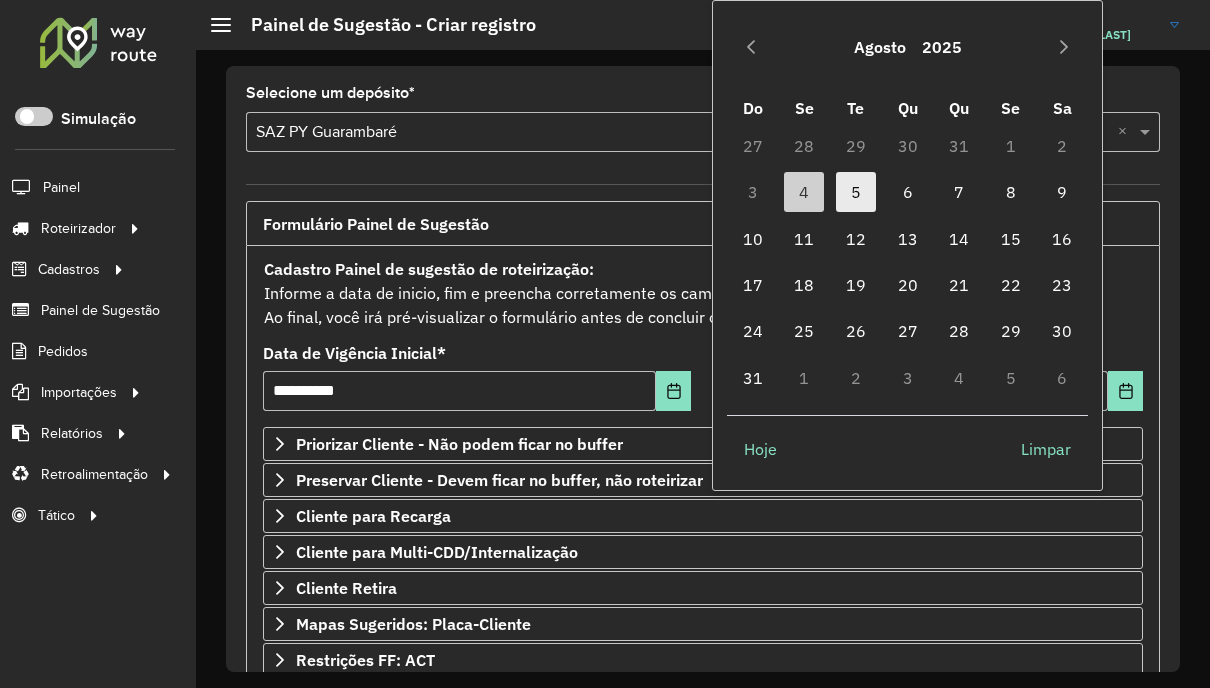click on "5" at bounding box center (856, 192) 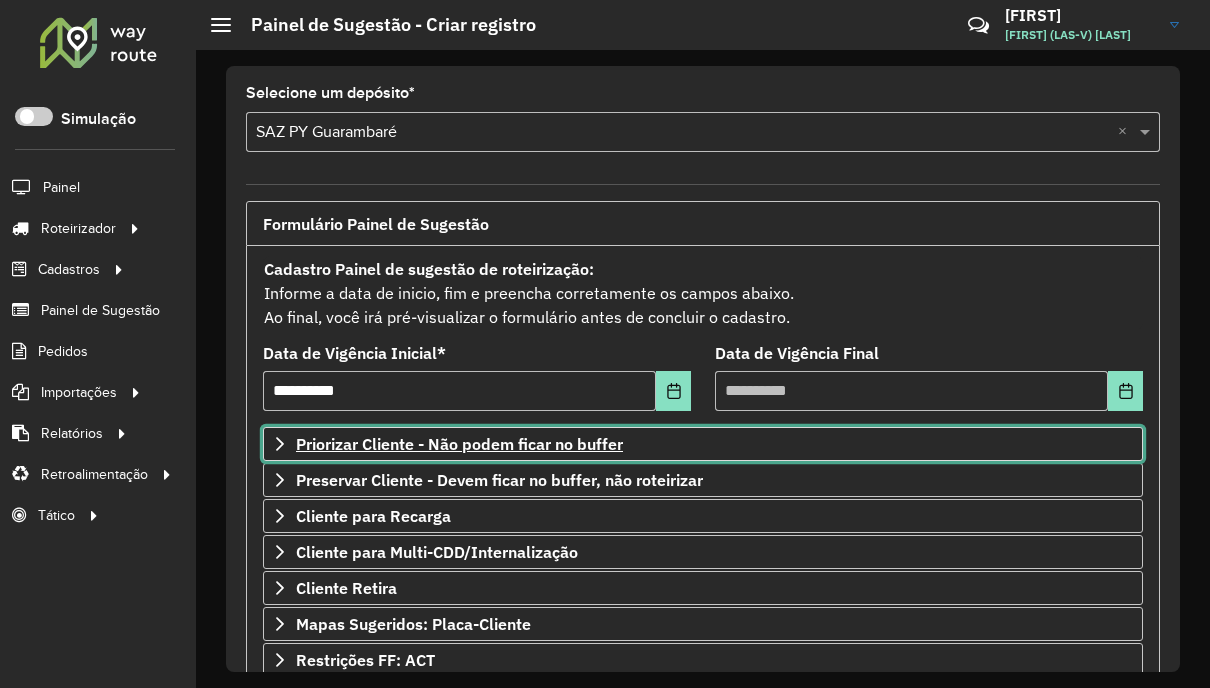 click on "Priorizar Cliente - Não podem ficar no buffer" at bounding box center [459, 444] 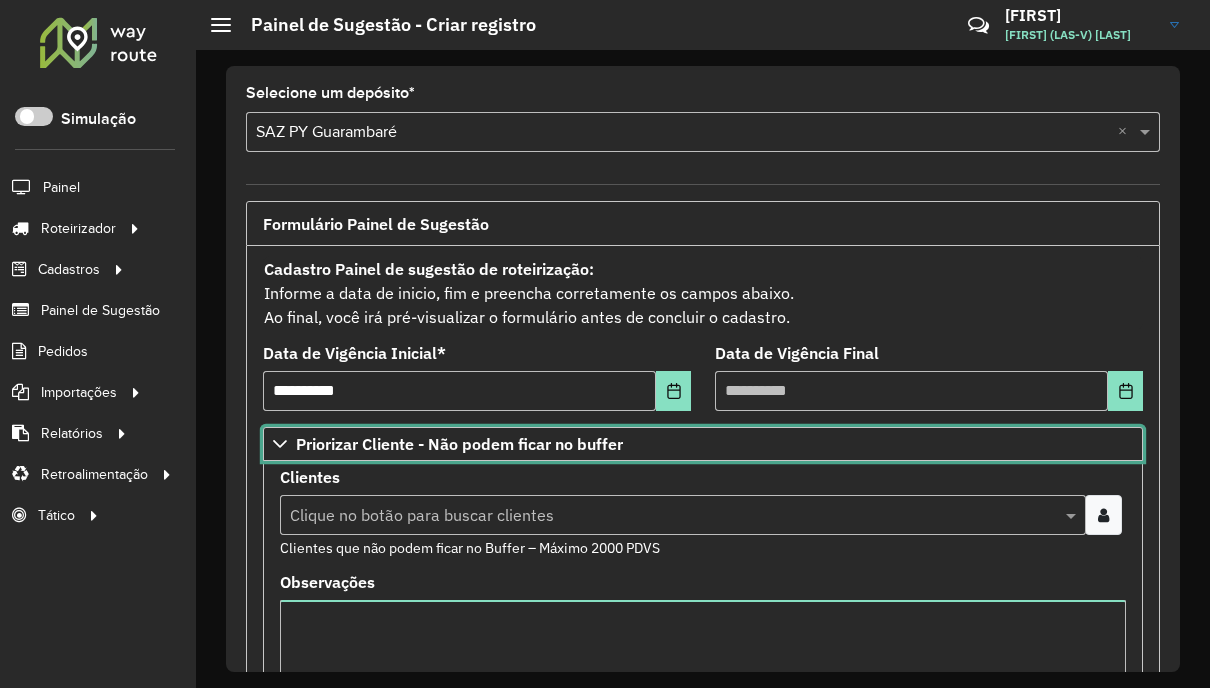 scroll, scrollTop: 100, scrollLeft: 0, axis: vertical 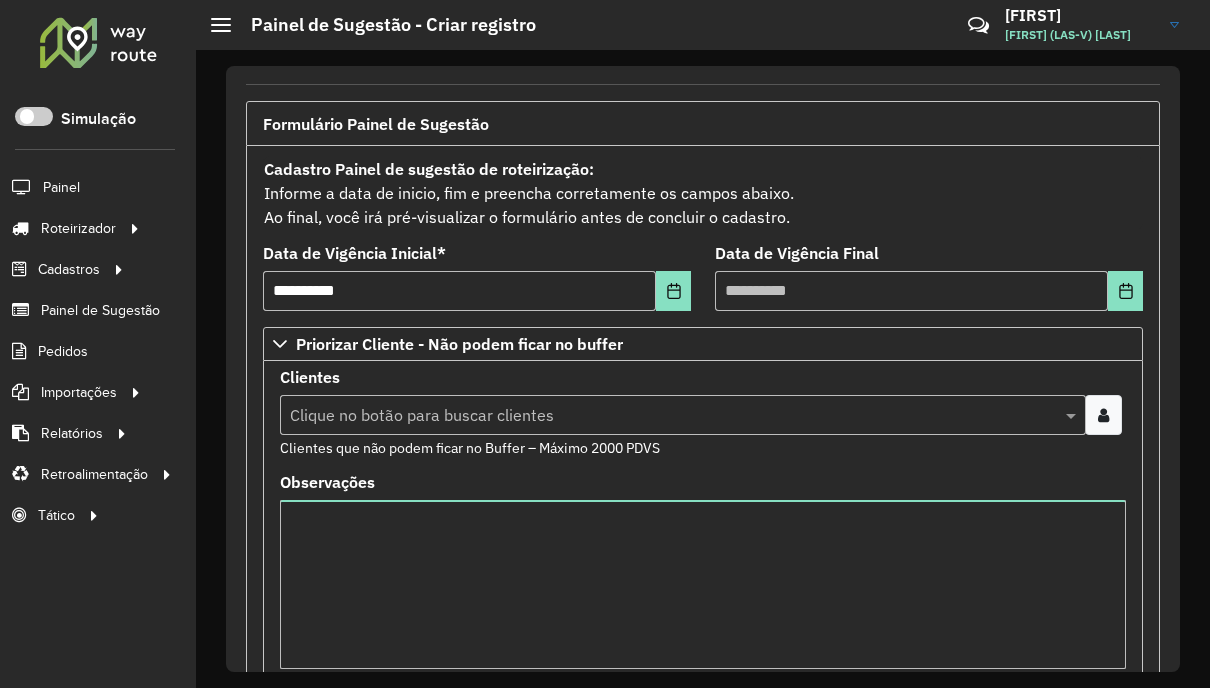 click at bounding box center (1103, 415) 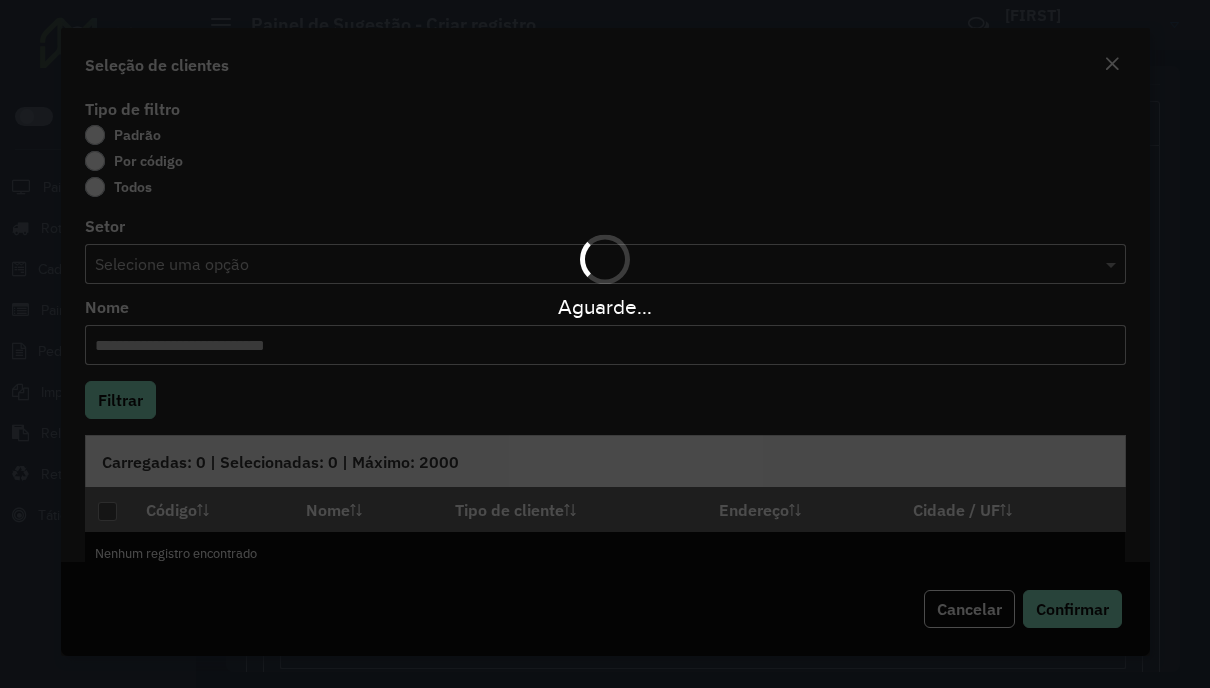 click on "Por código" 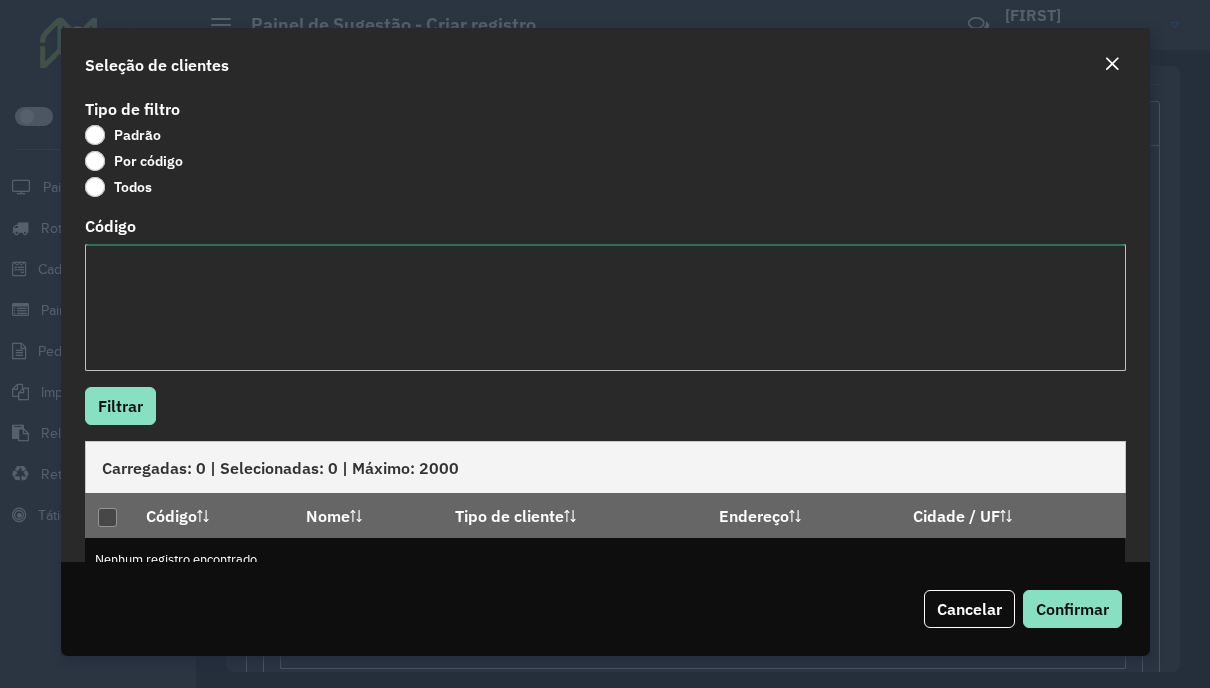 click on "Código" at bounding box center [605, 307] 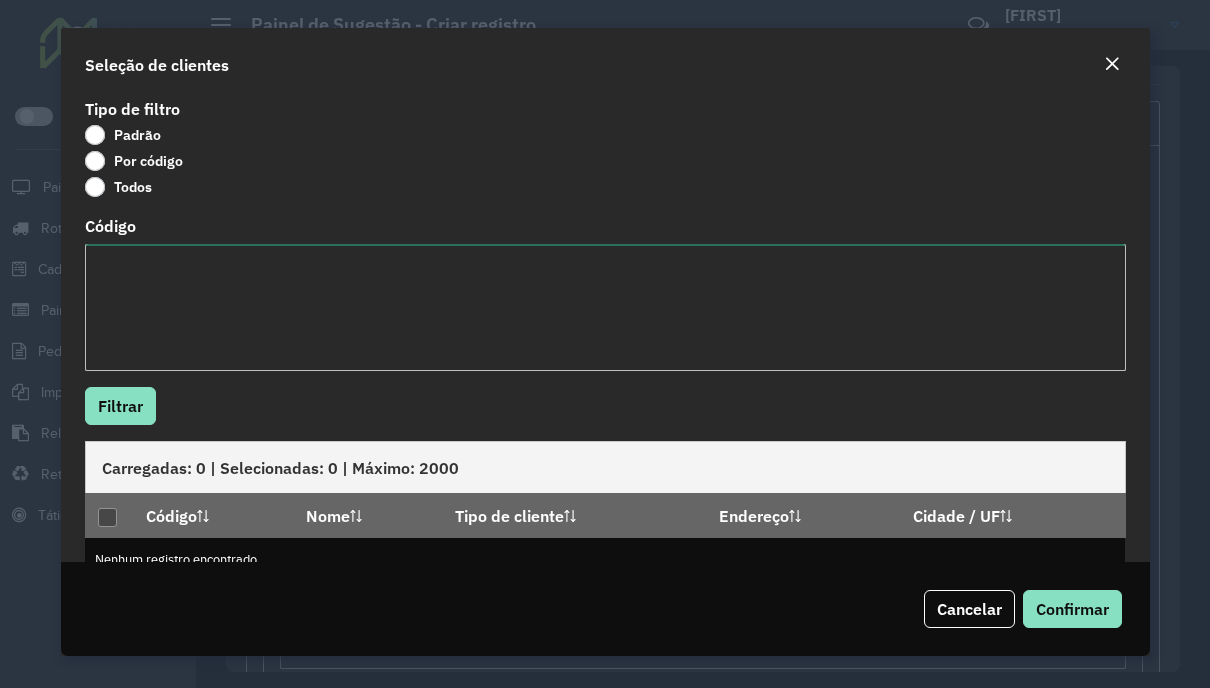 paste on "**********" 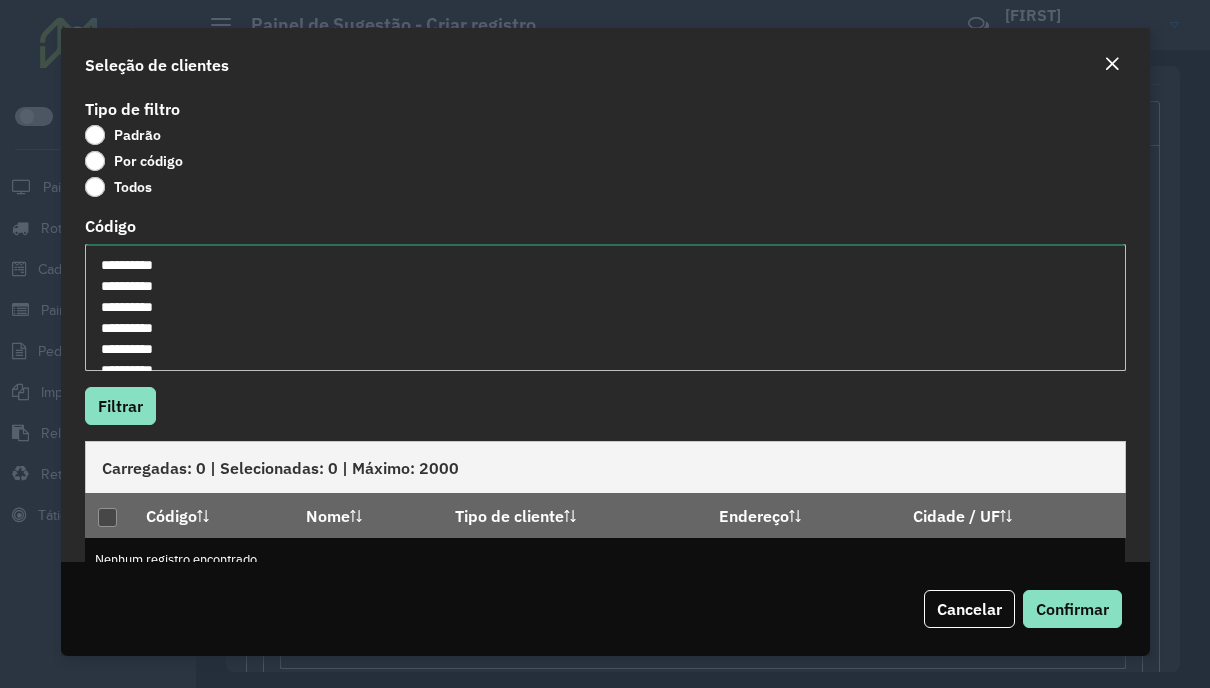 scroll, scrollTop: 450, scrollLeft: 0, axis: vertical 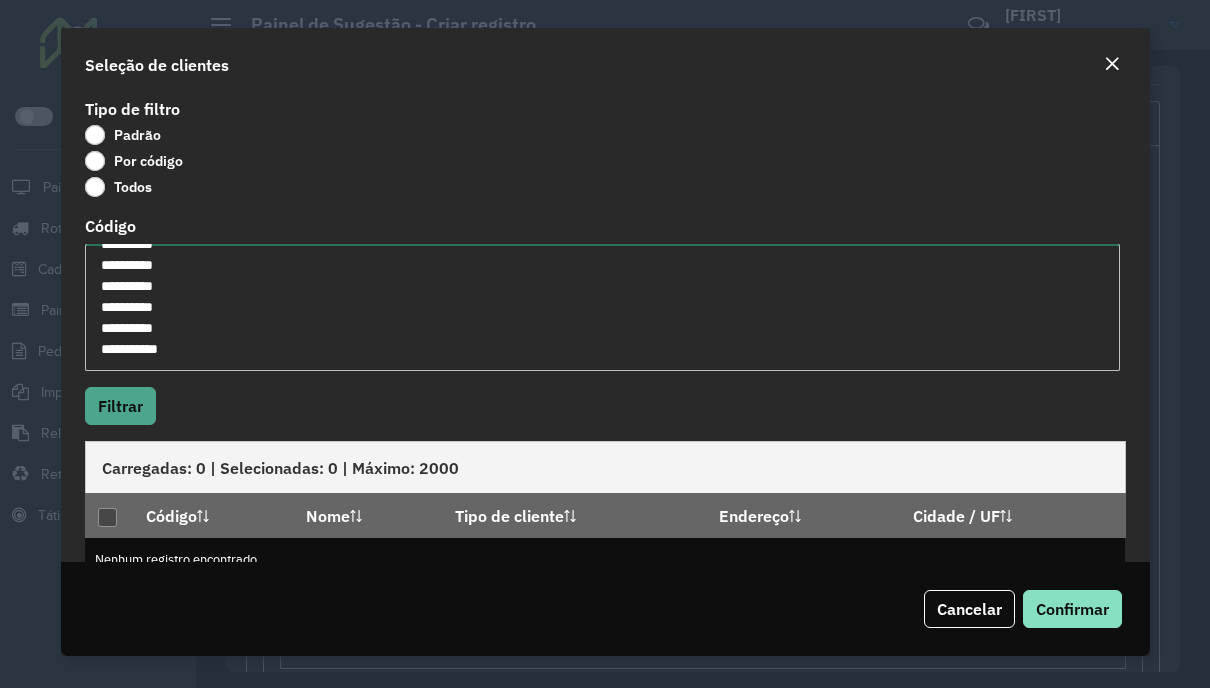 type on "**********" 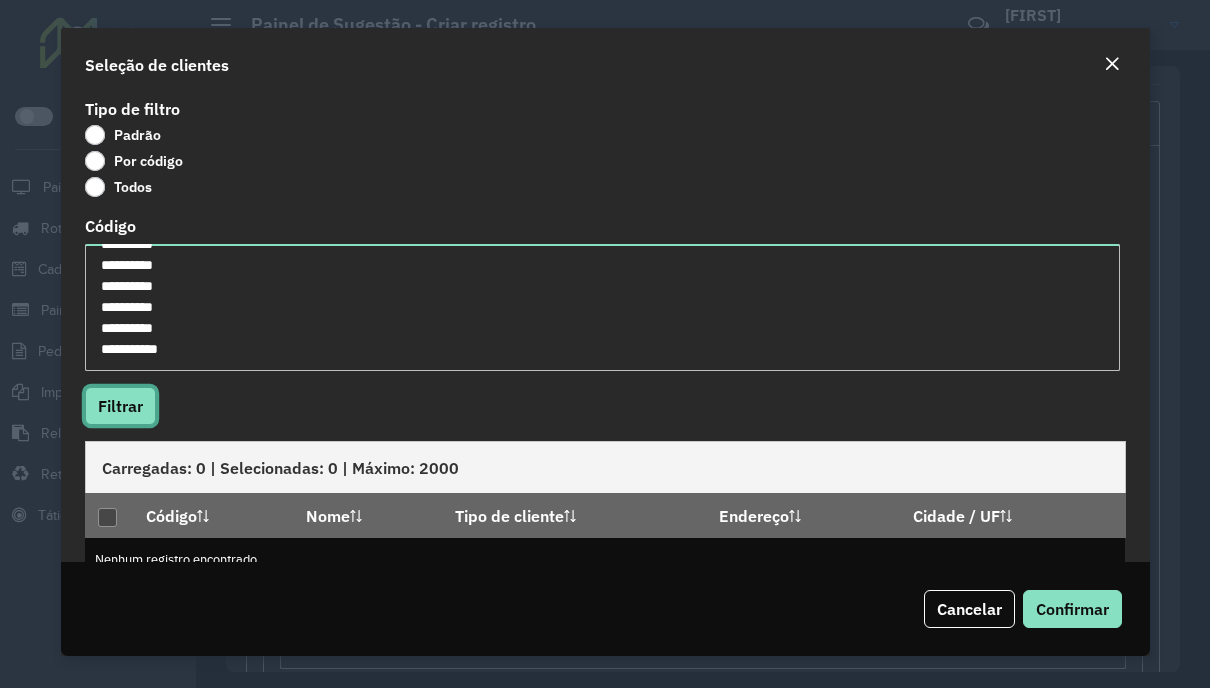 click on "Filtrar" 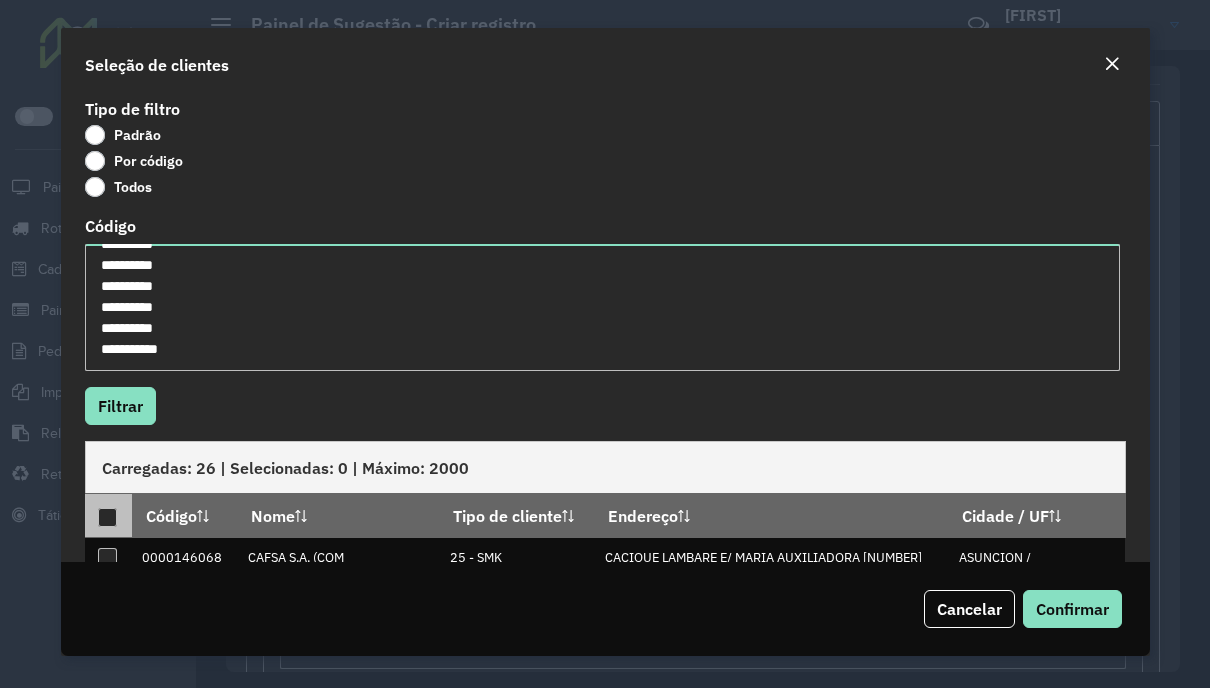 click at bounding box center [107, 517] 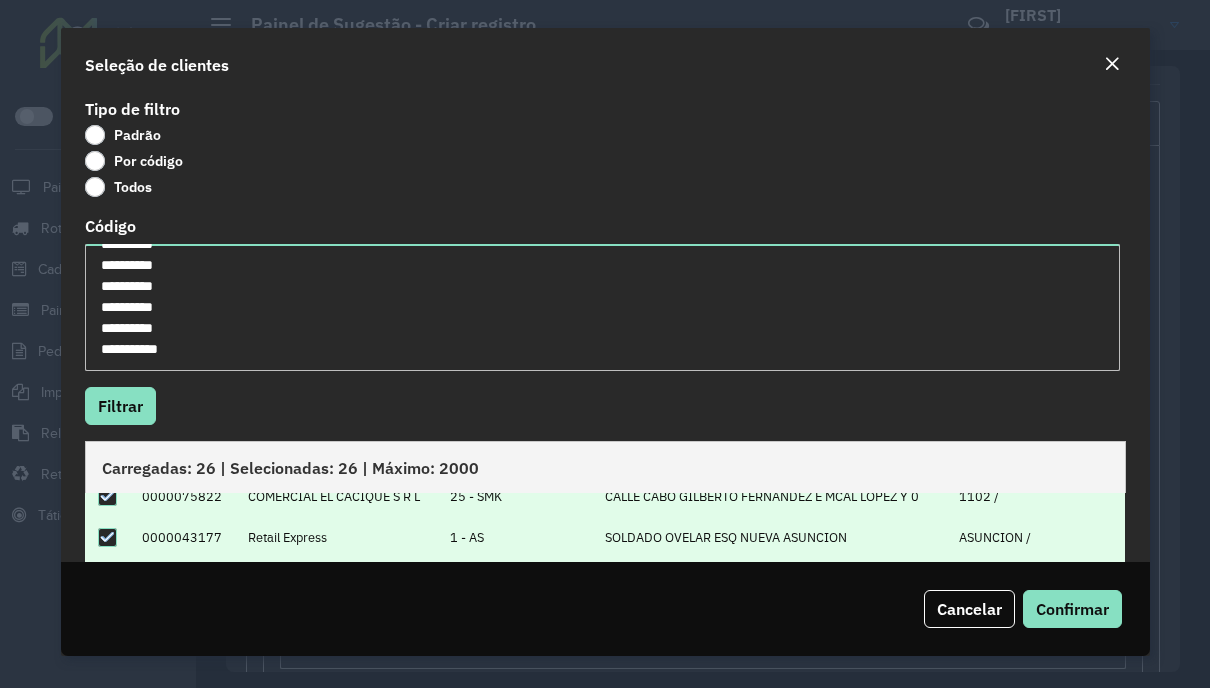 scroll, scrollTop: 200, scrollLeft: 0, axis: vertical 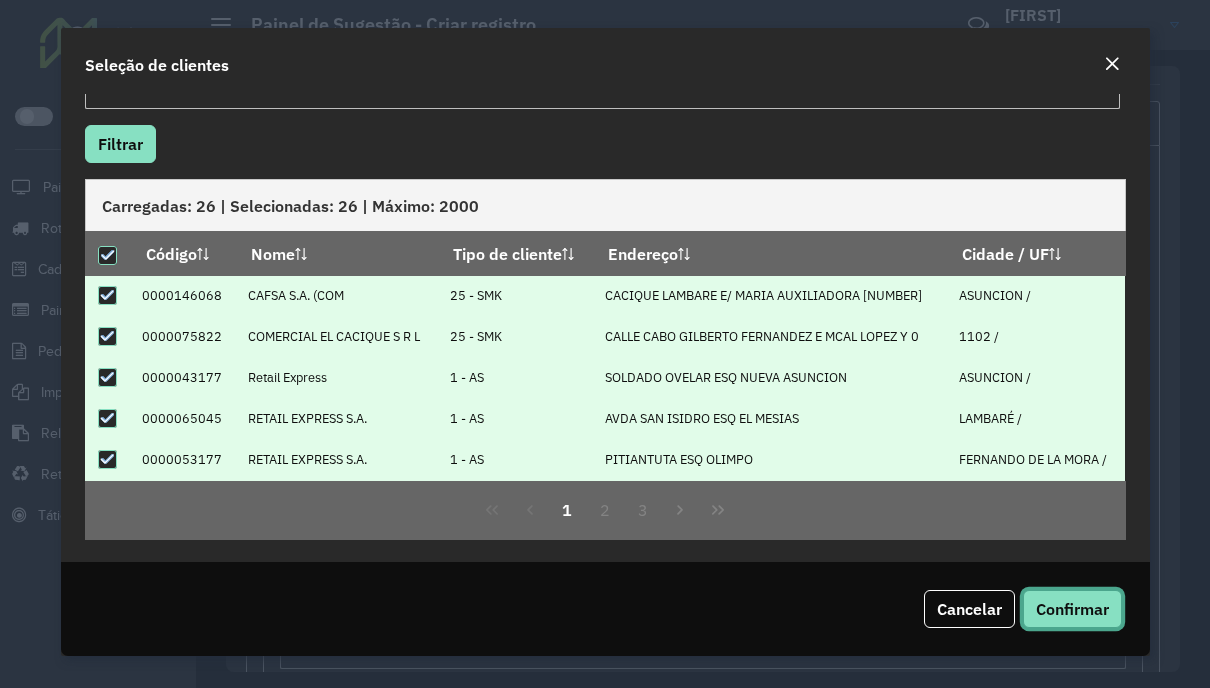 drag, startPoint x: 1074, startPoint y: 600, endPoint x: 1054, endPoint y: 587, distance: 23.853722 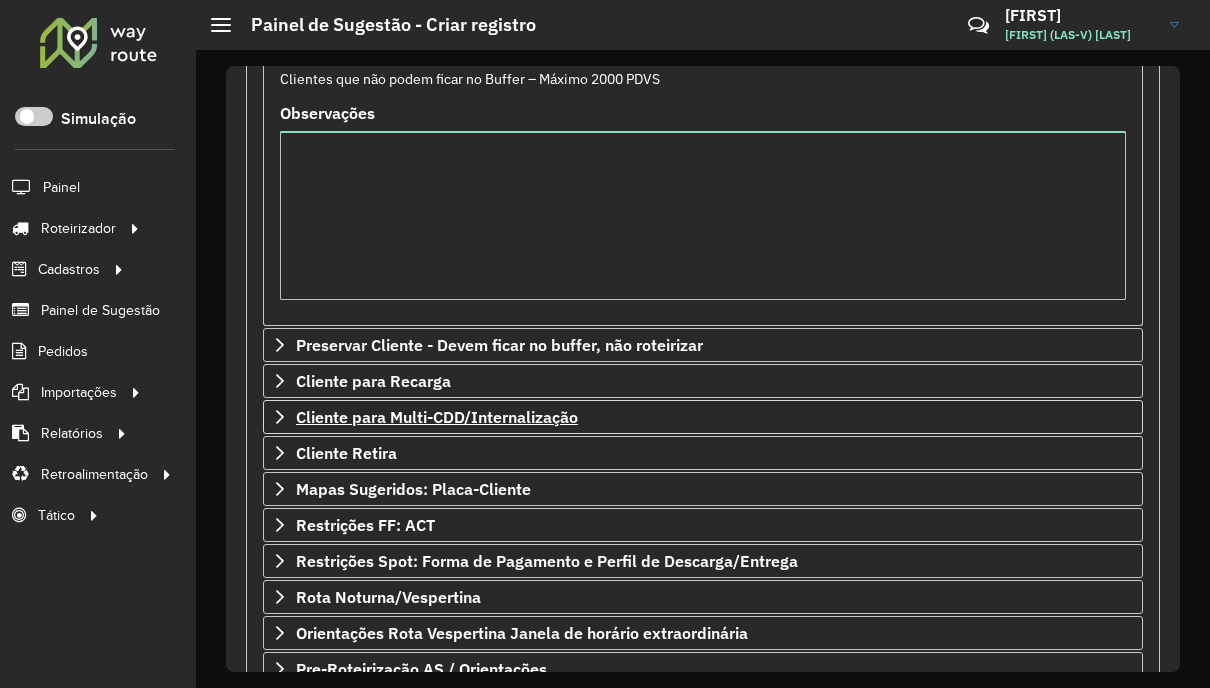 scroll, scrollTop: 500, scrollLeft: 0, axis: vertical 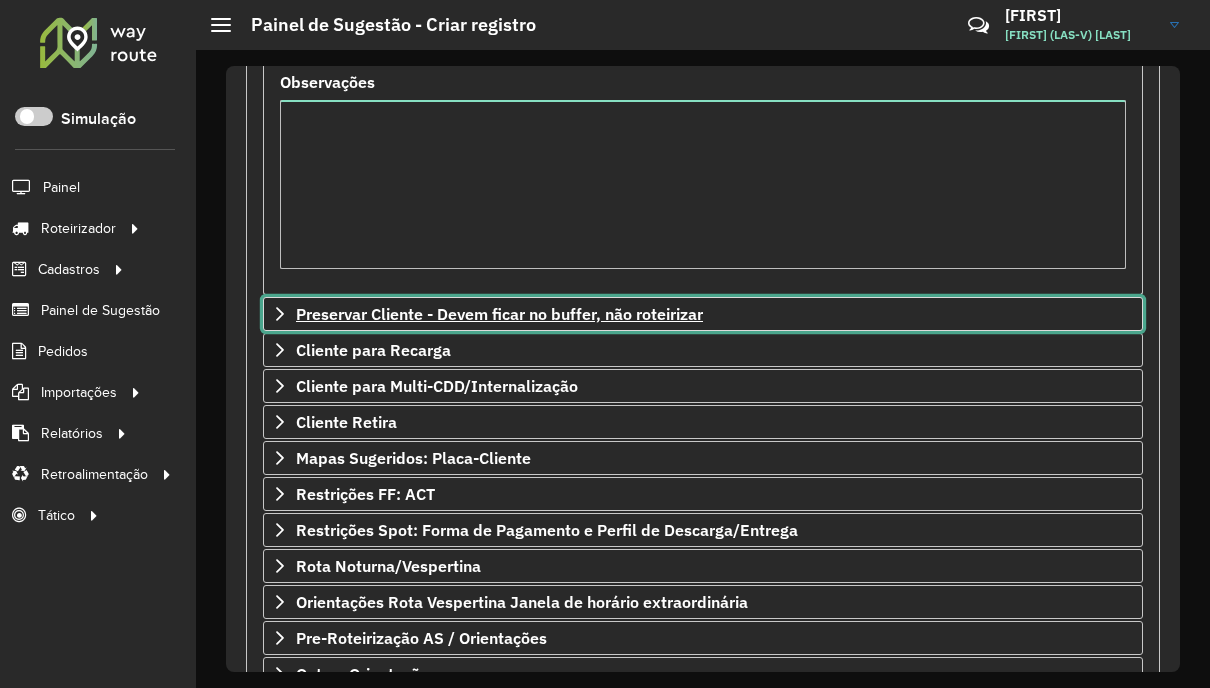 click on "Preservar Cliente - Devem ficar no buffer, não roteirizar" at bounding box center [499, 314] 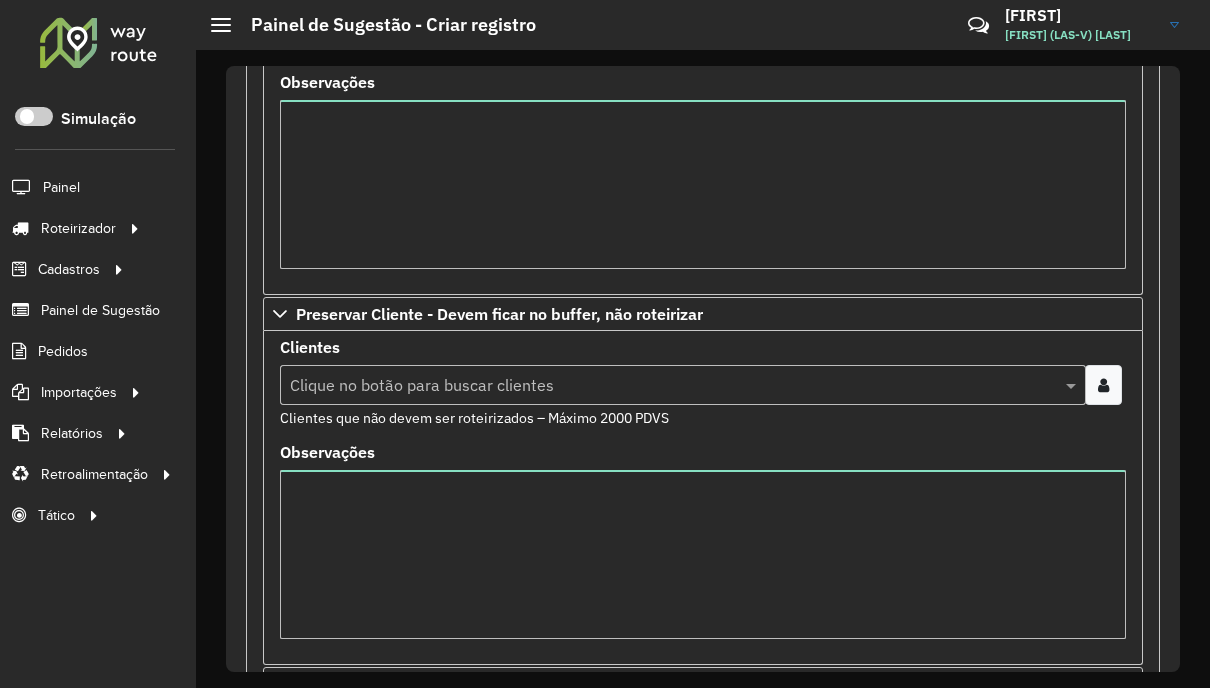 click at bounding box center (1103, 385) 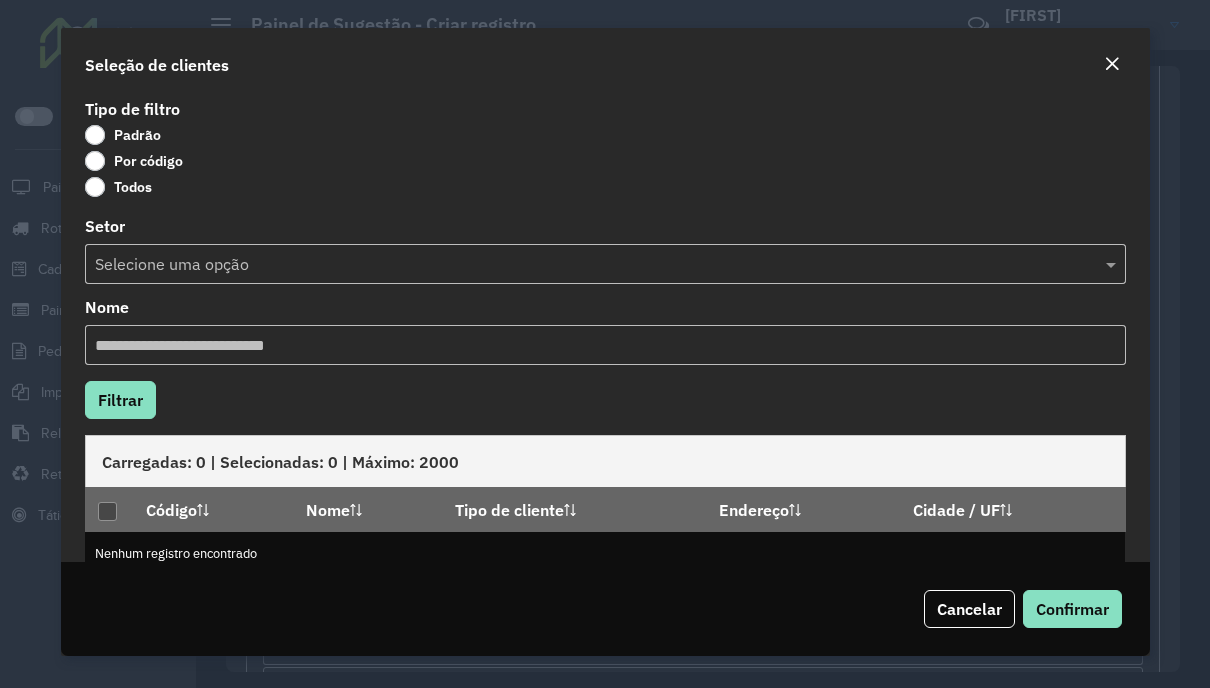 click on "Por código" 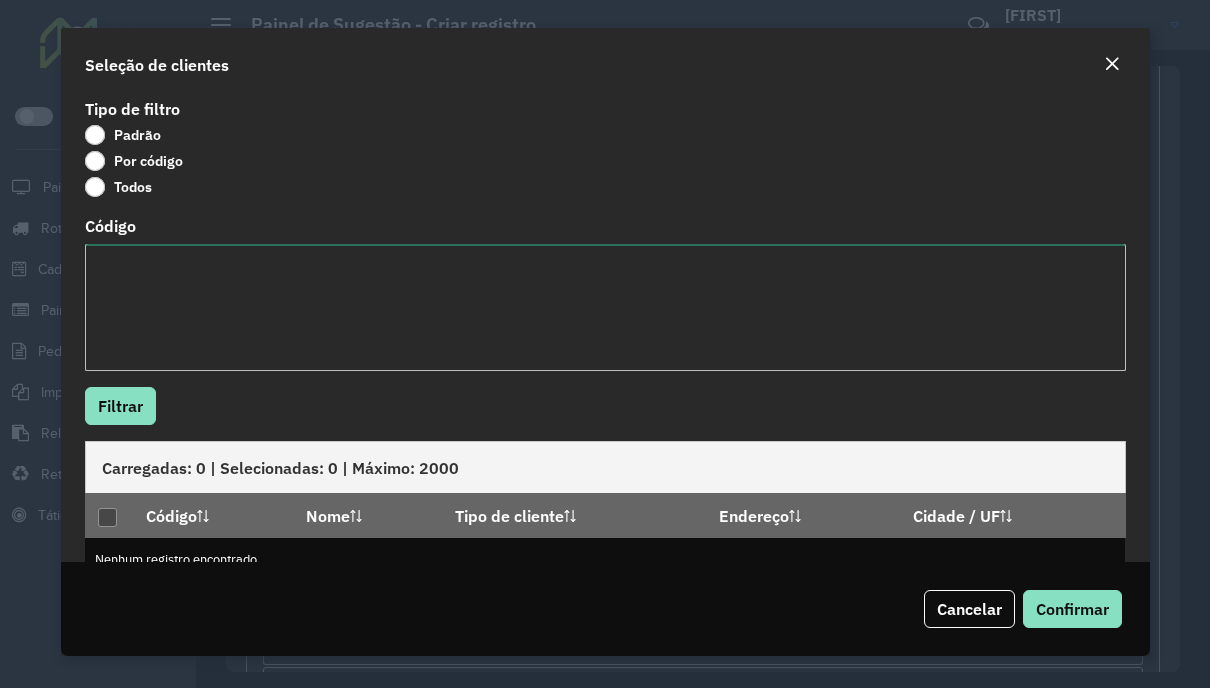 click on "Código" at bounding box center [605, 307] 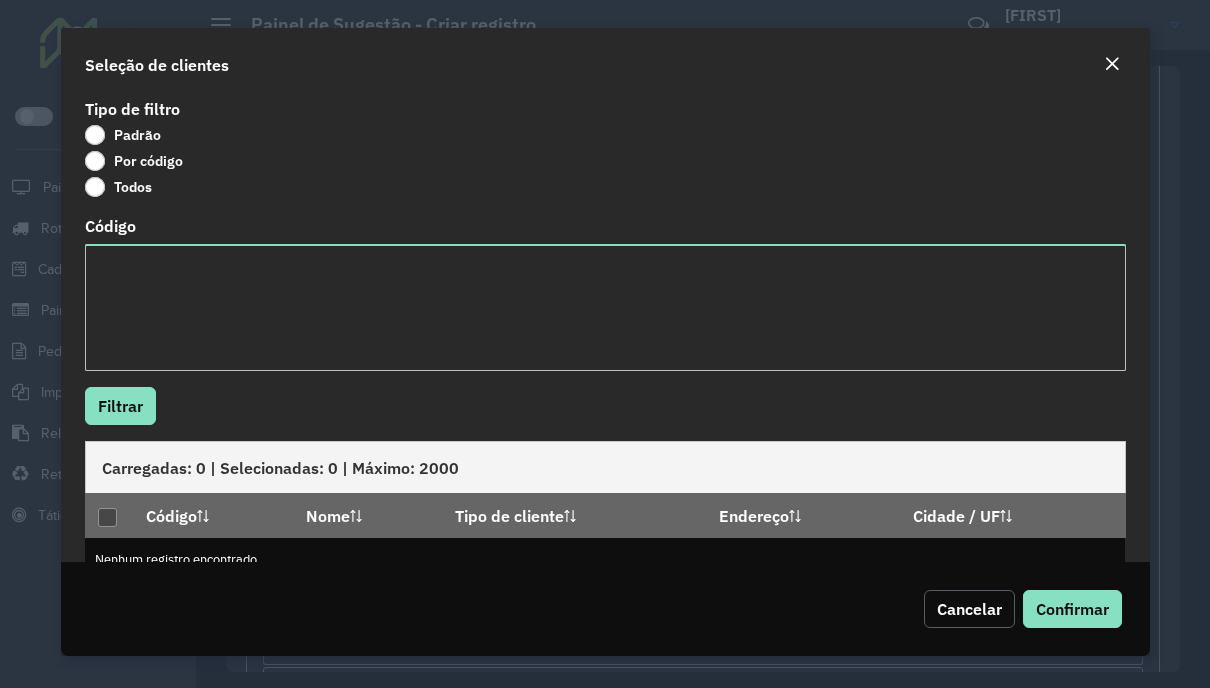 click on "Cancelar" 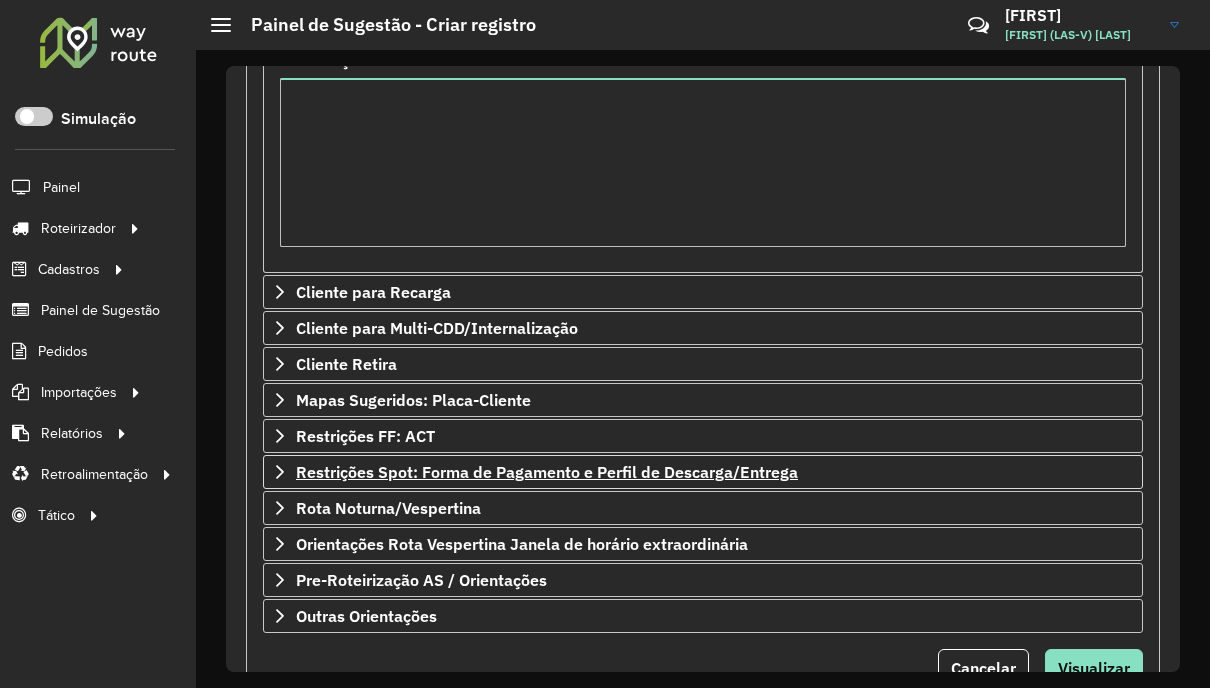 scroll, scrollTop: 900, scrollLeft: 0, axis: vertical 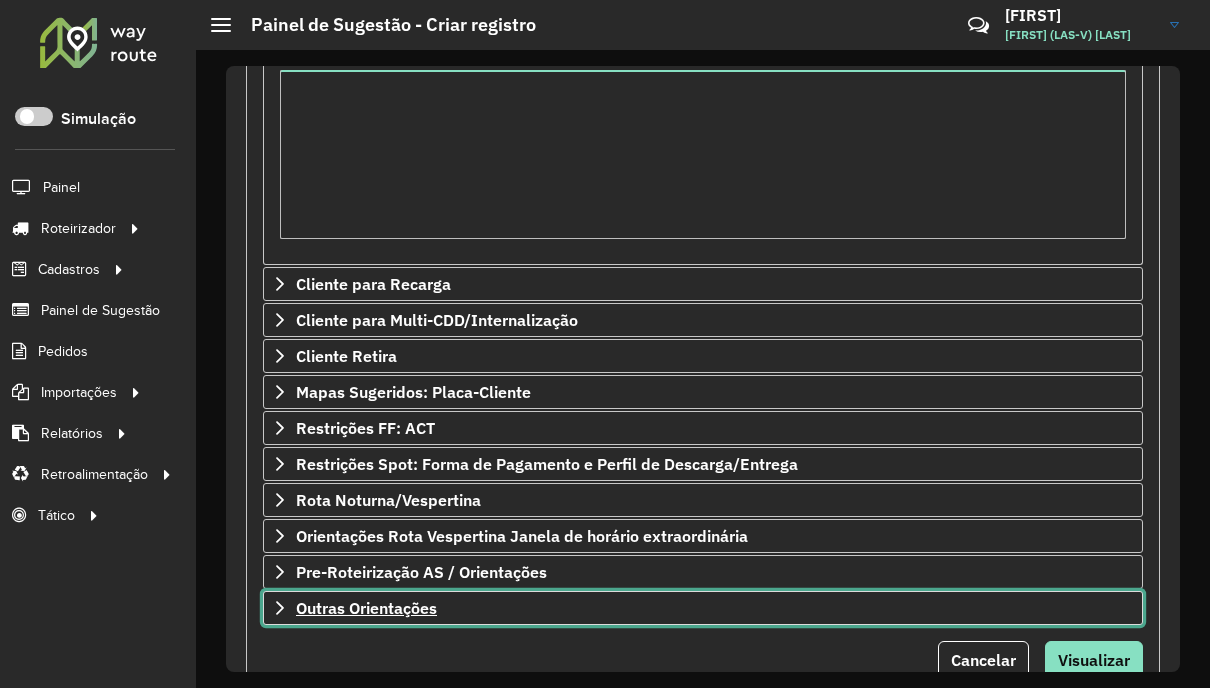 click on "Outras Orientações" at bounding box center (366, 608) 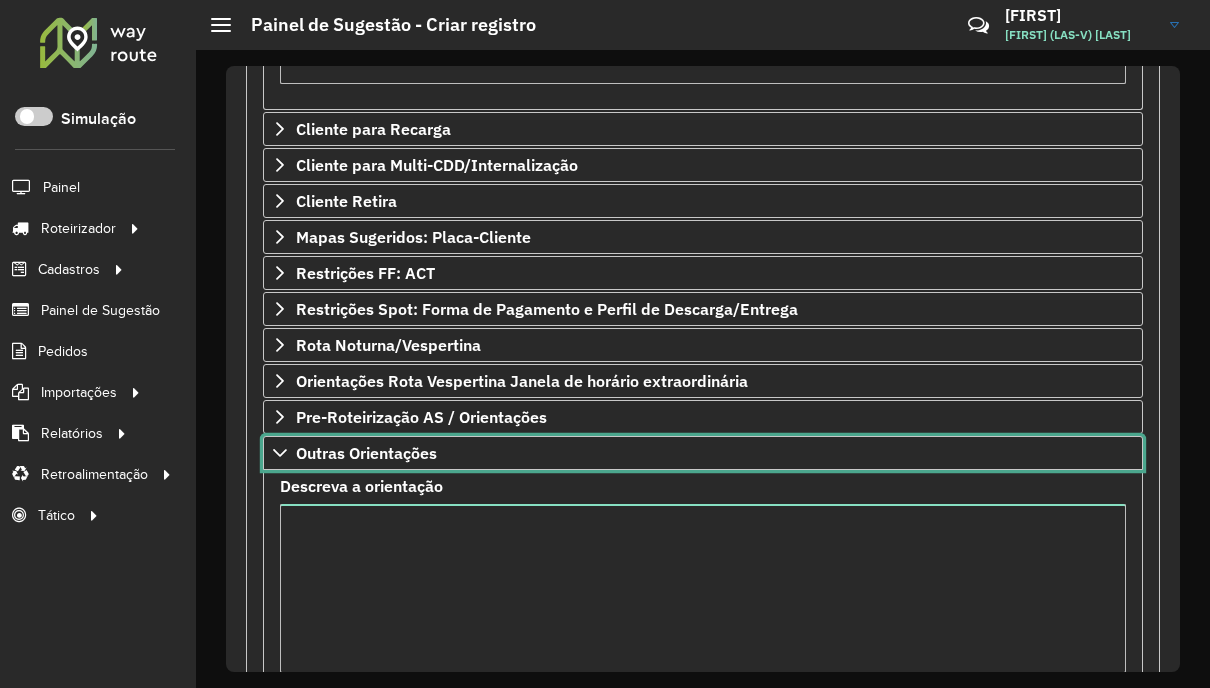 scroll, scrollTop: 1100, scrollLeft: 0, axis: vertical 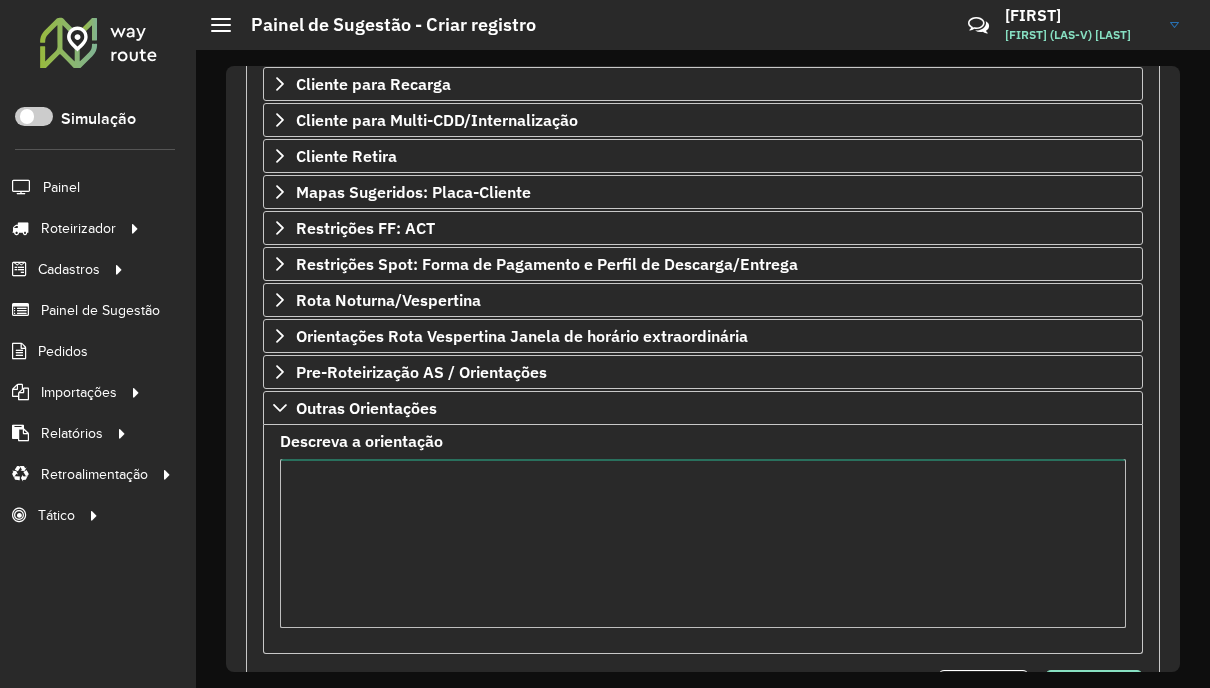 click on "Descreva a orientação" at bounding box center (703, 543) 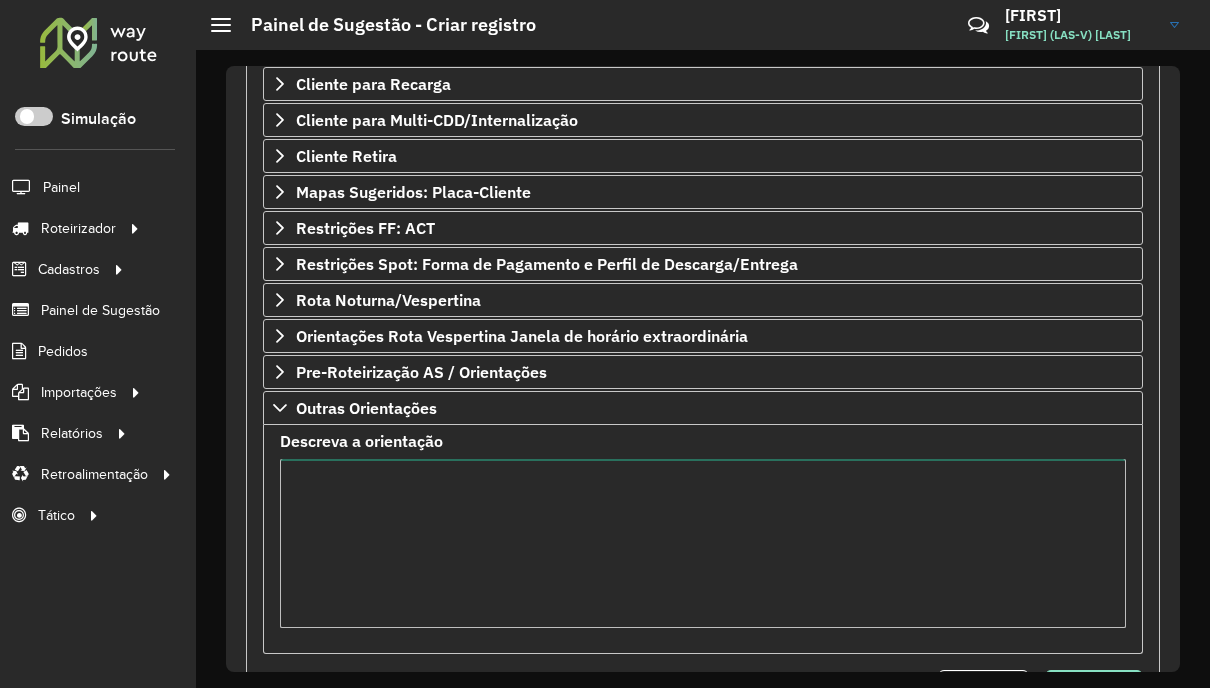 paste on "**********" 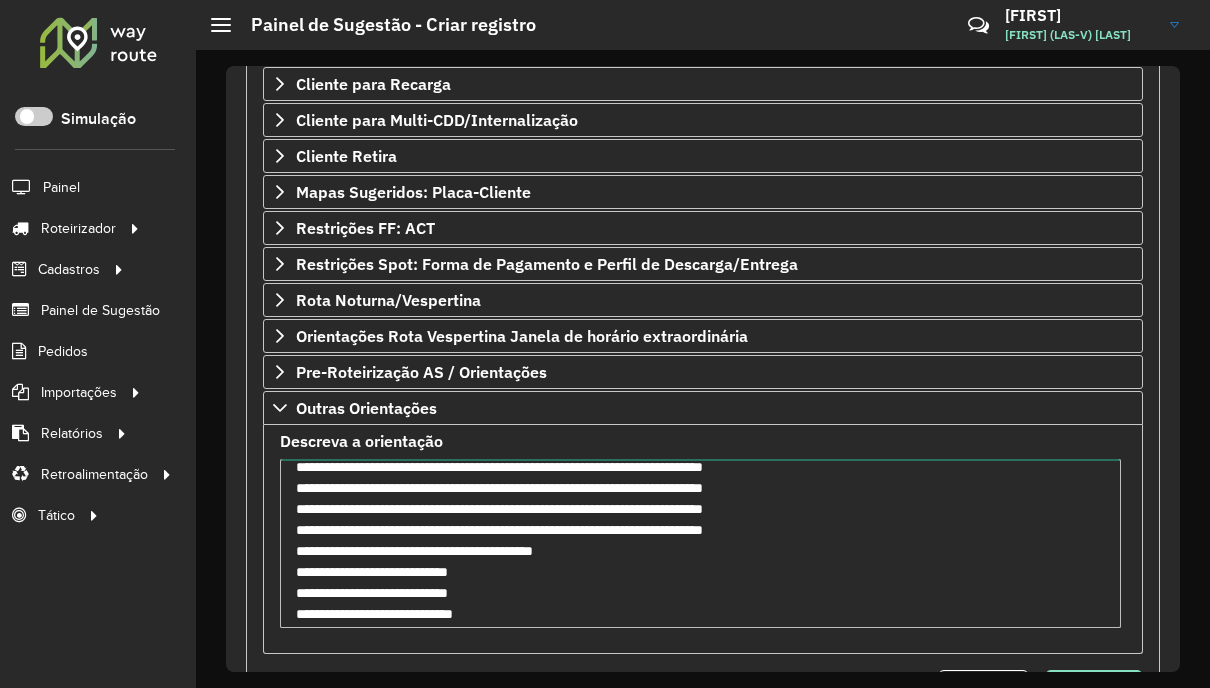 scroll, scrollTop: 0, scrollLeft: 0, axis: both 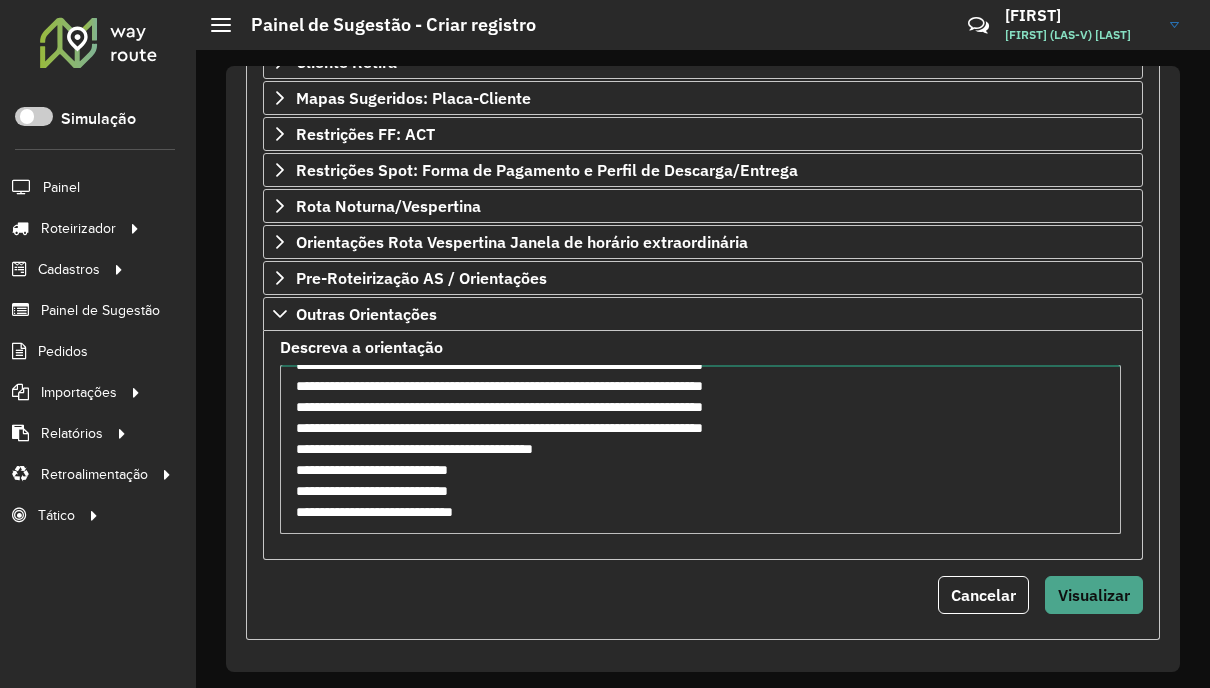 type on "**********" 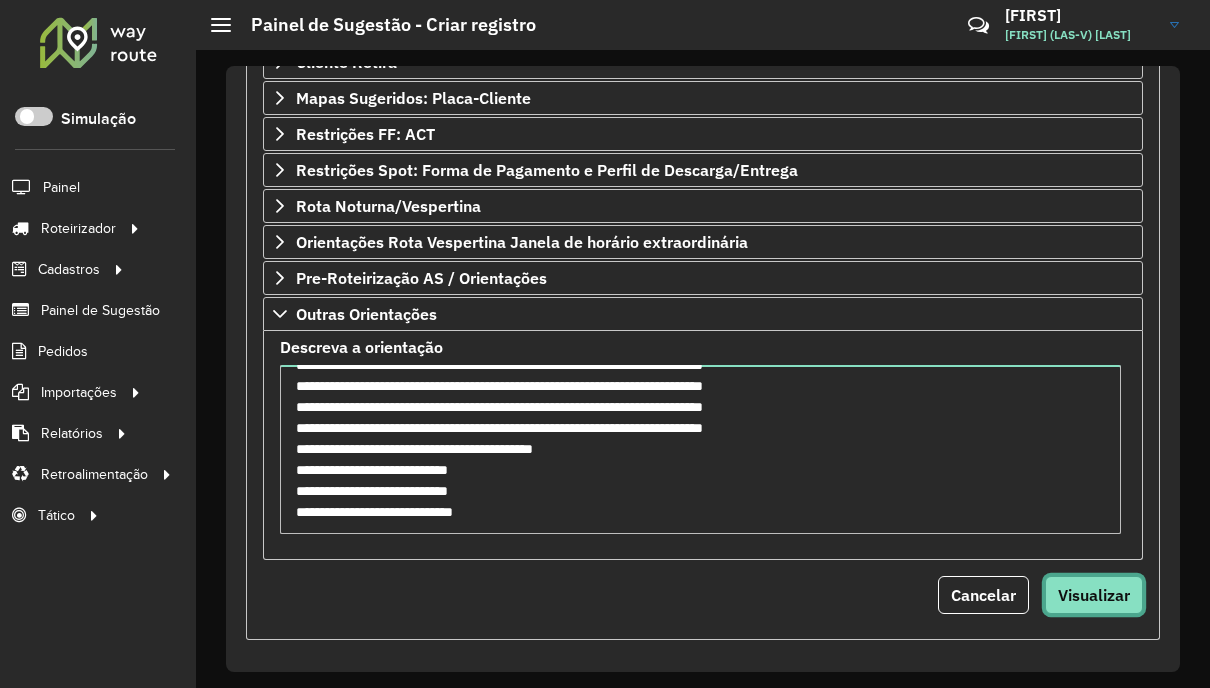 click on "Visualizar" at bounding box center (1094, 595) 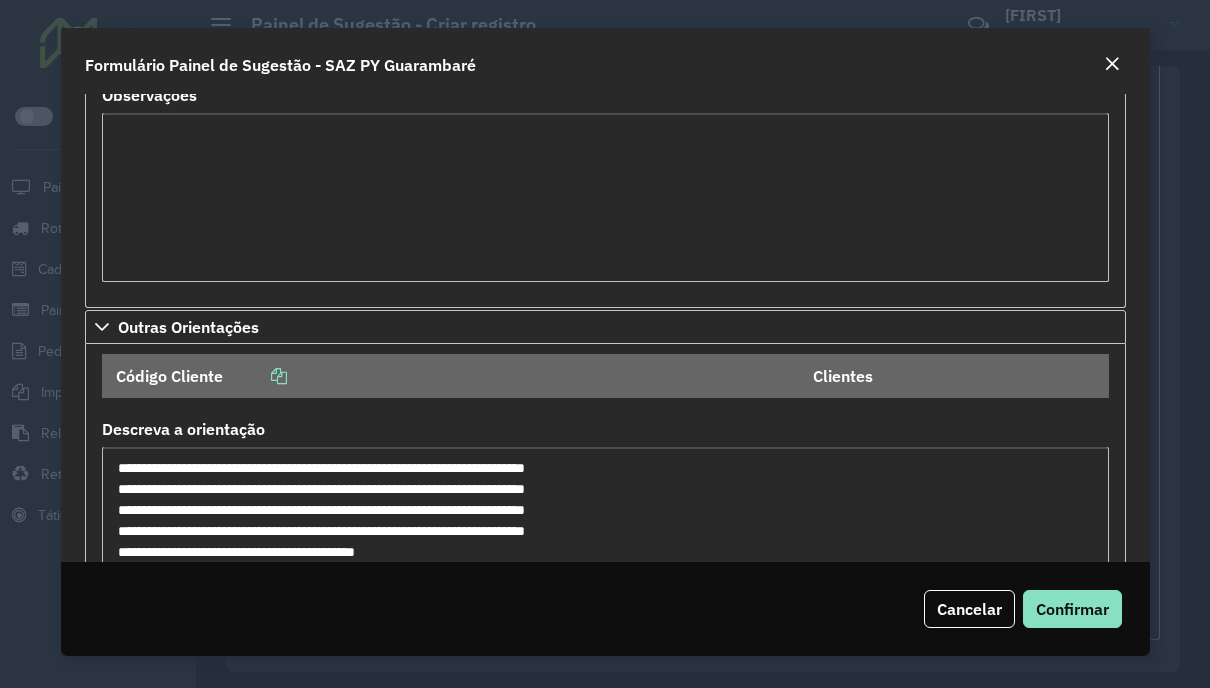 scroll, scrollTop: 1345, scrollLeft: 0, axis: vertical 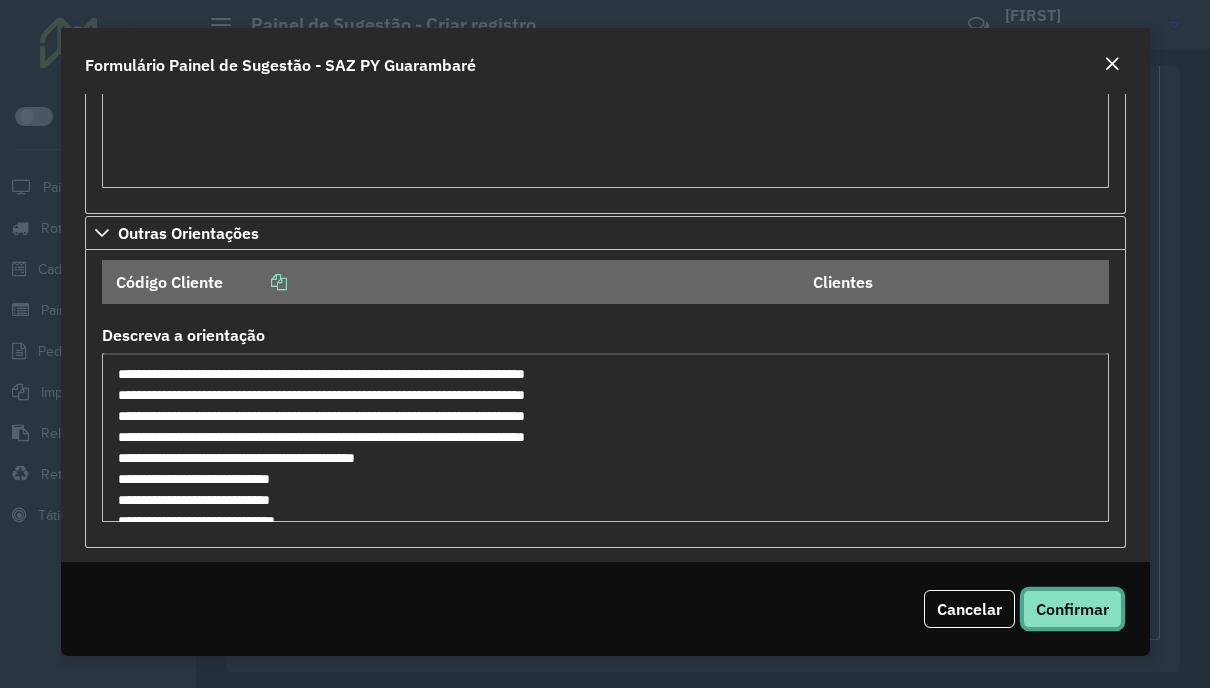 click on "Confirmar" 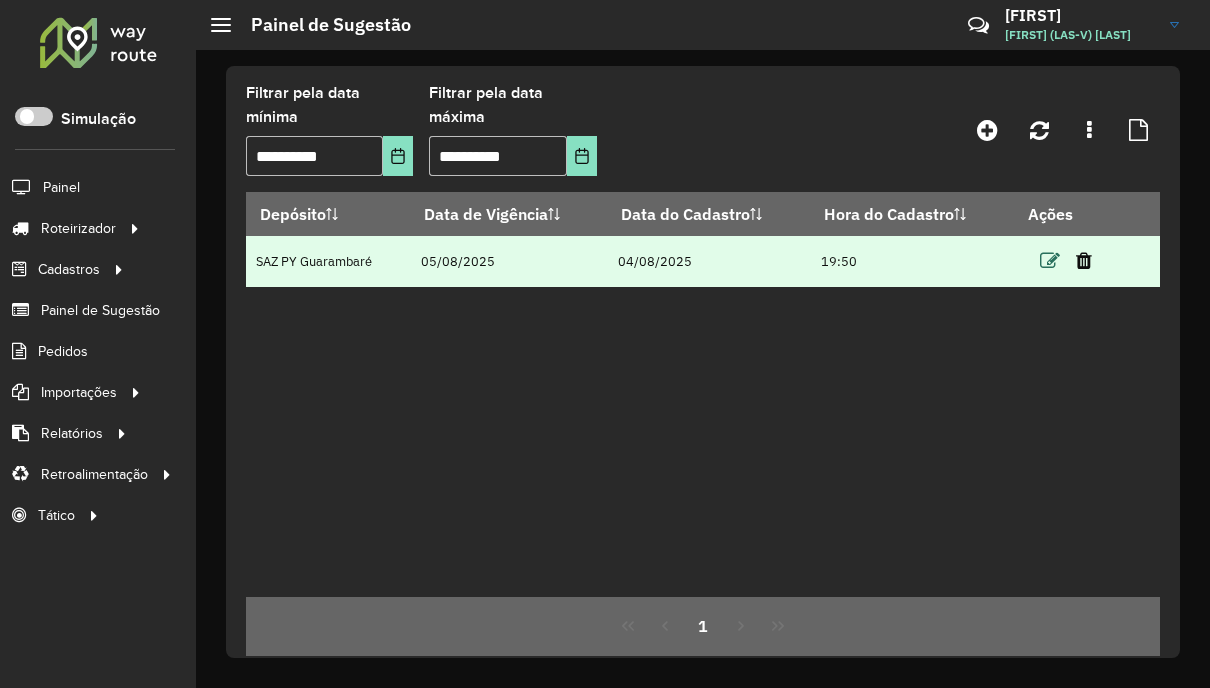 click at bounding box center (1050, 261) 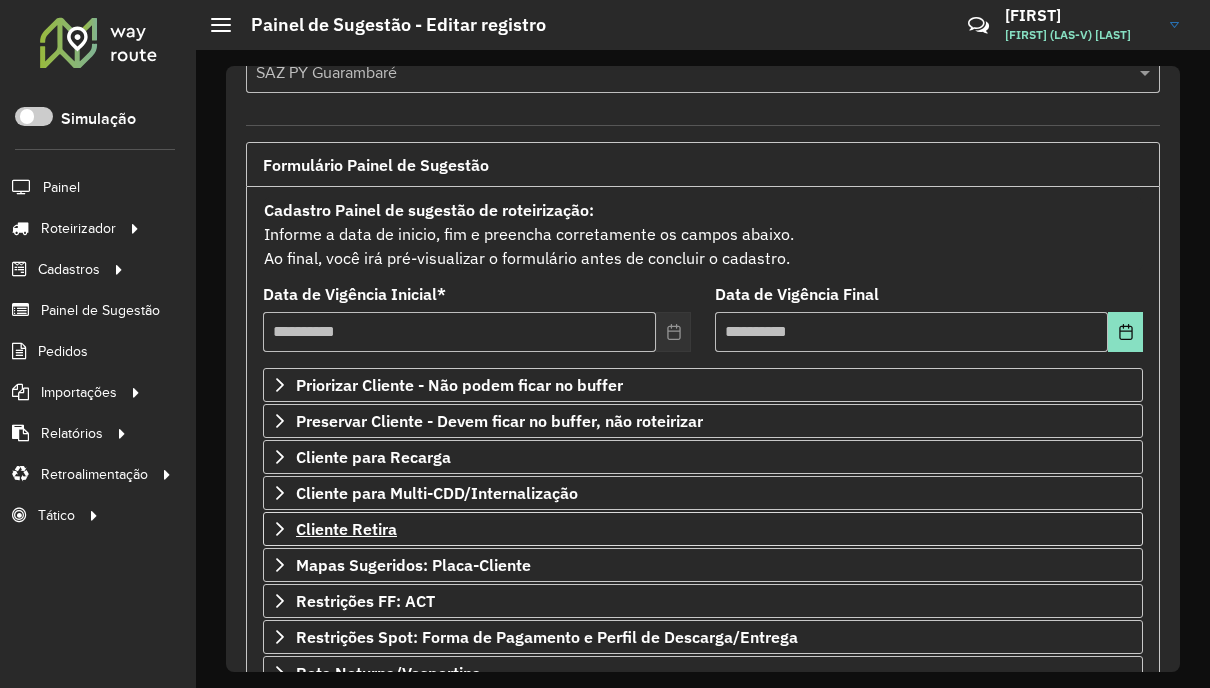 scroll, scrollTop: 0, scrollLeft: 0, axis: both 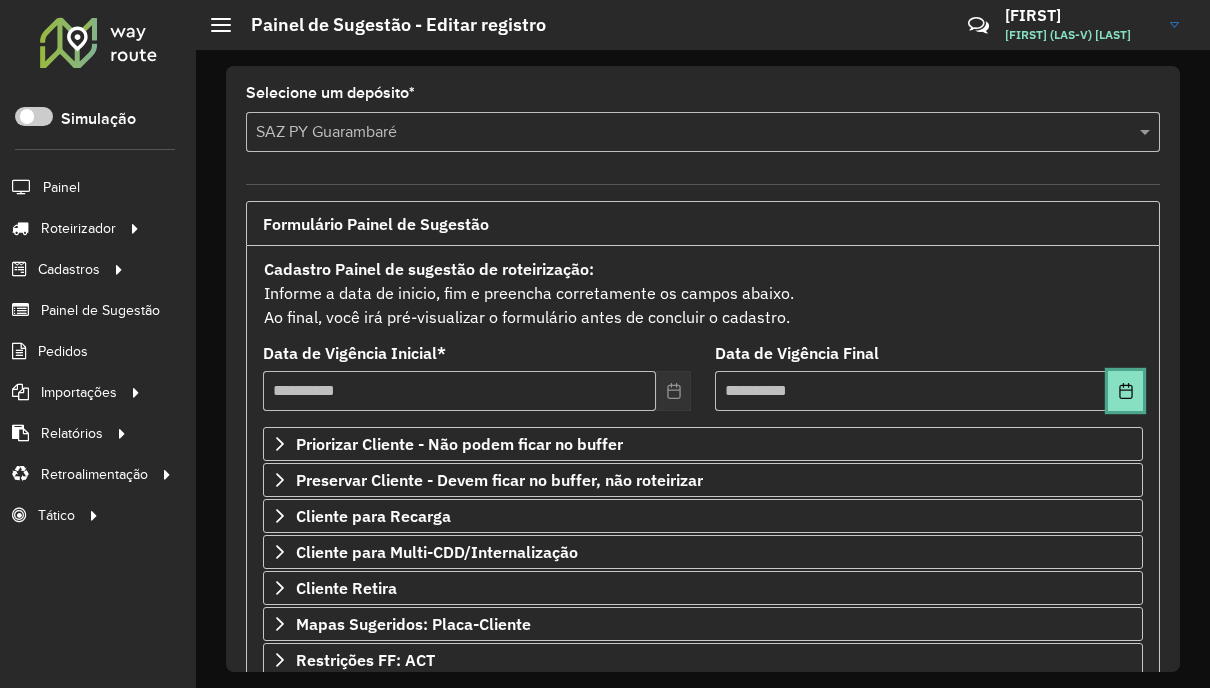 click at bounding box center (1125, 391) 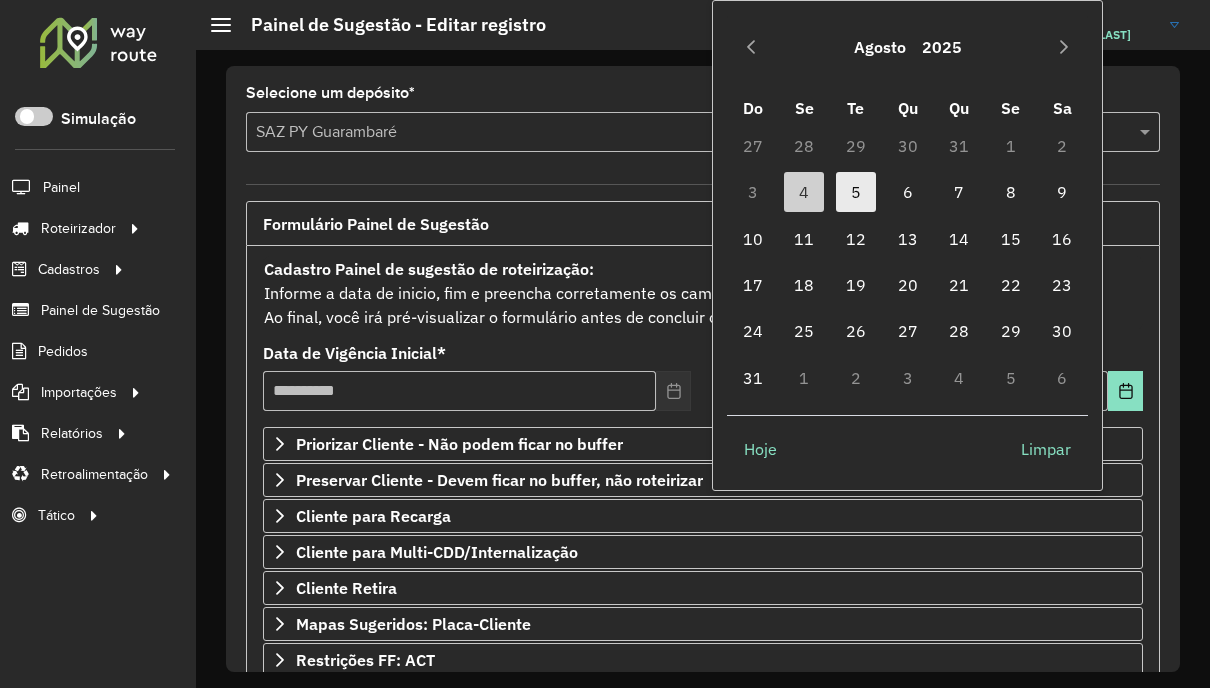 click on "5" at bounding box center [856, 192] 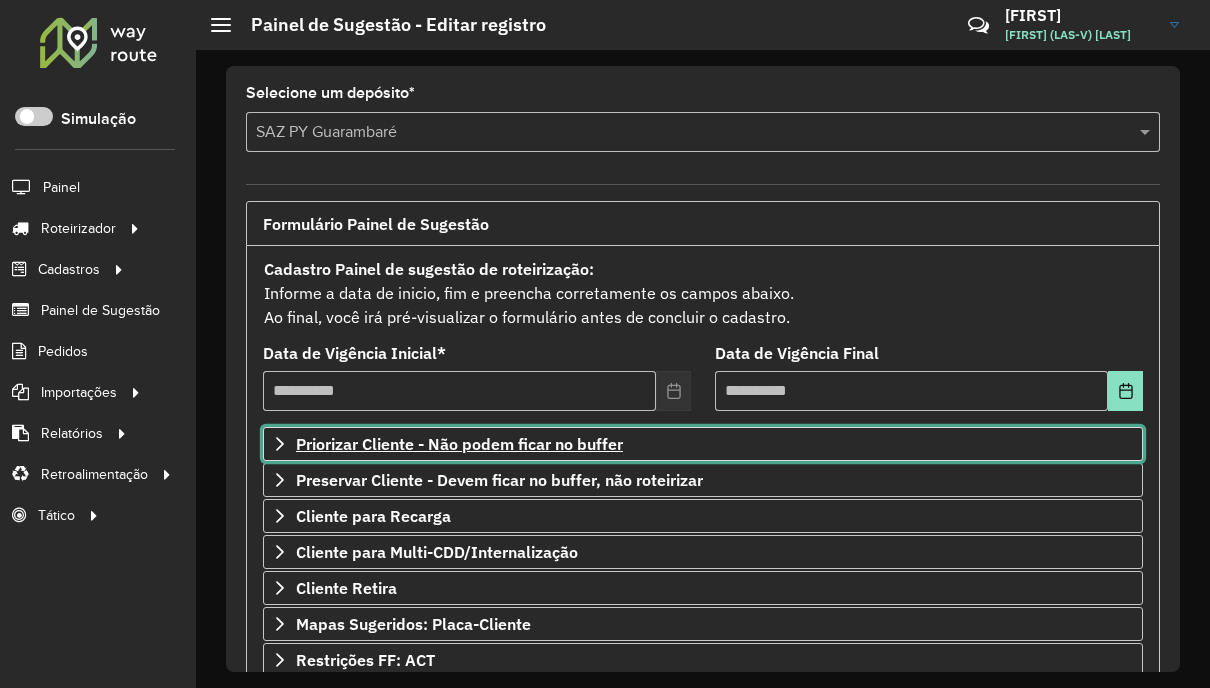 click on "Priorizar Cliente - Não podem ficar no buffer" at bounding box center (459, 444) 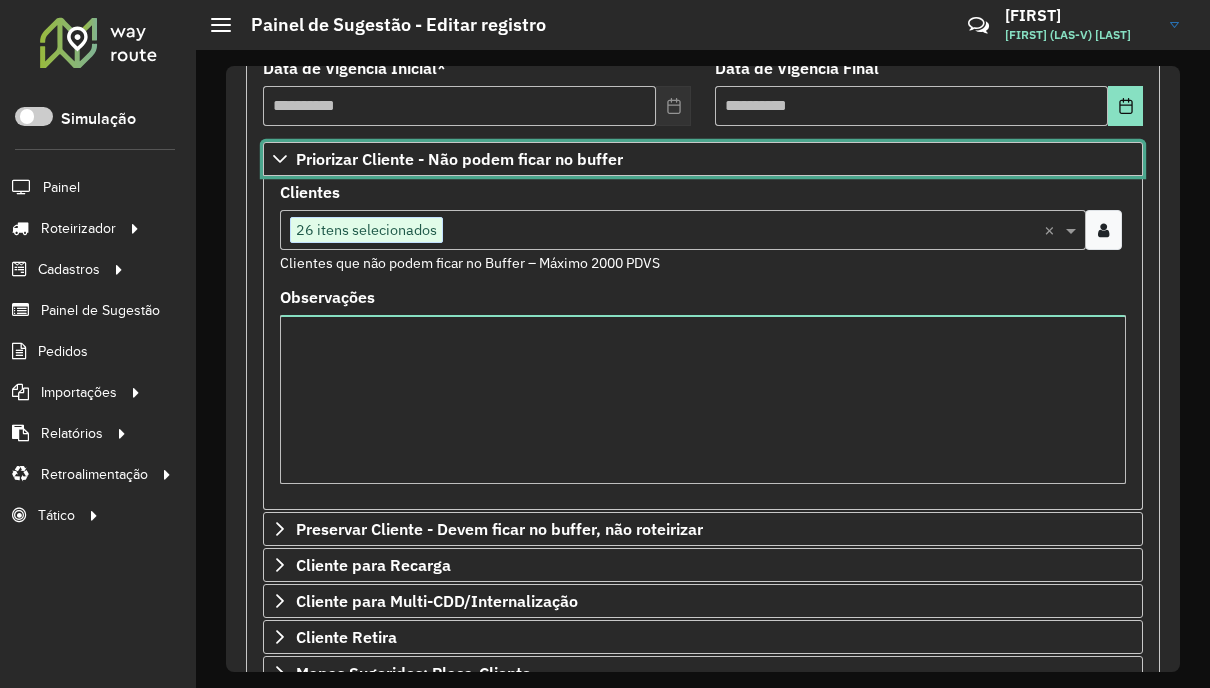 scroll, scrollTop: 300, scrollLeft: 0, axis: vertical 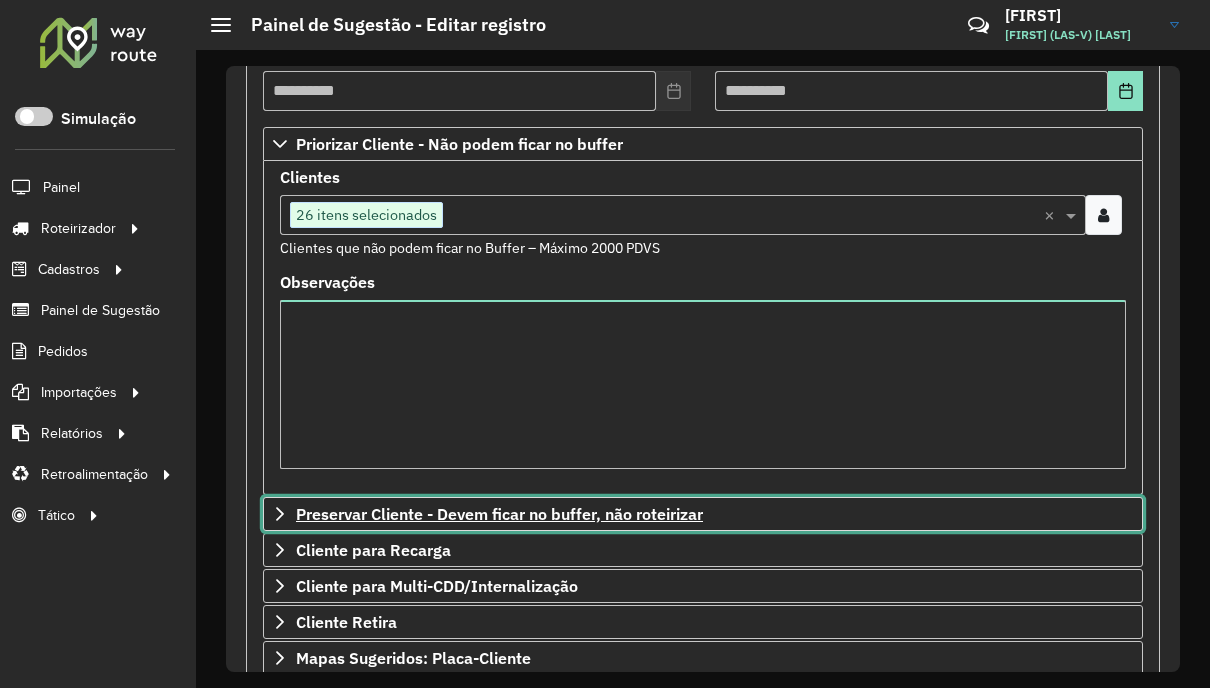 click on "Preservar Cliente - Devem ficar no buffer, não roteirizar" at bounding box center [499, 514] 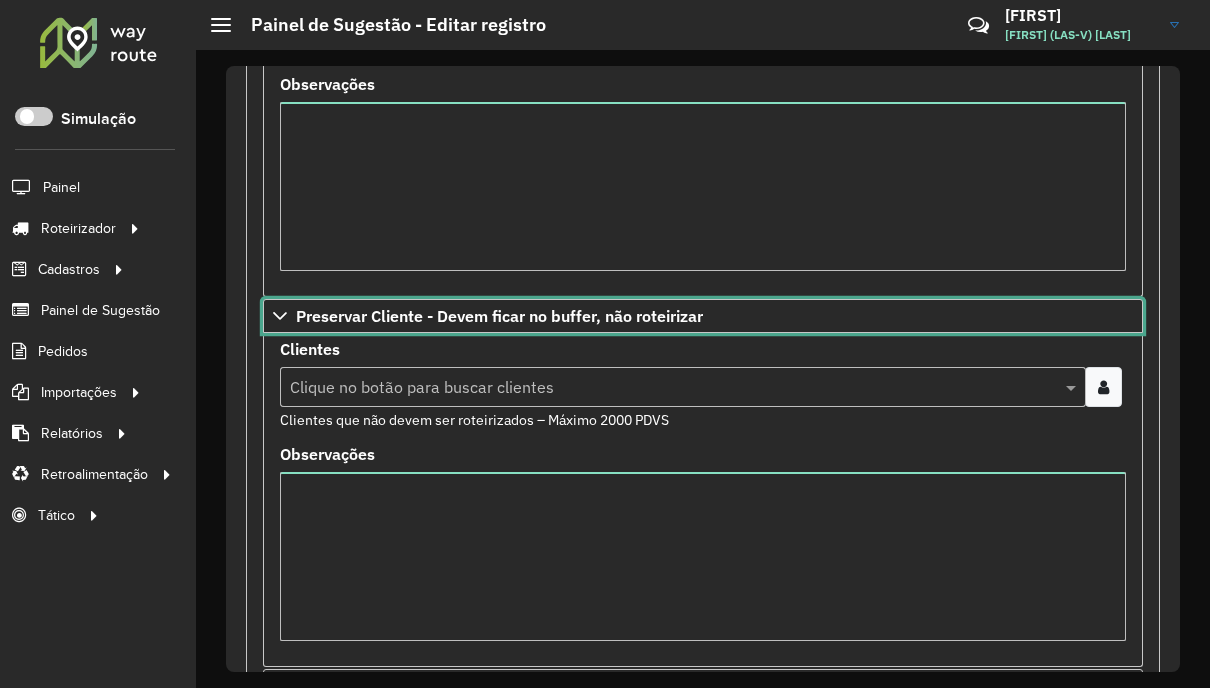scroll, scrollTop: 500, scrollLeft: 0, axis: vertical 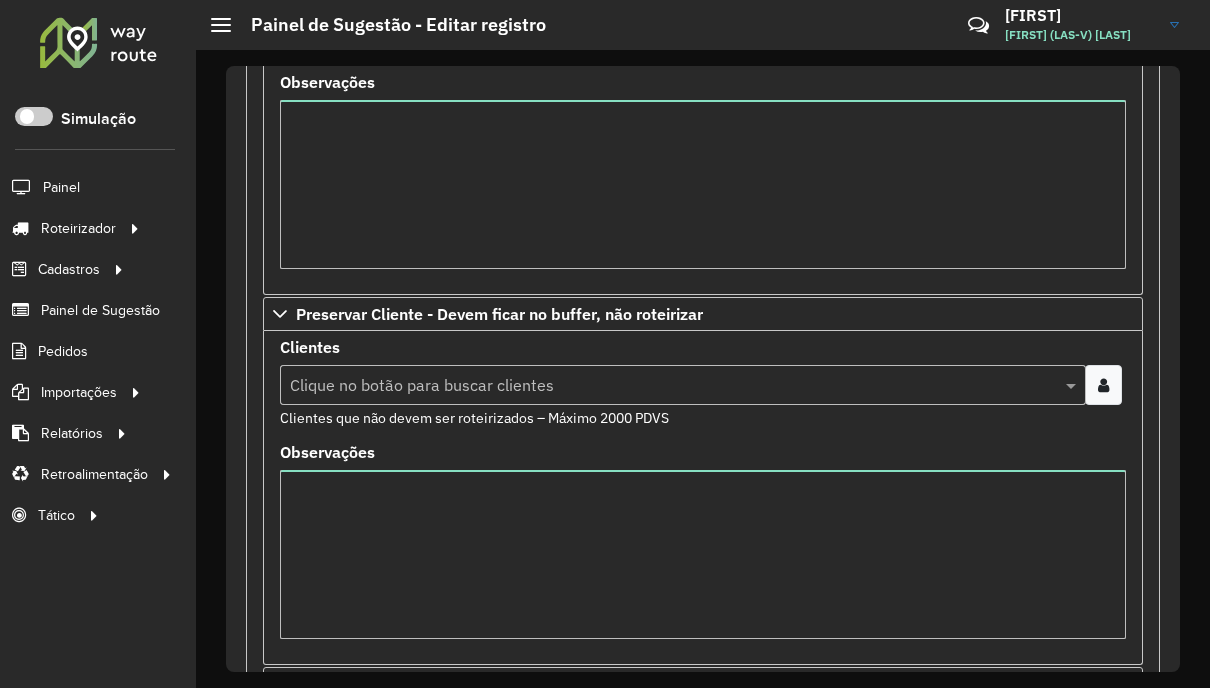 click at bounding box center [1103, 385] 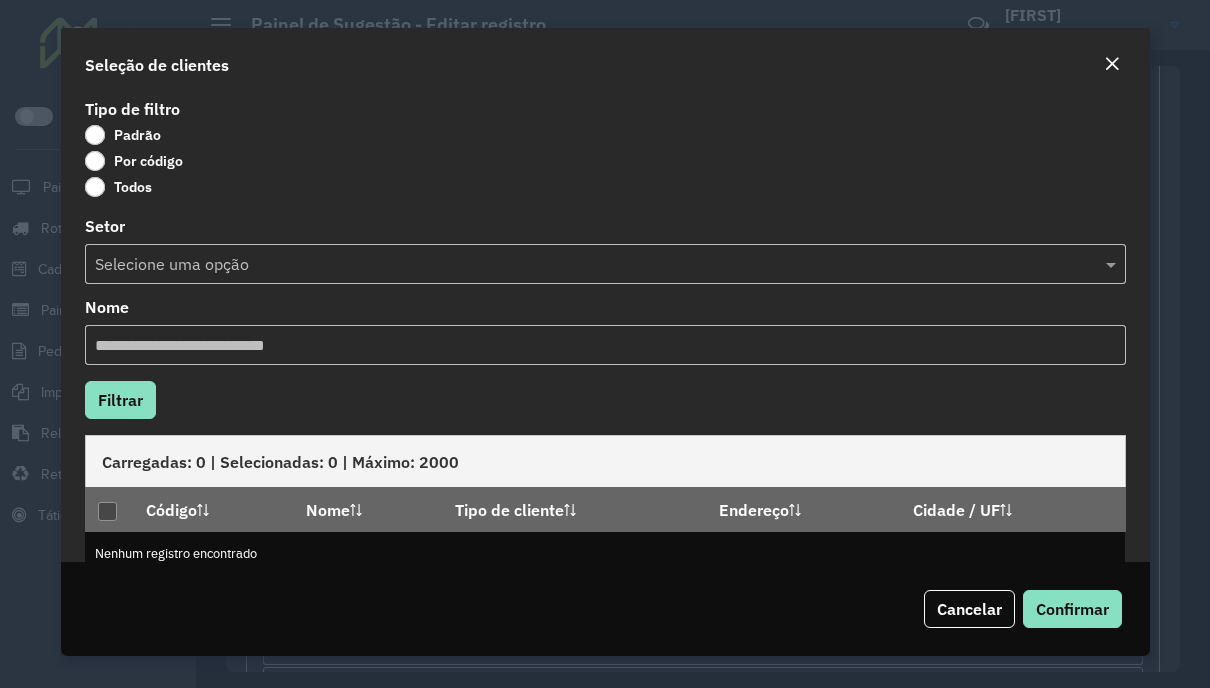 click on "Por código" 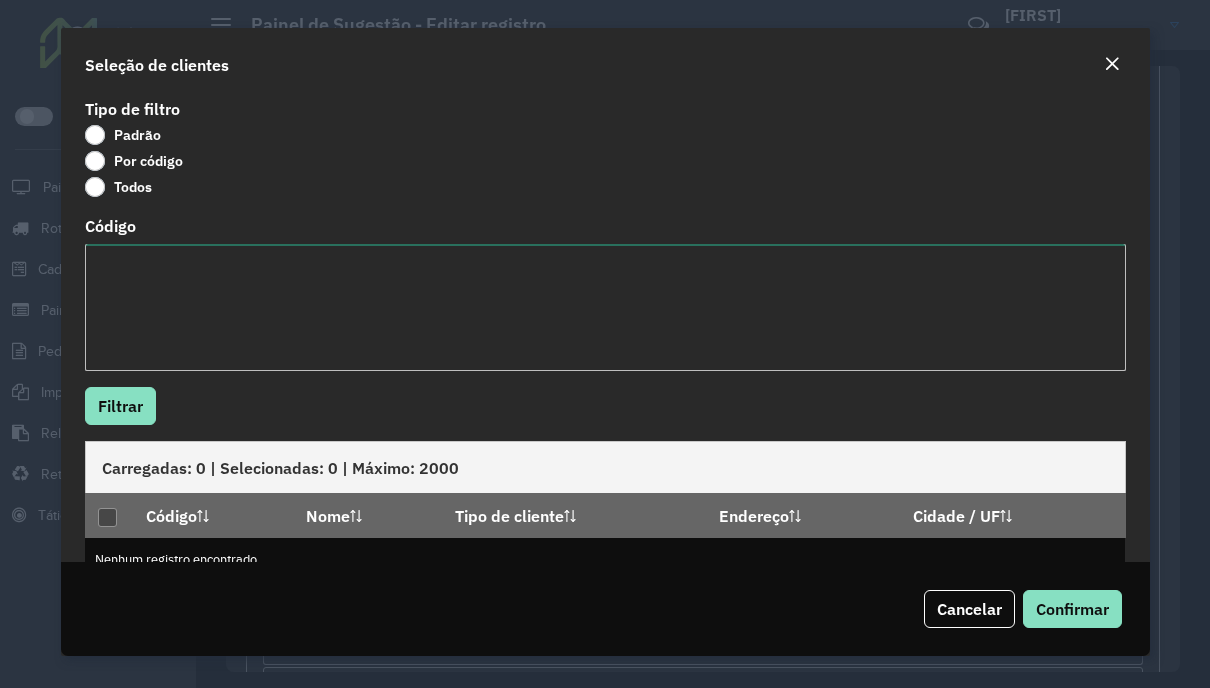 click on "Código" at bounding box center [605, 307] 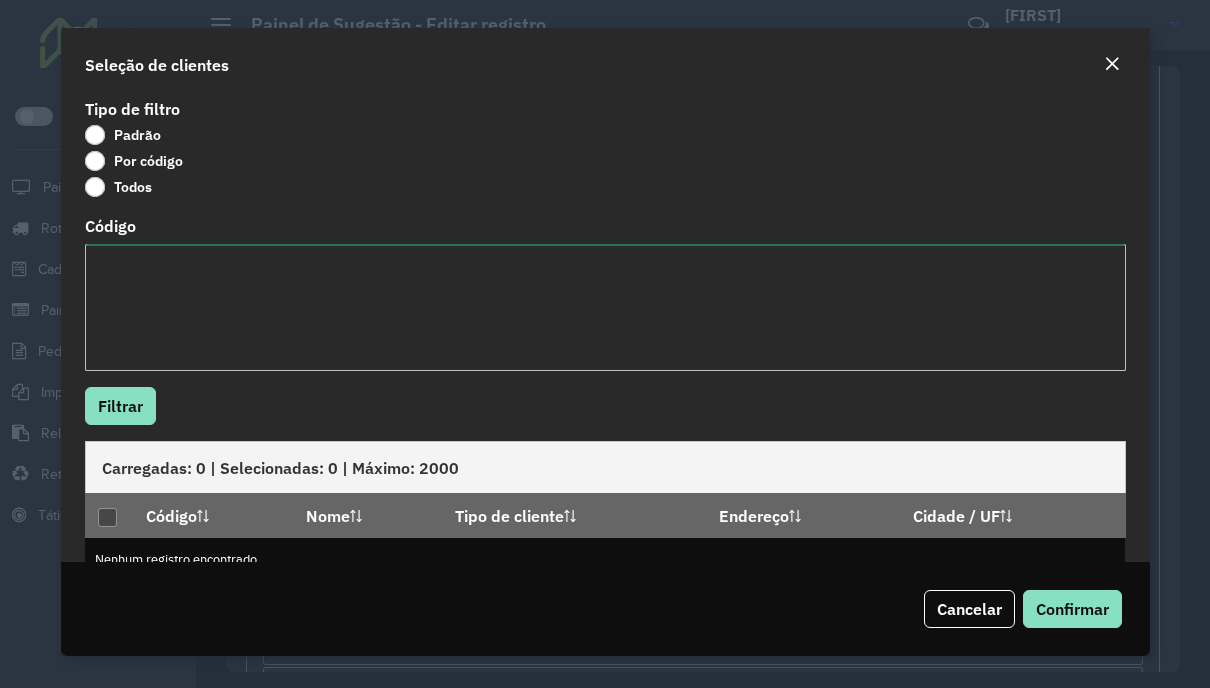 paste on "**********" 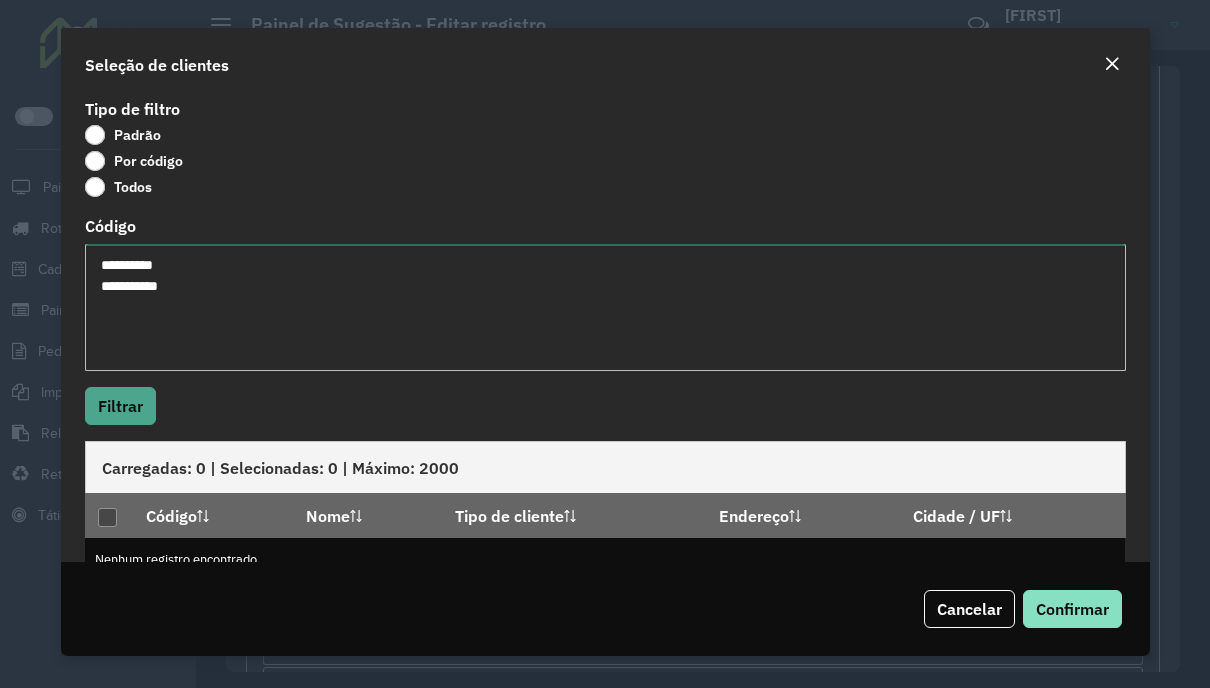 type on "**********" 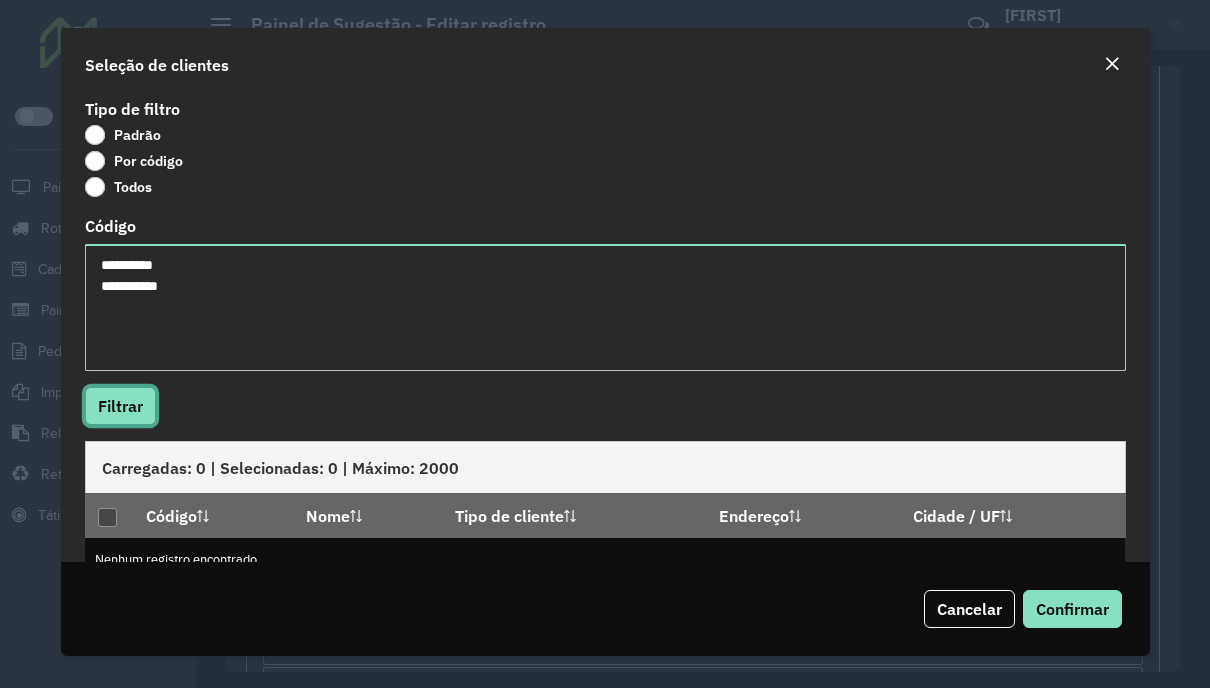 click on "Filtrar" 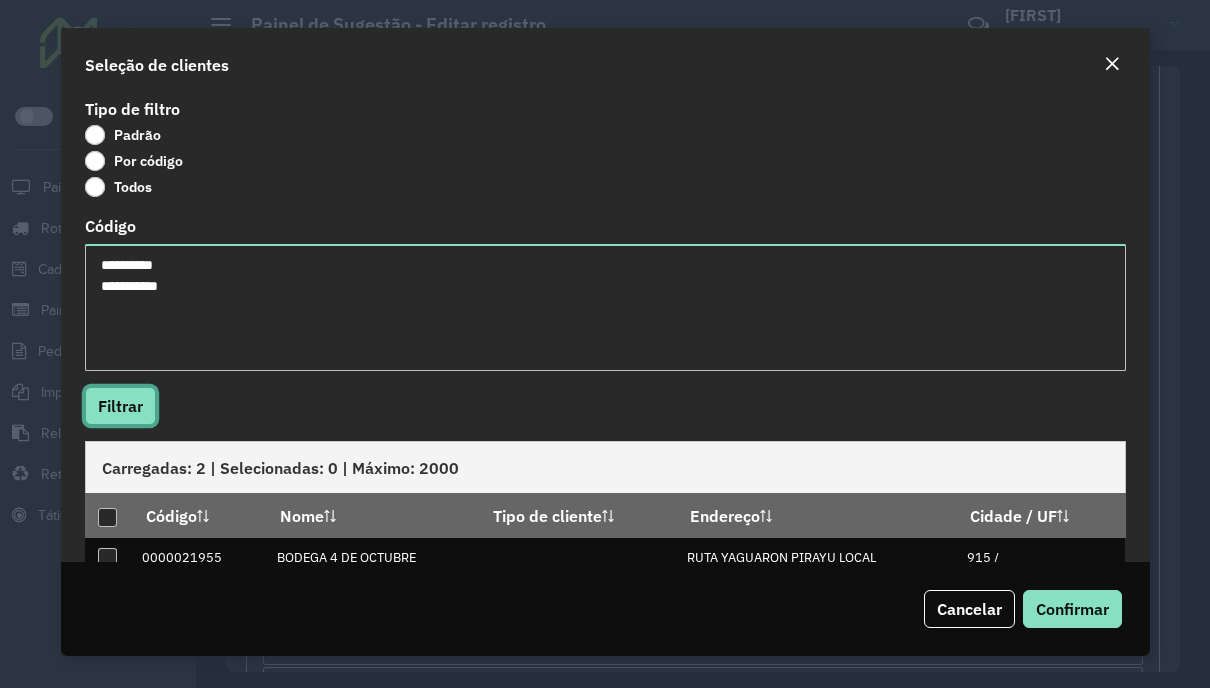 scroll, scrollTop: 79, scrollLeft: 0, axis: vertical 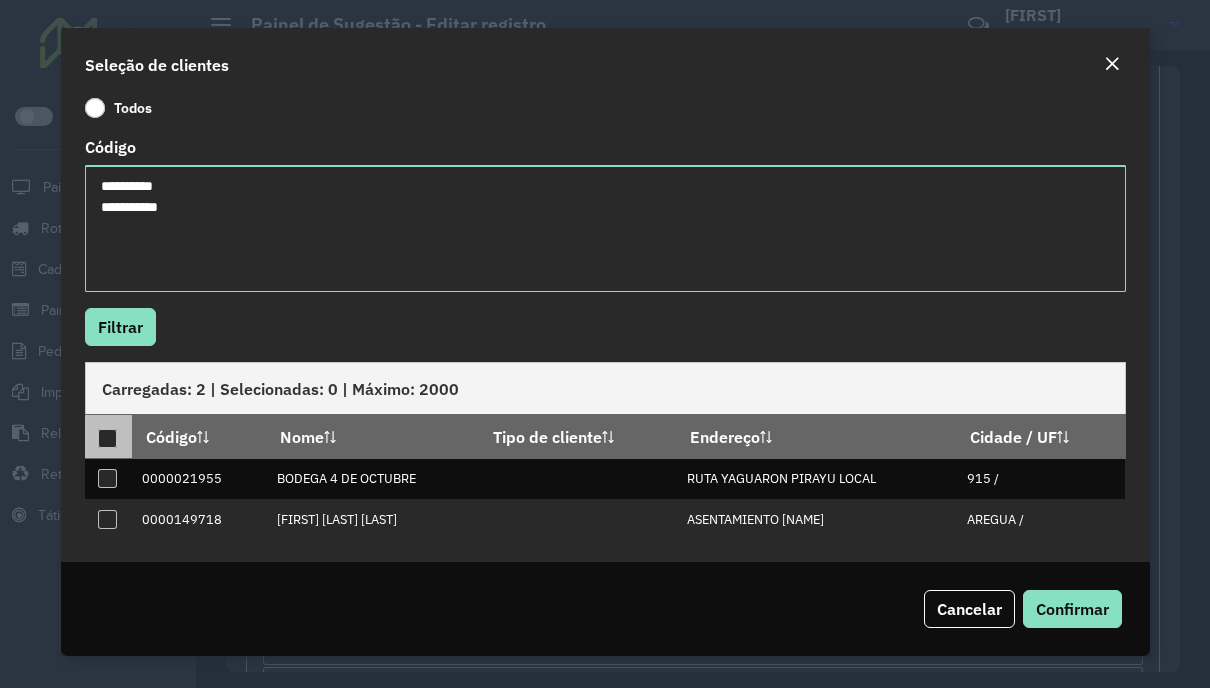 click at bounding box center [107, 438] 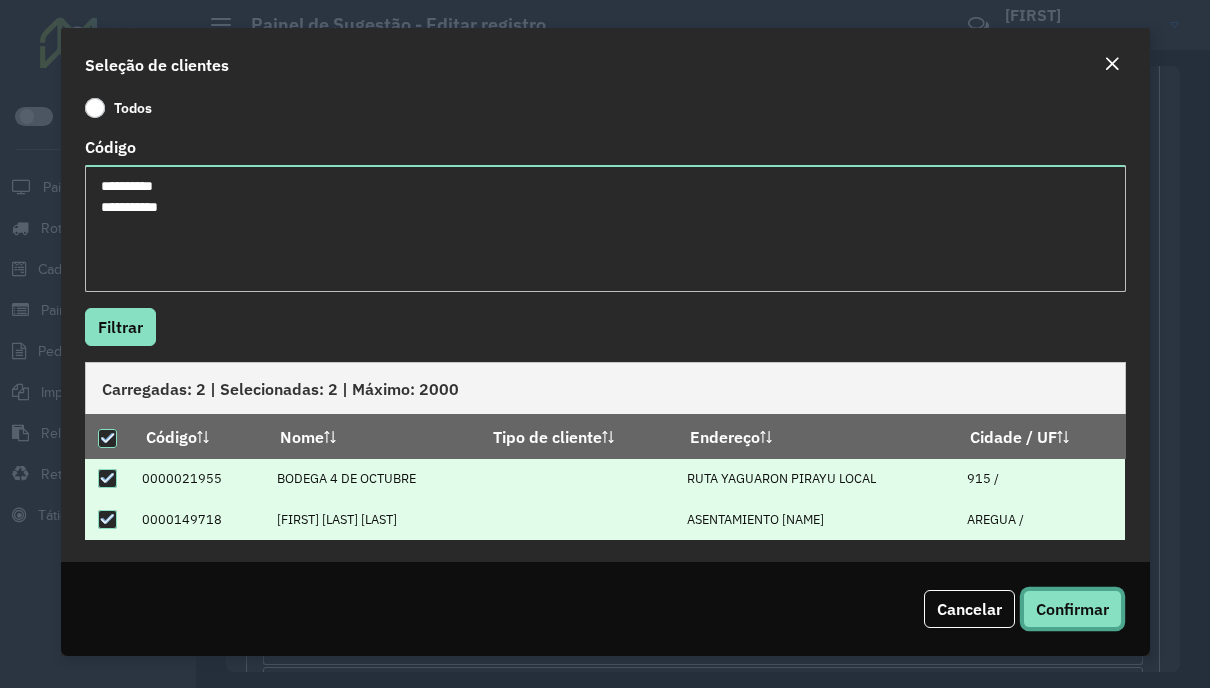 click on "Confirmar" 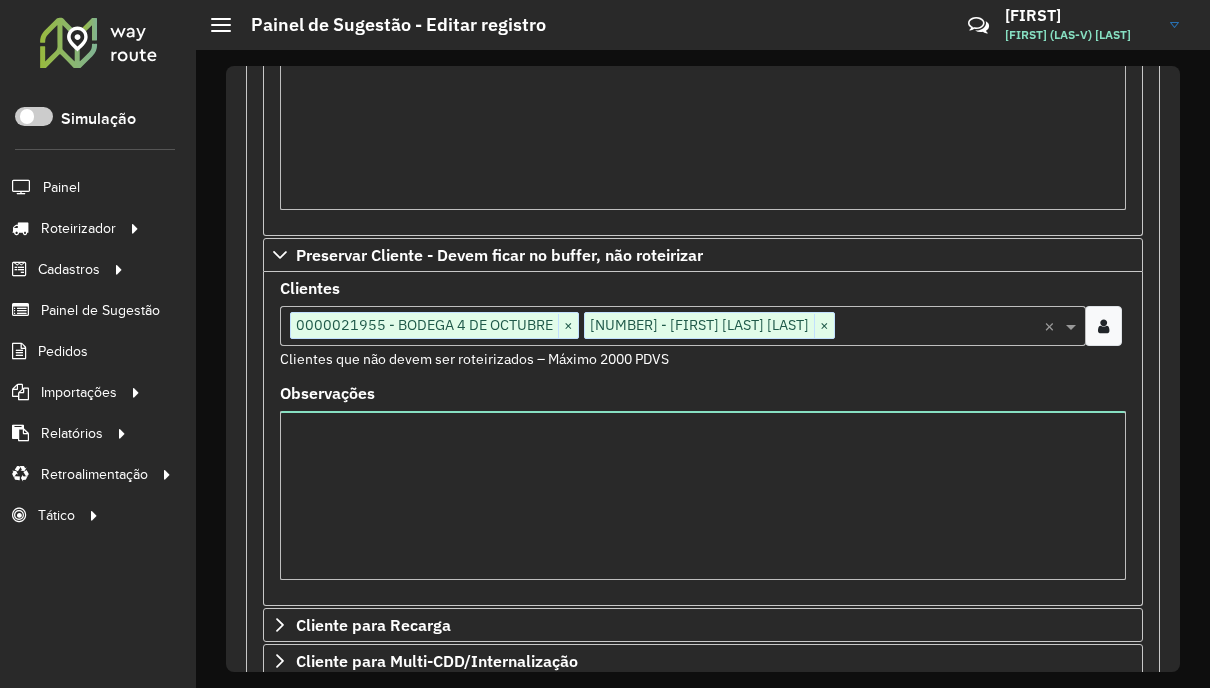 scroll, scrollTop: 500, scrollLeft: 0, axis: vertical 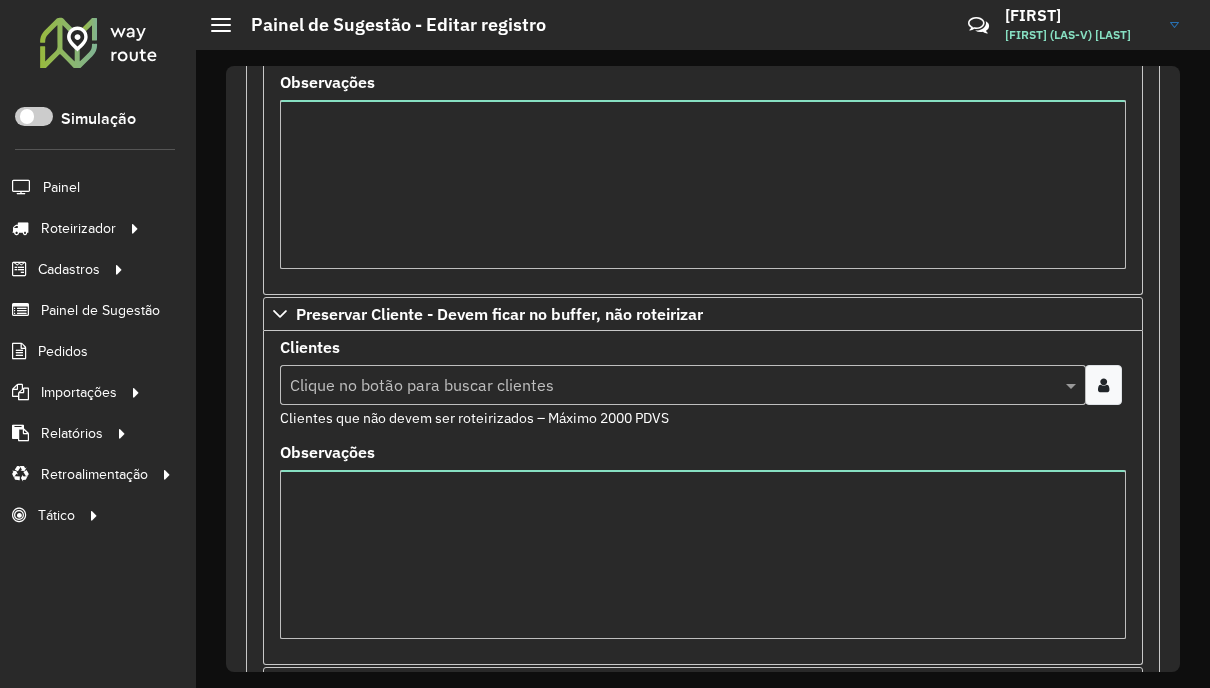 click on "Clientes  Clique no botão para buscar clientes Clientes que não devem ser roteirizados – Máximo 2000 PDVS" at bounding box center (703, 384) 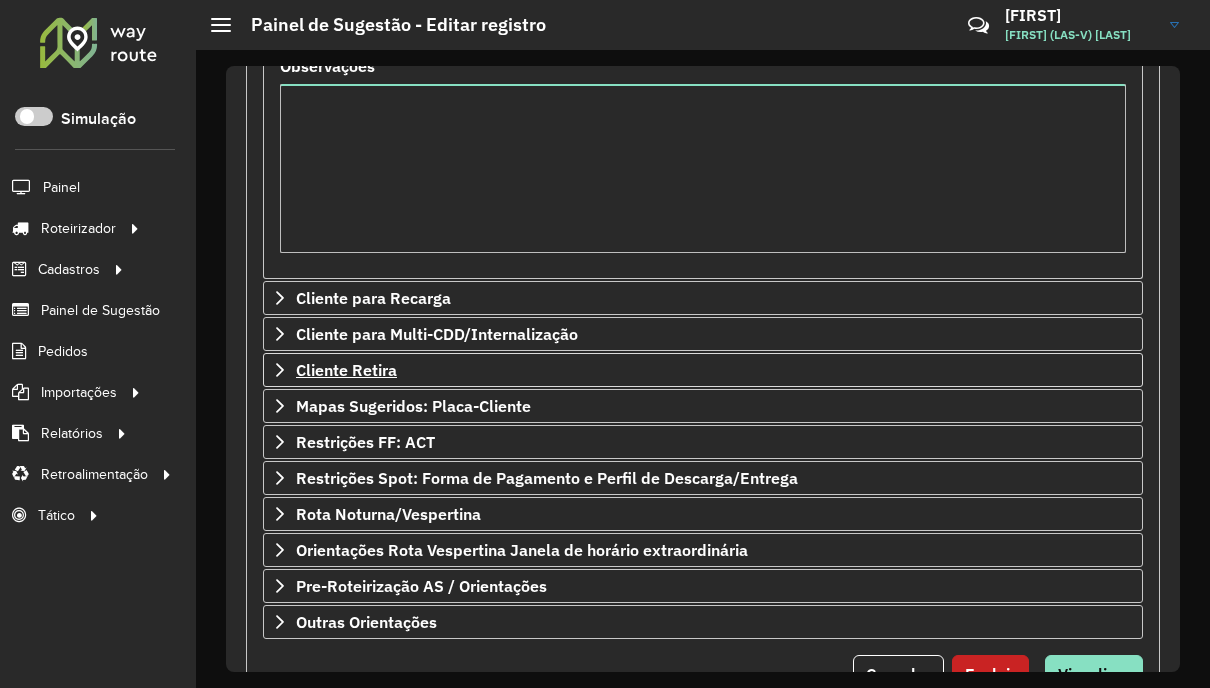 scroll, scrollTop: 965, scrollLeft: 0, axis: vertical 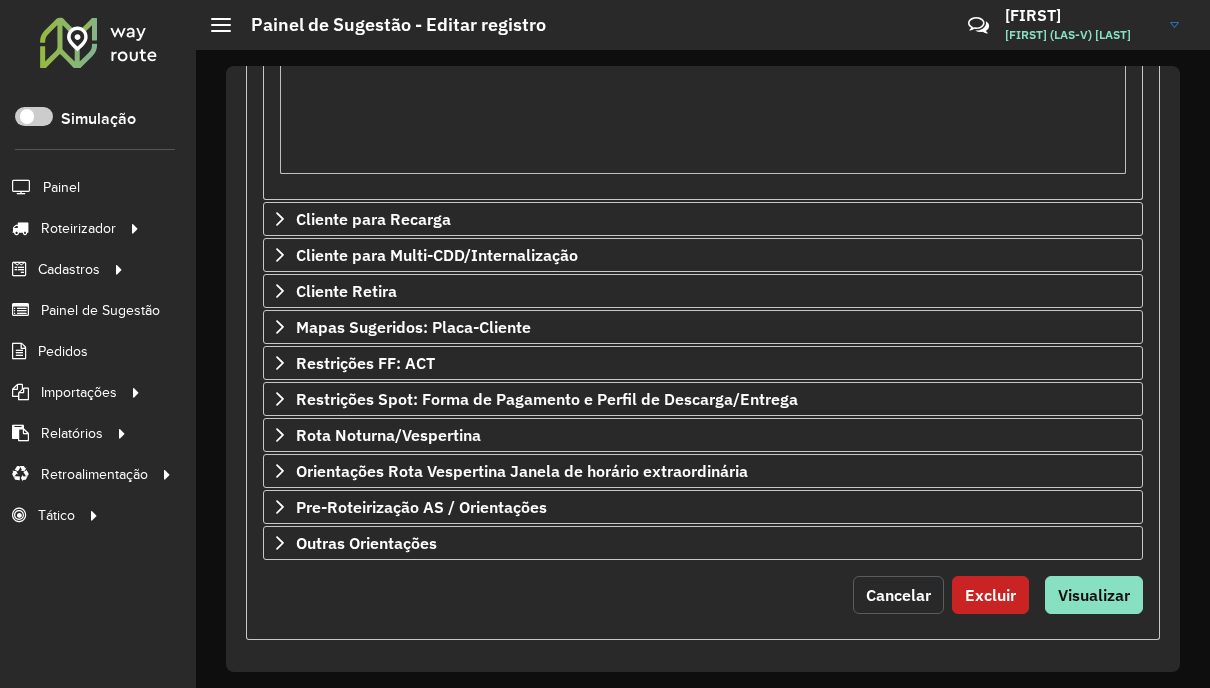 click on "Cancelar" at bounding box center [898, 595] 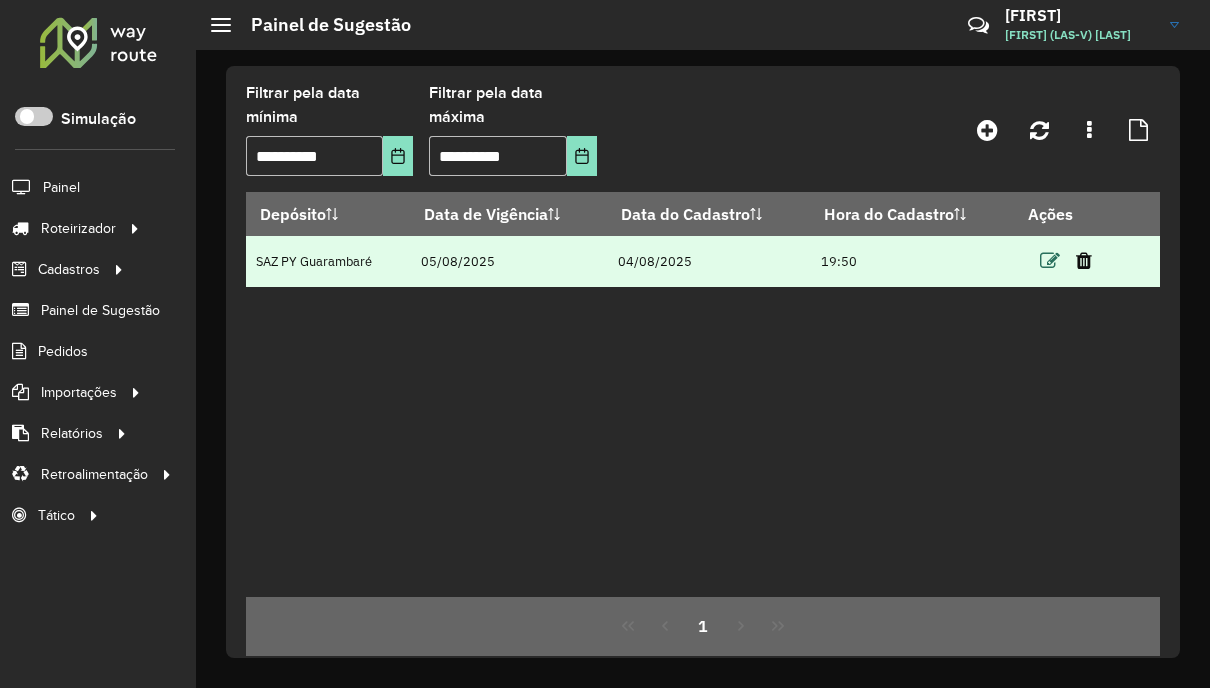 click at bounding box center [1050, 261] 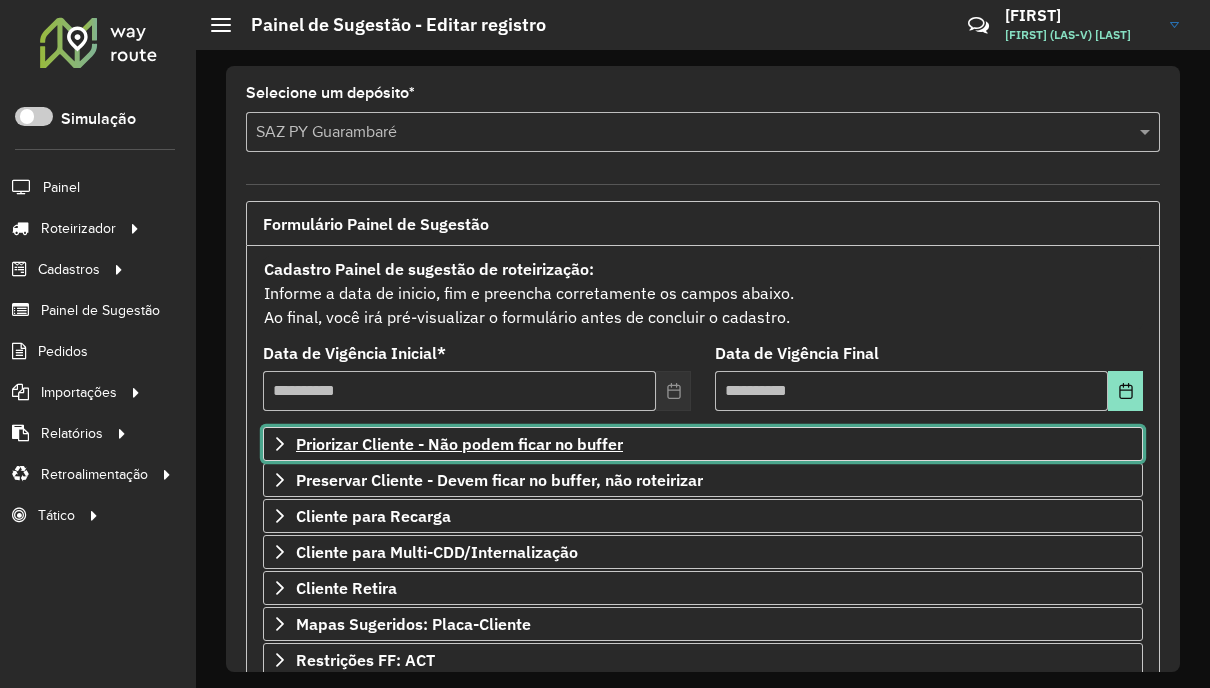click on "Priorizar Cliente - Não podem ficar no buffer" at bounding box center (459, 444) 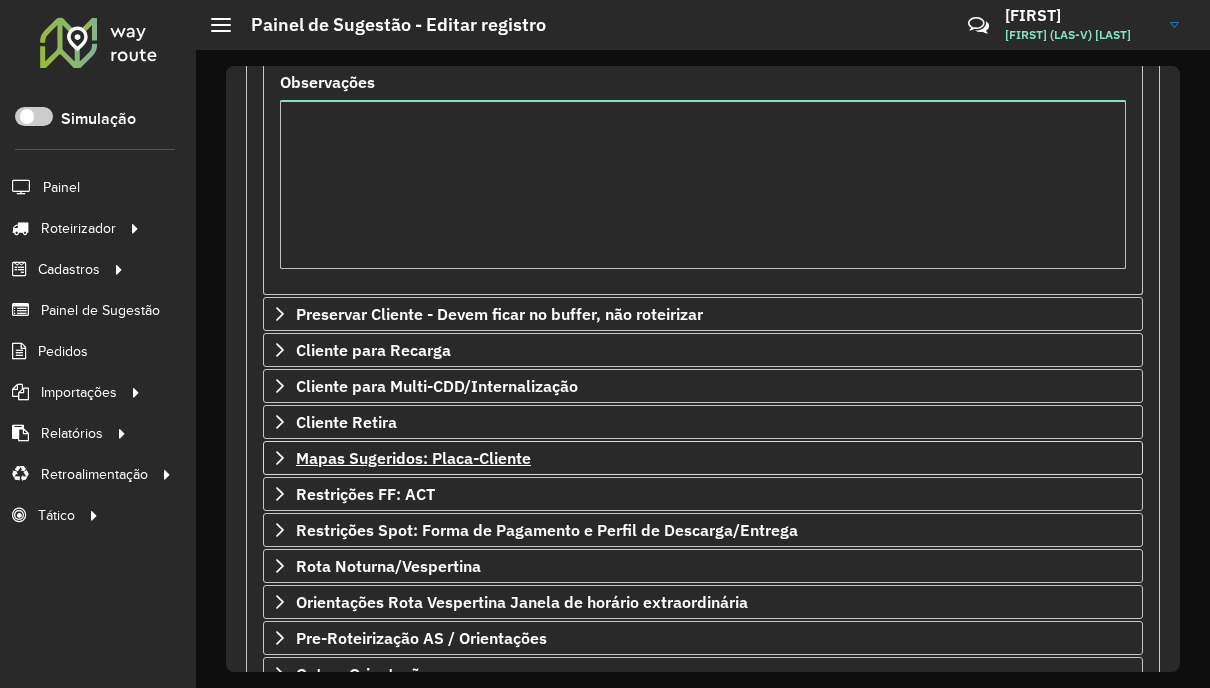 scroll, scrollTop: 631, scrollLeft: 0, axis: vertical 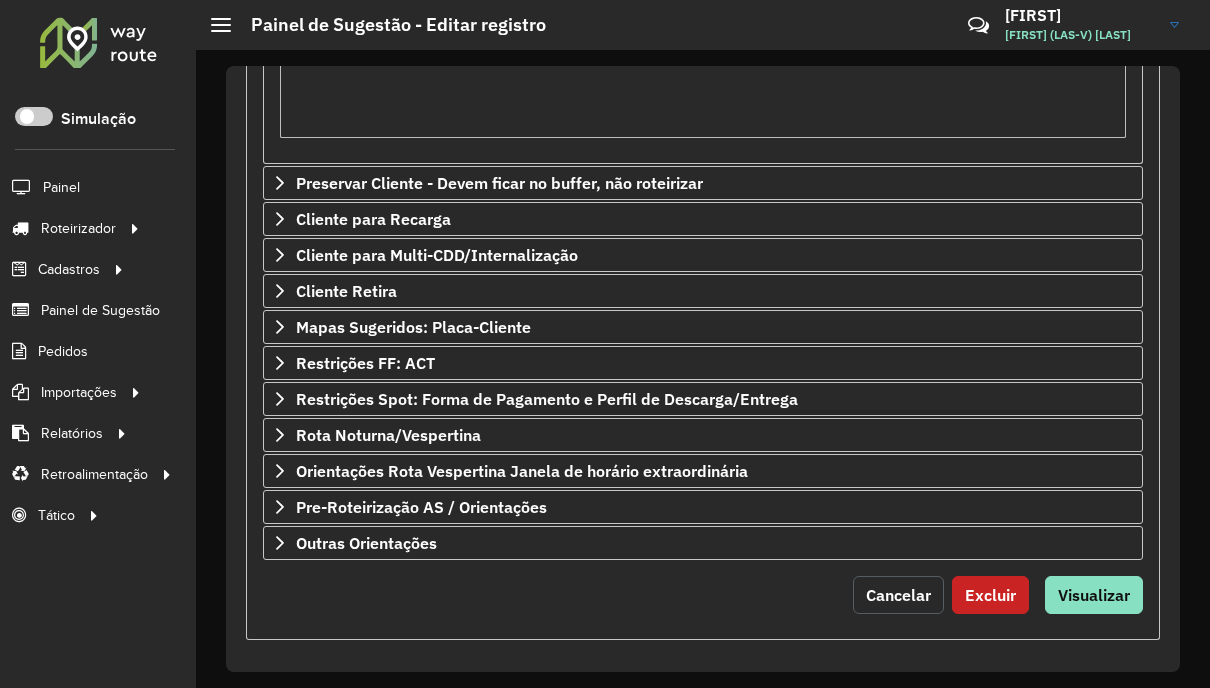 click on "Cancelar" at bounding box center (898, 595) 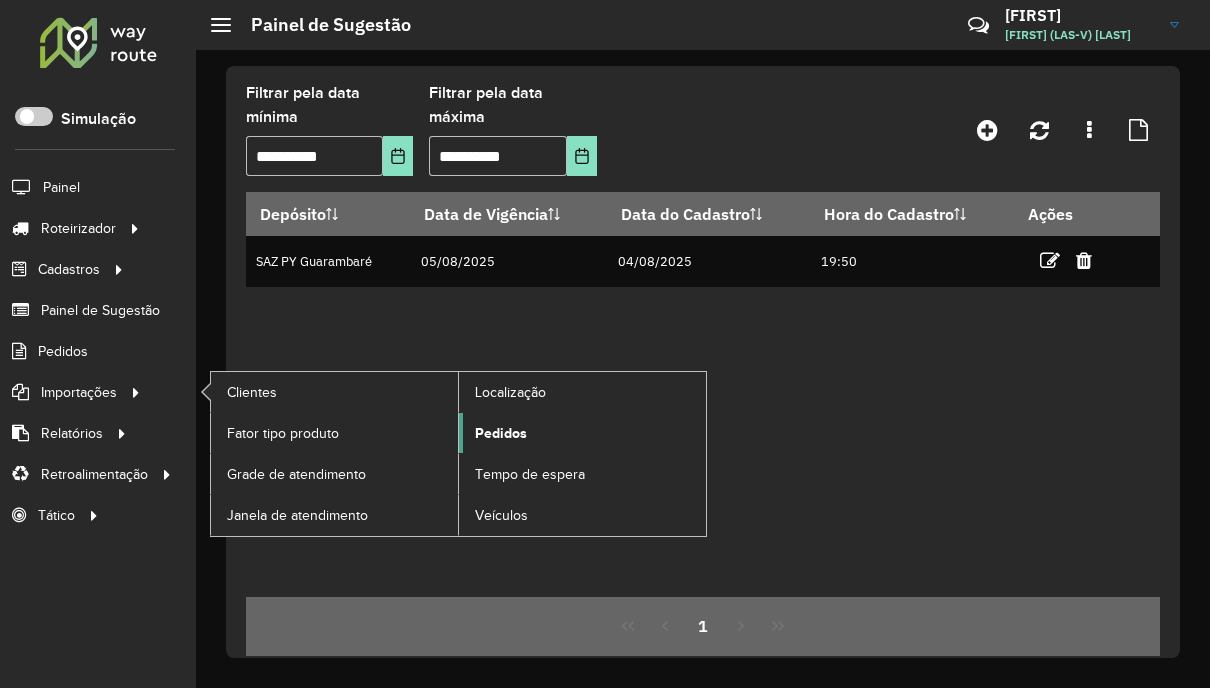 click on "Pedidos" 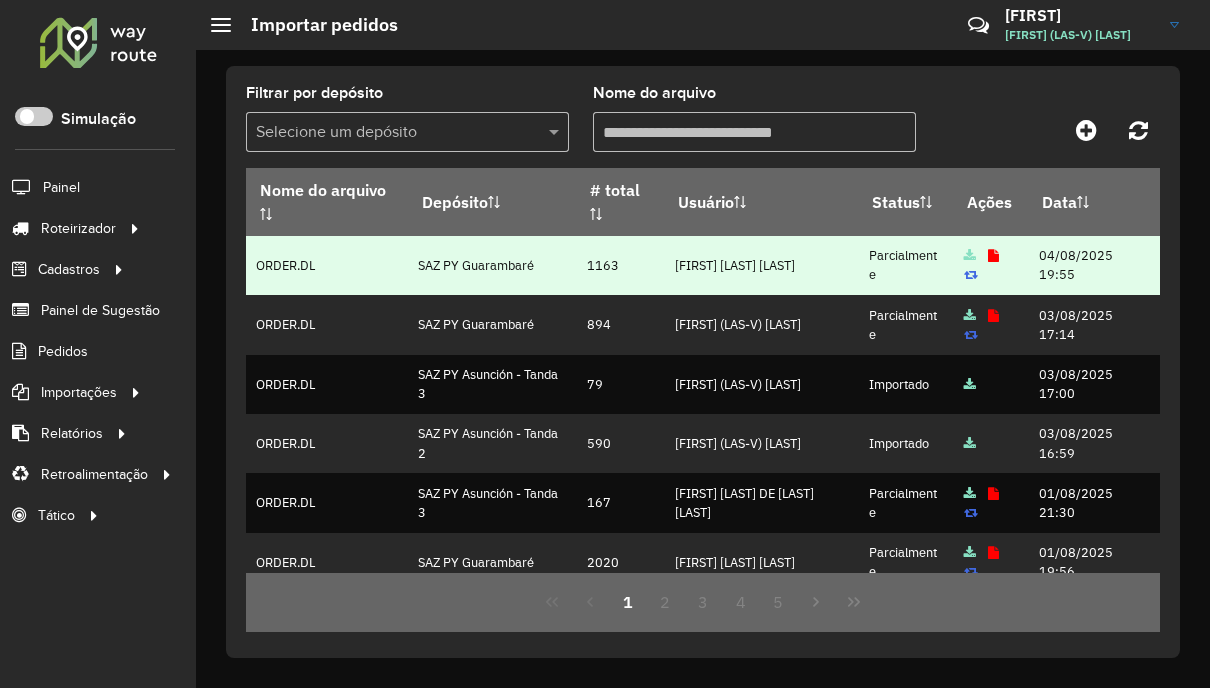 click at bounding box center (993, 256) 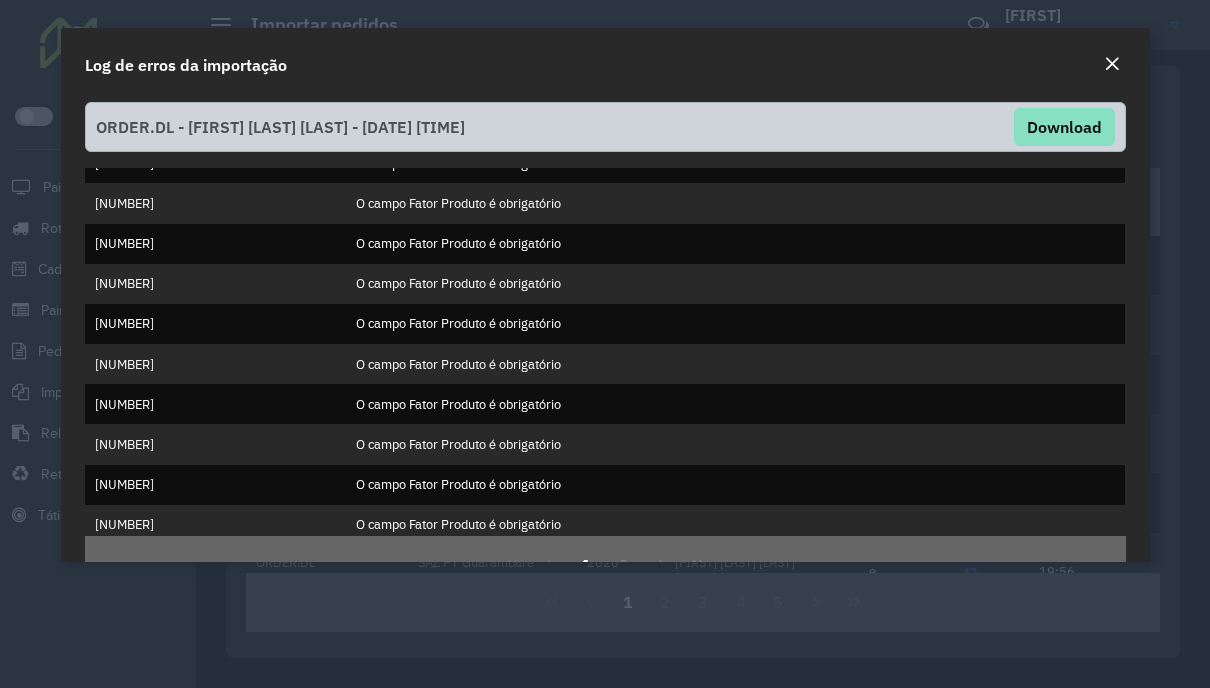 scroll, scrollTop: 472, scrollLeft: 0, axis: vertical 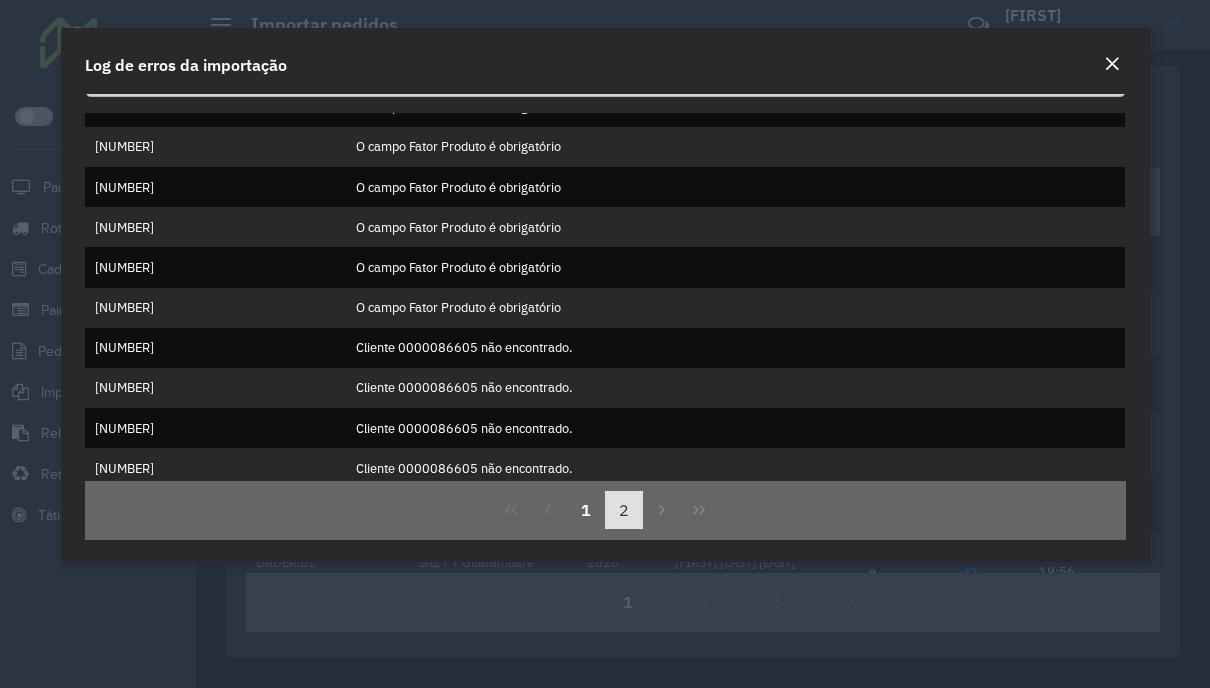 click on "2" at bounding box center (624, 510) 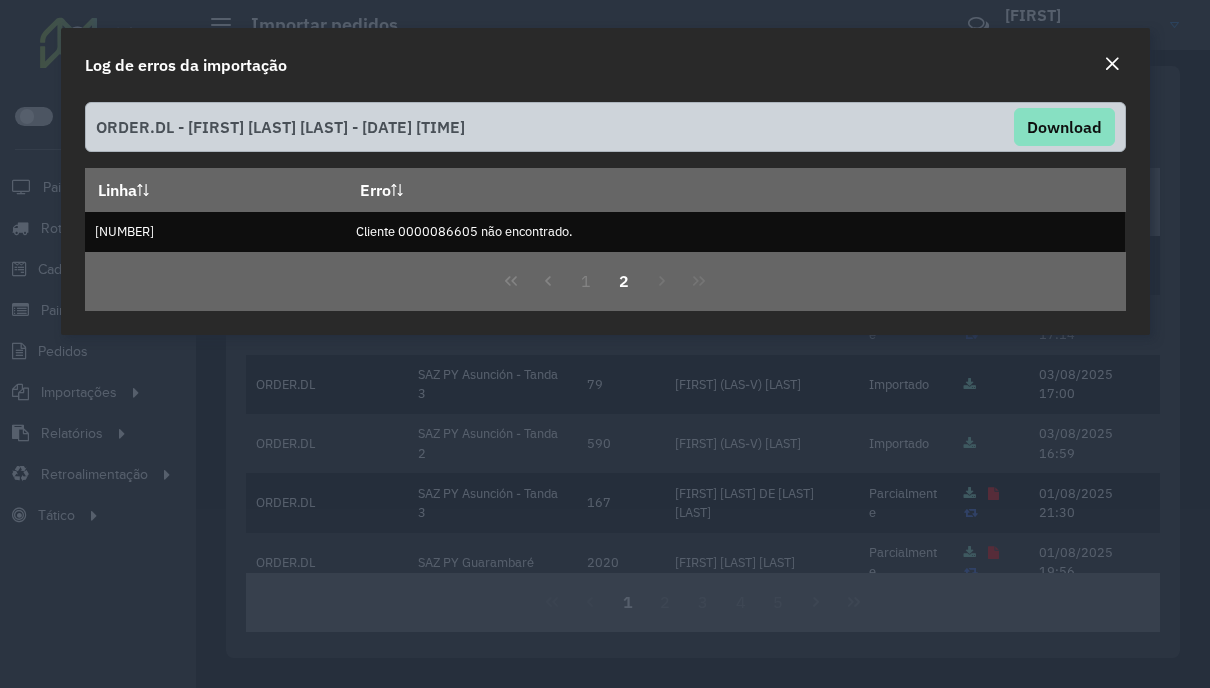 scroll, scrollTop: 0, scrollLeft: 0, axis: both 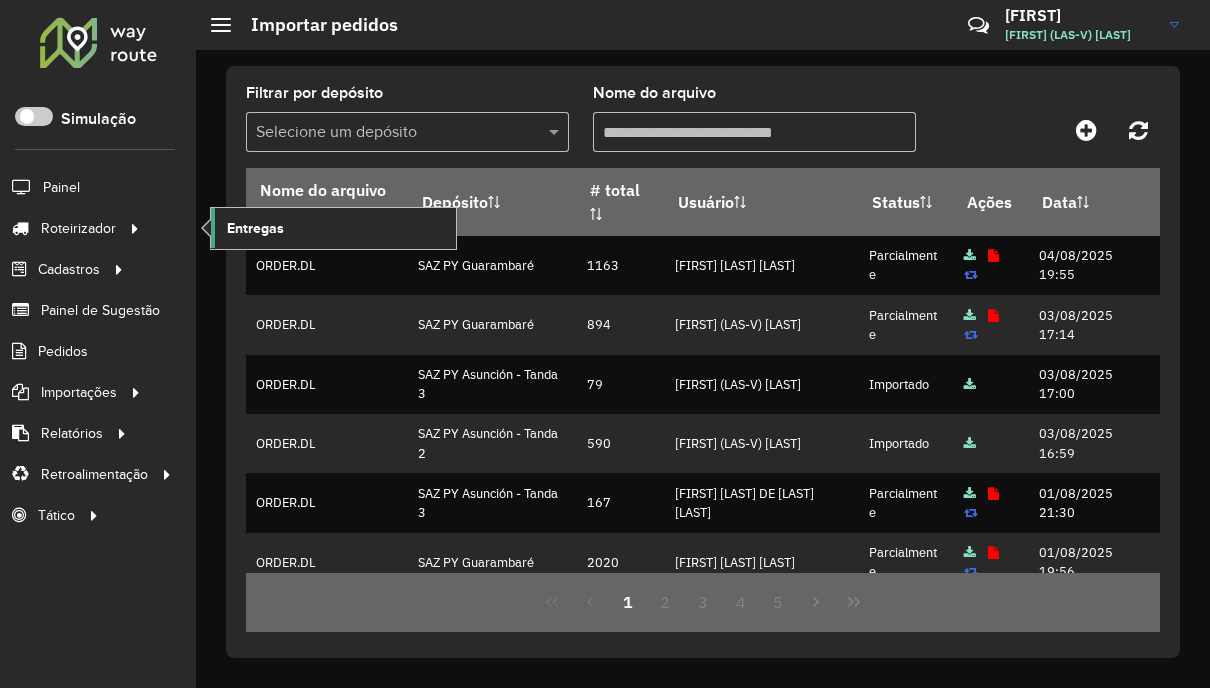 click on "Entregas" 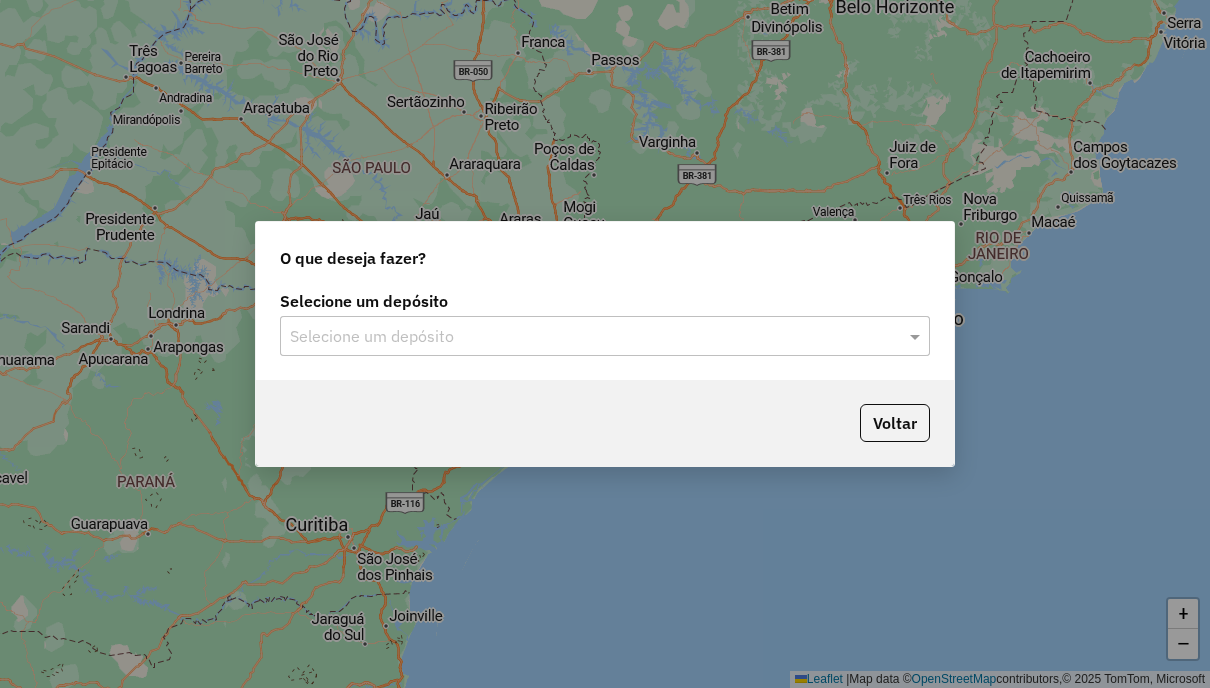 scroll, scrollTop: 0, scrollLeft: 0, axis: both 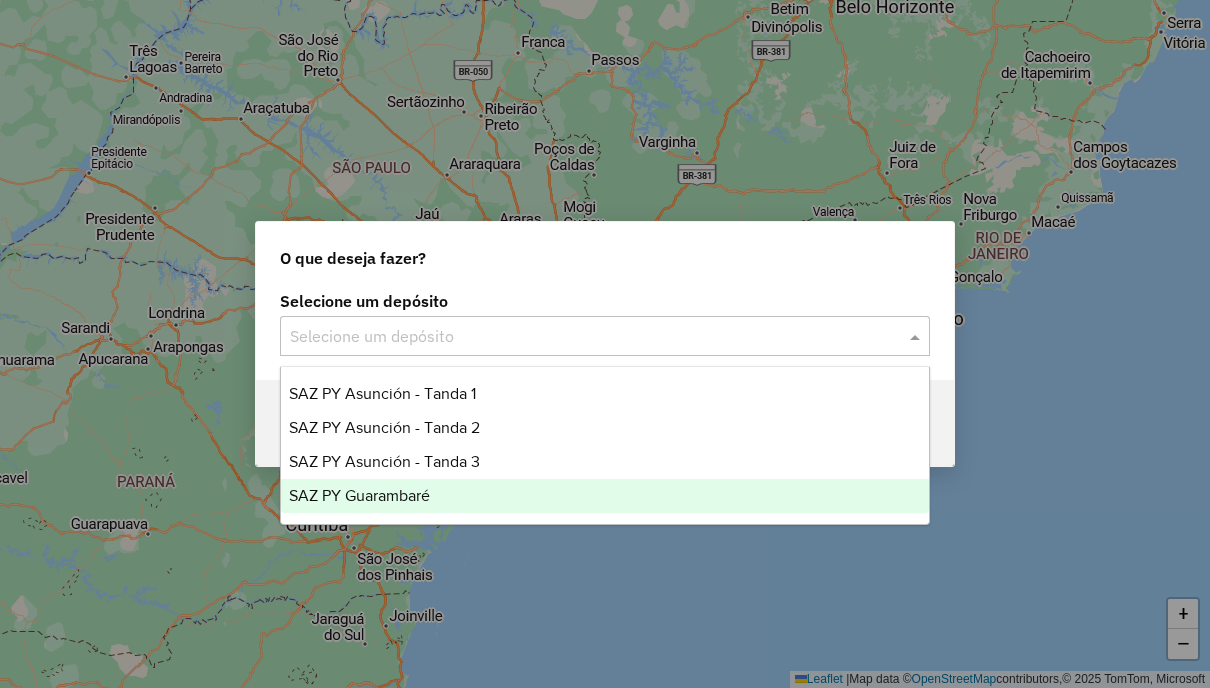 click on "SAZ PY Guarambaré" at bounding box center (604, 496) 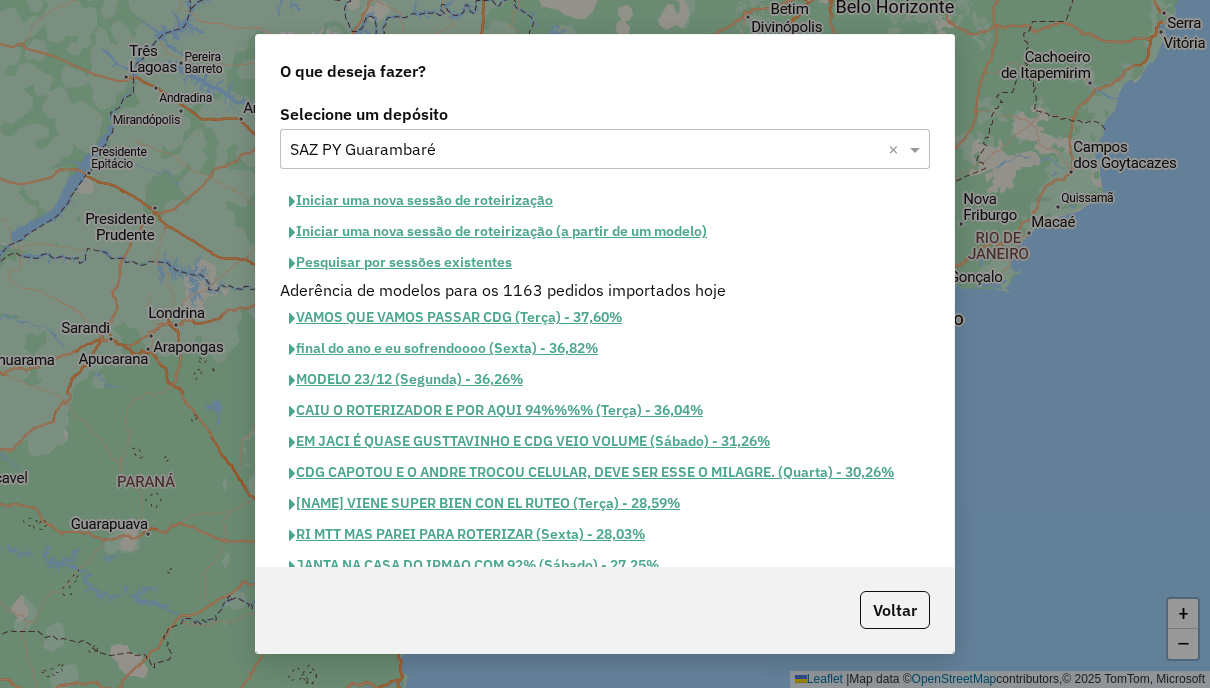 click on "Pesquisar por sessões existentes" 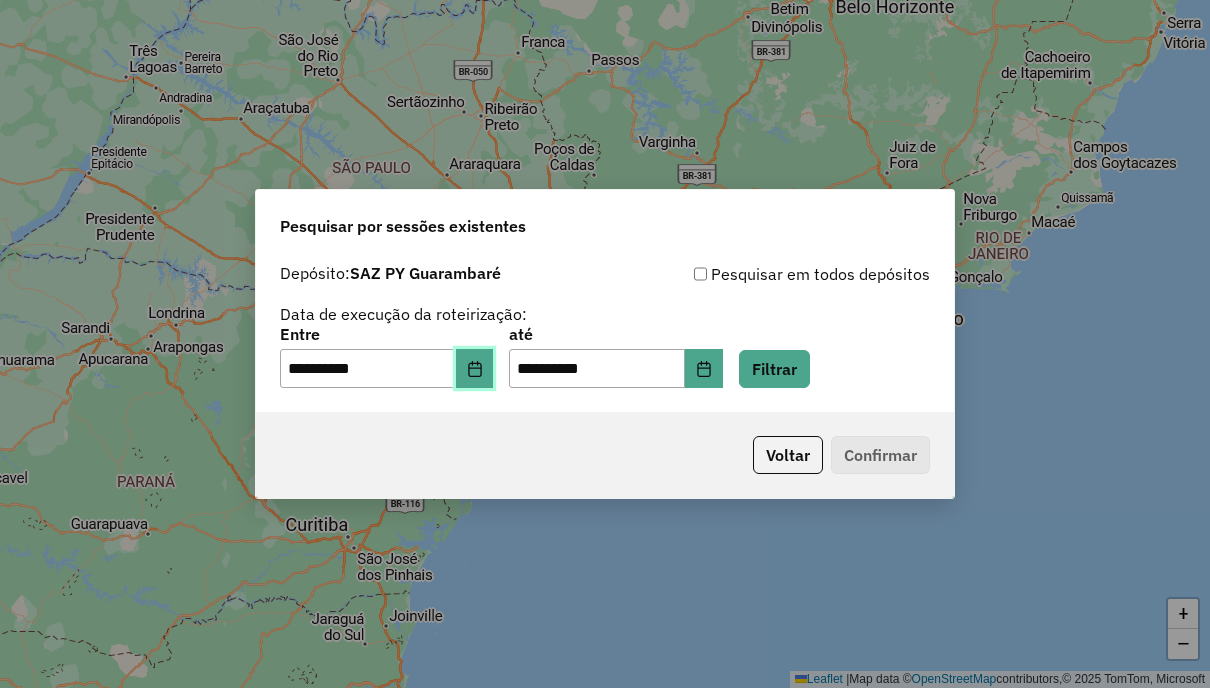 click 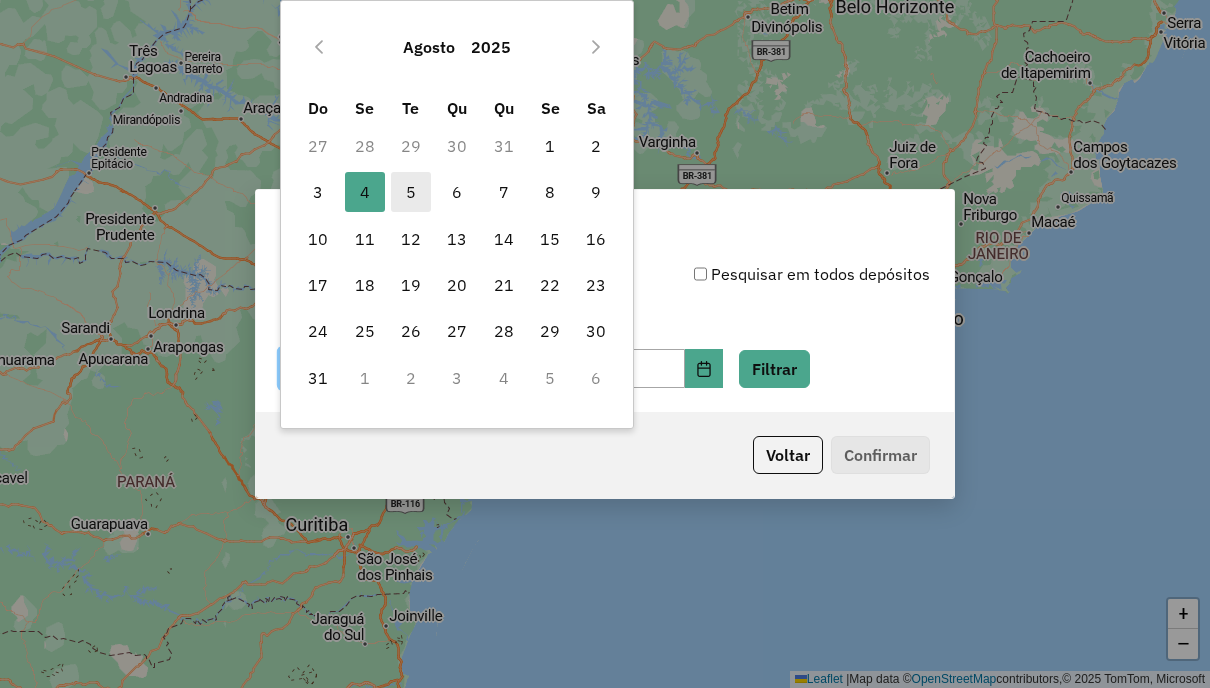 click on "5" at bounding box center (411, 192) 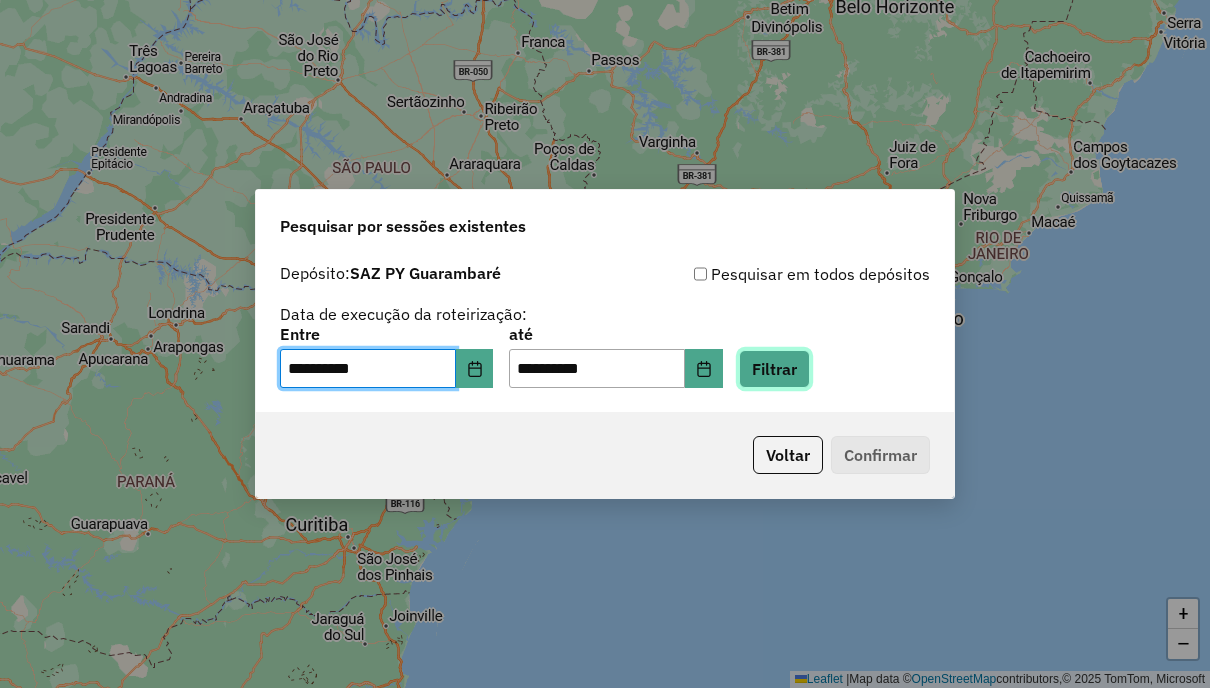 click on "Filtrar" 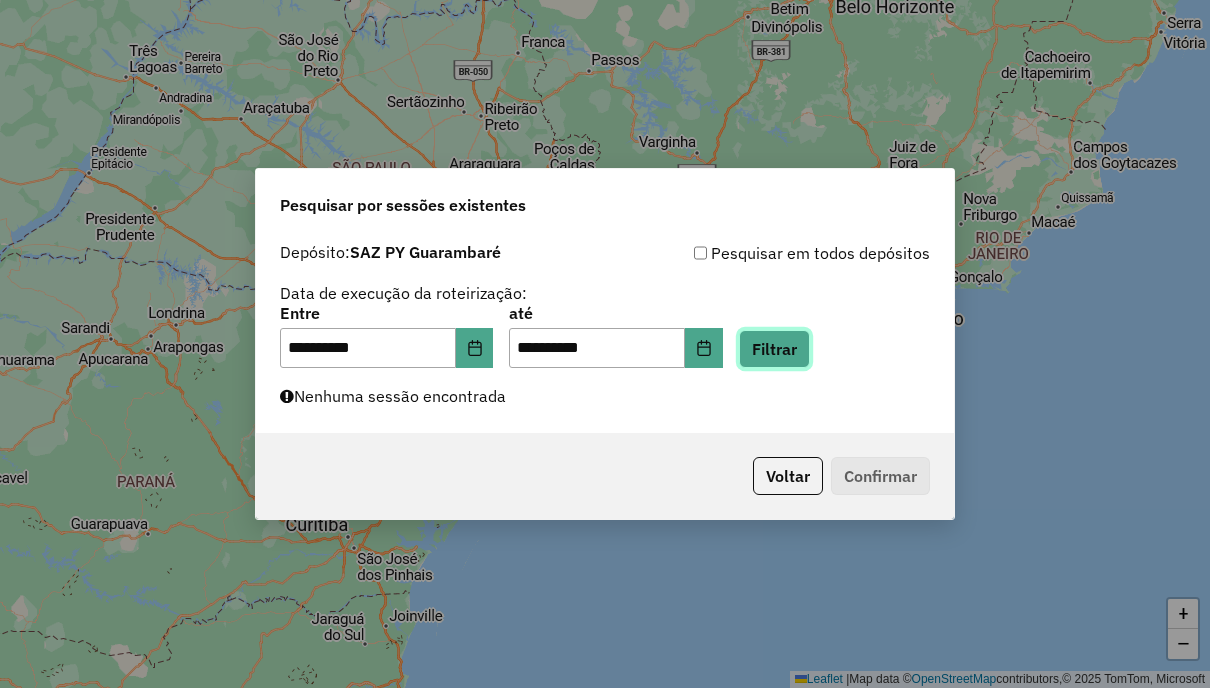 click on "Filtrar" 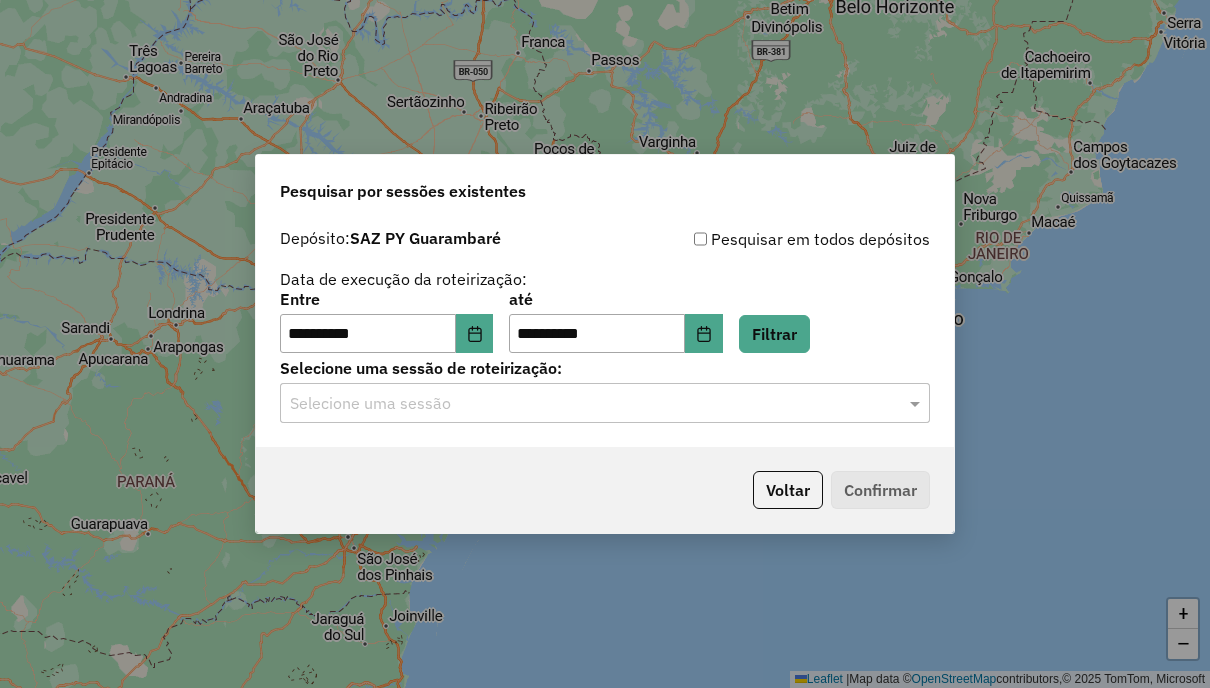click 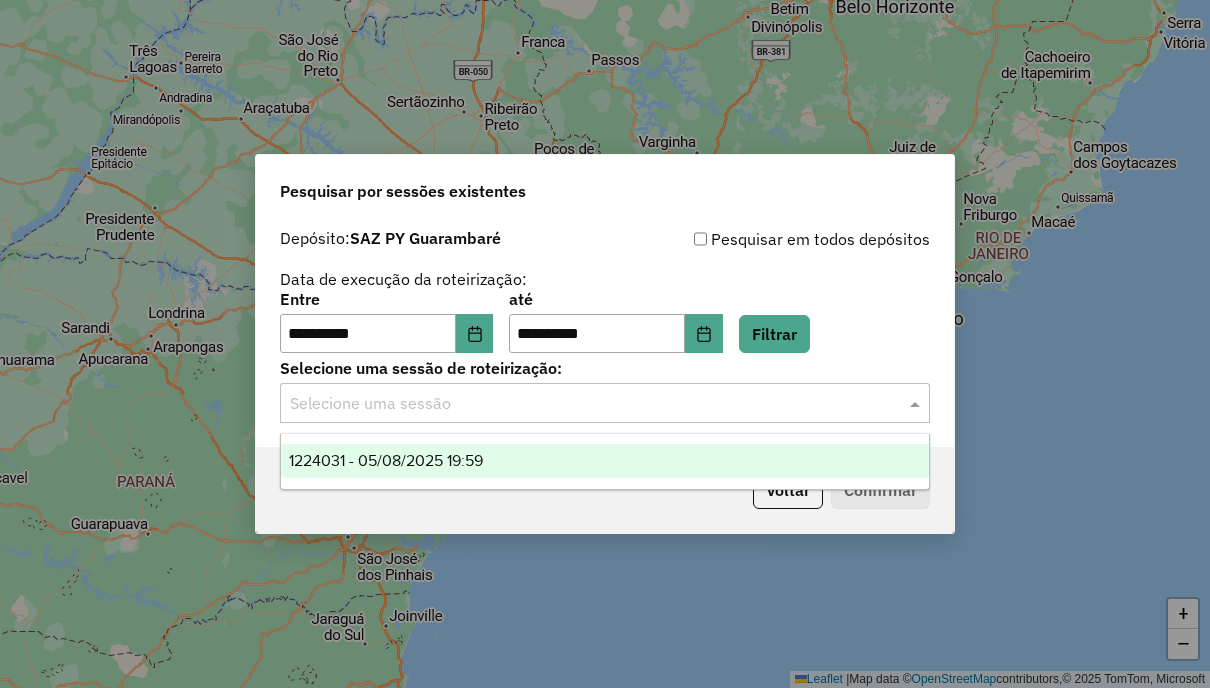 click on "1224031 - 05/08/2025 19:59" at bounding box center (604, 461) 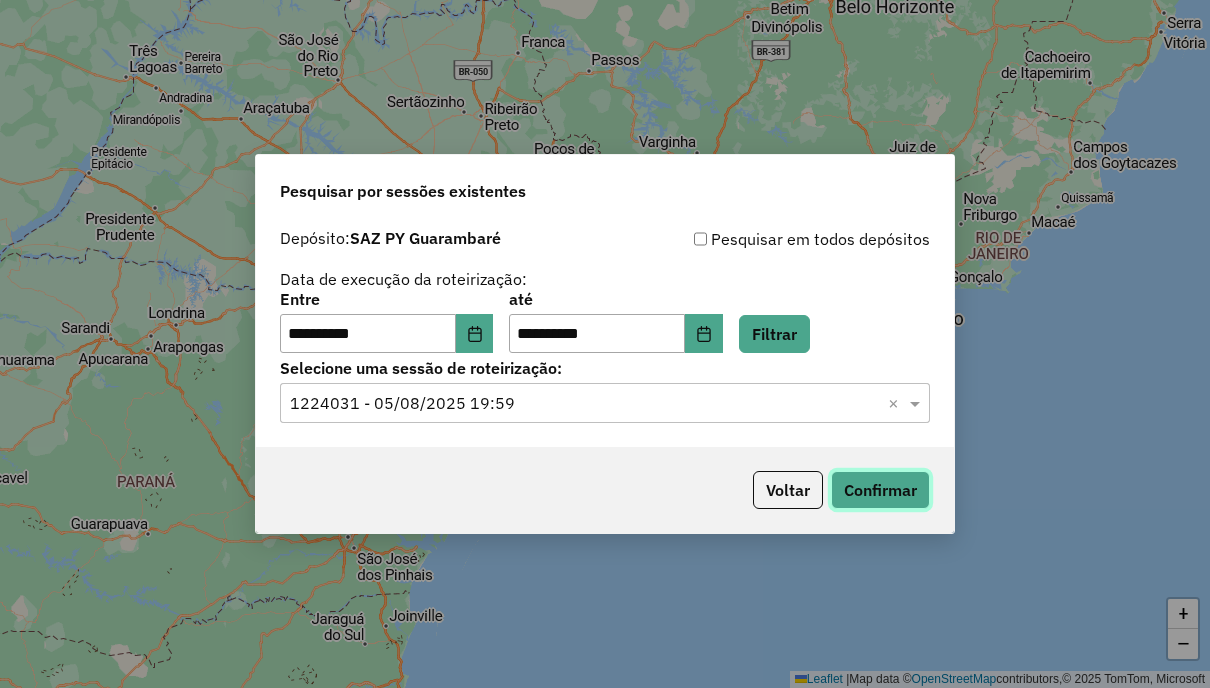 click on "Confirmar" 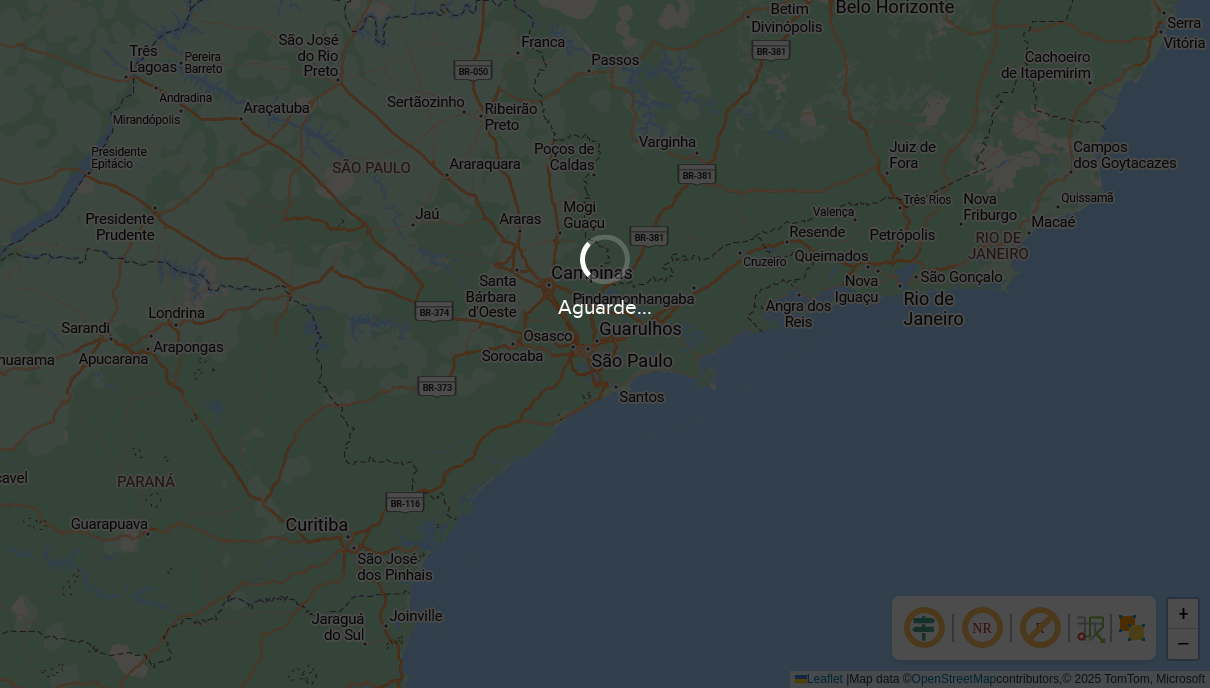 scroll, scrollTop: 0, scrollLeft: 0, axis: both 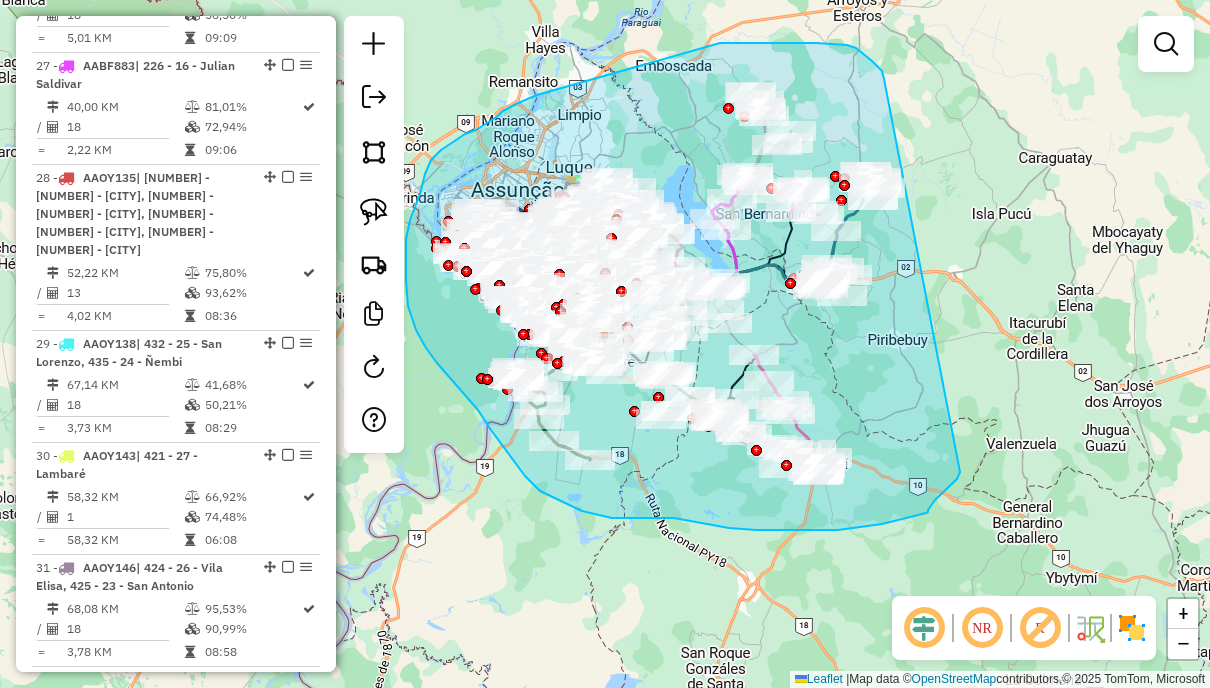 drag, startPoint x: 884, startPoint y: 79, endPoint x: 972, endPoint y: 453, distance: 384.21347 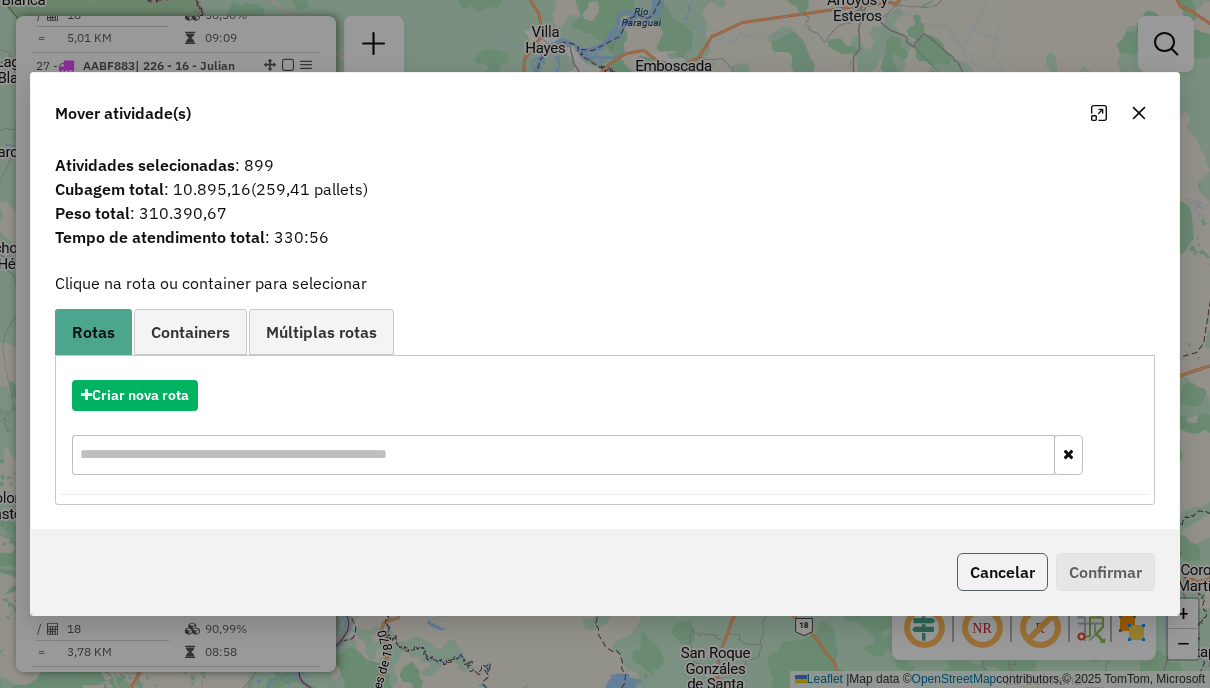 click on "Cancelar" 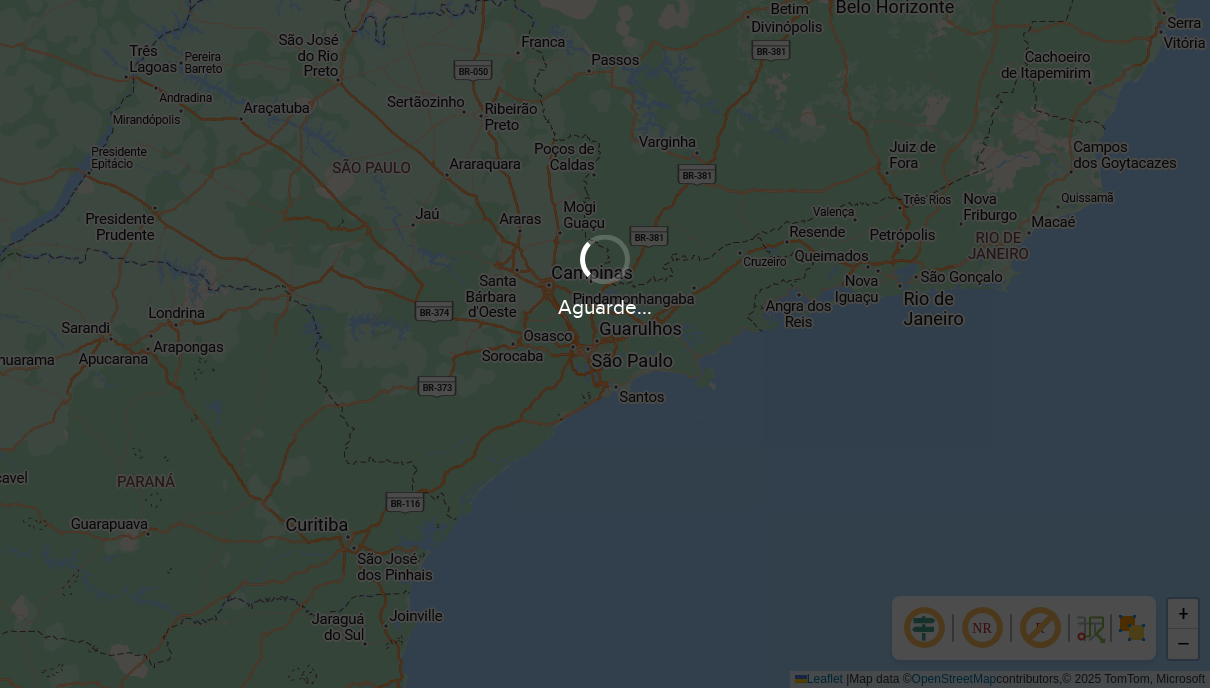 scroll, scrollTop: 0, scrollLeft: 0, axis: both 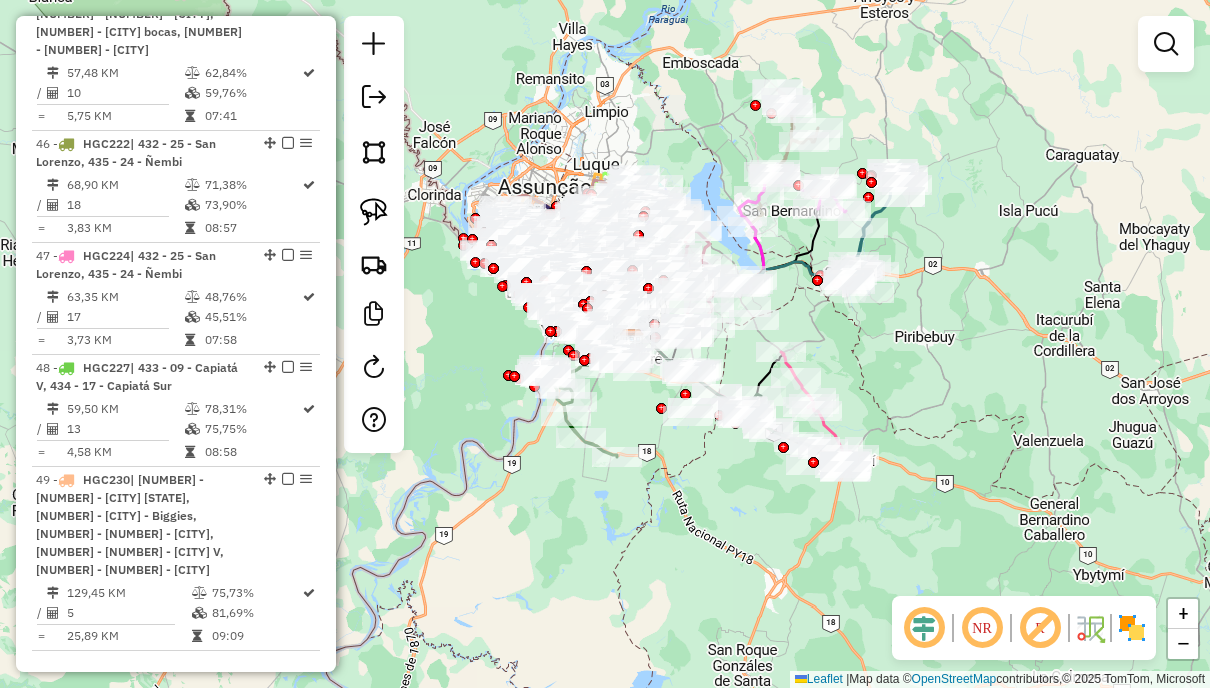 drag, startPoint x: 587, startPoint y: 119, endPoint x: 615, endPoint y: 116, distance: 28.160255 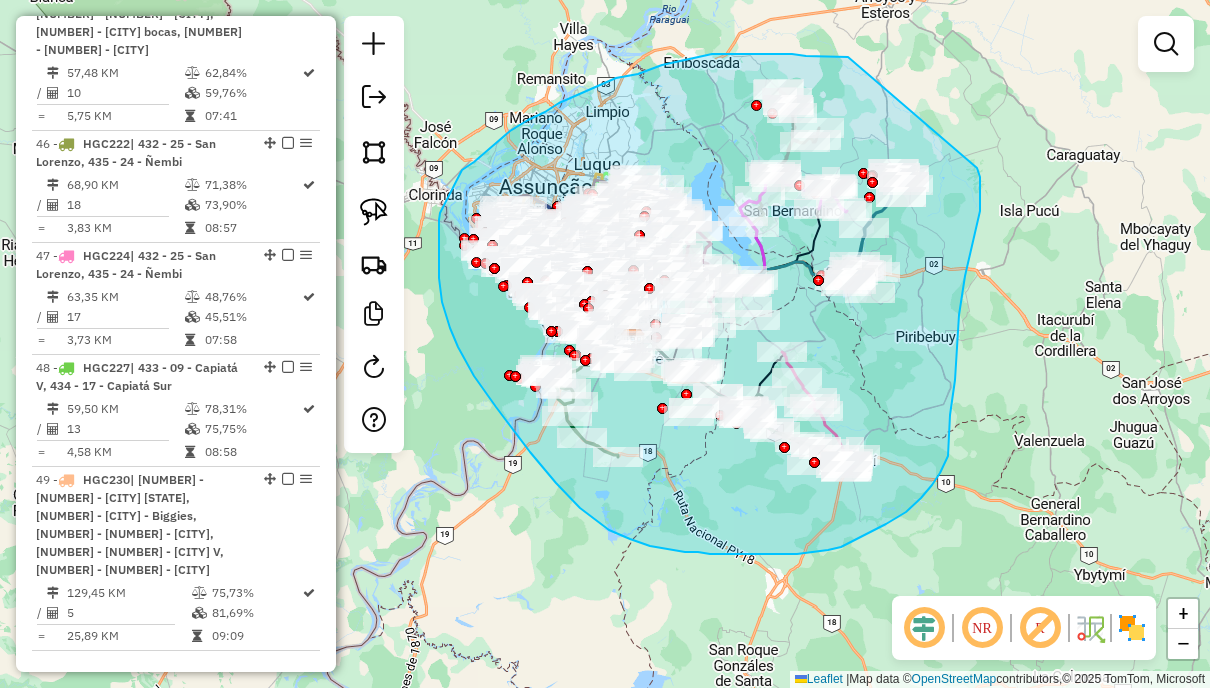 drag, startPoint x: 848, startPoint y: 57, endPoint x: 977, endPoint y: 168, distance: 170.18225 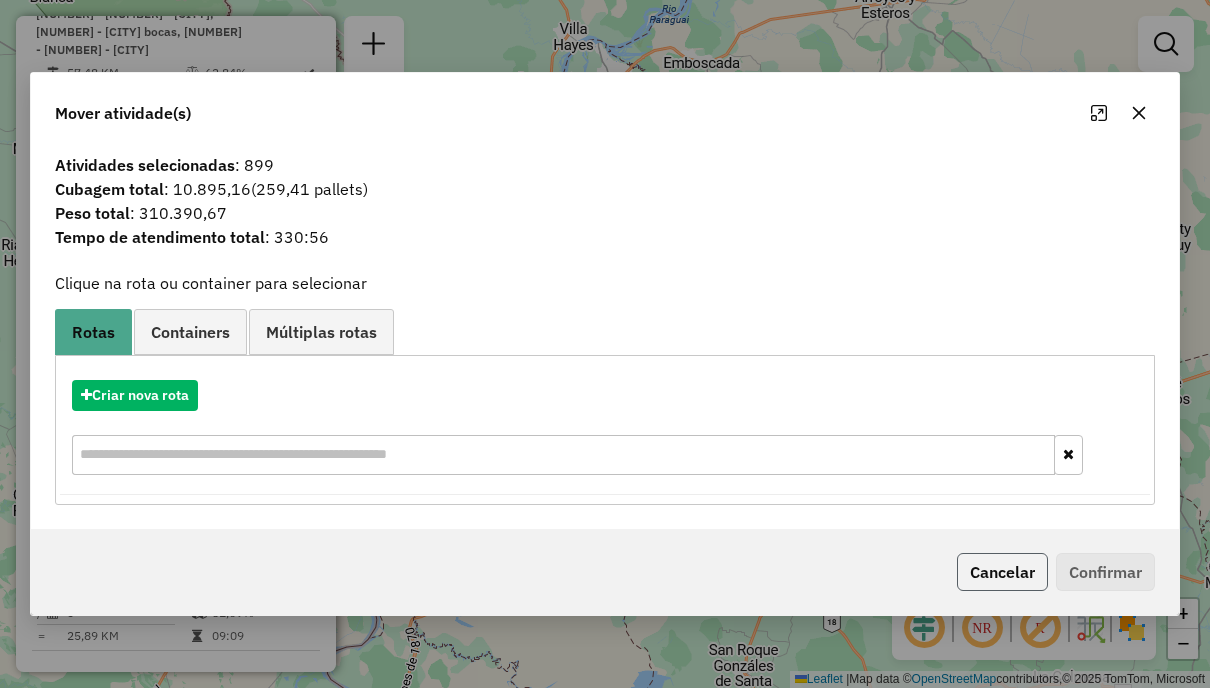click on "Cancelar" 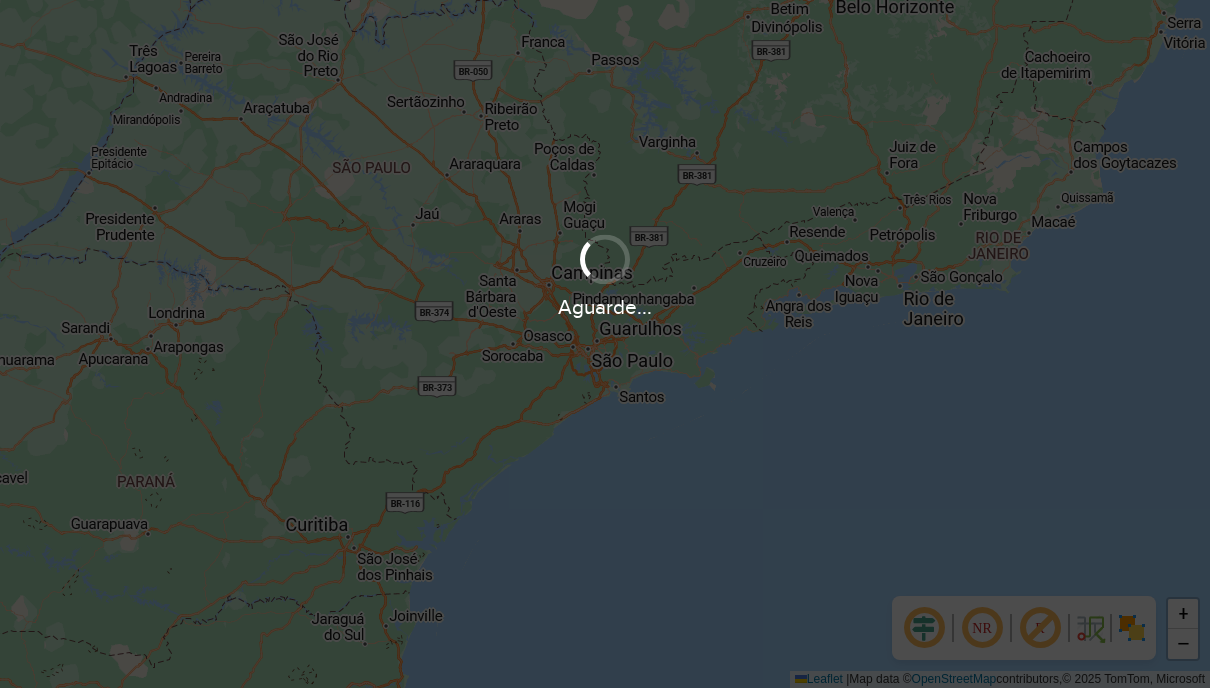 scroll, scrollTop: 0, scrollLeft: 0, axis: both 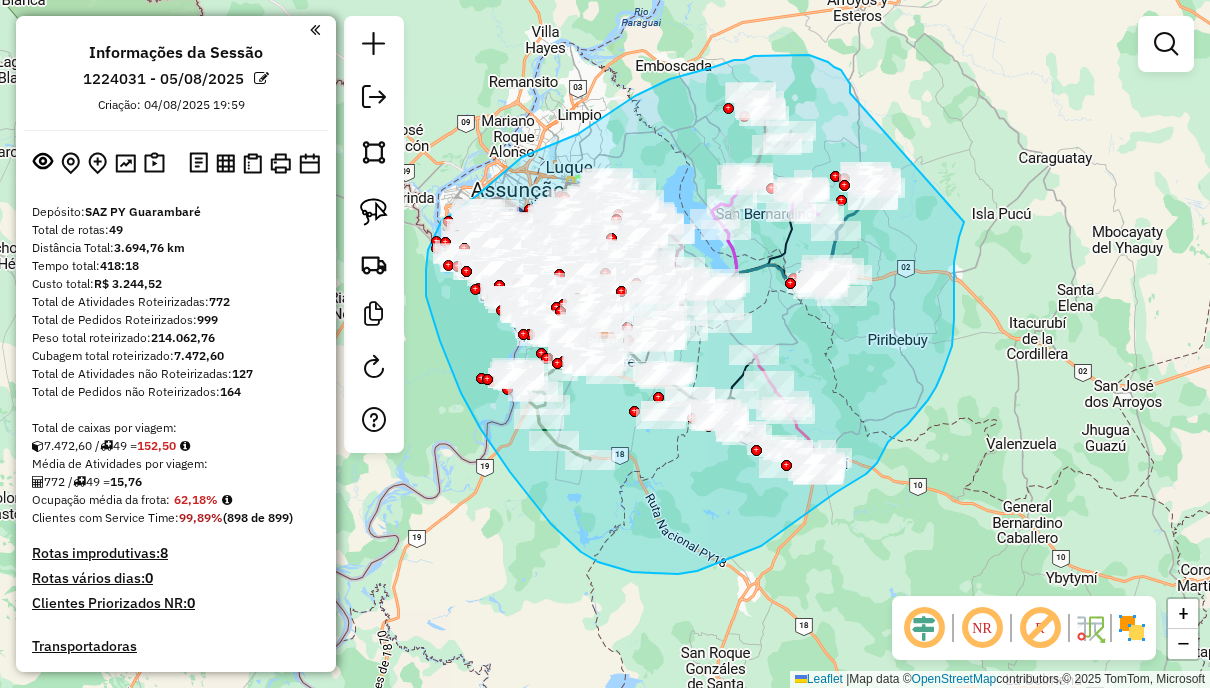 drag, startPoint x: 850, startPoint y: 86, endPoint x: 964, endPoint y: 222, distance: 177.45985 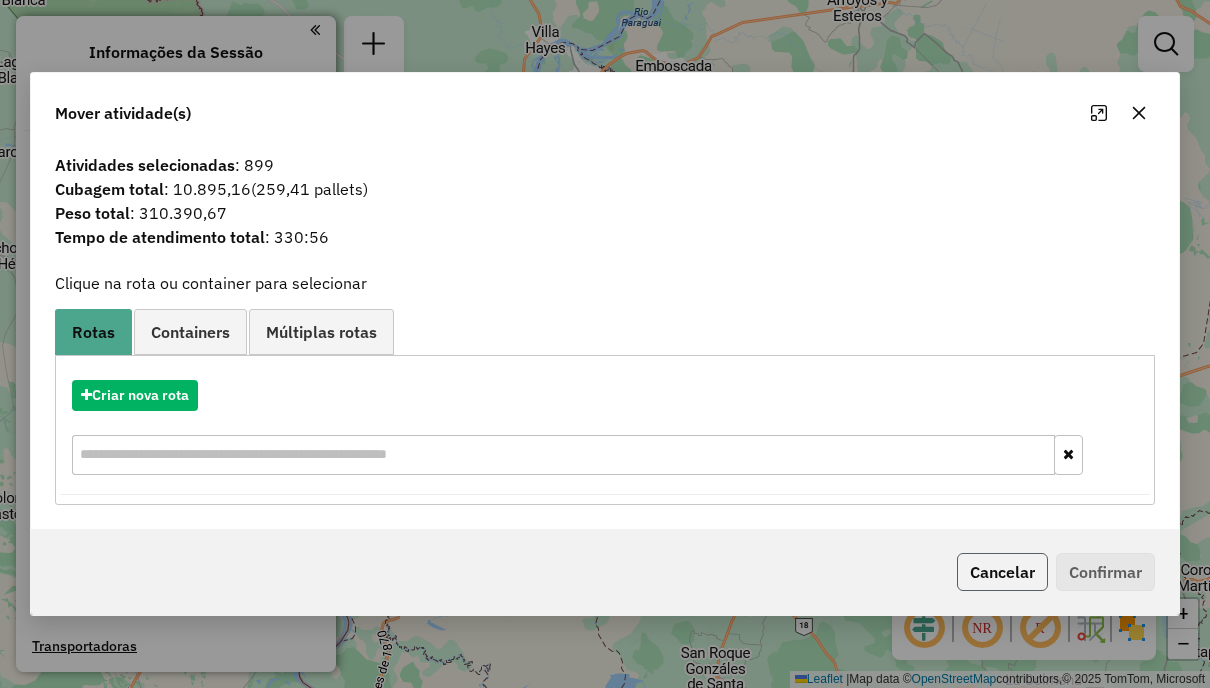 click on "Cancelar" 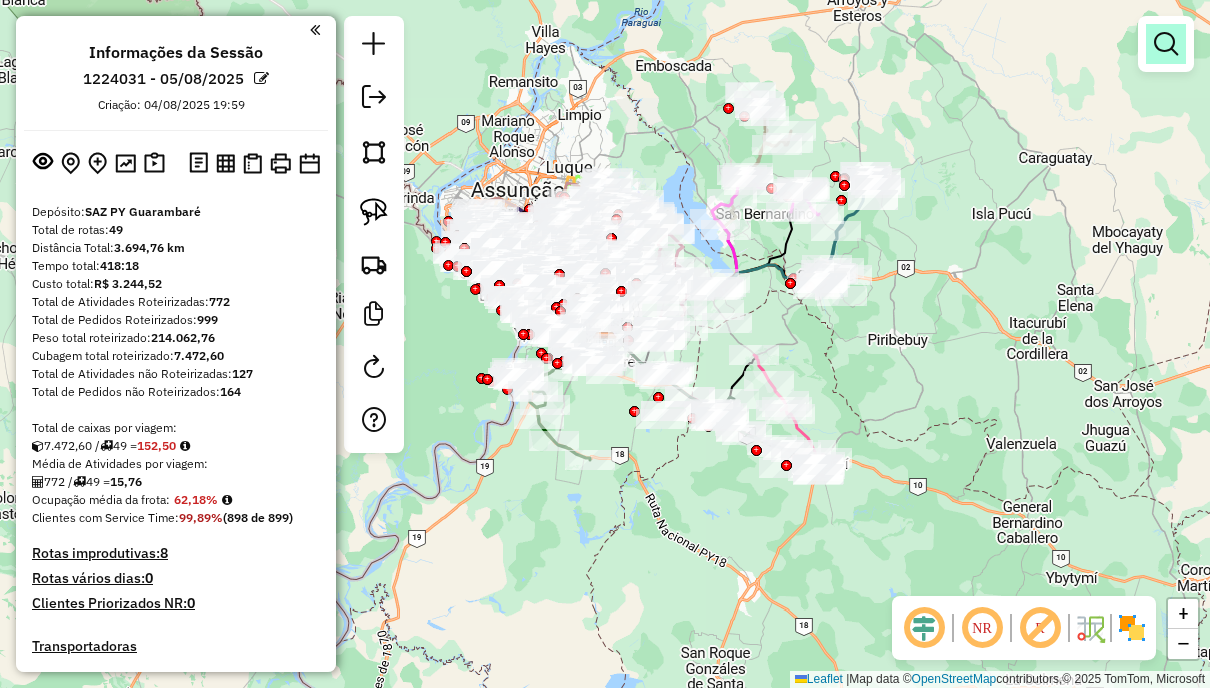 click at bounding box center [1166, 44] 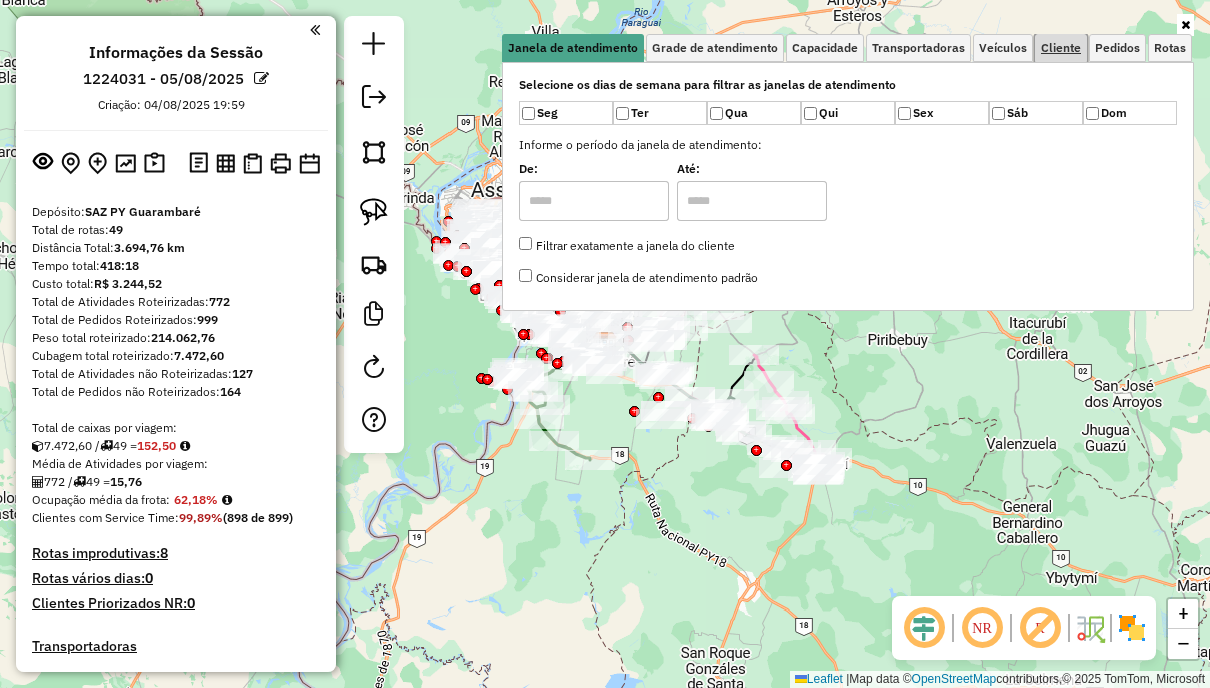 click on "Cliente" at bounding box center (1061, 48) 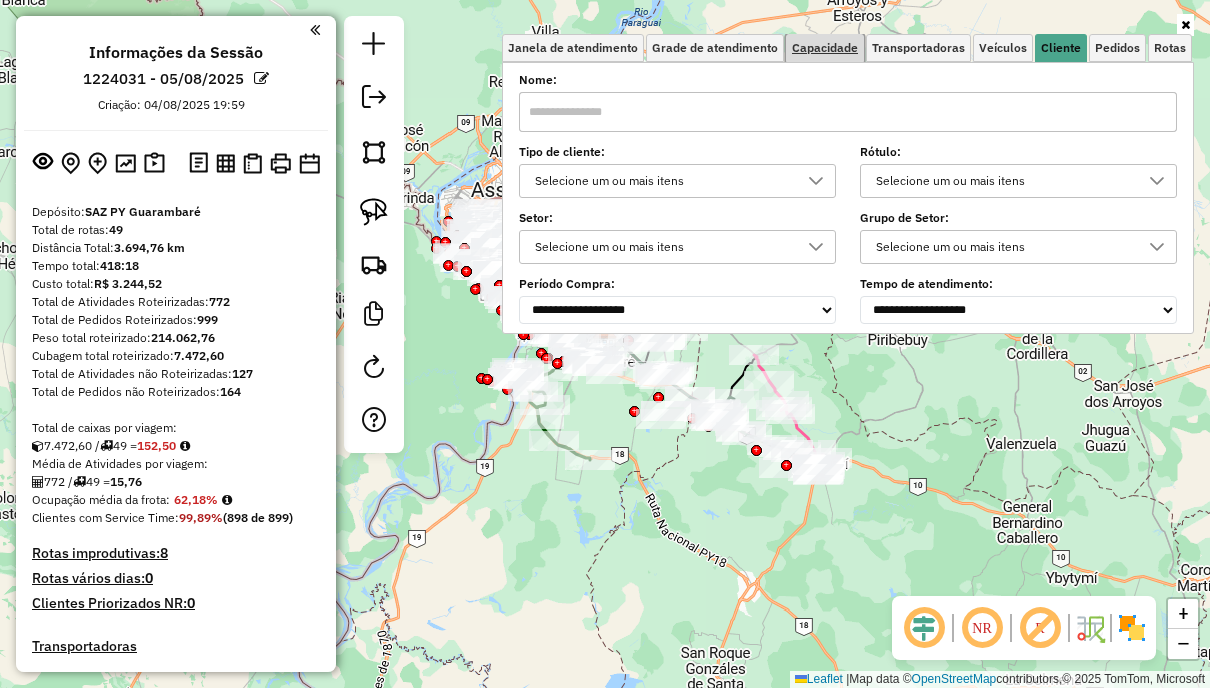 click on "Capacidade" at bounding box center (825, 48) 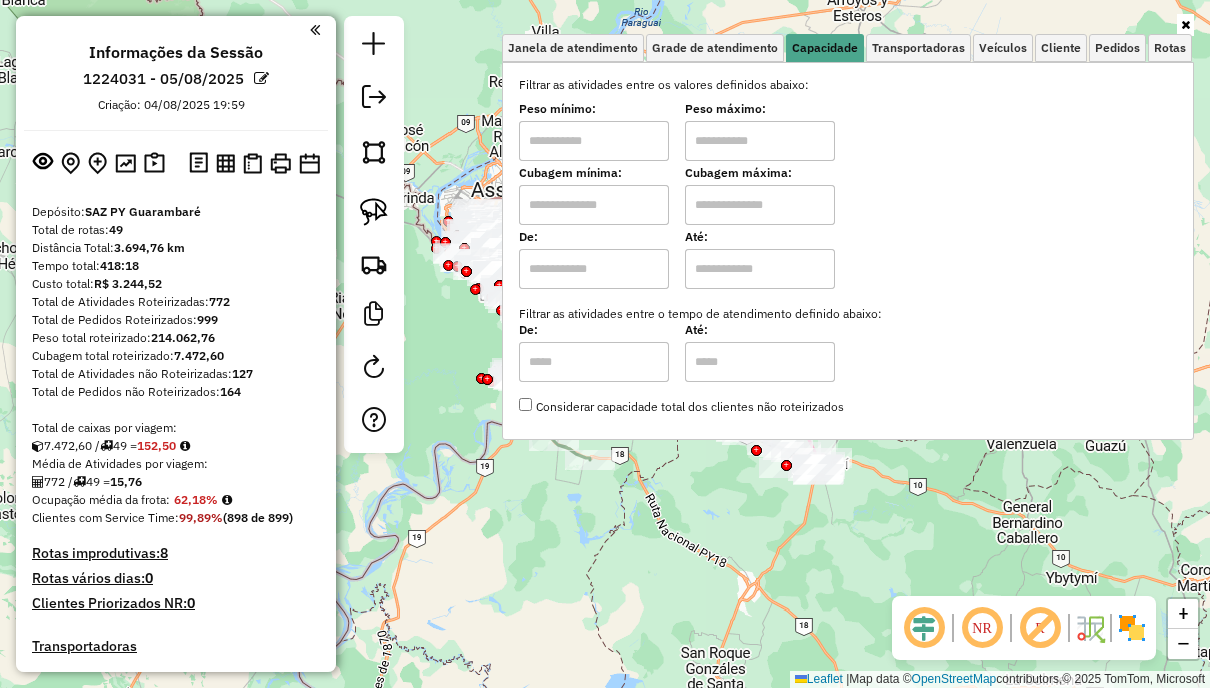 click at bounding box center (594, 205) 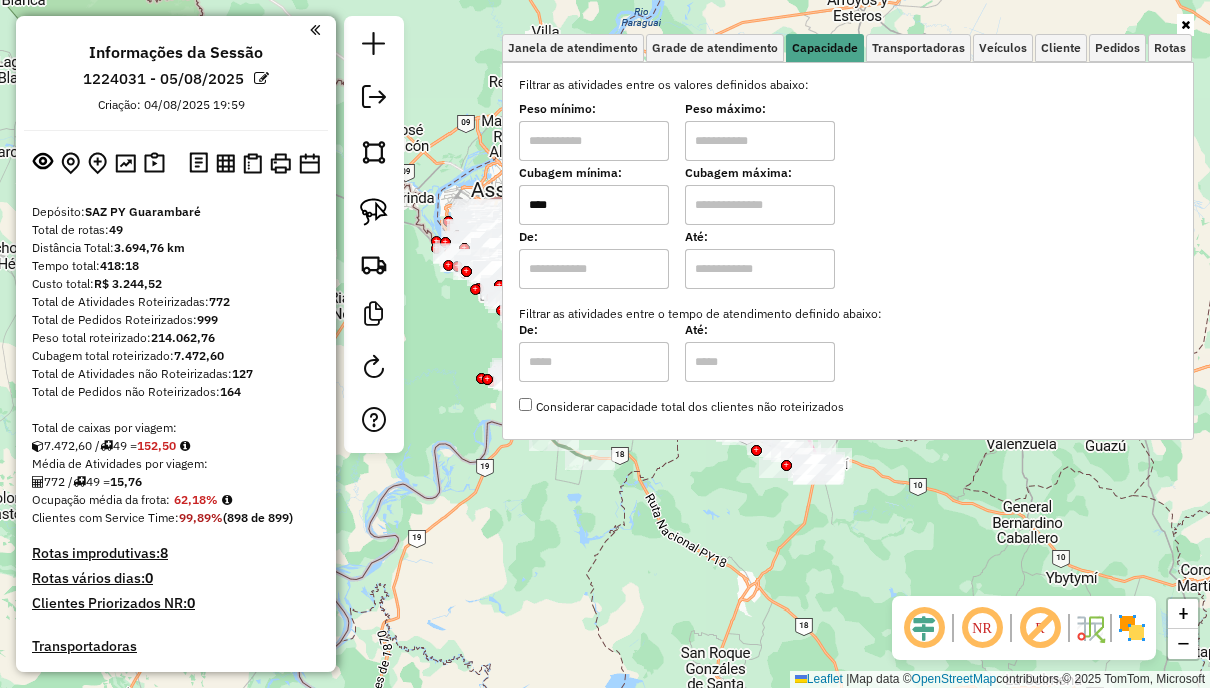 click at bounding box center (760, 205) 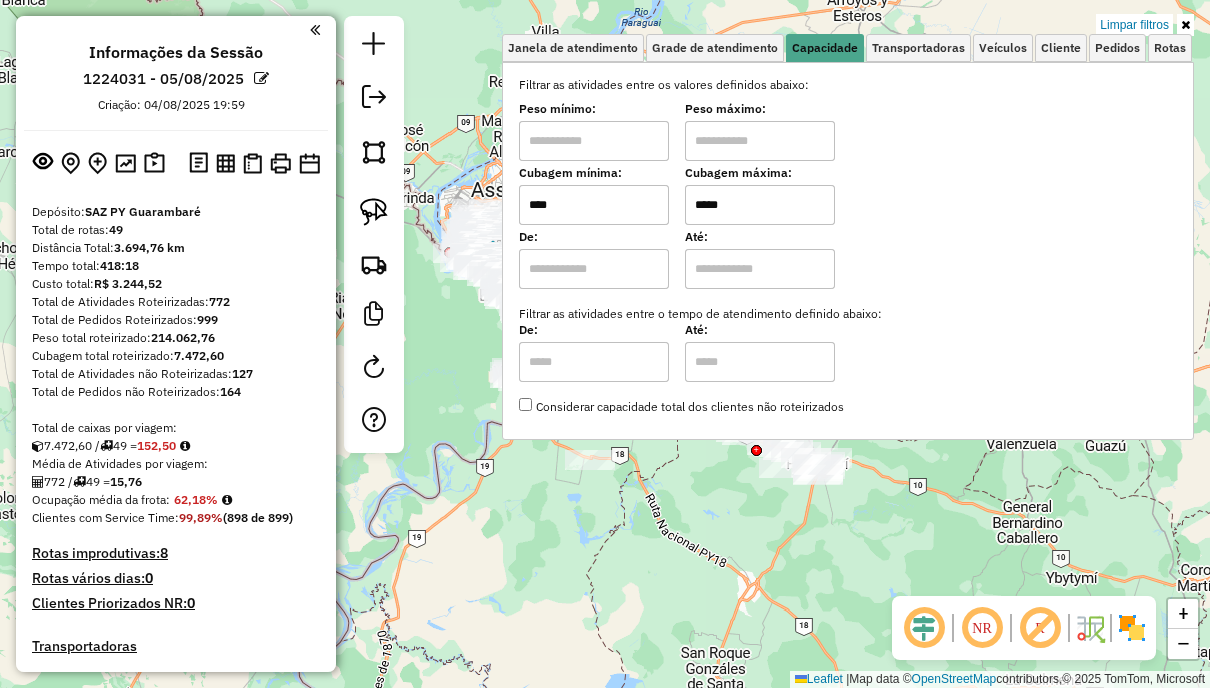 click on "Limpar filtros Janela de atendimento Grade de atendimento Capacidade Transportadoras Veículos Cliente Pedidos  Rotas Selecione os dias de semana para filtrar as janelas de atendimento  Seg   Ter   Qua   Qui   Sex   Sáb   Dom  Informe o período da janela de atendimento: De: Até:  Filtrar exatamente a janela do cliente  Considerar janela de atendimento padrão  Selecione os dias de semana para filtrar as grades de atendimento  Seg   Ter   Qua   Qui   Sex   Sáb   Dom   Considerar clientes sem dia de atendimento cadastrado  Clientes fora do dia de atendimento selecionado Filtrar as atividades entre os valores definidos abaixo:  Peso mínimo:   Peso máximo:   Cubagem mínima:  ****  Cubagem máxima:  *****  De:   Até:  Filtrar as atividades entre o tempo de atendimento definido abaixo:  De:   Até:   Considerar capacidade total dos clientes não roteirizados Transportadora: Selecione um ou mais itens Tipo de veículo: Selecione um ou mais itens Veículo: Selecione um ou mais itens Motorista: Nome: Rótulo:" 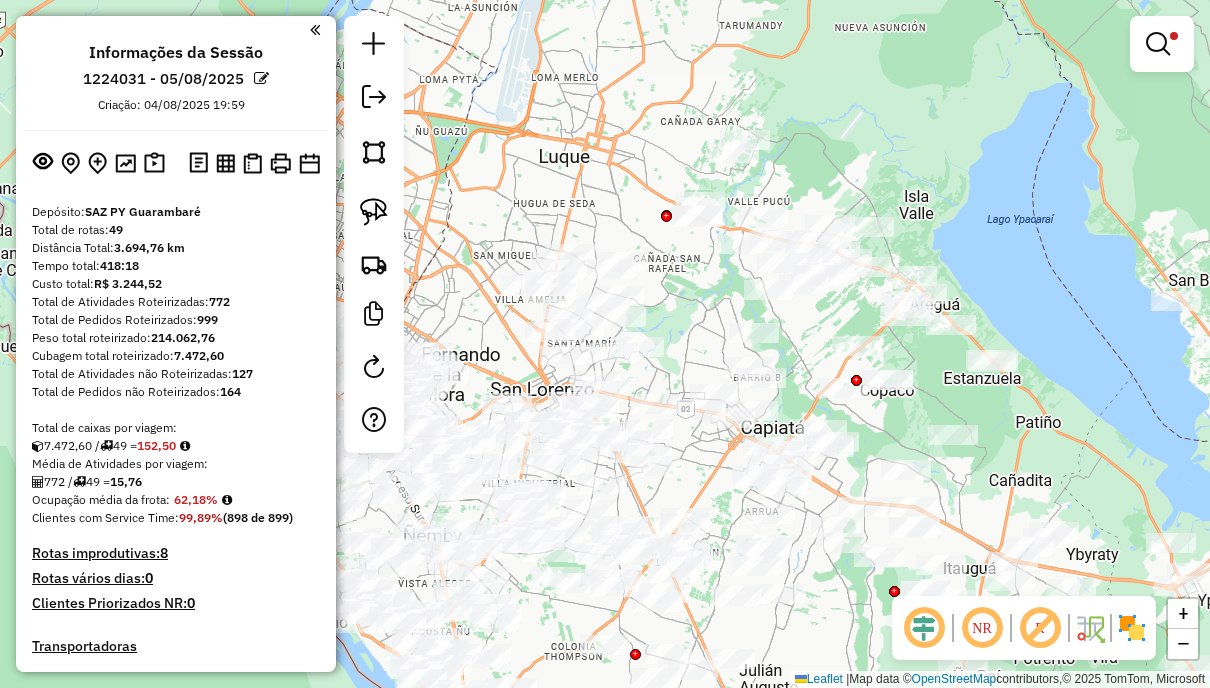 drag, startPoint x: 599, startPoint y: 169, endPoint x: 642, endPoint y: 180, distance: 44.38468 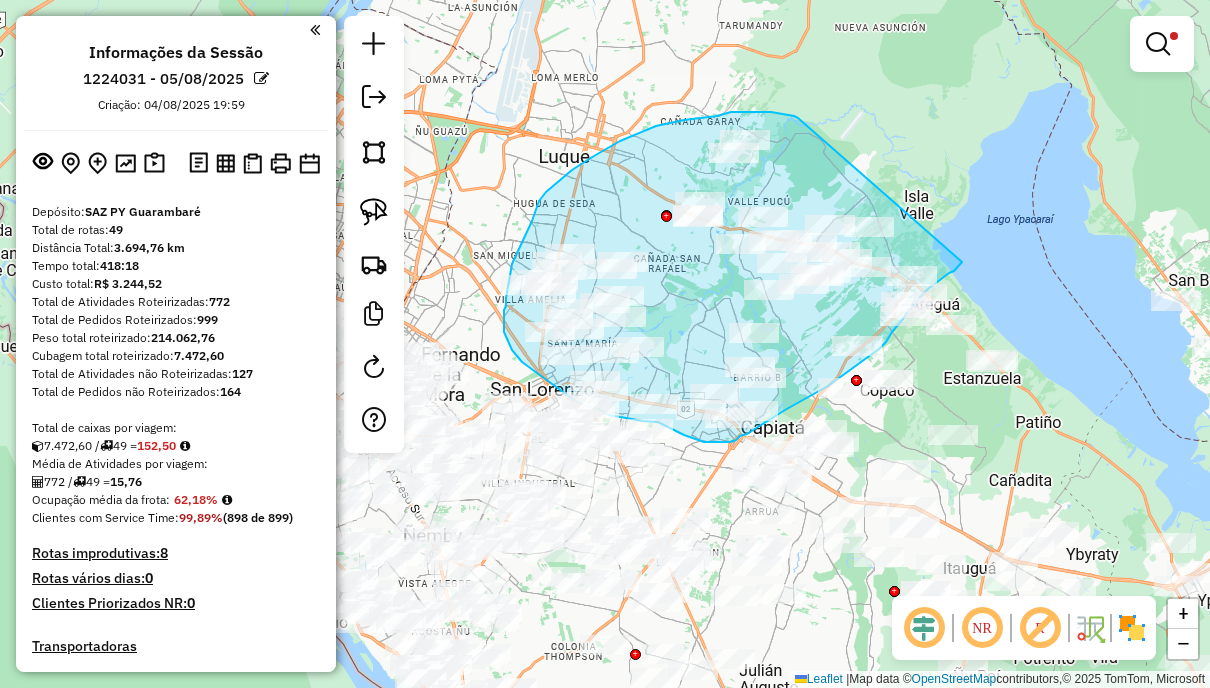 drag, startPoint x: 798, startPoint y: 118, endPoint x: 962, endPoint y: 261, distance: 217.58907 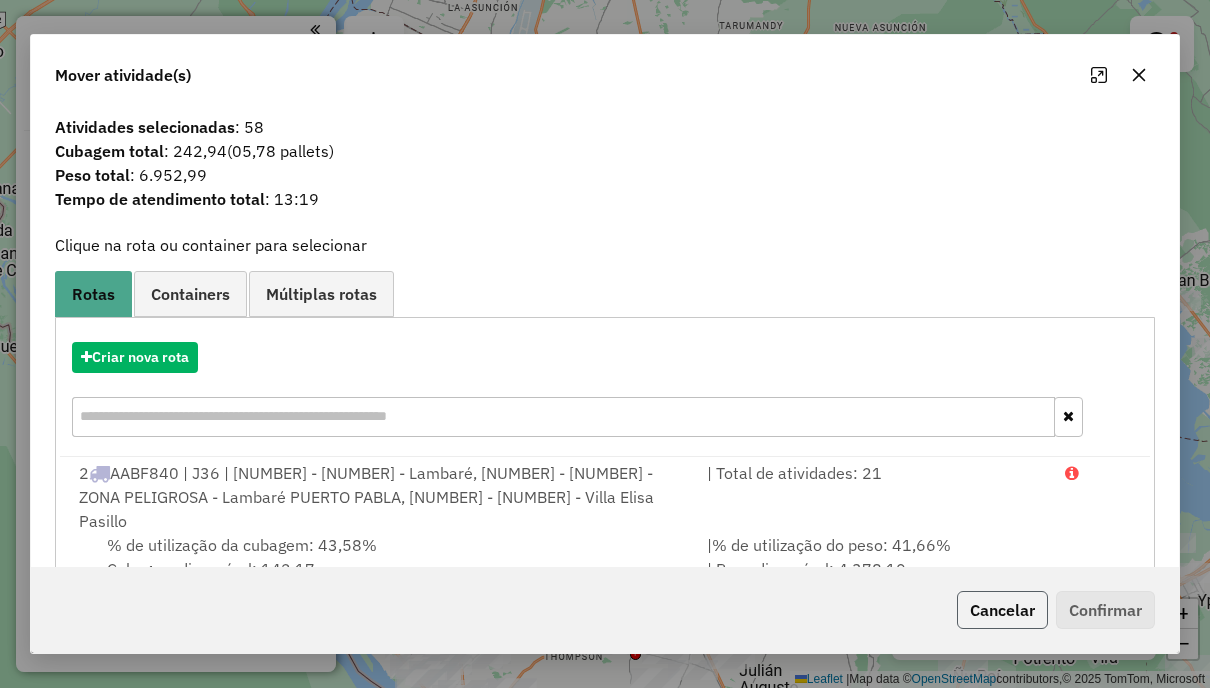 click on "Cancelar" 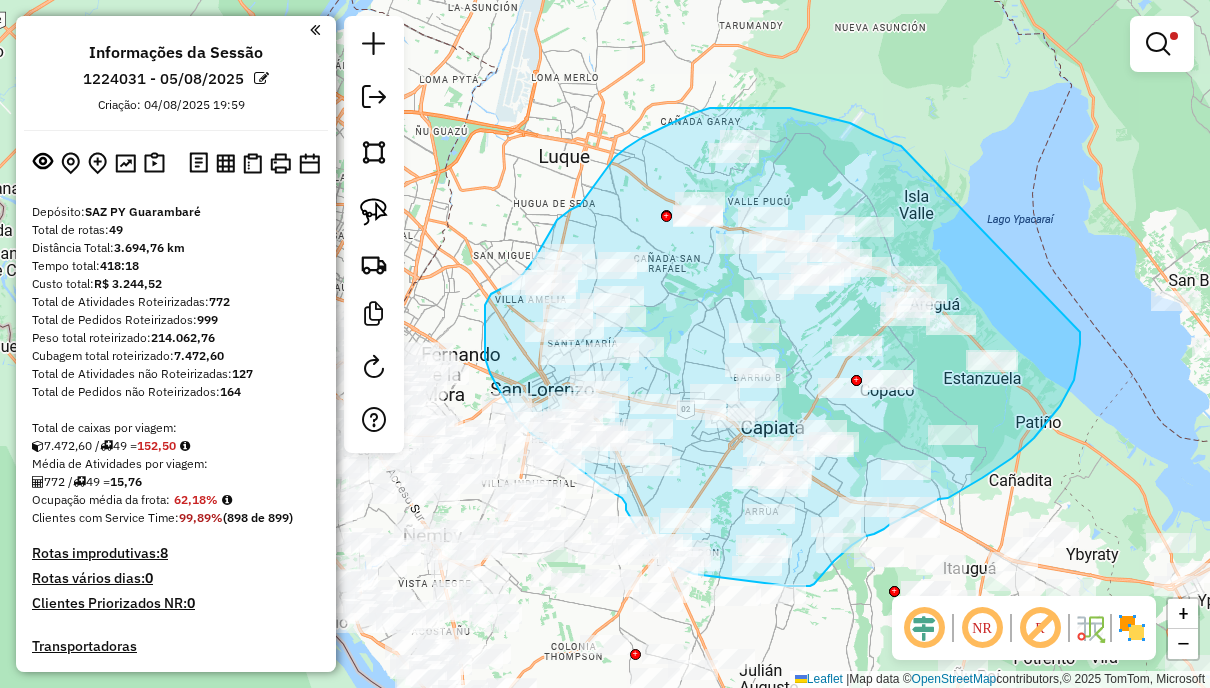 drag, startPoint x: 898, startPoint y: 145, endPoint x: 1080, endPoint y: 306, distance: 242.99178 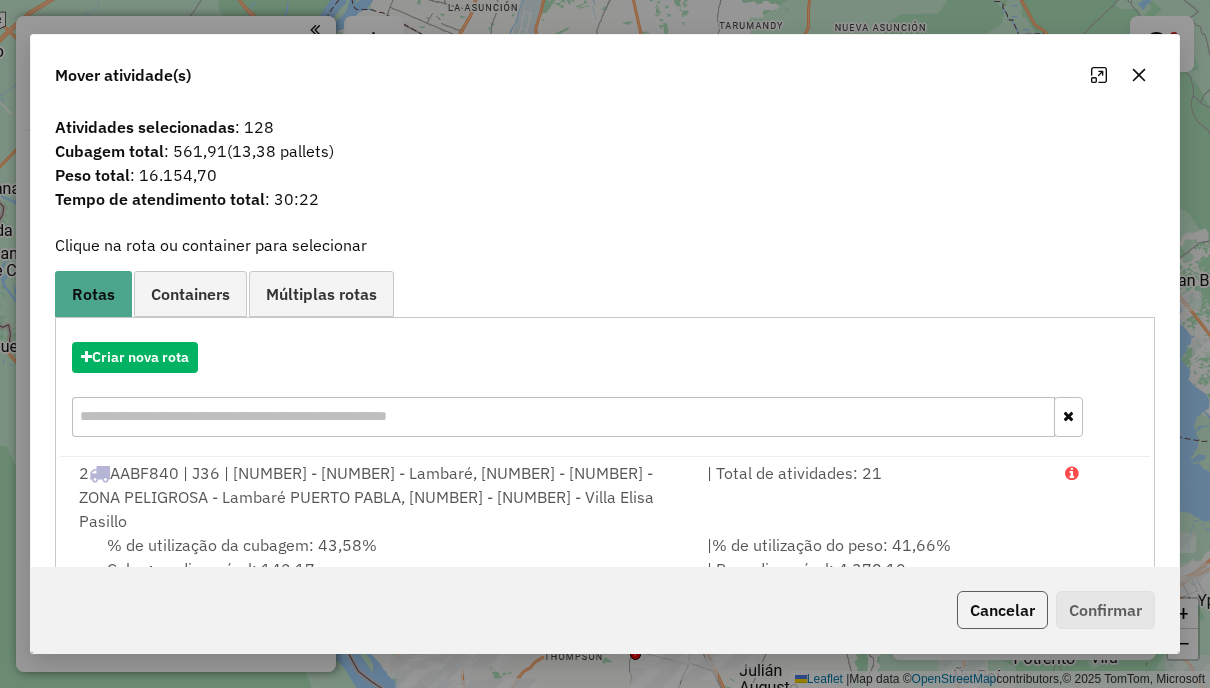 drag, startPoint x: 1006, startPoint y: 616, endPoint x: 998, endPoint y: 604, distance: 14.422205 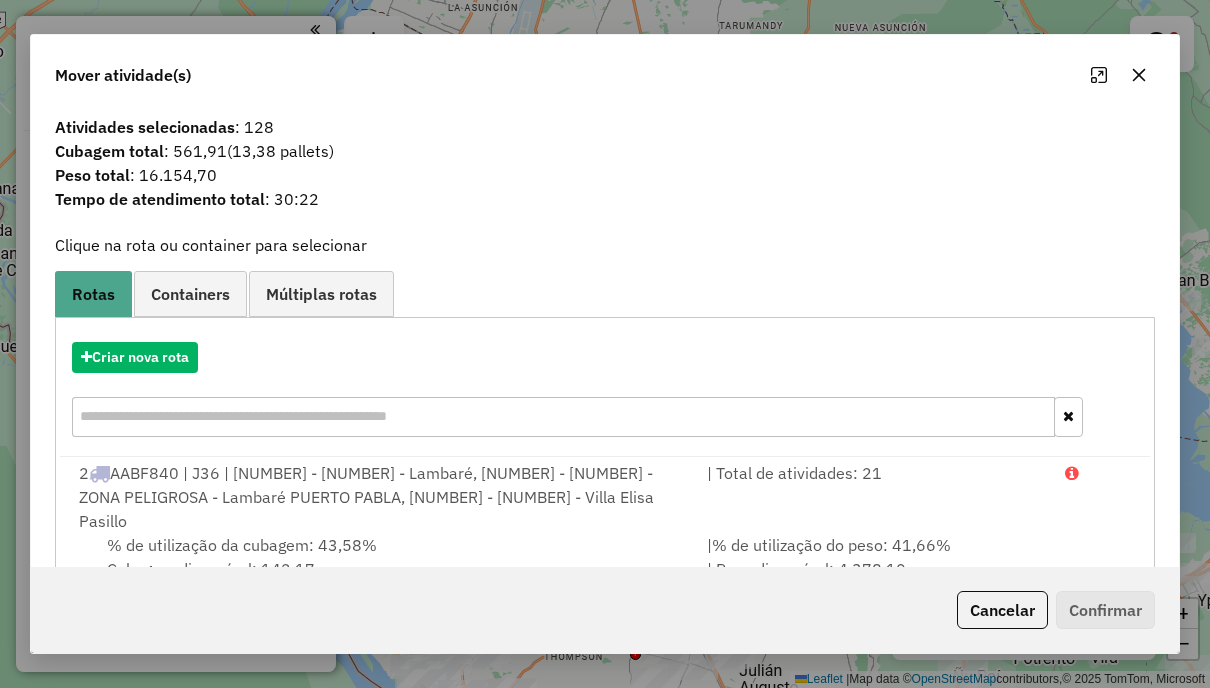click on "Cancelar" 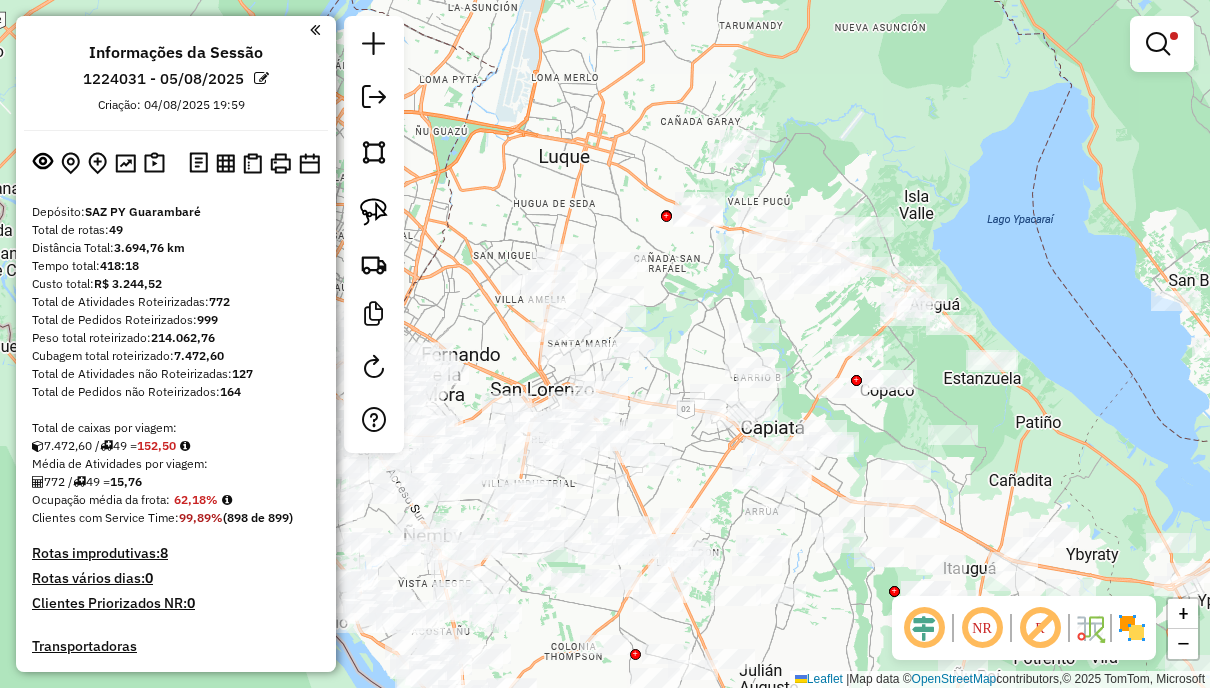 click at bounding box center (1162, 44) 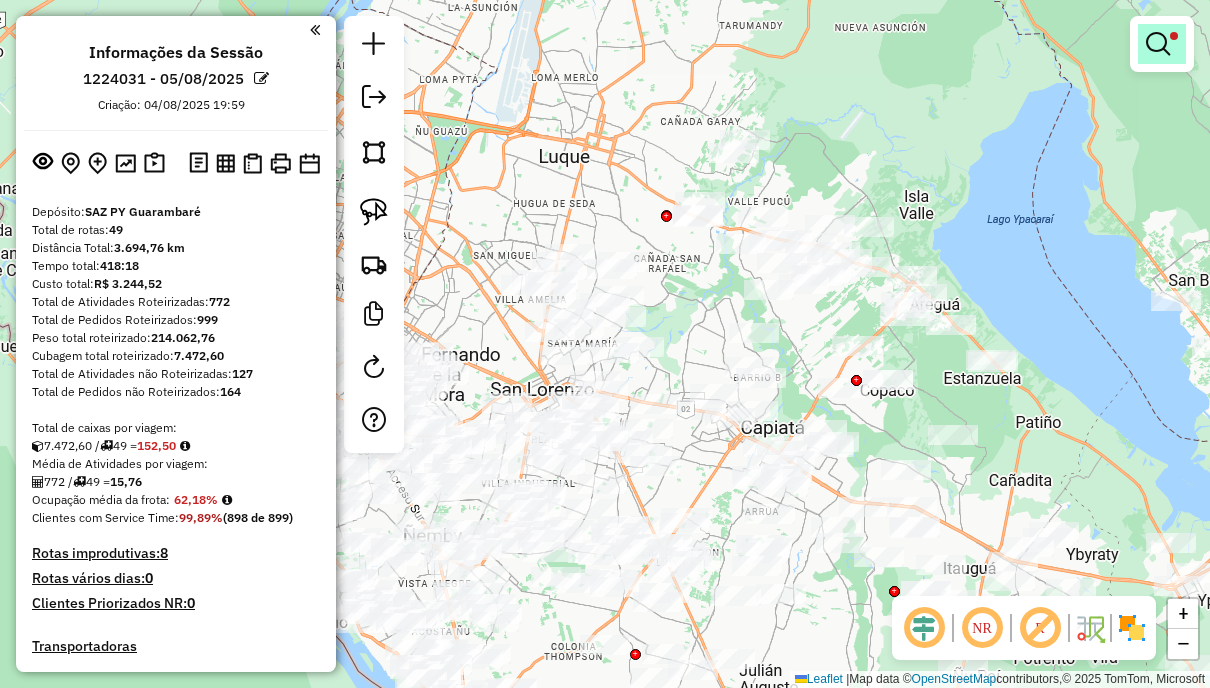 click at bounding box center (1158, 44) 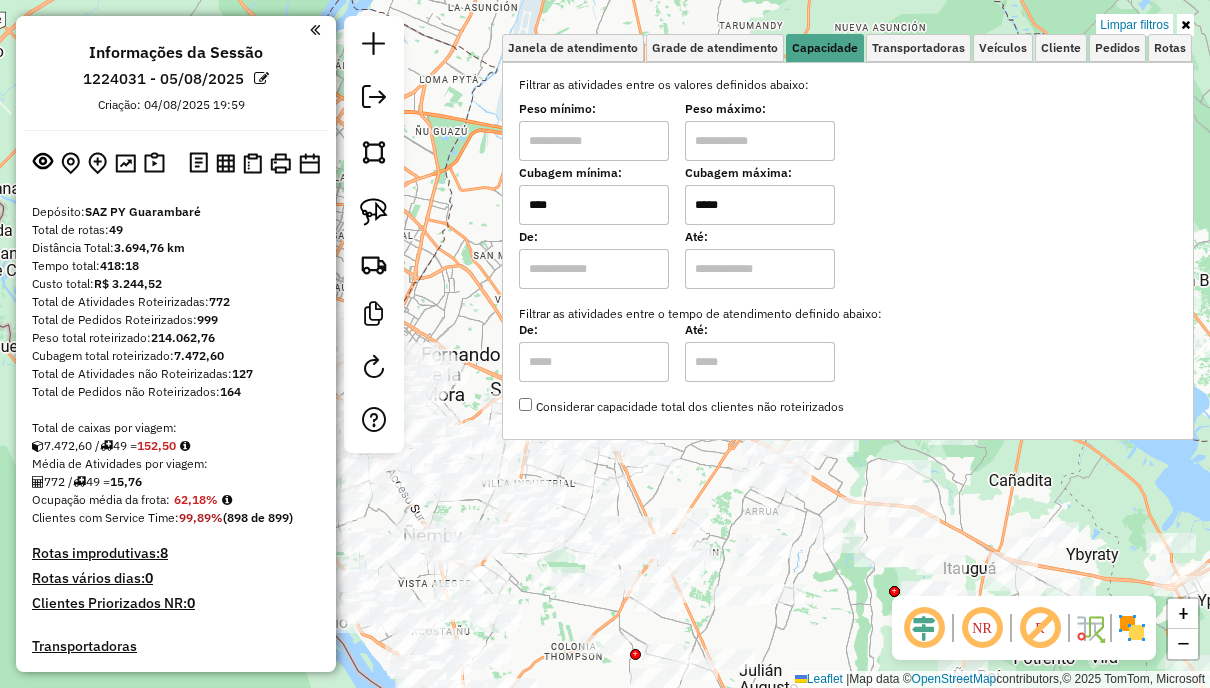 click on "Limpar filtros" at bounding box center (848, 25) 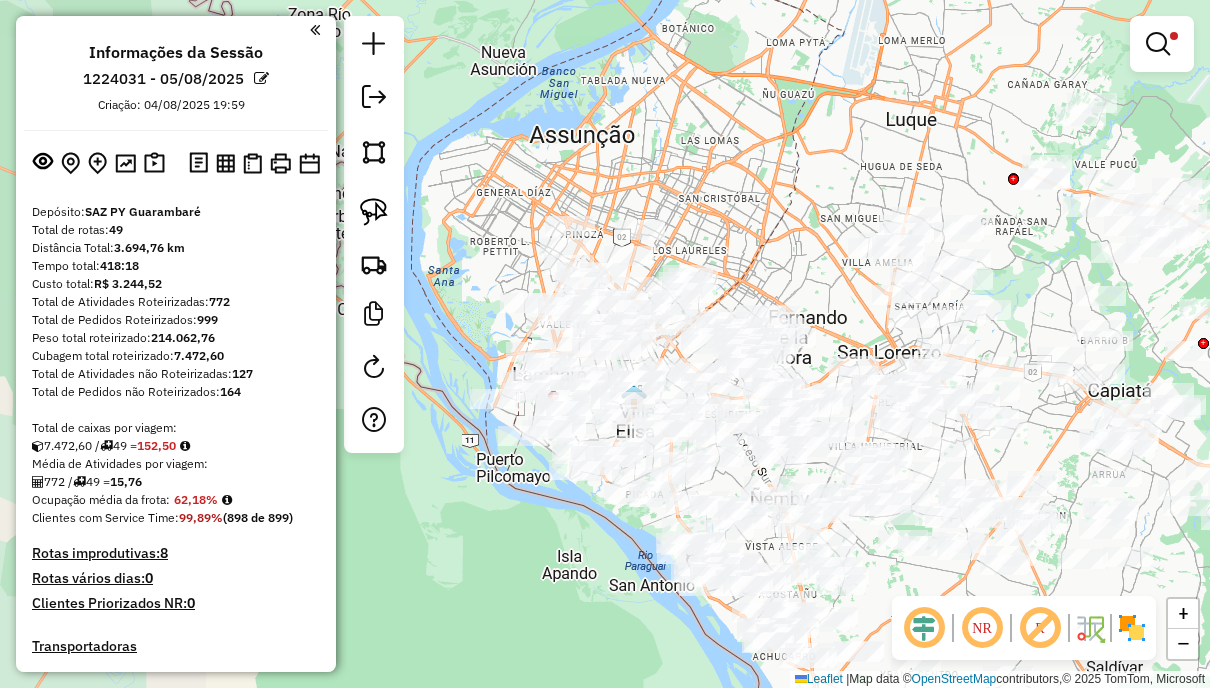drag, startPoint x: 452, startPoint y: 156, endPoint x: 808, endPoint y: 119, distance: 357.9176 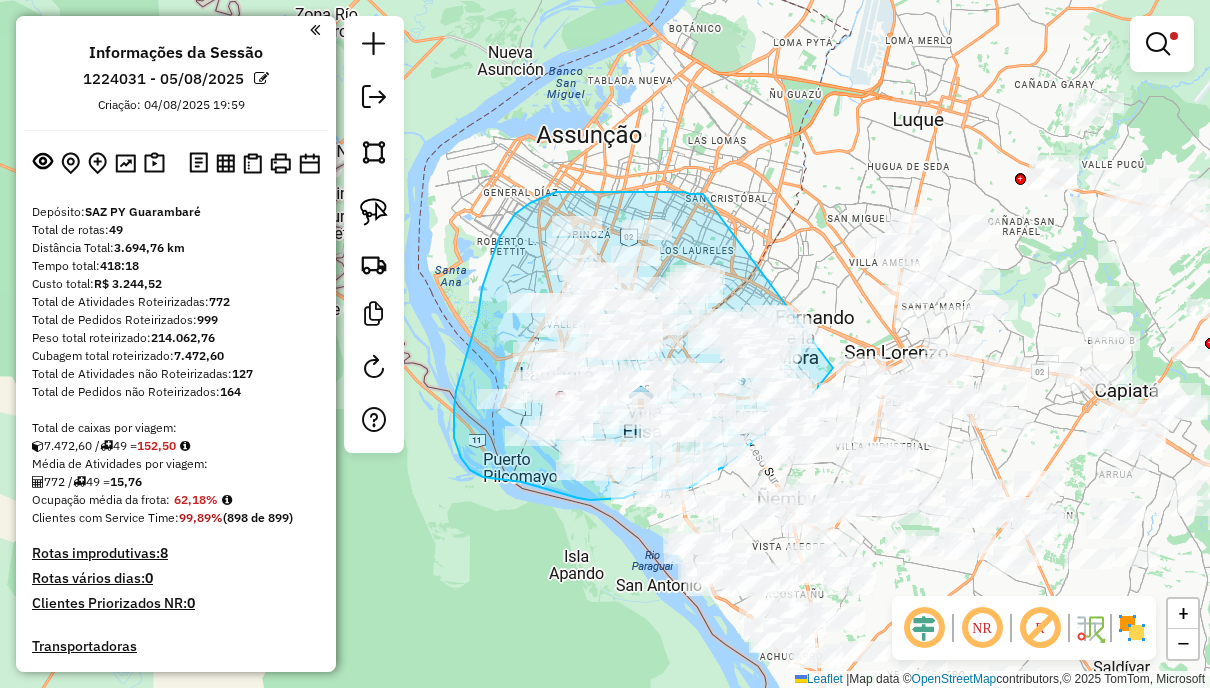 drag, startPoint x: 700, startPoint y: 194, endPoint x: 835, endPoint y: 366, distance: 218.6527 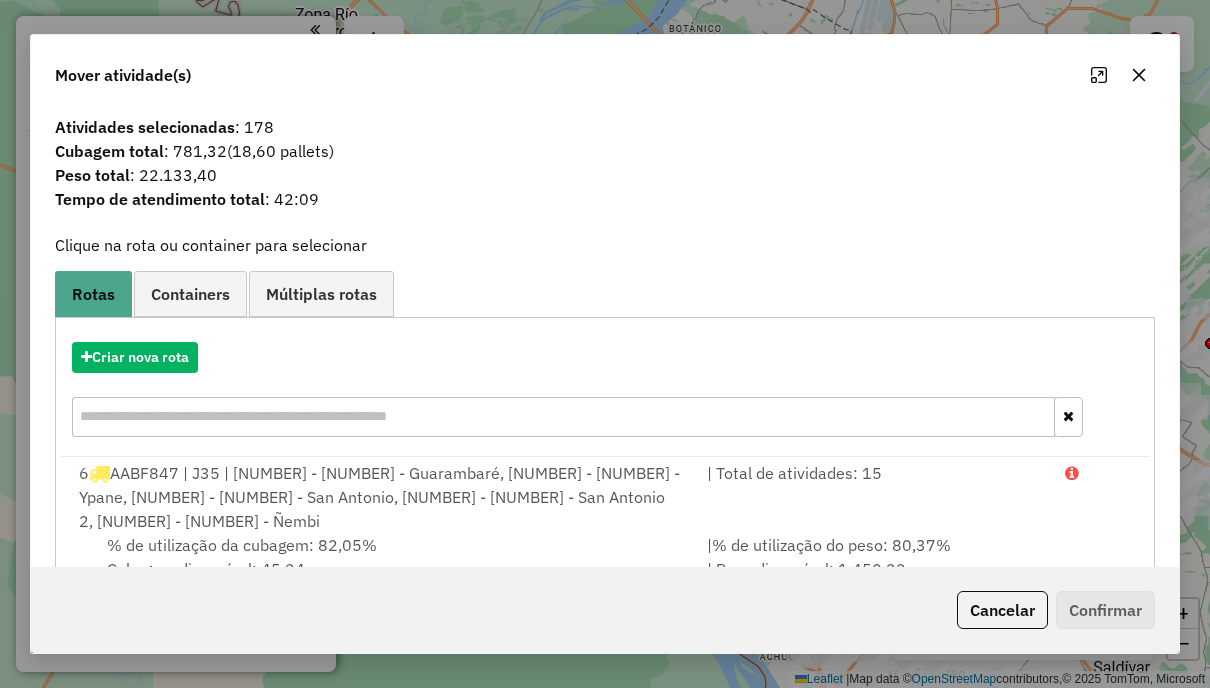 click on "Cancelar" 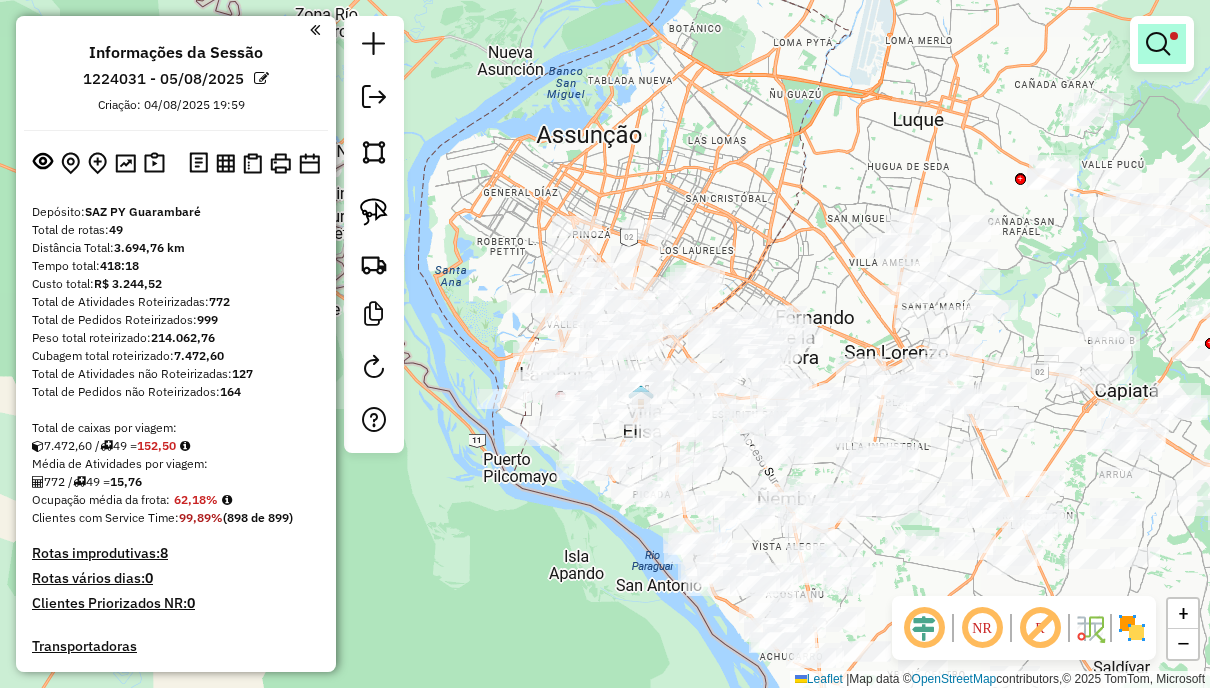 click at bounding box center (1158, 44) 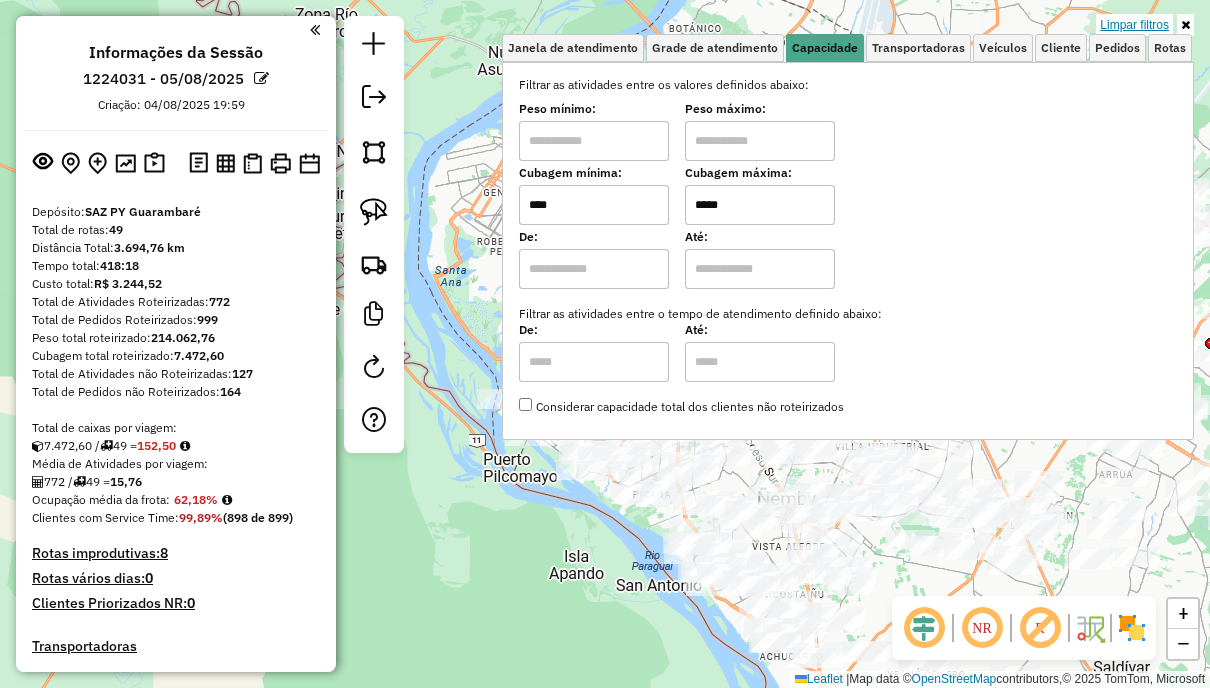 click on "Limpar filtros" at bounding box center [1134, 25] 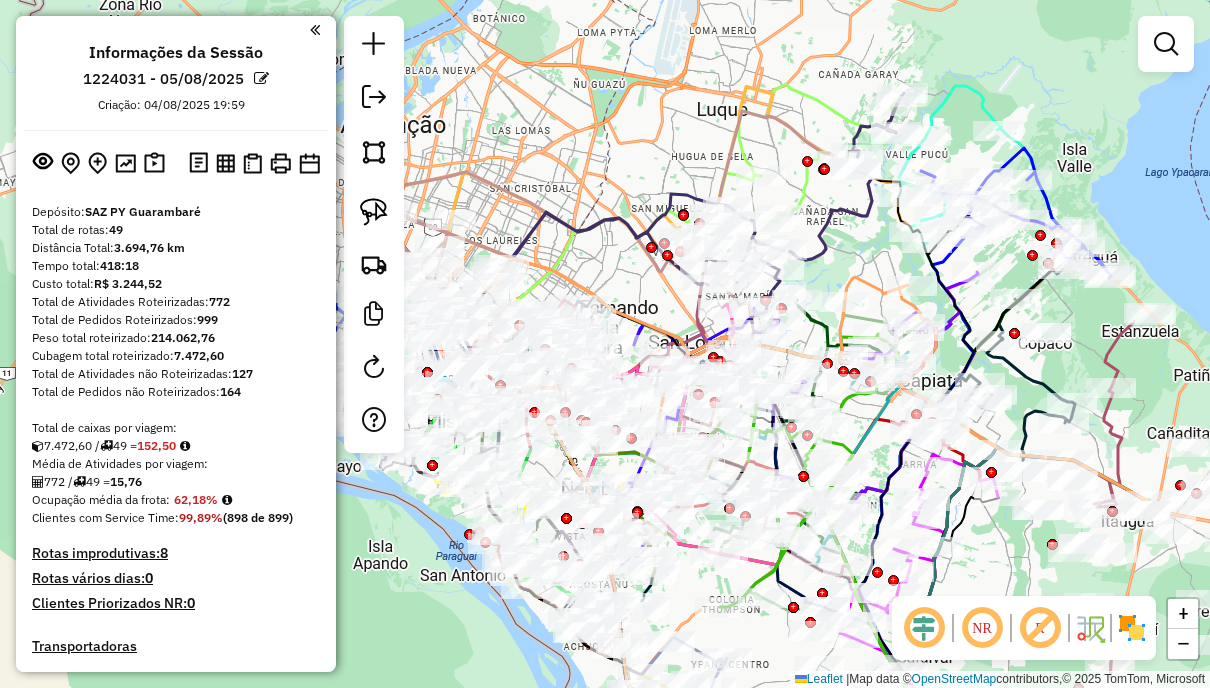drag, startPoint x: 974, startPoint y: 126, endPoint x: 778, endPoint y: 116, distance: 196.25494 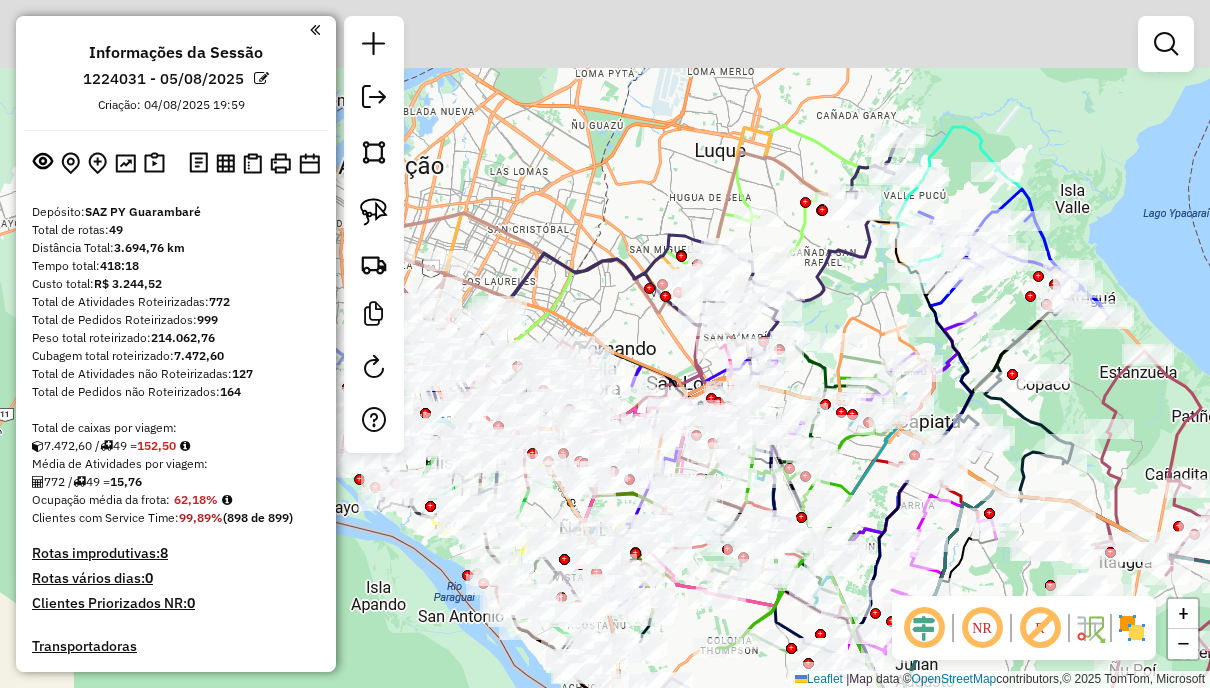 drag, startPoint x: 1025, startPoint y: 72, endPoint x: 1040, endPoint y: 152, distance: 81.394104 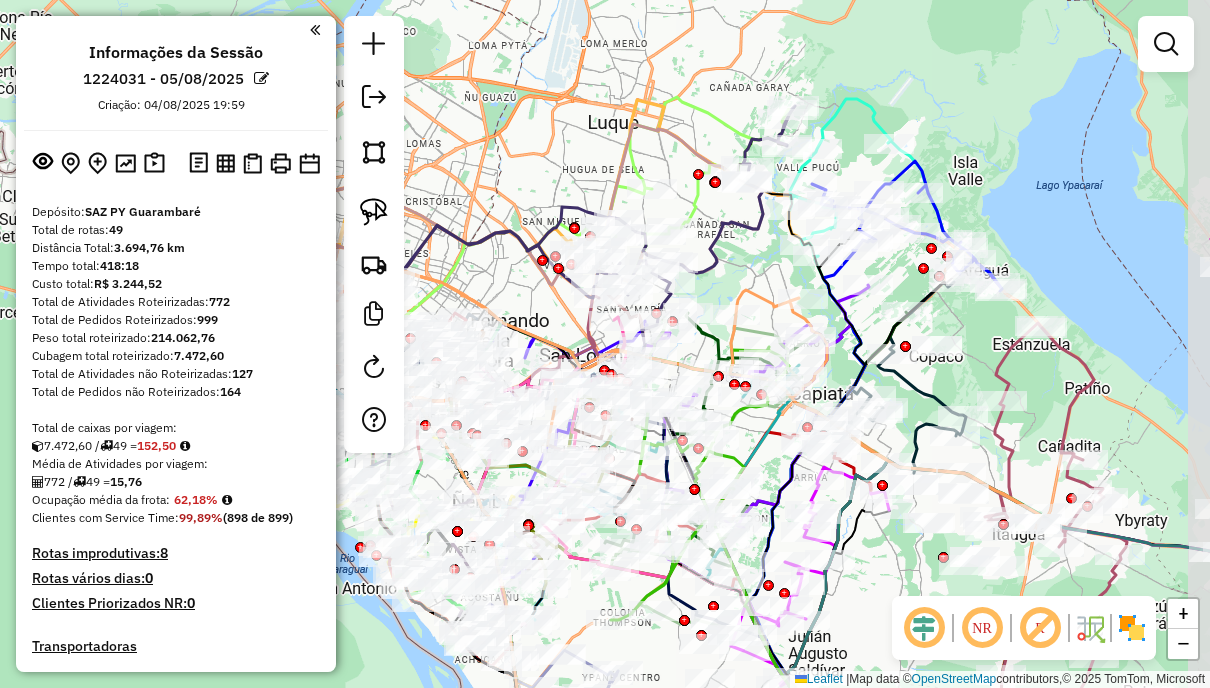 drag, startPoint x: 1054, startPoint y: 149, endPoint x: 947, endPoint y: 119, distance: 111.12605 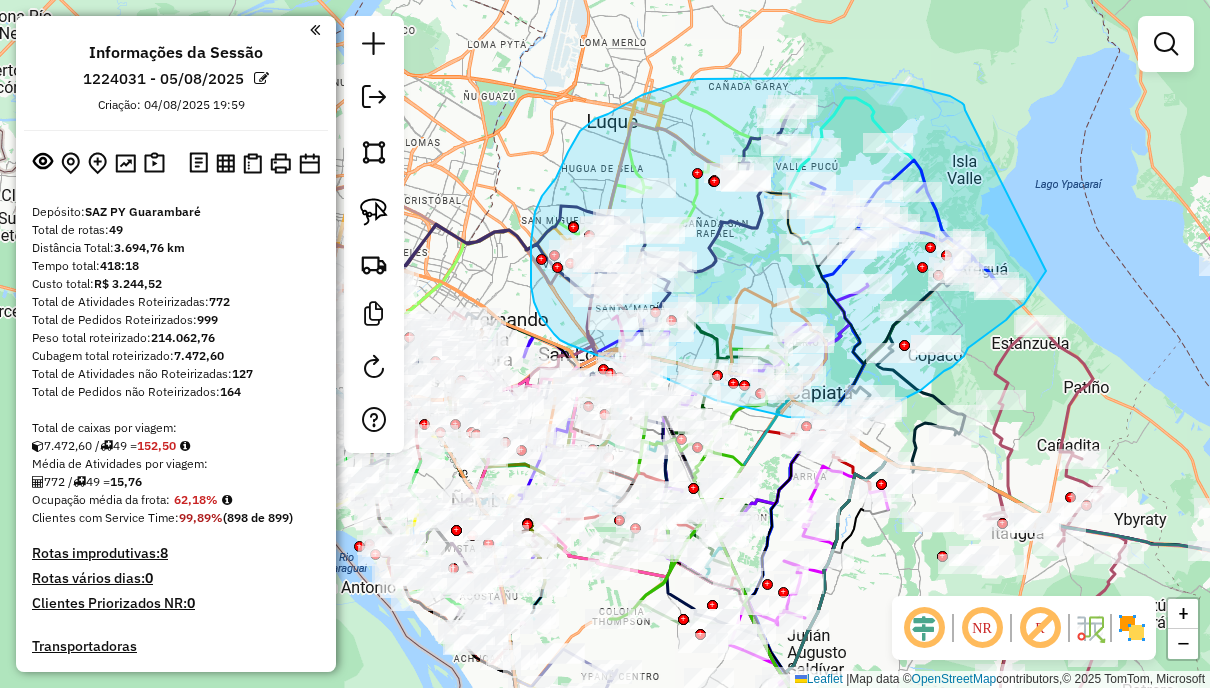 drag, startPoint x: 962, startPoint y: 103, endPoint x: 1056, endPoint y: 259, distance: 182.13182 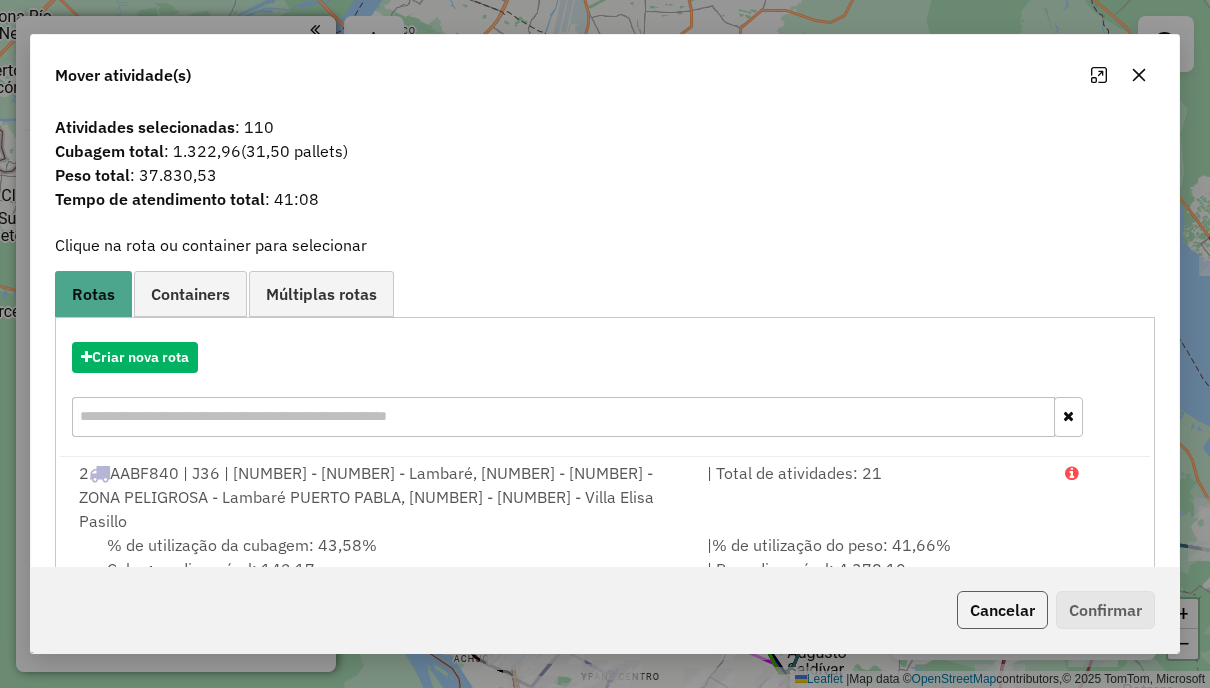 click on "Cancelar" 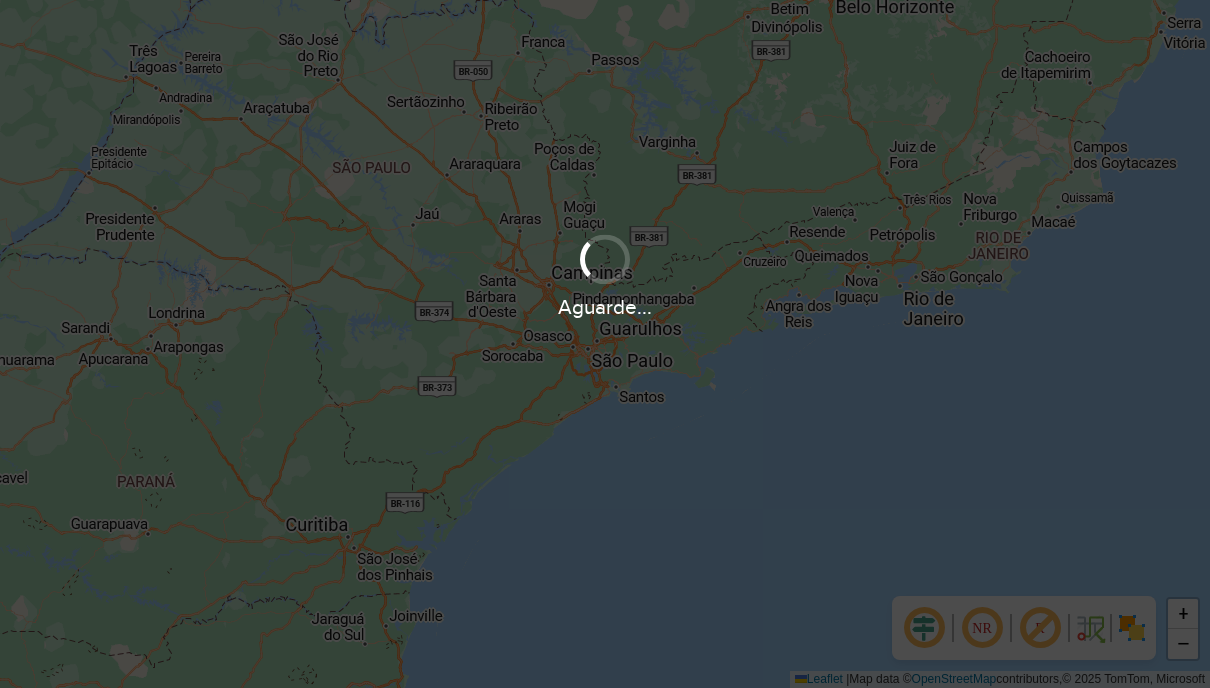 scroll, scrollTop: 0, scrollLeft: 0, axis: both 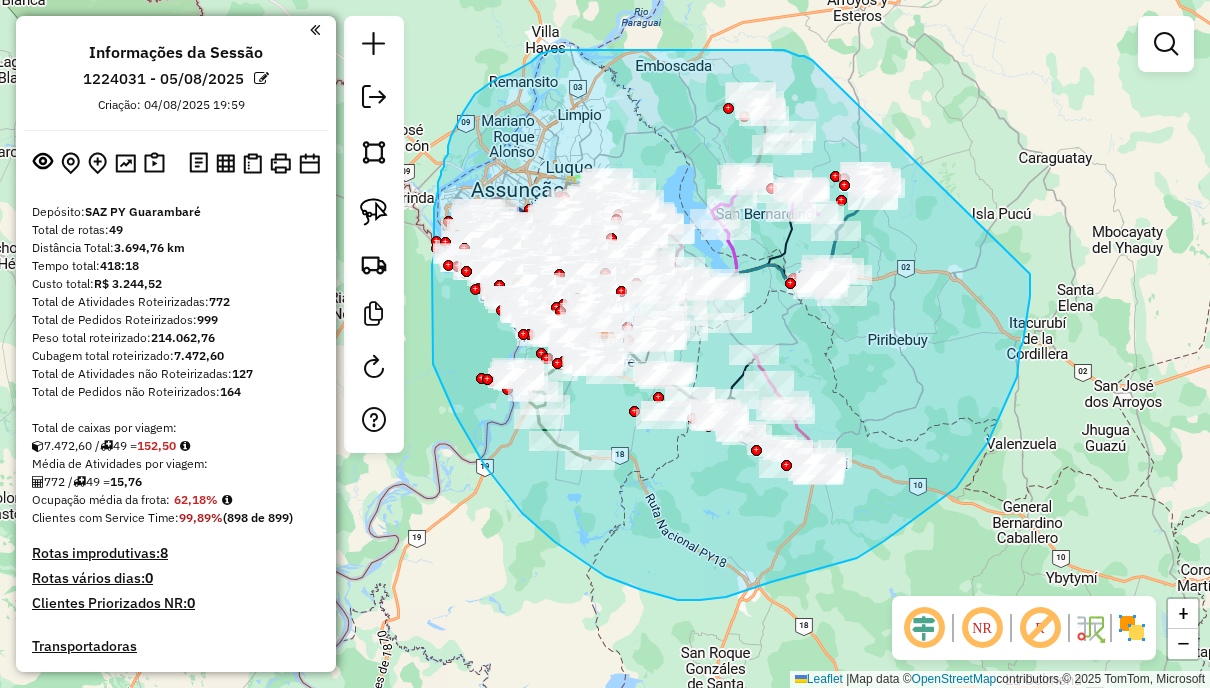 drag, startPoint x: 809, startPoint y: 59, endPoint x: 1030, endPoint y: 274, distance: 308.32776 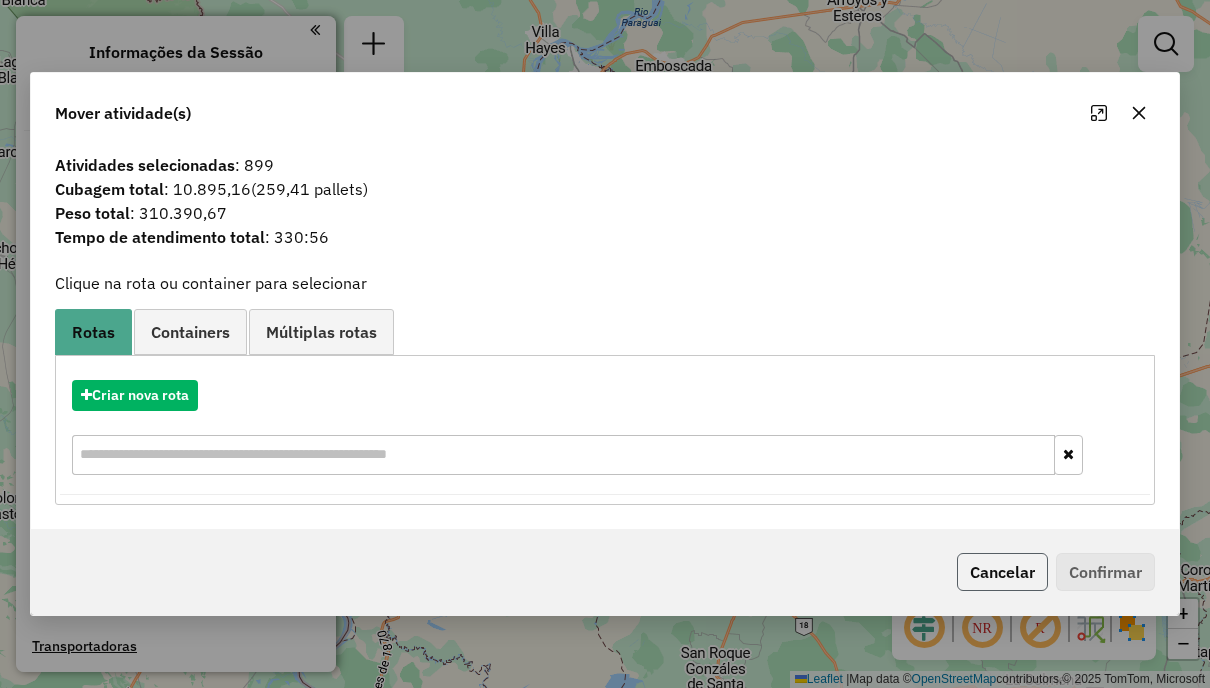 click on "Cancelar" 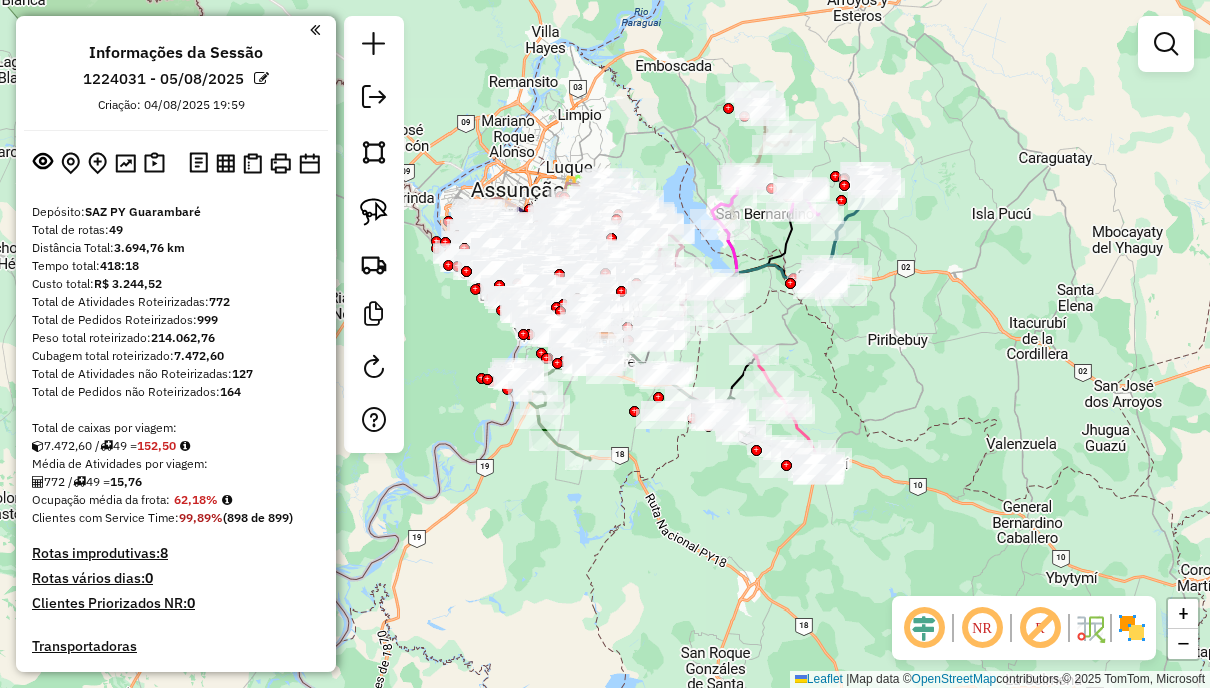 scroll, scrollTop: 500, scrollLeft: 0, axis: vertical 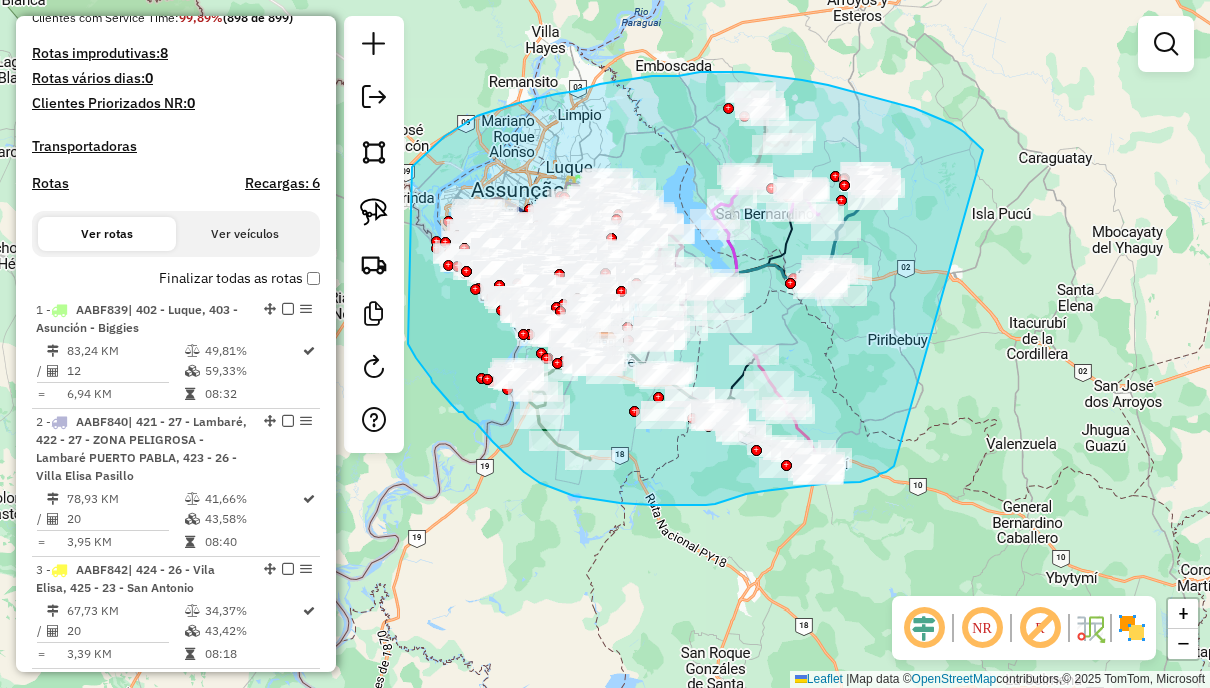 drag, startPoint x: 952, startPoint y: 124, endPoint x: 903, endPoint y: 464, distance: 343.51273 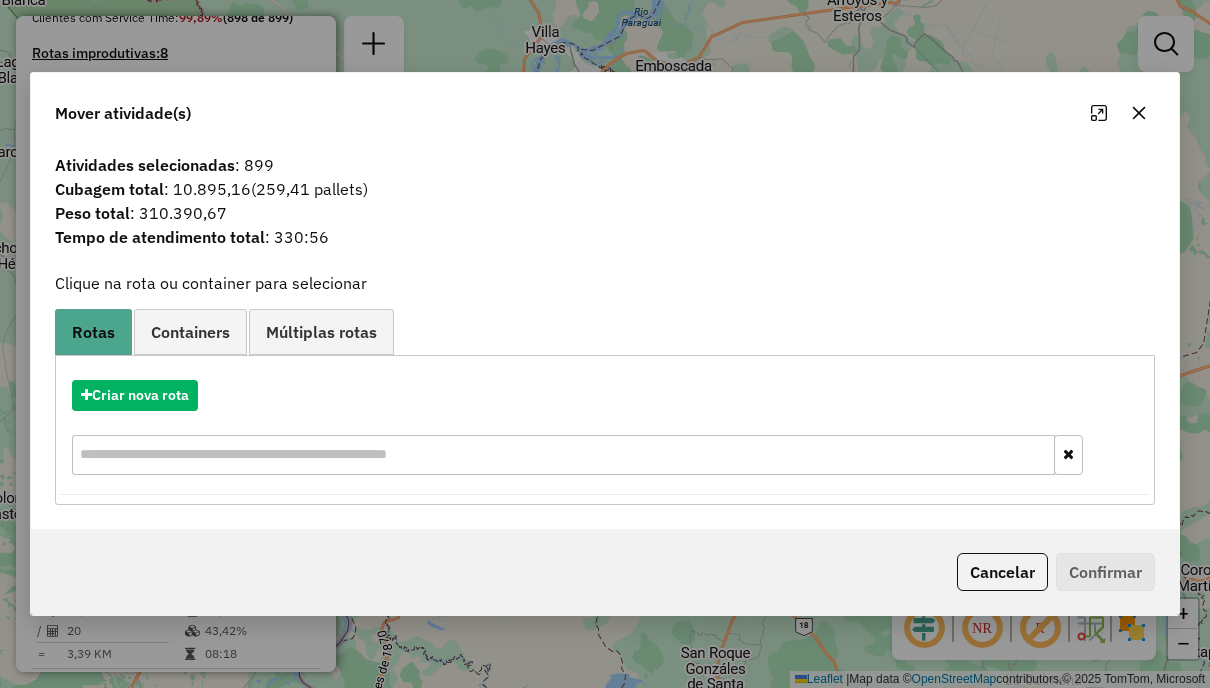 click 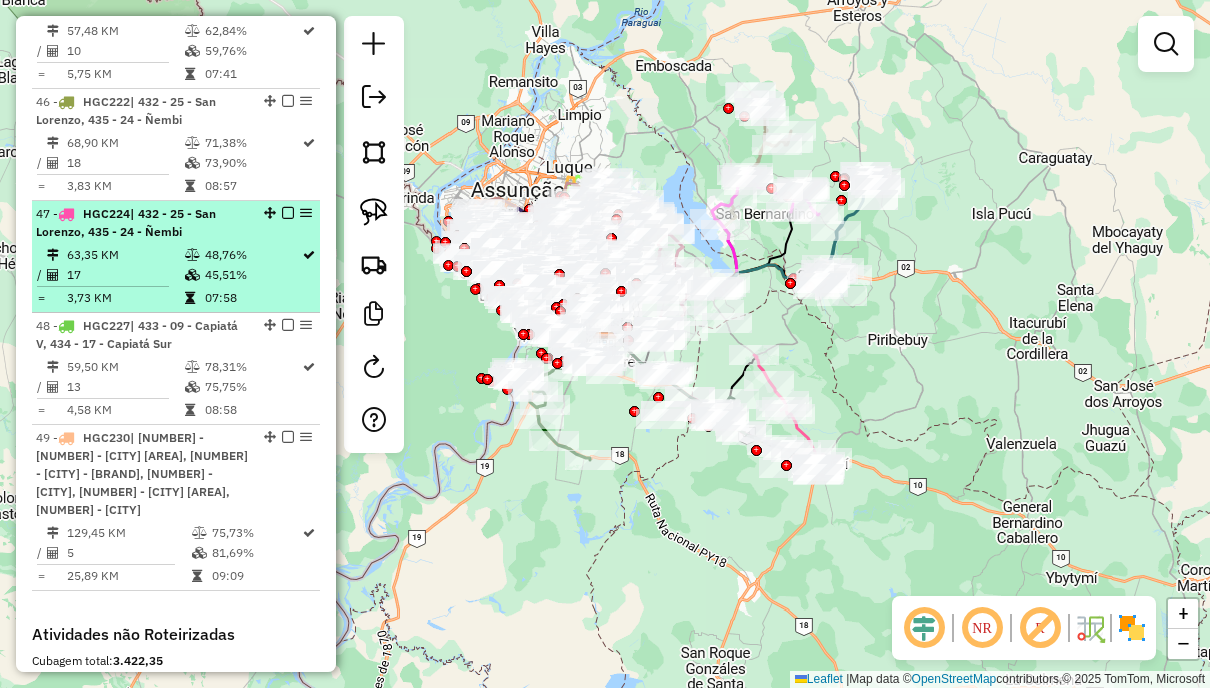 scroll, scrollTop: 6402, scrollLeft: 0, axis: vertical 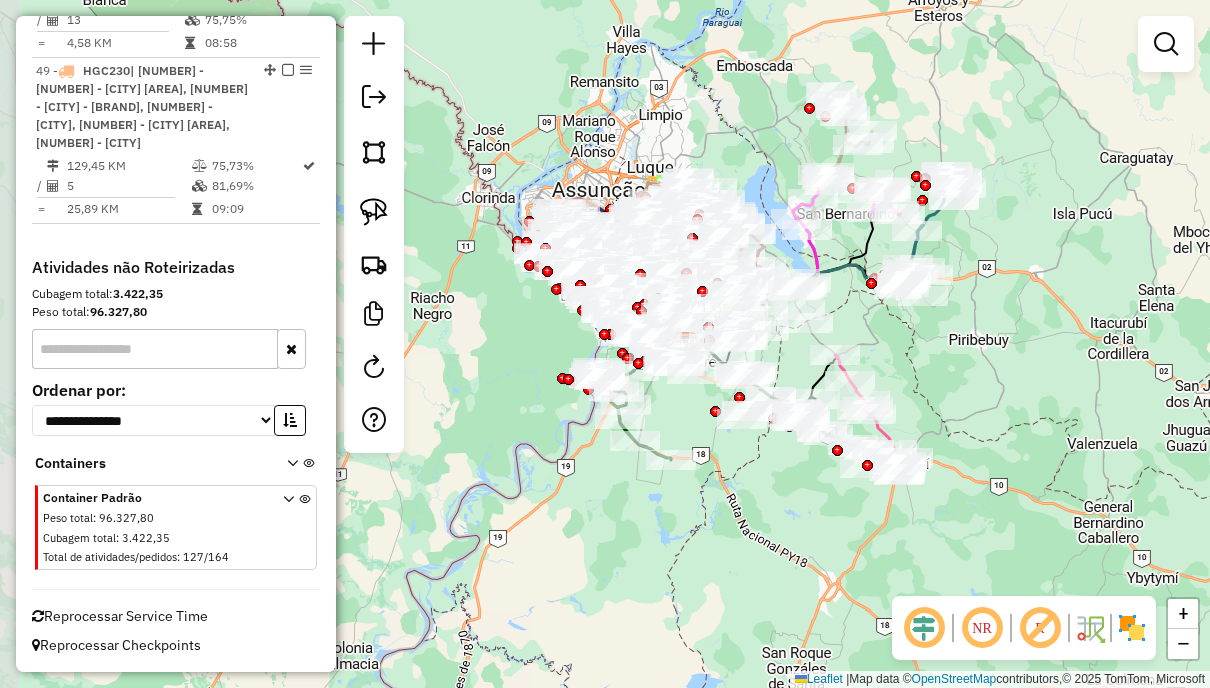 drag, startPoint x: 551, startPoint y: 142, endPoint x: 632, endPoint y: 142, distance: 81 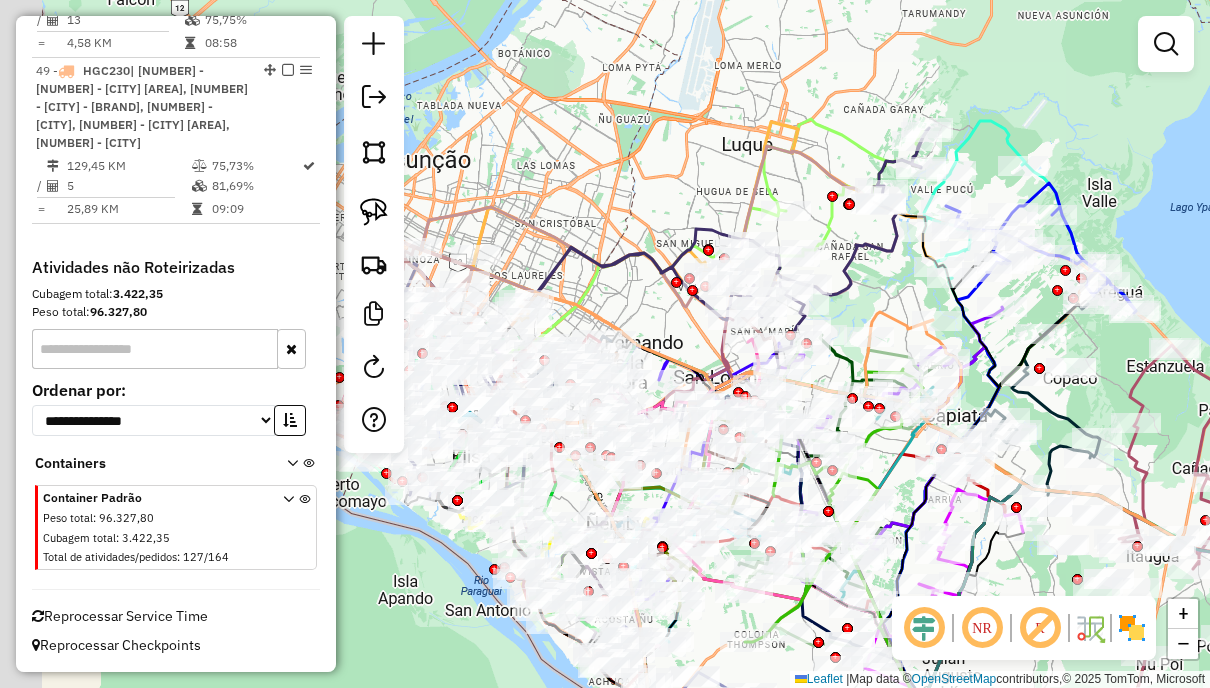 drag, startPoint x: 686, startPoint y: 119, endPoint x: 864, endPoint y: 108, distance: 178.33957 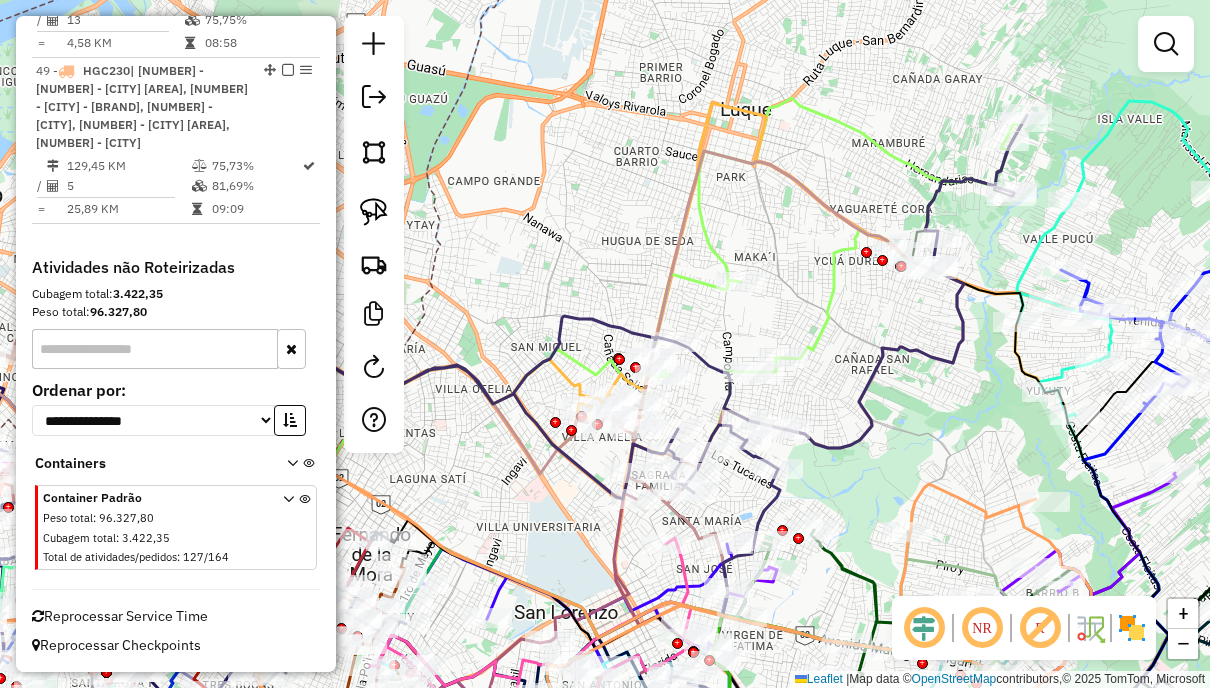 drag, startPoint x: 843, startPoint y: 187, endPoint x: 846, endPoint y: 172, distance: 15.297058 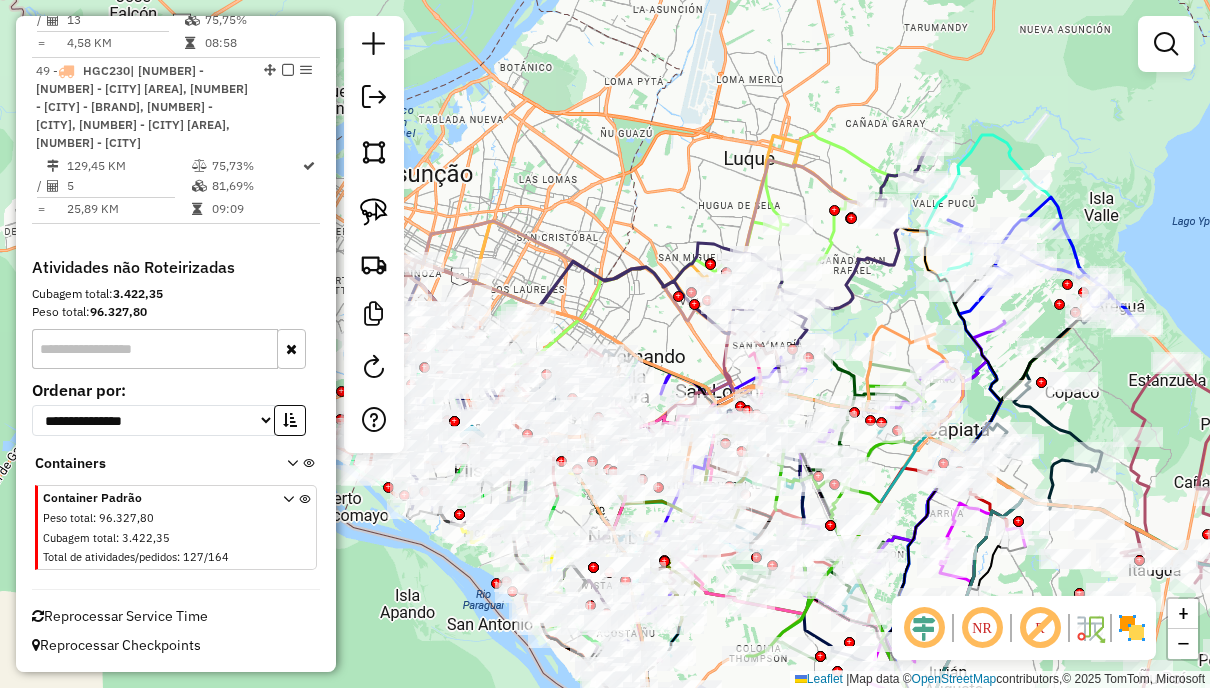 click on "Janela de atendimento Grade de atendimento Capacidade Transportadoras Veículos Cliente Pedidos  Rotas Selecione os dias de semana para filtrar as janelas de atendimento  Seg   Ter   Qua   Qui   Sex   Sáb   Dom  Informe o período da janela de atendimento: De: Até:  Filtrar exatamente a janela do cliente  Considerar janela de atendimento padrão  Selecione os dias de semana para filtrar as grades de atendimento  Seg   Ter   Qua   Qui   Sex   Sáb   Dom   Considerar clientes sem dia de atendimento cadastrado  Clientes fora do dia de atendimento selecionado Filtrar as atividades entre os valores definidos abaixo:  Peso mínimo:   Peso máximo:   Cubagem mínima:   Cubagem máxima:   De:   Até:  Filtrar as atividades entre o tempo de atendimento definido abaixo:  De:   Até:   Considerar capacidade total dos clientes não roteirizados Transportadora: Selecione um ou mais itens Tipo de veículo: Selecione um ou mais itens Veículo: Selecione um ou mais itens Motorista: Selecione um ou mais itens Nome: Rótulo:" 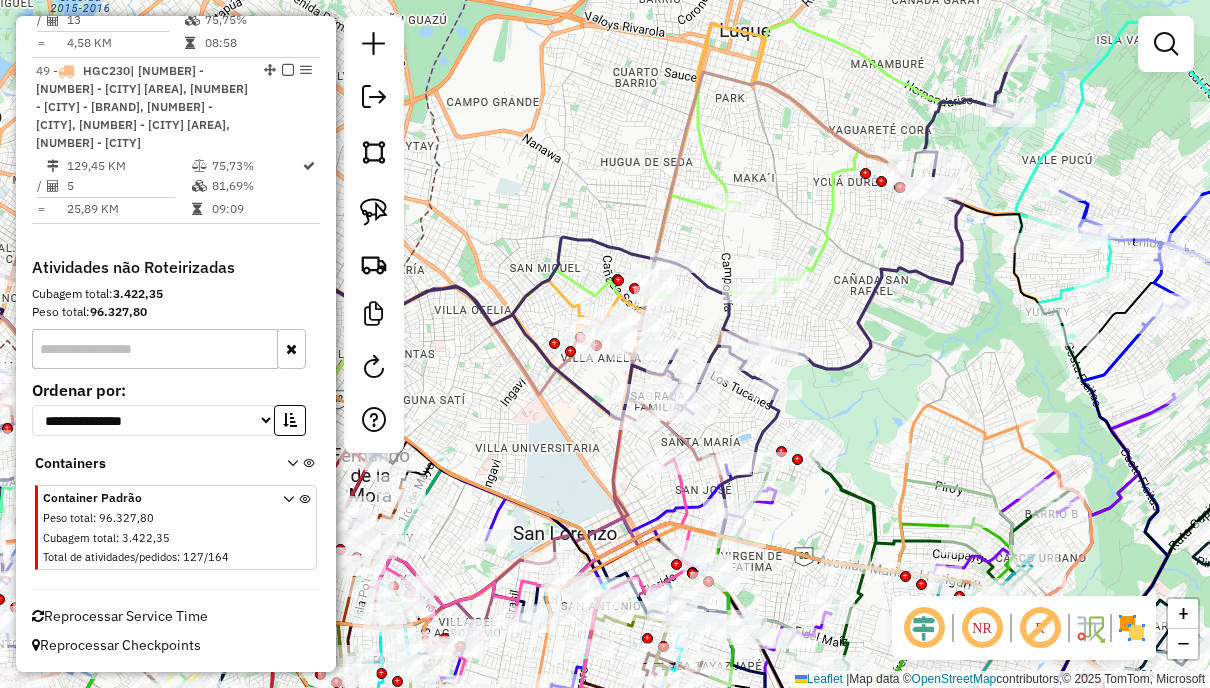 drag, startPoint x: 828, startPoint y: 218, endPoint x: 784, endPoint y: 154, distance: 77.665955 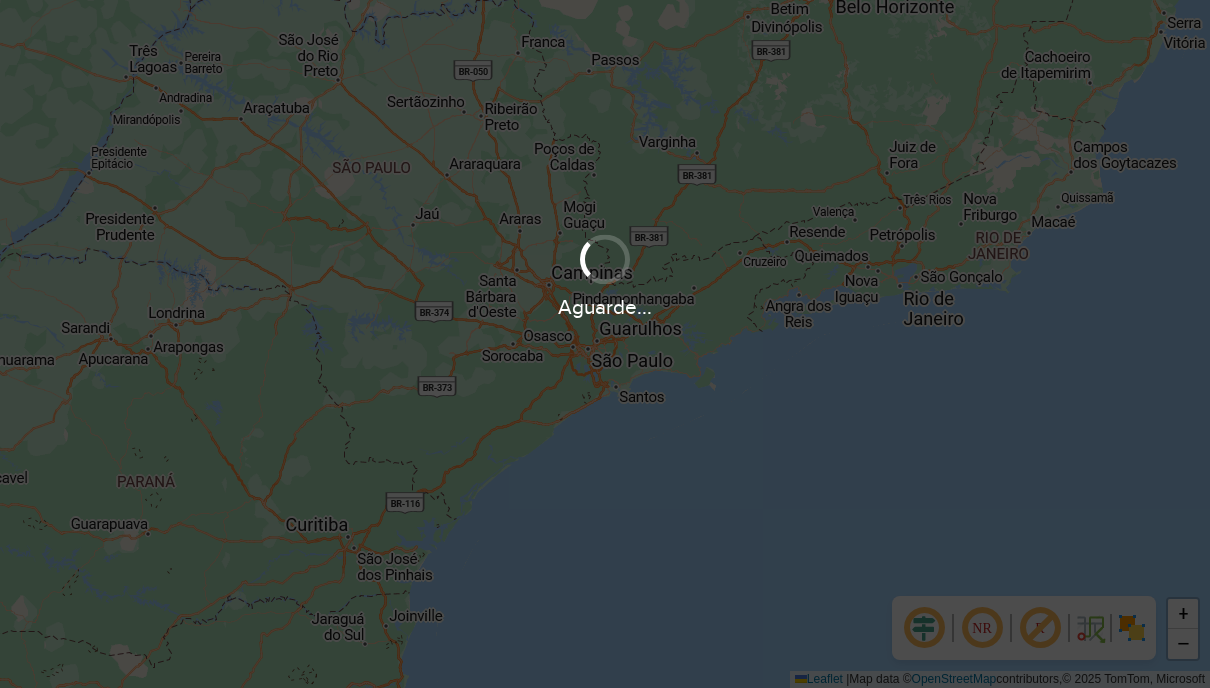 scroll, scrollTop: 0, scrollLeft: 0, axis: both 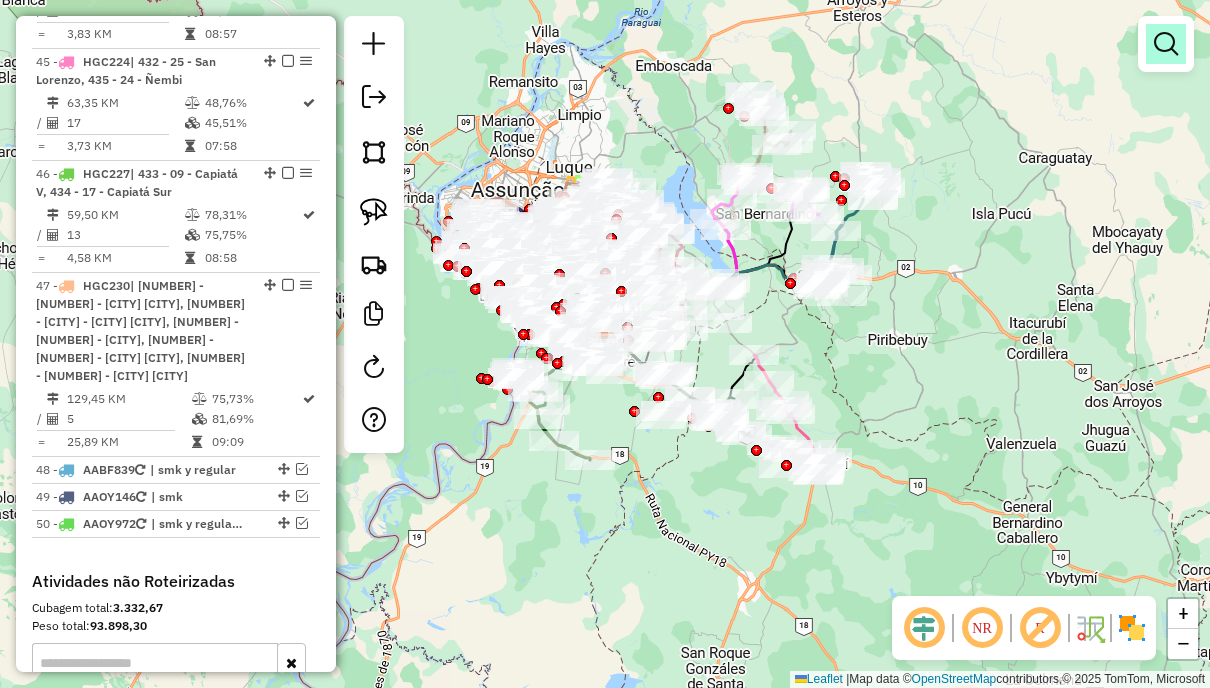 click at bounding box center [1166, 44] 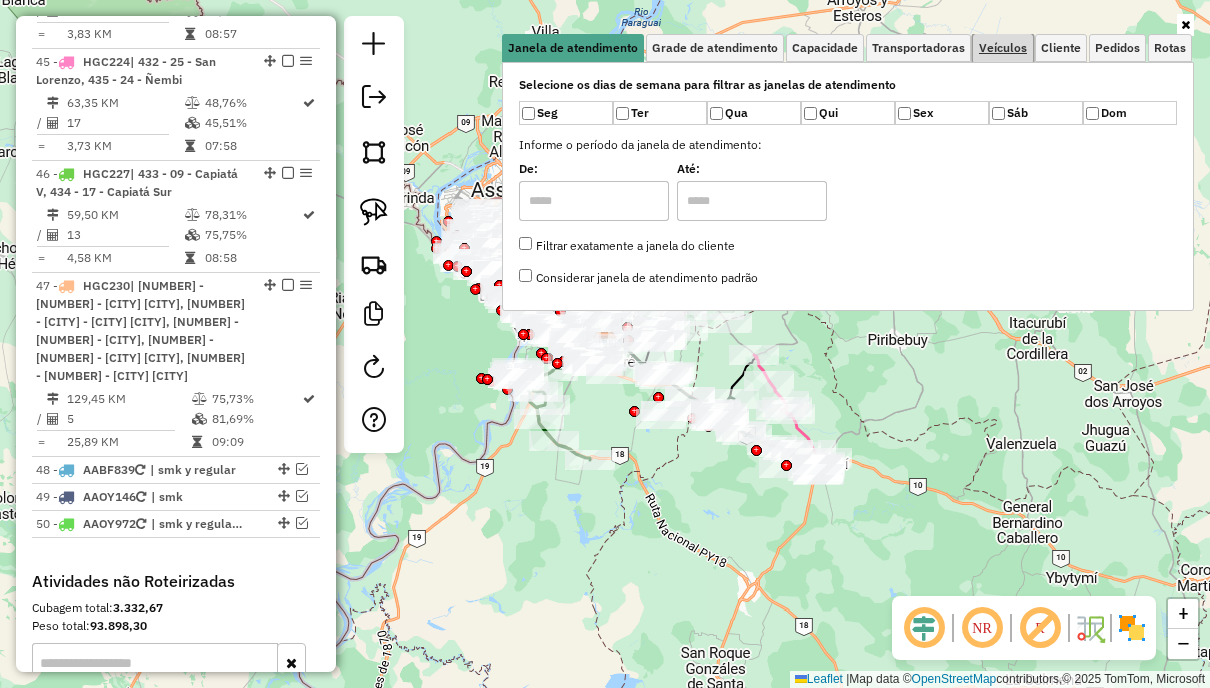 click on "Veículos" at bounding box center [1003, 48] 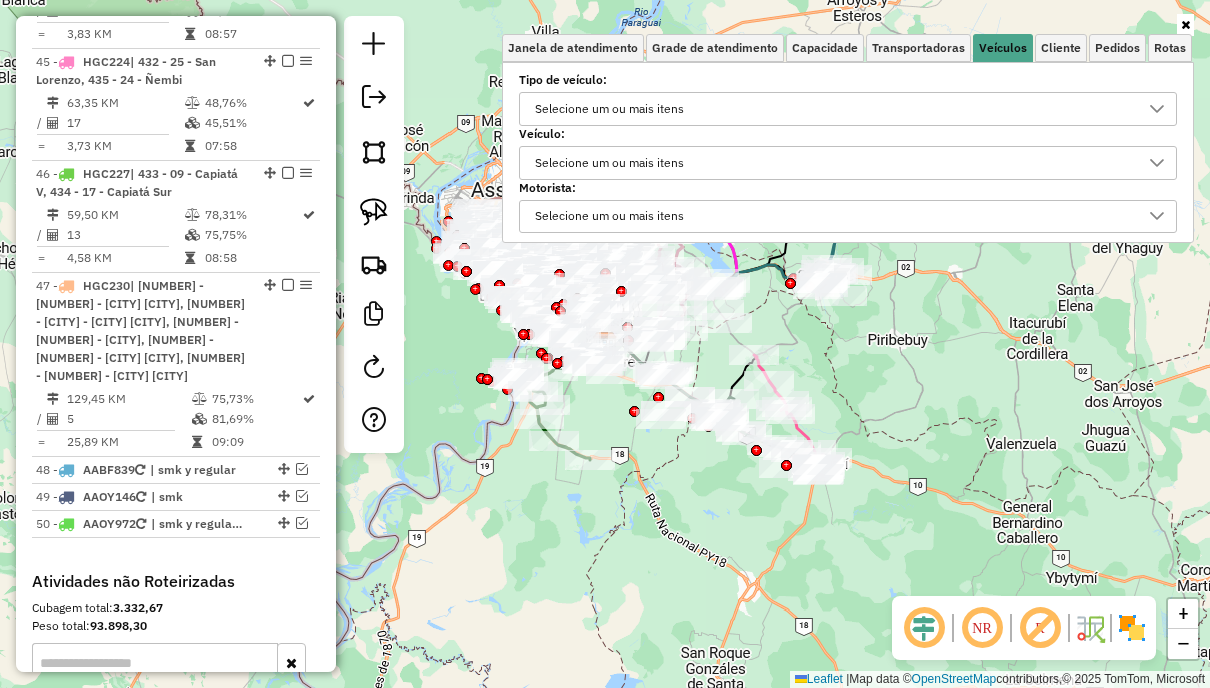 click on "Selecione um ou mais itens" at bounding box center (833, 109) 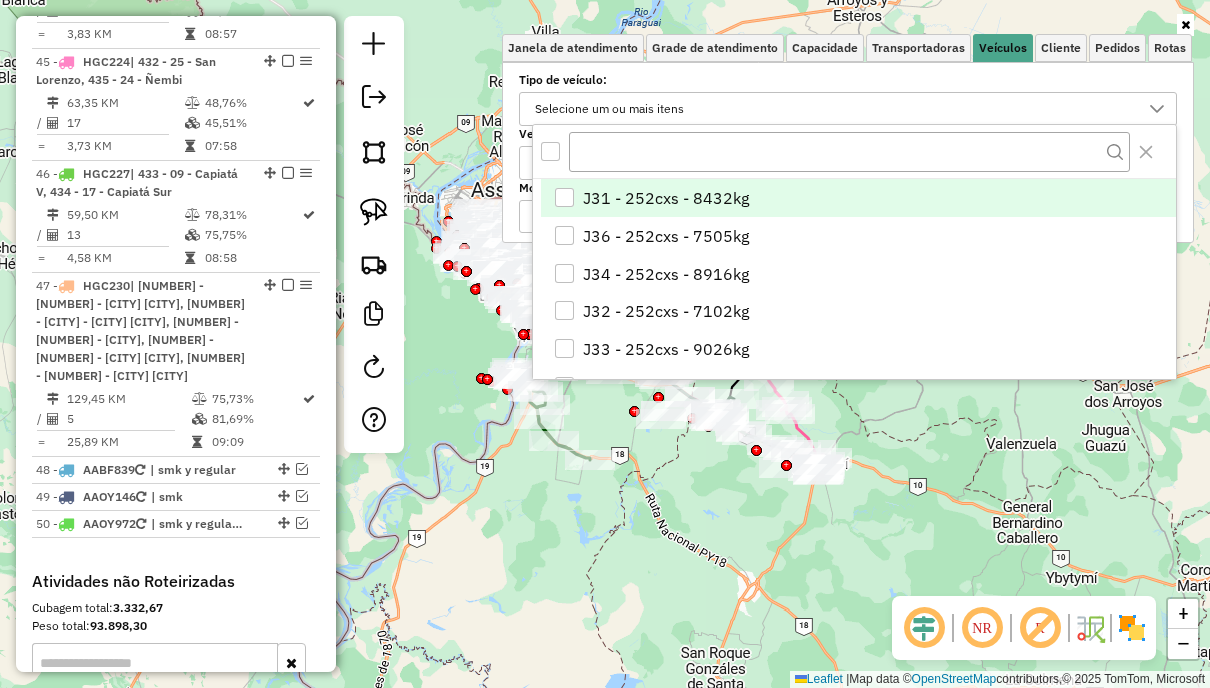 scroll, scrollTop: 12, scrollLeft: 68, axis: both 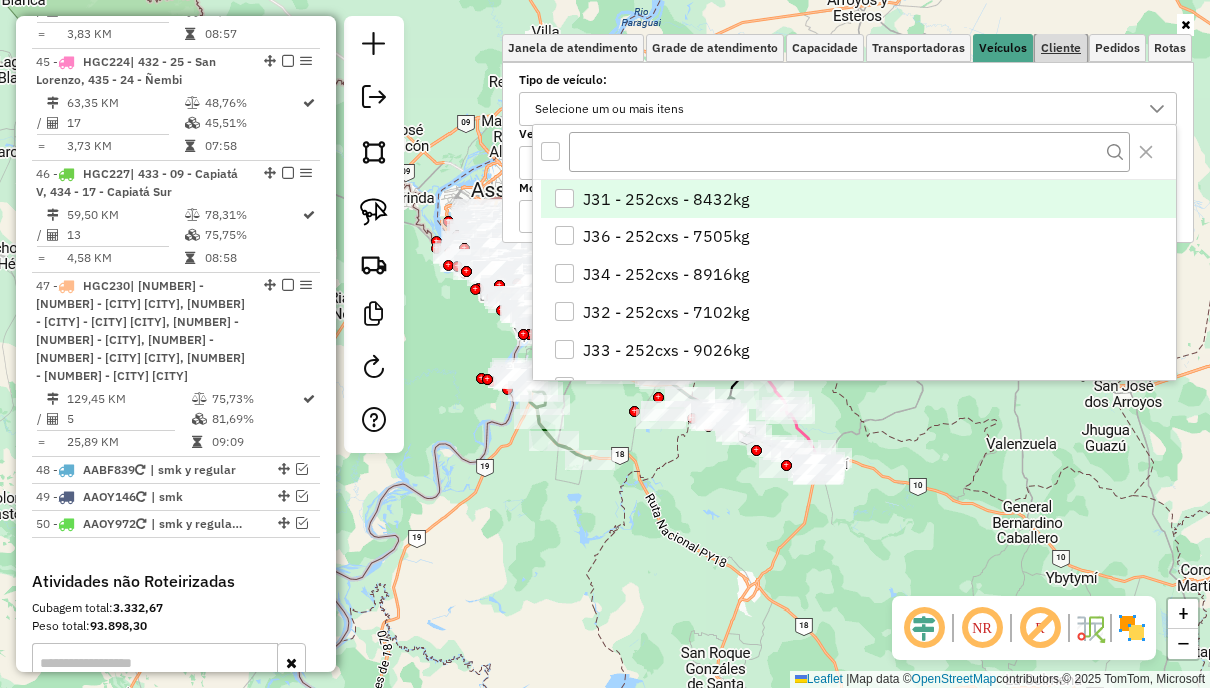 click on "Cliente" at bounding box center (1061, 48) 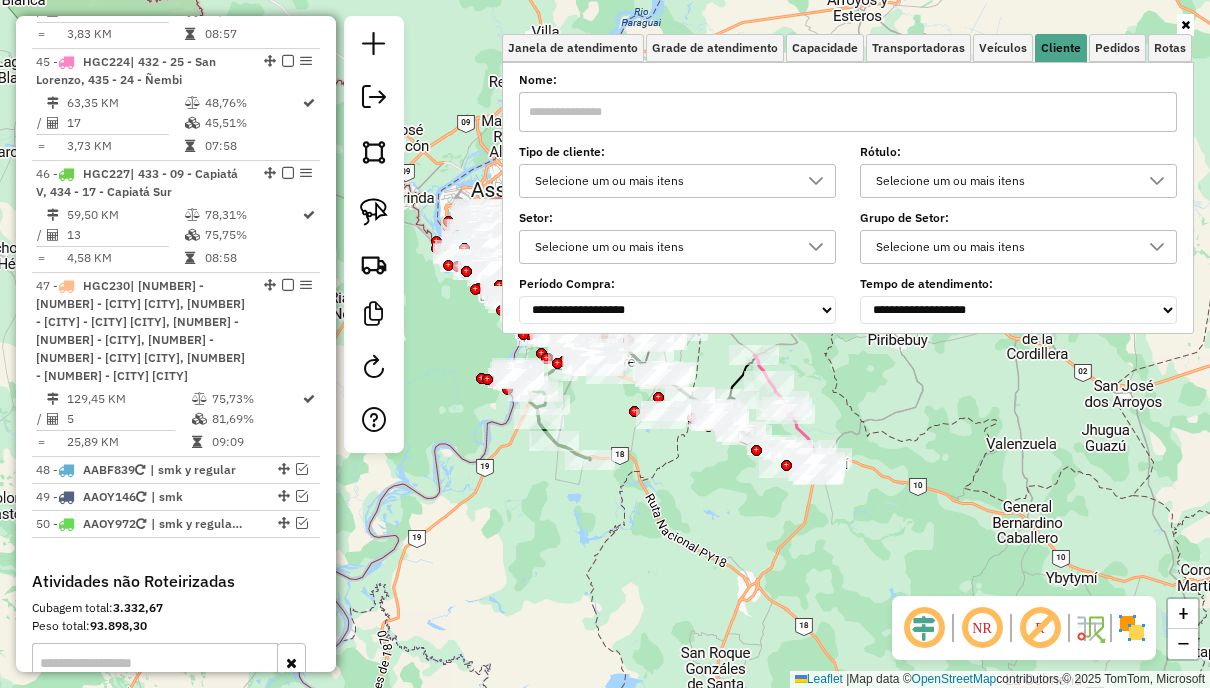 click on "Selecione um ou mais itens" at bounding box center [662, 181] 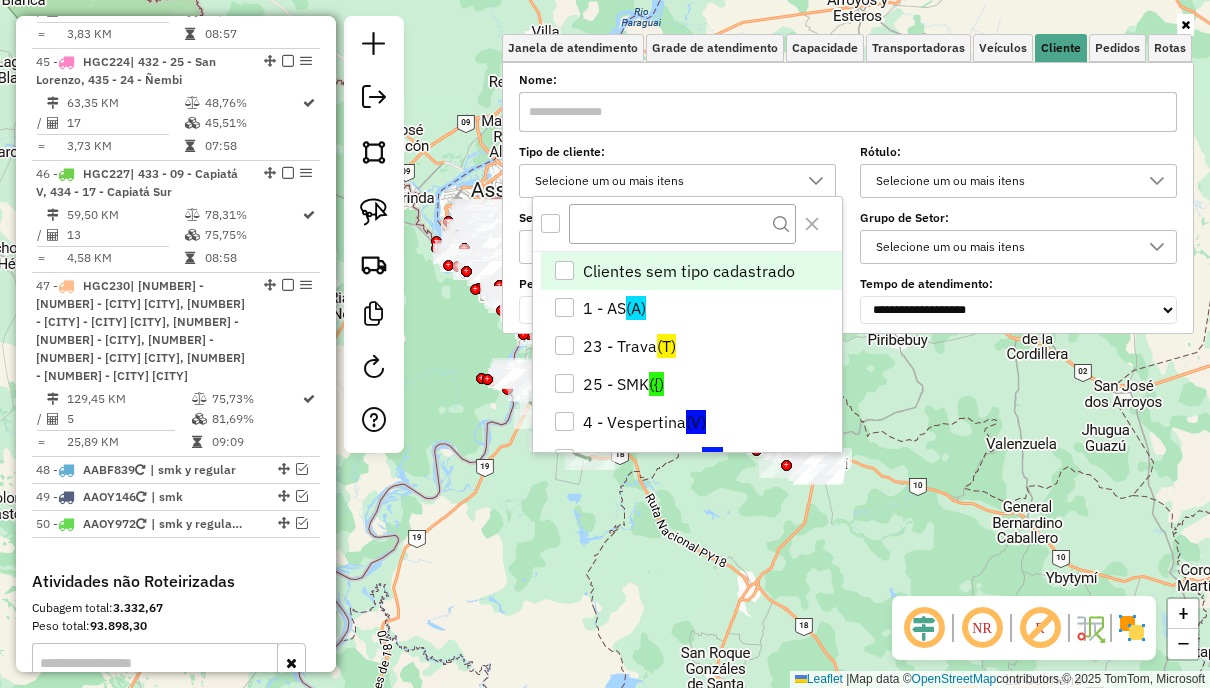 scroll, scrollTop: 12, scrollLeft: 68, axis: both 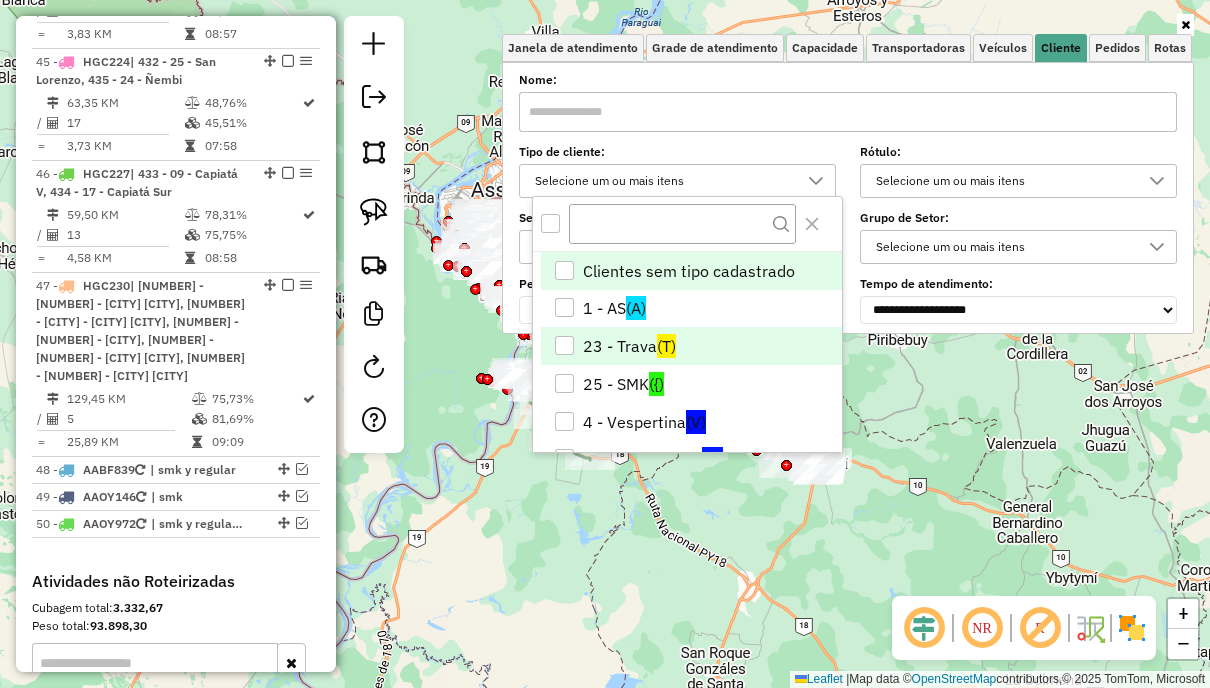 click on "(T)" at bounding box center [666, 346] 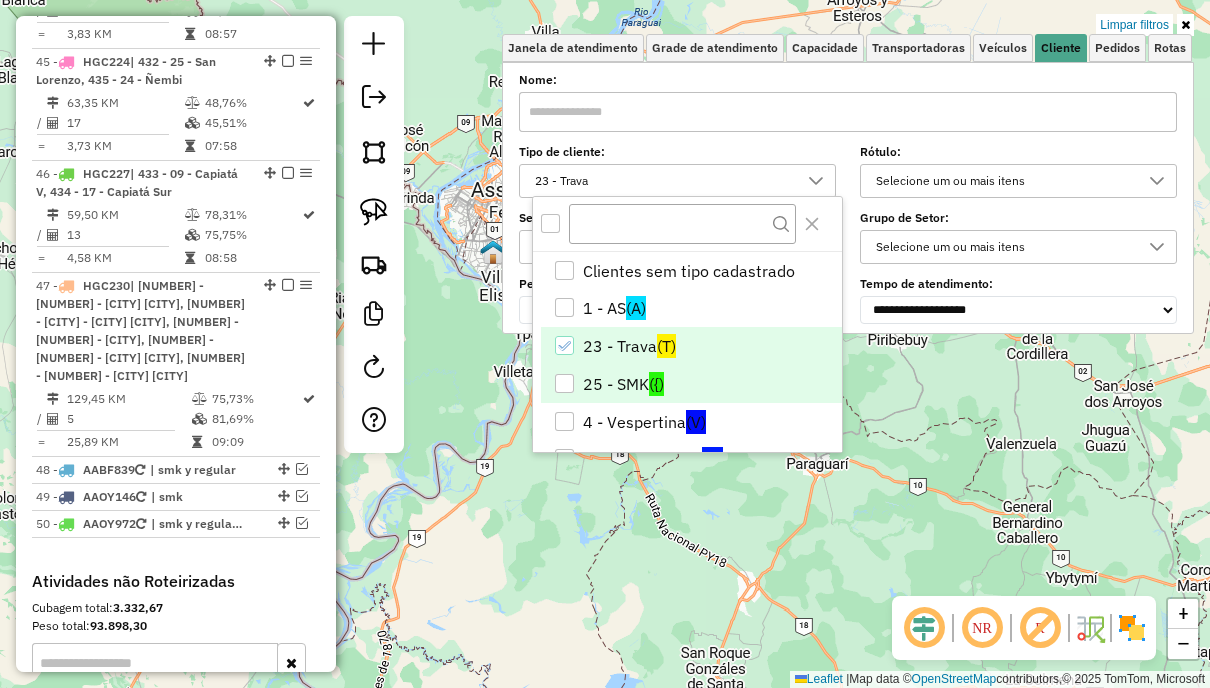 click on "25 - SMK  ({)" at bounding box center [691, 384] 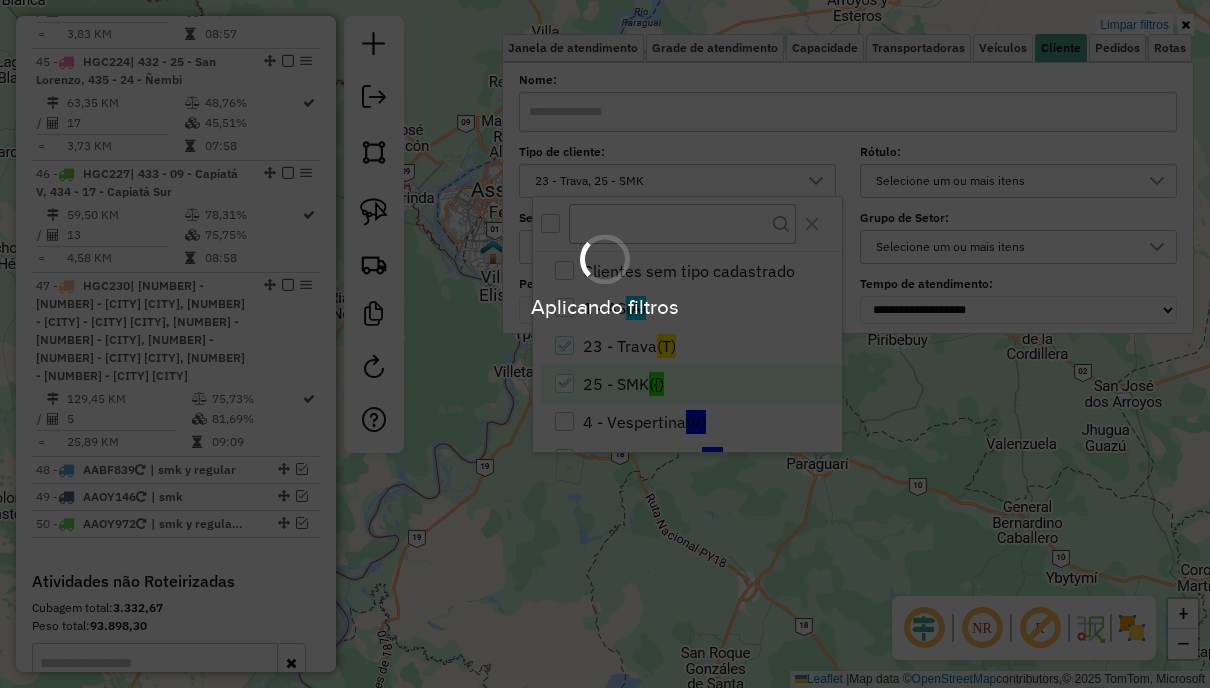 click on "Limpar filtros Janela de atendimento Grade de atendimento Capacidade Transportadoras Veículos Cliente Pedidos  Rotas Selecione os dias de semana para filtrar as janelas de atendimento  Seg   Ter   Qua   Qui   Sex   Sáb   Dom  Informe o período da janela de atendimento: De: Até:  Filtrar exatamente a janela do cliente  Considerar janela de atendimento padrão  Selecione os dias de semana para filtrar as grades de atendimento  Seg   Ter   Qua   Qui   Sex   Sáb   Dom   Considerar clientes sem dia de atendimento cadastrado  Clientes fora do dia de atendimento selecionado Filtrar as atividades entre os valores definidos abaixo:  Peso mínimo:   Peso máximo:   Cubagem mínima:   Cubagem máxima:   De:   Até:  Filtrar as atividades entre o tempo de atendimento definido abaixo:  De:   Até:   Considerar capacidade total dos clientes não roteirizados Transportadora: Selecione um ou mais itens Tipo de veículo: Selecione um ou mais itens Veículo: Selecione um ou mais itens Motorista: Selecione um ou mais itens" 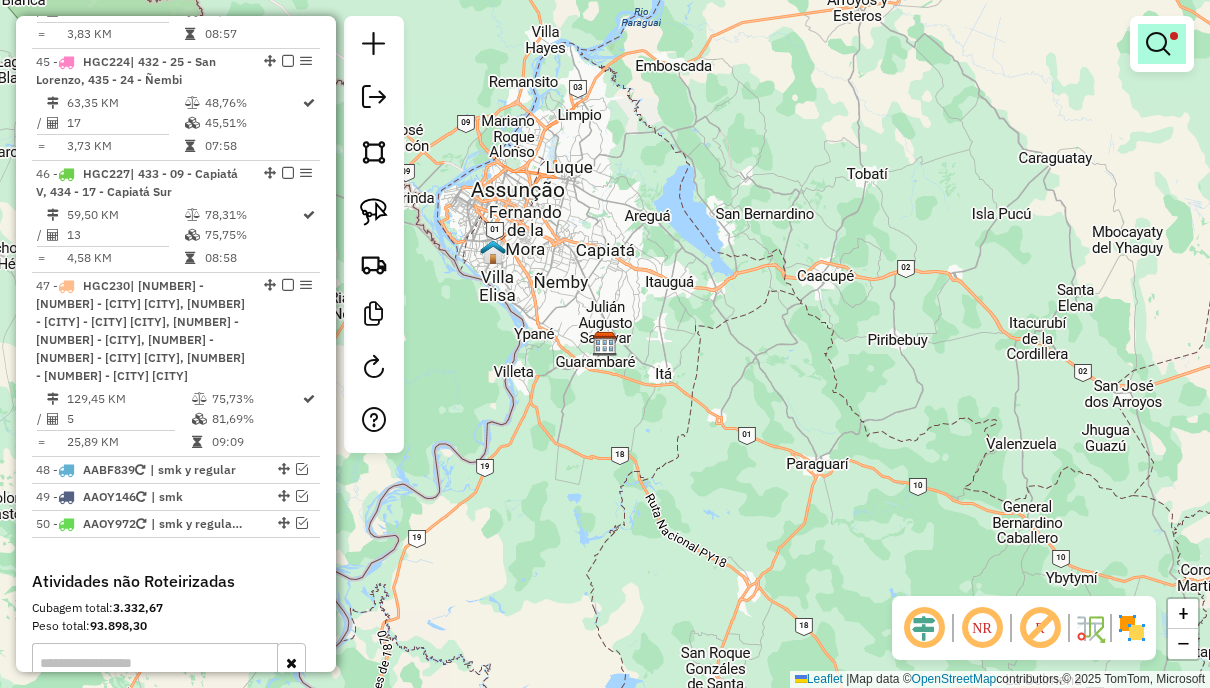 click at bounding box center (1158, 44) 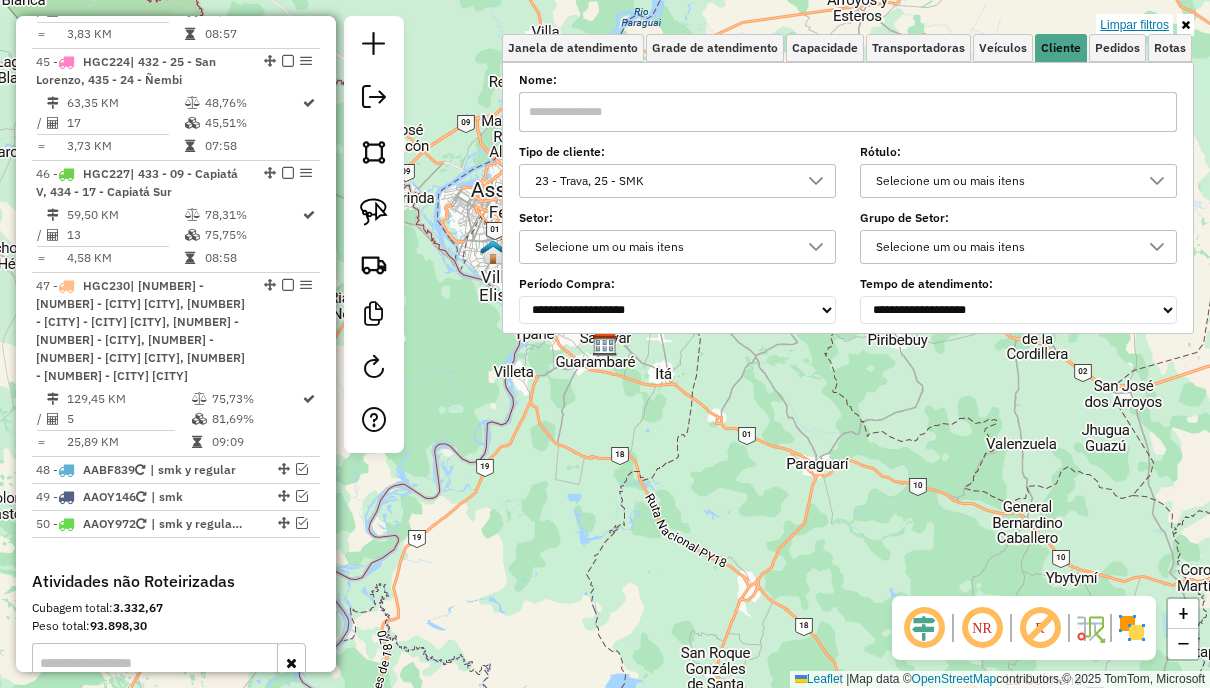 click on "Limpar filtros" at bounding box center [1134, 25] 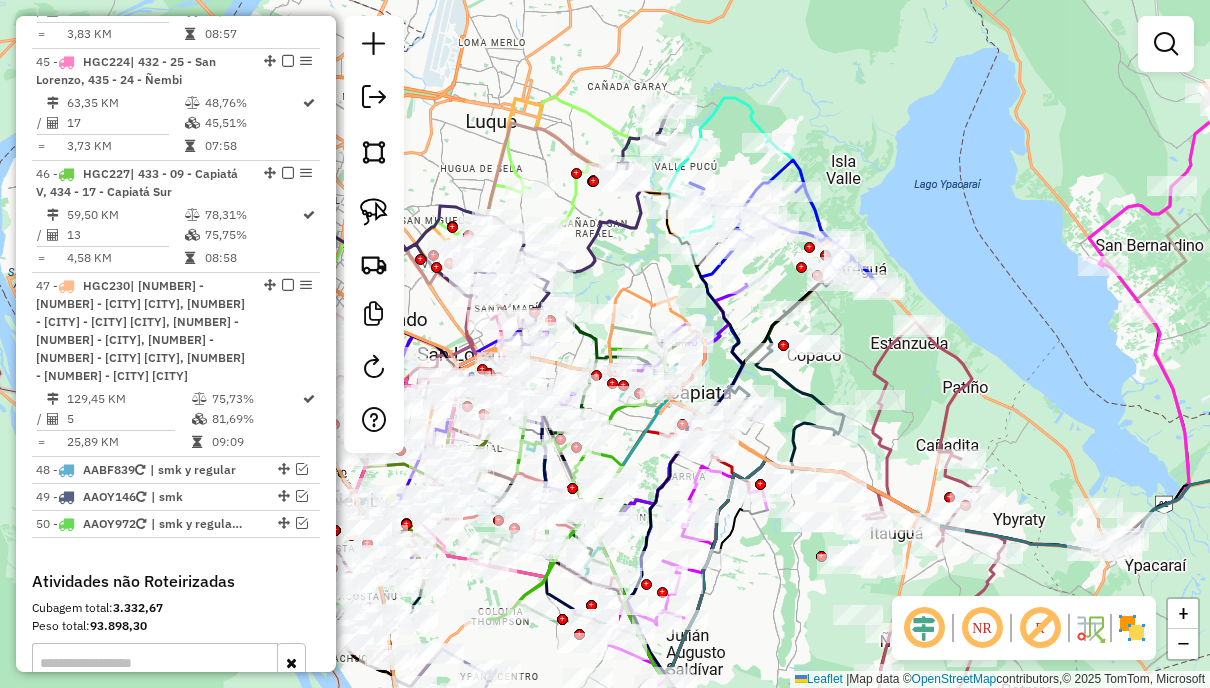 drag, startPoint x: 932, startPoint y: 140, endPoint x: 889, endPoint y: 108, distance: 53.600372 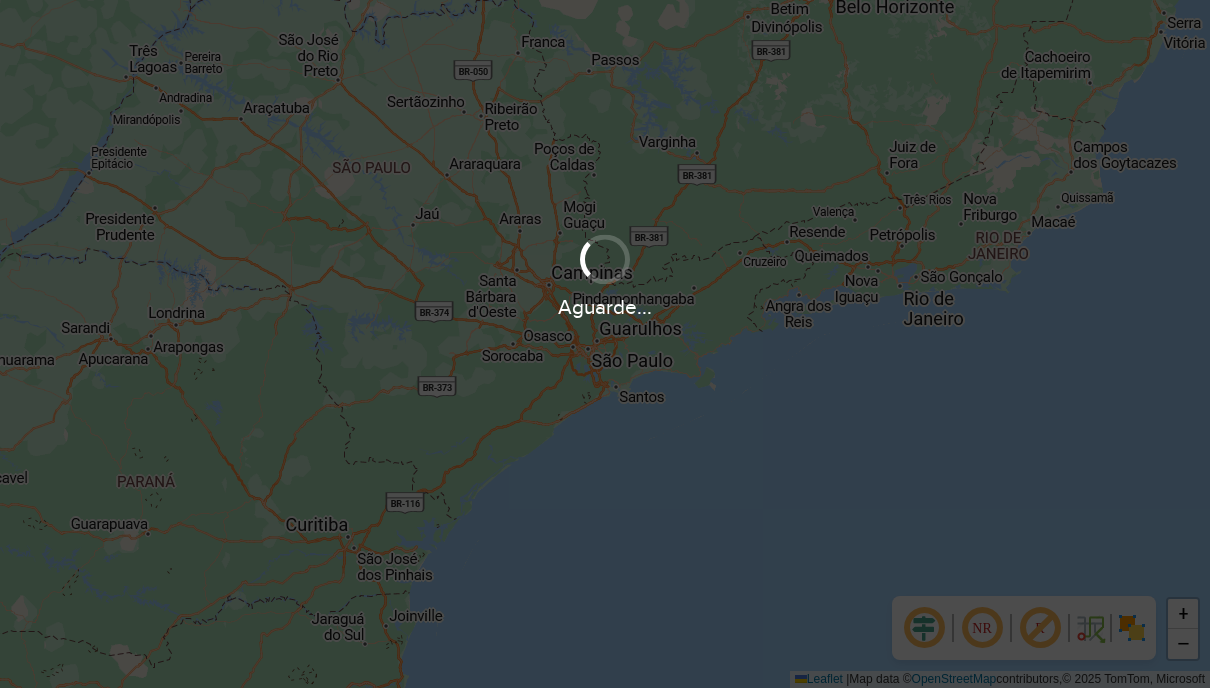 scroll, scrollTop: 0, scrollLeft: 0, axis: both 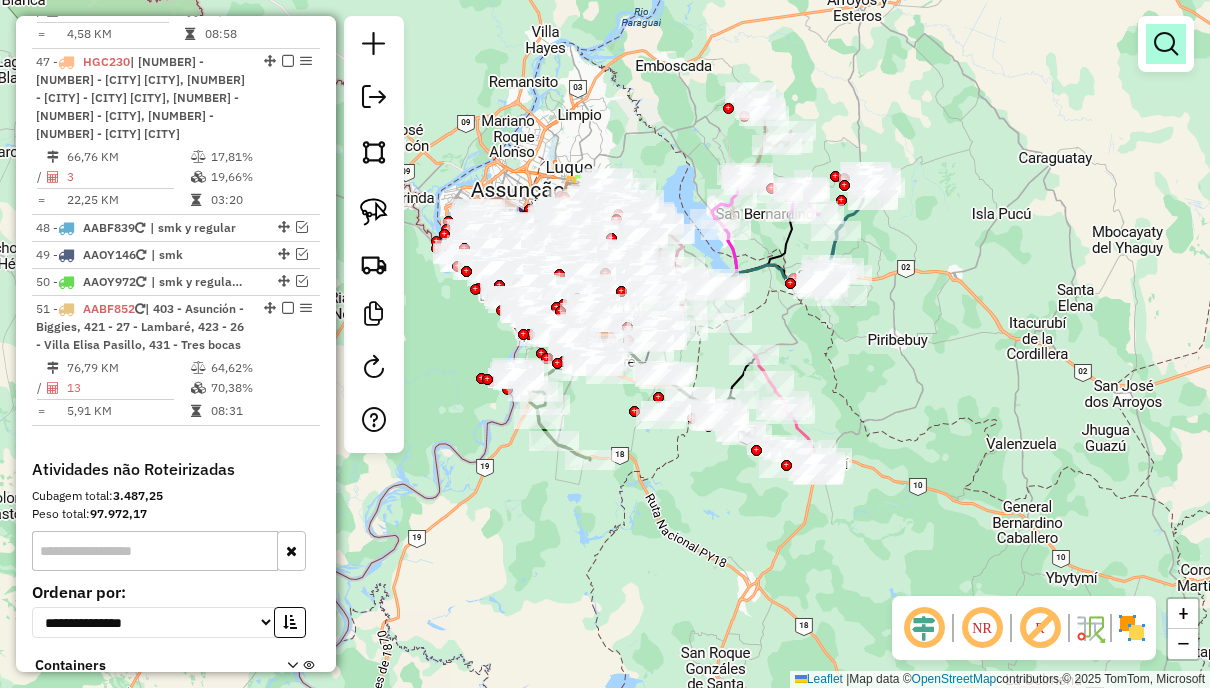 click at bounding box center [1166, 44] 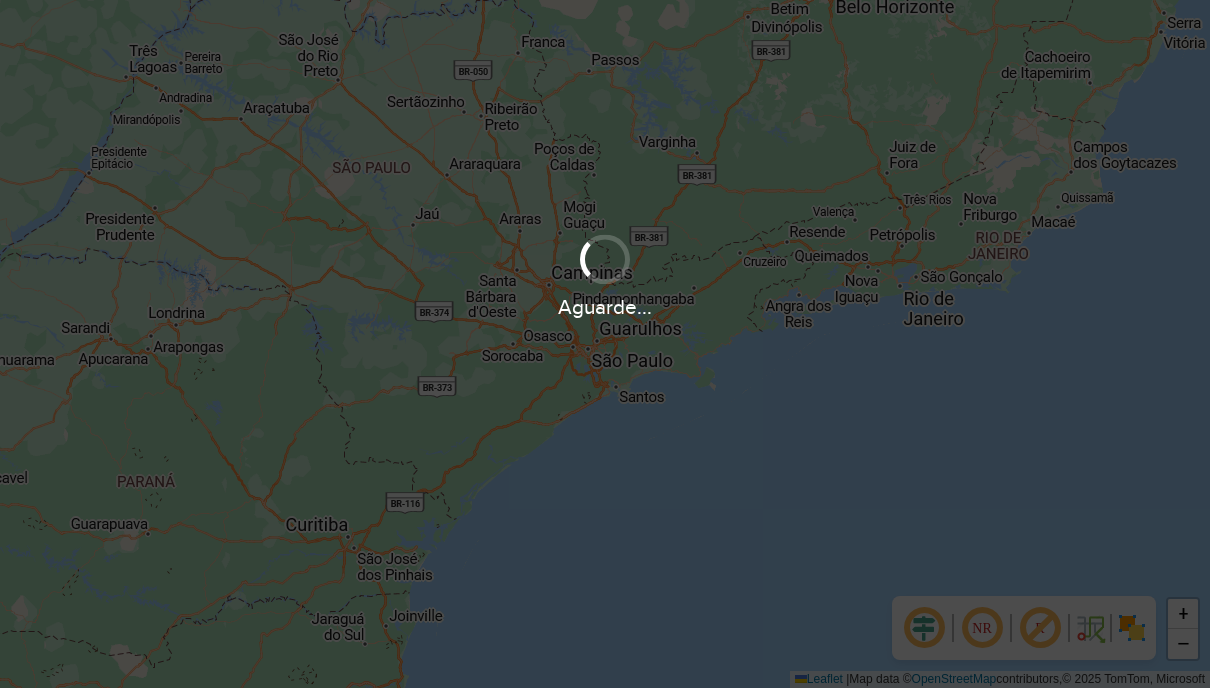 scroll, scrollTop: 0, scrollLeft: 0, axis: both 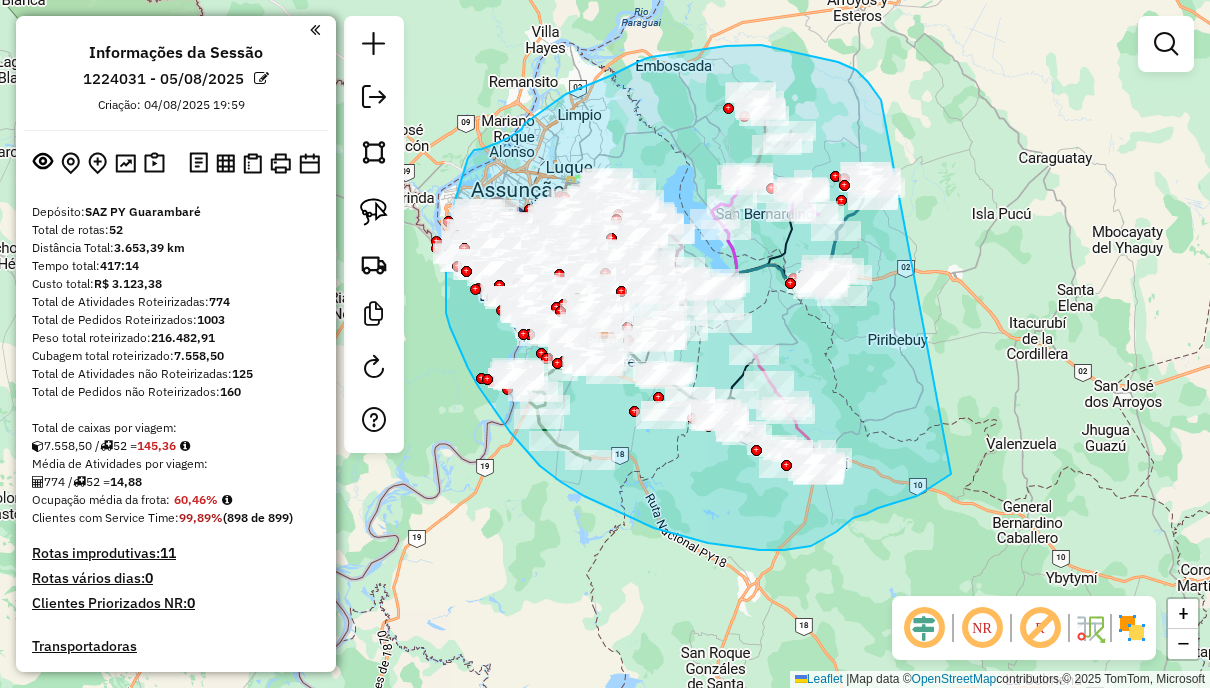 drag, startPoint x: 875, startPoint y: 91, endPoint x: 970, endPoint y: 458, distance: 379.09628 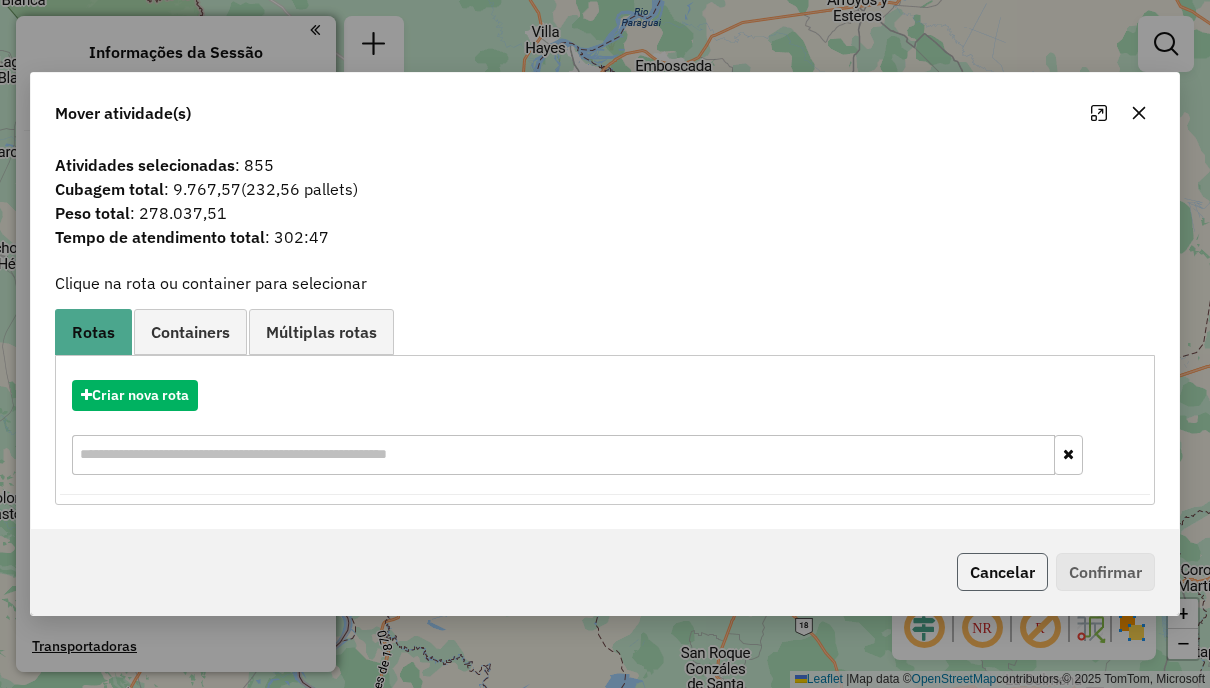 click on "Cancelar" 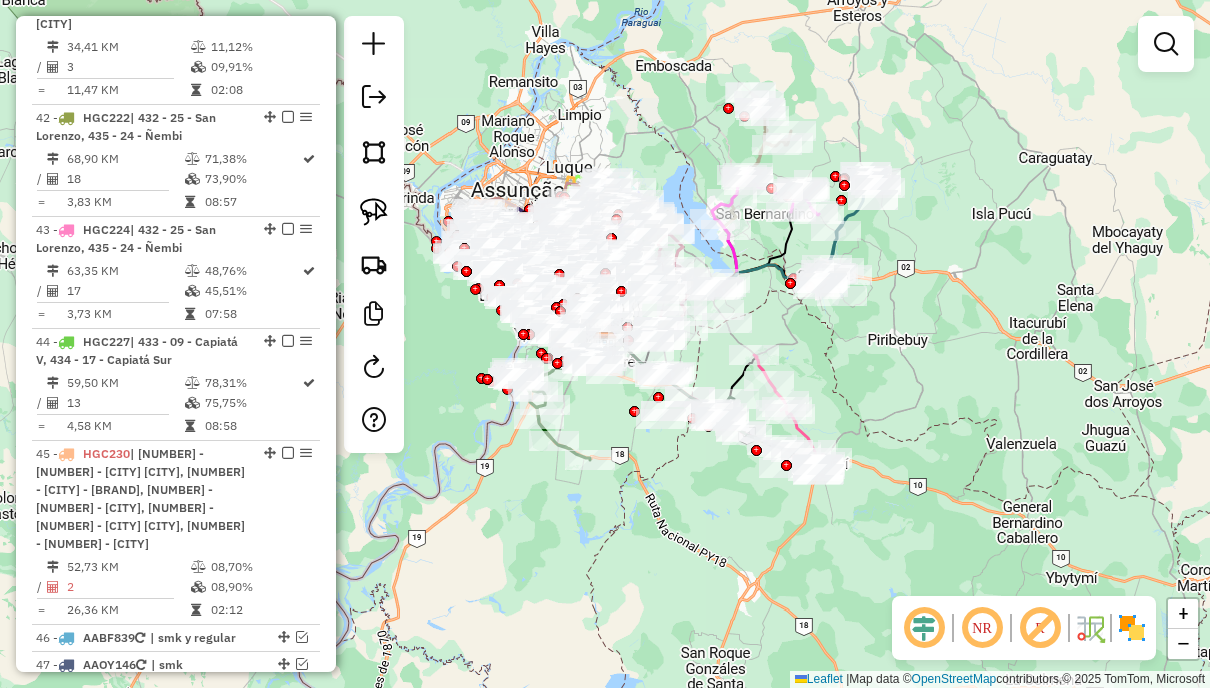 scroll, scrollTop: 5900, scrollLeft: 0, axis: vertical 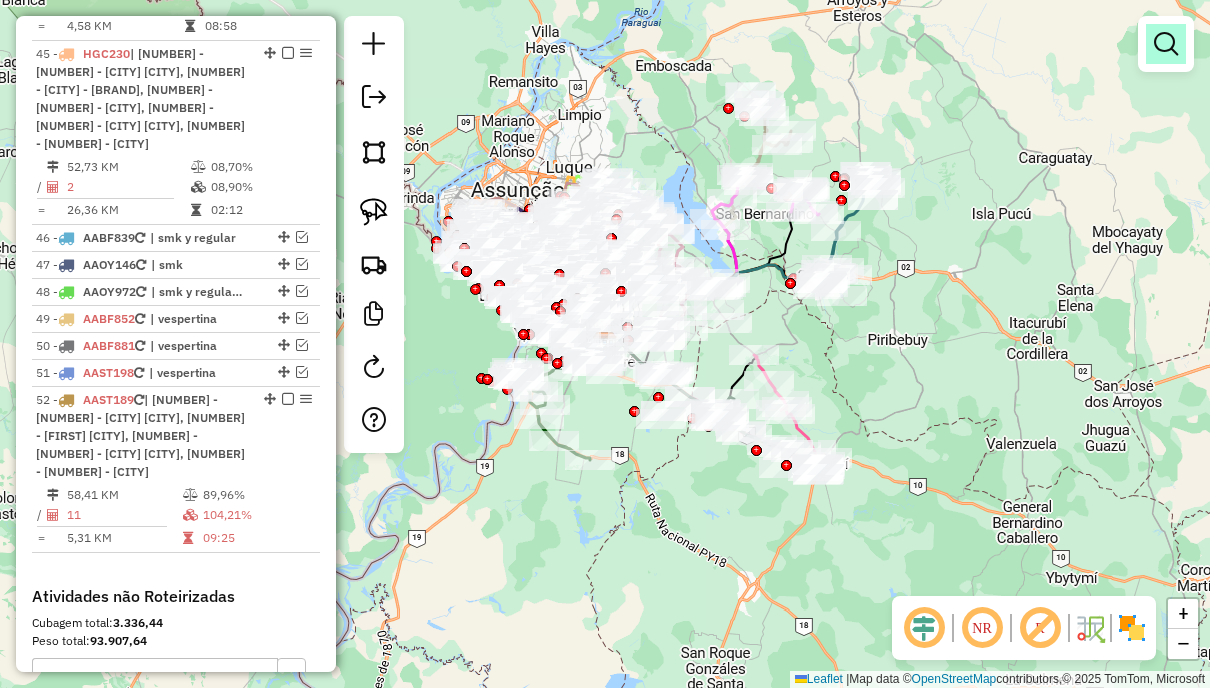 click at bounding box center (1166, 44) 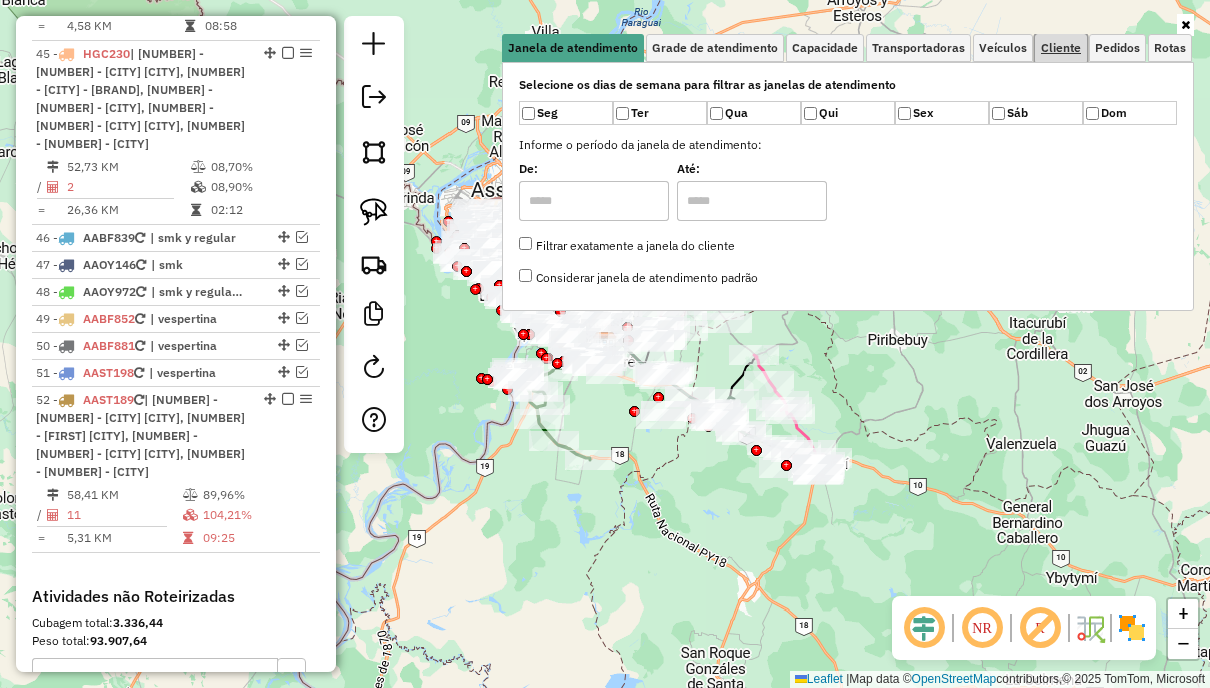 click on "Cliente" at bounding box center (1061, 48) 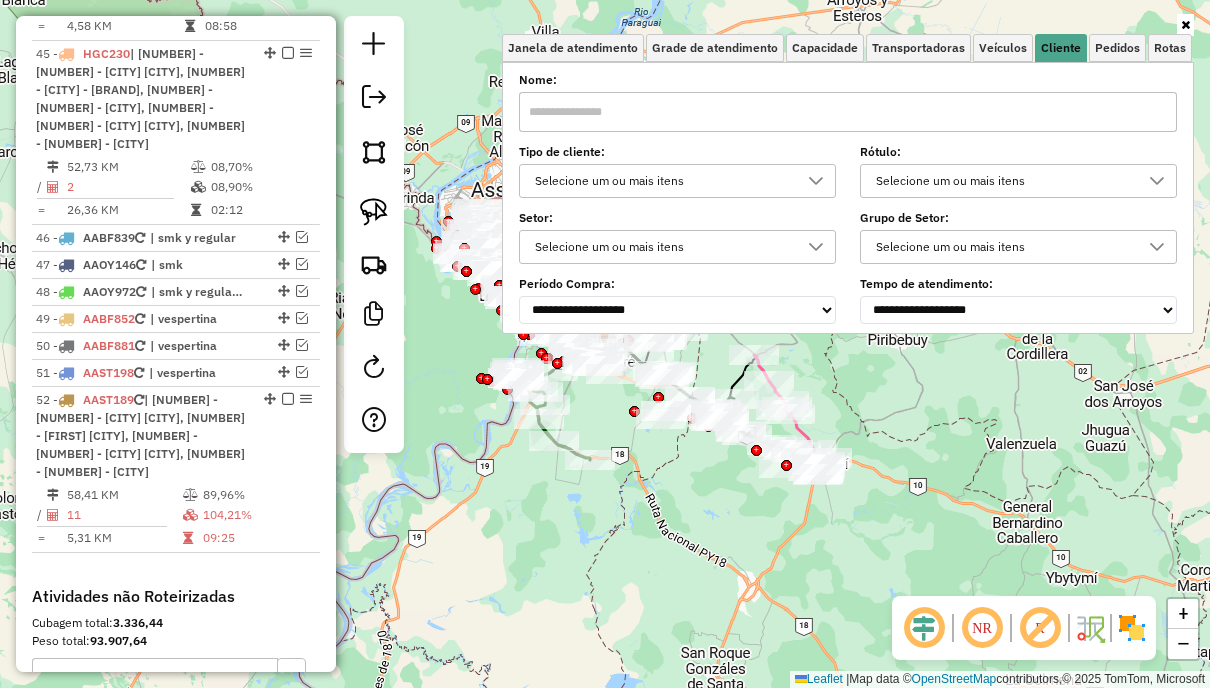 click on "Selecione um ou mais itens" at bounding box center (662, 181) 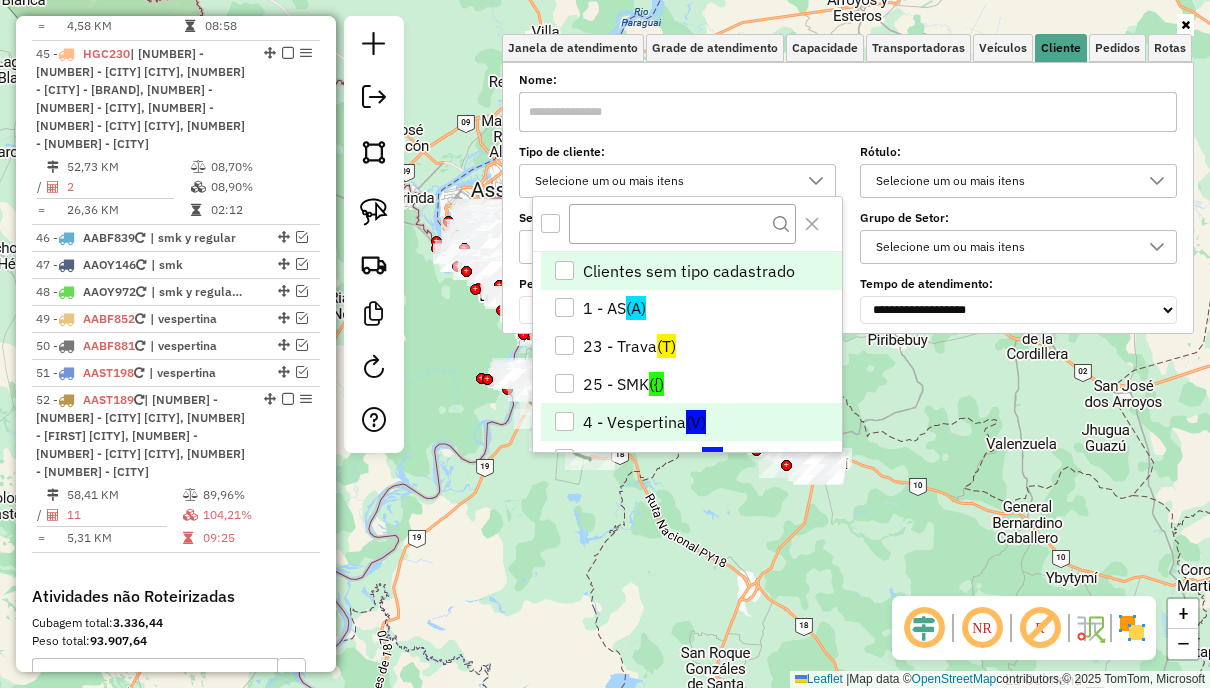 click on "4 - Vespertina  (V)" at bounding box center (691, 422) 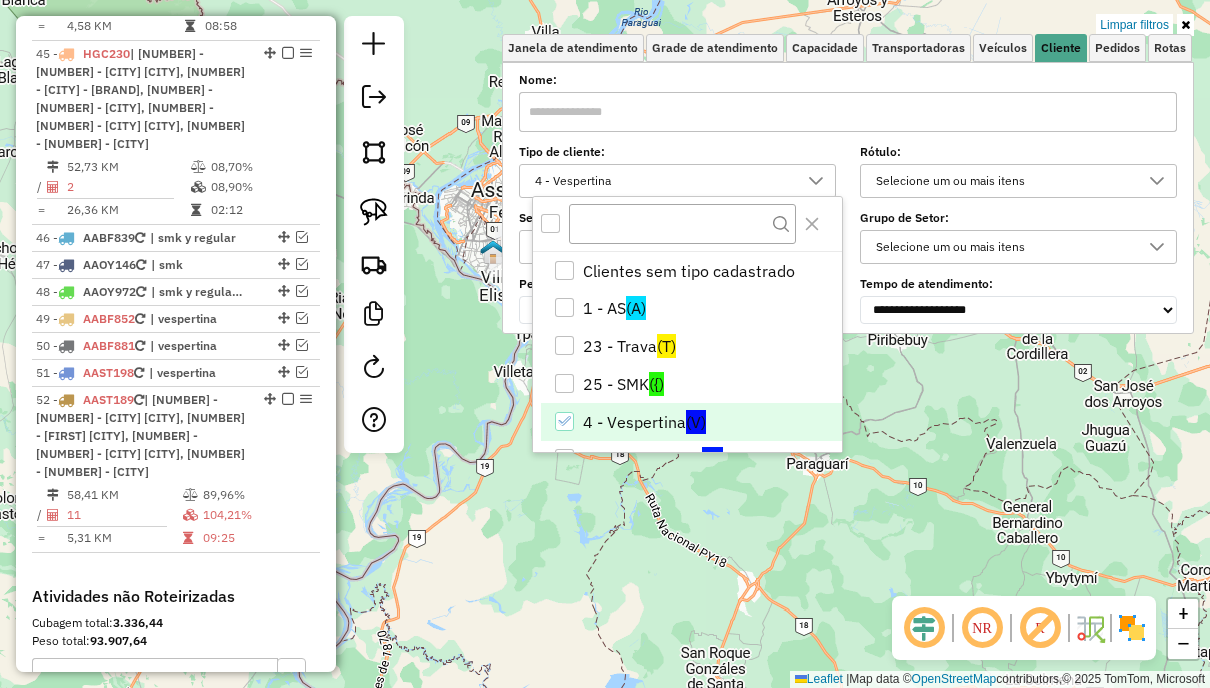 click on "Limpar filtros Janela de atendimento Grade de atendimento Capacidade Transportadoras Veículos Cliente Pedidos  Rotas Selecione os dias de semana para filtrar as janelas de atendimento  Seg   Ter   Qua   Qui   Sex   Sáb   Dom  Informe o período da janela de atendimento: De: Até:  Filtrar exatamente a janela do cliente  Considerar janela de atendimento padrão  Selecione os dias de semana para filtrar as grades de atendimento  Seg   Ter   Qua   Qui   Sex   Sáb   Dom   Considerar clientes sem dia de atendimento cadastrado  Clientes fora do dia de atendimento selecionado Filtrar as atividades entre os valores definidos abaixo:  Peso mínimo:   Peso máximo:   Cubagem mínima:   Cubagem máxima:   De:   Até:  Filtrar as atividades entre o tempo de atendimento definido abaixo:  De:   Até:   Considerar capacidade total dos clientes não roteirizados Transportadora: Selecione um ou mais itens Tipo de veículo: Selecione um ou mais itens Veículo: Selecione um ou mais itens Motorista: Selecione um ou mais itens" 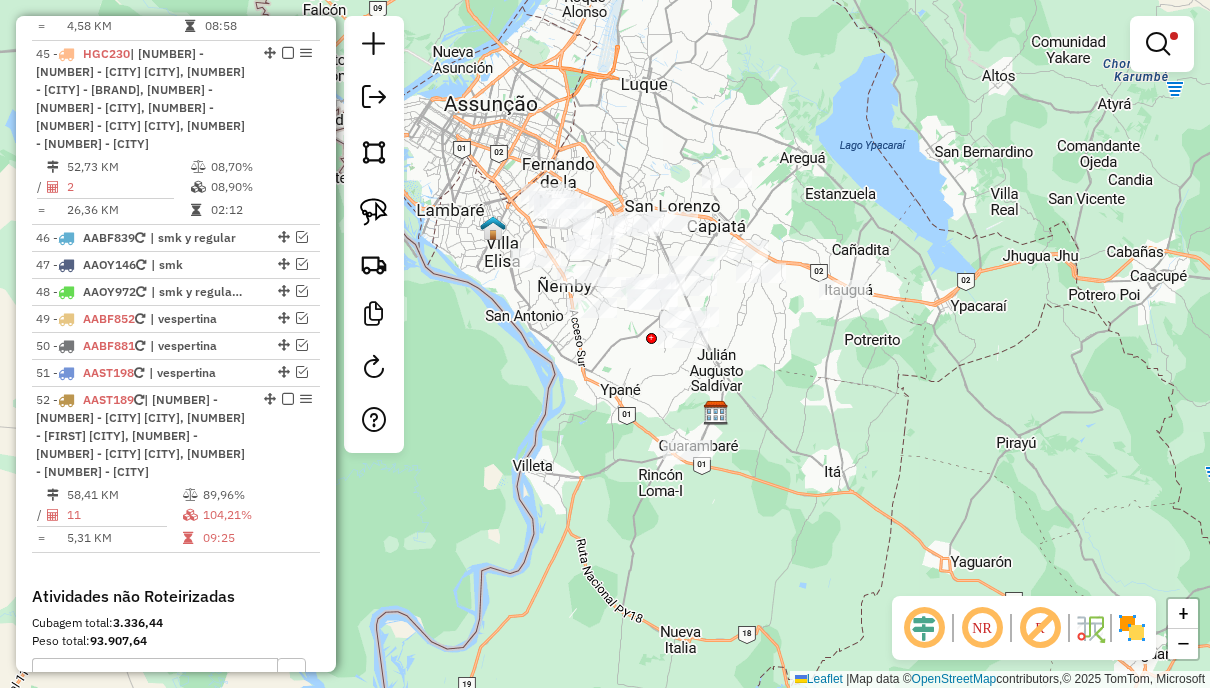 drag, startPoint x: 739, startPoint y: 214, endPoint x: 798, endPoint y: 223, distance: 59.682495 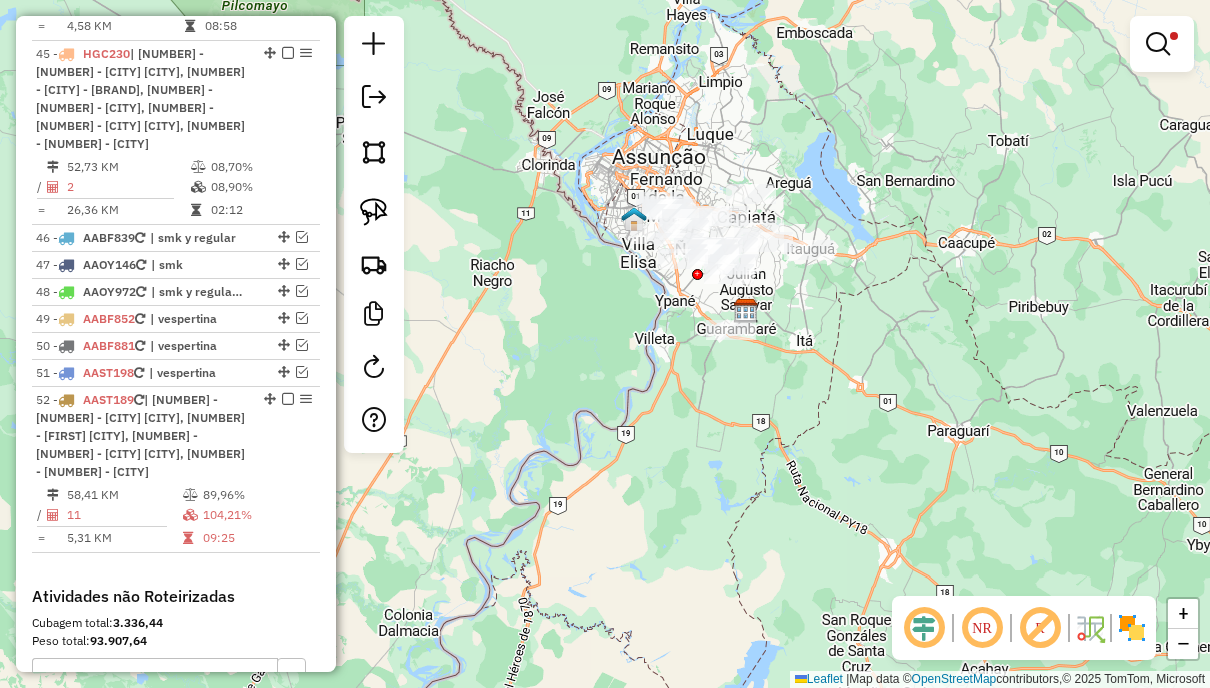 click at bounding box center [1158, 44] 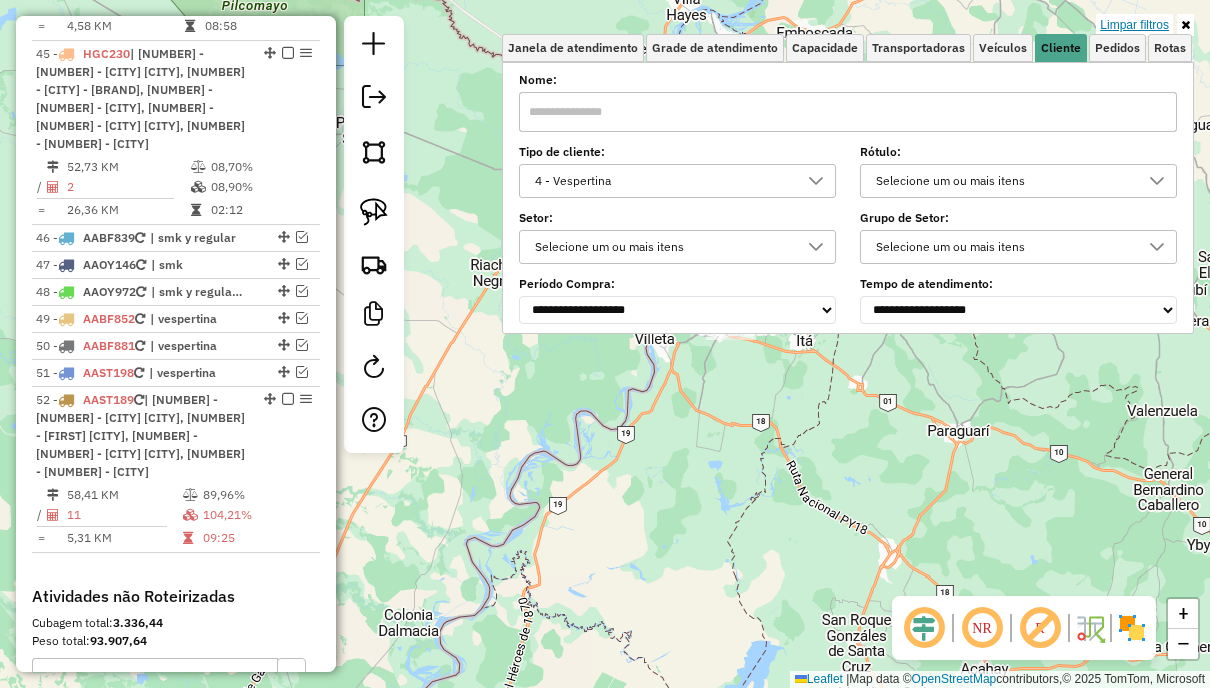 click on "Limpar filtros" at bounding box center (1134, 25) 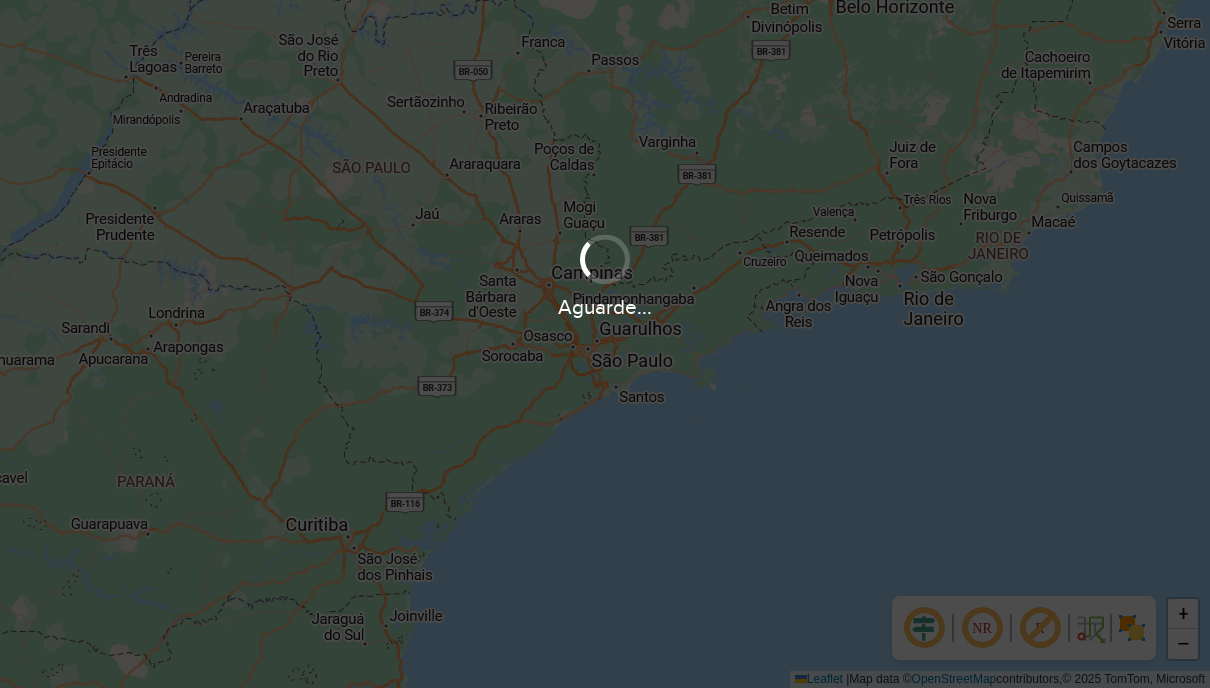 scroll, scrollTop: 0, scrollLeft: 0, axis: both 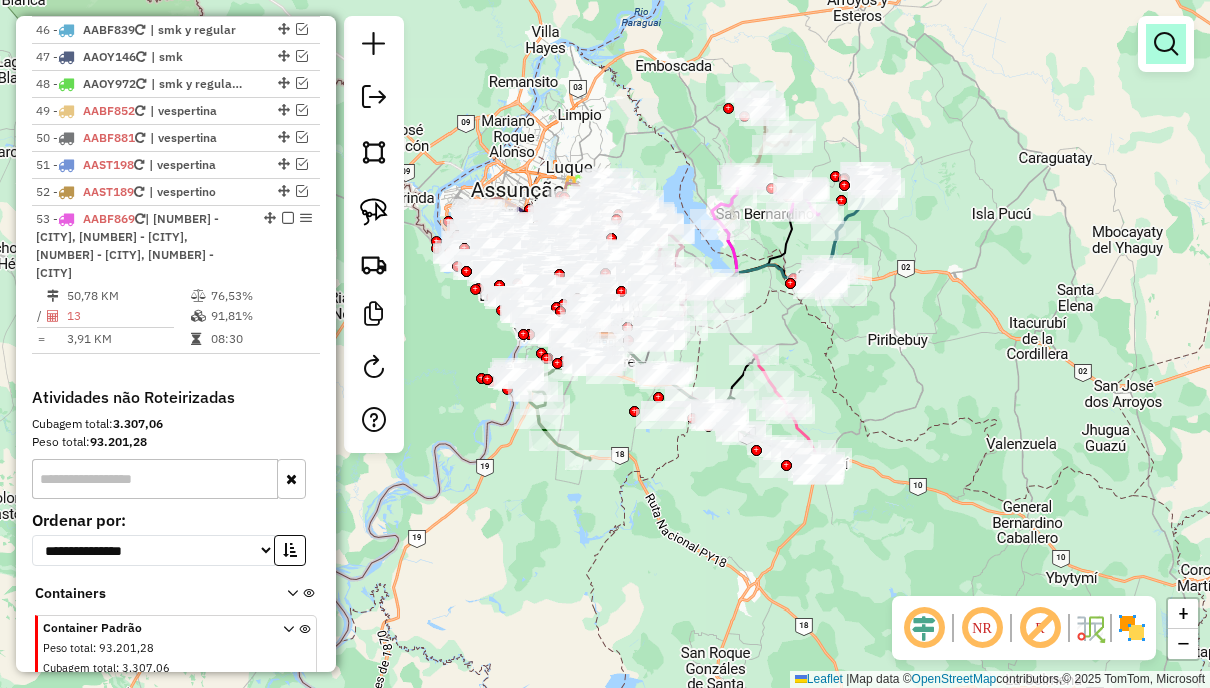 click at bounding box center [1166, 44] 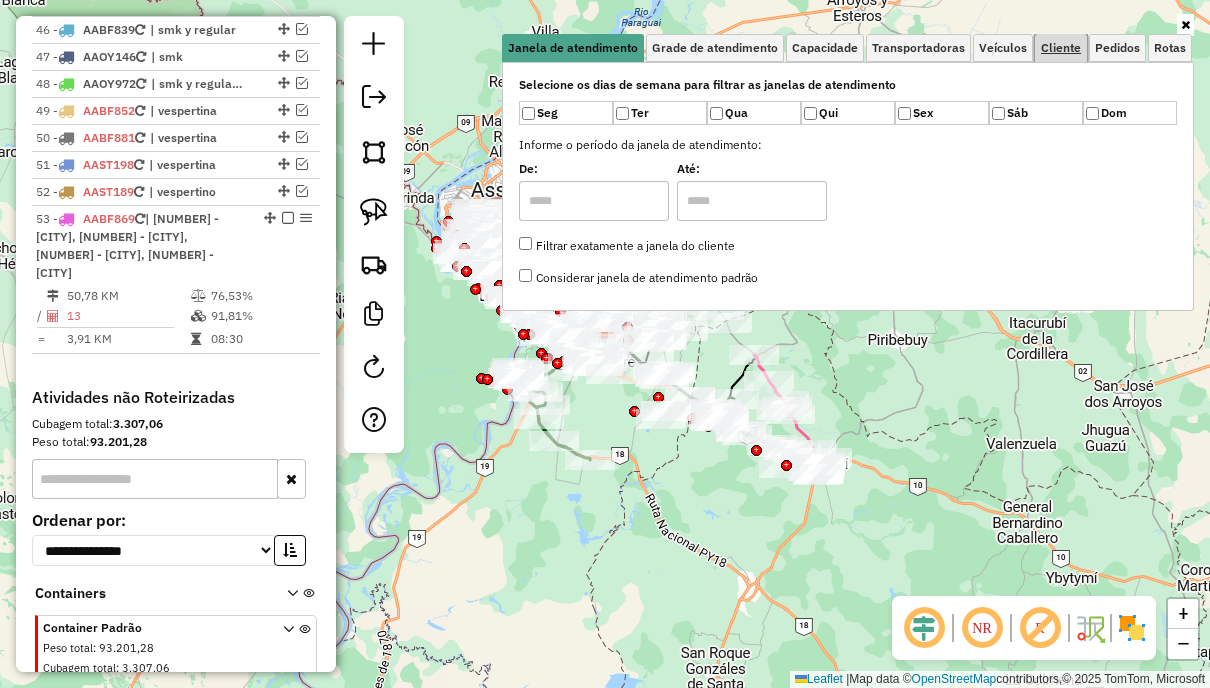 click on "Cliente" at bounding box center [1061, 48] 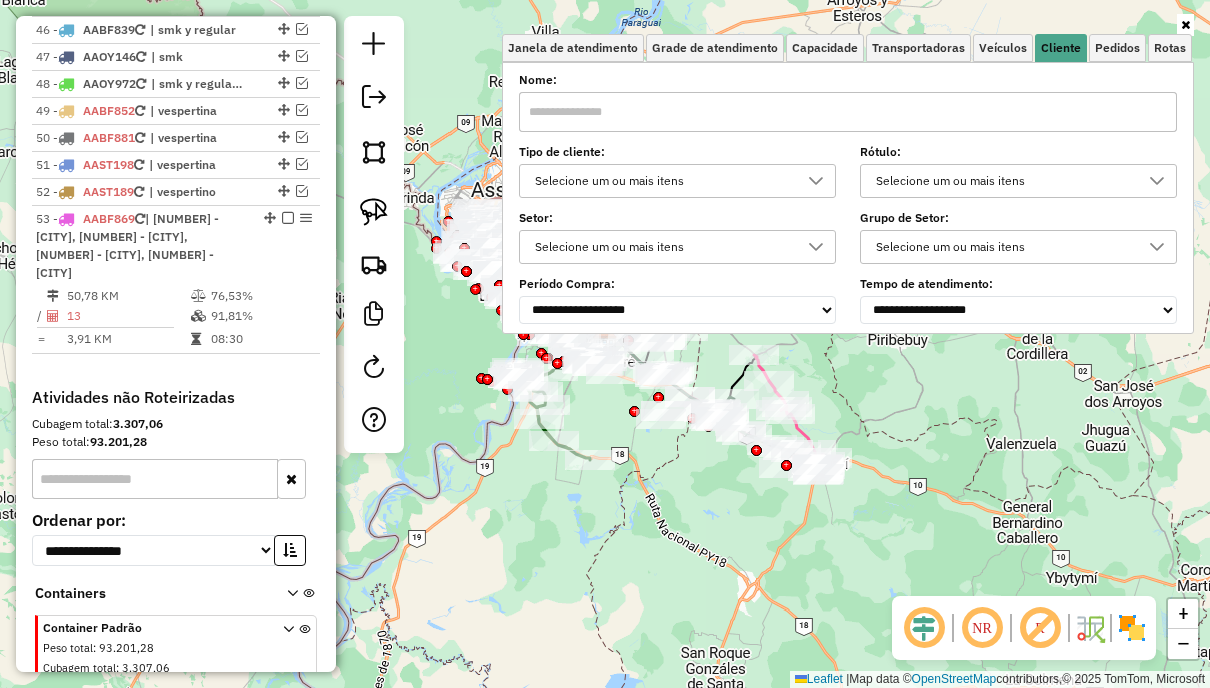 click at bounding box center (816, 181) 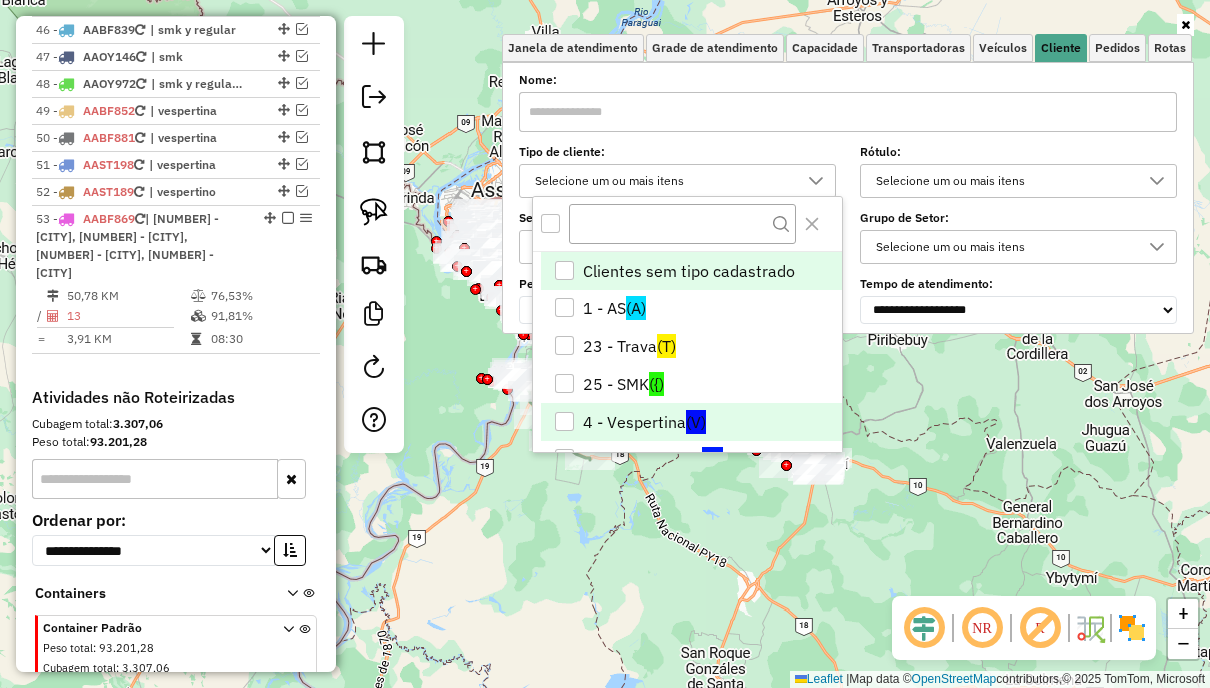 click on "4 - Vespertina  (V)" at bounding box center [691, 422] 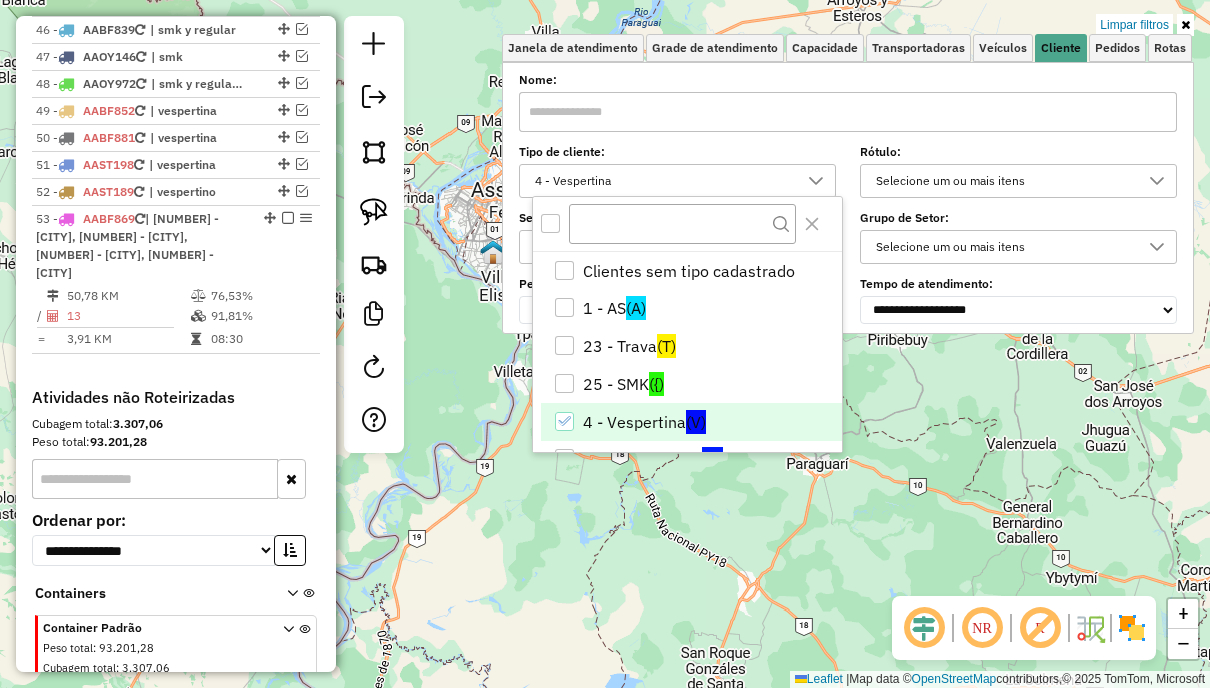 click on "Limpar filtros Janela de atendimento Grade de atendimento Capacidade Transportadoras Veículos Cliente Pedidos  Rotas Selecione os dias de semana para filtrar as janelas de atendimento  Seg   Ter   Qua   Qui   Sex   Sáb   Dom  Informe o período da janela de atendimento: De: Até:  Filtrar exatamente a janela do cliente  Considerar janela de atendimento padrão  Selecione os dias de semana para filtrar as grades de atendimento  Seg   Ter   Qua   Qui   Sex   Sáb   Dom   Considerar clientes sem dia de atendimento cadastrado  Clientes fora do dia de atendimento selecionado Filtrar as atividades entre os valores definidos abaixo:  Peso mínimo:   Peso máximo:   Cubagem mínima:   Cubagem máxima:   De:   Até:  Filtrar as atividades entre o tempo de atendimento definido abaixo:  De:   Até:   Considerar capacidade total dos clientes não roteirizados Transportadora: Selecione um ou mais itens Tipo de veículo: Selecione um ou mais itens Veículo: Selecione um ou mais itens Motorista: Selecione um ou mais itens" 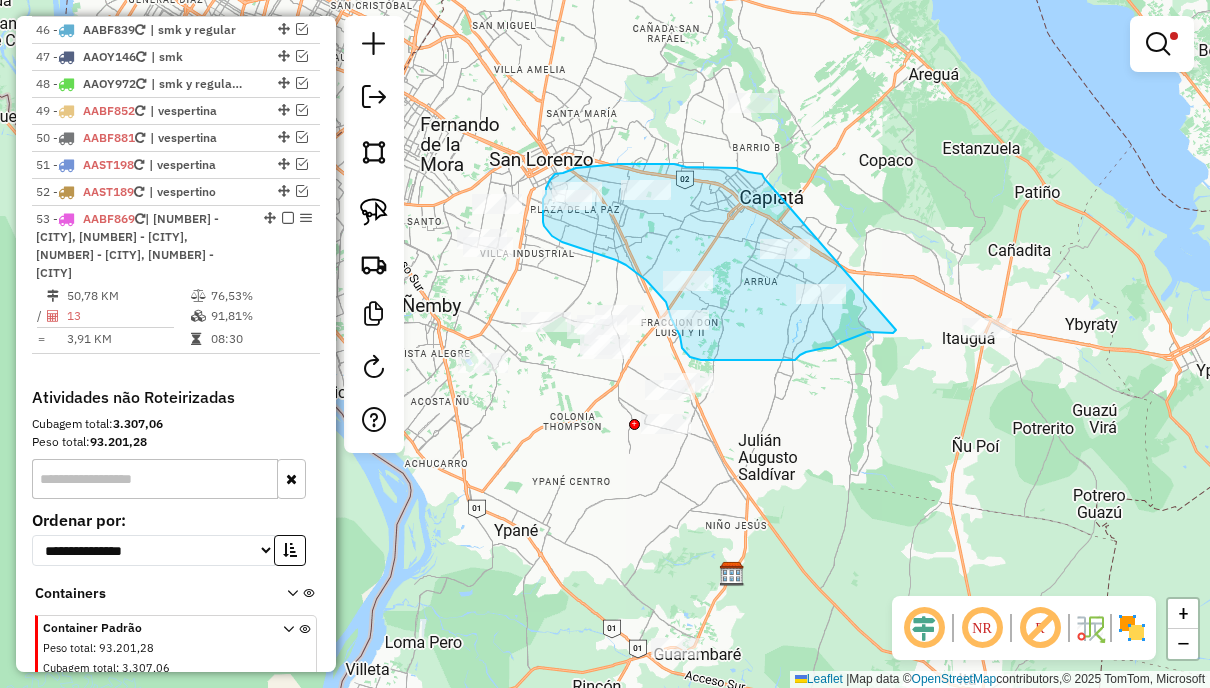 drag, startPoint x: 764, startPoint y: 178, endPoint x: 896, endPoint y: 330, distance: 201.31567 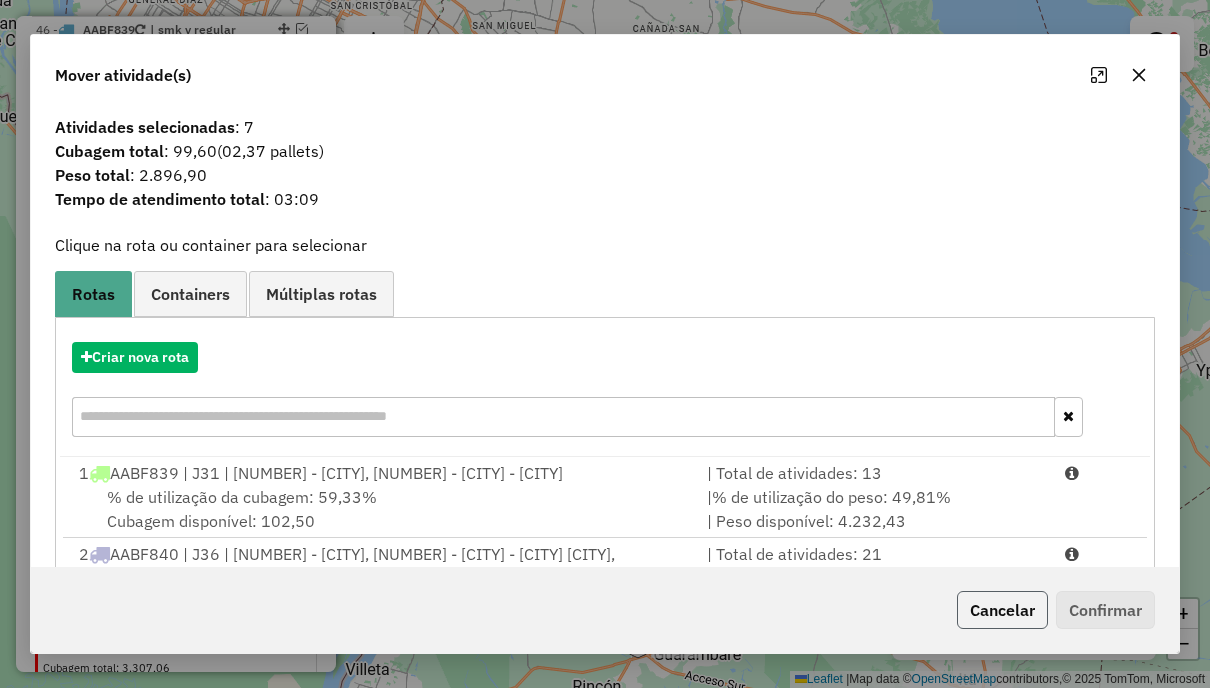 click on "Cancelar" 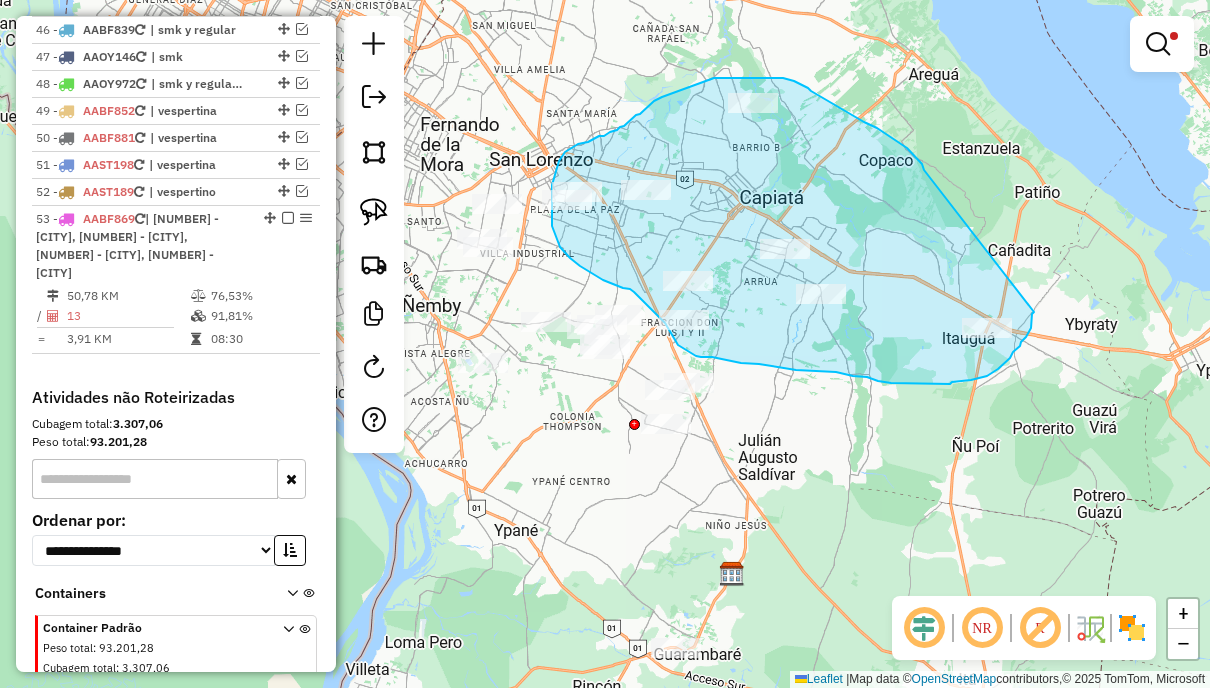 drag, startPoint x: 914, startPoint y: 155, endPoint x: 1034, endPoint y: 312, distance: 197.6082 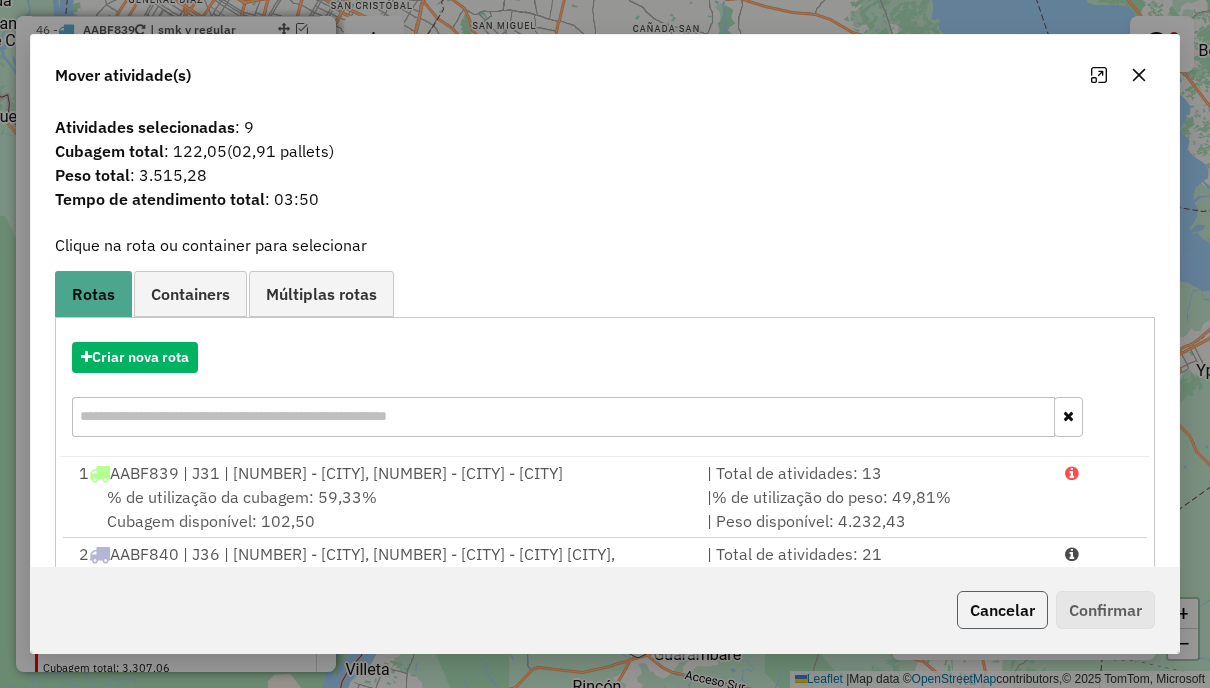 click on "Cancelar" 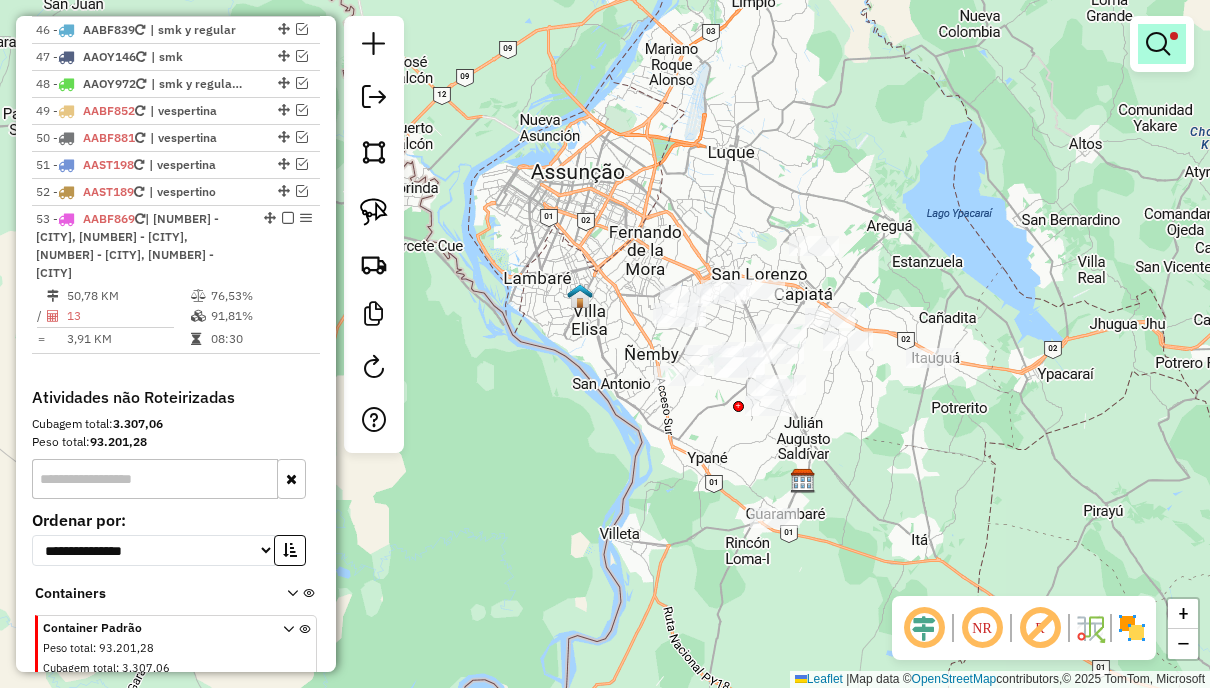 click at bounding box center (1158, 44) 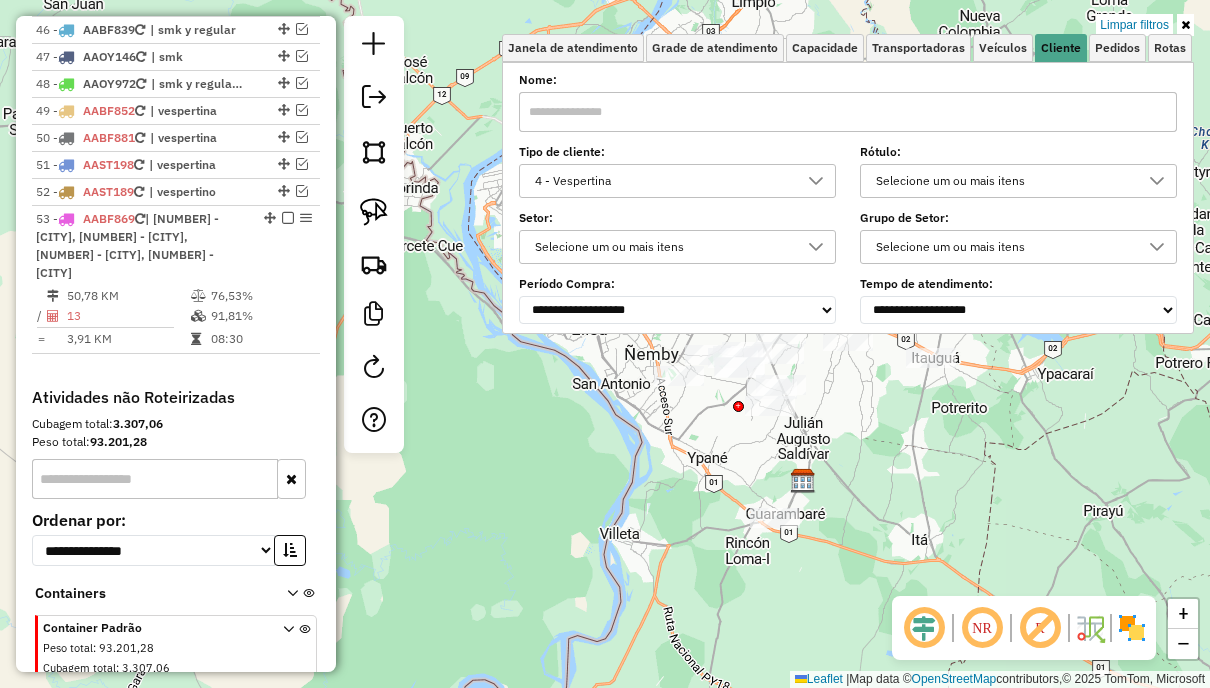 click on "Limpar filtros" at bounding box center (1134, 25) 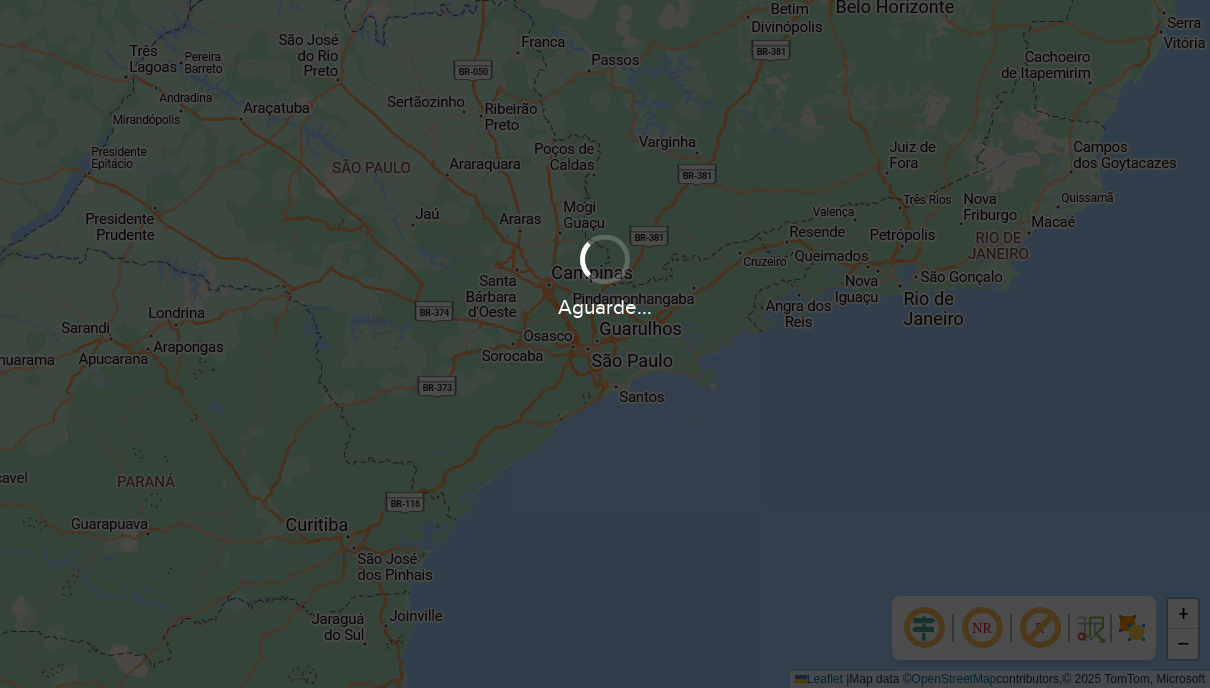 scroll, scrollTop: 0, scrollLeft: 0, axis: both 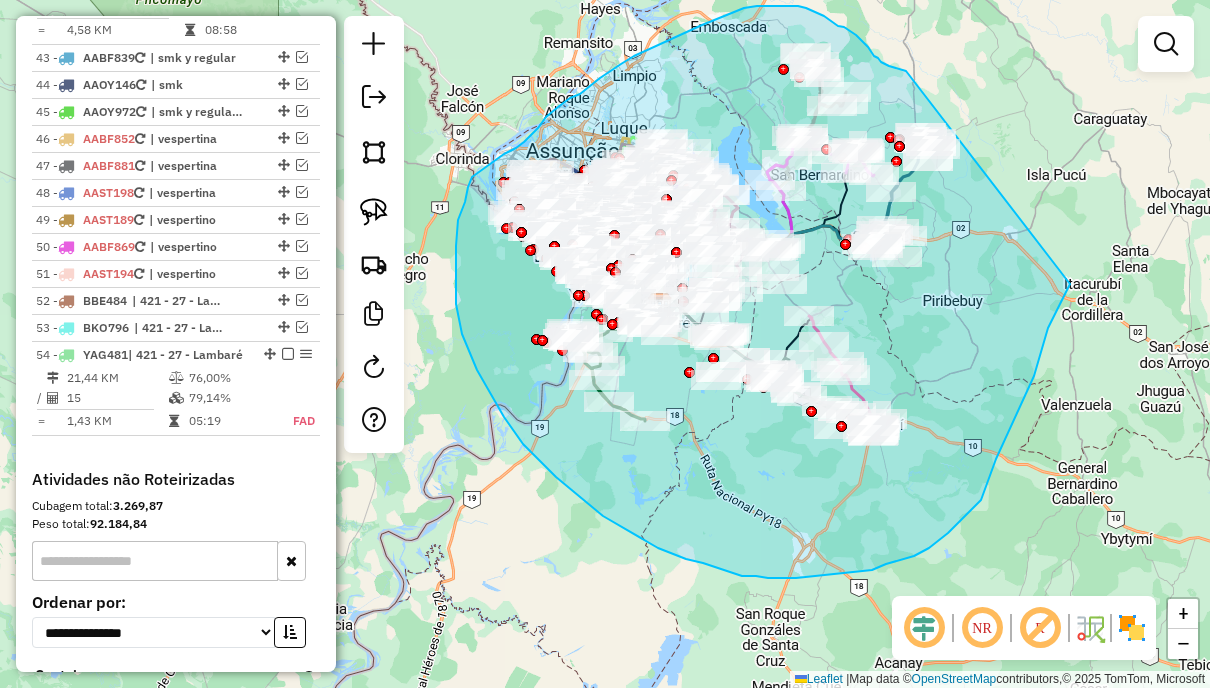 drag, startPoint x: 889, startPoint y: 66, endPoint x: 1070, endPoint y: 284, distance: 283.34607 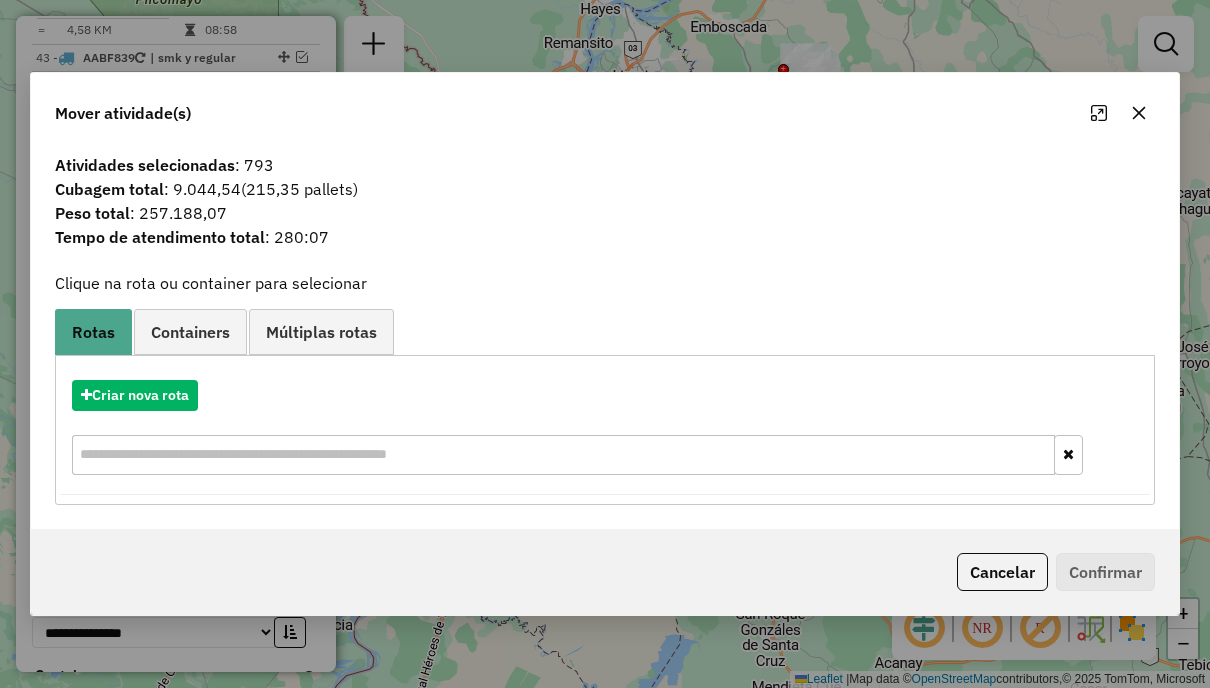 click 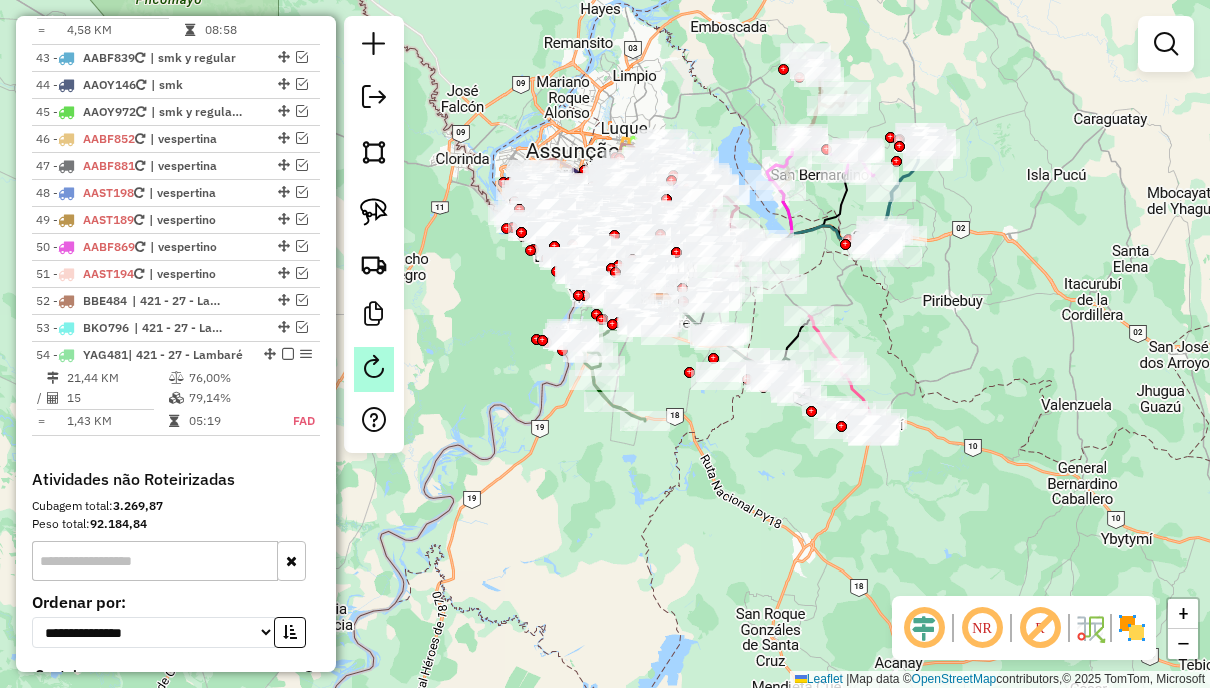 click 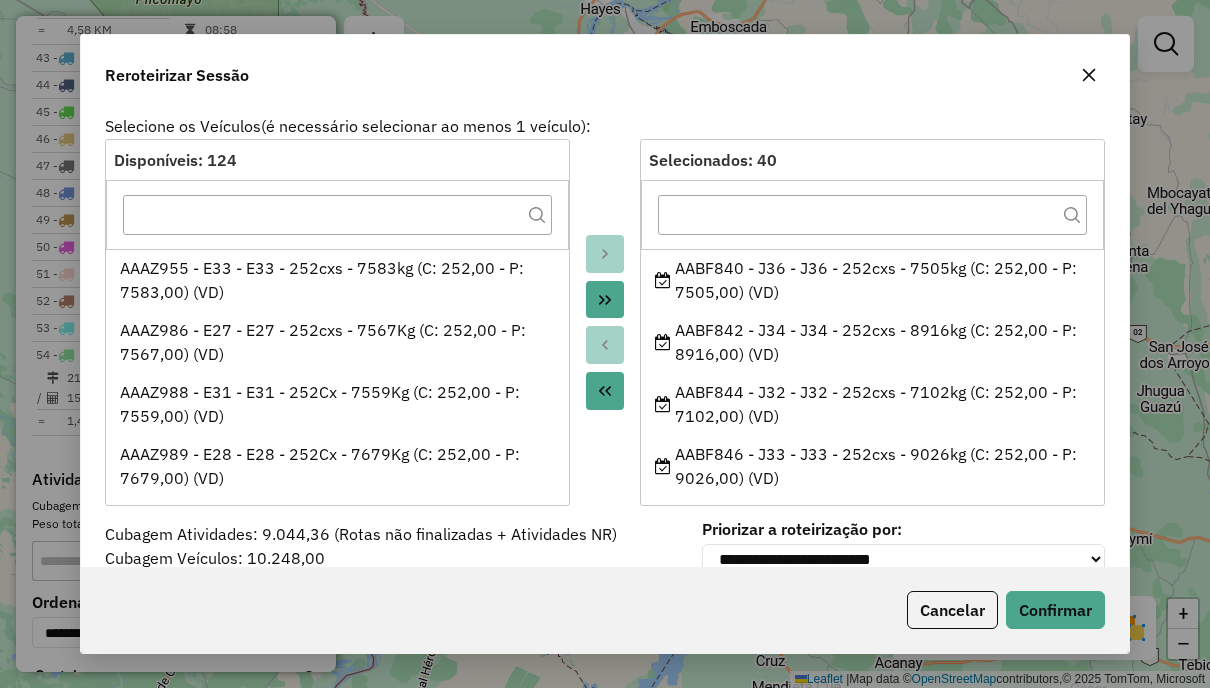 click 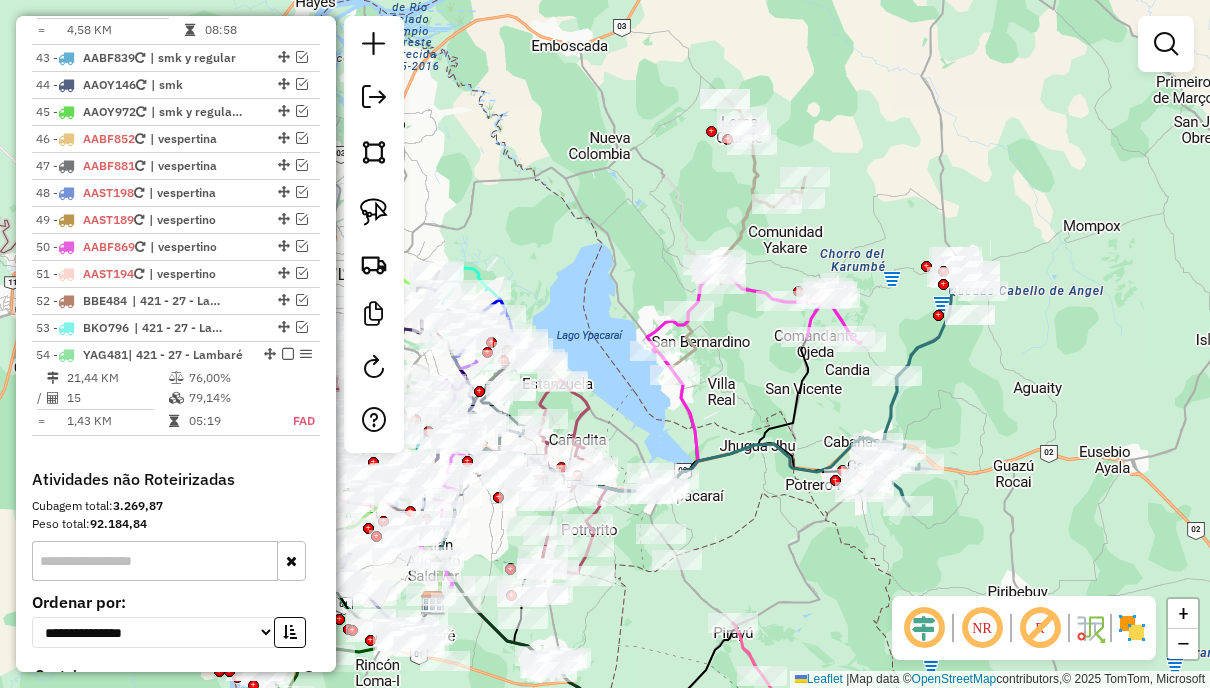 click 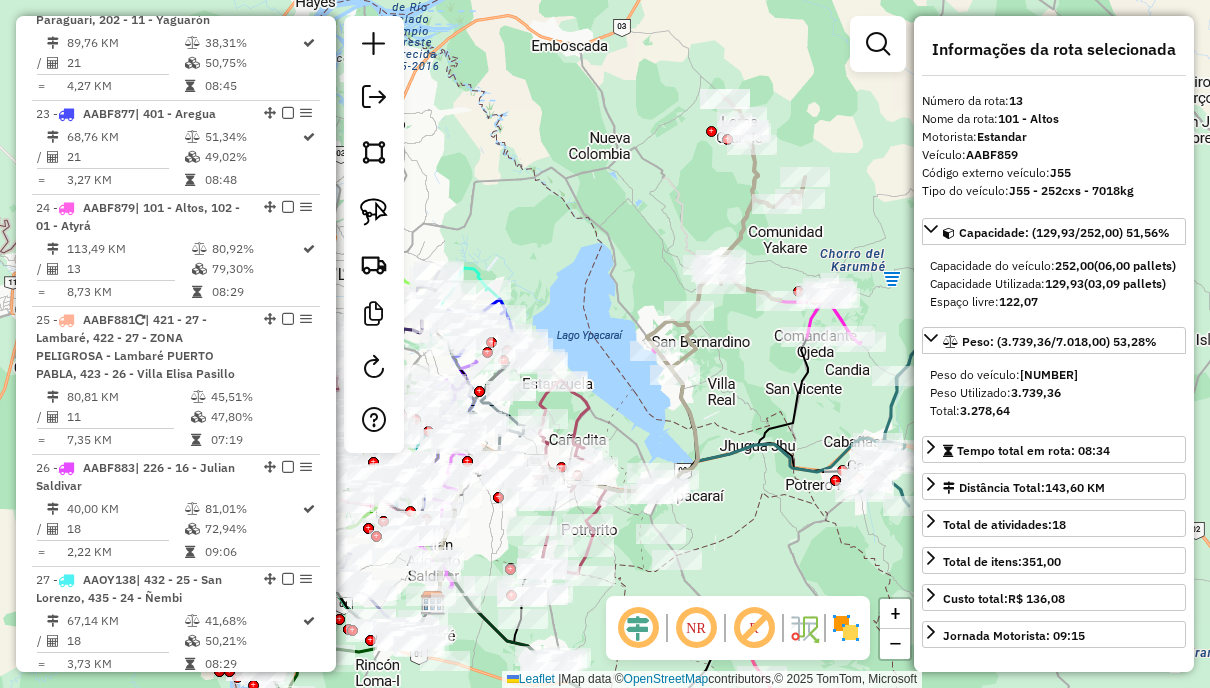 scroll, scrollTop: 2246, scrollLeft: 0, axis: vertical 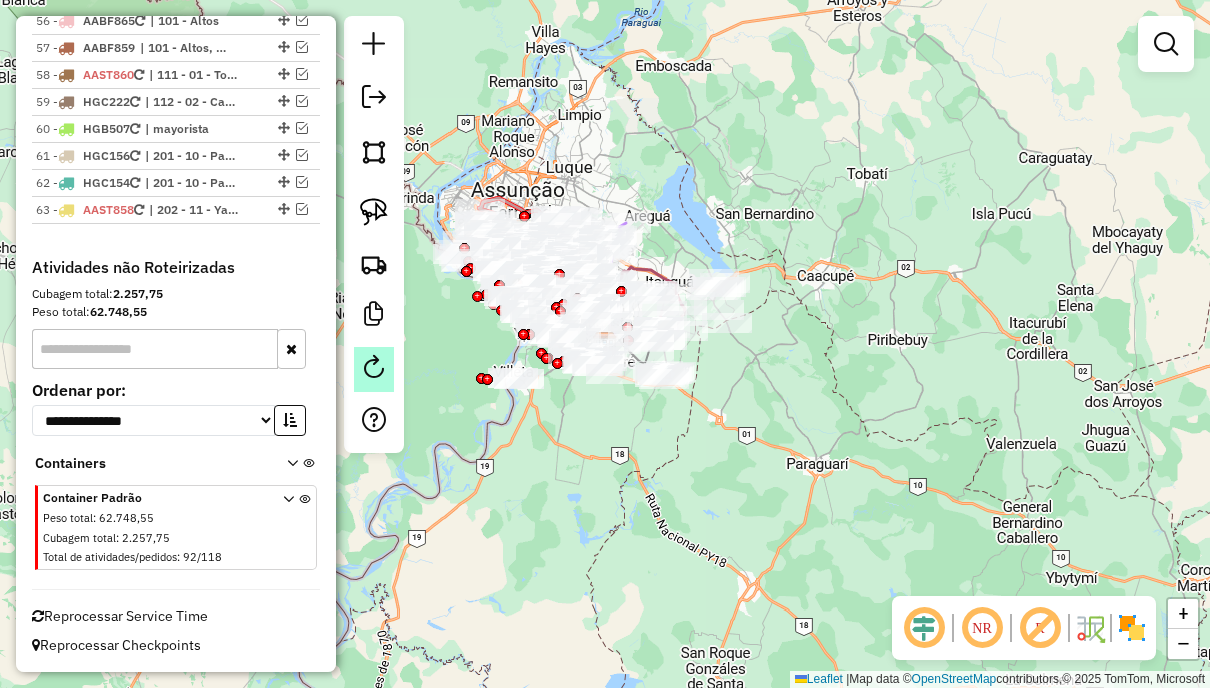 click 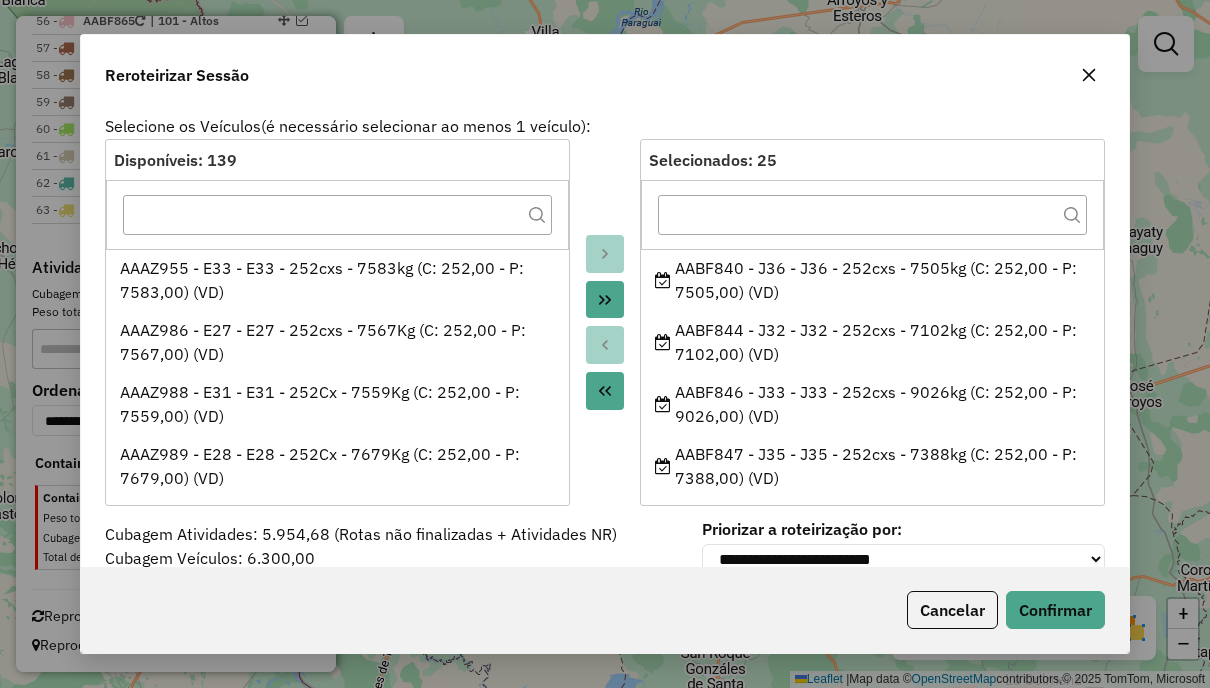 click 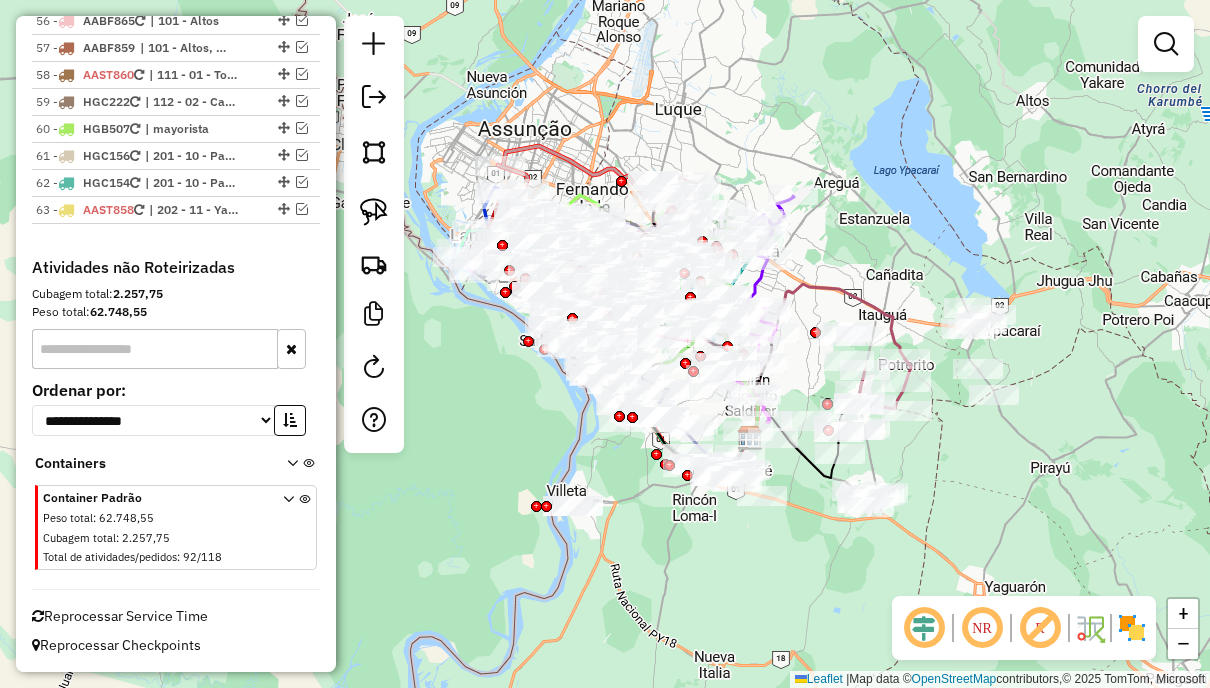 drag, startPoint x: 622, startPoint y: 189, endPoint x: 769, endPoint y: 142, distance: 154.33081 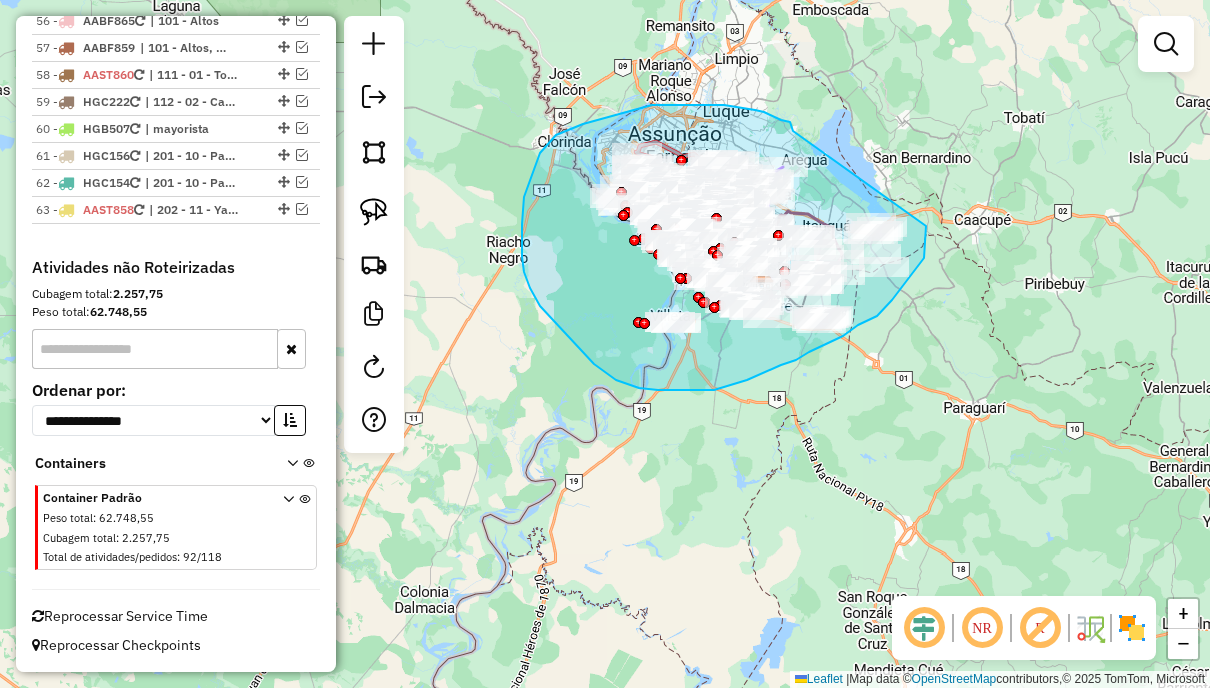 drag, startPoint x: 793, startPoint y: 128, endPoint x: 926, endPoint y: 225, distance: 164.6147 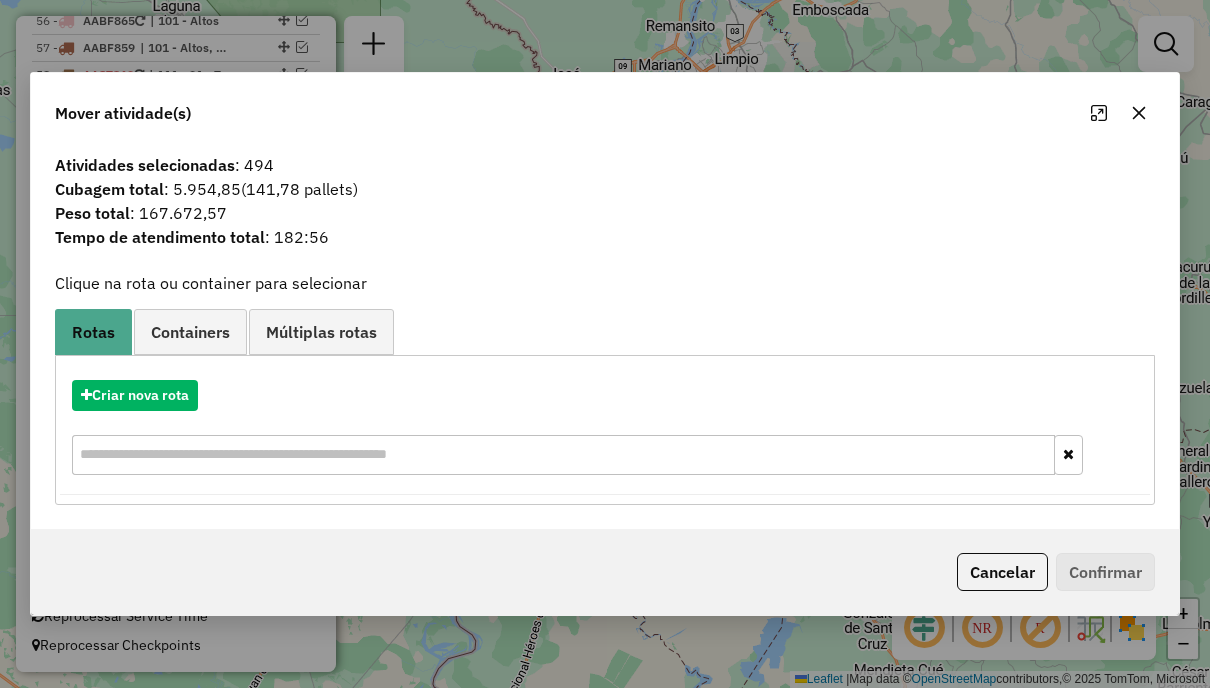 click 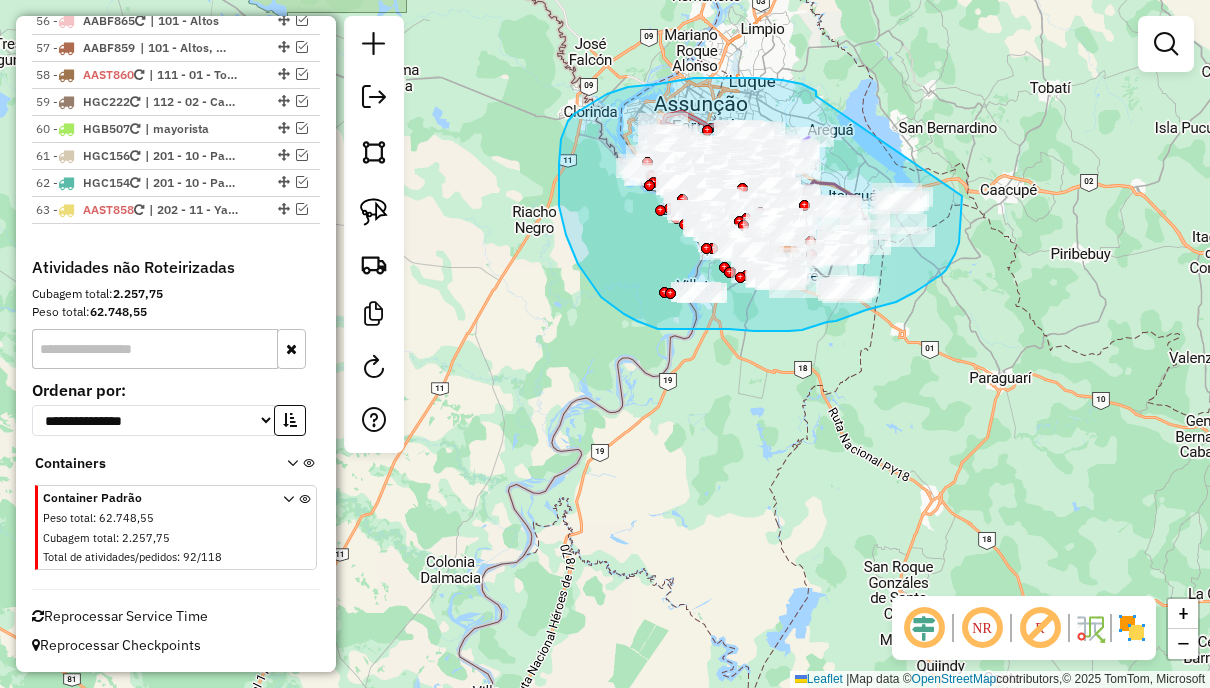 drag, startPoint x: 816, startPoint y: 96, endPoint x: 962, endPoint y: 172, distance: 164.59648 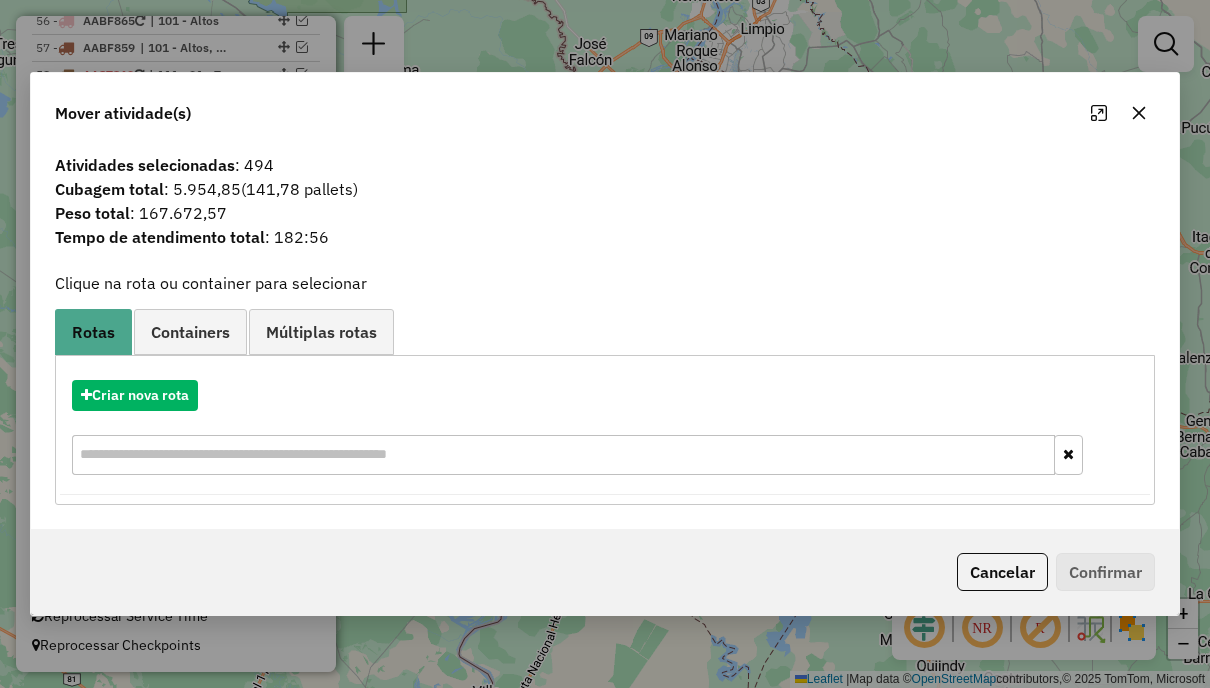 click 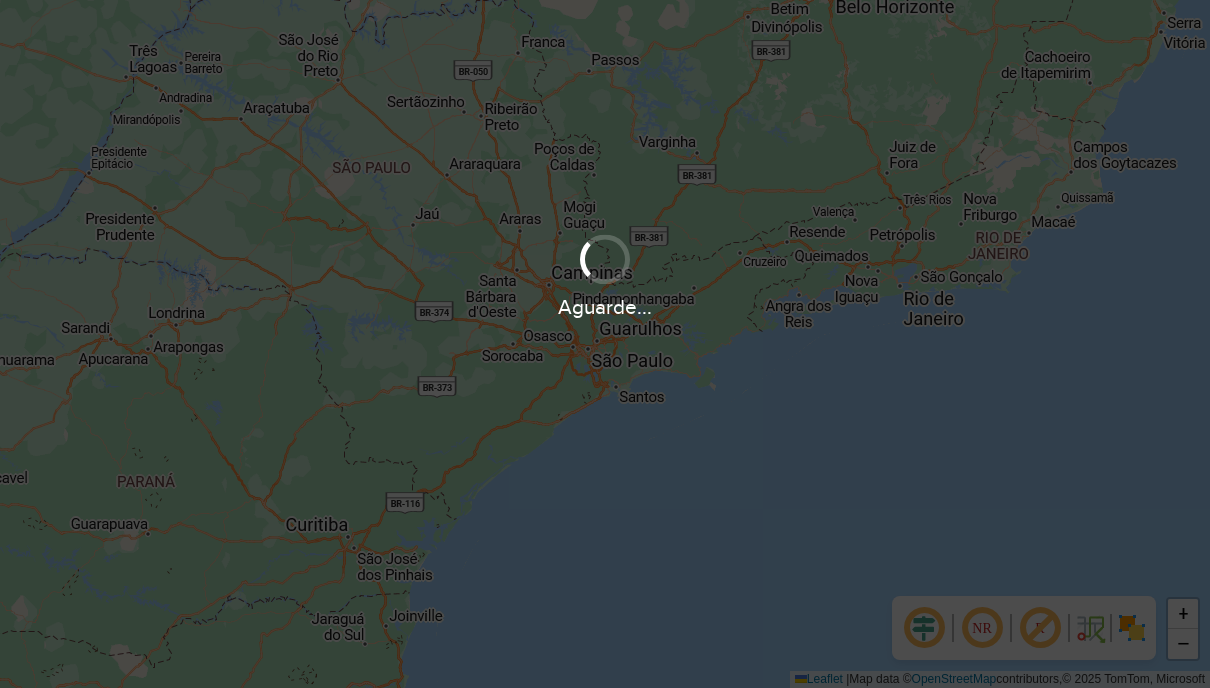 scroll, scrollTop: 0, scrollLeft: 0, axis: both 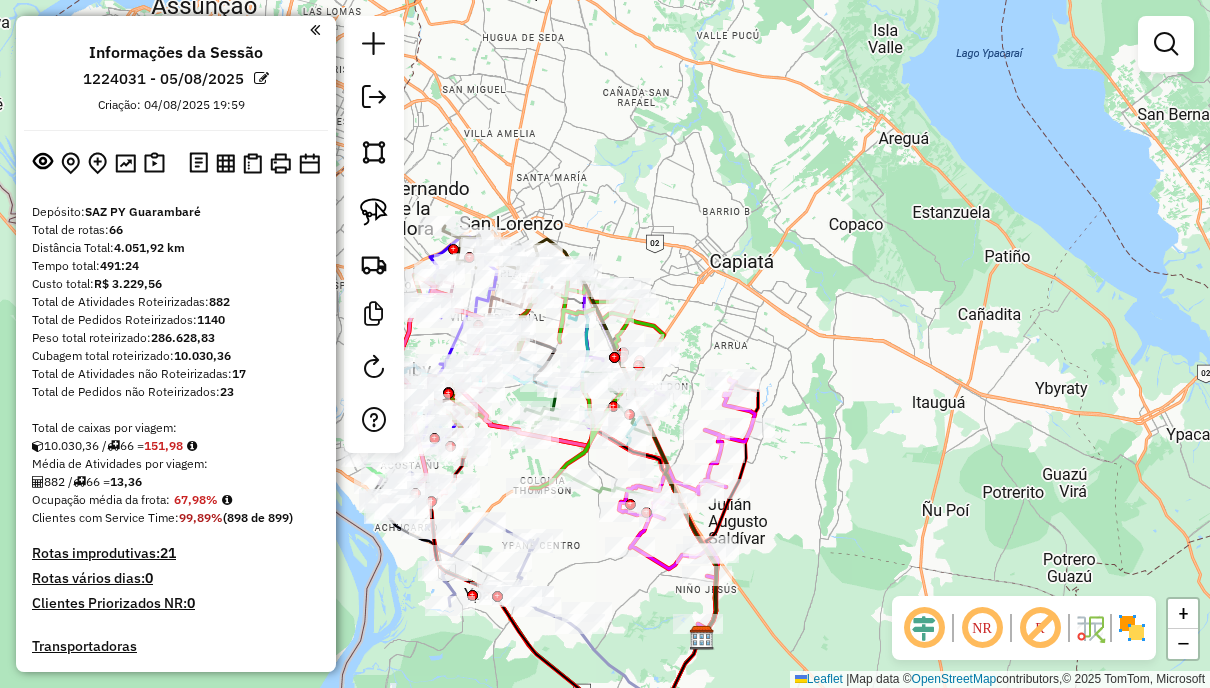 drag, startPoint x: 622, startPoint y: 207, endPoint x: 807, endPoint y: 160, distance: 190.87692 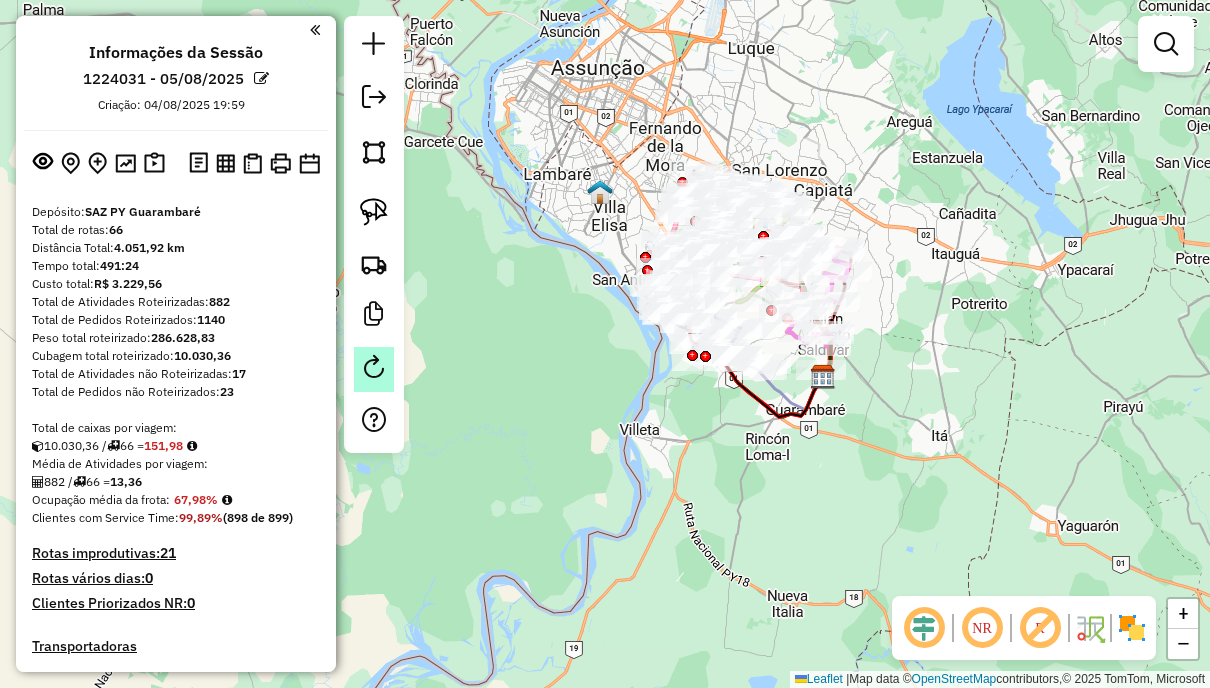 click 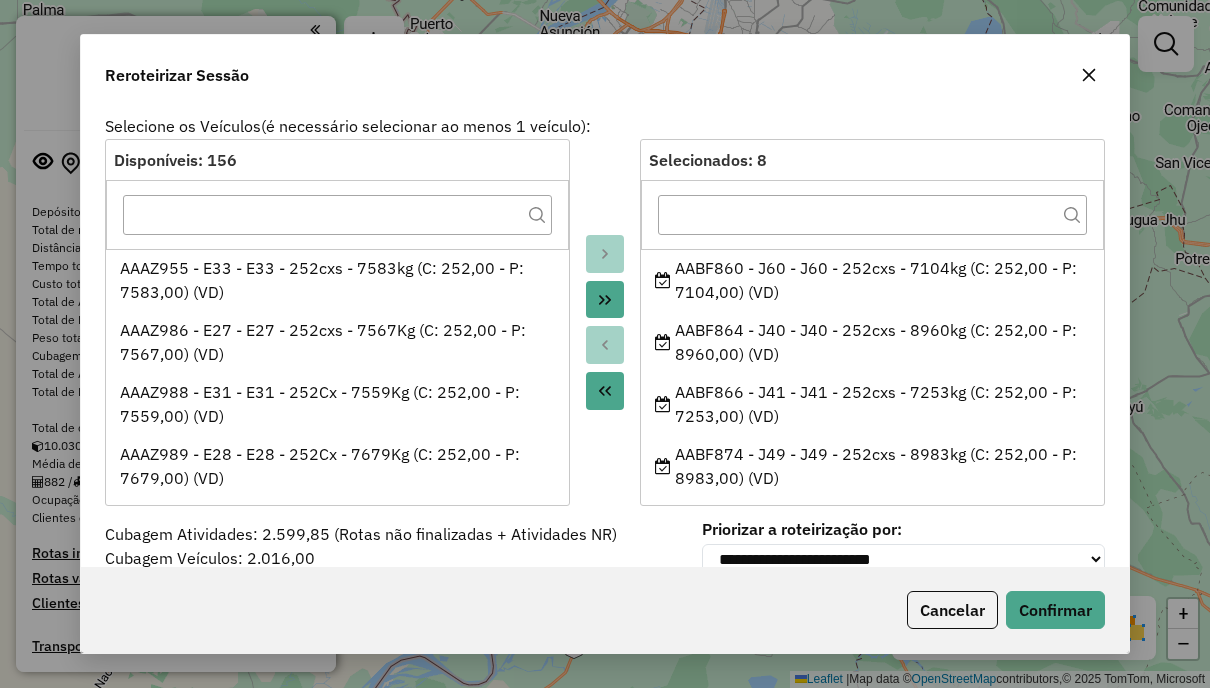 click 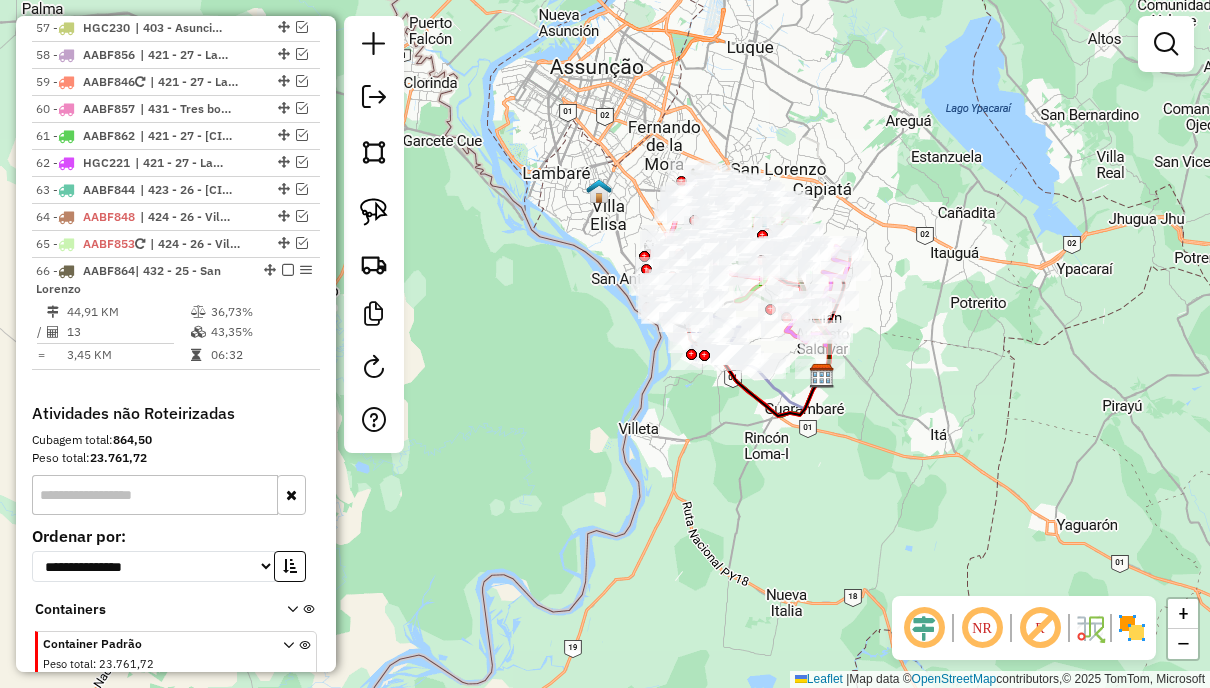 scroll, scrollTop: 3900, scrollLeft: 0, axis: vertical 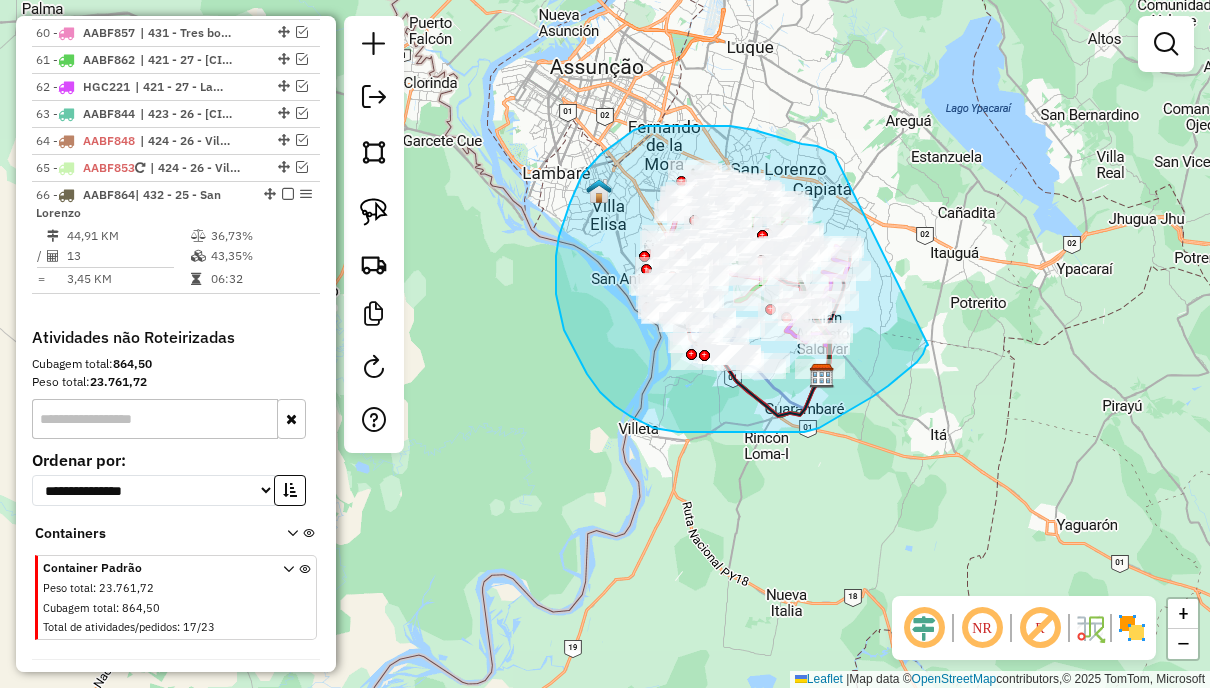 drag, startPoint x: 836, startPoint y: 158, endPoint x: 928, endPoint y: 342, distance: 205.71825 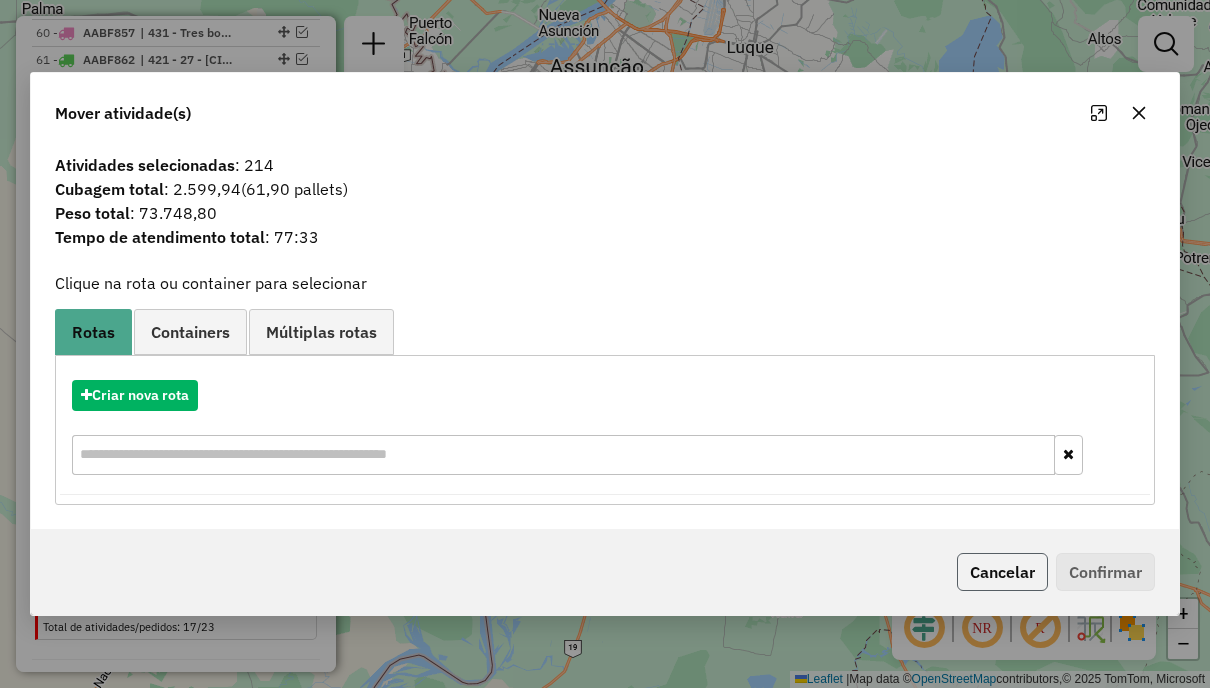 click on "Cancelar" 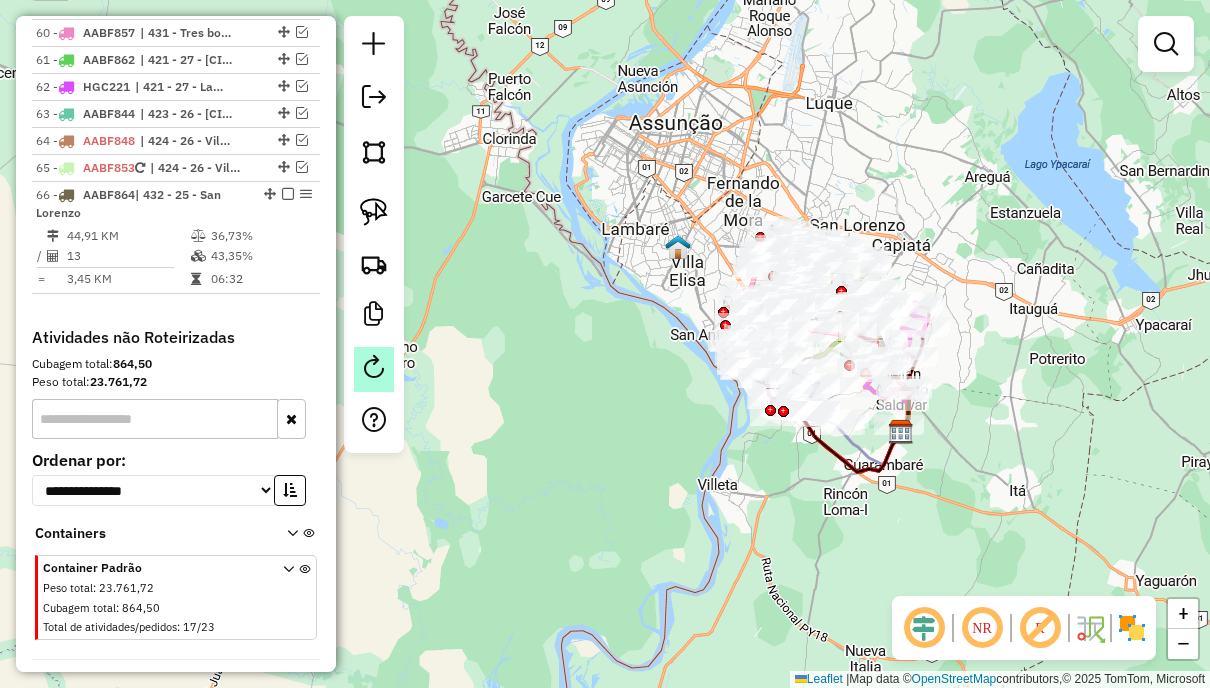 click 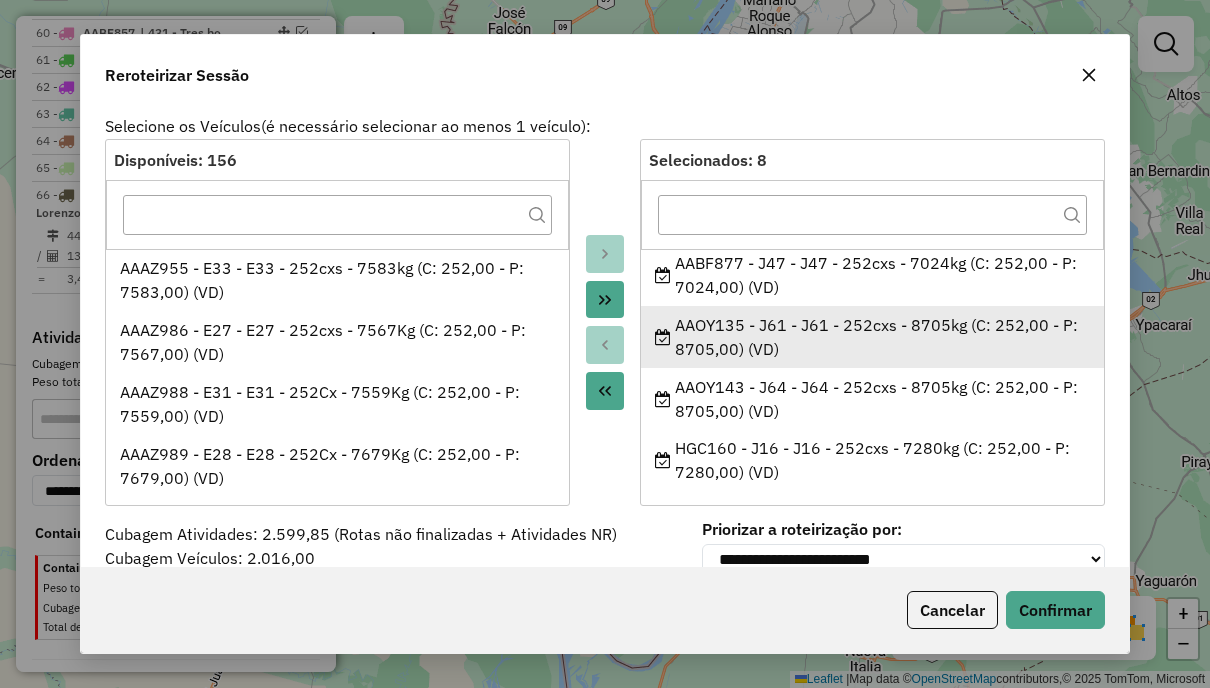 scroll, scrollTop: 254, scrollLeft: 0, axis: vertical 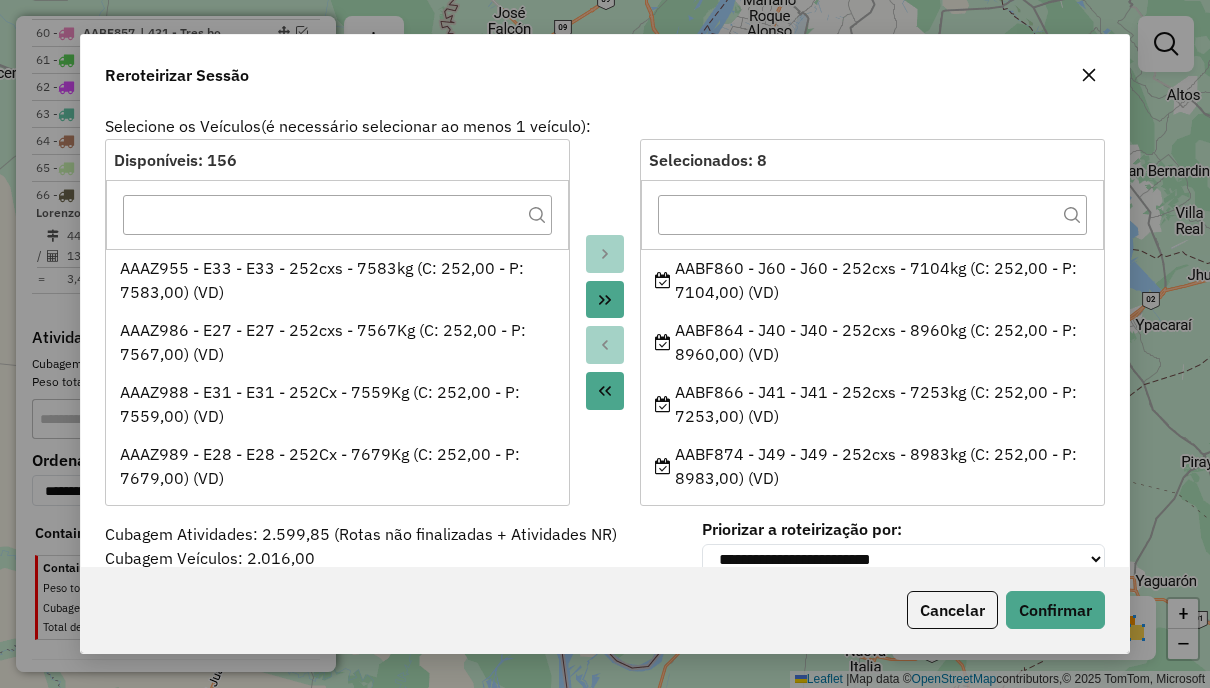 click 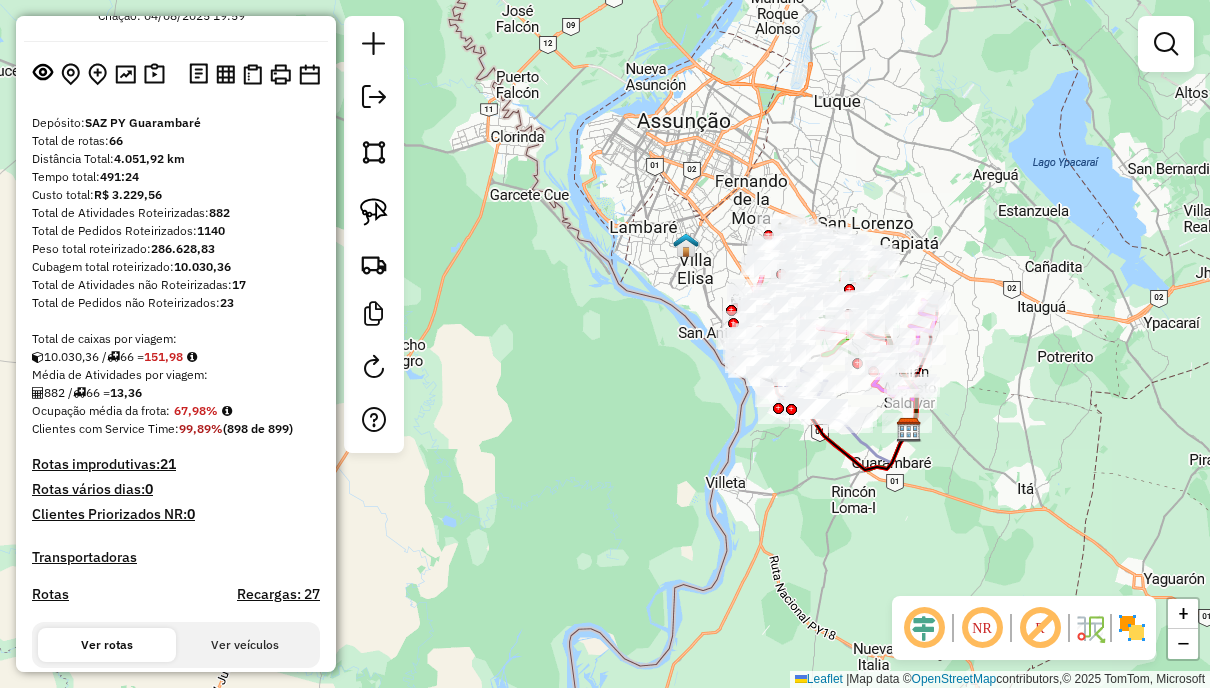 scroll, scrollTop: 0, scrollLeft: 0, axis: both 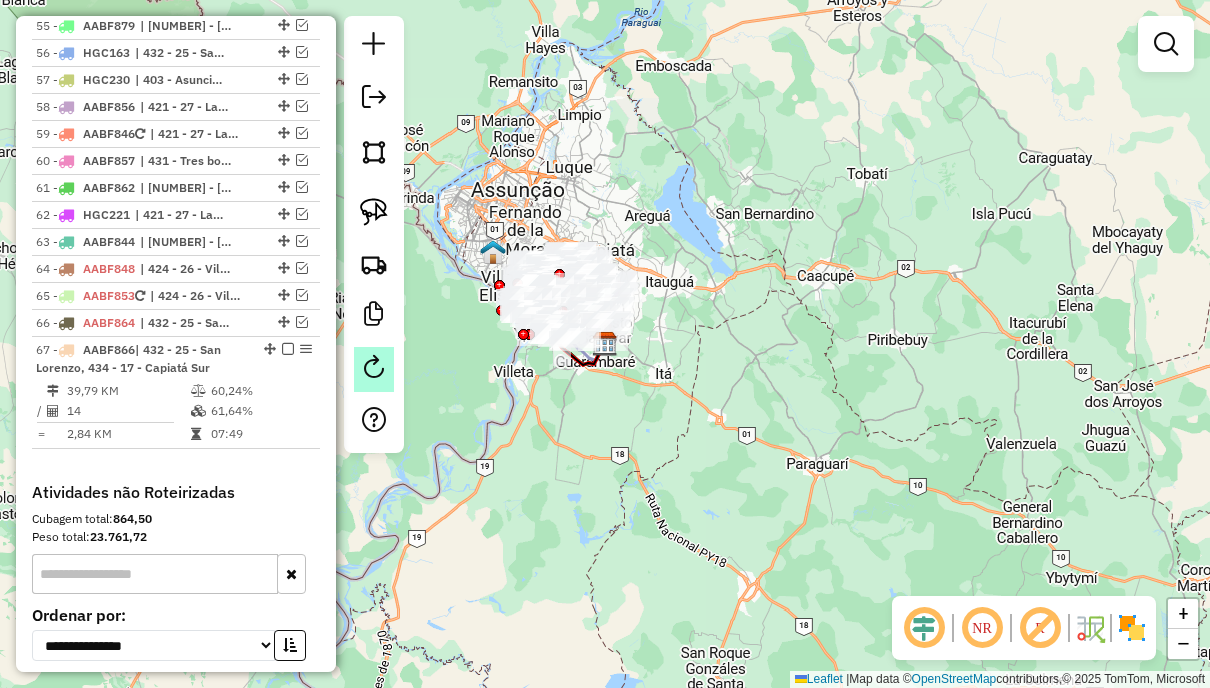 click 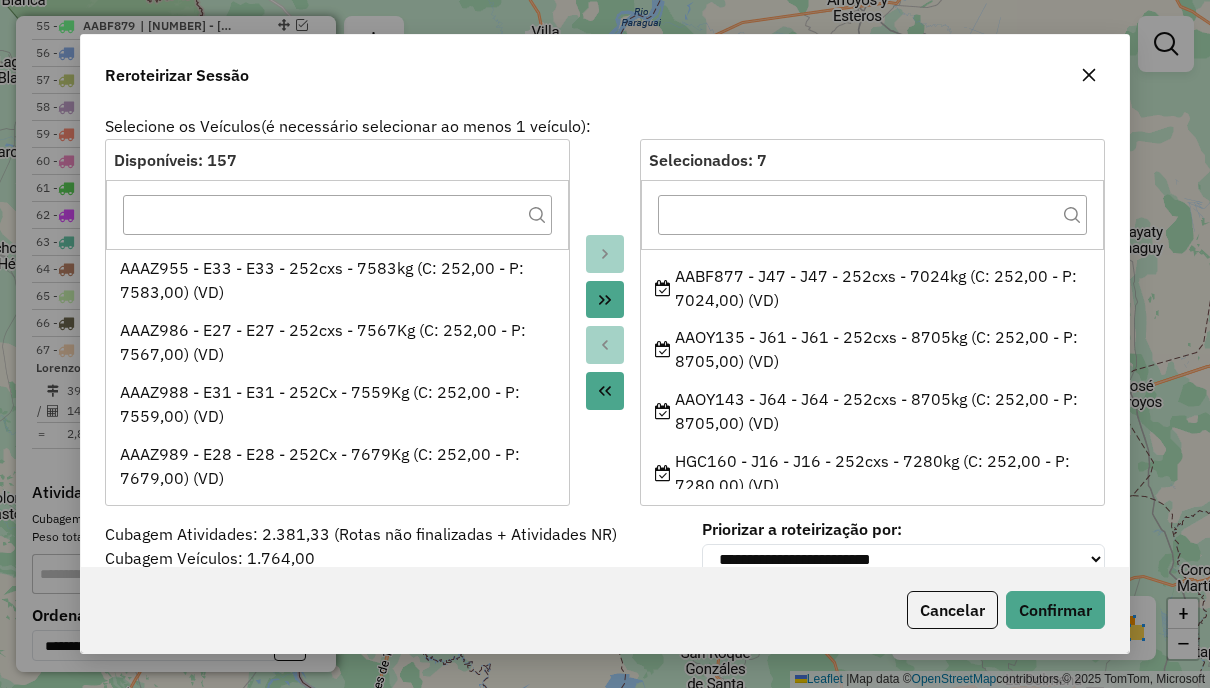 scroll, scrollTop: 192, scrollLeft: 0, axis: vertical 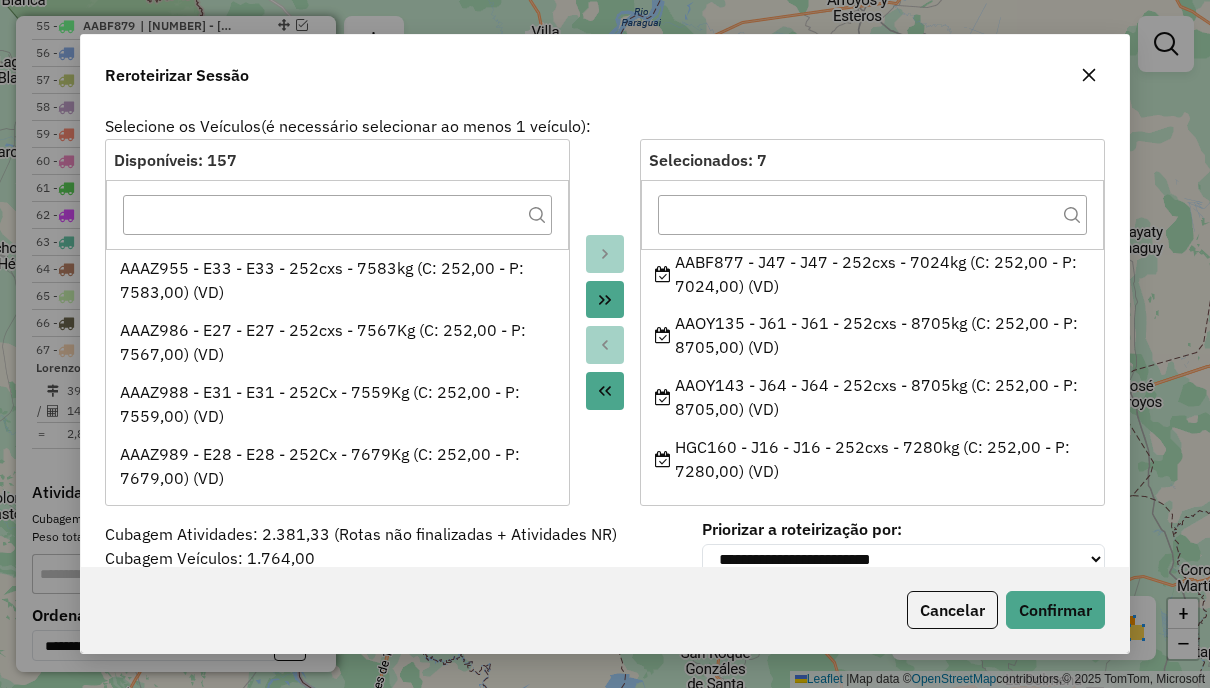 click 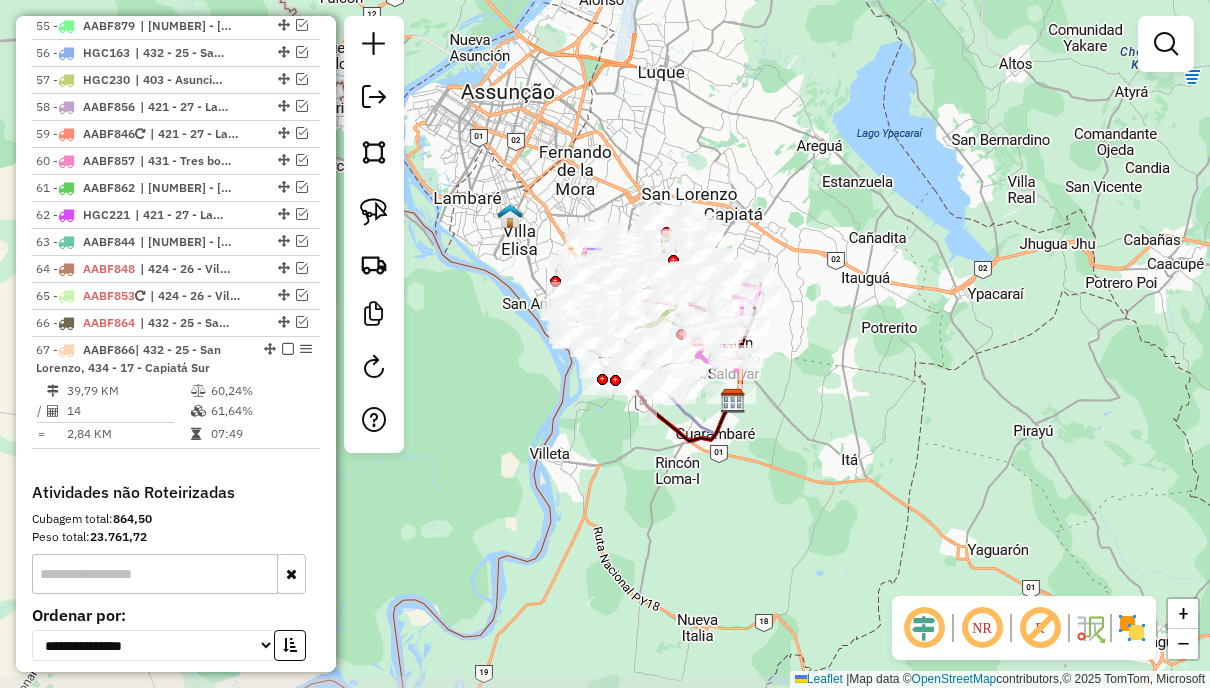drag, startPoint x: 633, startPoint y: 194, endPoint x: 695, endPoint y: 173, distance: 65.459915 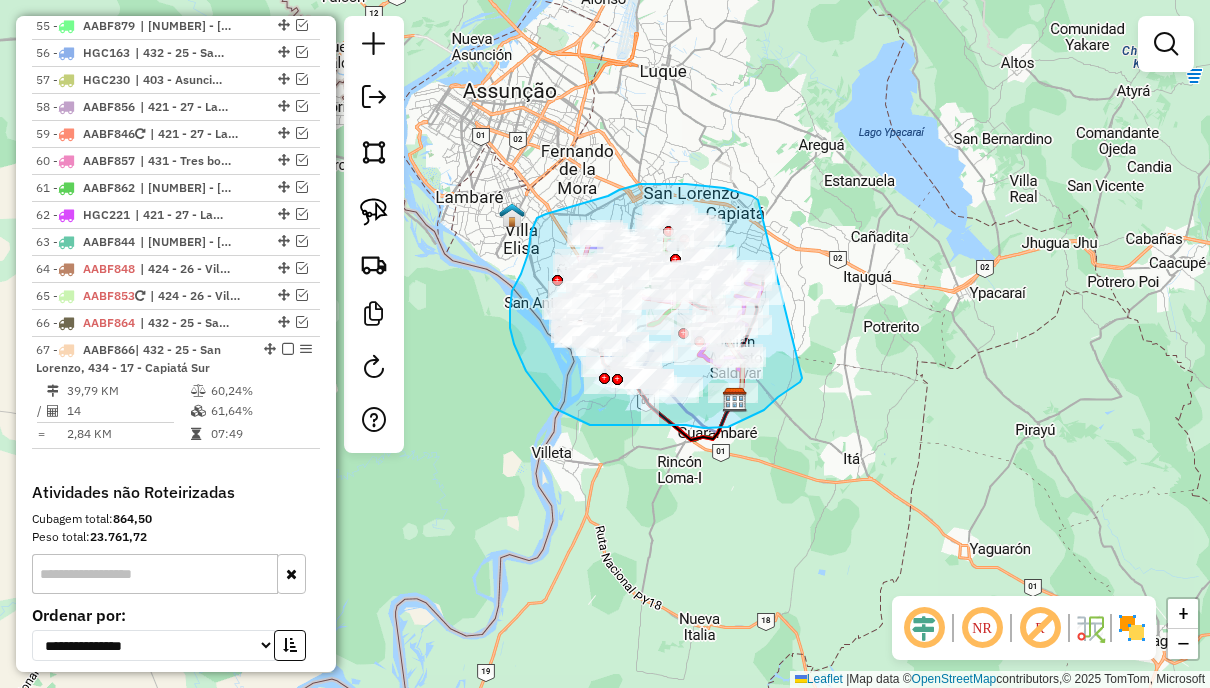 drag, startPoint x: 758, startPoint y: 200, endPoint x: 811, endPoint y: 367, distance: 175.20845 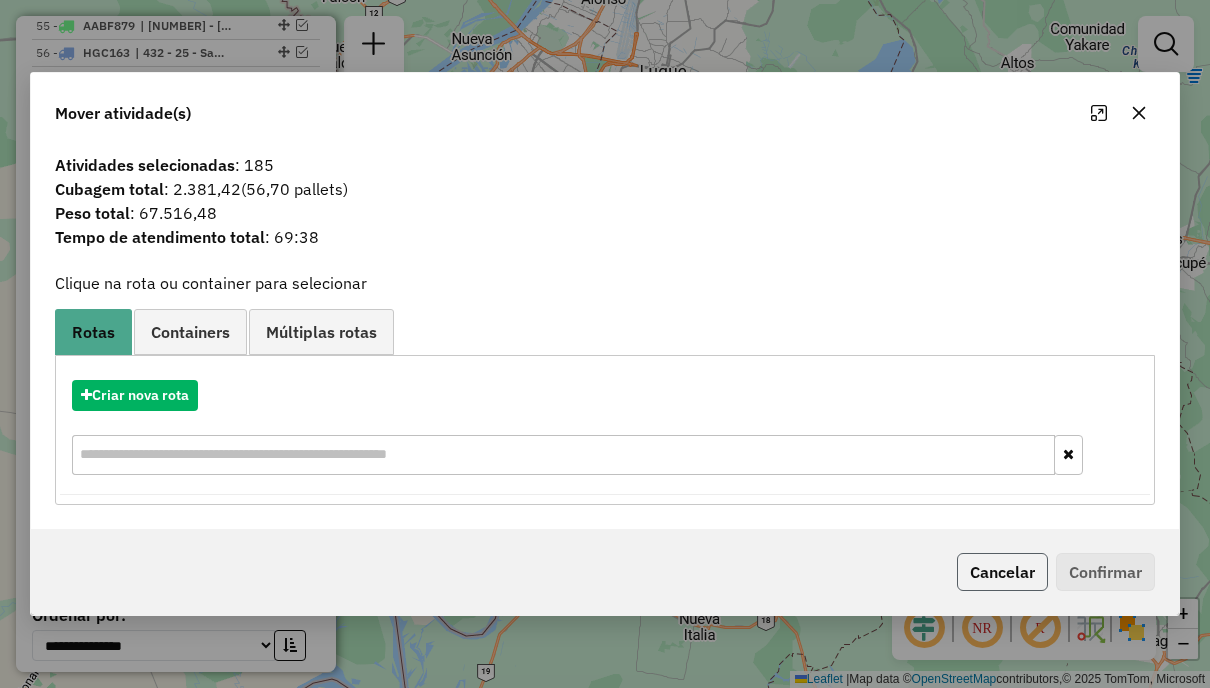 click on "Cancelar" 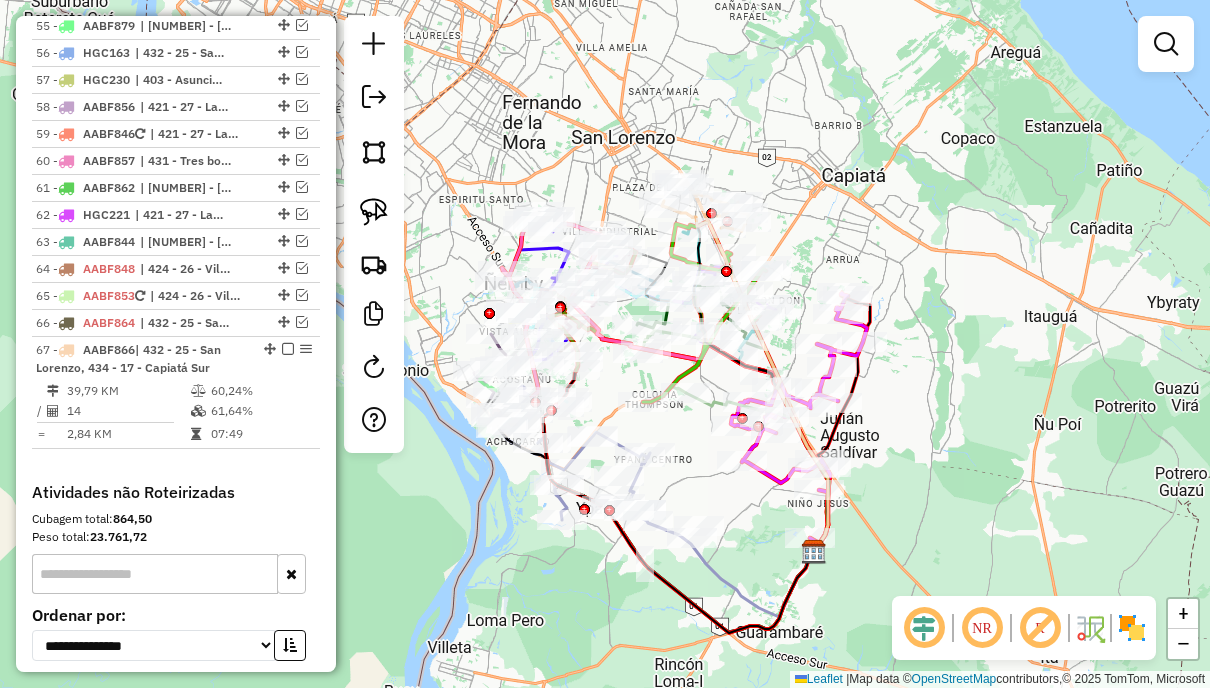 drag, startPoint x: 764, startPoint y: 210, endPoint x: 822, endPoint y: 160, distance: 76.57676 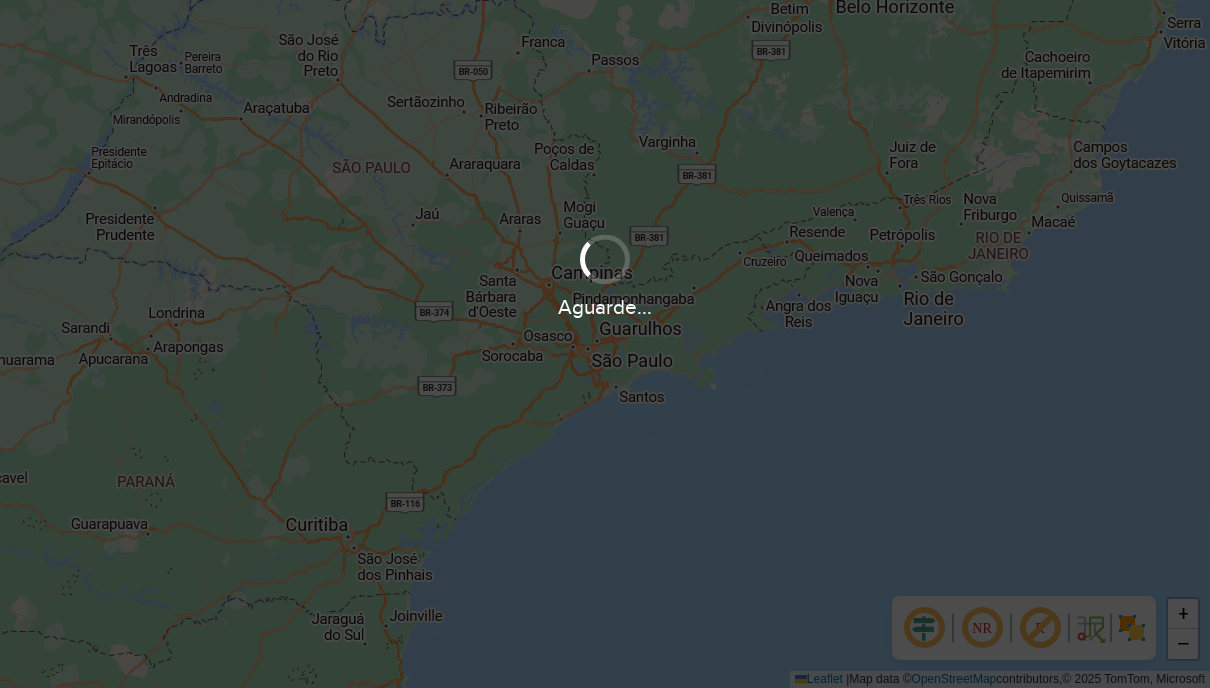 scroll, scrollTop: 0, scrollLeft: 0, axis: both 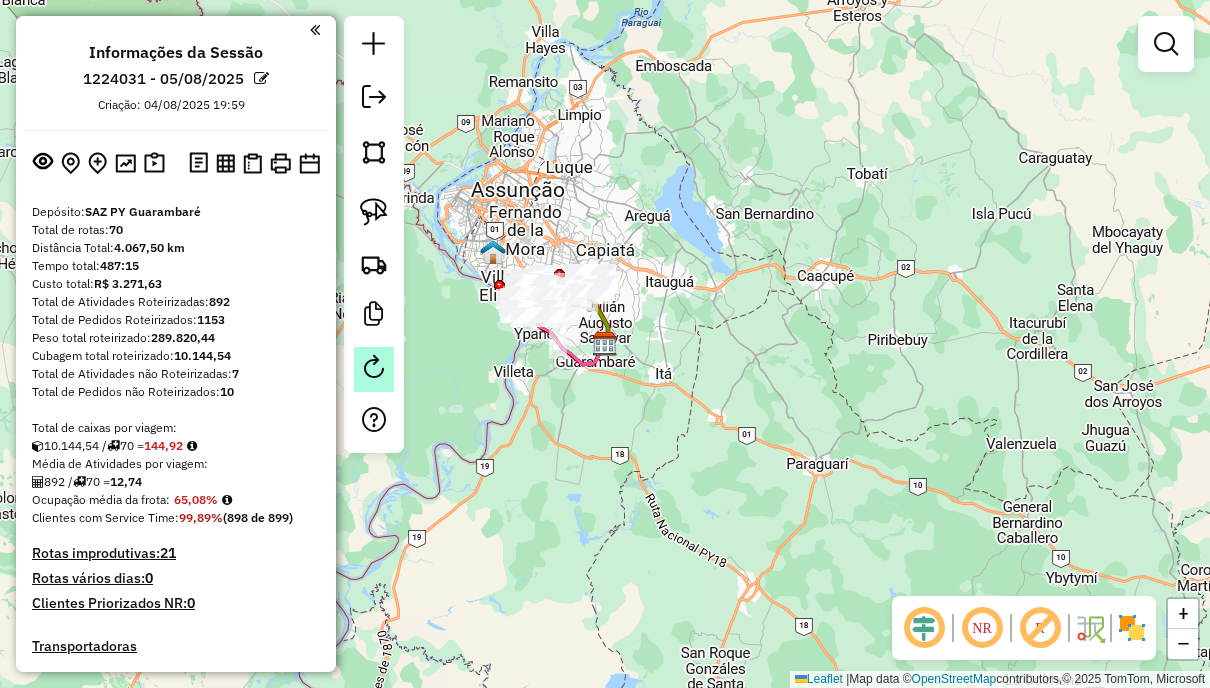 click 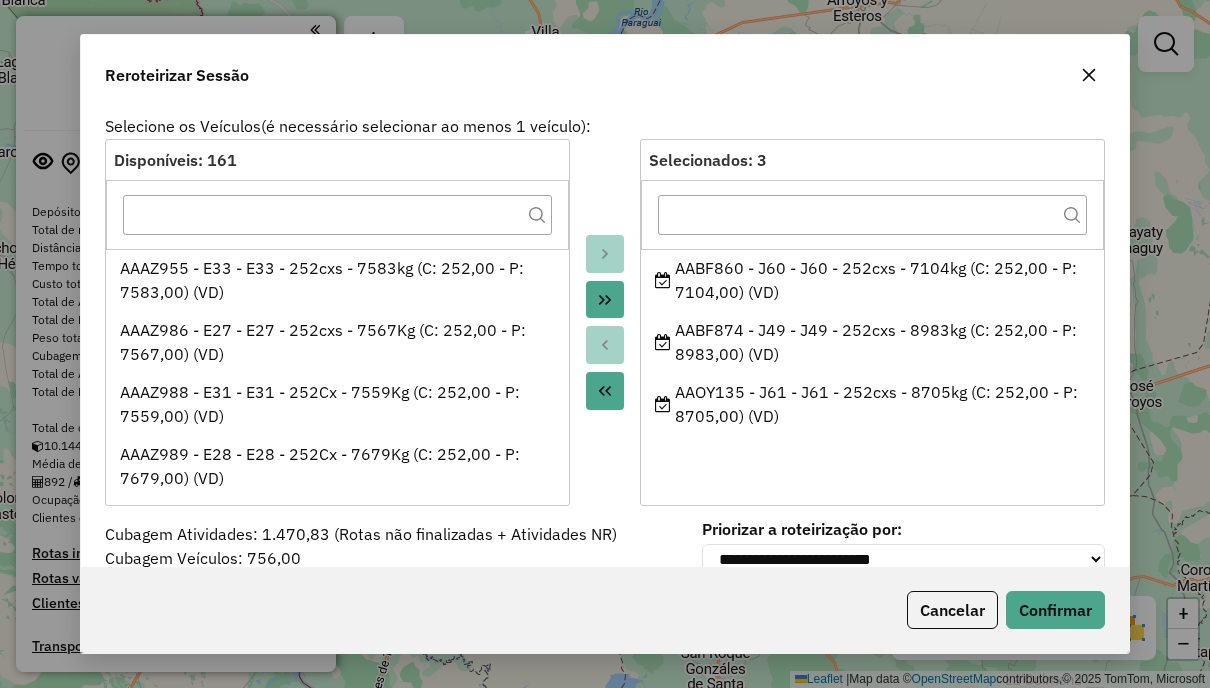 click 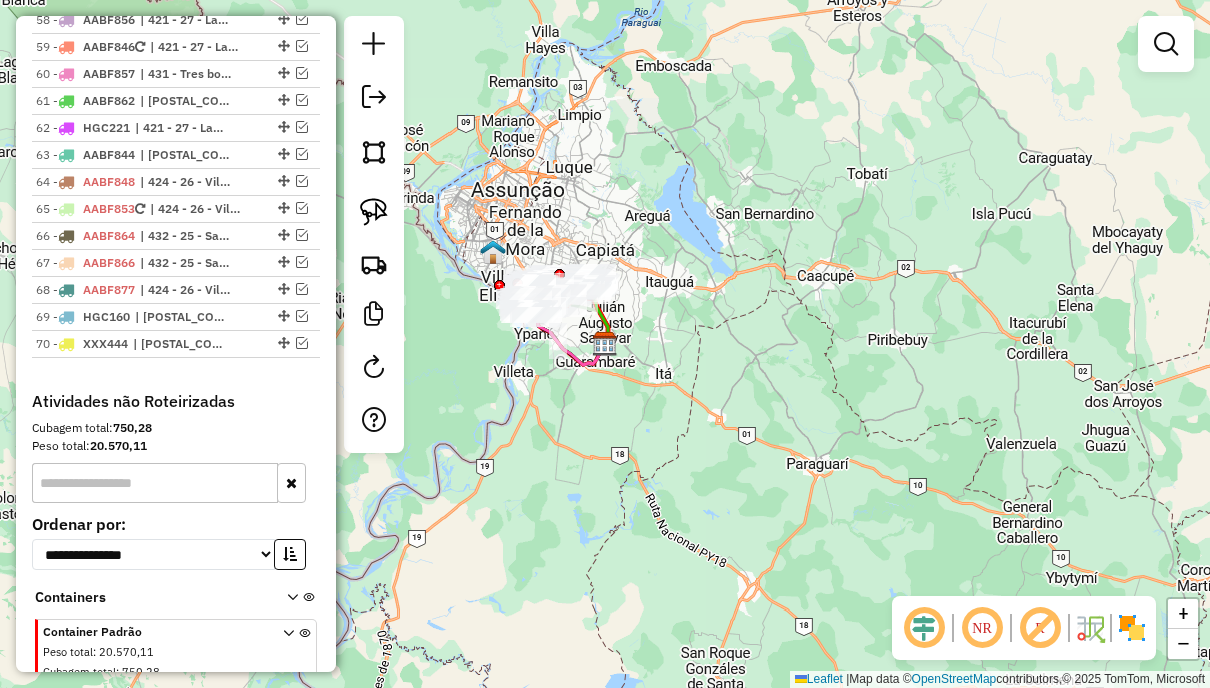 scroll, scrollTop: 3882, scrollLeft: 0, axis: vertical 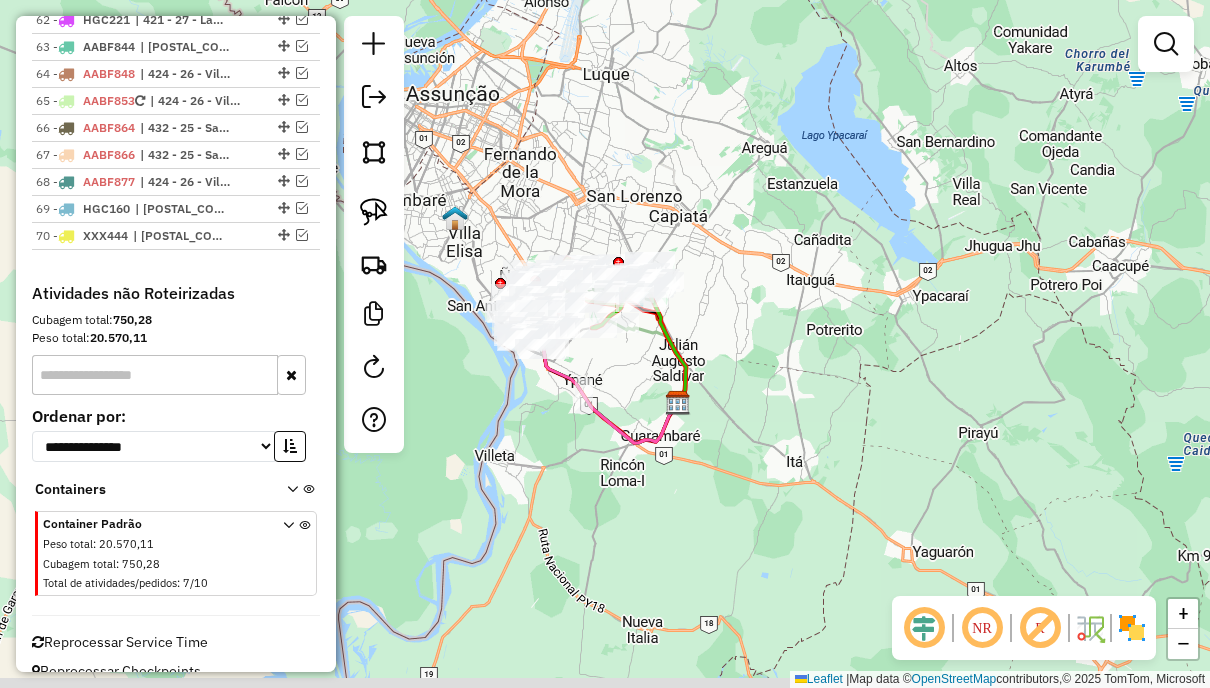 drag, startPoint x: 536, startPoint y: 234, endPoint x: 570, endPoint y: 211, distance: 41.04875 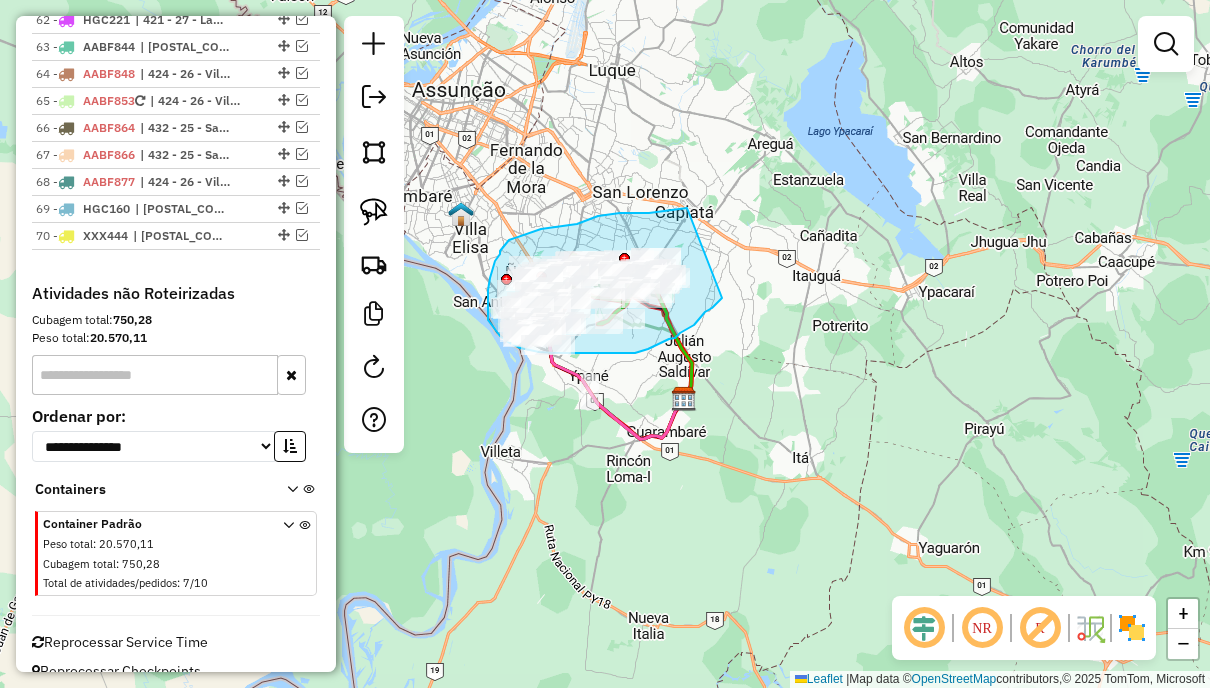 drag, startPoint x: 687, startPoint y: 208, endPoint x: 722, endPoint y: 298, distance: 96.56604 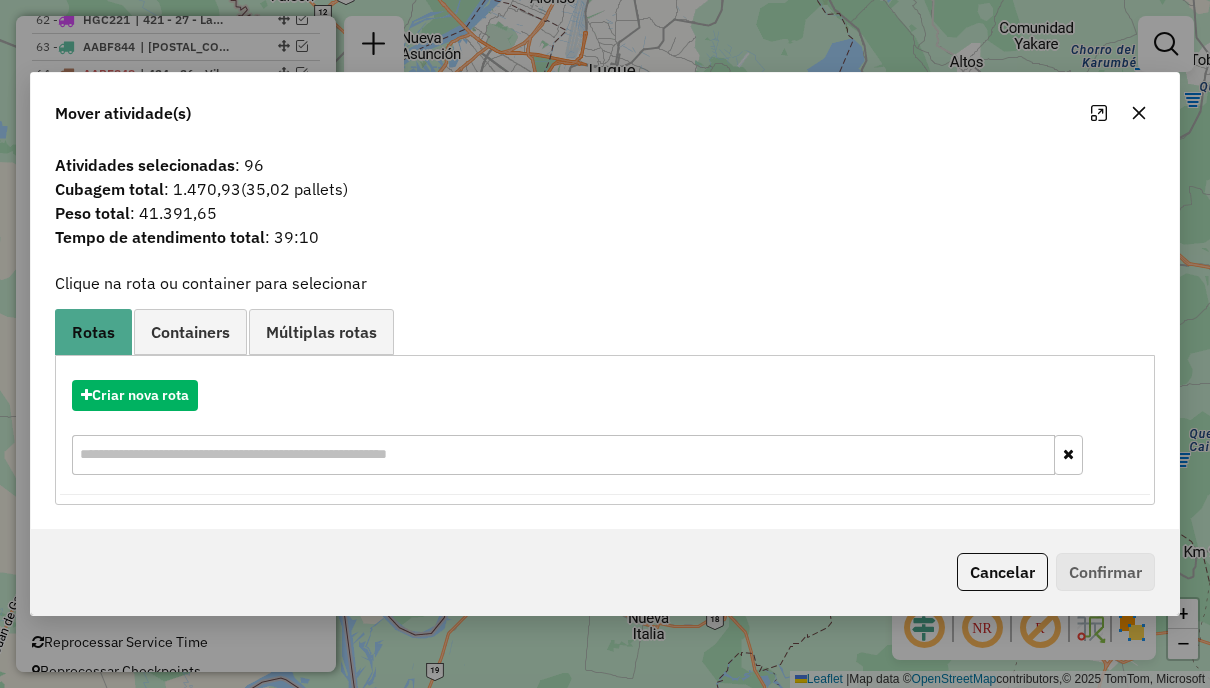 click 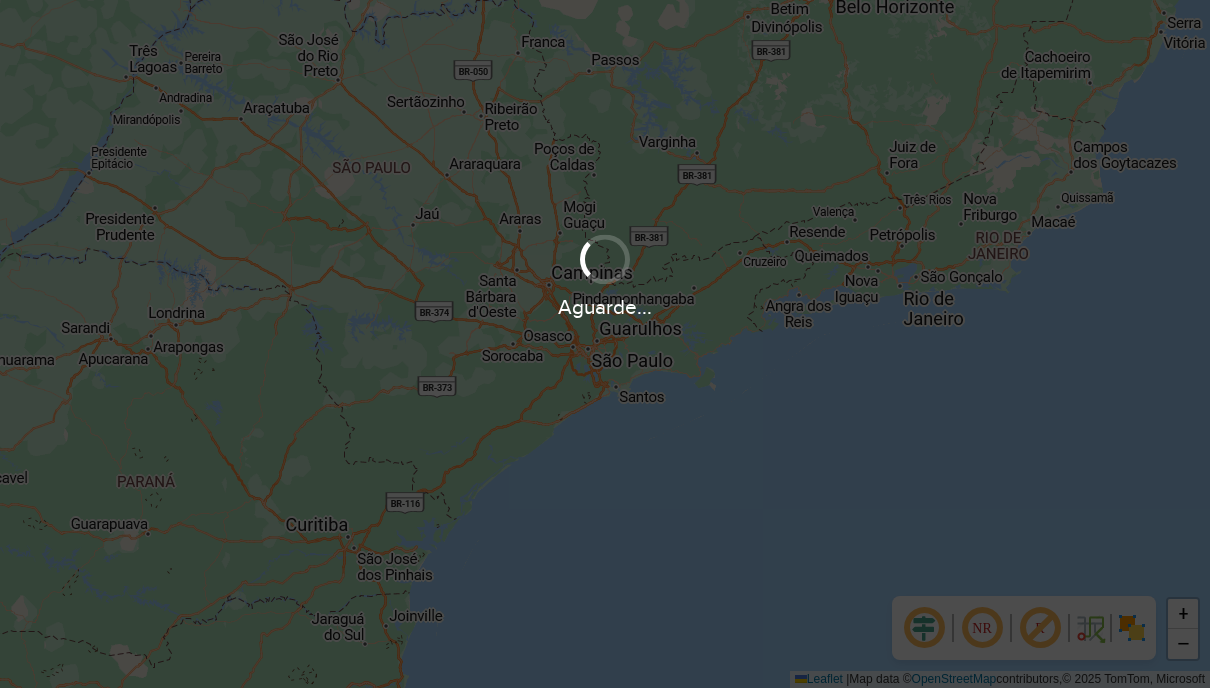 scroll, scrollTop: 0, scrollLeft: 0, axis: both 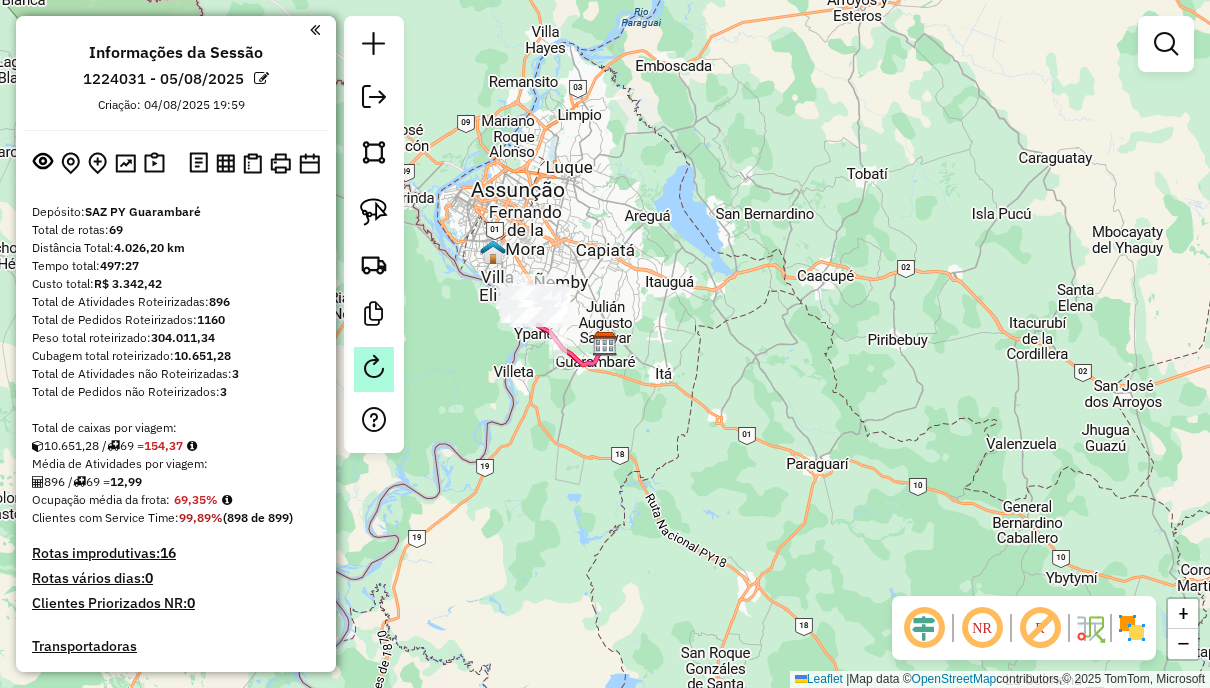 click 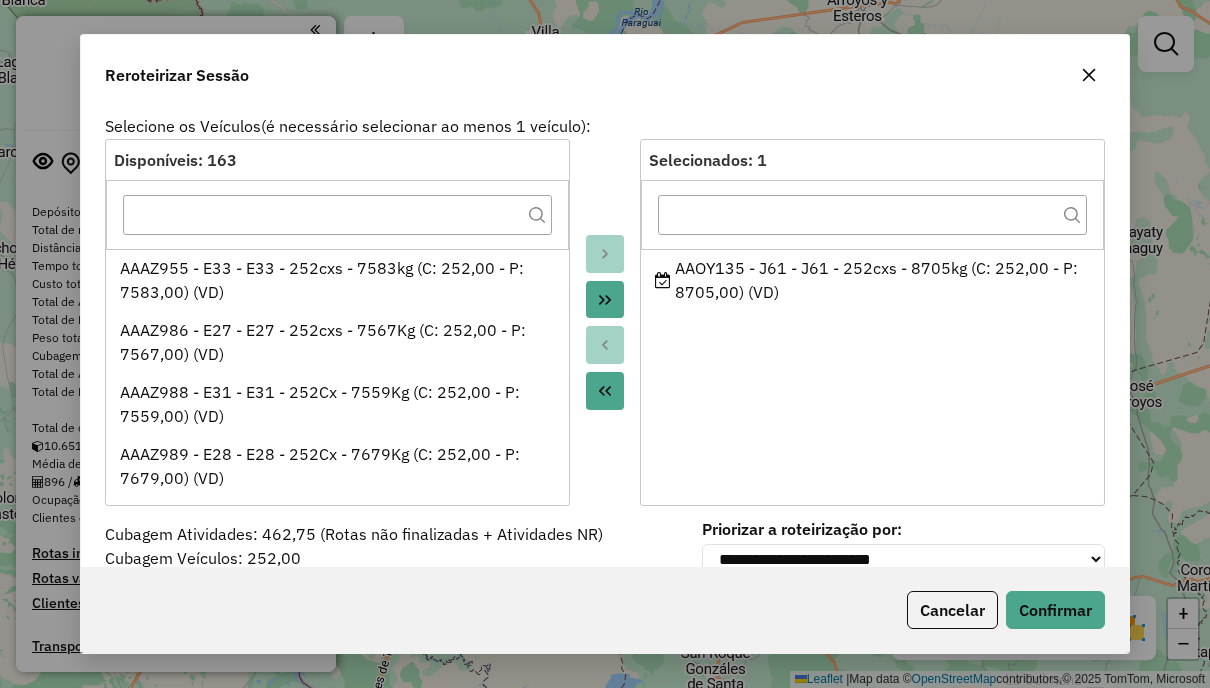 click 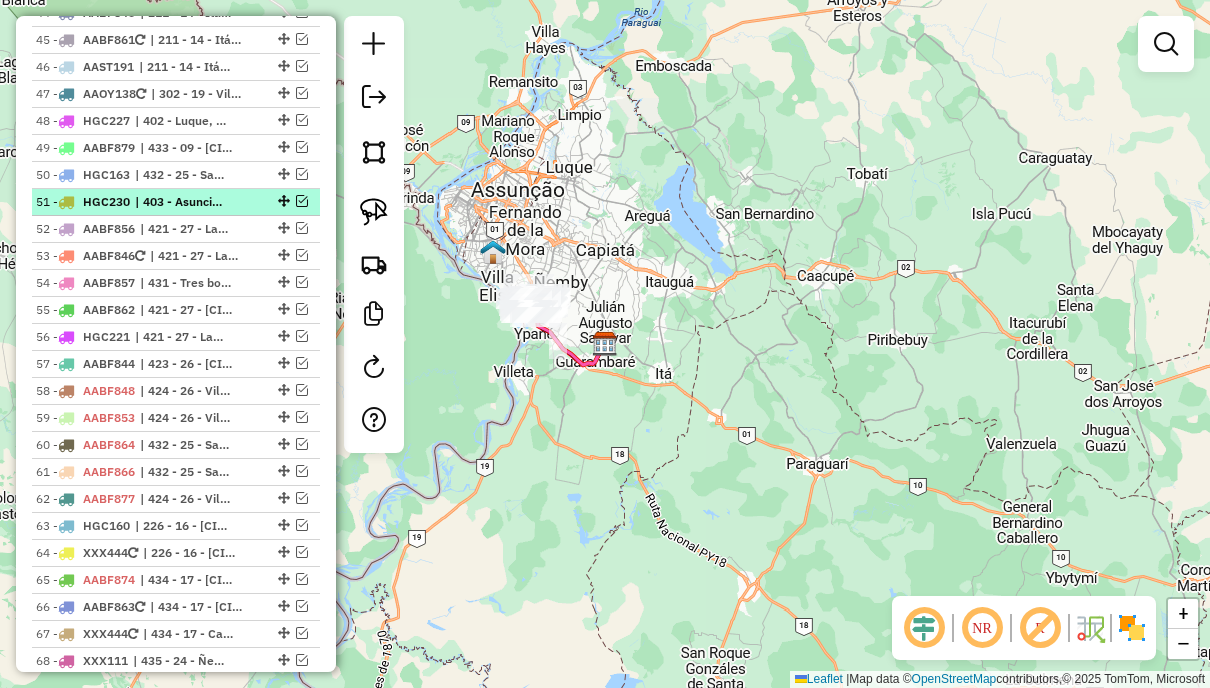 scroll, scrollTop: 3100, scrollLeft: 0, axis: vertical 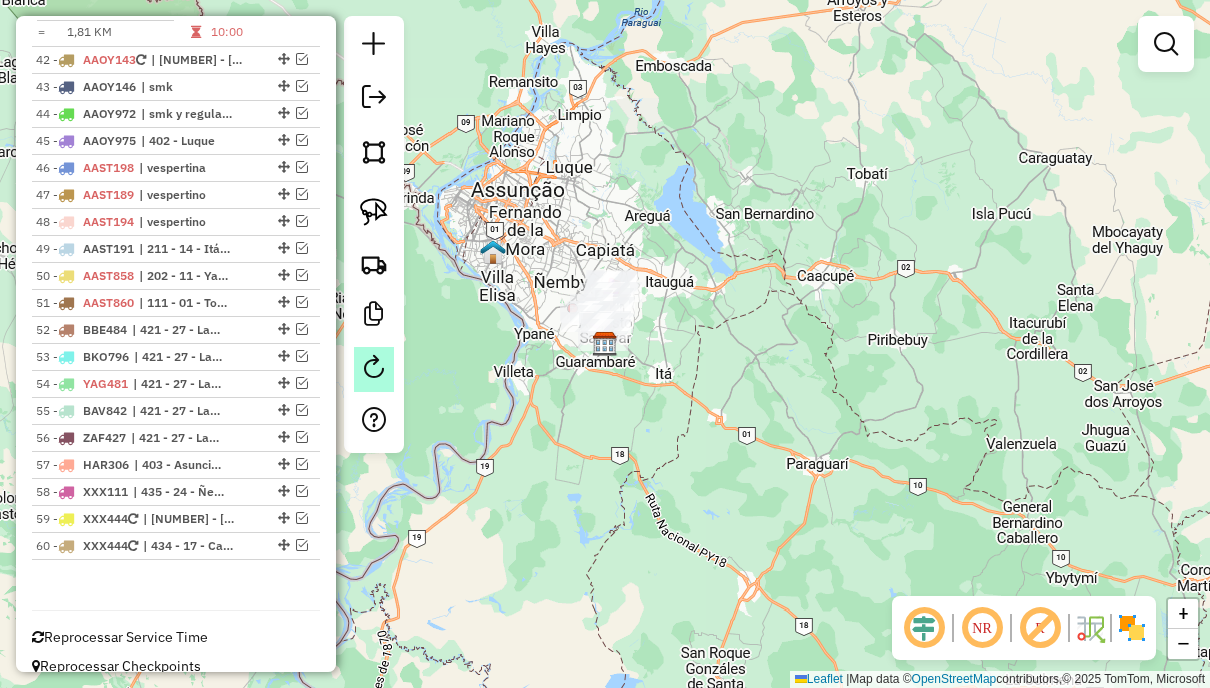click 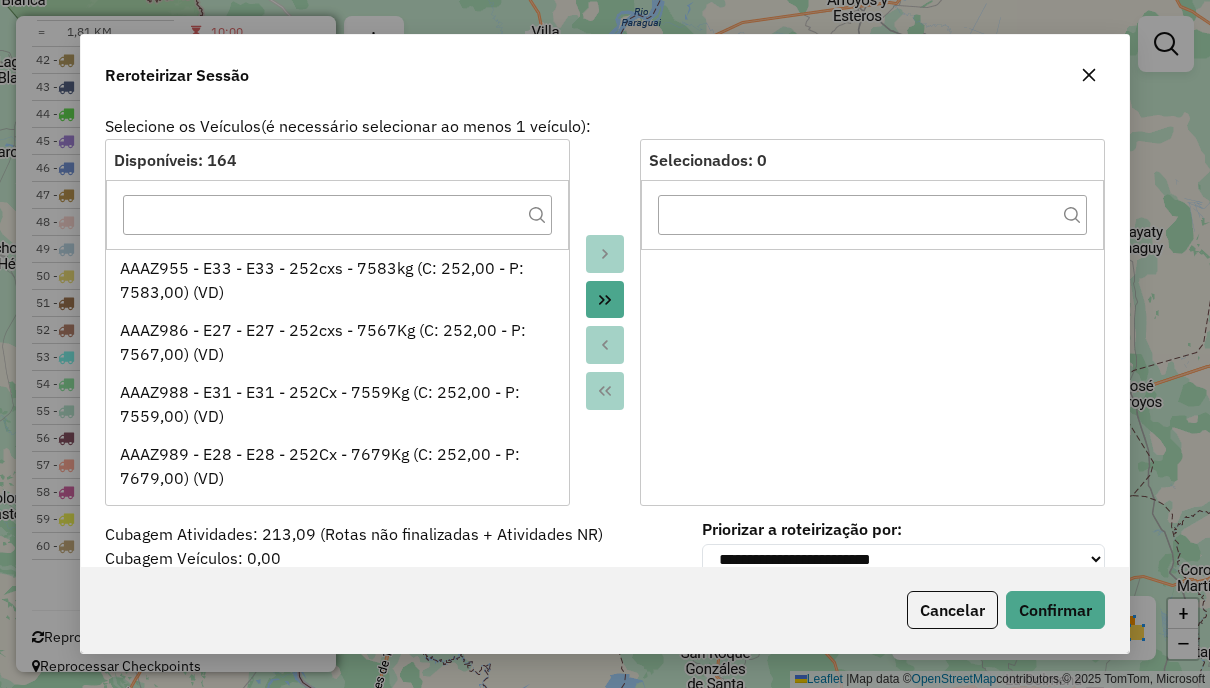 click 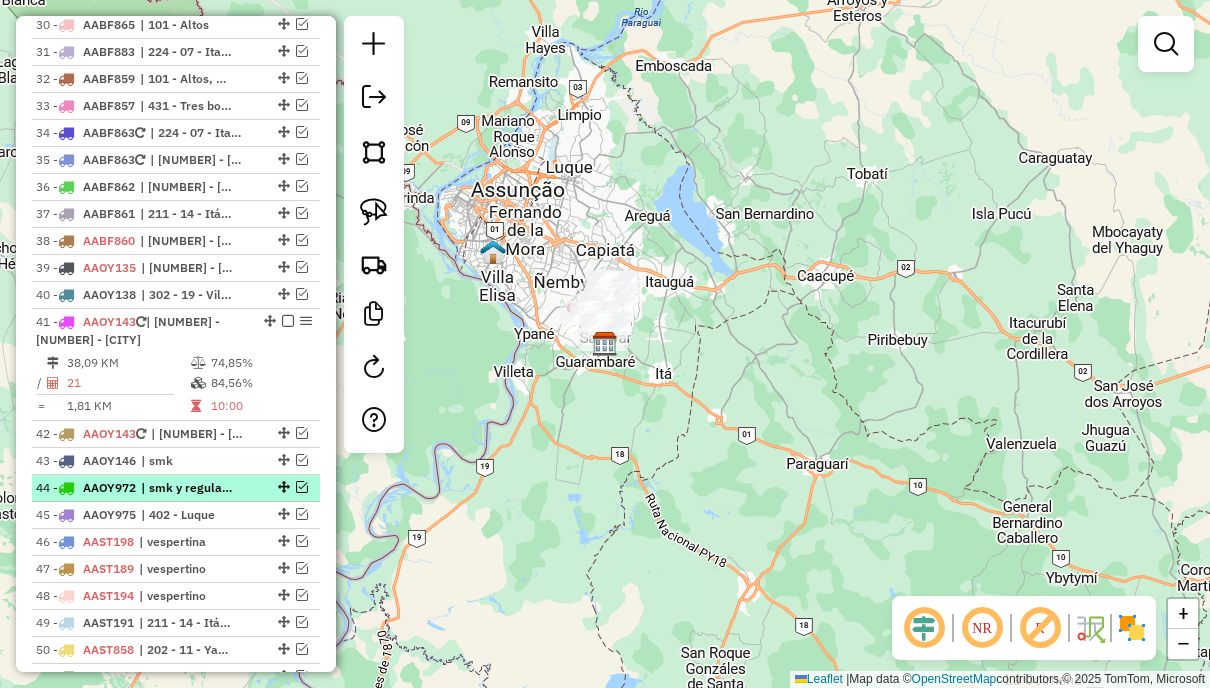 scroll, scrollTop: 1542, scrollLeft: 0, axis: vertical 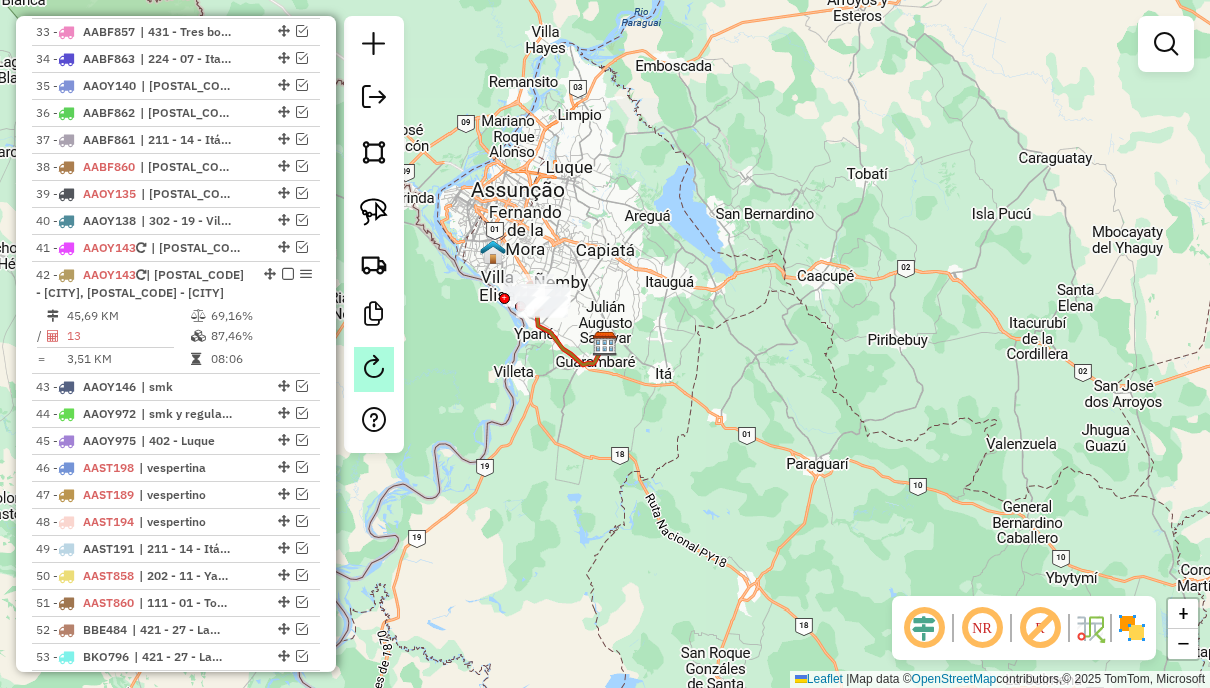 click 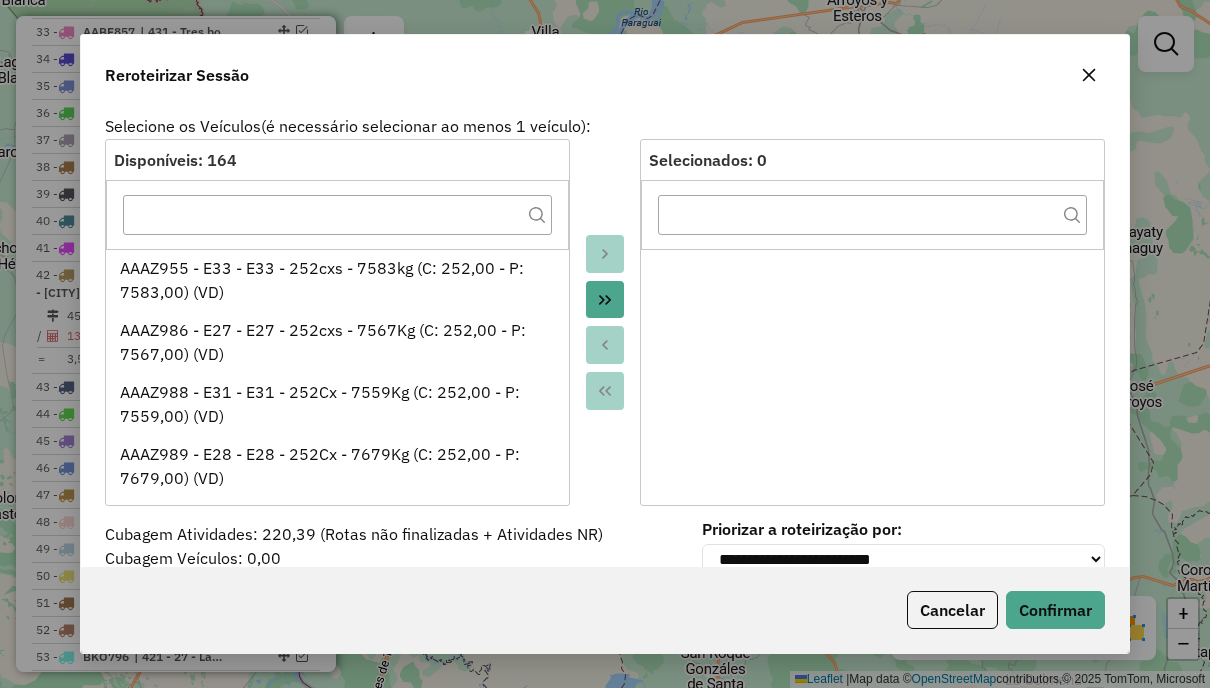 click 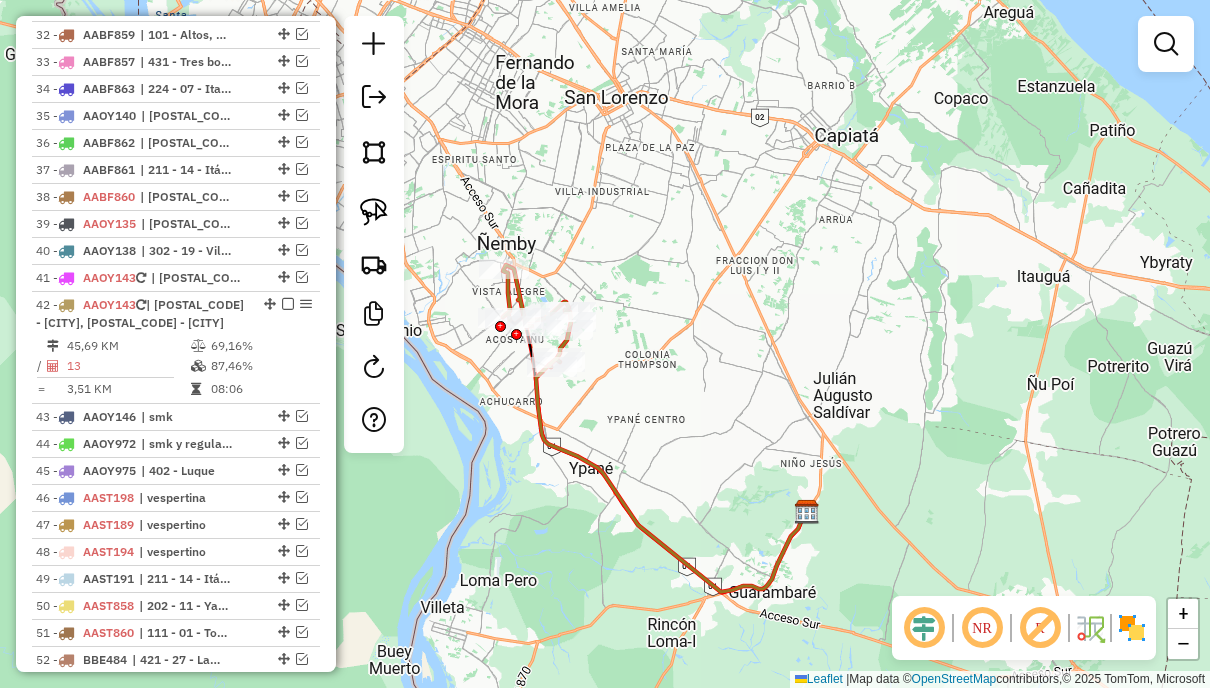 scroll, scrollTop: 1942, scrollLeft: 0, axis: vertical 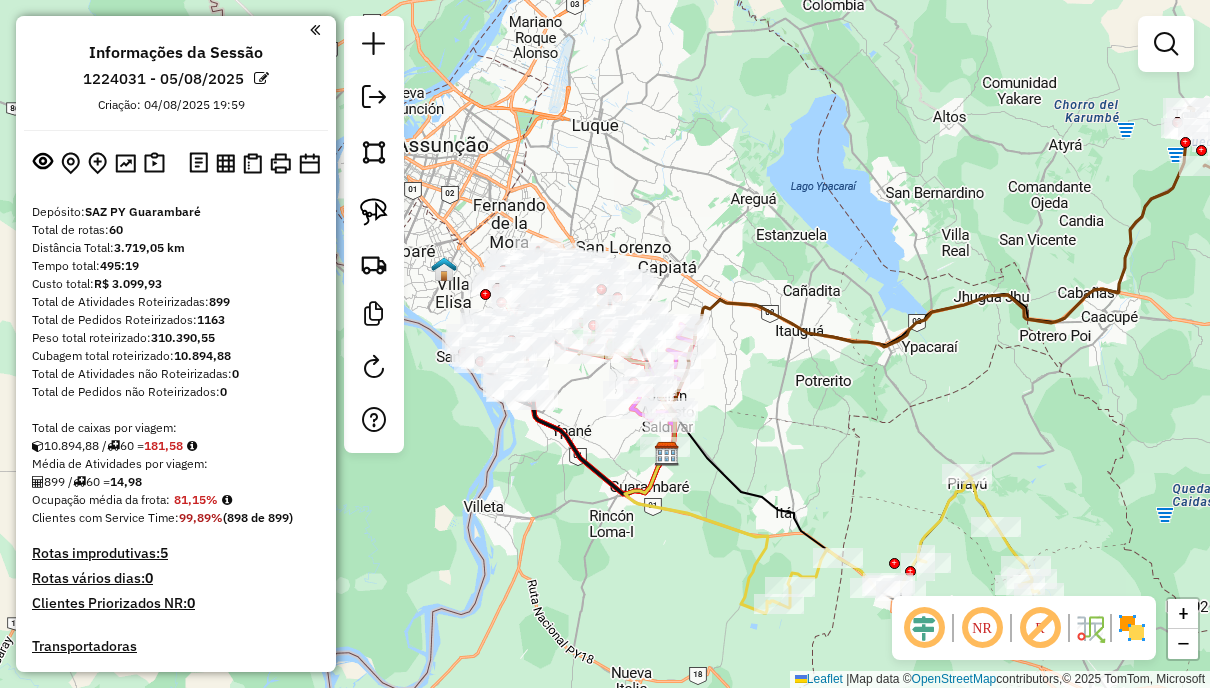 click 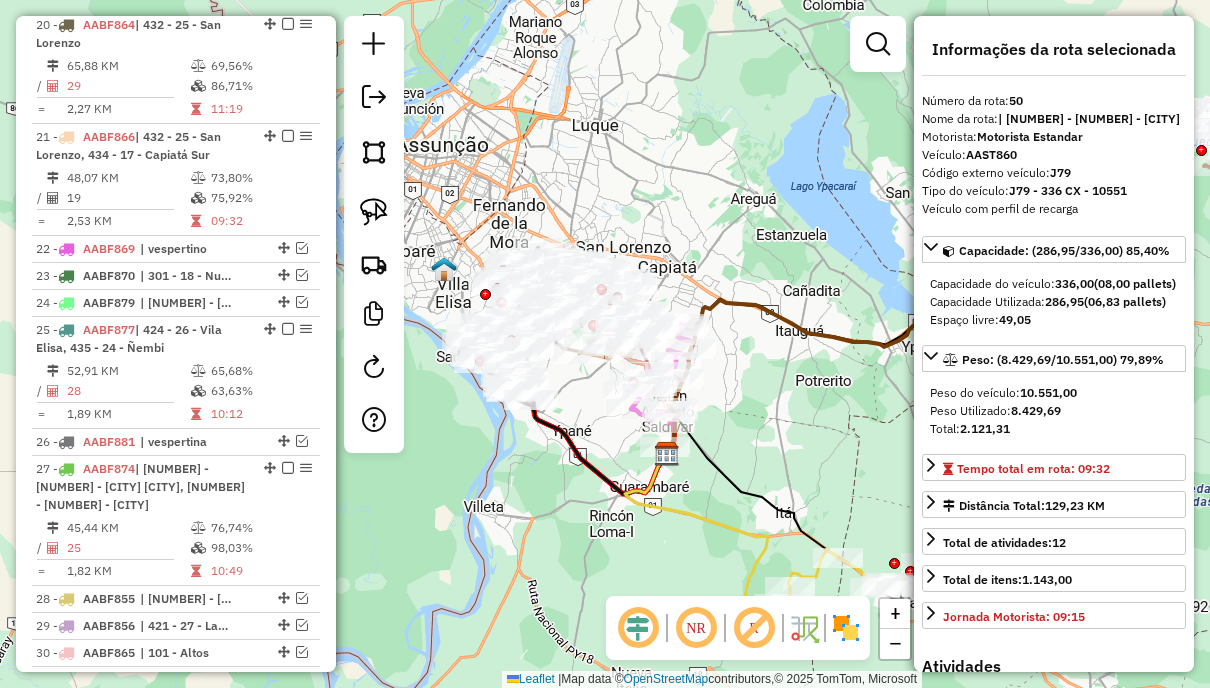 scroll, scrollTop: 2973, scrollLeft: 0, axis: vertical 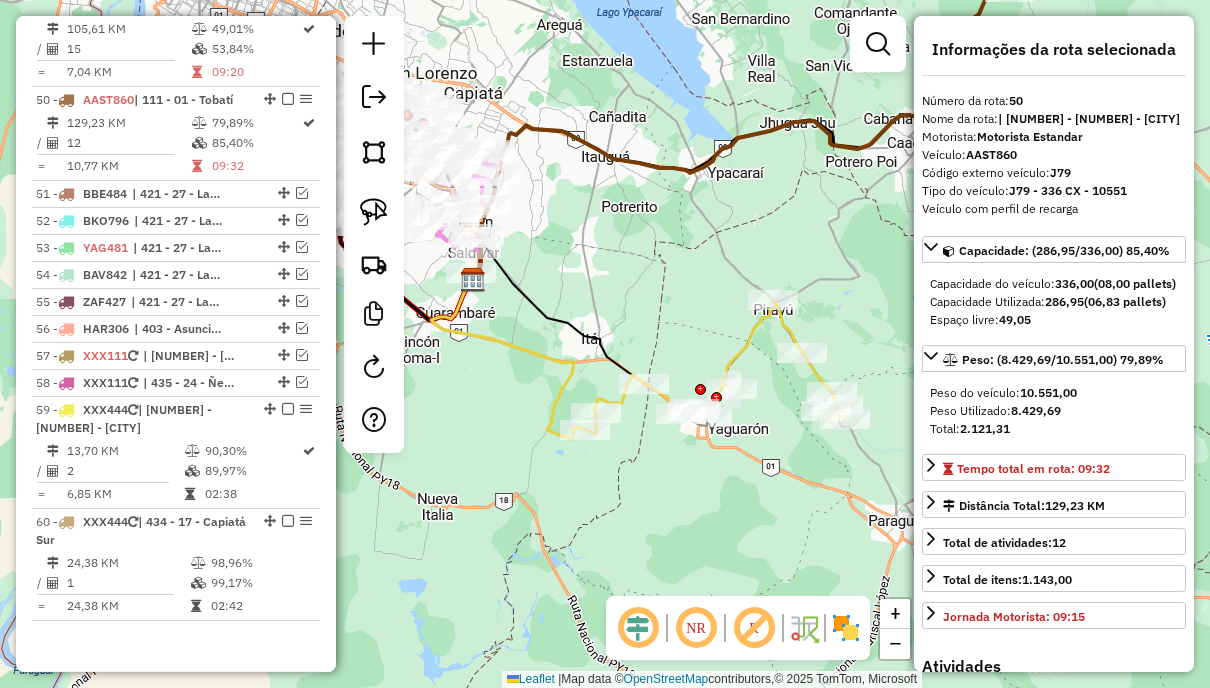 drag, startPoint x: 860, startPoint y: 398, endPoint x: 666, endPoint y: 224, distance: 260.5993 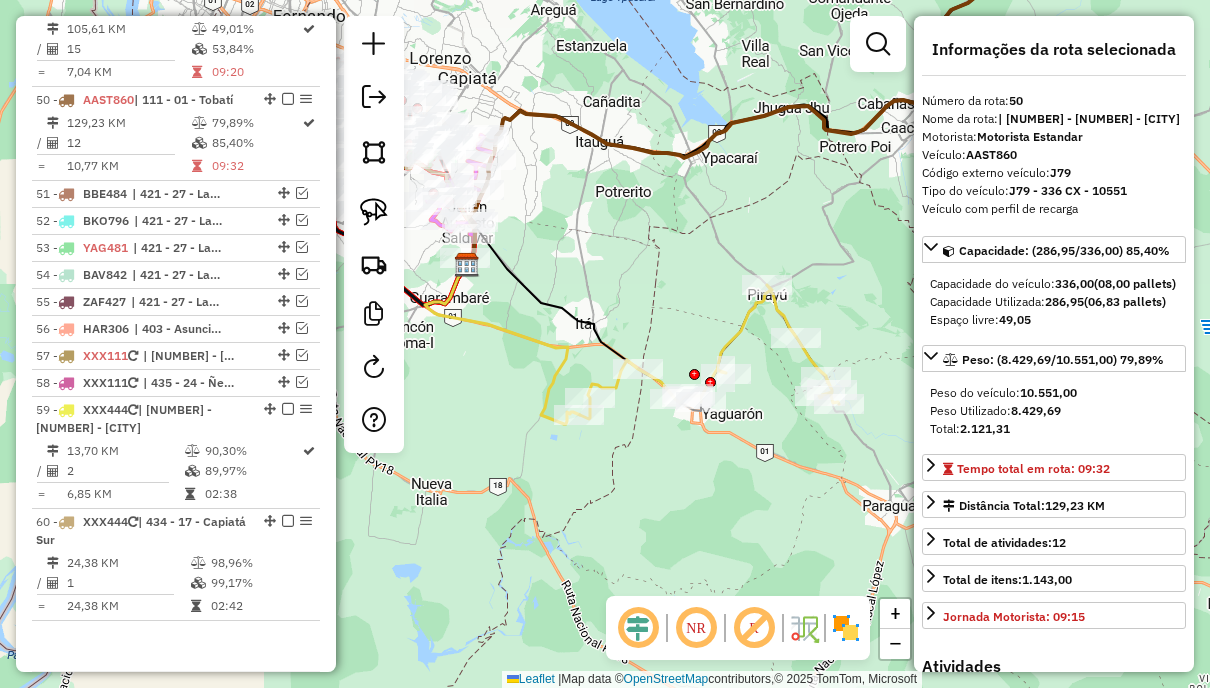 click on "Janela de atendimento Grade de atendimento Capacidade Transportadoras Veículos Cliente Pedidos  Rotas Selecione os dias de semana para filtrar as janelas de atendimento  Seg   Ter   Qua   Qui   Sex   Sáb   Dom  Informe o período da janela de atendimento: De: Até:  Filtrar exatamente a janela do cliente  Considerar janela de atendimento padrão  Selecione os dias de semana para filtrar as grades de atendimento  Seg   Ter   Qua   Qui   Sex   Sáb   Dom   Considerar clientes sem dia de atendimento cadastrado  Clientes fora do dia de atendimento selecionado Filtrar as atividades entre os valores definidos abaixo:  Peso mínimo:   Peso máximo:   Cubagem mínima:   Cubagem máxima:   De:   Até:  Filtrar as atividades entre o tempo de atendimento definido abaixo:  De:   Até:   Considerar capacidade total dos clientes não roteirizados Transportadora: Selecione um ou mais itens Tipo de veículo: Selecione um ou mais itens Veículo: Selecione um ou mais itens Motorista: Selecione um ou mais itens Nome: Rótulo:" 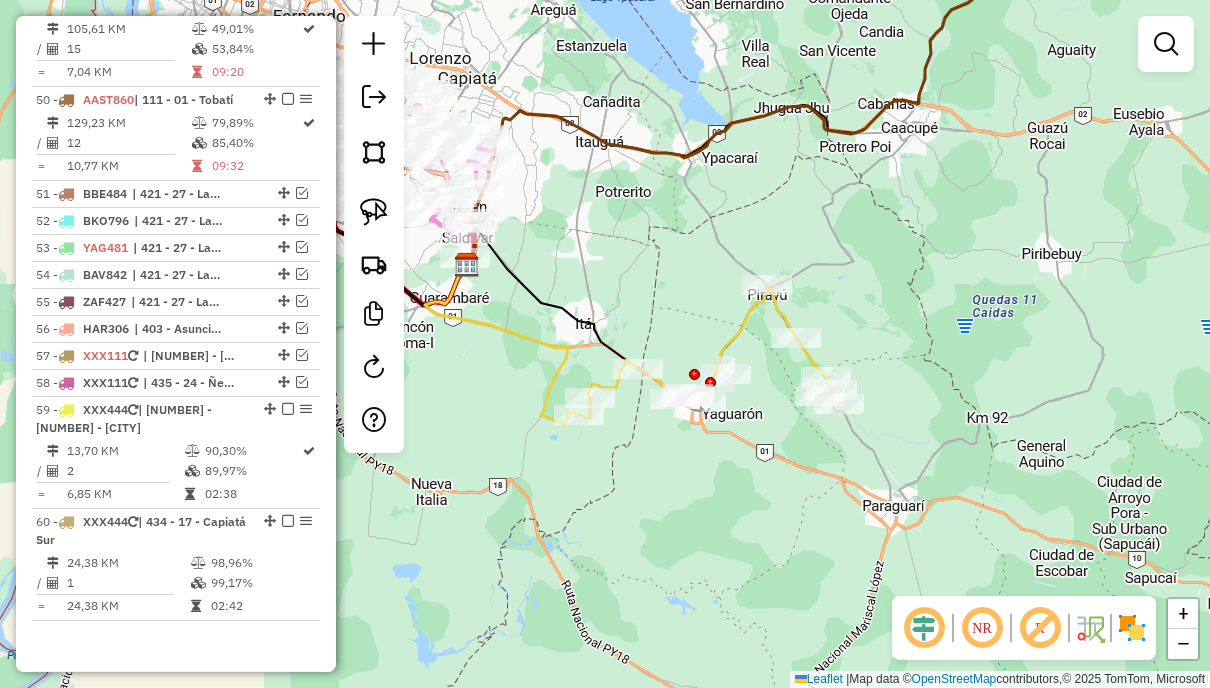 click on "Janela de atendimento Grade de atendimento Capacidade Transportadoras Veículos Cliente Pedidos  Rotas Selecione os dias de semana para filtrar as janelas de atendimento  Seg   Ter   Qua   Qui   Sex   Sáb   Dom  Informe o período da janela de atendimento: De: Até:  Filtrar exatamente a janela do cliente  Considerar janela de atendimento padrão  Selecione os dias de semana para filtrar as grades de atendimento  Seg   Ter   Qua   Qui   Sex   Sáb   Dom   Considerar clientes sem dia de atendimento cadastrado  Clientes fora do dia de atendimento selecionado Filtrar as atividades entre os valores definidos abaixo:  Peso mínimo:   Peso máximo:   Cubagem mínima:   Cubagem máxima:   De:   Até:  Filtrar as atividades entre o tempo de atendimento definido abaixo:  De:   Até:   Considerar capacidade total dos clientes não roteirizados Transportadora: Selecione um ou mais itens Tipo de veículo: Selecione um ou mais itens Veículo: Selecione um ou mais itens Motorista: Selecione um ou mais itens Nome: Rótulo:" 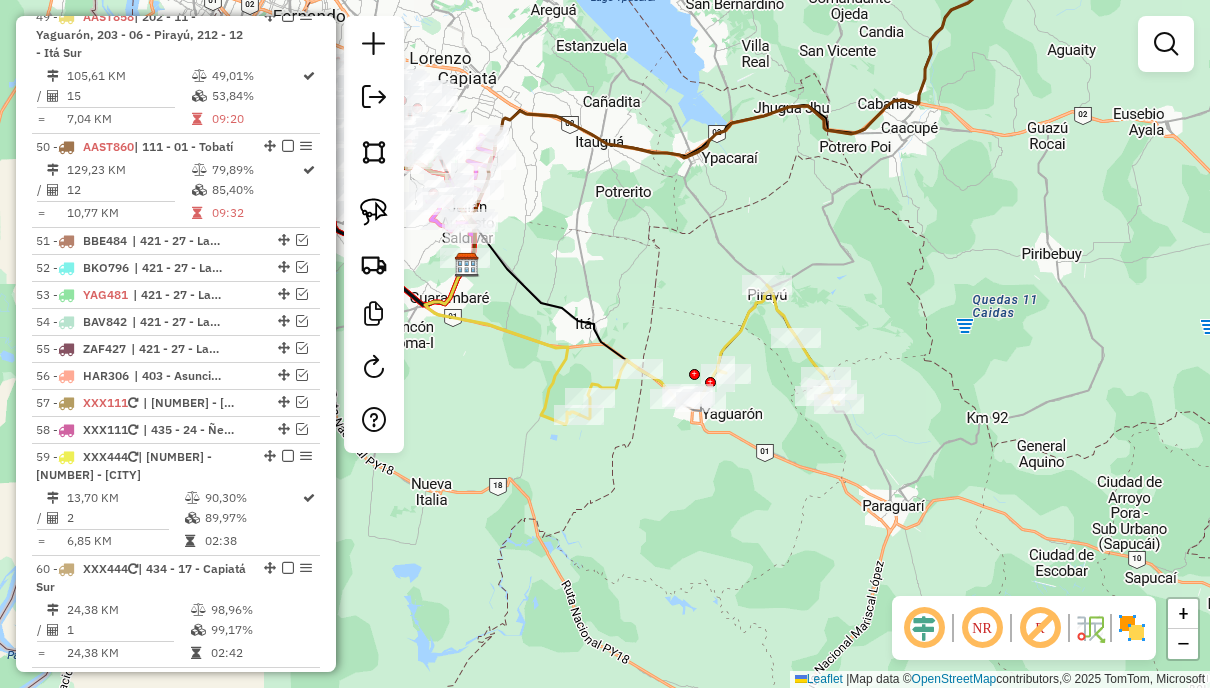 select on "**********" 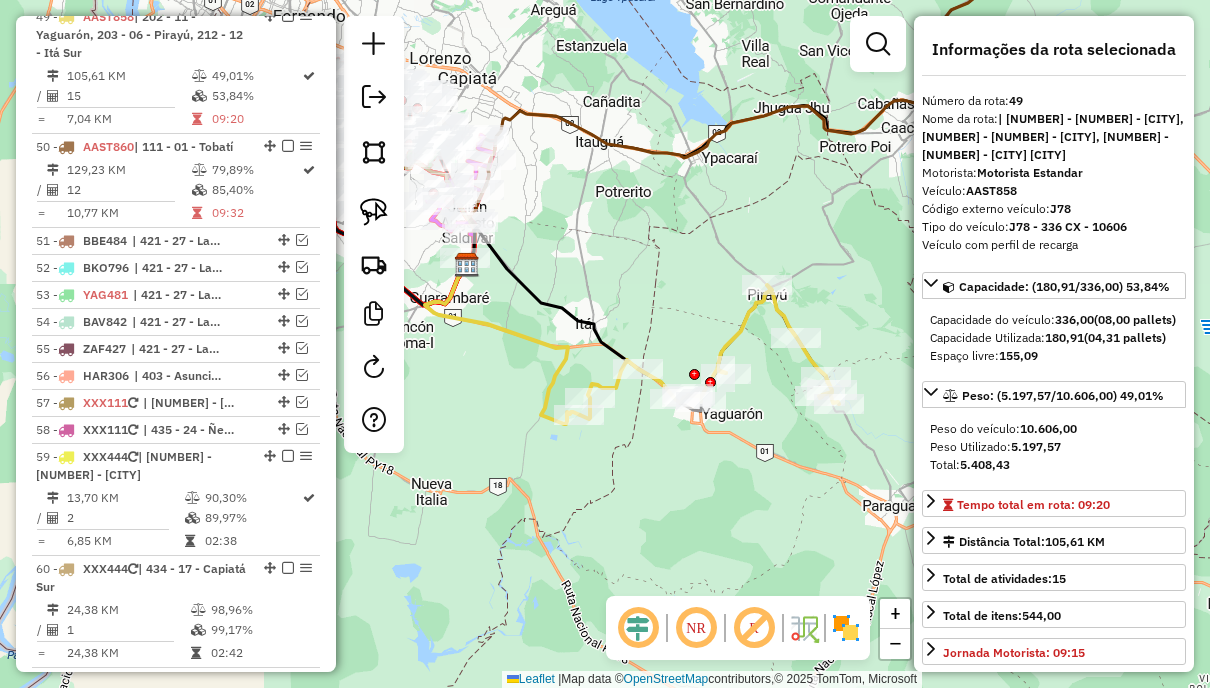 scroll, scrollTop: 2843, scrollLeft: 0, axis: vertical 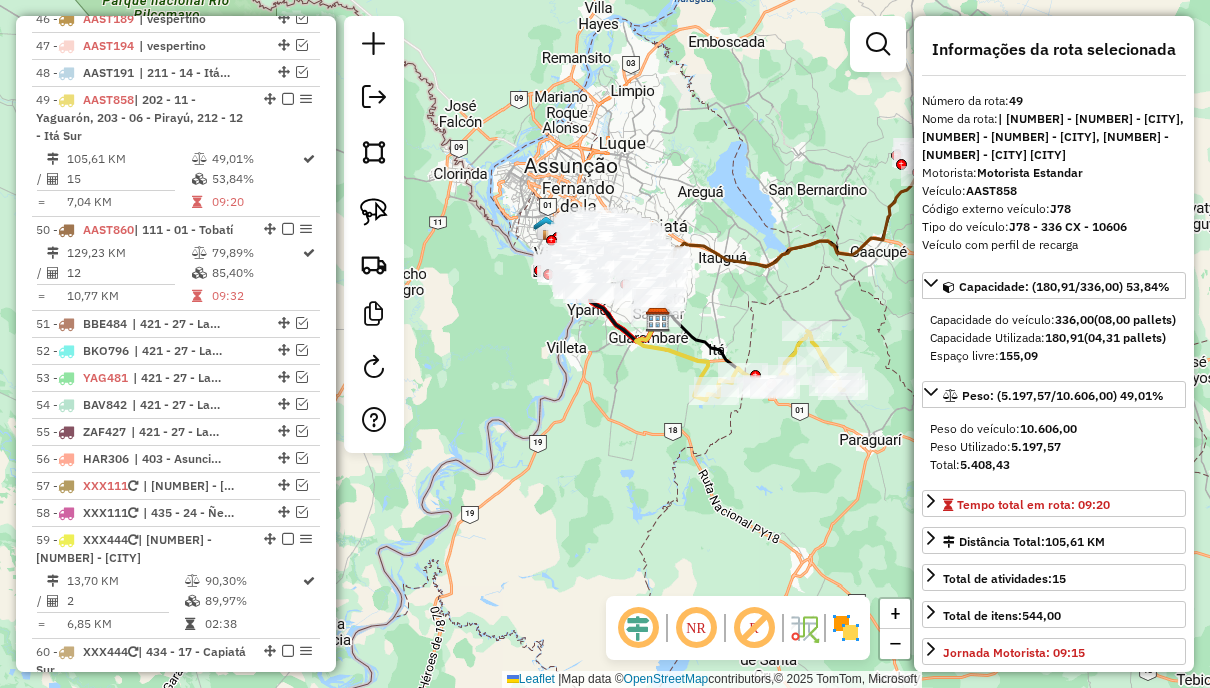 drag, startPoint x: 588, startPoint y: 286, endPoint x: 726, endPoint y: 300, distance: 138.70833 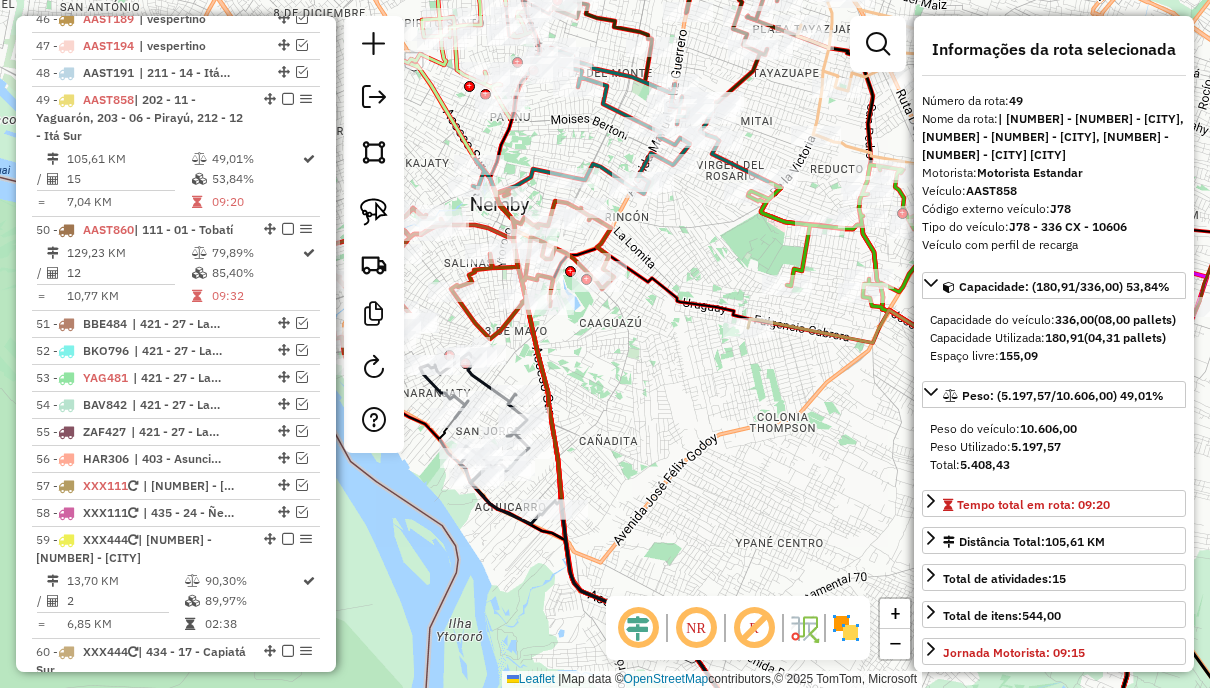 click 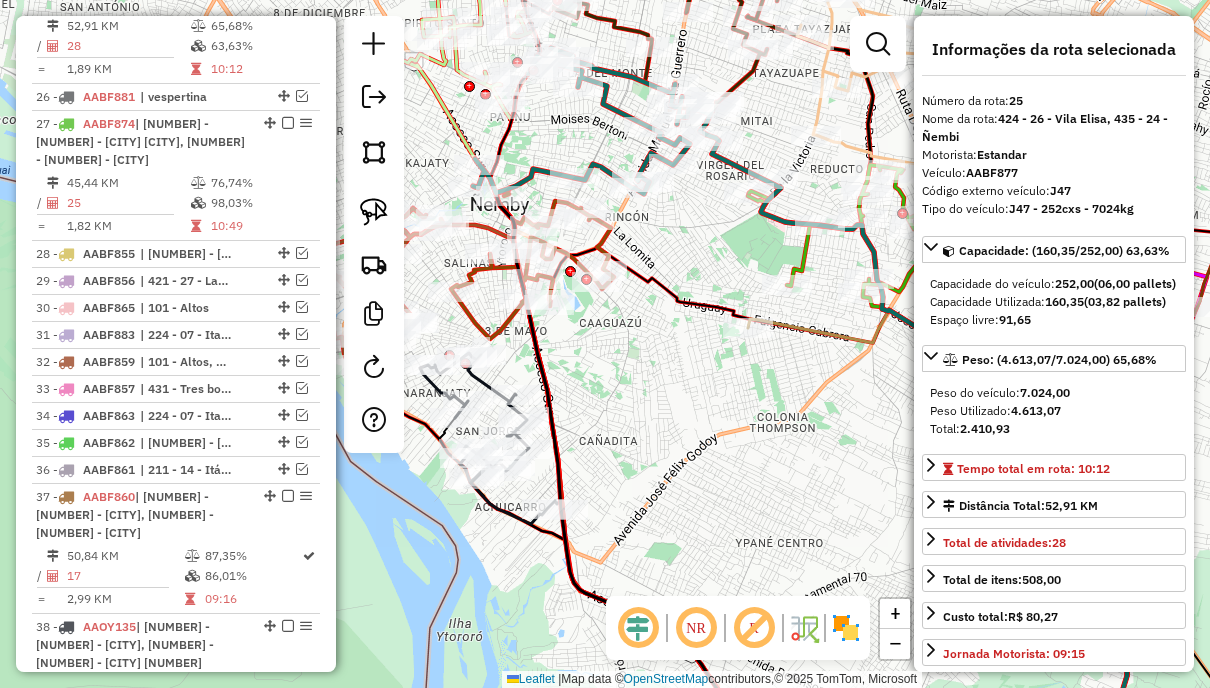 scroll, scrollTop: 1778, scrollLeft: 0, axis: vertical 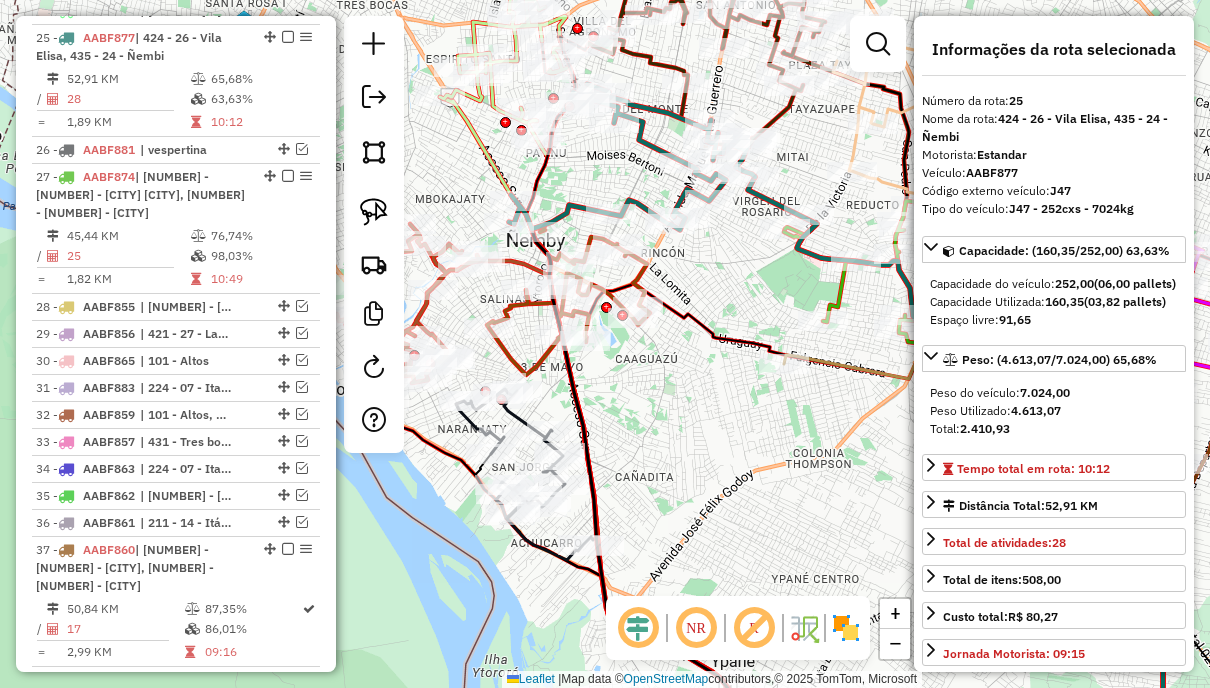 click 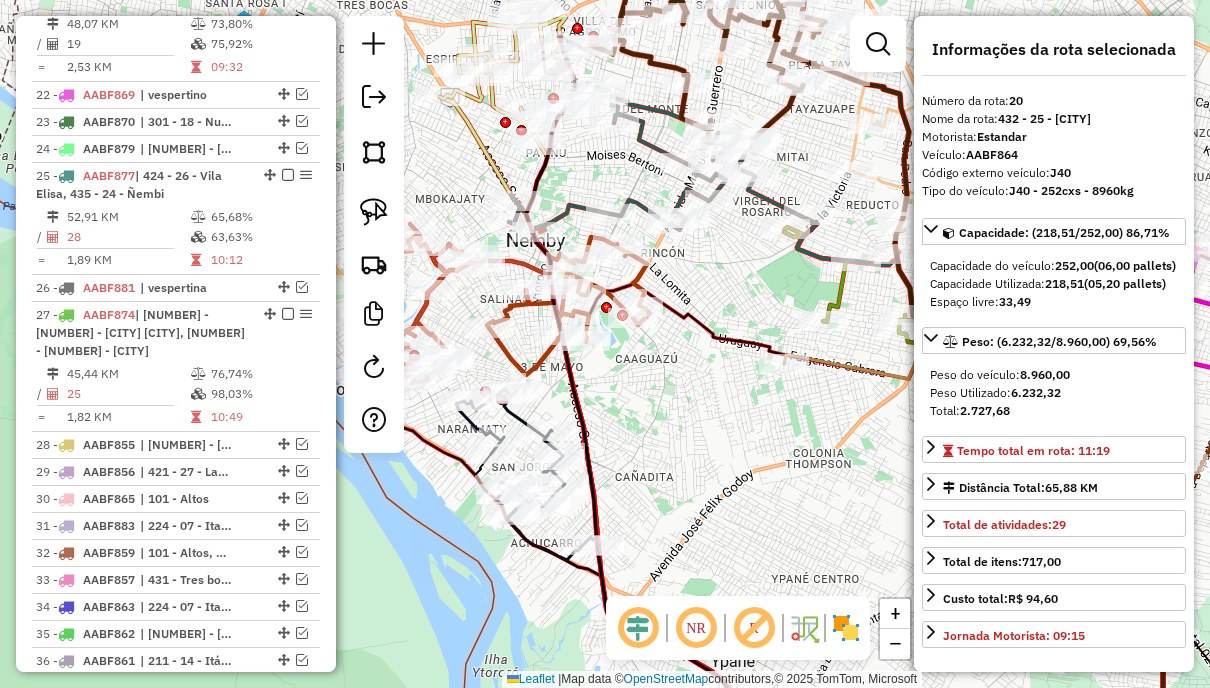 scroll, scrollTop: 1475, scrollLeft: 0, axis: vertical 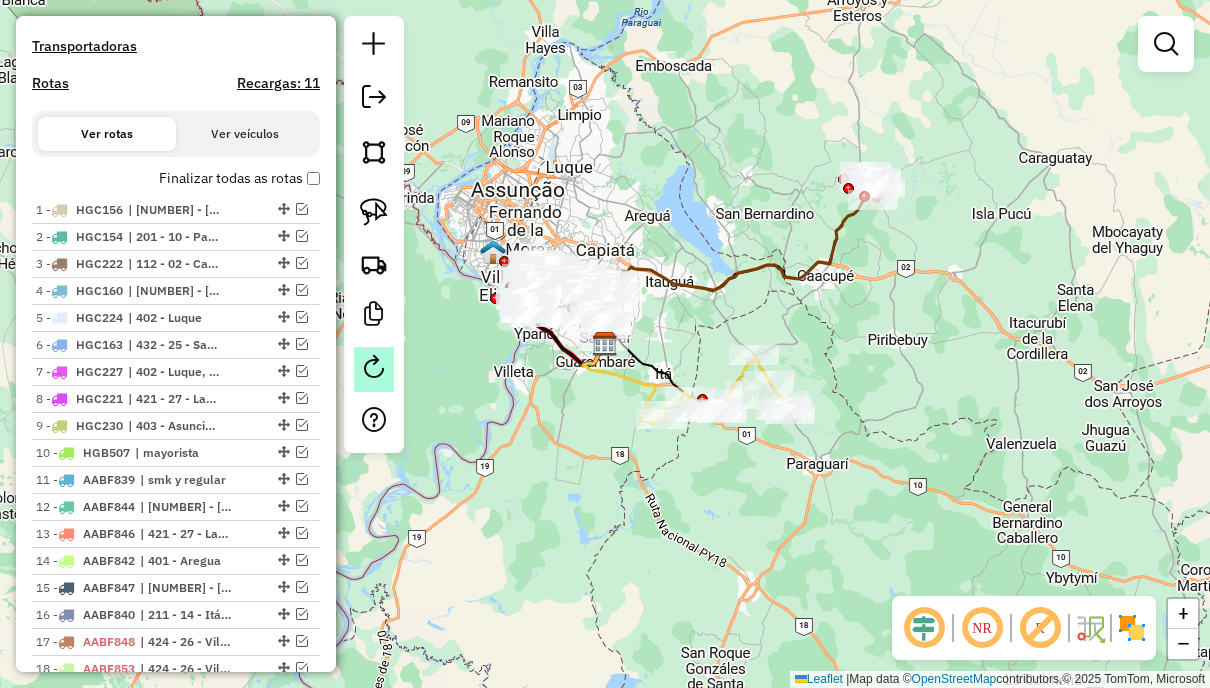 click 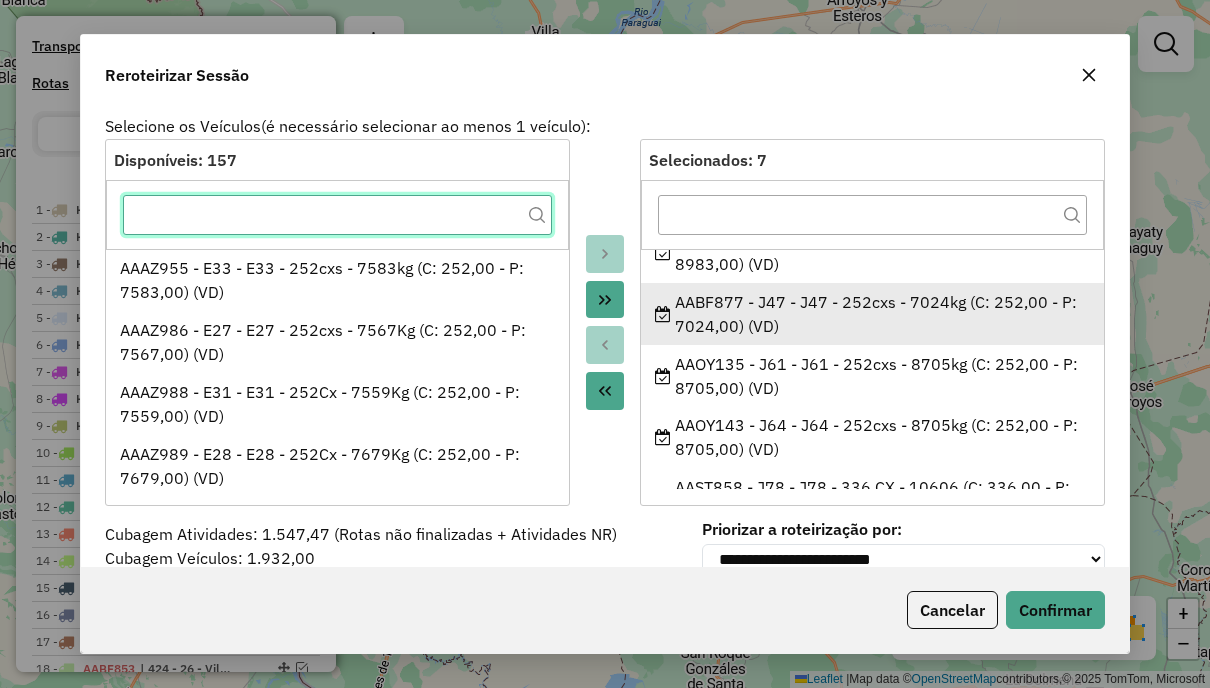 scroll, scrollTop: 0, scrollLeft: 0, axis: both 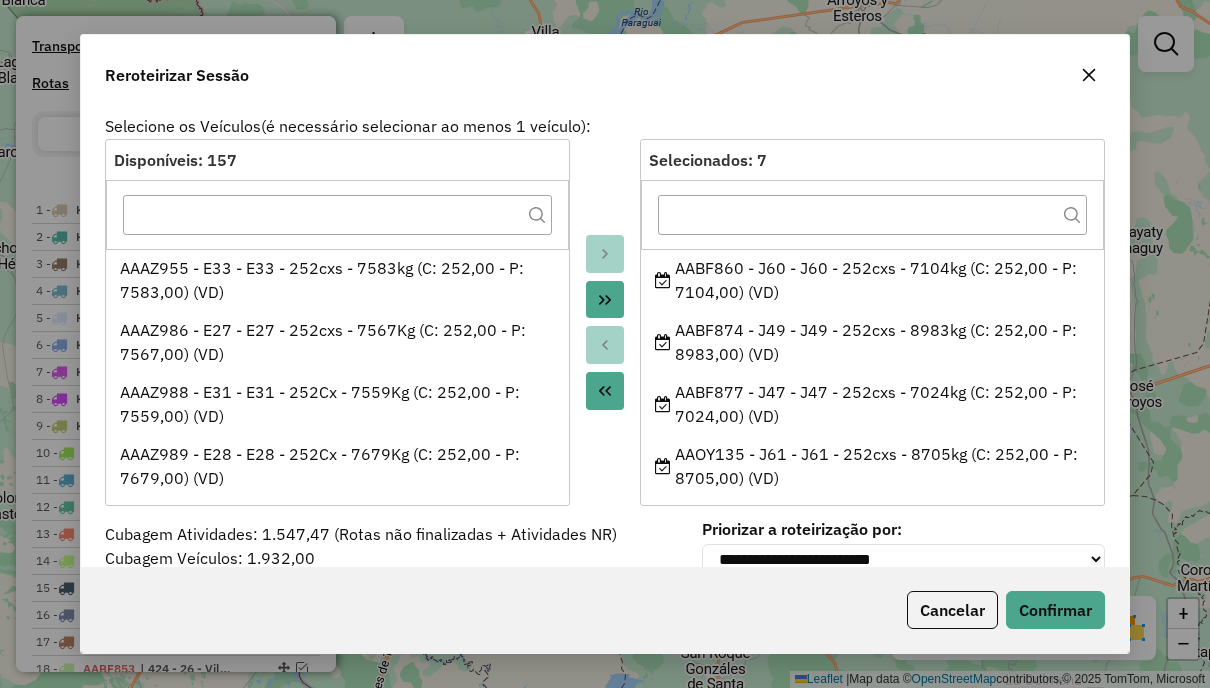 click 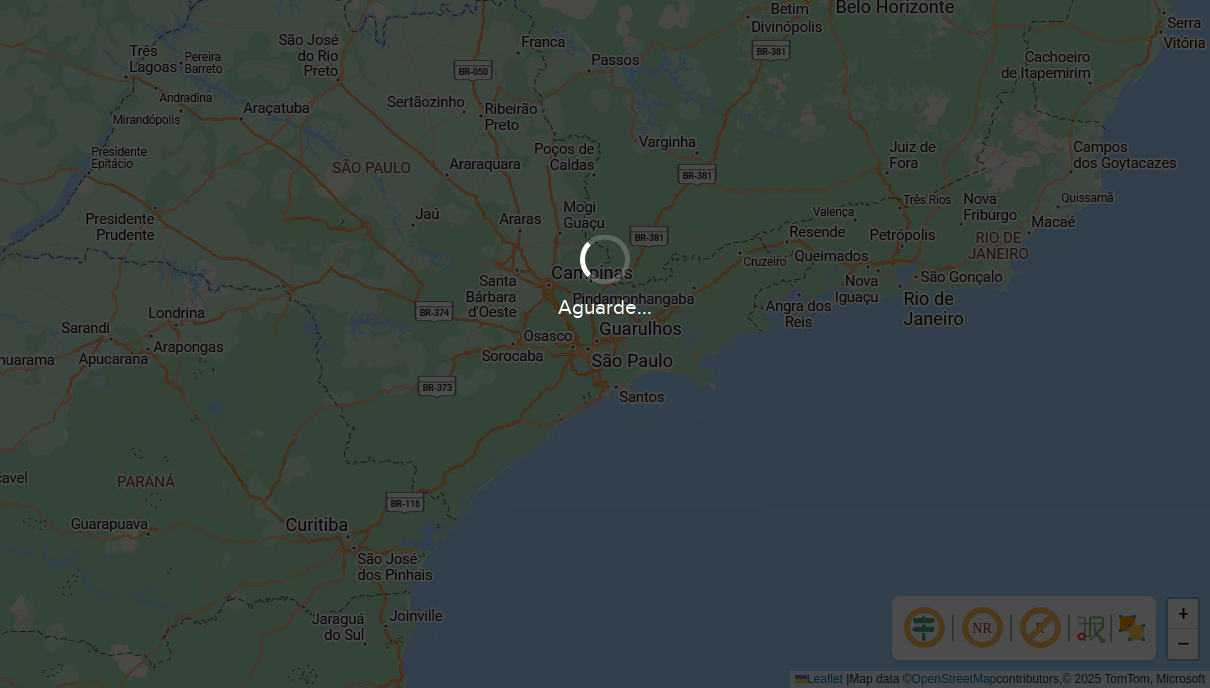 scroll, scrollTop: 0, scrollLeft: 0, axis: both 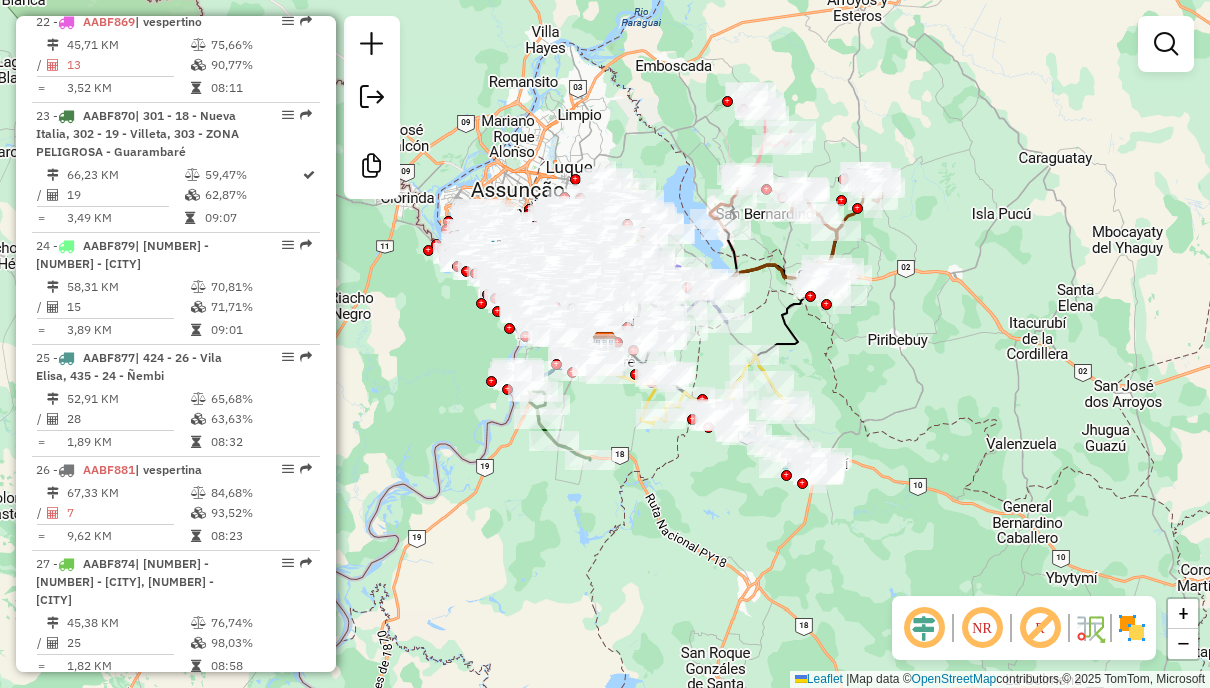 click at bounding box center (1166, 44) 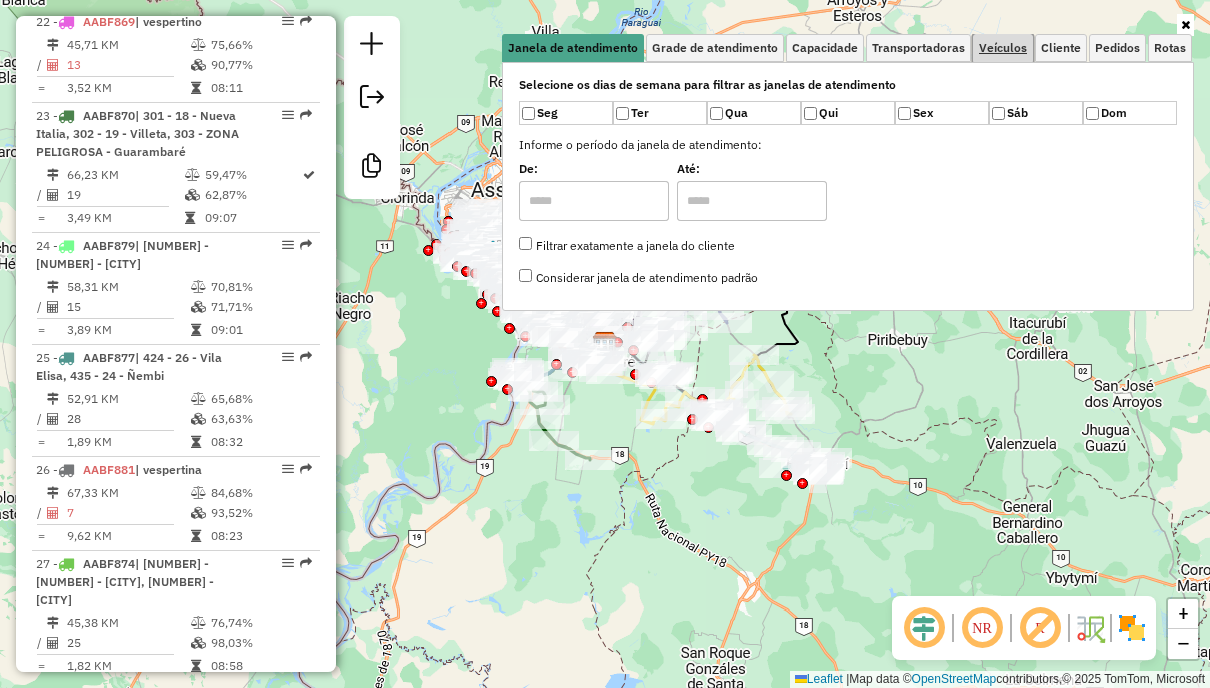 click on "Veículos" at bounding box center (1003, 48) 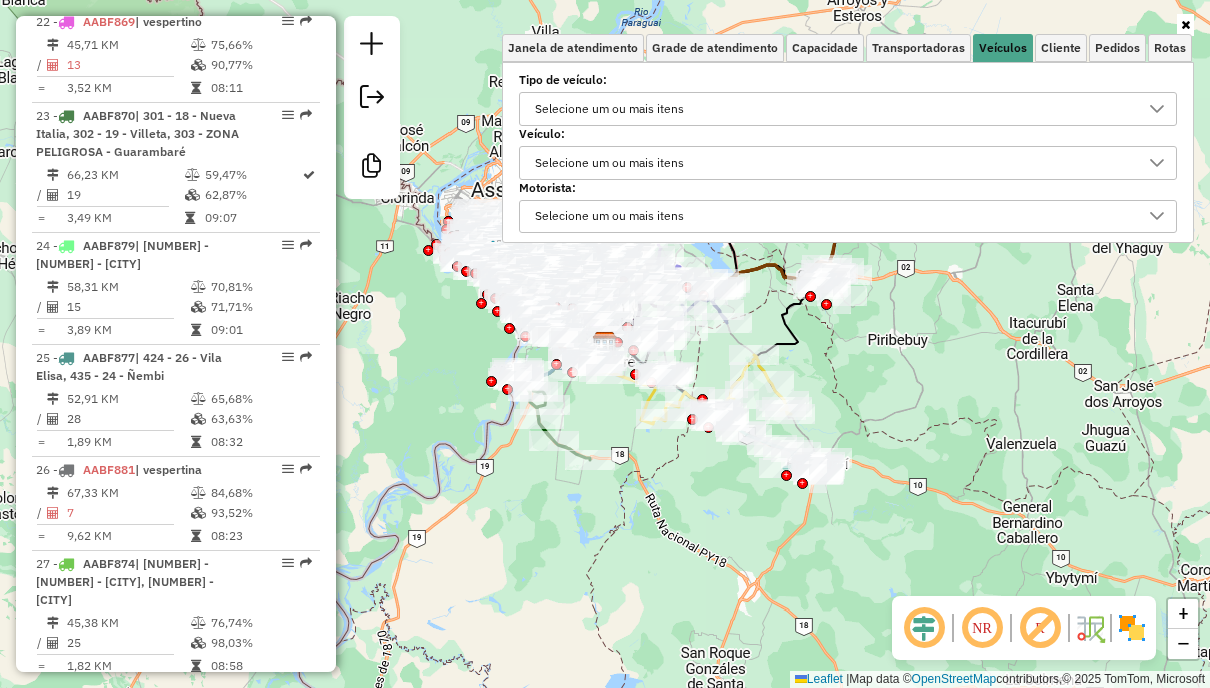 click on "Selecione um ou mais itens" at bounding box center [833, 109] 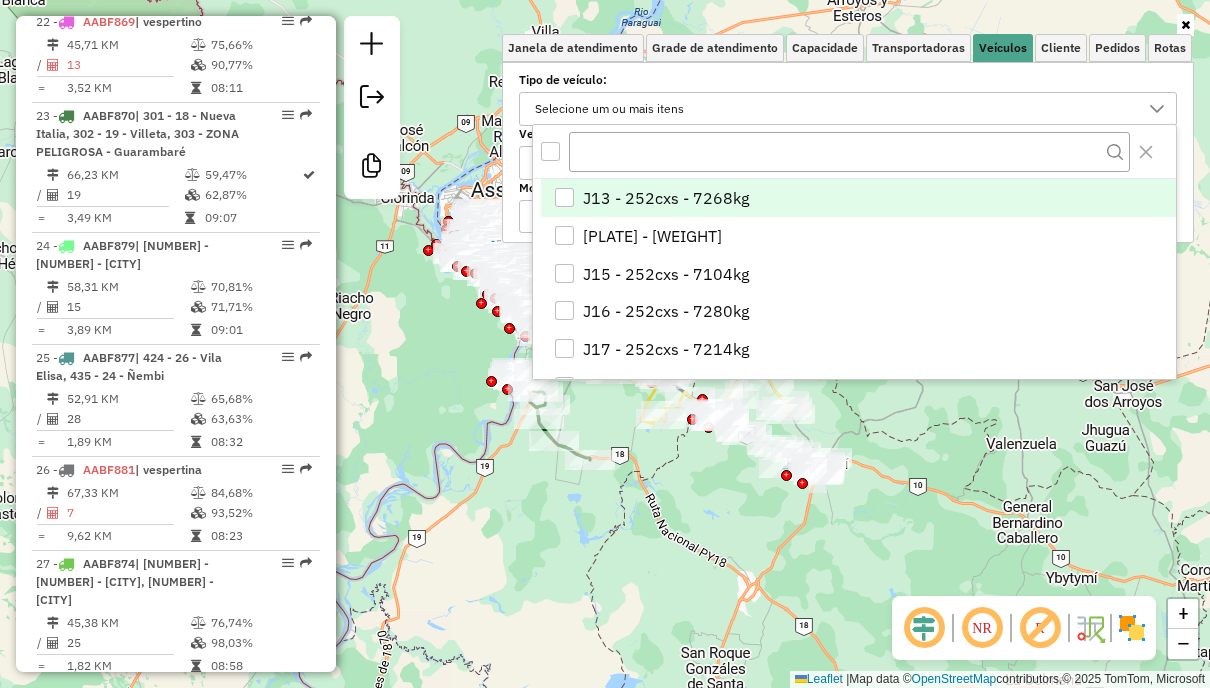 scroll, scrollTop: 12, scrollLeft: 68, axis: both 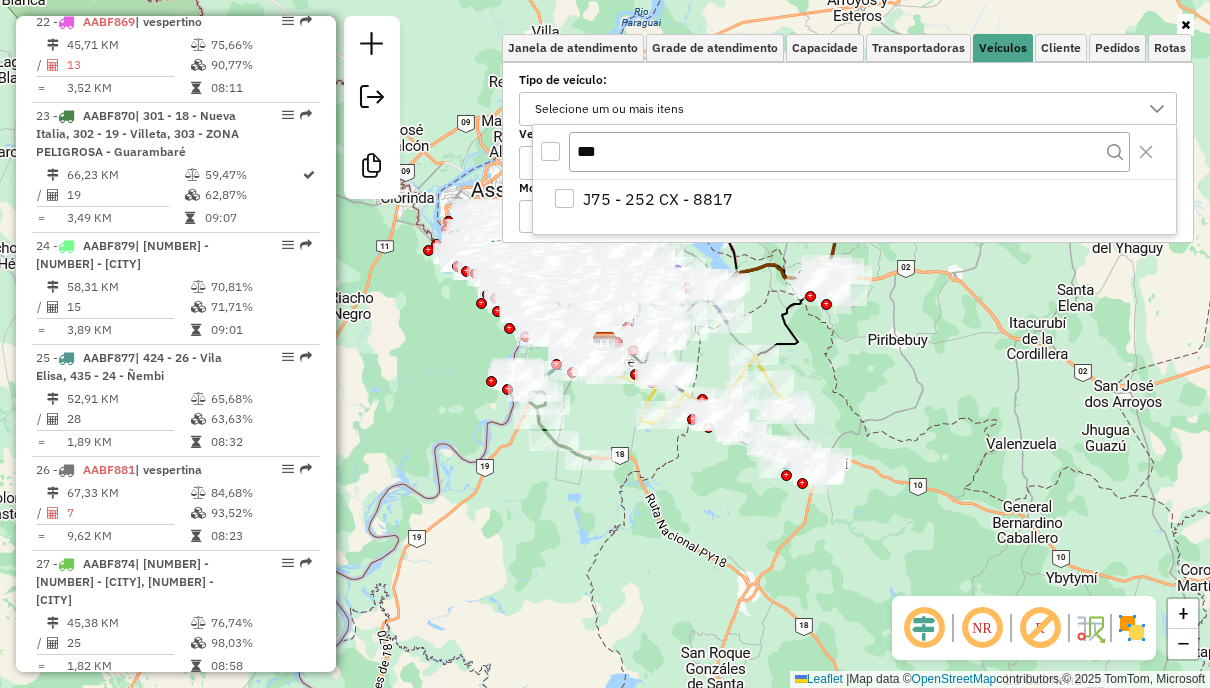 type on "***" 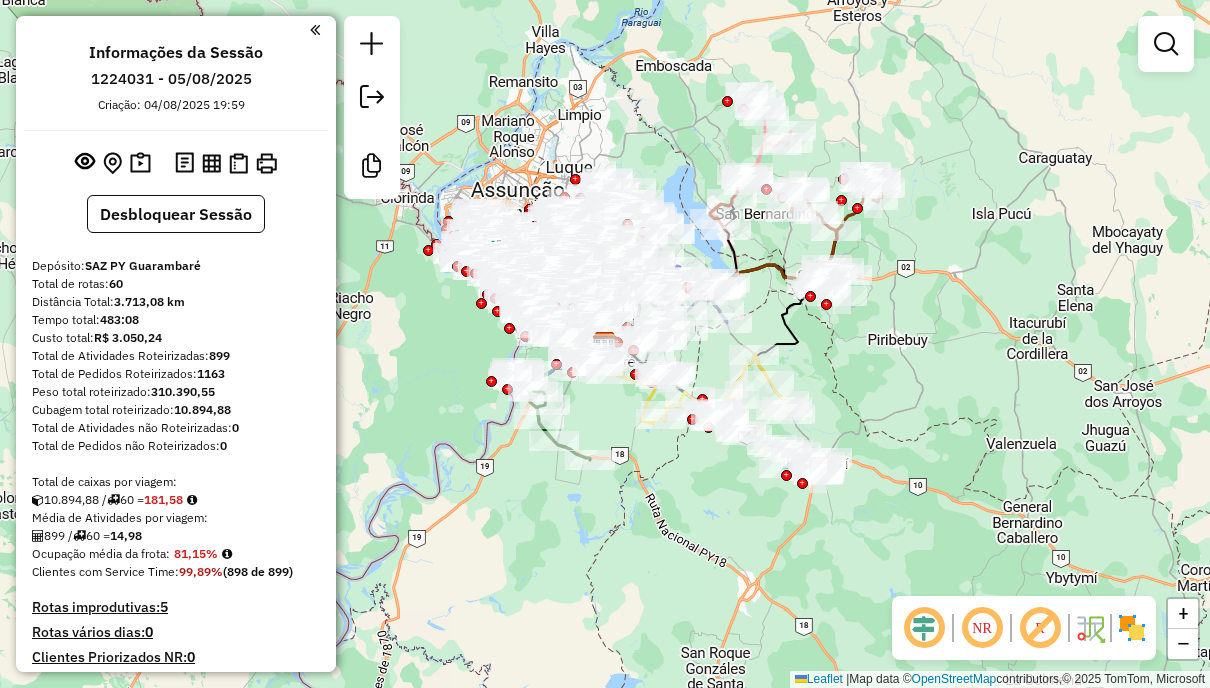 scroll, scrollTop: 500, scrollLeft: 0, axis: vertical 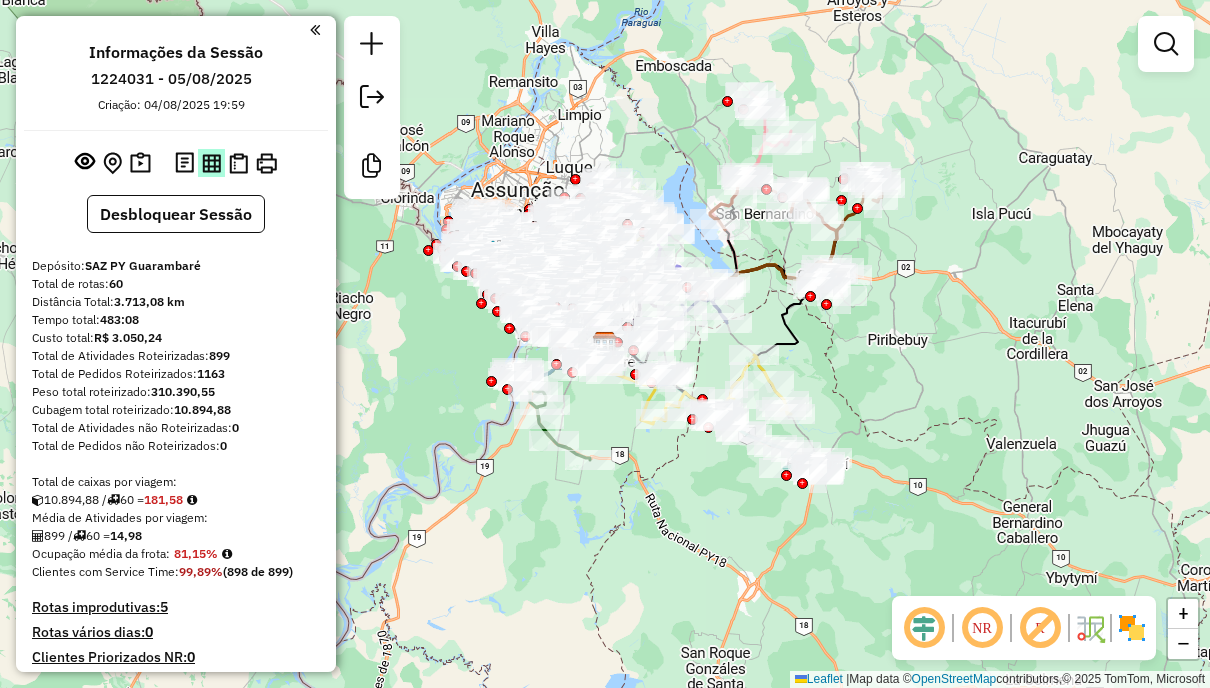 click at bounding box center (211, 163) 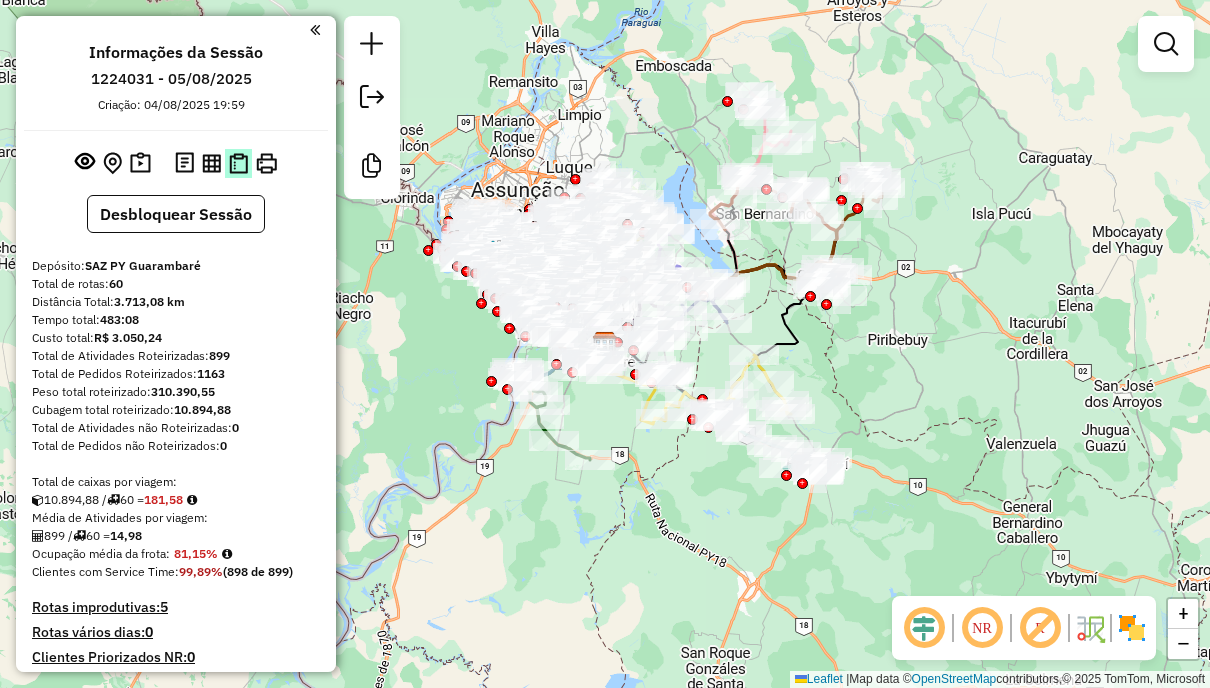 click at bounding box center [238, 163] 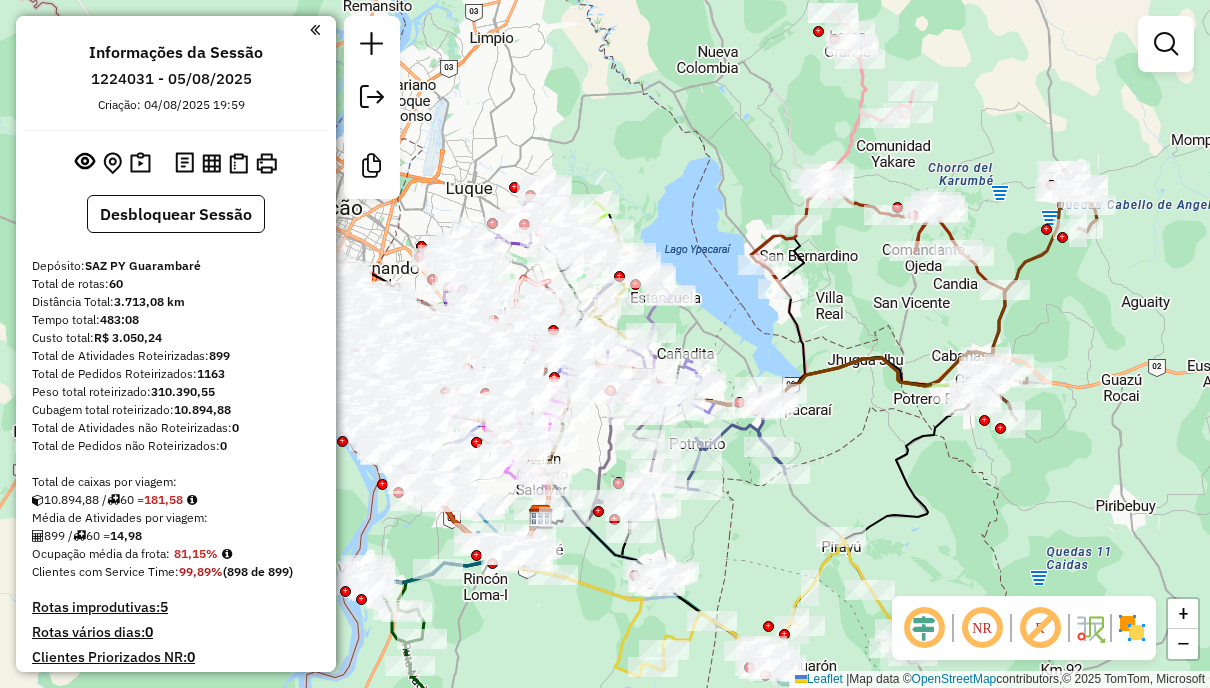 click 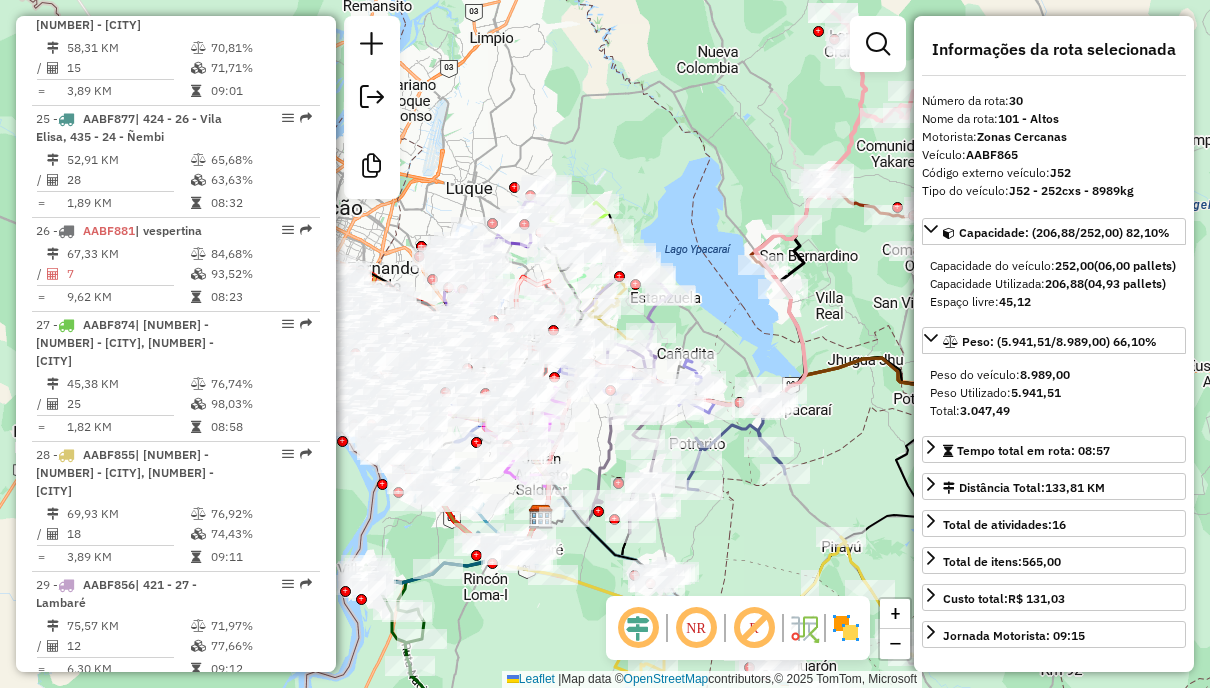 scroll, scrollTop: 4014, scrollLeft: 0, axis: vertical 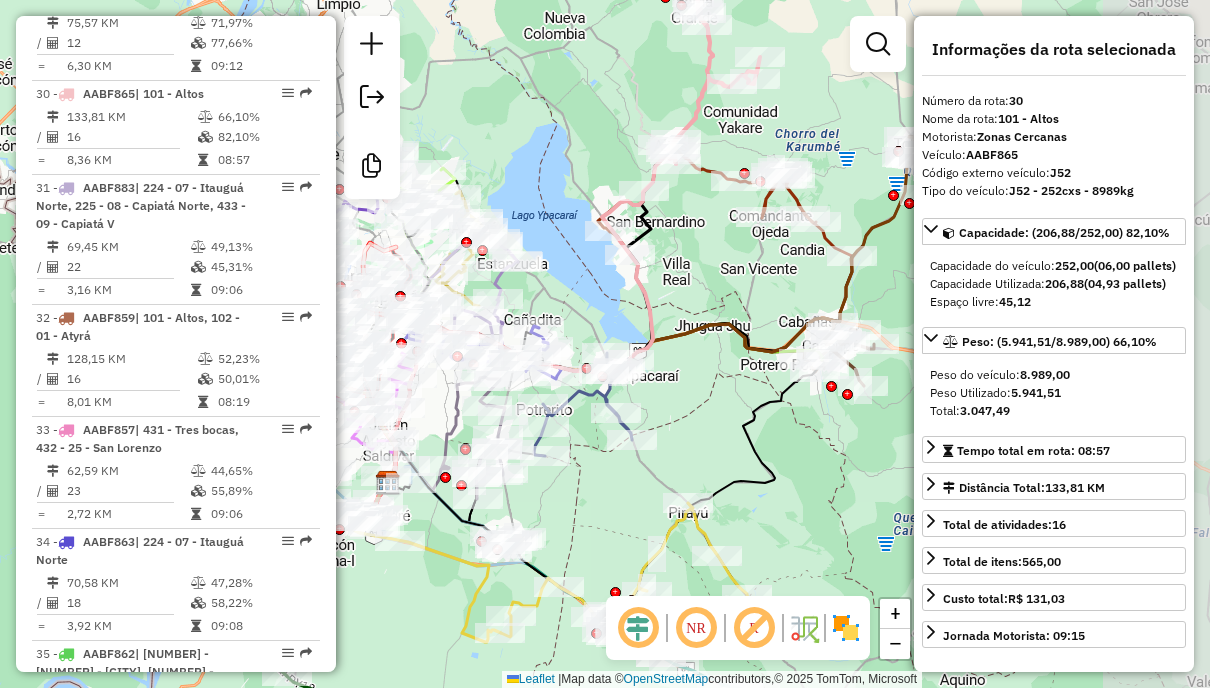 drag, startPoint x: 851, startPoint y: 261, endPoint x: 698, endPoint y: 227, distance: 156.73225 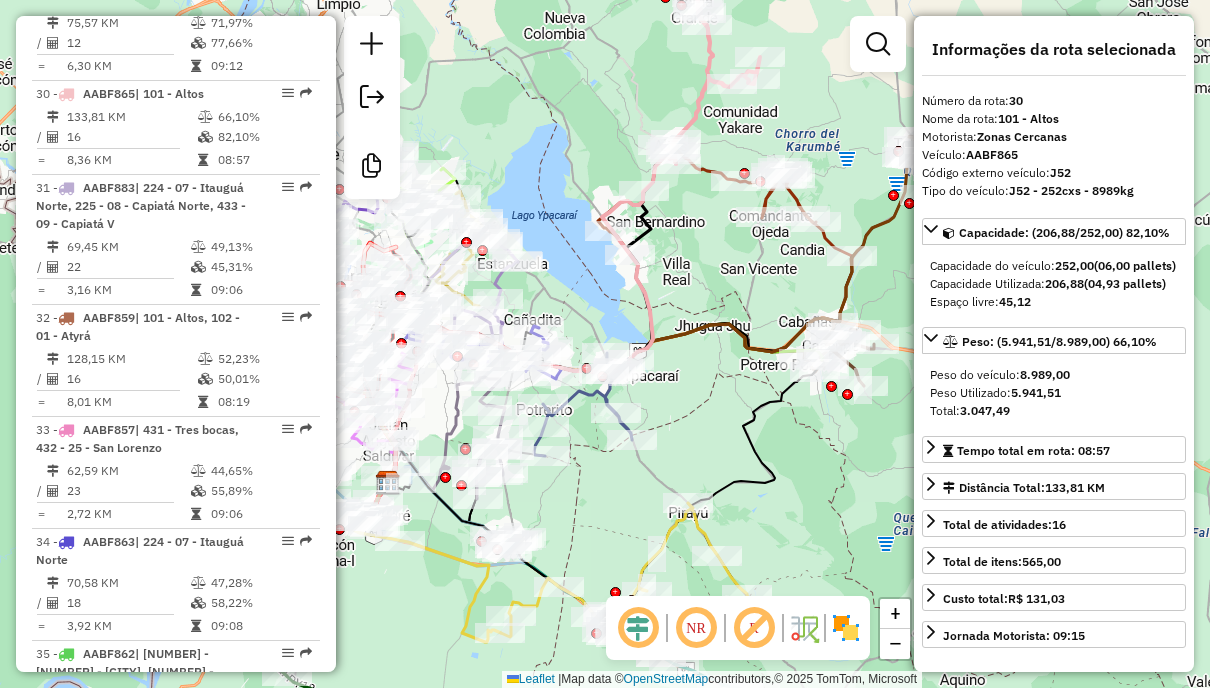 click 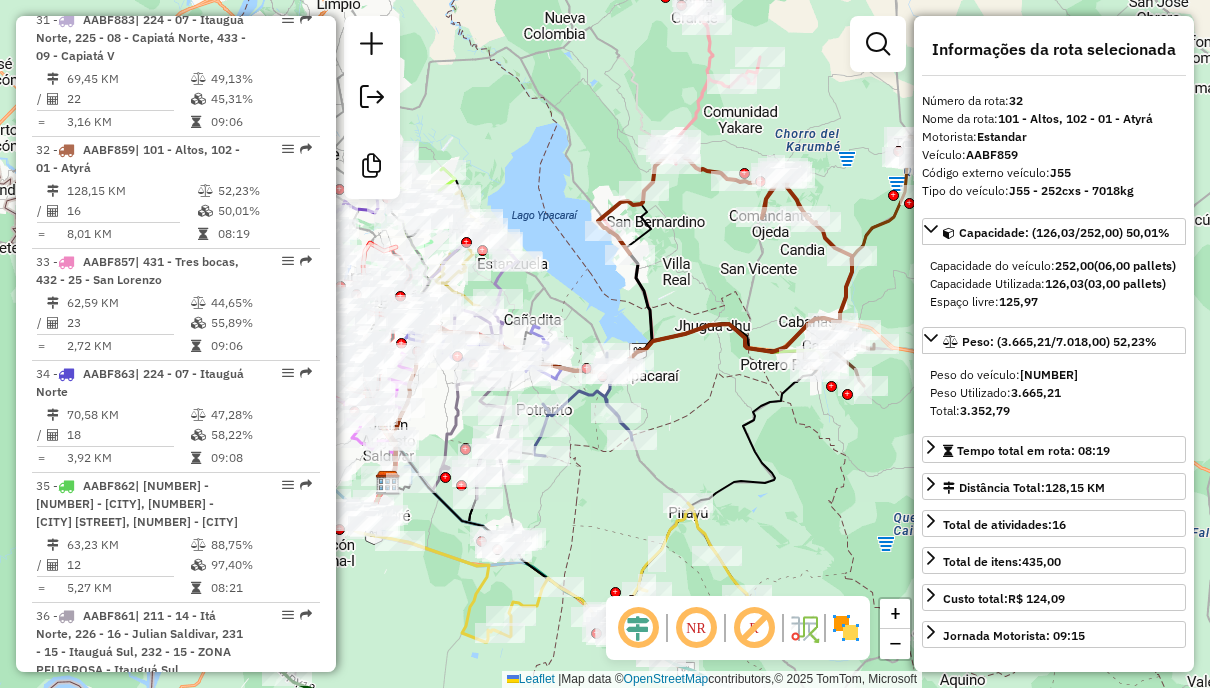 scroll, scrollTop: 4237, scrollLeft: 0, axis: vertical 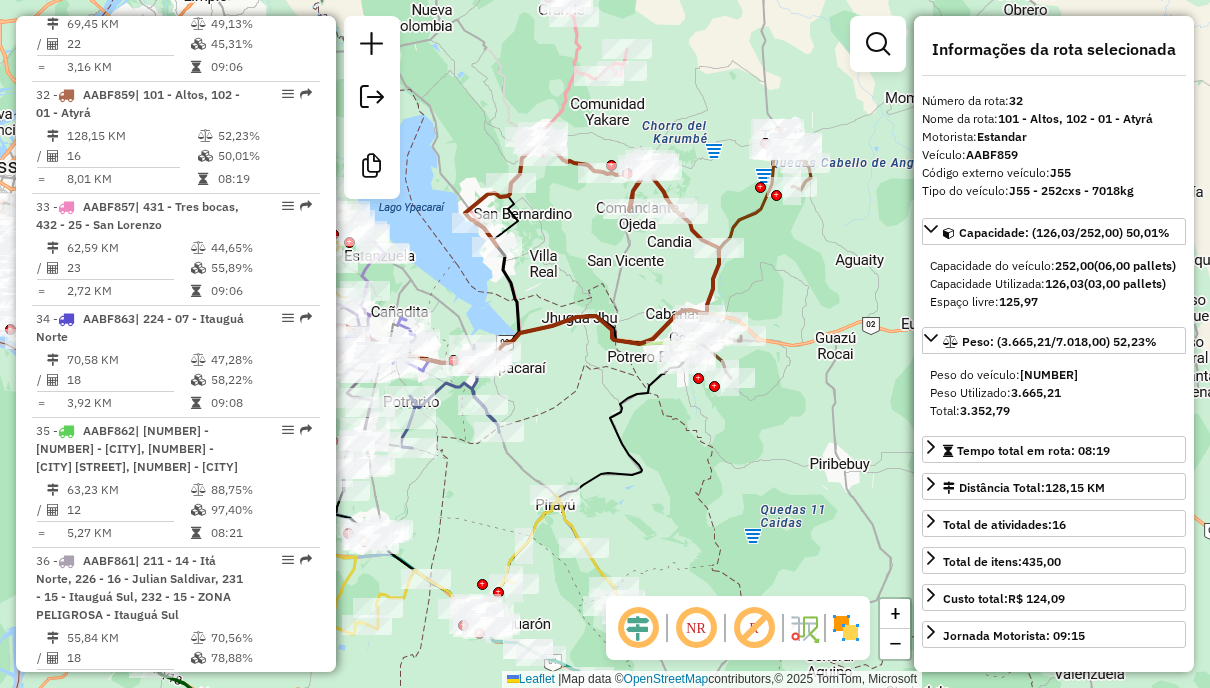 drag, startPoint x: 782, startPoint y: 296, endPoint x: 649, endPoint y: 288, distance: 133.24039 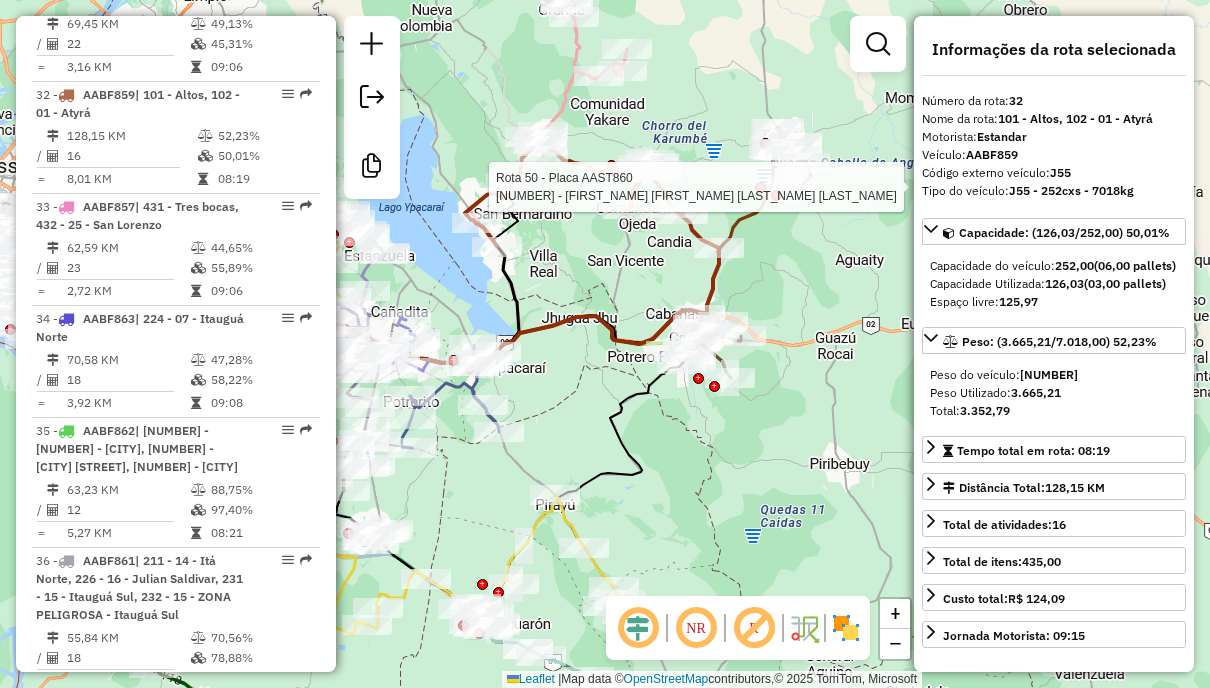 click 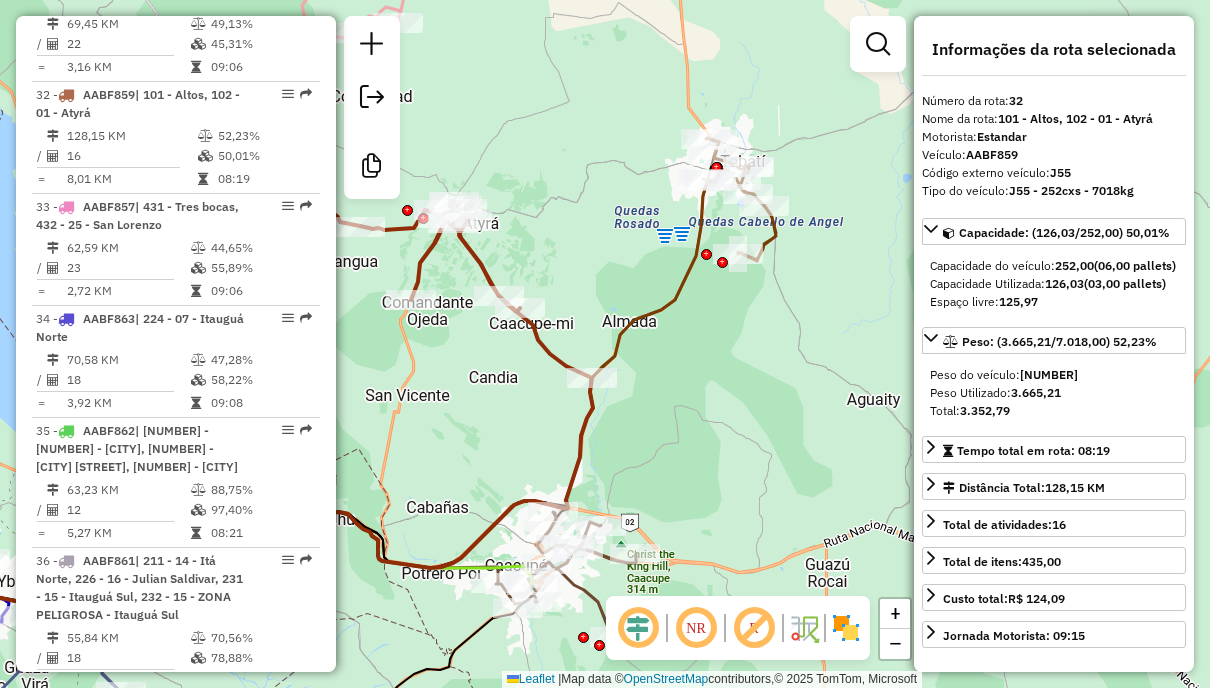 drag, startPoint x: 790, startPoint y: 373, endPoint x: 794, endPoint y: 147, distance: 226.0354 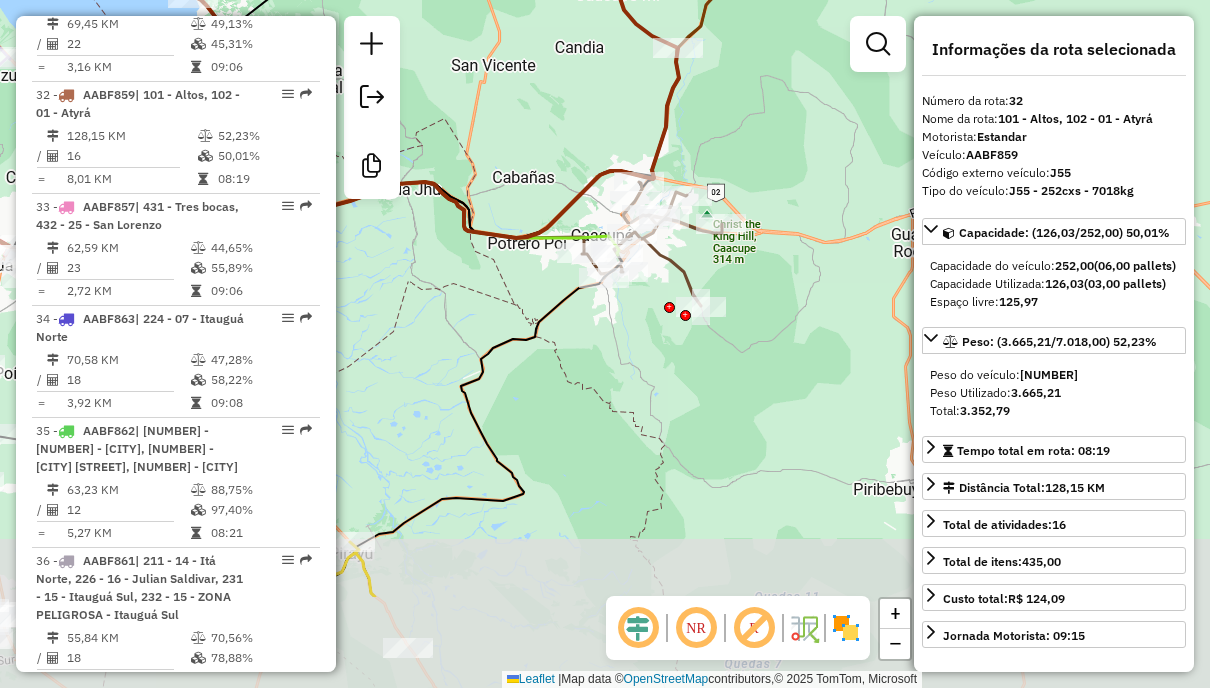 drag, startPoint x: 731, startPoint y: 330, endPoint x: 758, endPoint y: 190, distance: 142.5798 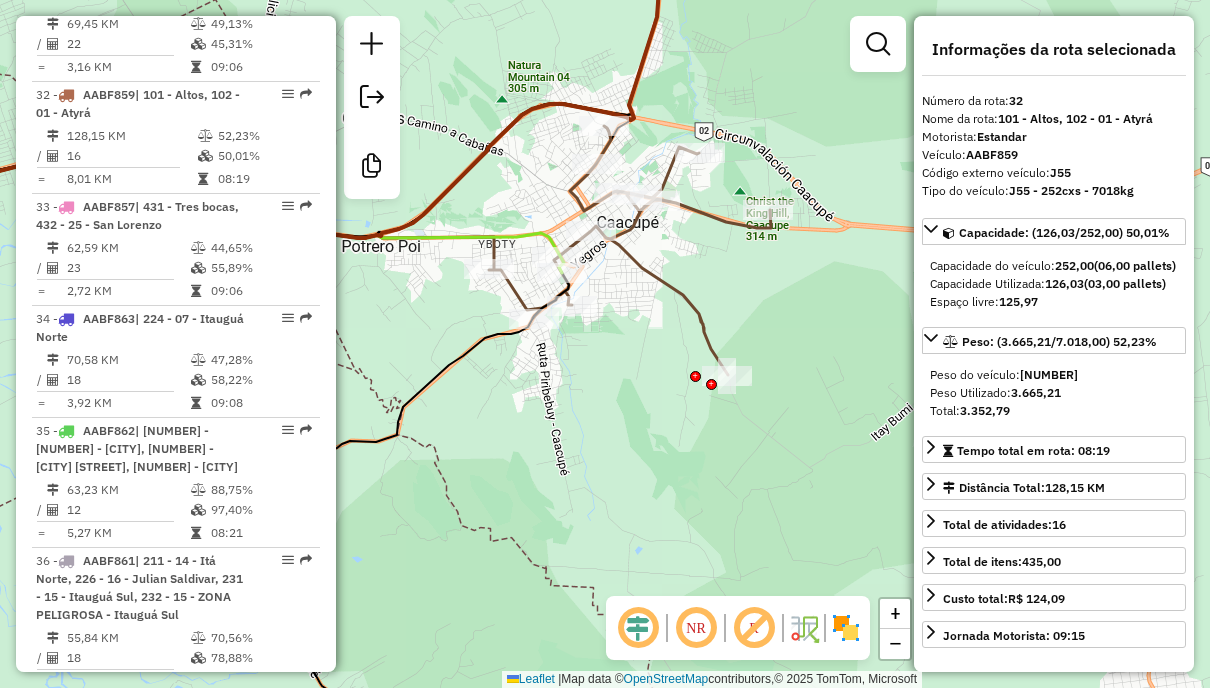 click 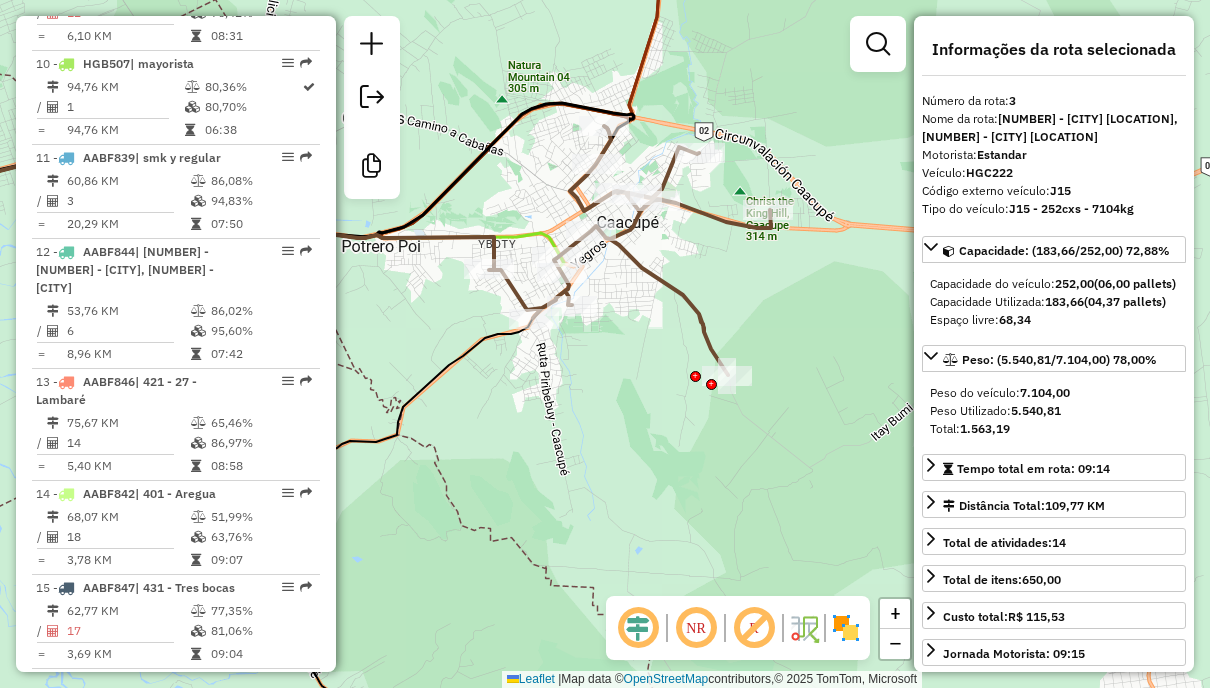 scroll, scrollTop: 1017, scrollLeft: 0, axis: vertical 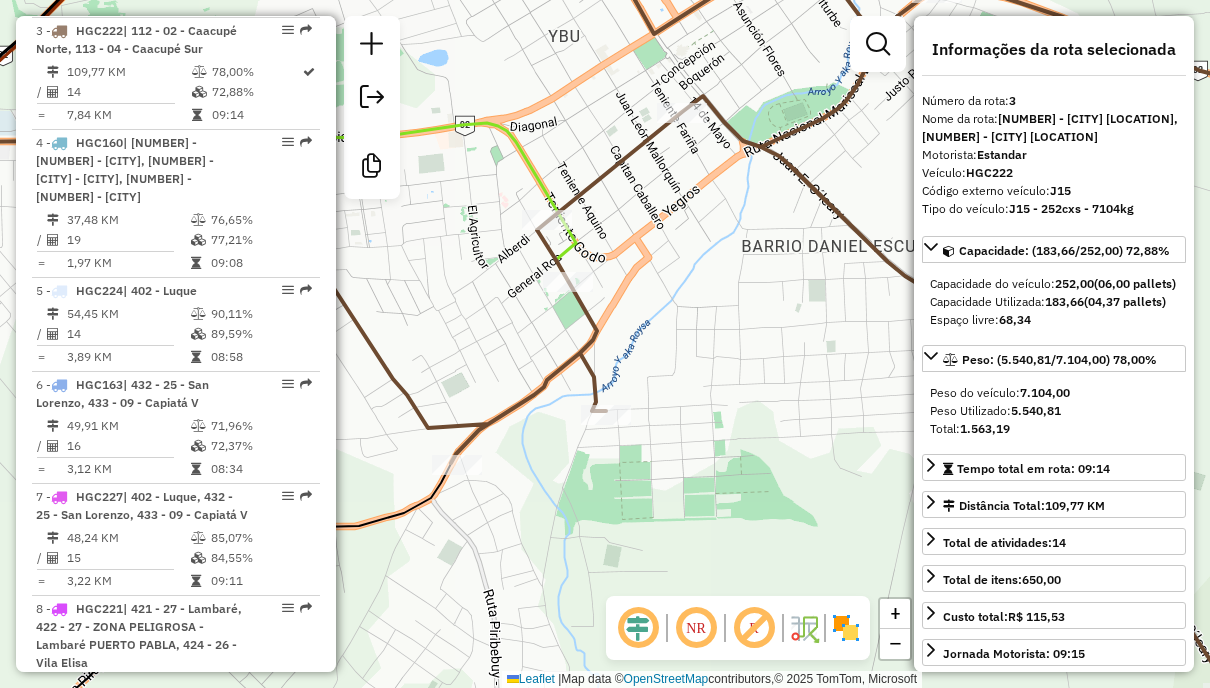 click 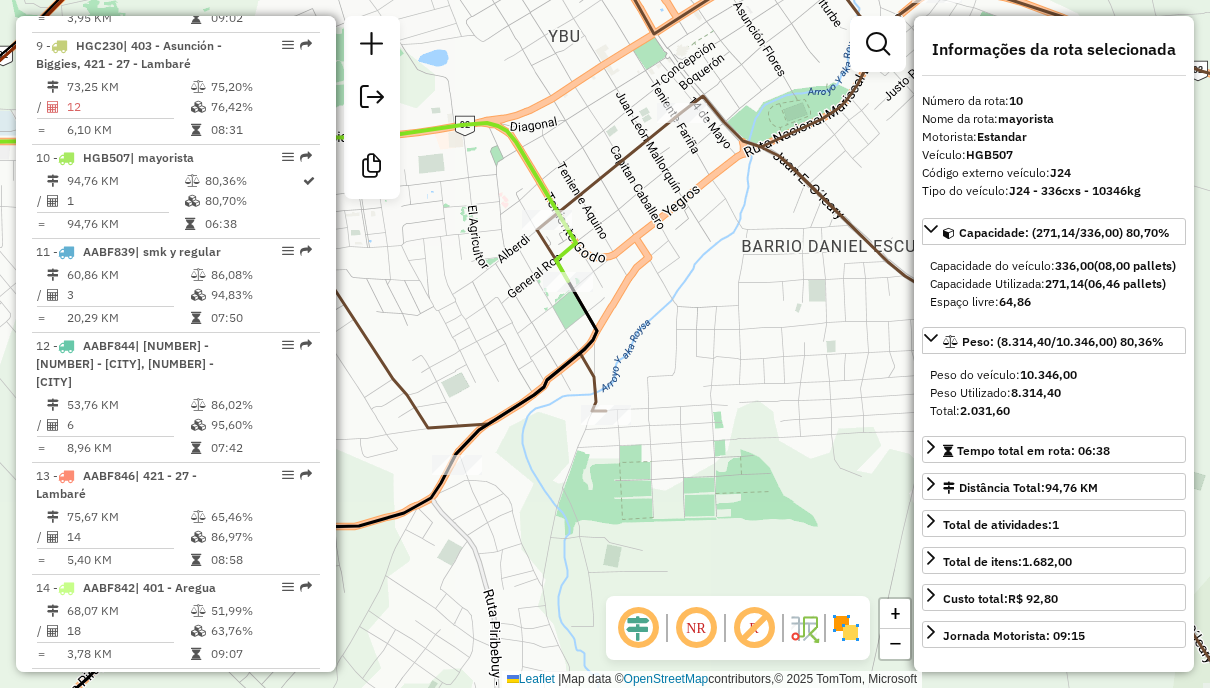 scroll, scrollTop: 1853, scrollLeft: 0, axis: vertical 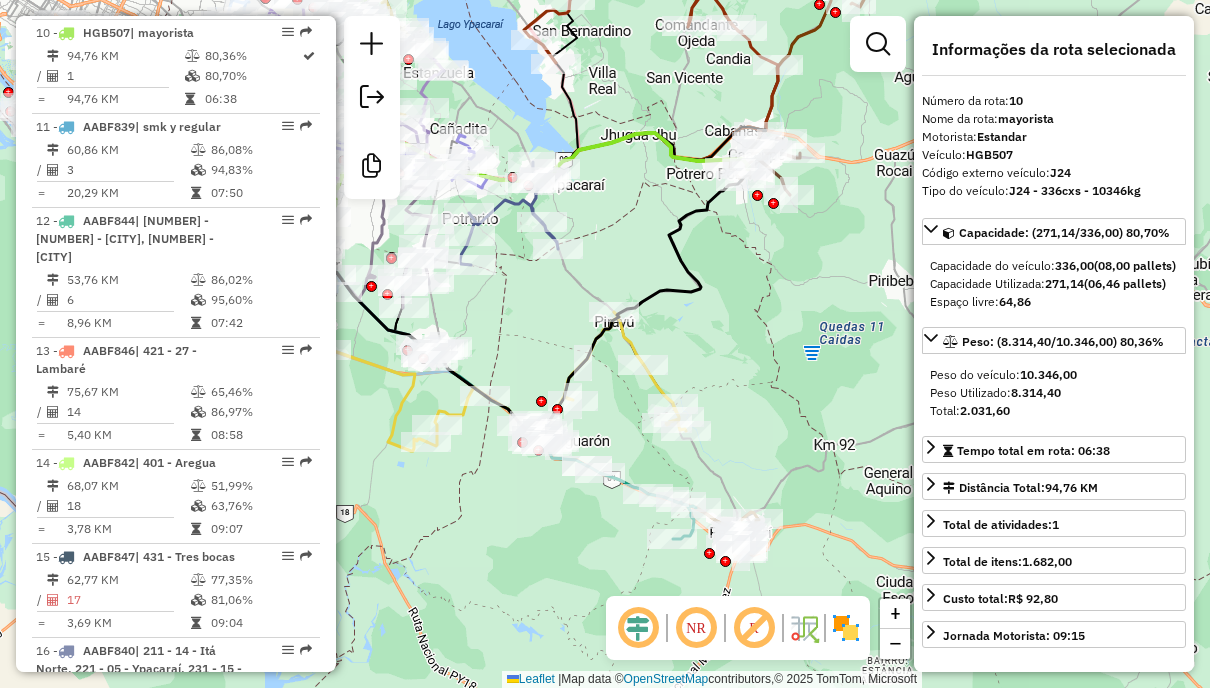 drag, startPoint x: 770, startPoint y: 280, endPoint x: 914, endPoint y: 235, distance: 150.8675 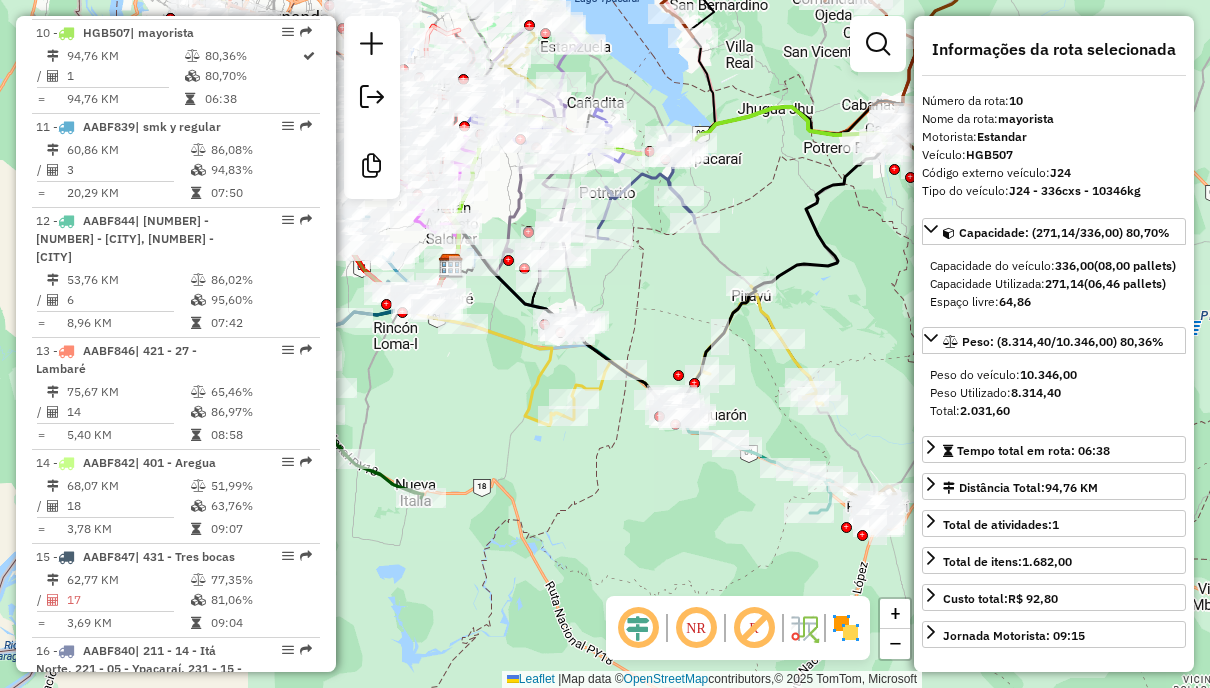 drag, startPoint x: 884, startPoint y: 42, endPoint x: 870, endPoint y: 43, distance: 14.035668 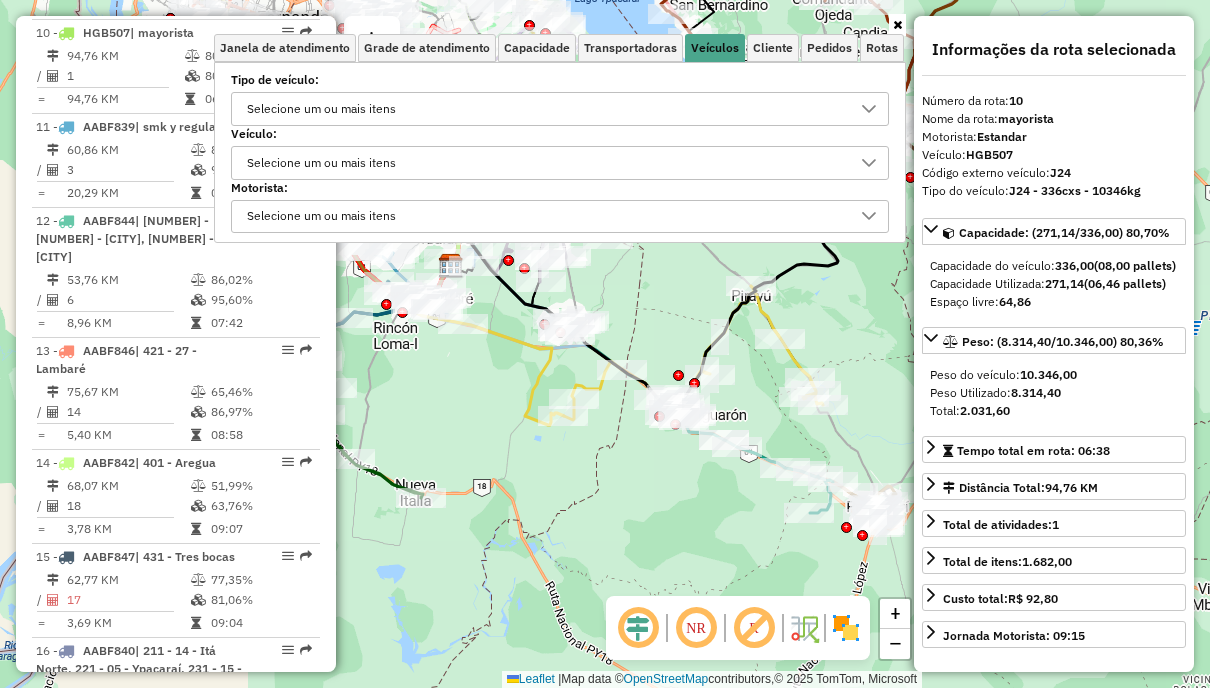 click on "Selecione um ou mais itens" at bounding box center [545, 109] 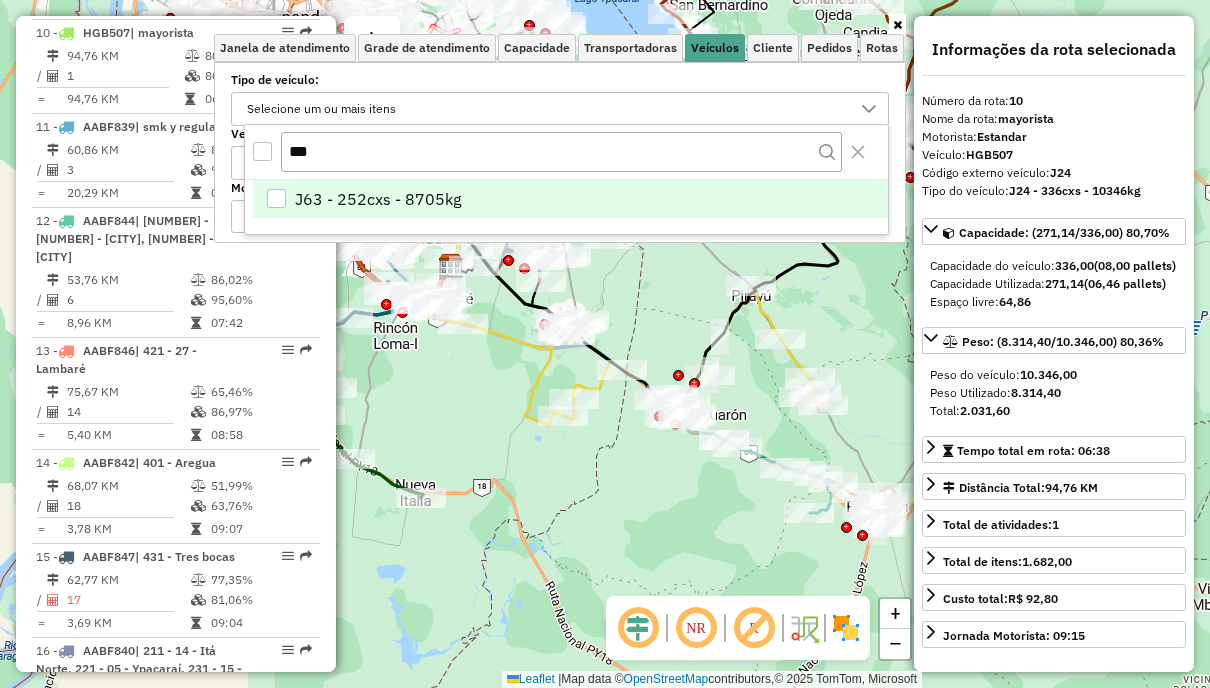 type on "***" 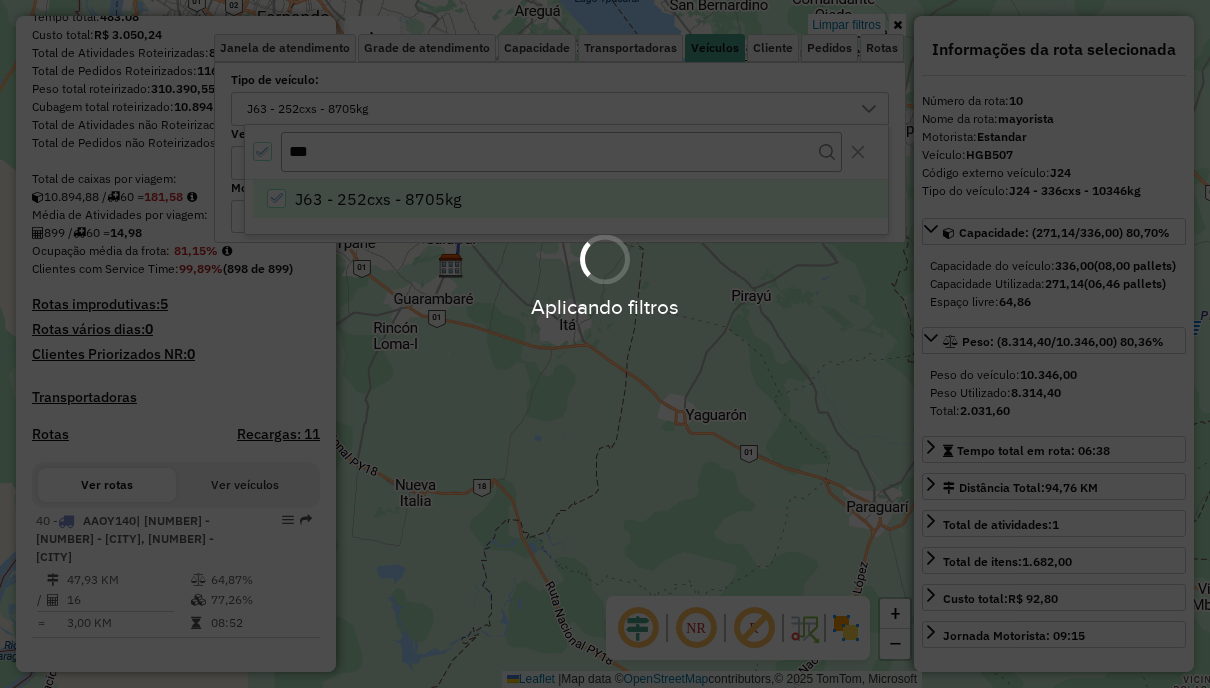 scroll, scrollTop: 283, scrollLeft: 0, axis: vertical 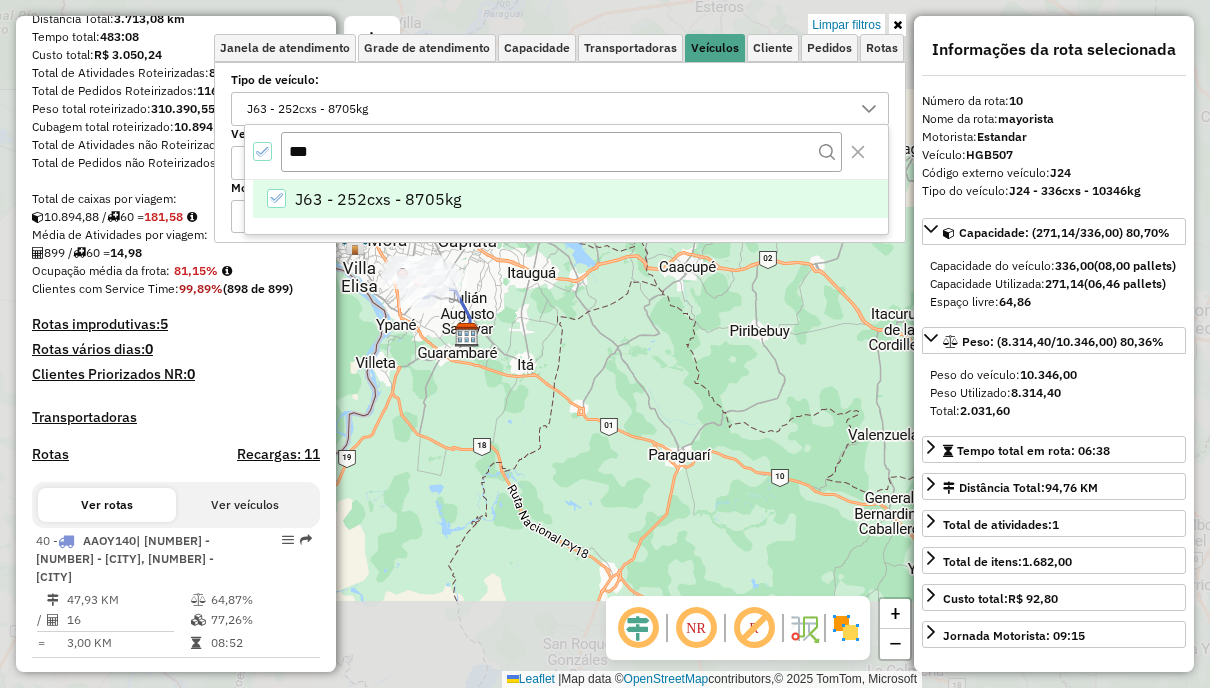 click on "Limpar filtros Janela de atendimento Grade de atendimento Capacidade Transportadoras Veículos Cliente Pedidos  Rotas Selecione os dias de semana para filtrar as janelas de atendimento  Seg   Ter   Qua   Qui   Sex   Sáb   Dom  Informe o período da janela de atendimento: De: Até:  Filtrar exatamente a janela do cliente  Considerar janela de atendimento padrão  Selecione os dias de semana para filtrar as grades de atendimento  Seg   Ter   Qua   Qui   Sex   Sáb   Dom   Considerar clientes sem dia de atendimento cadastrado  Clientes fora do dia de atendimento selecionado Filtrar as atividades entre os valores definidos abaixo:  Peso mínimo:   Peso máximo:   Cubagem mínima:   Cubagem máxima:   De:   Até:  Filtrar as atividades entre o tempo de atendimento definido abaixo:  De:   Até:   Considerar capacidade total dos clientes não roteirizados Transportadora: Selecione um ou mais itens Tipo de veículo: J63 - 252cxs - 8705kg Veículo: Selecione um ou mais itens Motorista: Selecione um ou mais itens De:" 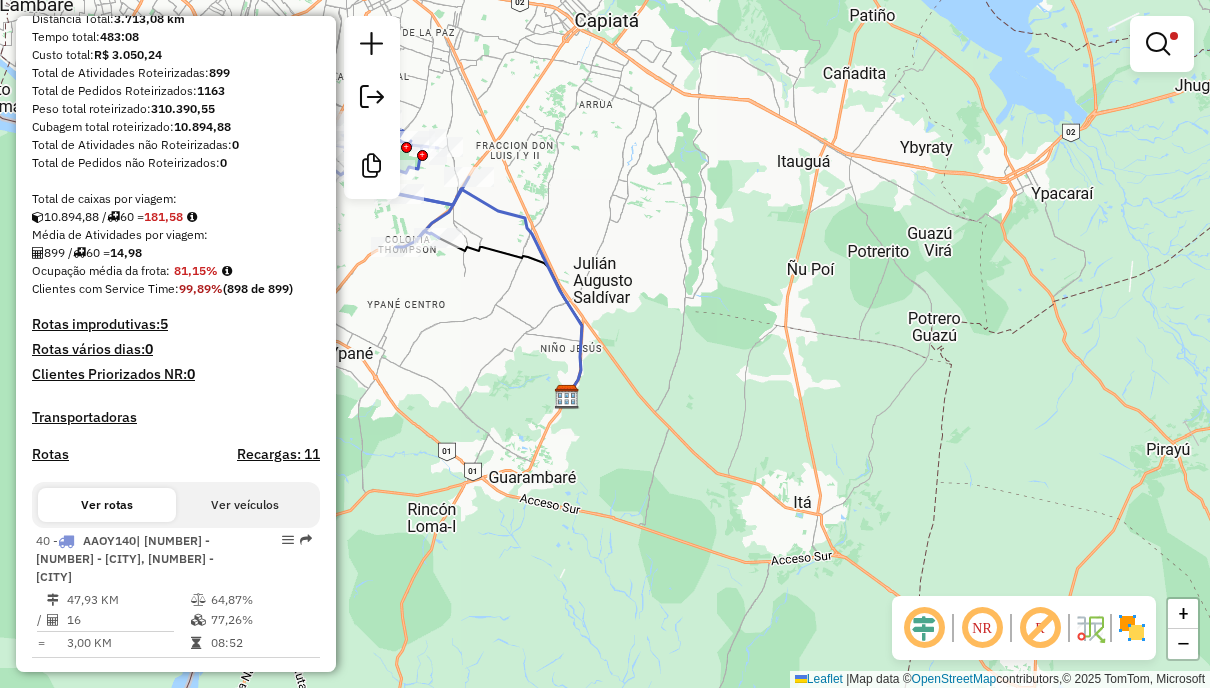 click 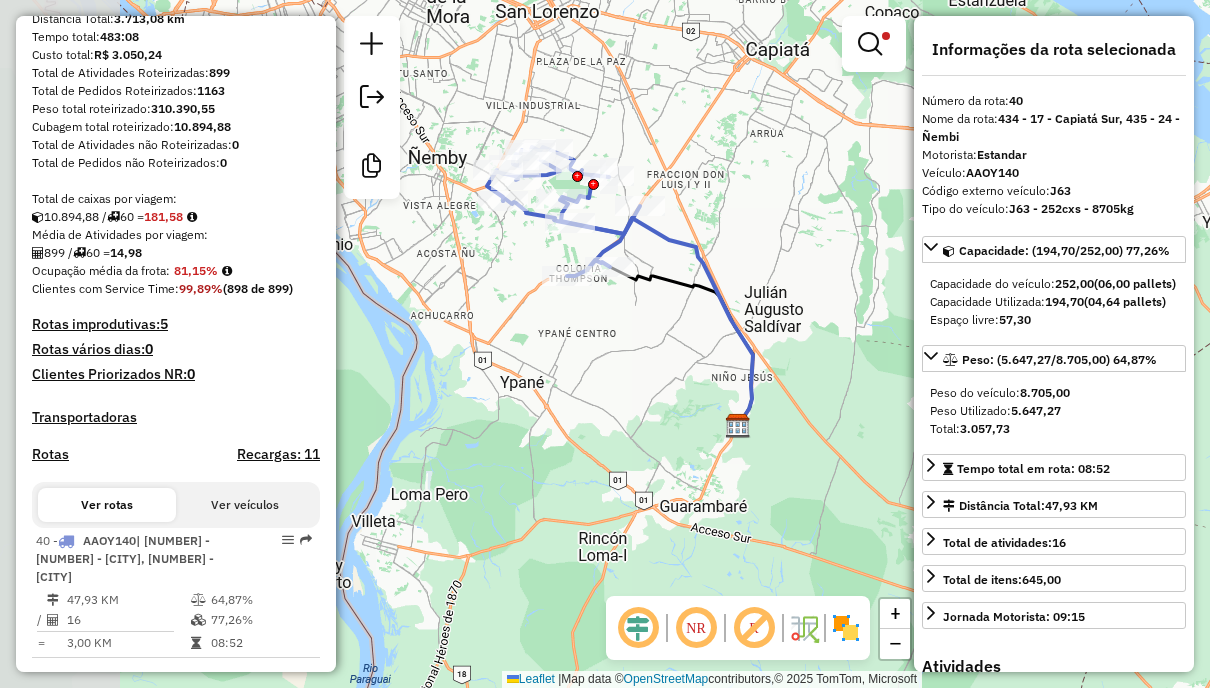 drag, startPoint x: 568, startPoint y: 177, endPoint x: 742, endPoint y: 206, distance: 176.40012 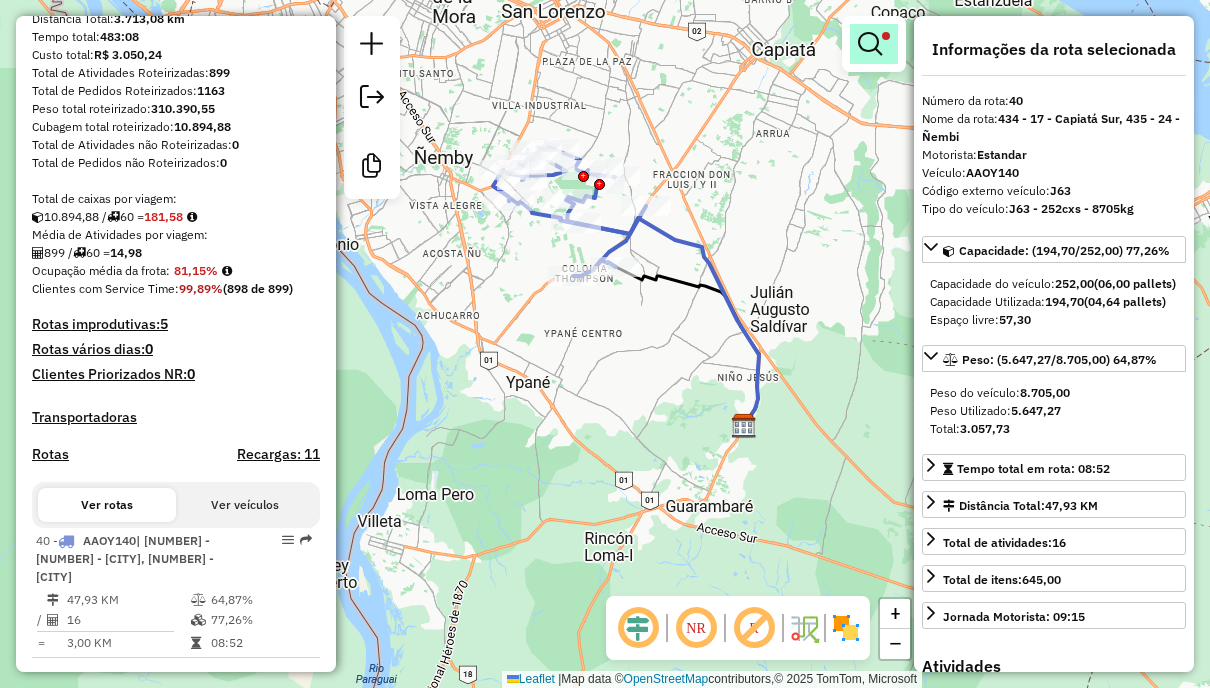 click at bounding box center [870, 44] 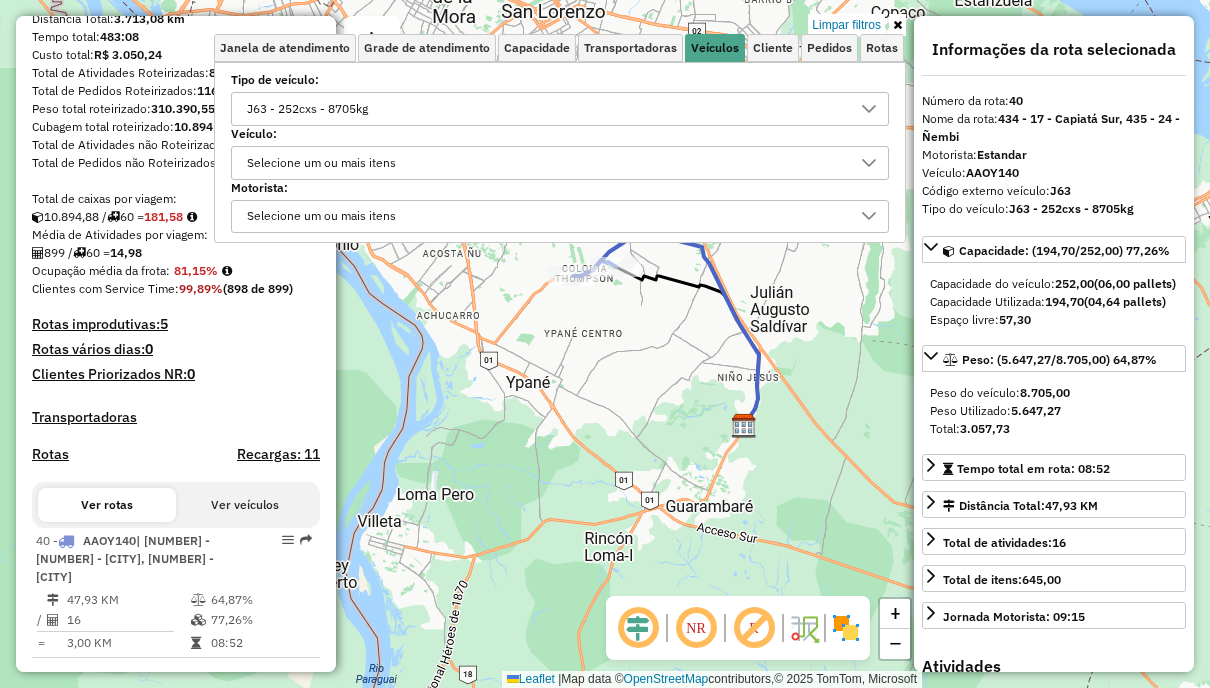 click on "J63 - 252cxs - 8705kg" at bounding box center (545, 109) 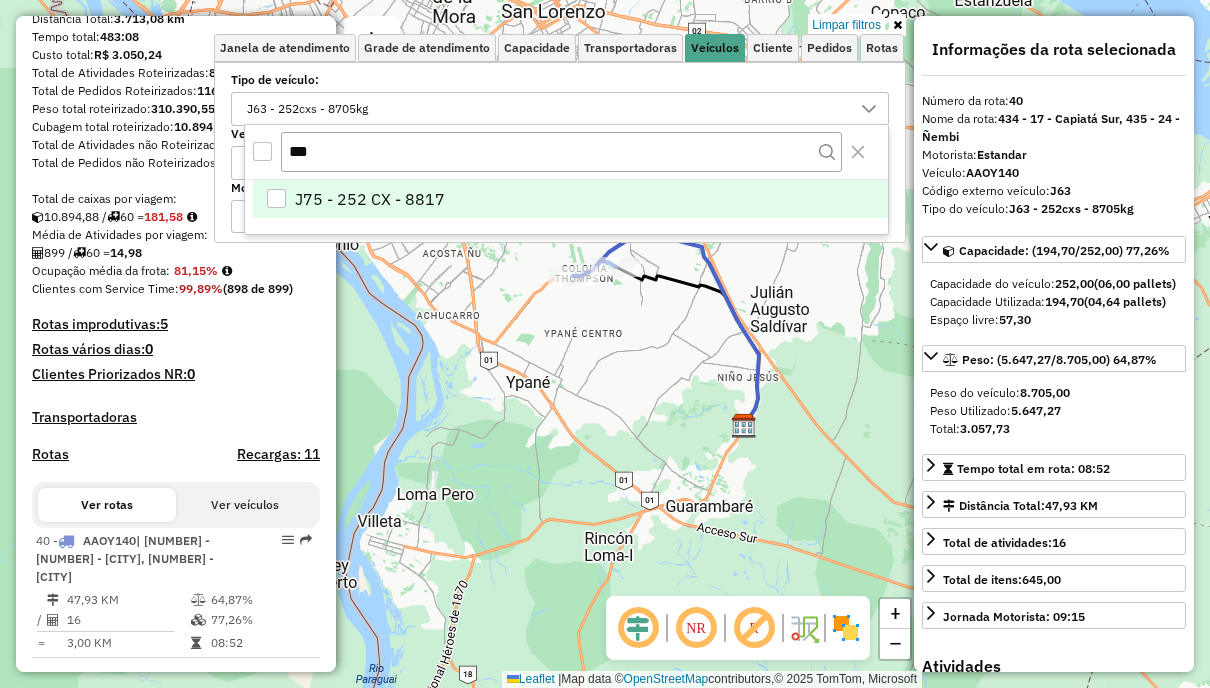 type on "***" 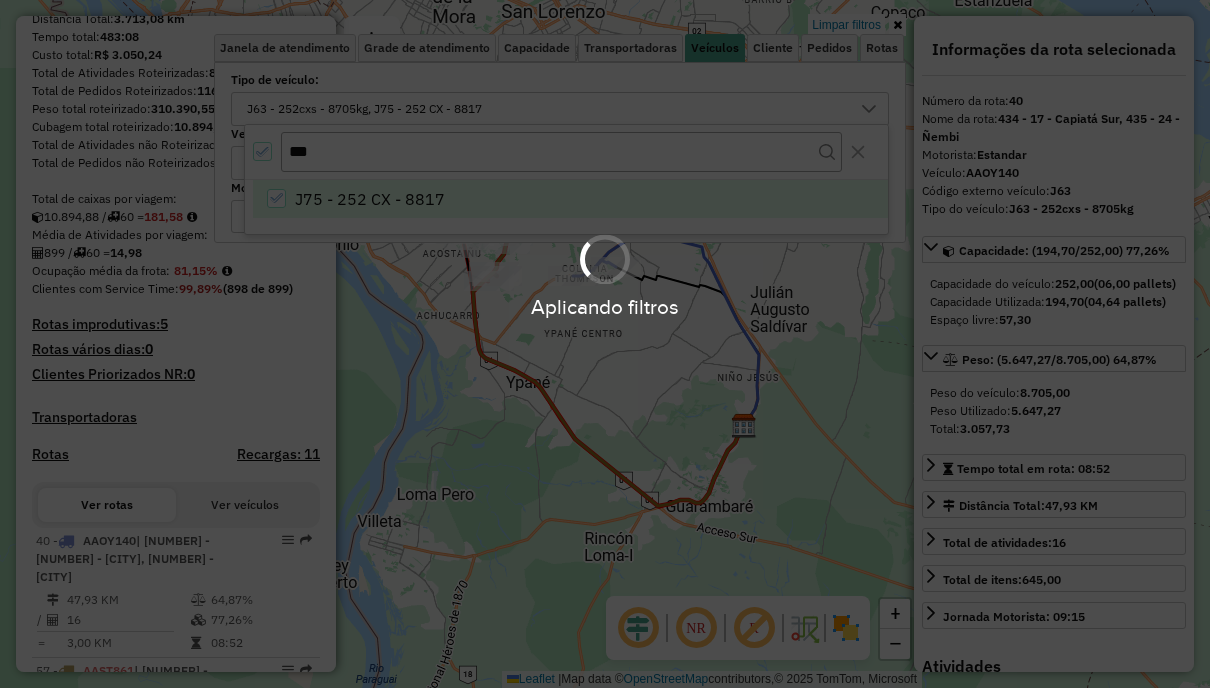 scroll, scrollTop: 395, scrollLeft: 0, axis: vertical 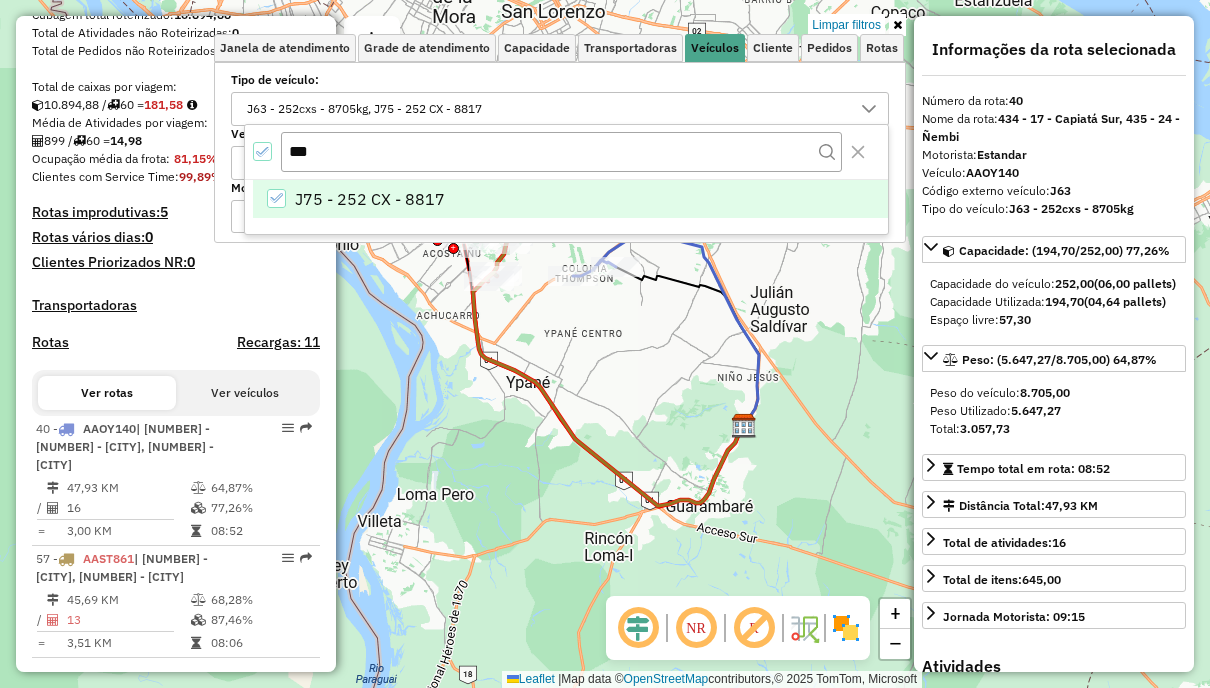 click on "Limpar filtros Janela de atendimento Grade de atendimento Capacidade Transportadoras Veículos Cliente Pedidos  Rotas Selecione os dias de semana para filtrar as janelas de atendimento  Seg   Ter   Qua   Qui   Sex   Sáb   Dom  Informe o período da janela de atendimento: De: Até:  Filtrar exatamente a janela do cliente  Considerar janela de atendimento padrão  Selecione os dias de semana para filtrar as grades de atendimento  Seg   Ter   Qua   Qui   Sex   Sáb   Dom   Considerar clientes sem dia de atendimento cadastrado  Clientes fora do dia de atendimento selecionado Filtrar as atividades entre os valores definidos abaixo:  Peso mínimo:   Peso máximo:   Cubagem mínima:   Cubagem máxima:   De:   Até:  Filtrar as atividades entre o tempo de atendimento definido abaixo:  De:   Até:   Considerar capacidade total dos clientes não roteirizados Transportadora: Selecione um ou mais itens Tipo de veículo: J63 - 252cxs - 8705kg, J75 - 252 CX - 8817 Veículo: Selecione um ou mais itens Motorista: Nome: De:" 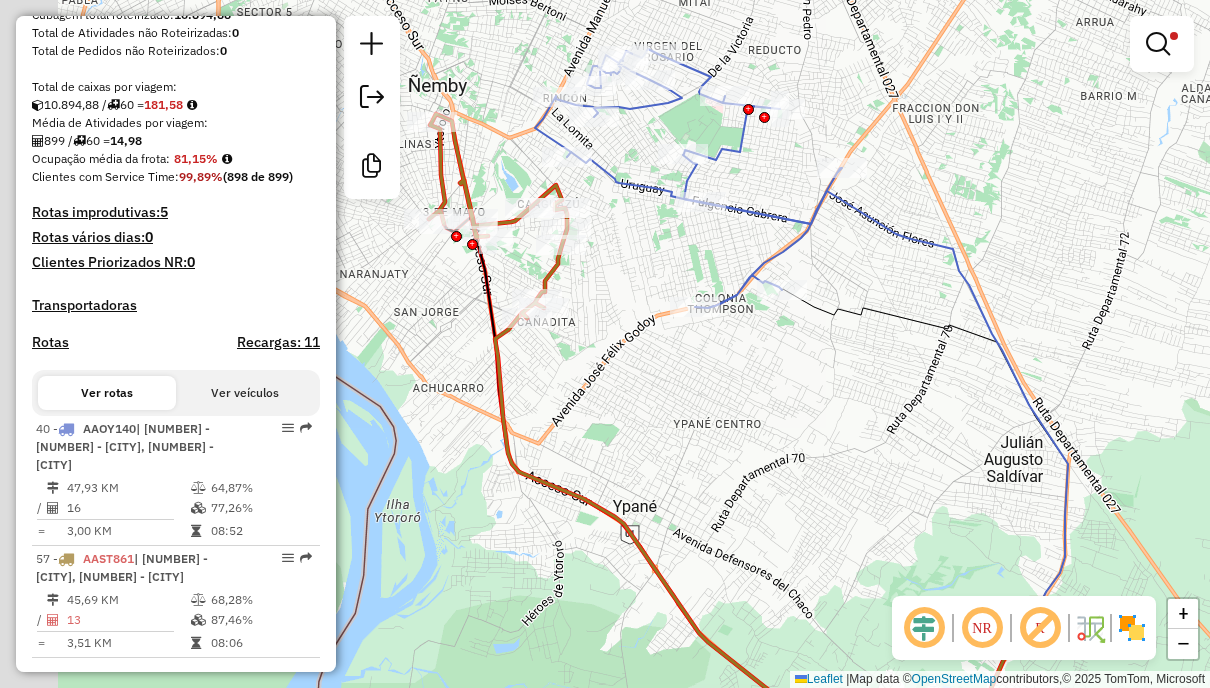 drag, startPoint x: 524, startPoint y: 265, endPoint x: 640, endPoint y: 319, distance: 127.95312 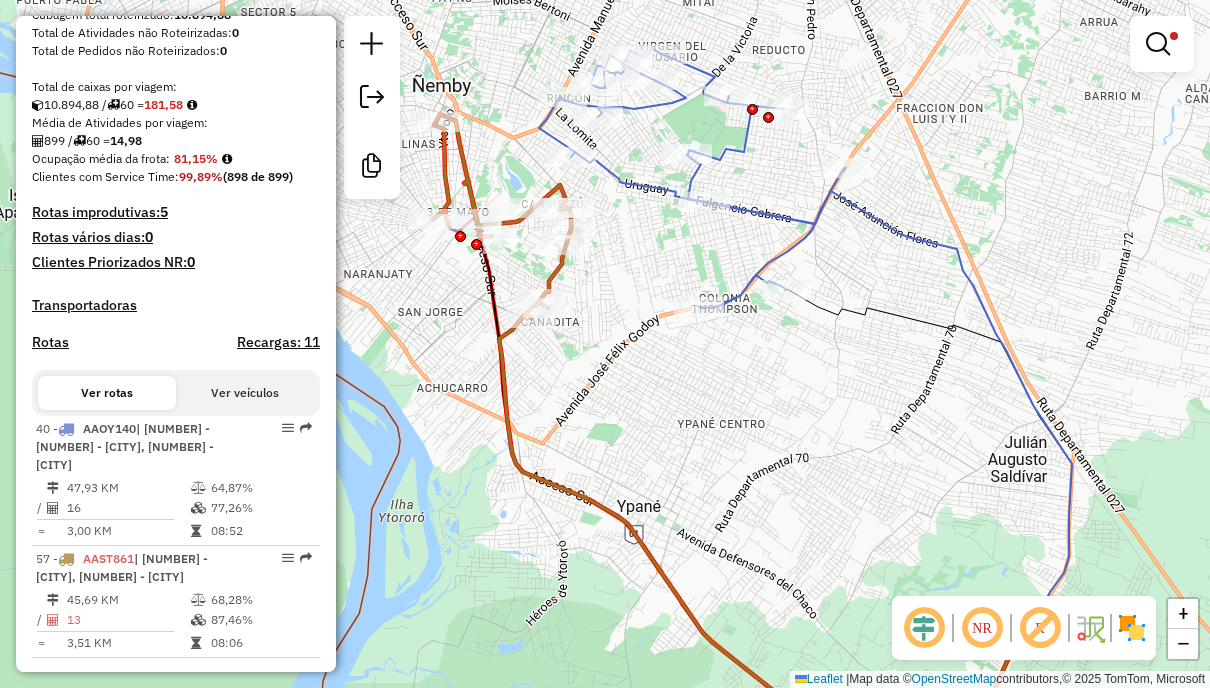 click 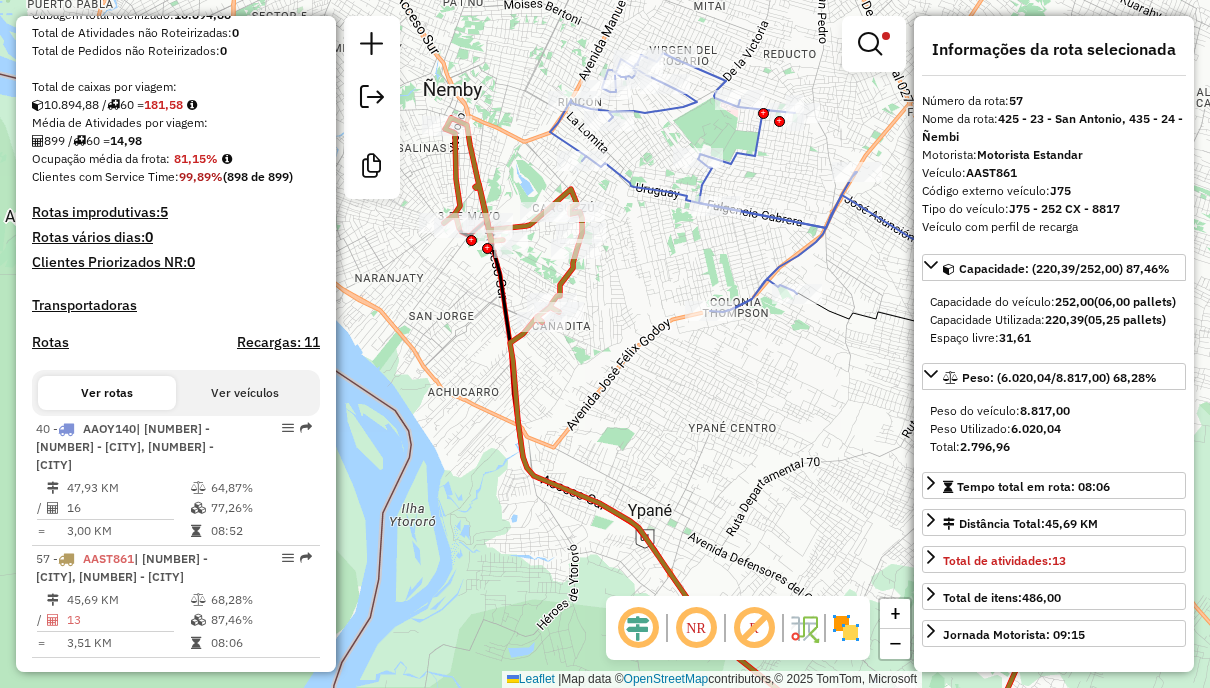 drag, startPoint x: 618, startPoint y: 246, endPoint x: 677, endPoint y: 303, distance: 82.036575 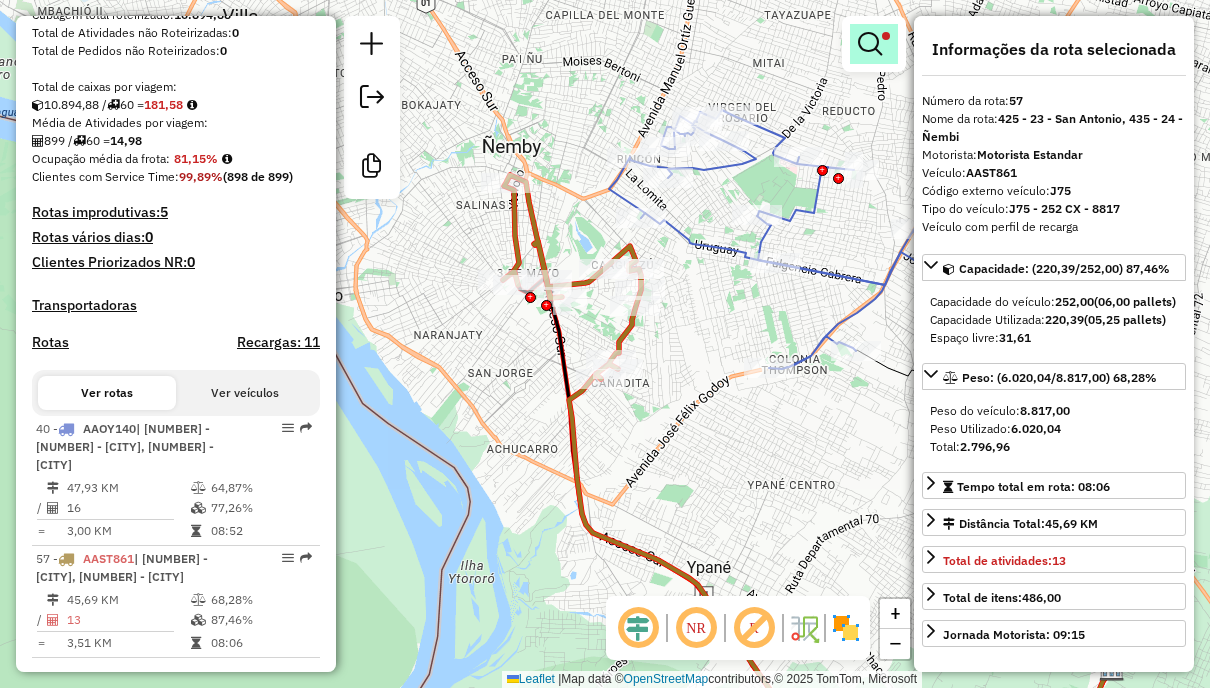 click at bounding box center (874, 44) 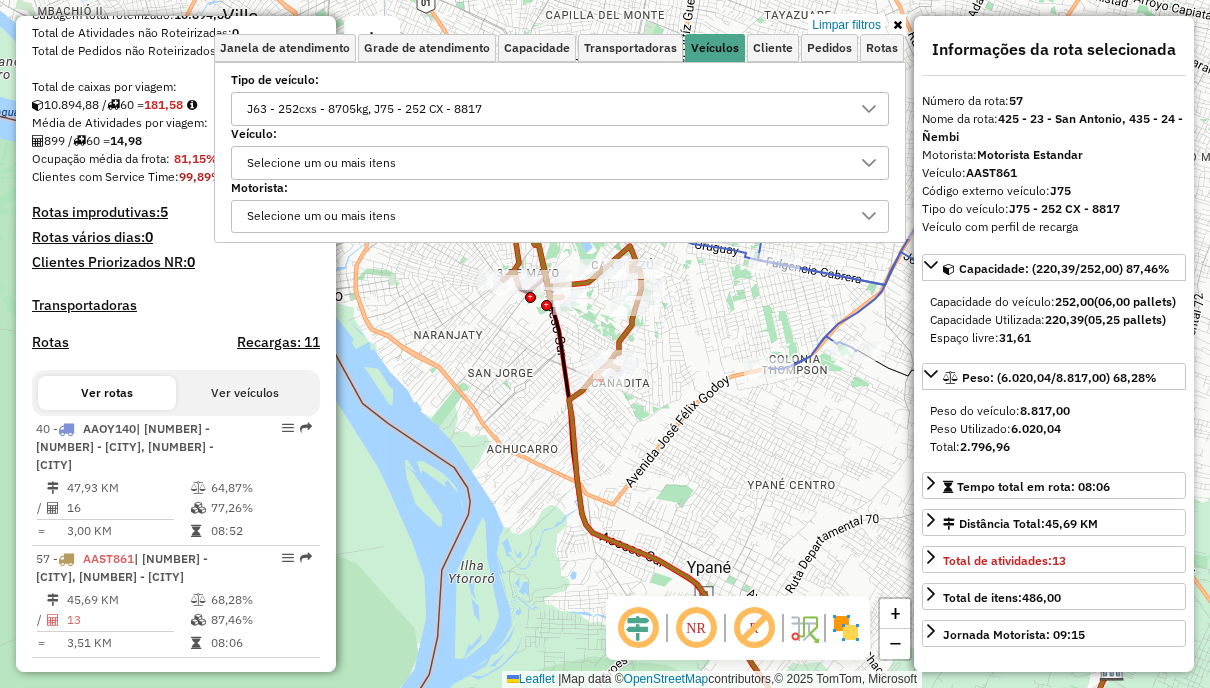 click on "J63 - 252cxs - 8705kg, J75 - 252 CX - 8817" at bounding box center [545, 109] 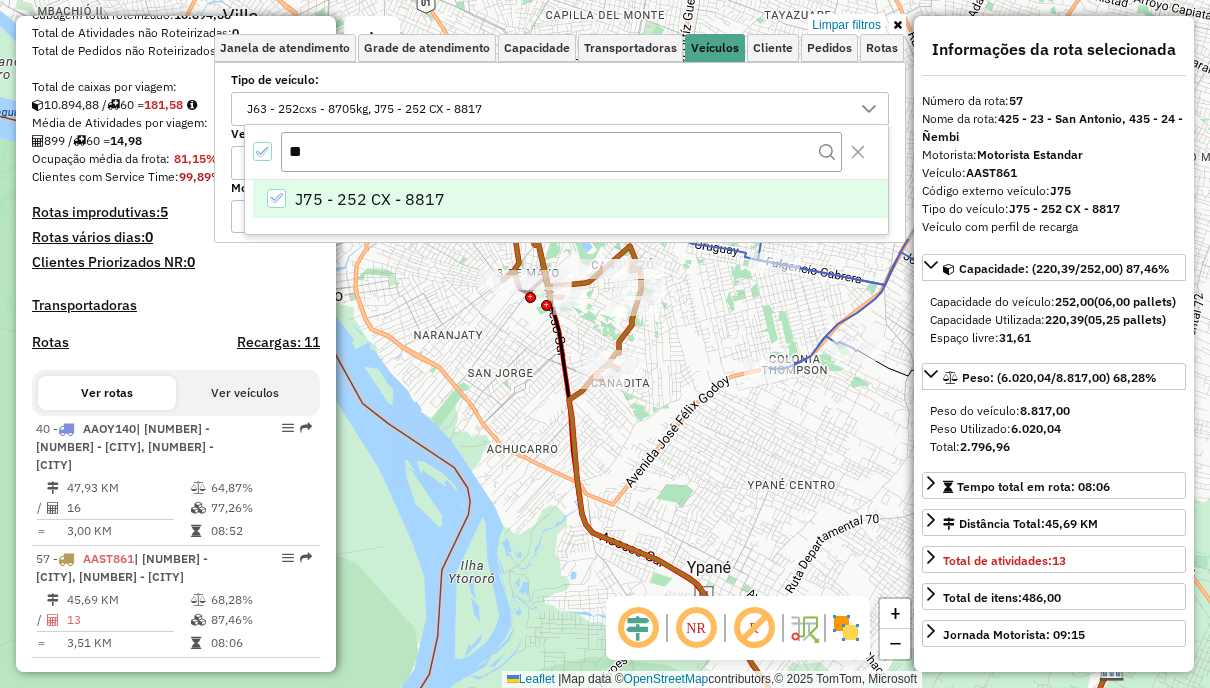 type on "*" 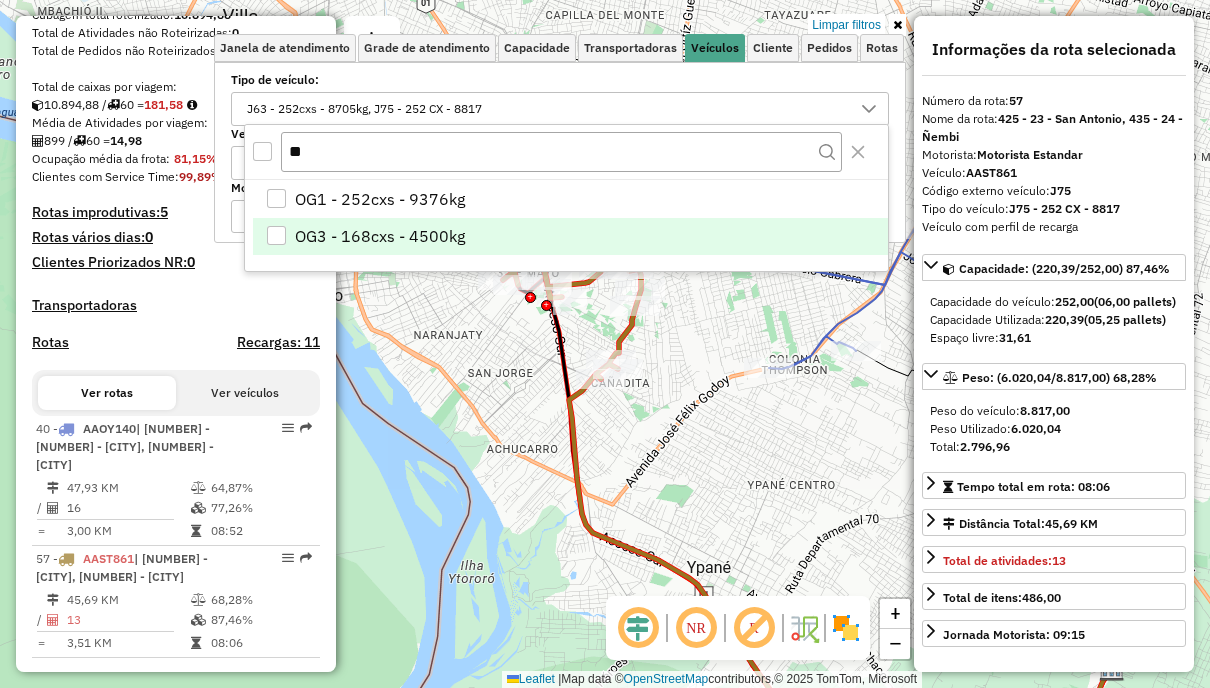 type on "**" 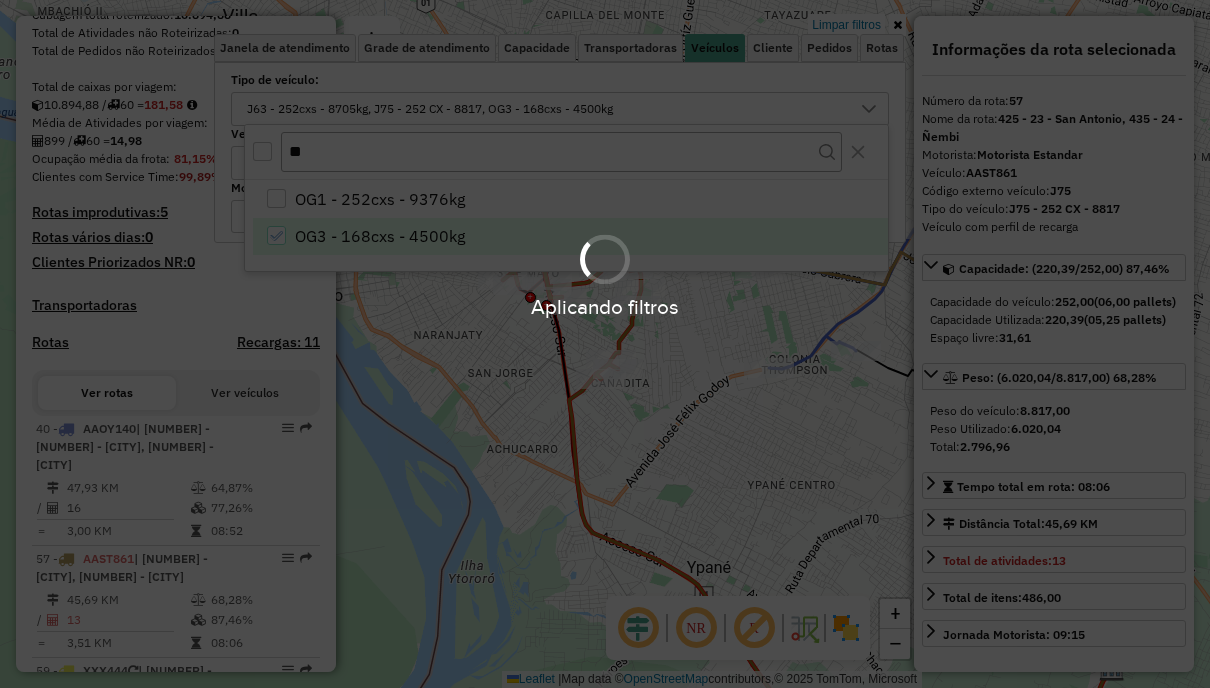 scroll, scrollTop: 618, scrollLeft: 0, axis: vertical 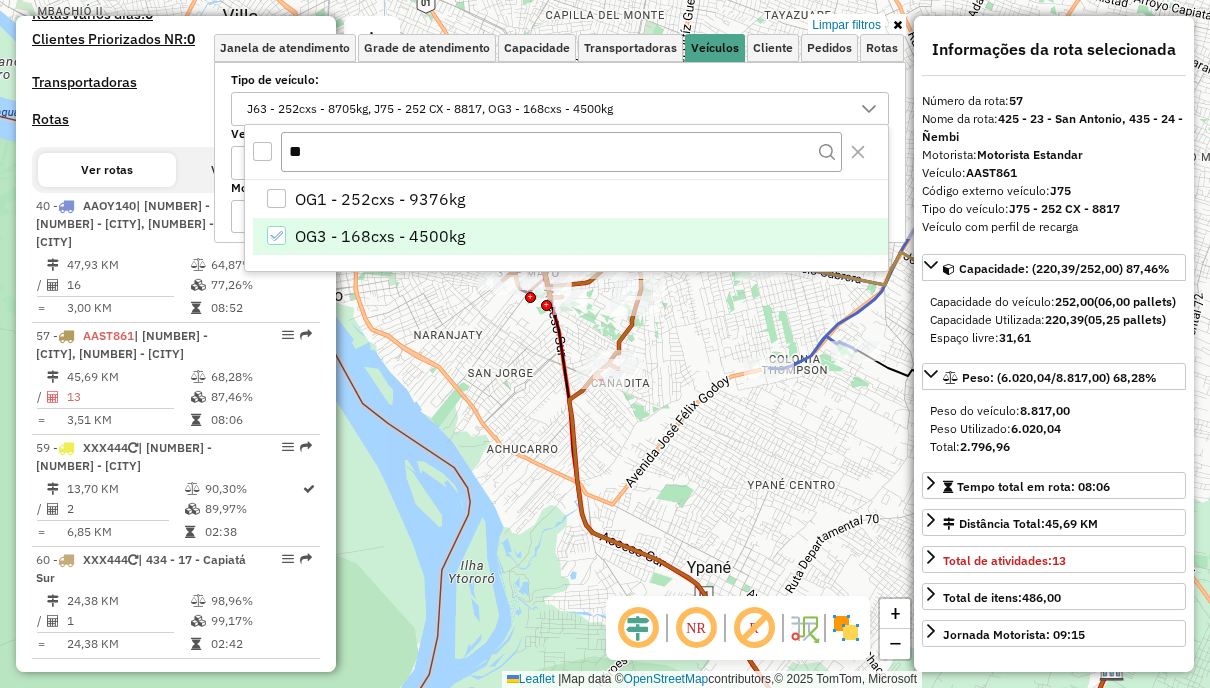 click on "OG1 - 252cxs - 9376kg" at bounding box center (380, 199) 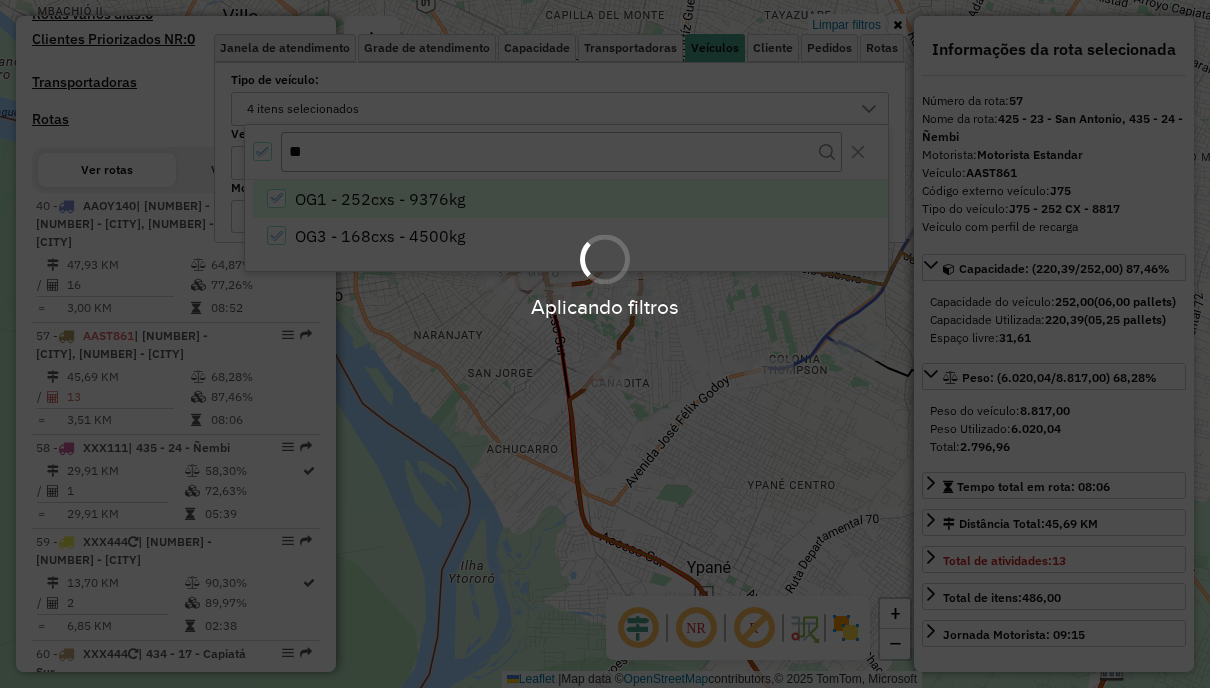 scroll, scrollTop: 712, scrollLeft: 0, axis: vertical 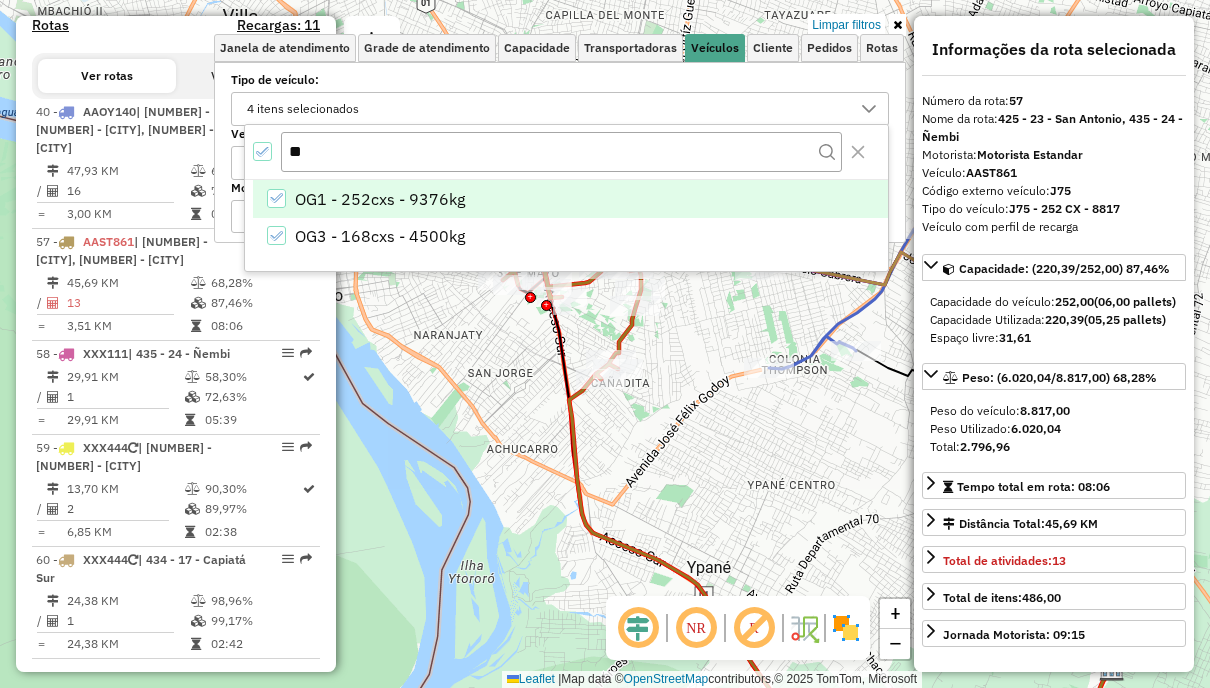 click on "Limpar filtros Janela de atendimento Grade de atendimento Capacidade Transportadoras Veículos Cliente Pedidos  Rotas Selecione os dias de semana para filtrar as janelas de atendimento  Seg   Ter   Qua   Qui   Sex   Sáb   Dom  Informe o período da janela de atendimento: De: Até:  Filtrar exatamente a janela do cliente  Considerar janela de atendimento padrão  Selecione os dias de semana para filtrar as grades de atendimento  Seg   Ter   Qua   Qui   Sex   Sáb   Dom   Considerar clientes sem dia de atendimento cadastrado  Clientes fora do dia de atendimento selecionado Filtrar as atividades entre os valores definidos abaixo:  Peso mínimo:   Peso máximo:   Cubagem mínima:   Cubagem máxima:   De:   Até:  Filtrar as atividades entre o tempo de atendimento definido abaixo:  De:   Até:   Considerar capacidade total dos clientes não roteirizados Transportadora: Selecione um ou mais itens Tipo de veículo: 4 itens selecionados Veículo: Selecione um ou mais itens Motorista: Selecione um ou mais itens Nome:" 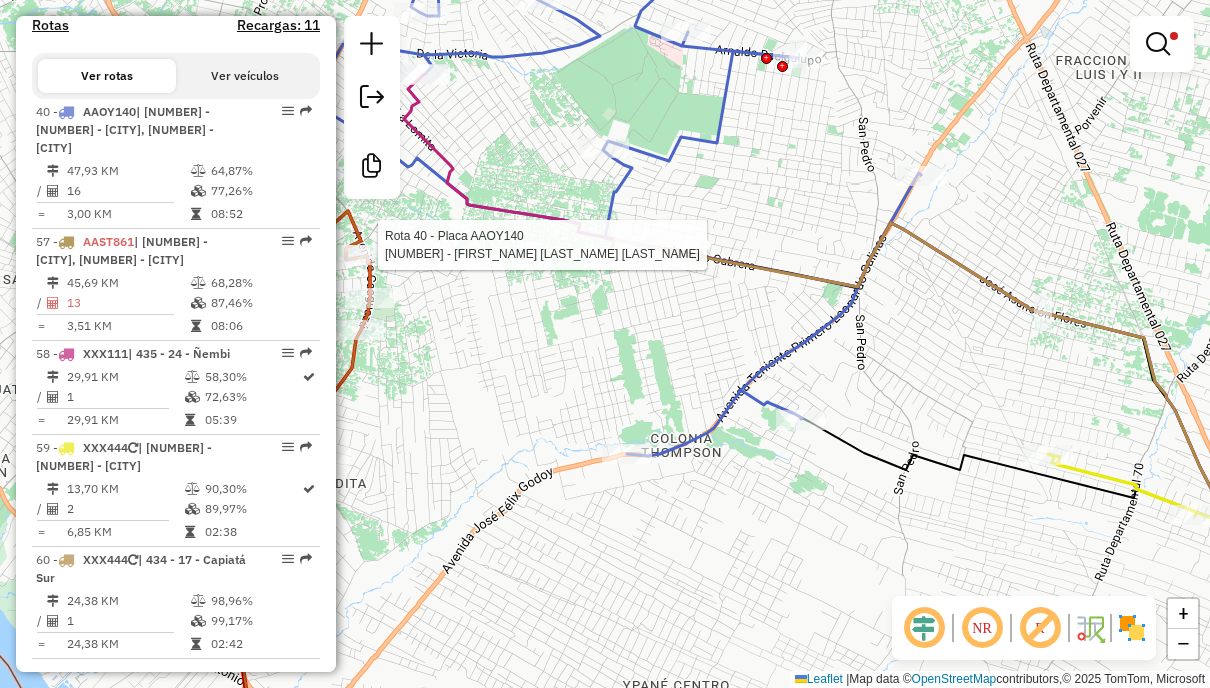 click 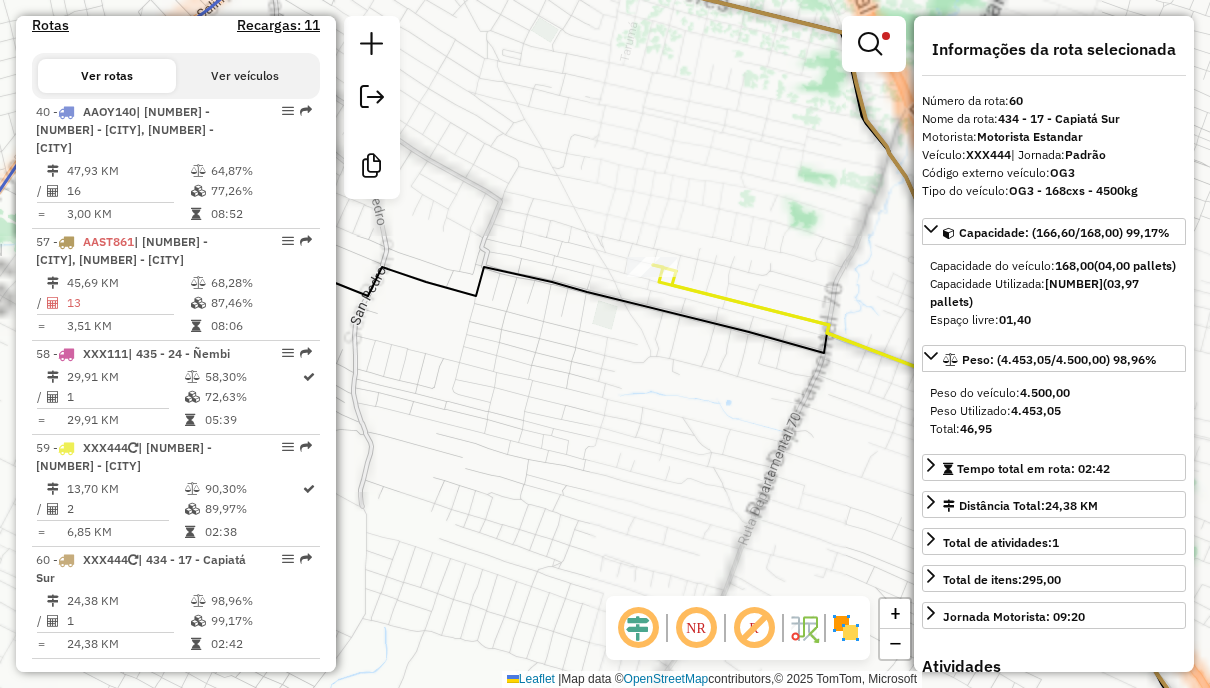 click 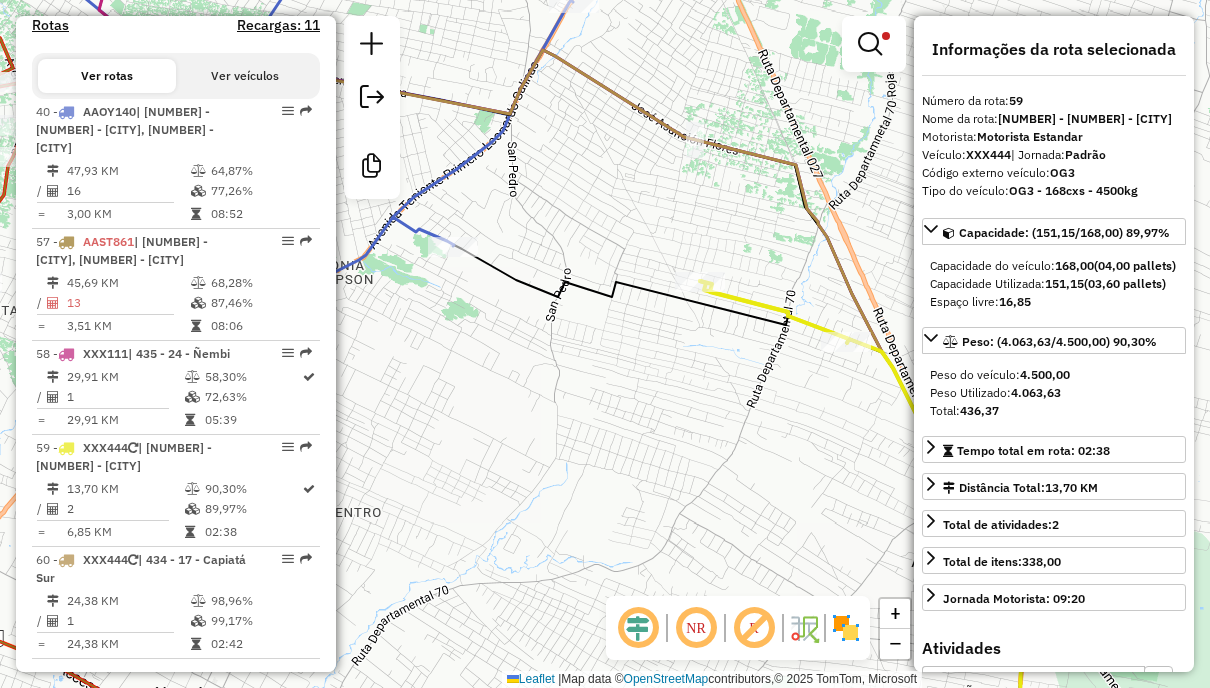 drag, startPoint x: 780, startPoint y: 390, endPoint x: 727, endPoint y: 320, distance: 87.80091 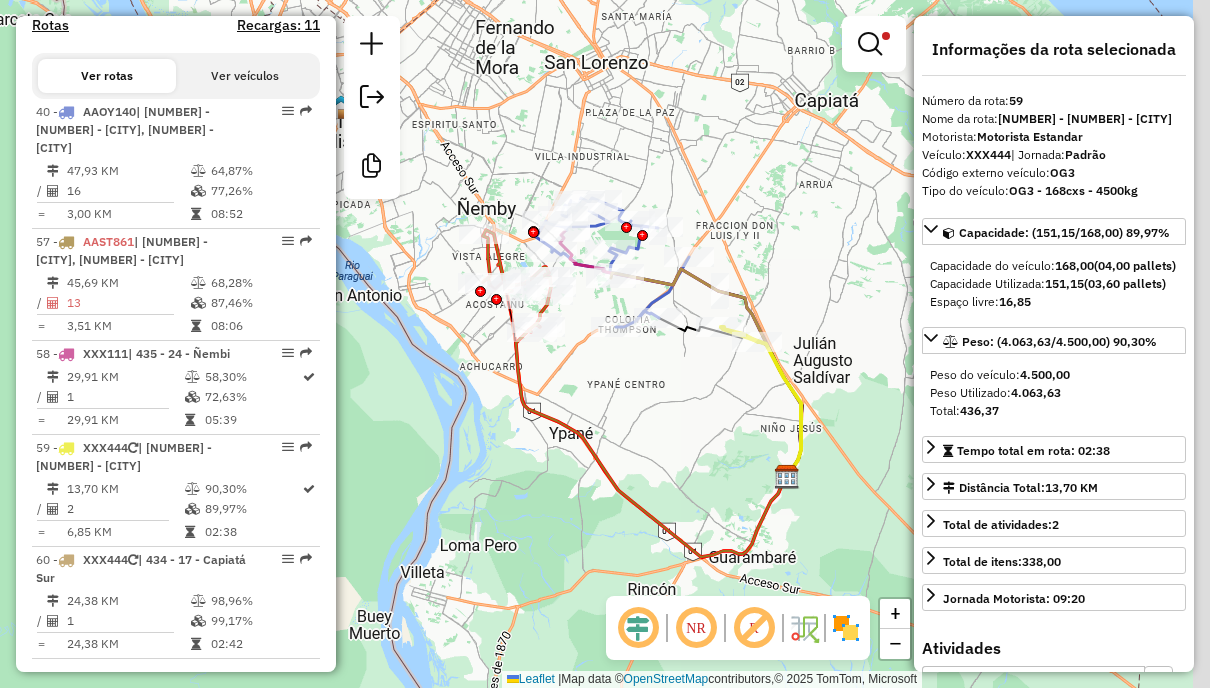 drag, startPoint x: 835, startPoint y: 478, endPoint x: 666, endPoint y: 404, distance: 184.4912 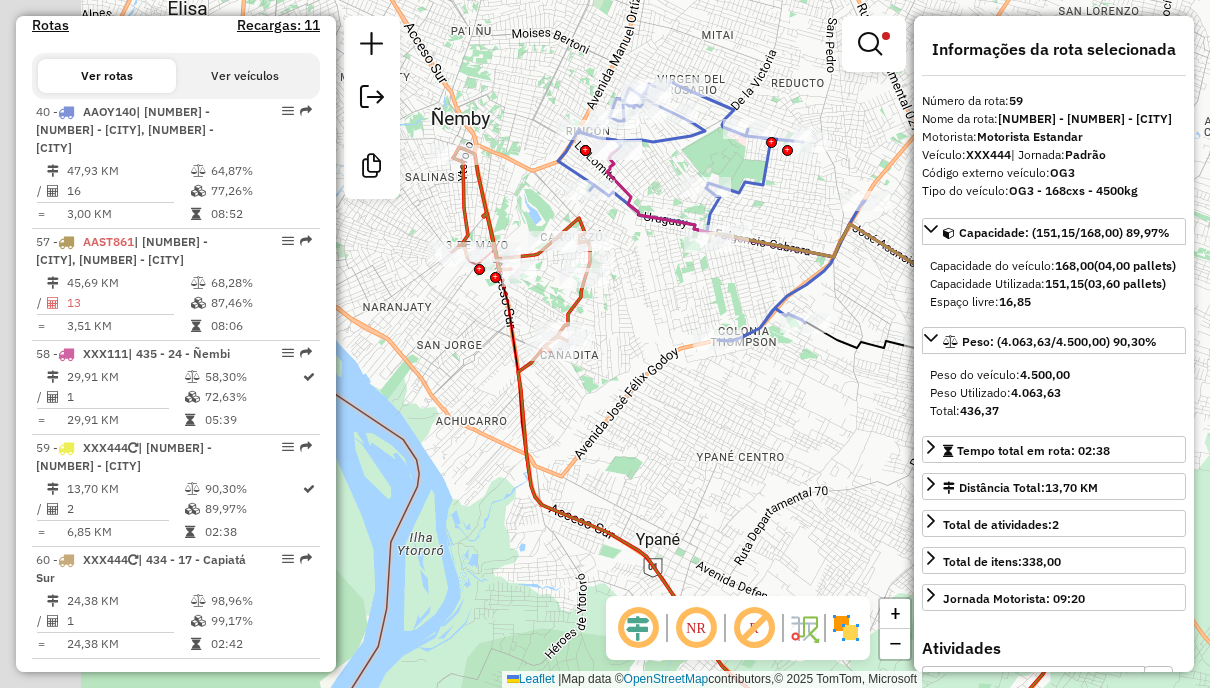 drag, startPoint x: 618, startPoint y: 169, endPoint x: 732, endPoint y: 306, distance: 178.22739 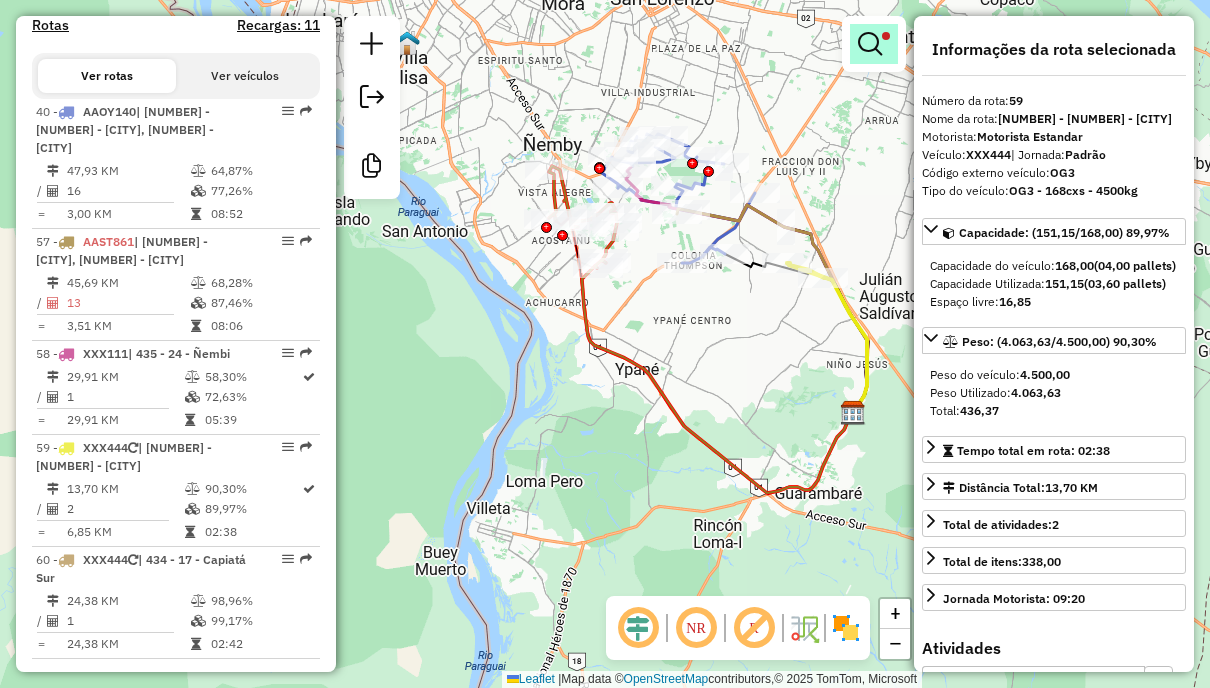 click at bounding box center (870, 44) 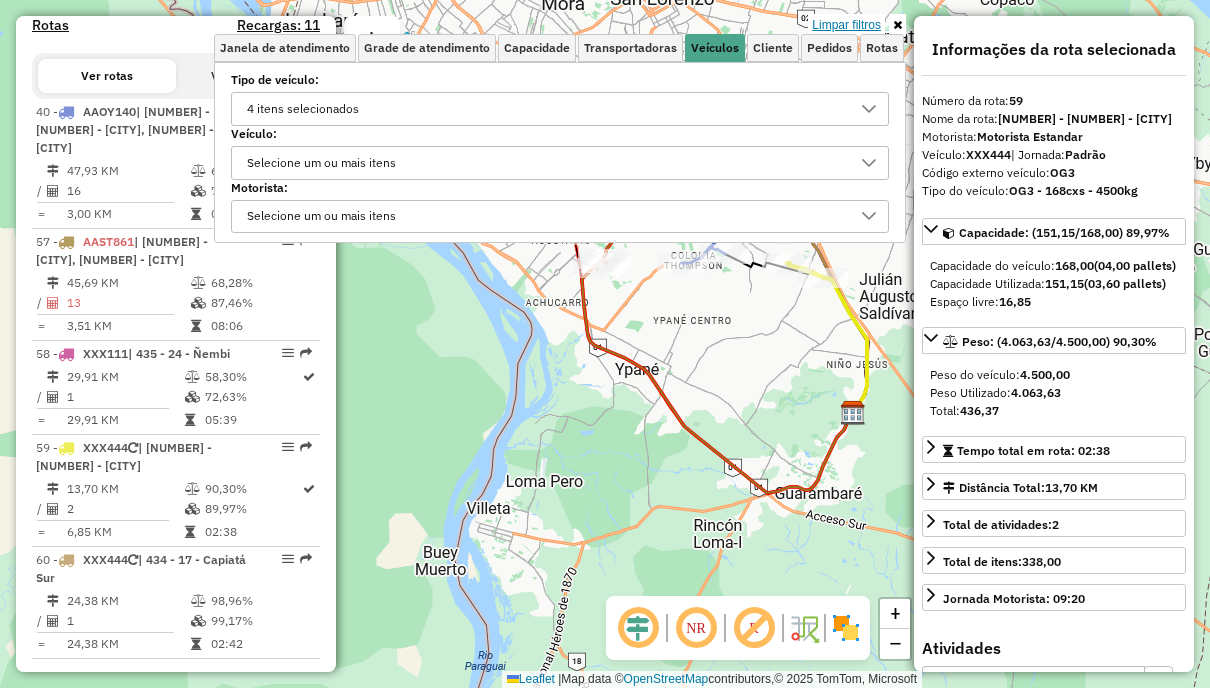 click on "Limpar filtros" at bounding box center [846, 25] 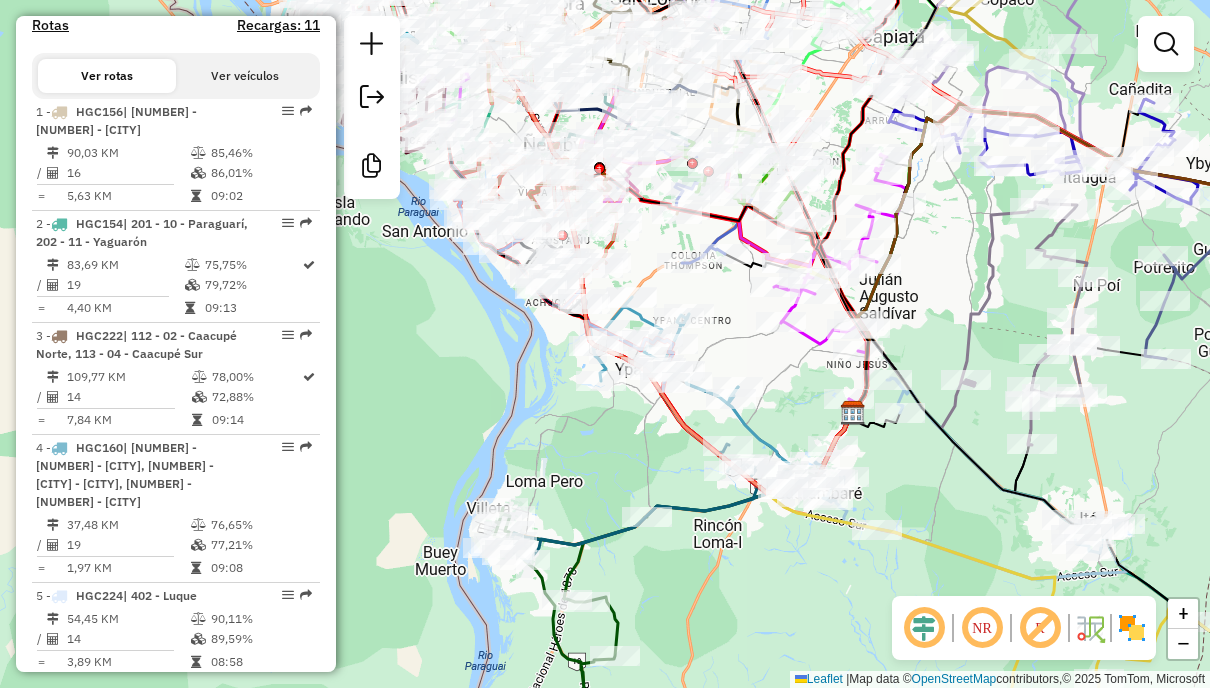scroll, scrollTop: 1853, scrollLeft: 0, axis: vertical 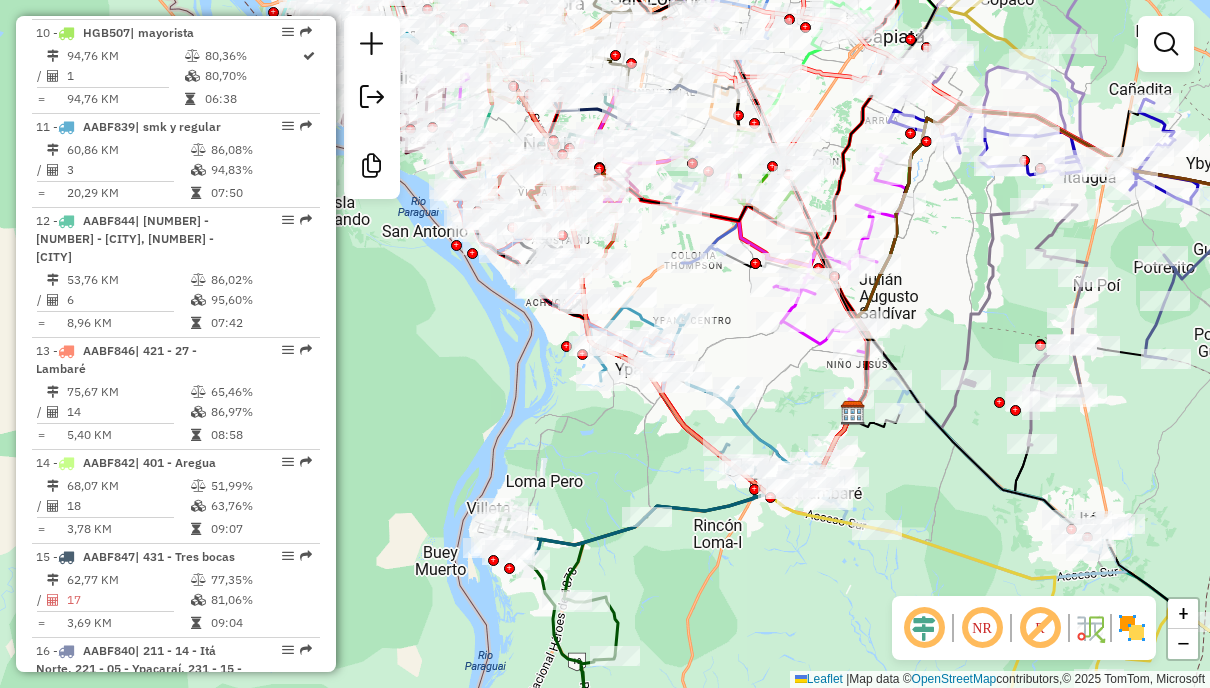 click 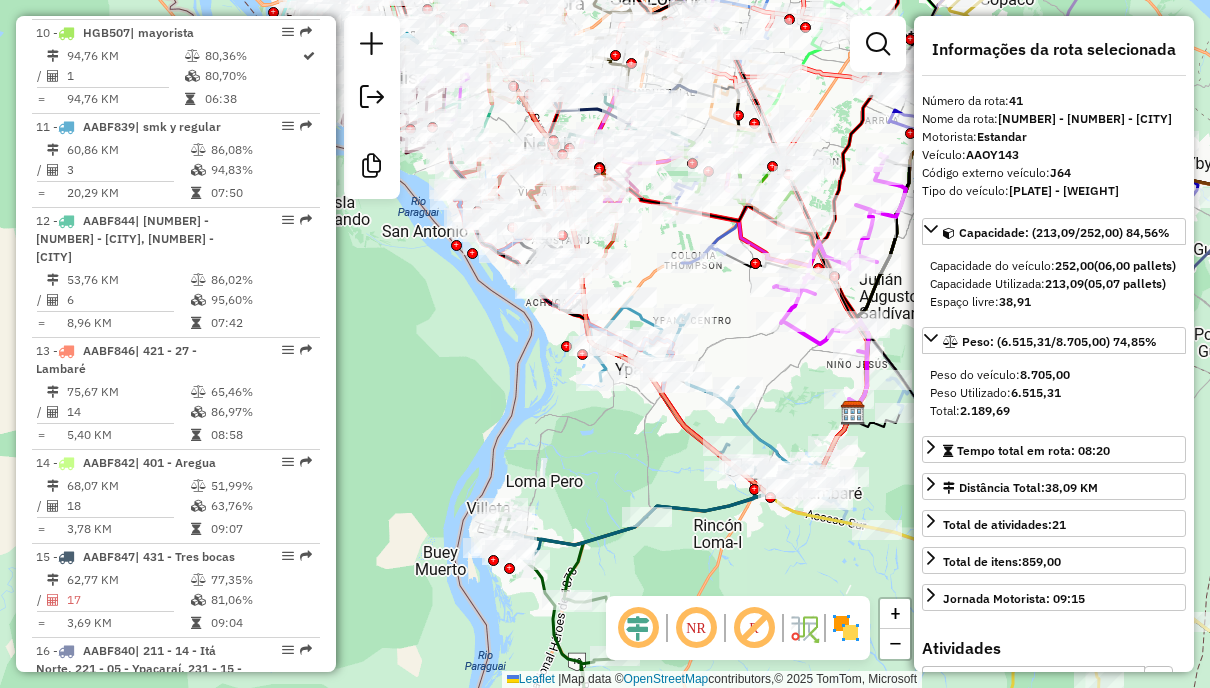 scroll, scrollTop: 5314, scrollLeft: 0, axis: vertical 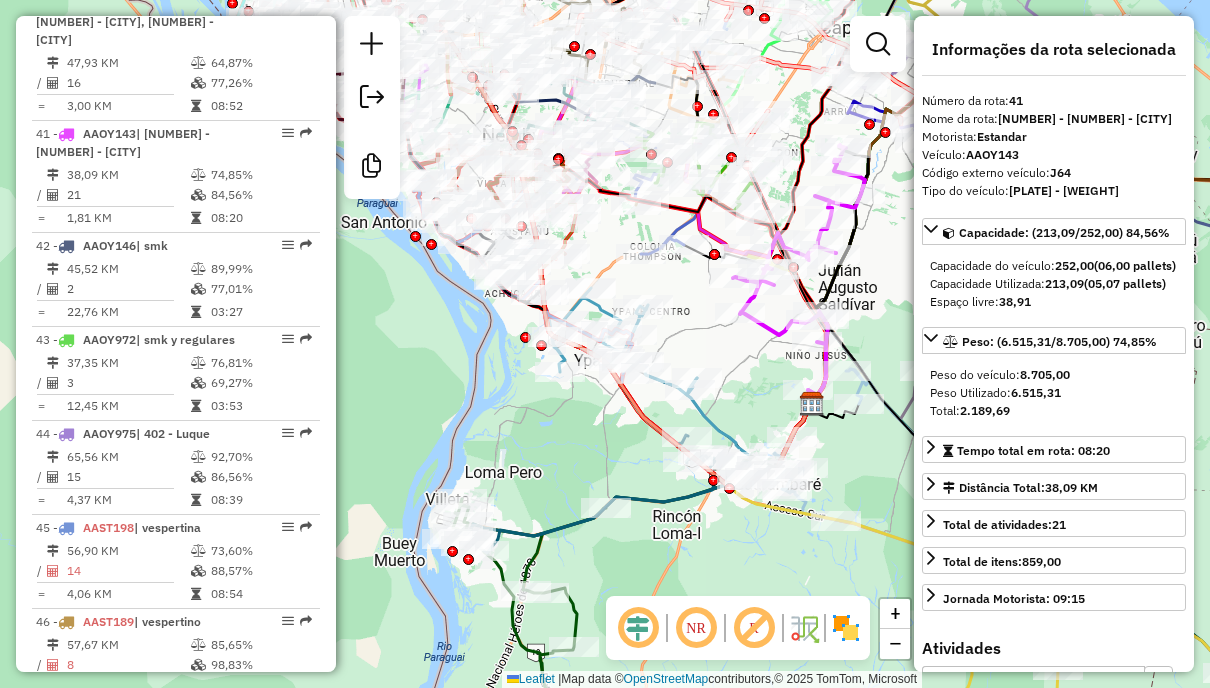 drag, startPoint x: 796, startPoint y: 382, endPoint x: 758, endPoint y: 373, distance: 39.051247 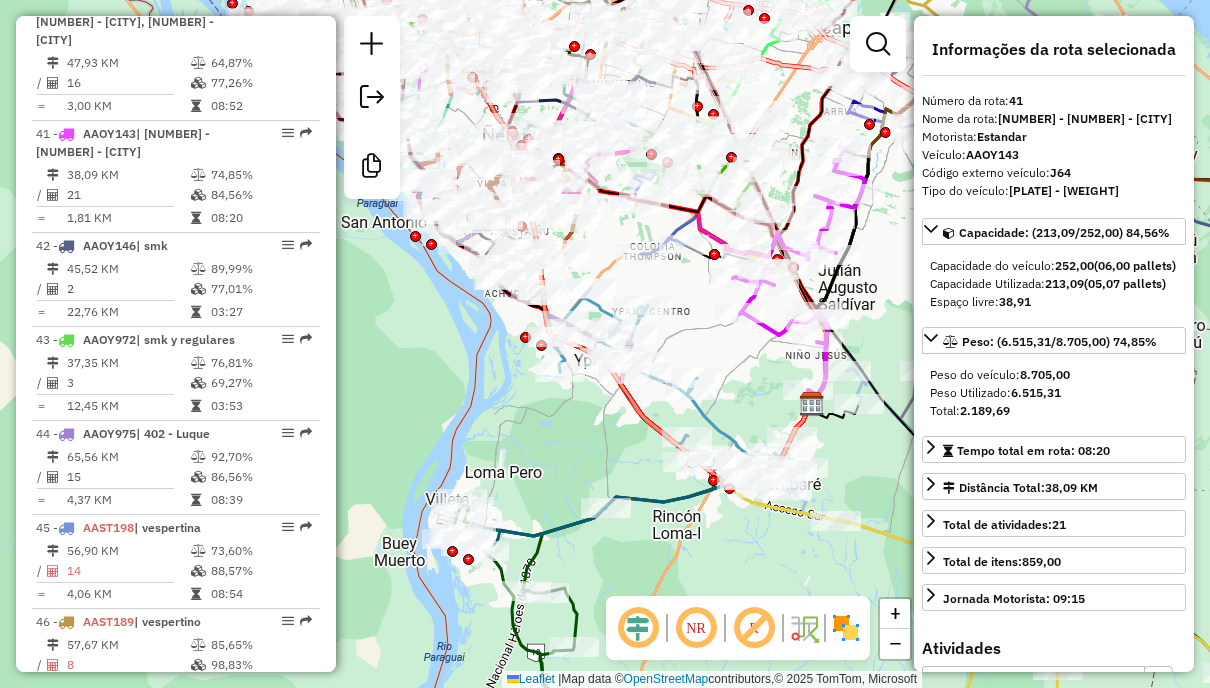 click 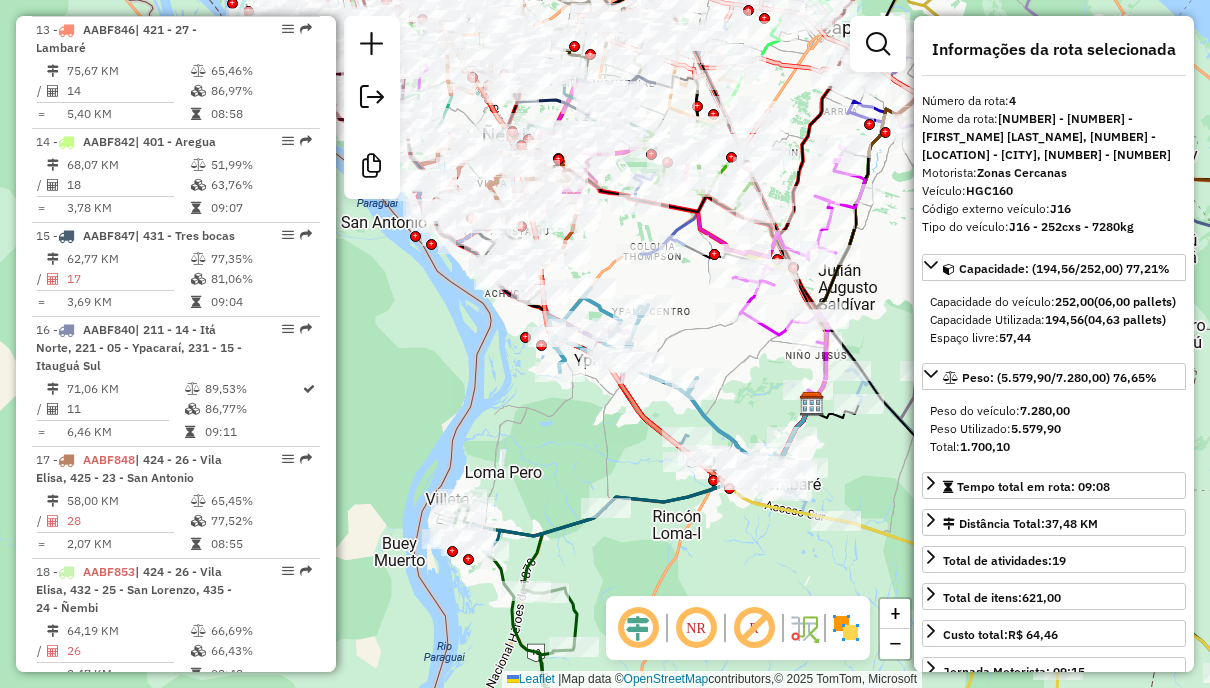 scroll, scrollTop: 1129, scrollLeft: 0, axis: vertical 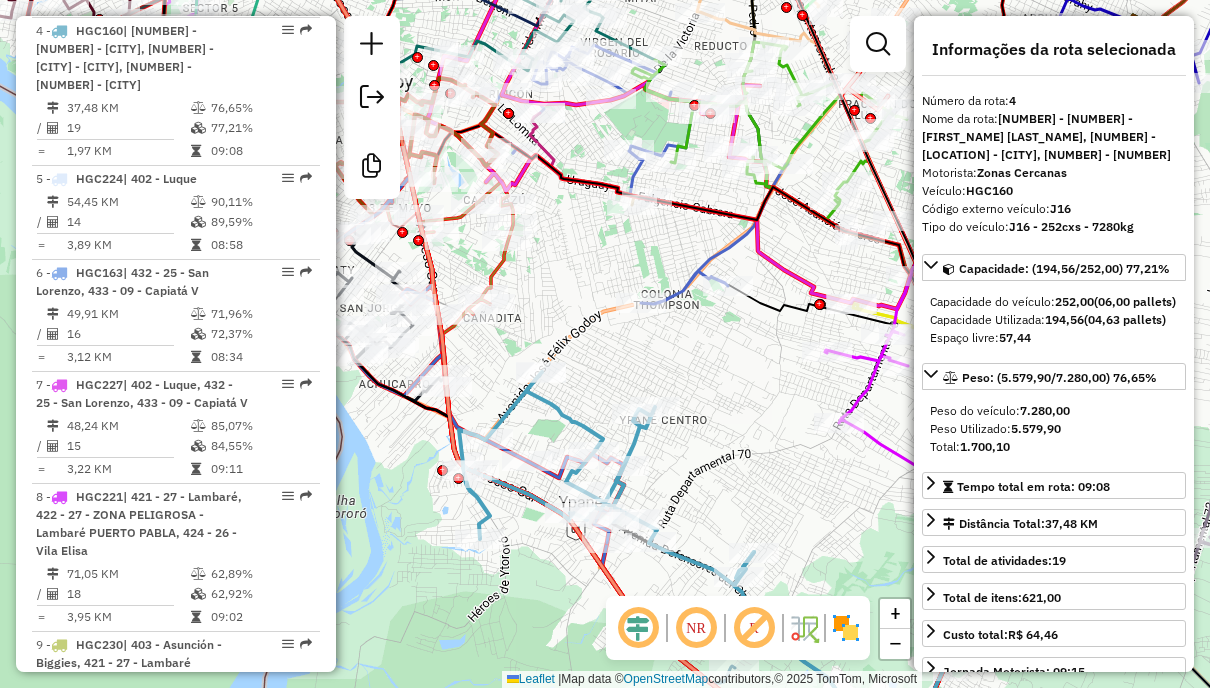 click 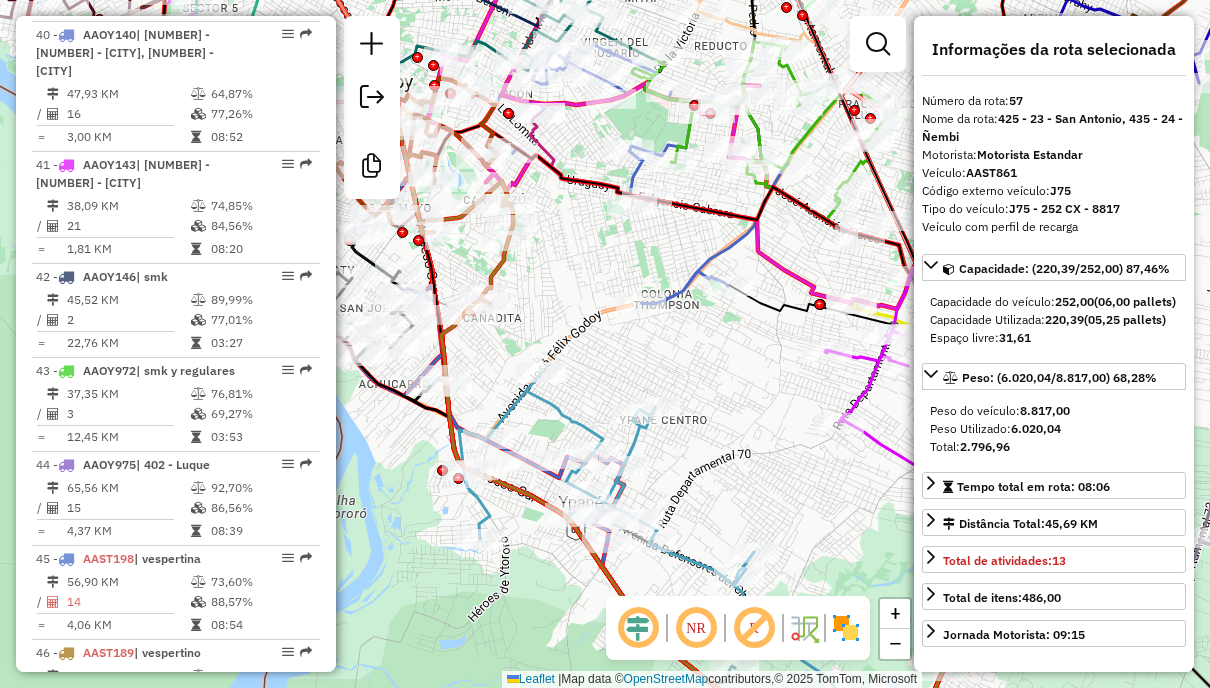 scroll, scrollTop: 6872, scrollLeft: 0, axis: vertical 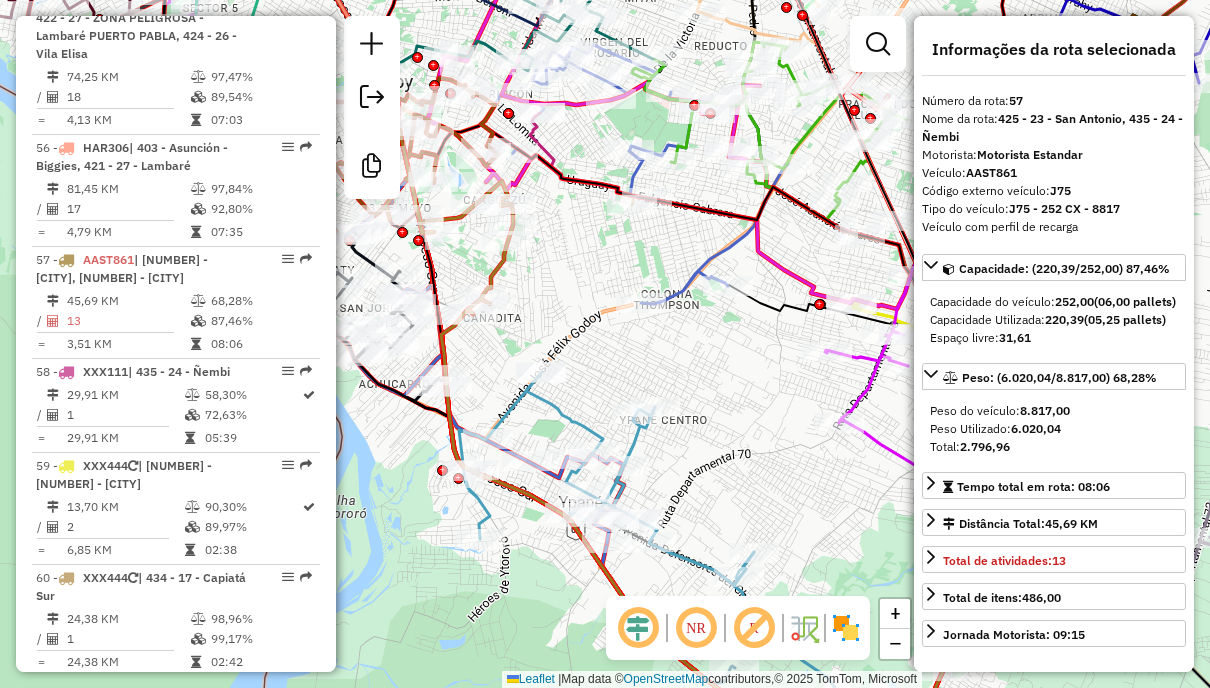 click 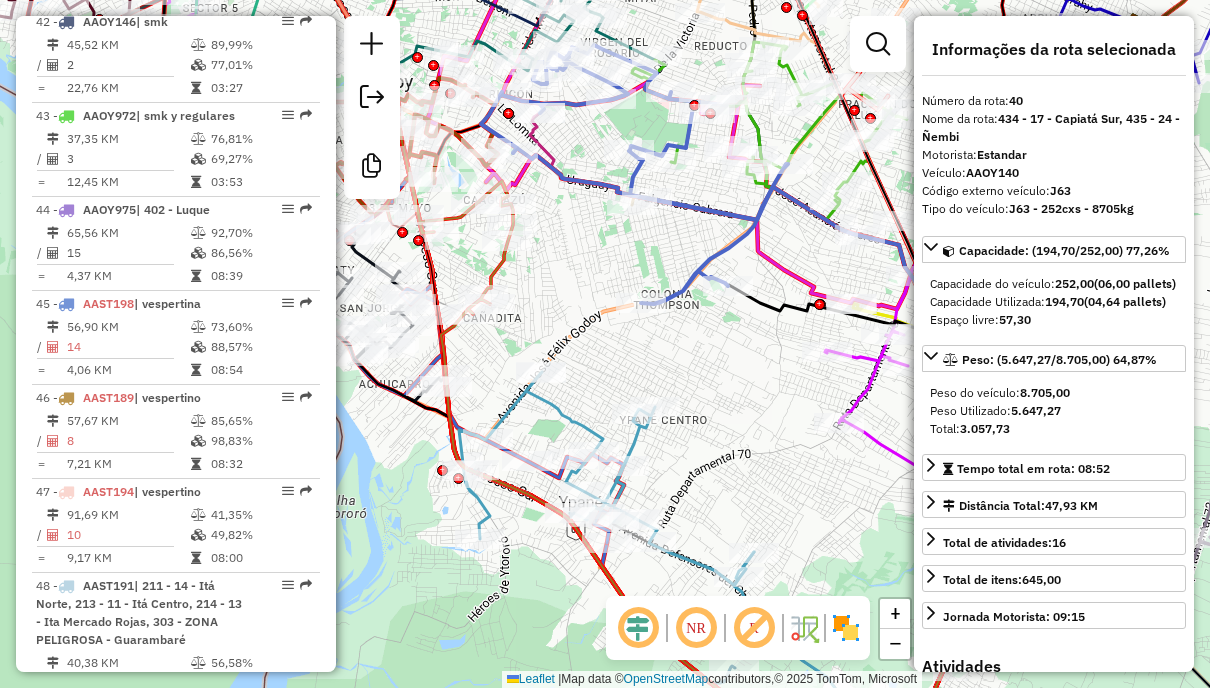 scroll, scrollTop: 5203, scrollLeft: 0, axis: vertical 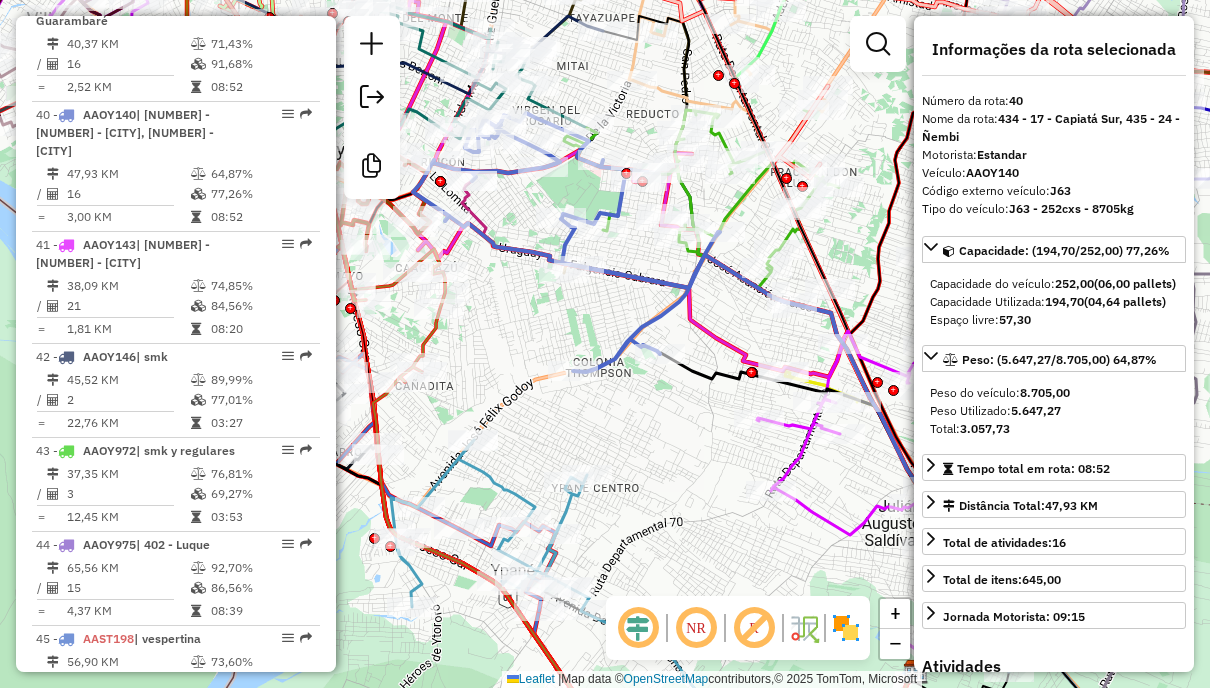 click 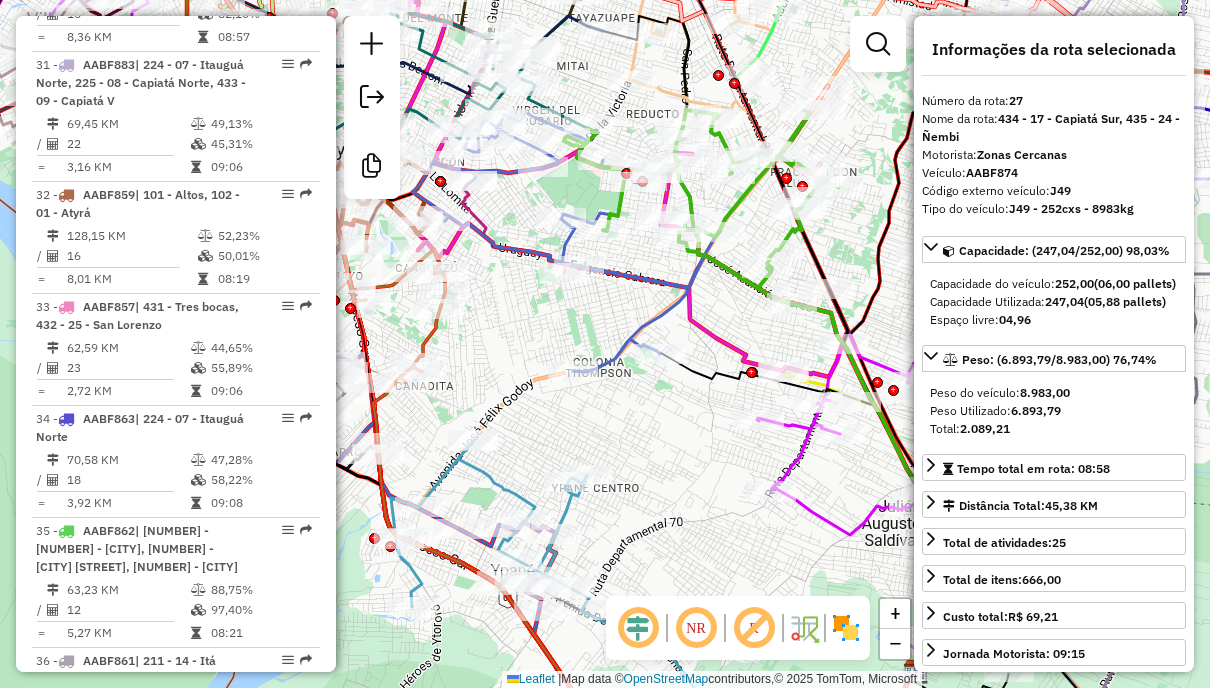 scroll, scrollTop: 3679, scrollLeft: 0, axis: vertical 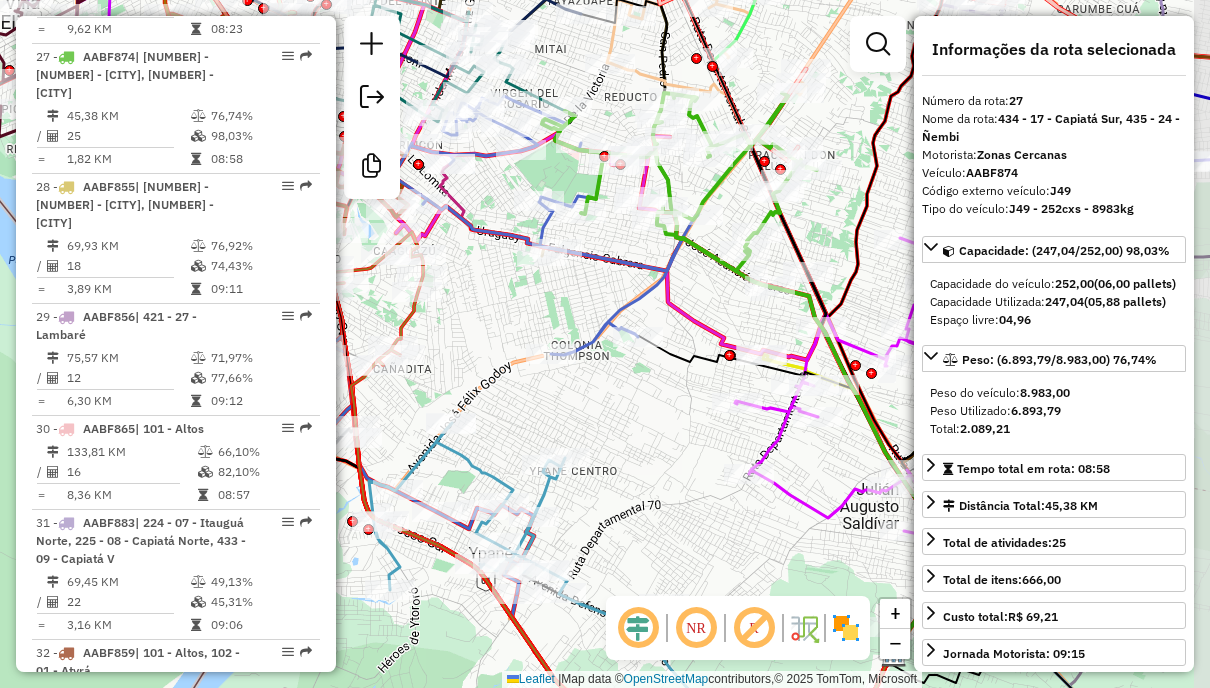 drag, startPoint x: 728, startPoint y: 315, endPoint x: 708, endPoint y: 299, distance: 25.612497 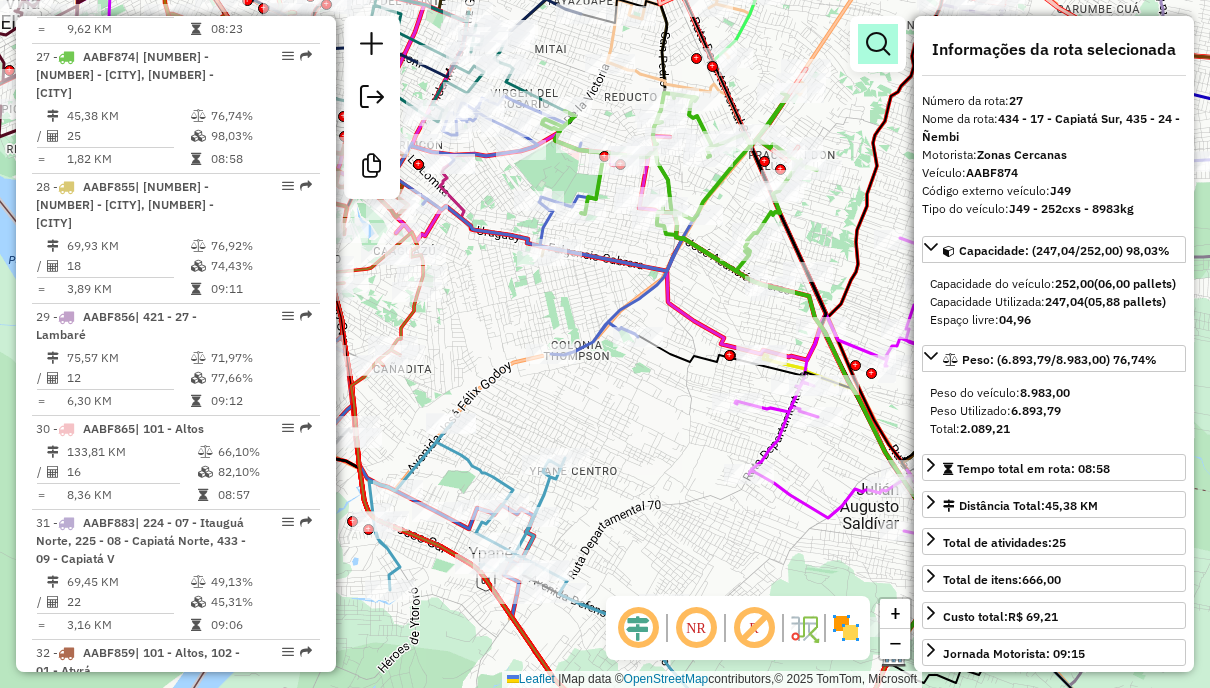 click at bounding box center [878, 44] 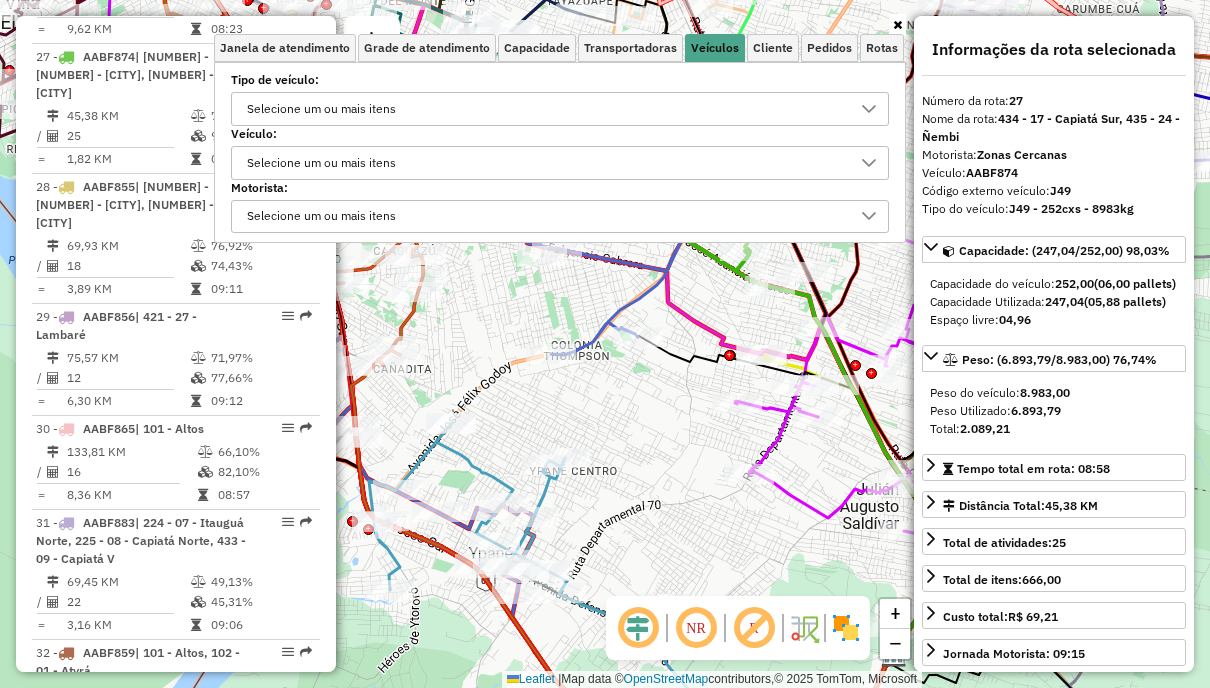 click on "Selecione um ou mais itens" at bounding box center (545, 109) 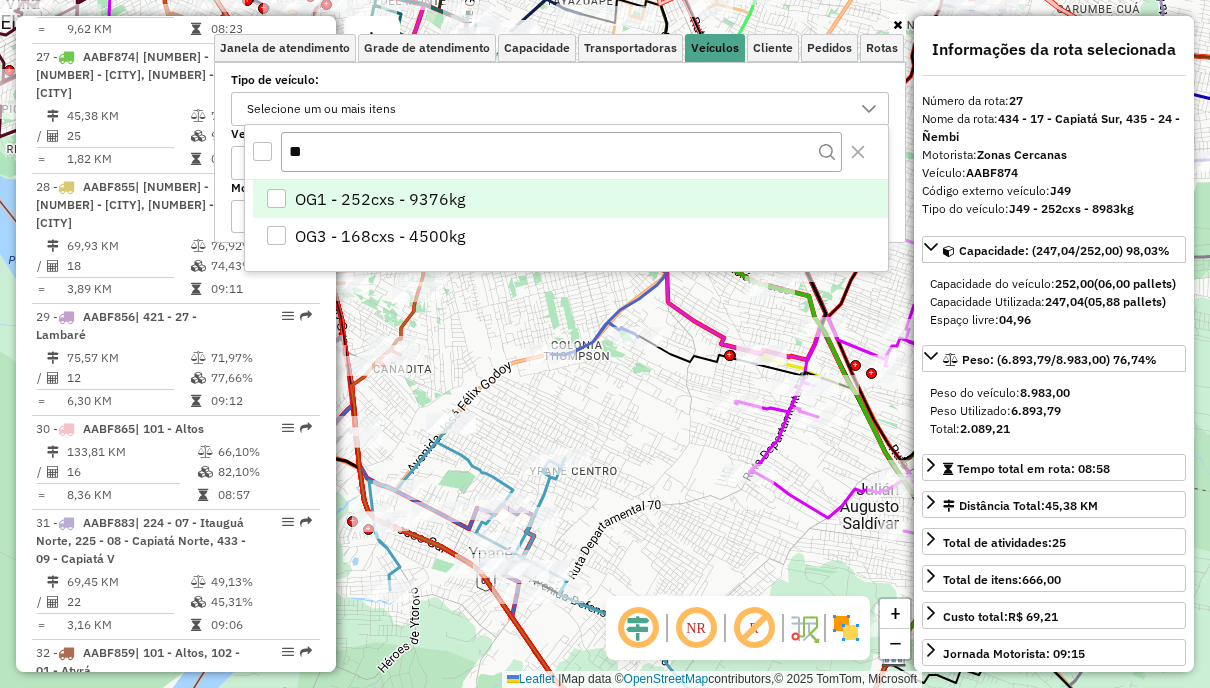 type on "*" 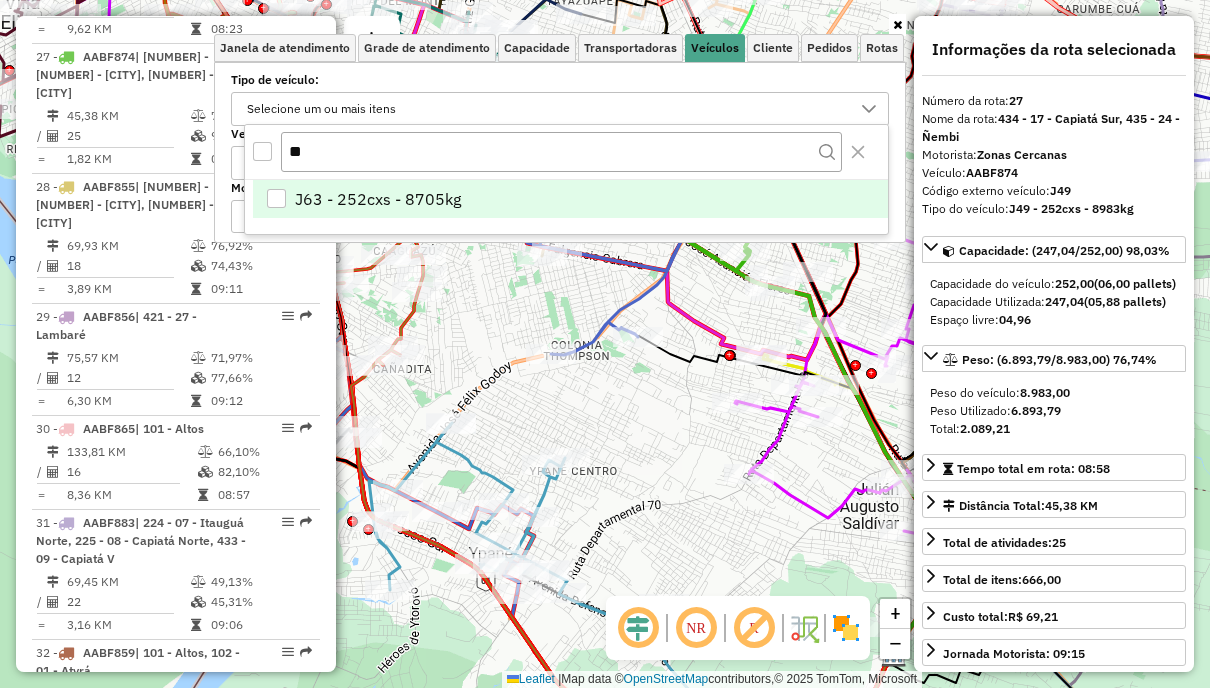 click on "J63 - 252cxs - 8705kg" at bounding box center (570, 199) 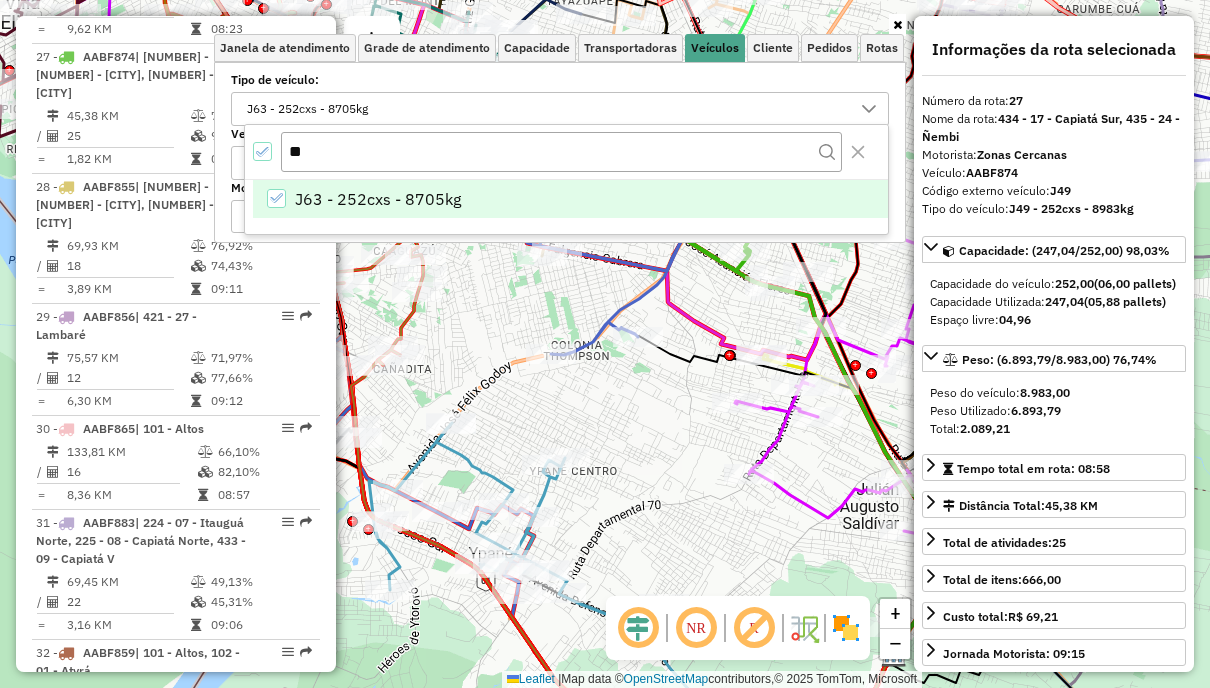 scroll, scrollTop: 283, scrollLeft: 0, axis: vertical 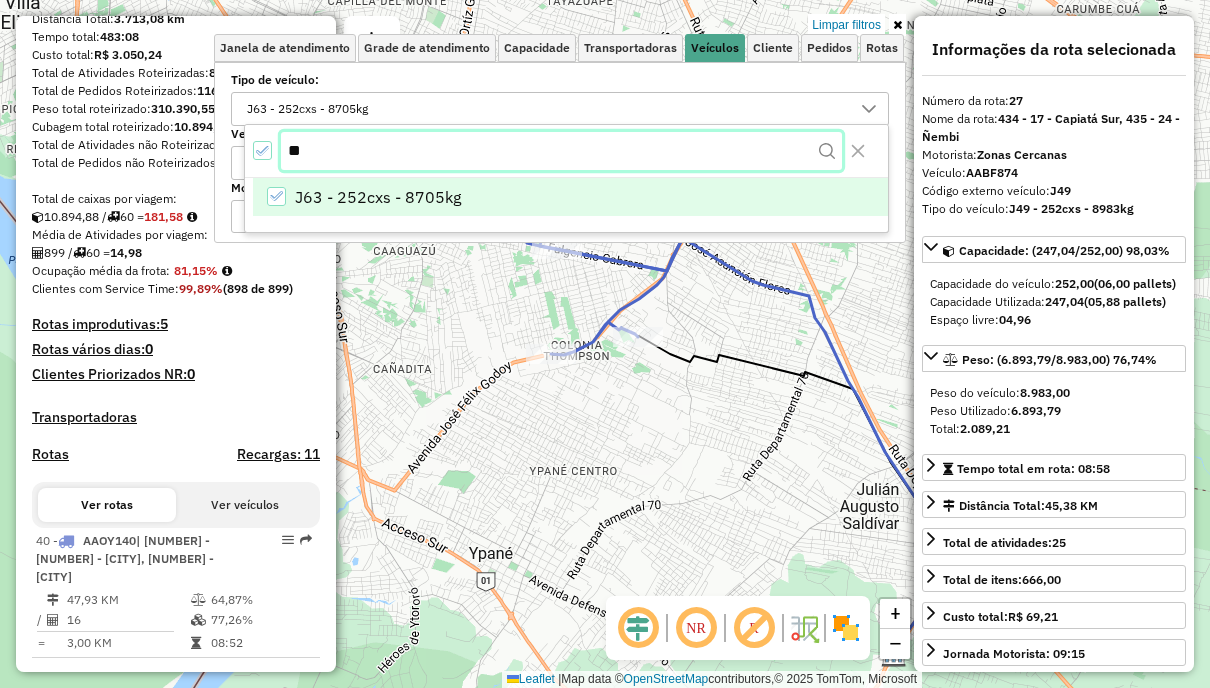 click on "**" at bounding box center (561, 151) 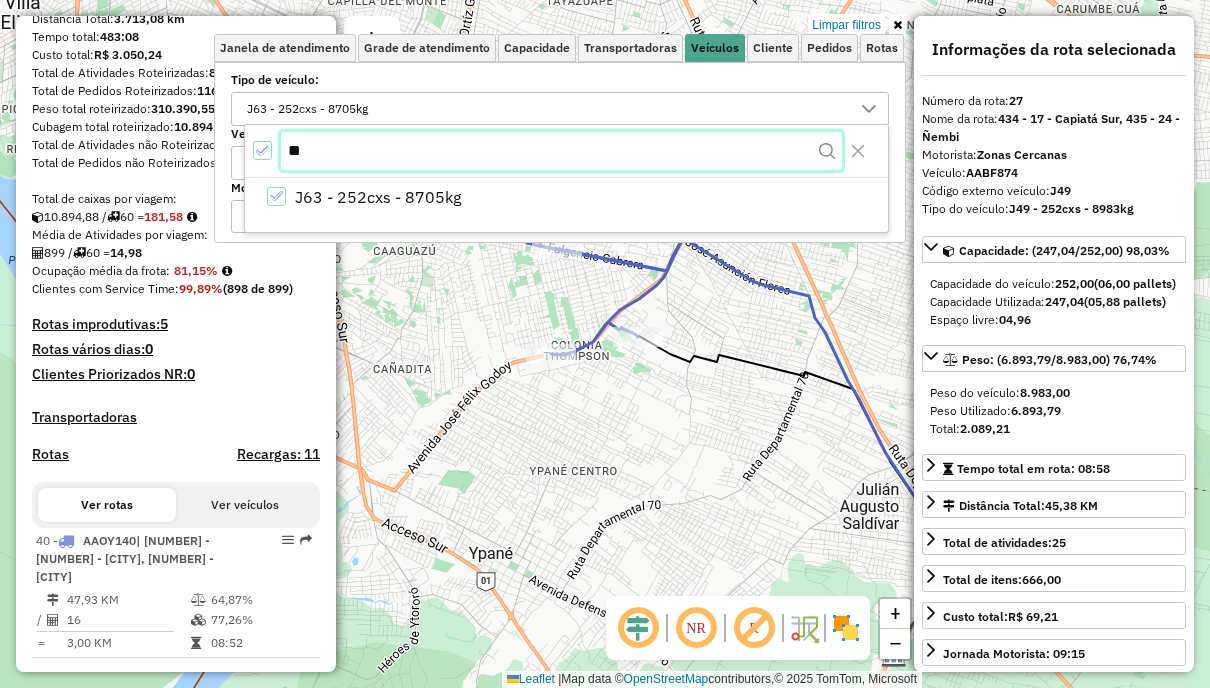 type on "*" 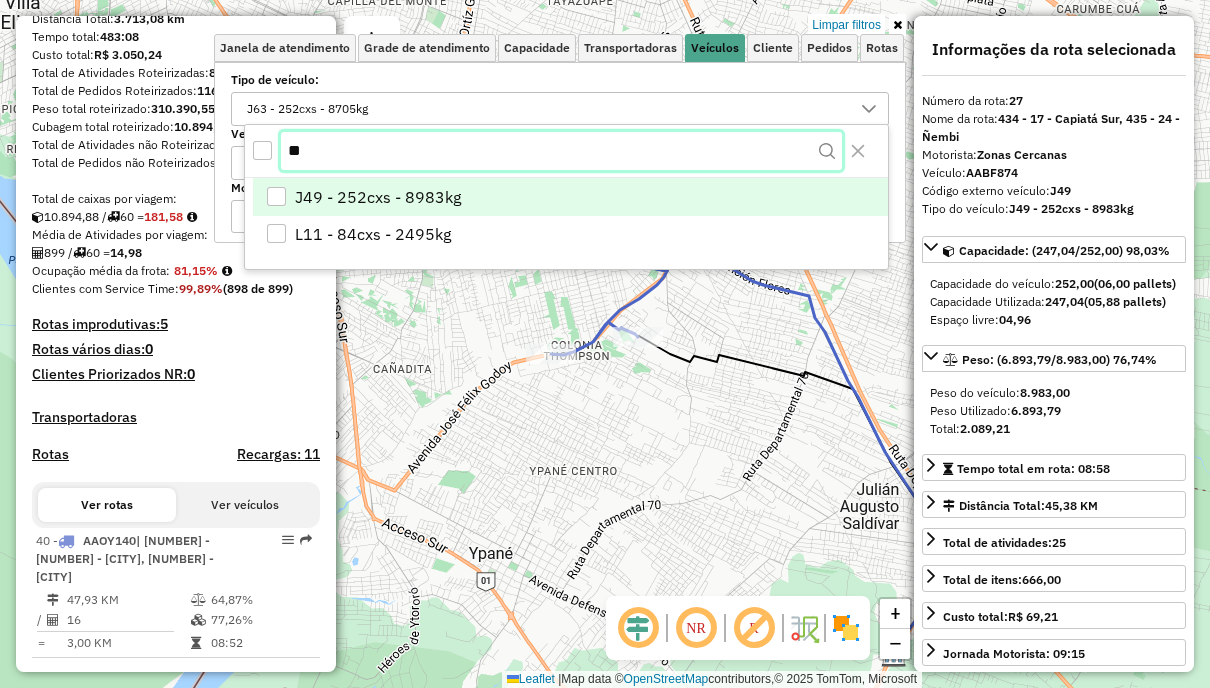 type on "**" 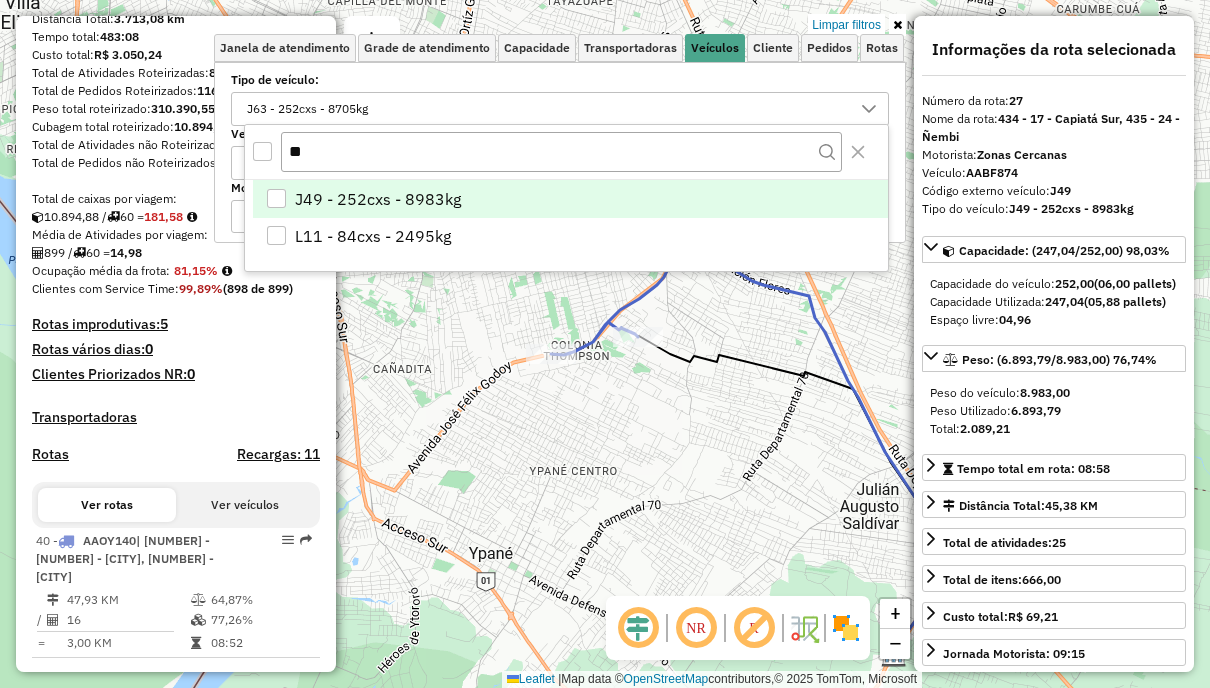 click on "J49 - 252cxs - 8983kg" at bounding box center [378, 199] 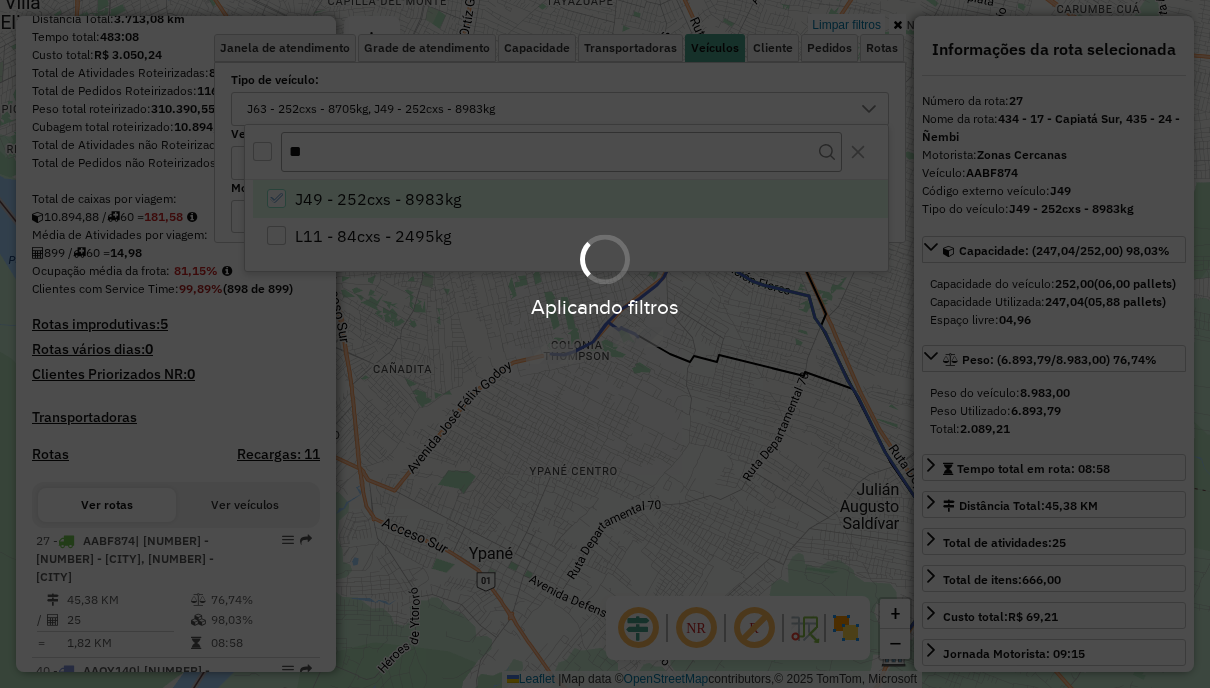scroll, scrollTop: 395, scrollLeft: 0, axis: vertical 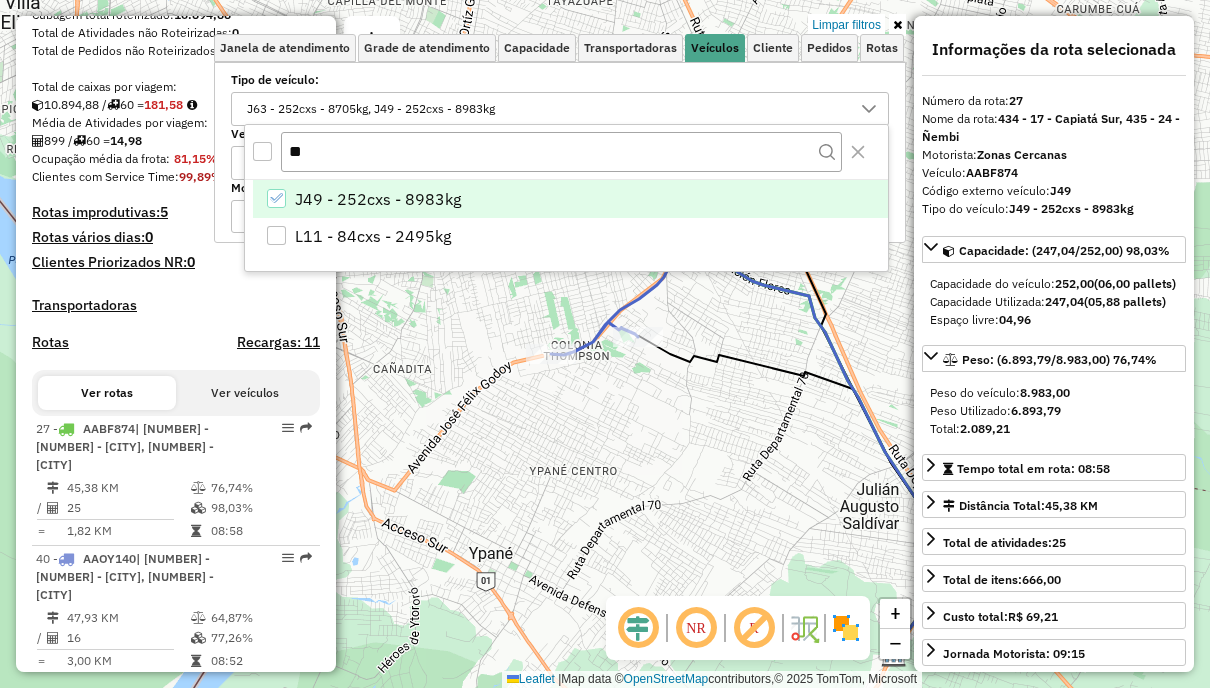 click on "Limpar filtros Janela de atendimento Grade de atendimento Capacidade Transportadoras Veículos Cliente Pedidos  Rotas Selecione os dias de semana para filtrar as janelas de atendimento  Seg   Ter   Qua   Qui   Sex   Sáb   Dom  Informe o período da janela de atendimento: De: Até:  Filtrar exatamente a janela do cliente  Considerar janela de atendimento padrão  Selecione os dias de semana para filtrar as grades de atendimento  Seg   Ter   Qua   Qui   Sex   Sáb   Dom   Considerar clientes sem dia de atendimento cadastrado  Clientes fora do dia de atendimento selecionado Filtrar as atividades entre os valores definidos abaixo:  Peso mínimo:   Peso máximo:   Cubagem mínima:   Cubagem máxima:   De:   Até:  Filtrar as atividades entre o tempo de atendimento definido abaixo:  De:   Até:   Considerar capacidade total dos clientes não roteirizados Transportadora: Selecione um ou mais itens Tipo de veículo: J63 - 252cxs - 8705kg, J49 - 252cxs - 8983kg Veículo: Selecione um ou mais itens Motorista: Nome: +" 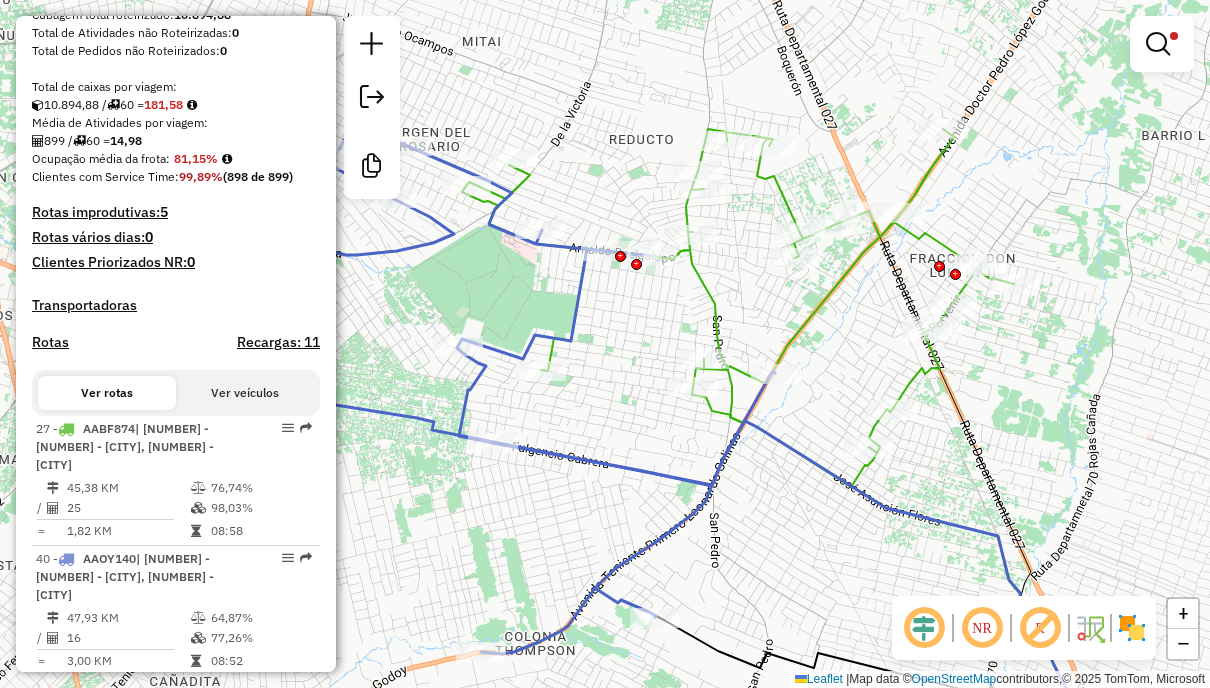 drag, startPoint x: 593, startPoint y: 326, endPoint x: 756, endPoint y: 326, distance: 163 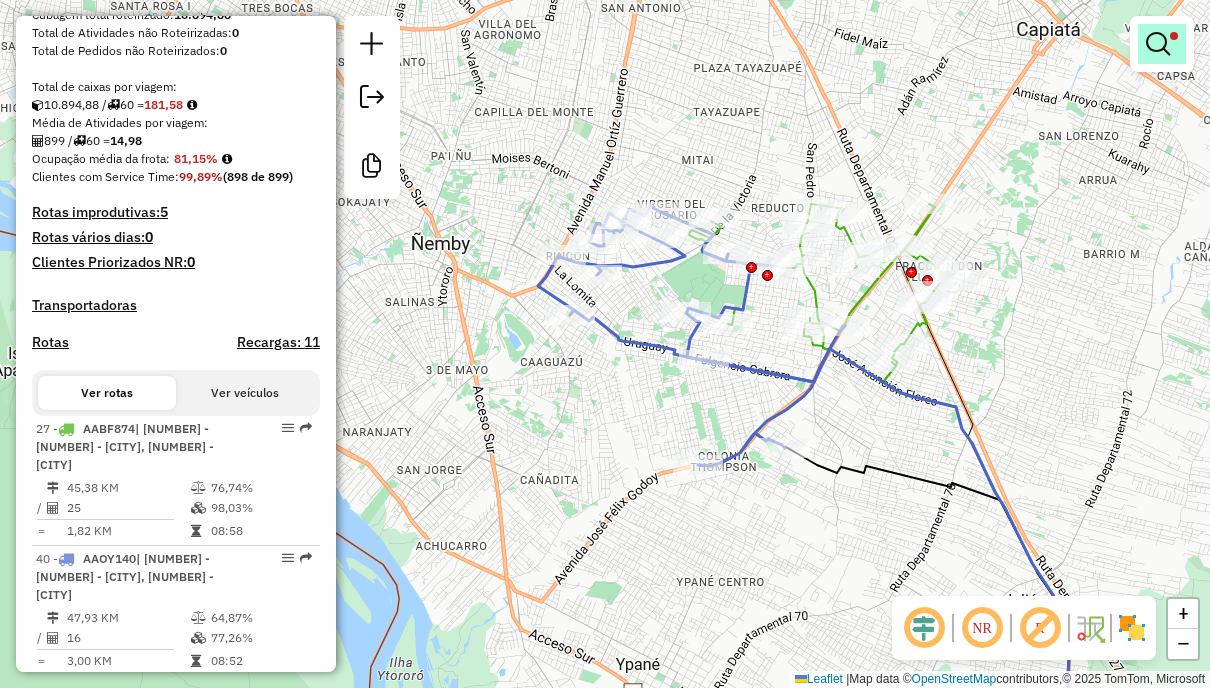 click at bounding box center [1158, 44] 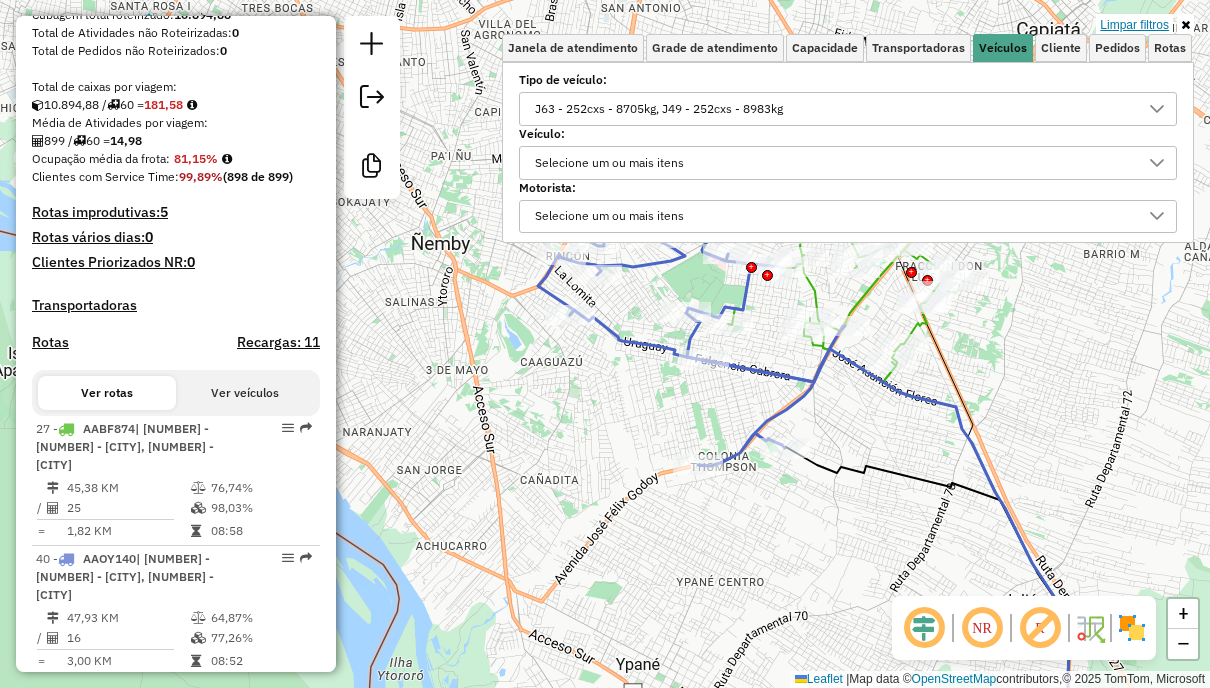 click on "Limpar filtros" at bounding box center [1134, 25] 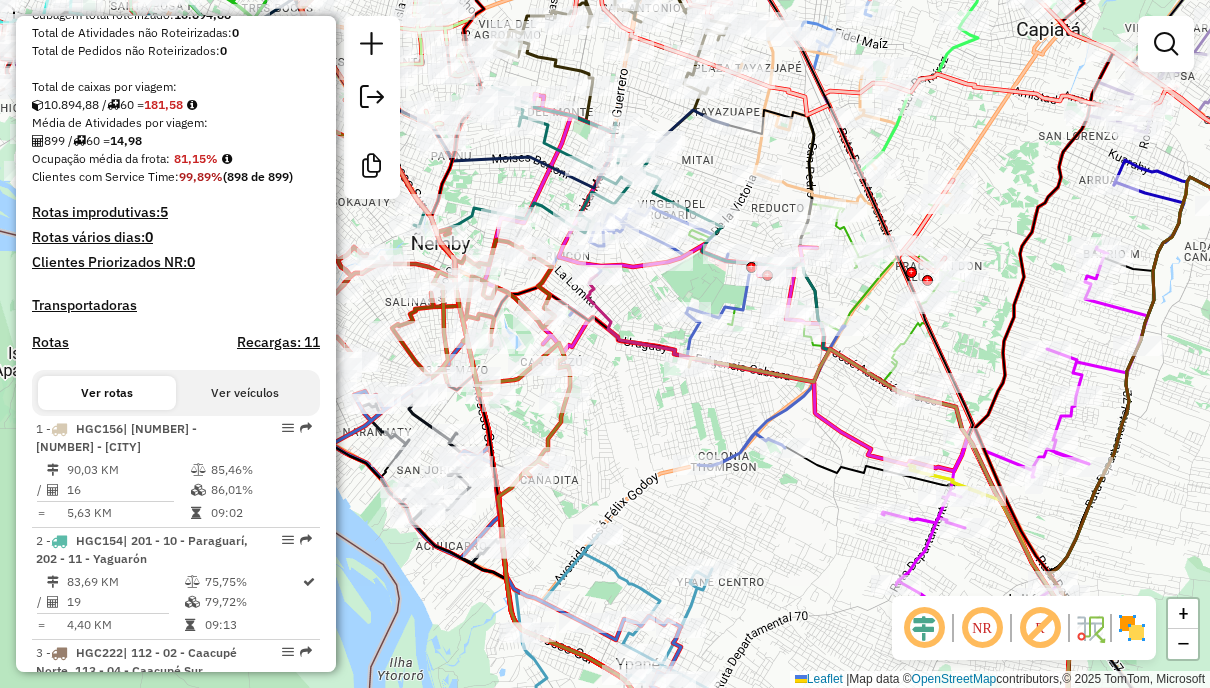 scroll, scrollTop: 3679, scrollLeft: 0, axis: vertical 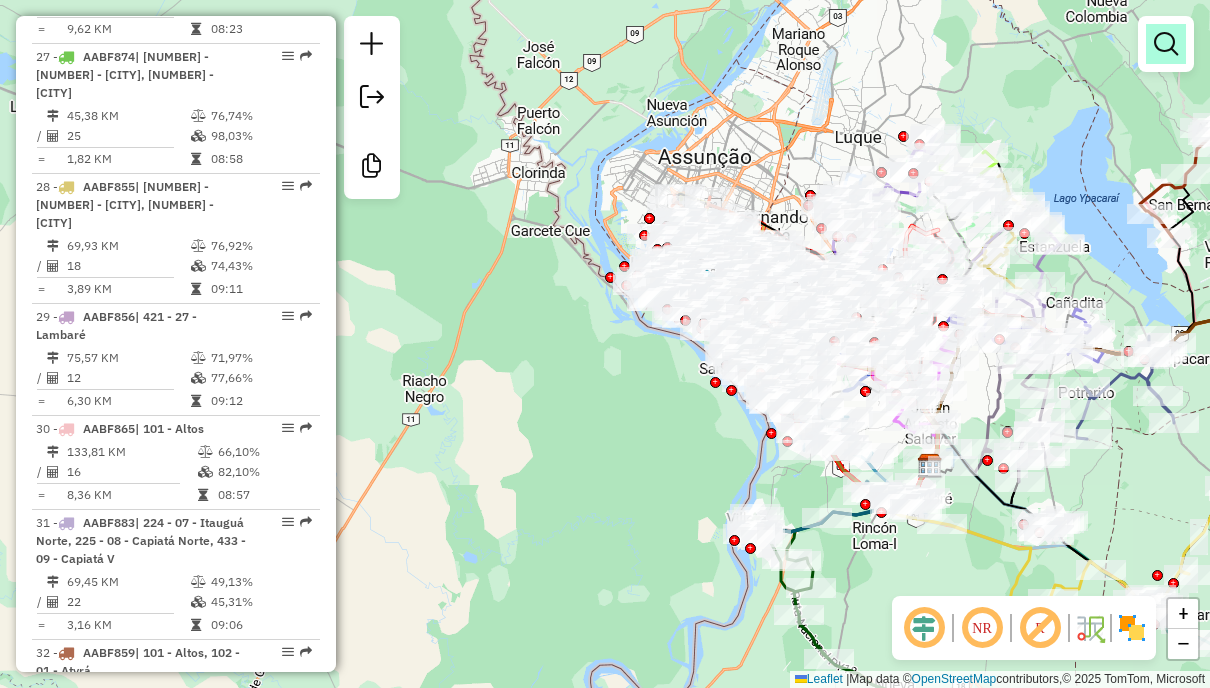 click at bounding box center [1166, 44] 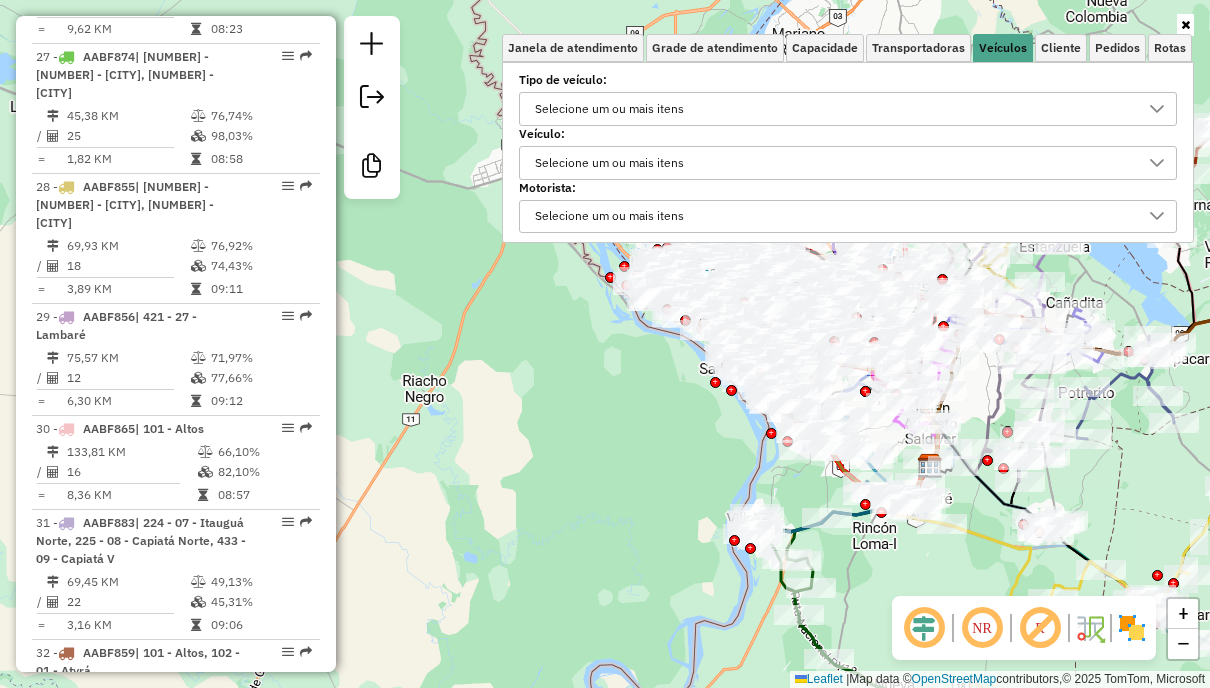 click on "Selecione um ou mais itens" at bounding box center [833, 109] 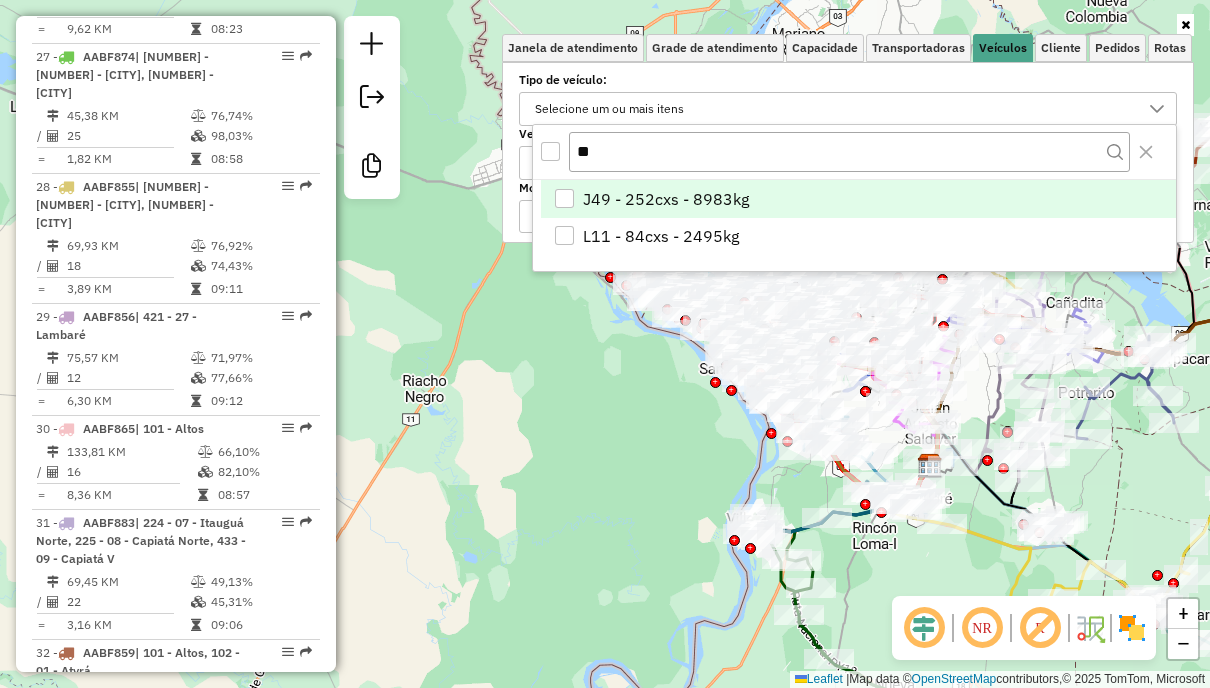 type on "*" 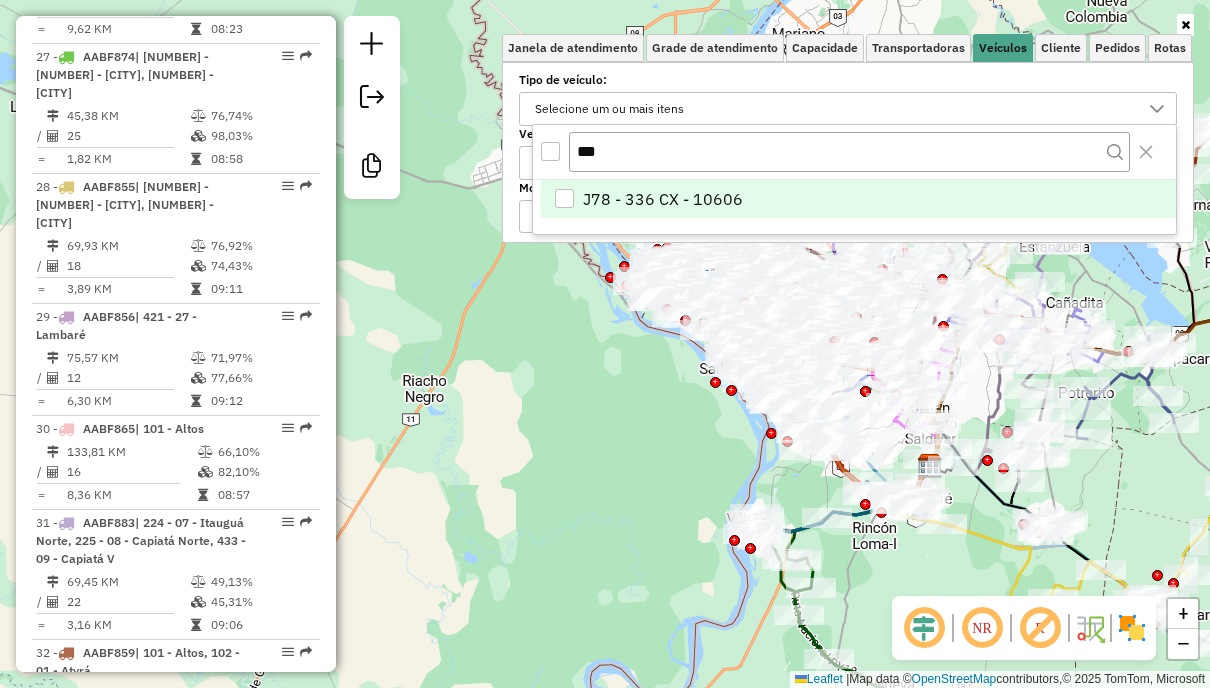 type on "***" 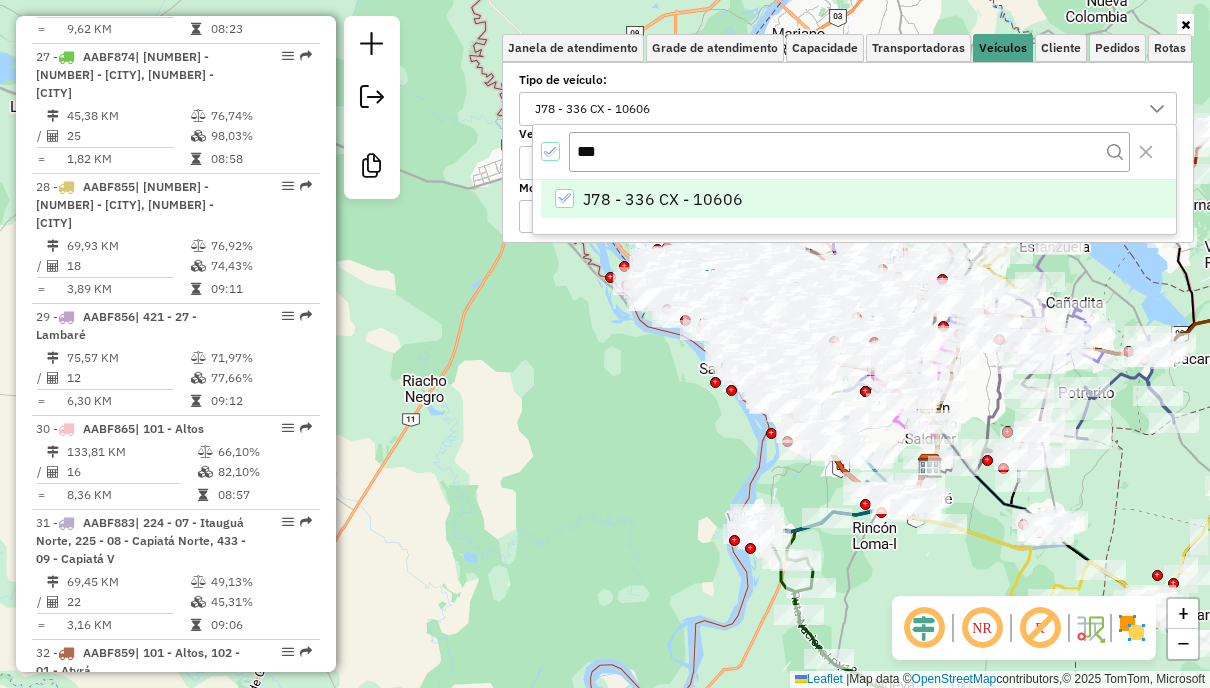 scroll, scrollTop: 301, scrollLeft: 0, axis: vertical 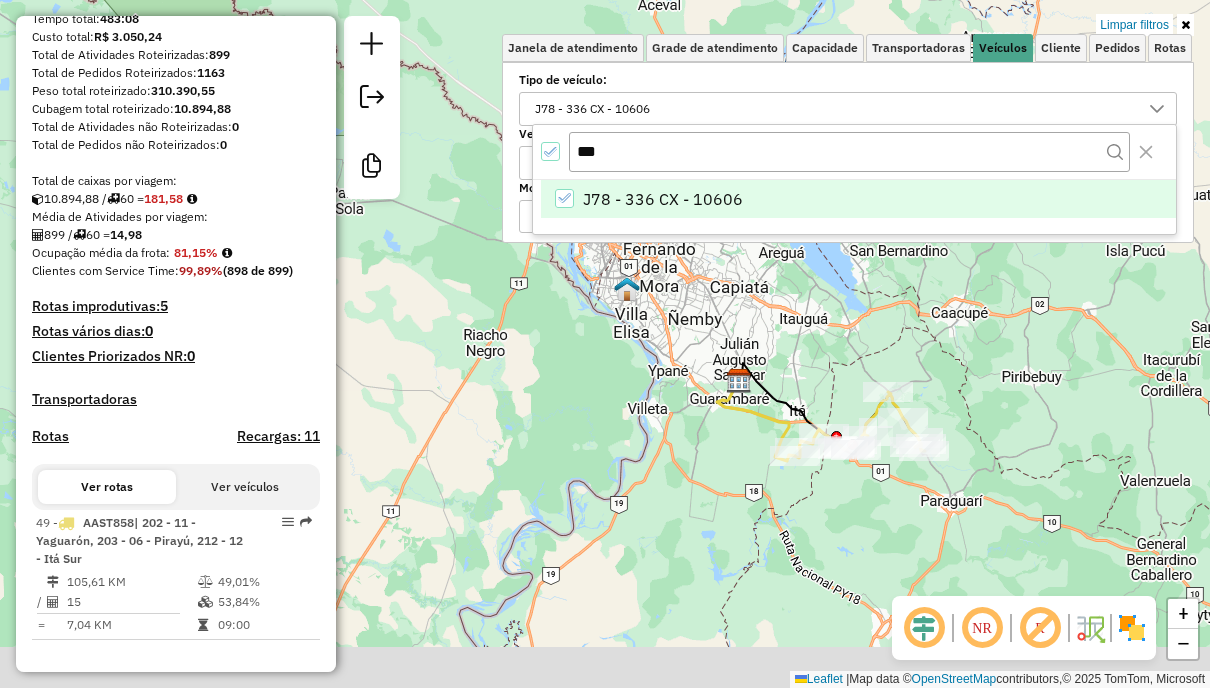 drag, startPoint x: 900, startPoint y: 412, endPoint x: 796, endPoint y: 325, distance: 135.5913 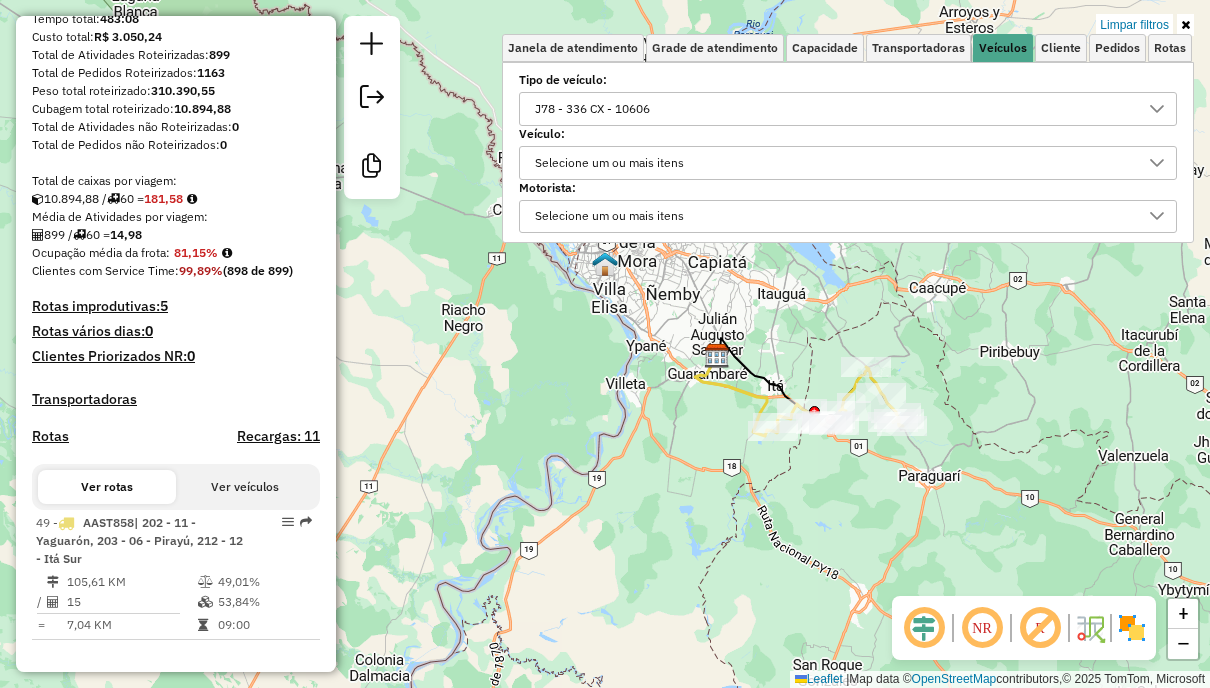 click on "J78 - 336 CX - 10606" at bounding box center [833, 109] 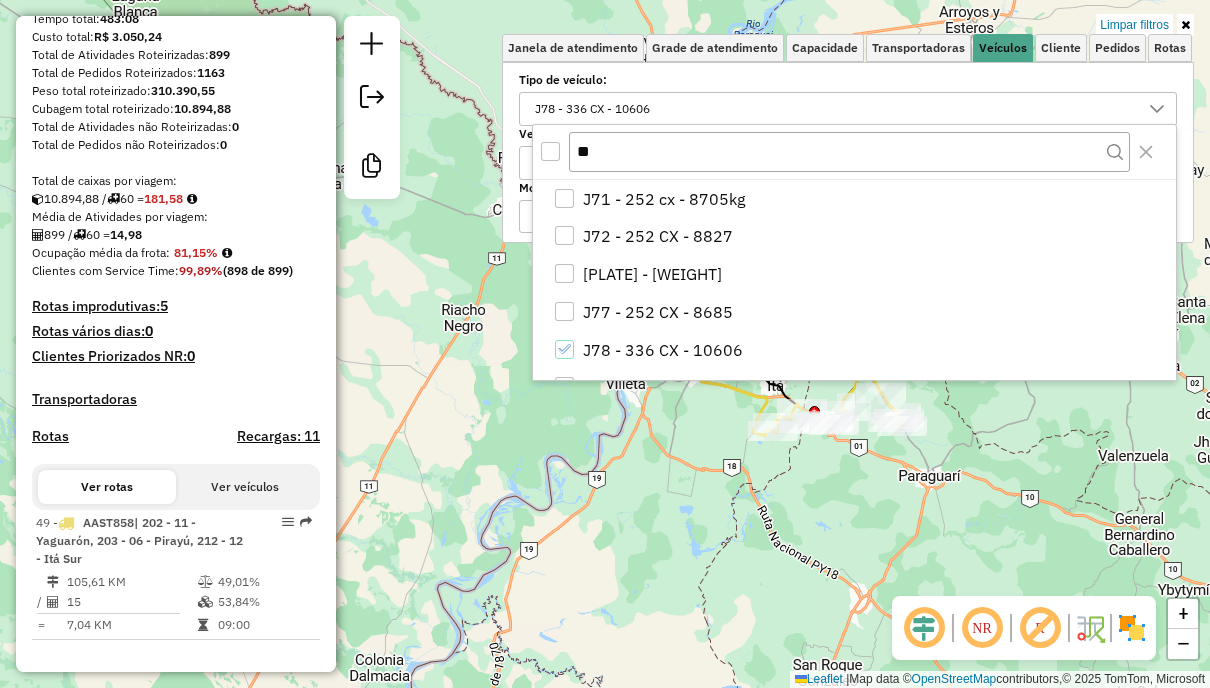 type on "*" 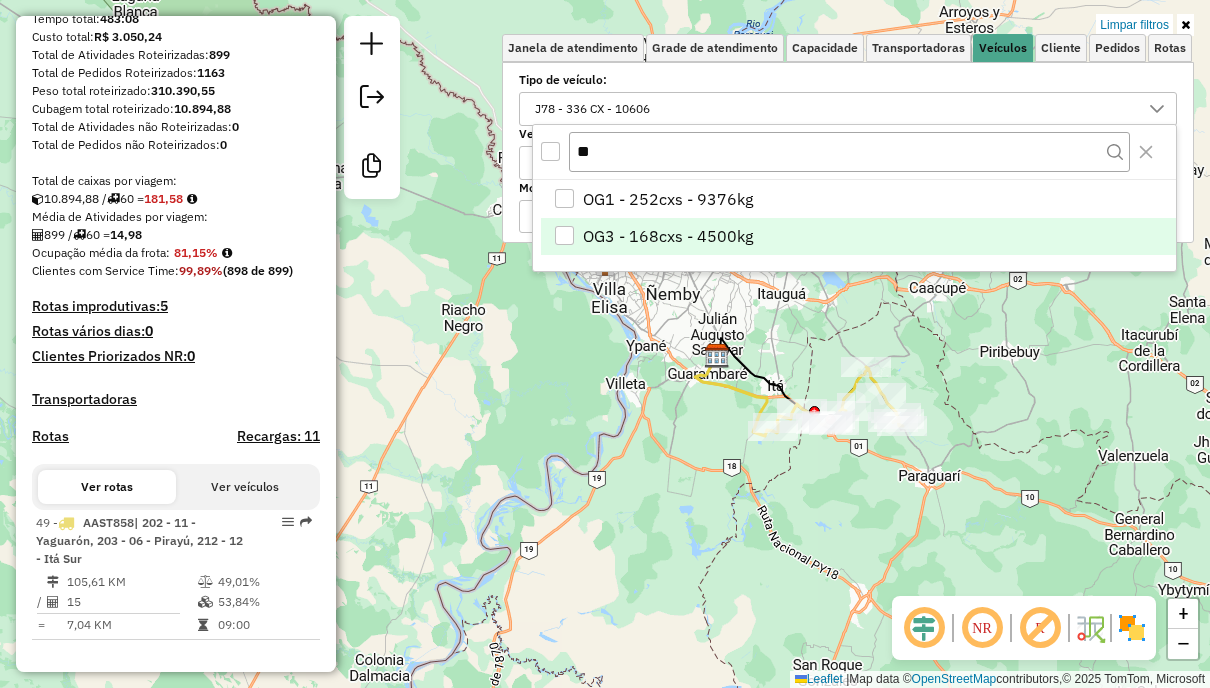 type on "**" 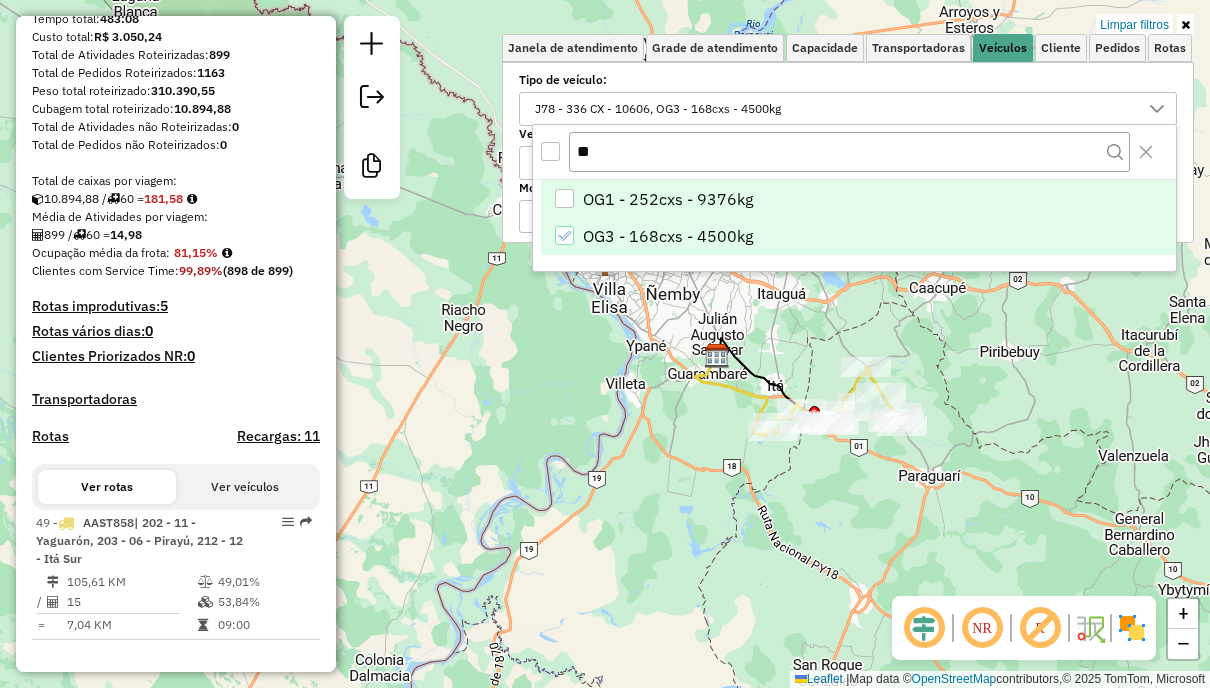 scroll, scrollTop: 524, scrollLeft: 0, axis: vertical 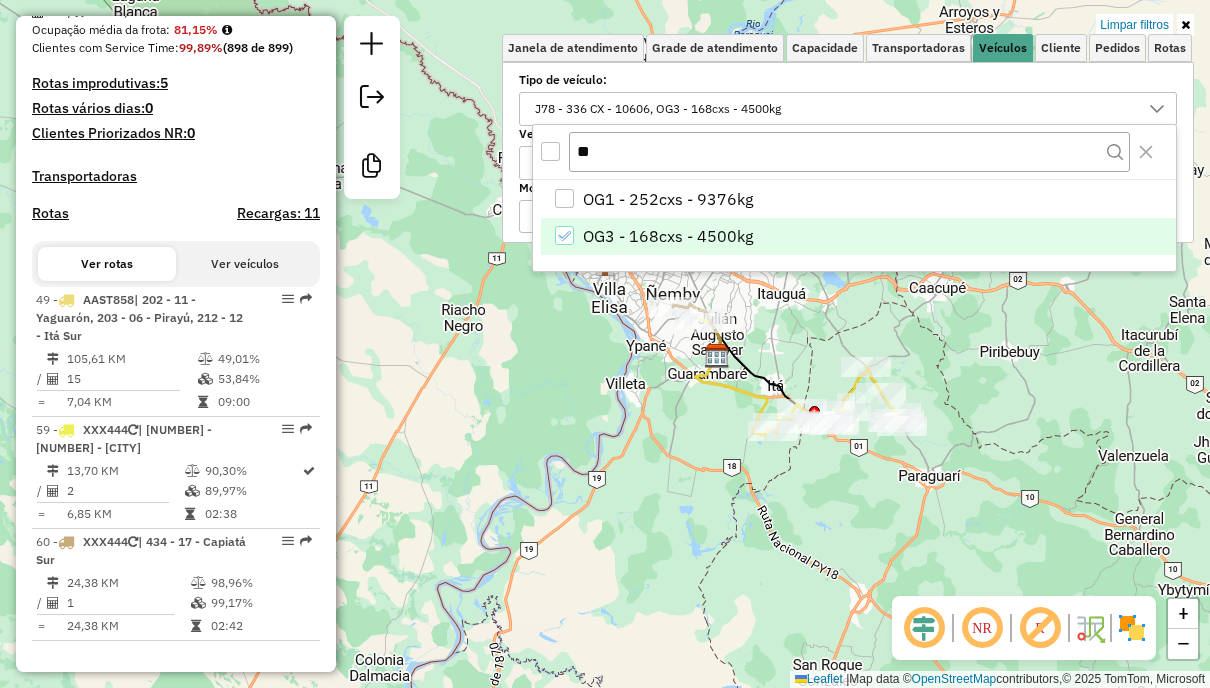 click on "OG1 - 252cxs - 9376kg" at bounding box center [668, 199] 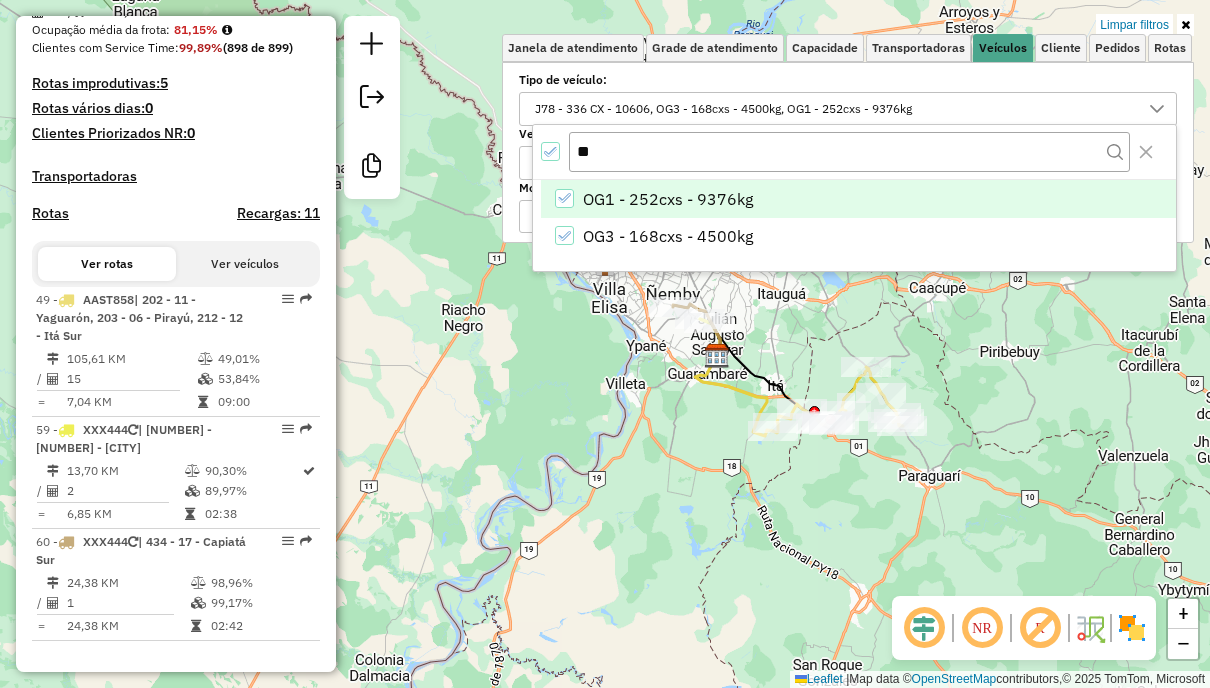 scroll, scrollTop: 618, scrollLeft: 0, axis: vertical 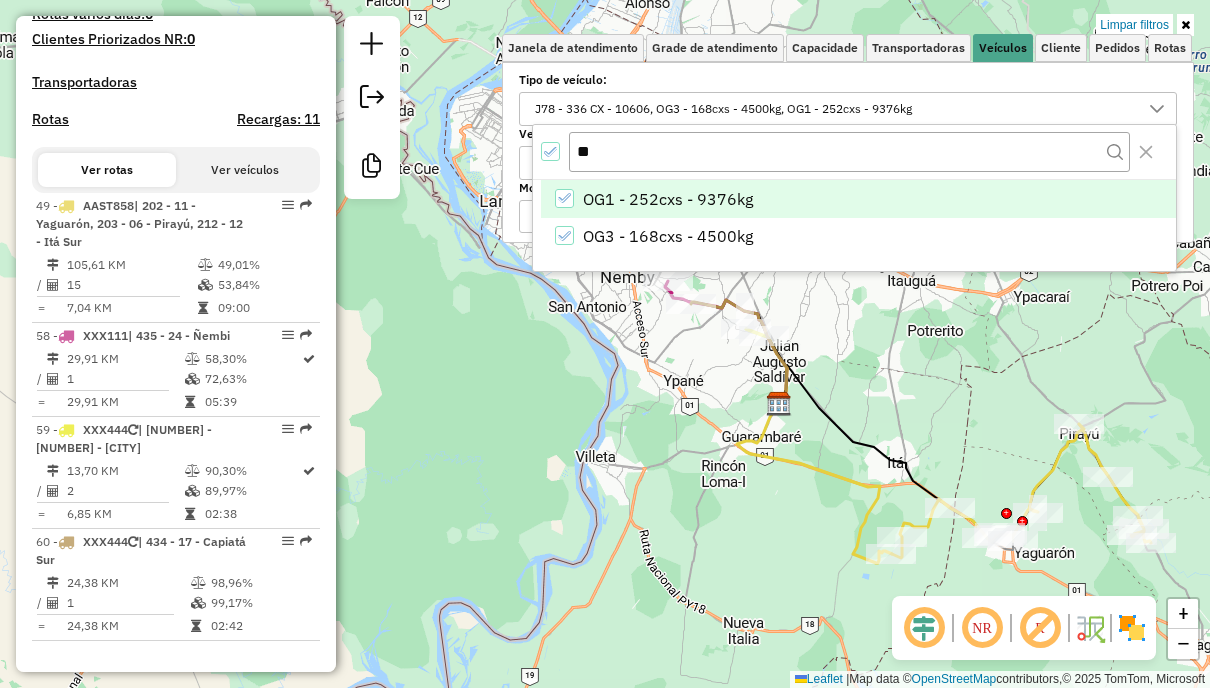 click on "Rota 59 - Placa XXX444  0000027529 - DEP.PAREDES Rota 59 - Placa XXX444  0000064652 - DEYSI YRENE GONZALEZ BARRIOS Limpar filtros Janela de atendimento Grade de atendimento Capacidade Transportadoras Veículos Cliente Pedidos  Rotas Selecione os dias de semana para filtrar as janelas de atendimento  Seg   Ter   Qua   Qui   Sex   Sáb   Dom  Informe o período da janela de atendimento: De: Até:  Filtrar exatamente a janela do cliente  Considerar janela de atendimento padrão  Selecione os dias de semana para filtrar as grades de atendimento  Seg   Ter   Qua   Qui   Sex   Sáb   Dom   Considerar clientes sem dia de atendimento cadastrado  Clientes fora do dia de atendimento selecionado Filtrar as atividades entre os valores definidos abaixo:  Peso mínimo:   Peso máximo:   Cubagem mínima:   Cubagem máxima:   De:   Até:  Filtrar as atividades entre o tempo de atendimento definido abaixo:  De:   Até:   Considerar capacidade total dos clientes não roteirizados Transportadora: Selecione um ou mais itens De:" 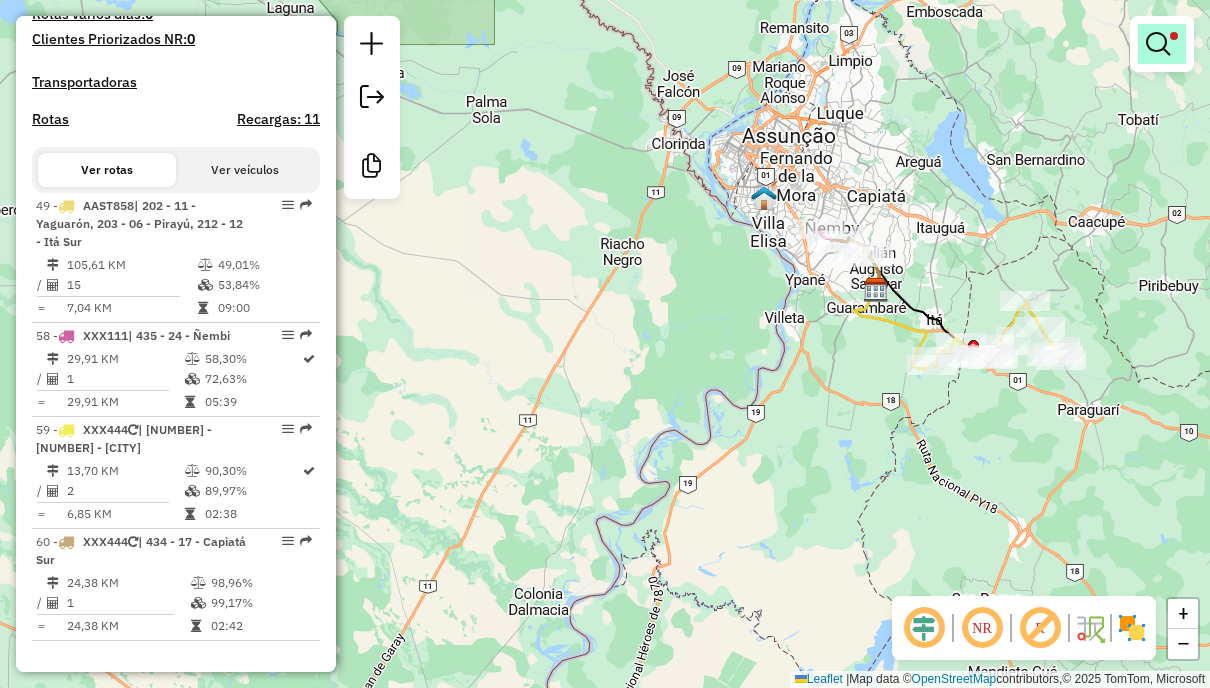 click at bounding box center (1158, 44) 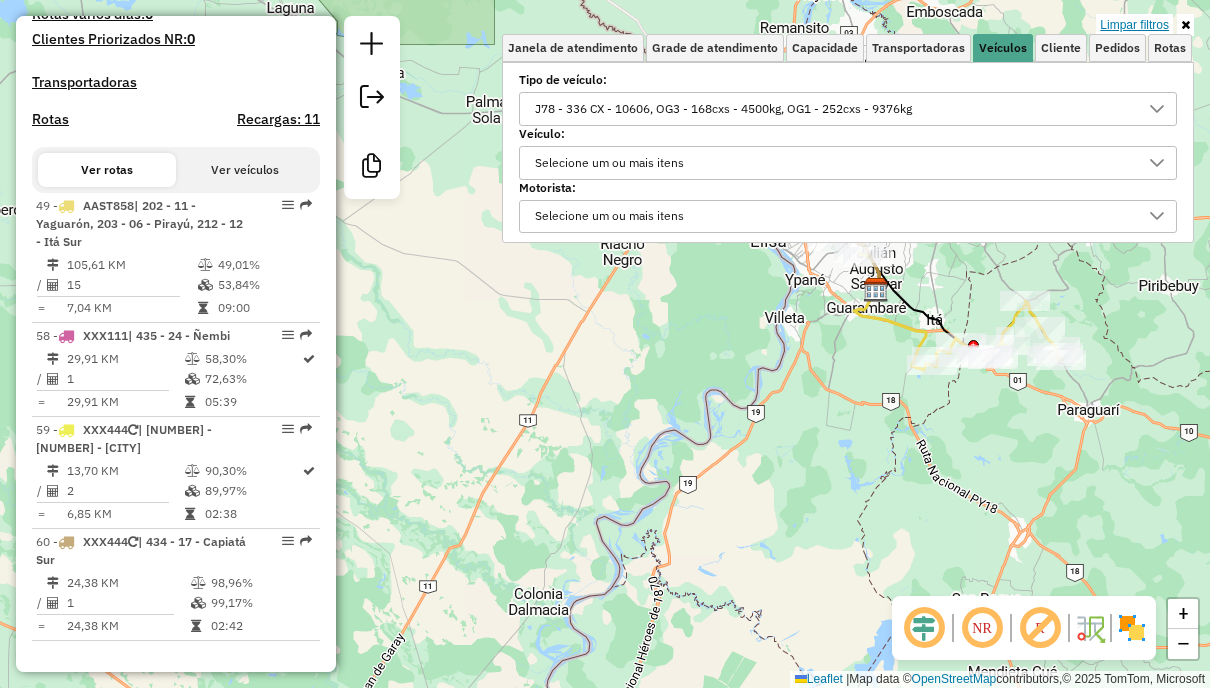 click on "Limpar filtros" at bounding box center (1134, 25) 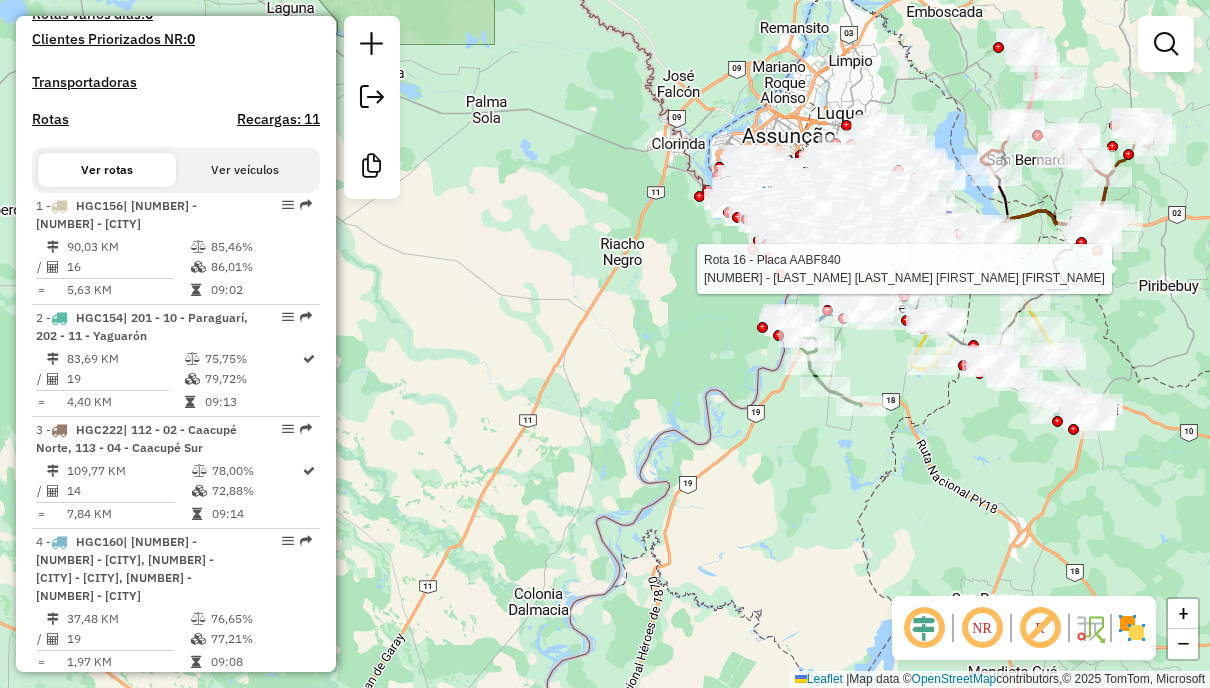 scroll, scrollTop: 3679, scrollLeft: 0, axis: vertical 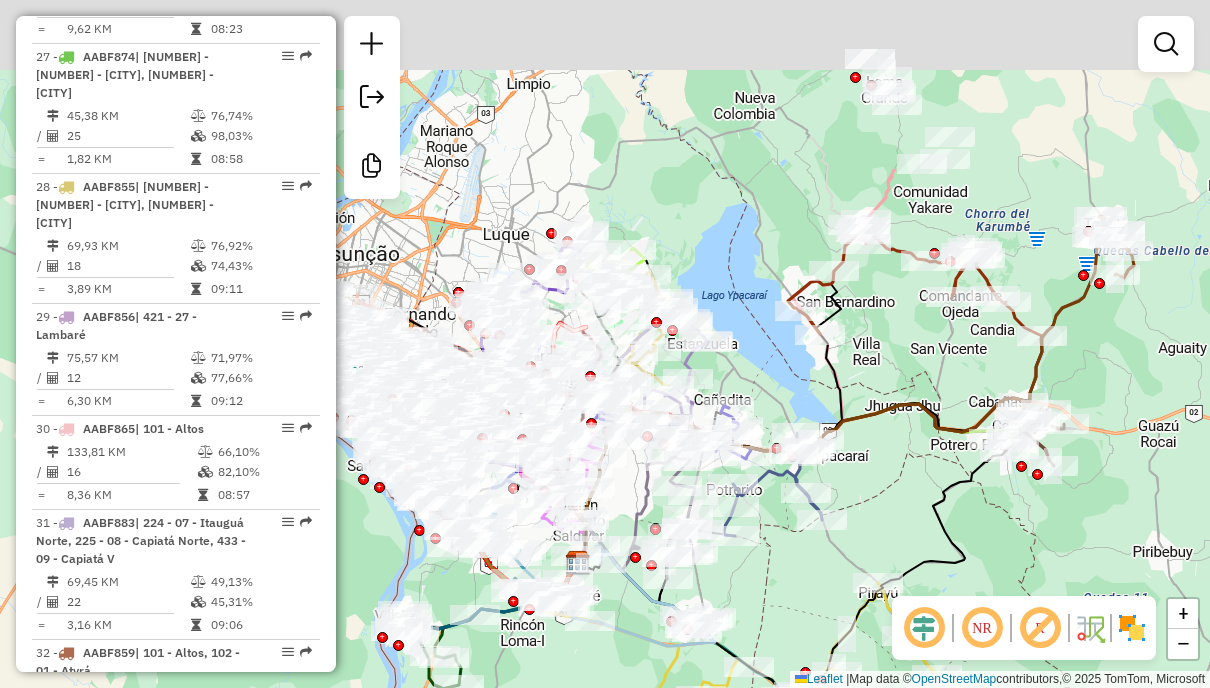 drag, startPoint x: 1076, startPoint y: 112, endPoint x: 884, endPoint y: 384, distance: 332.93845 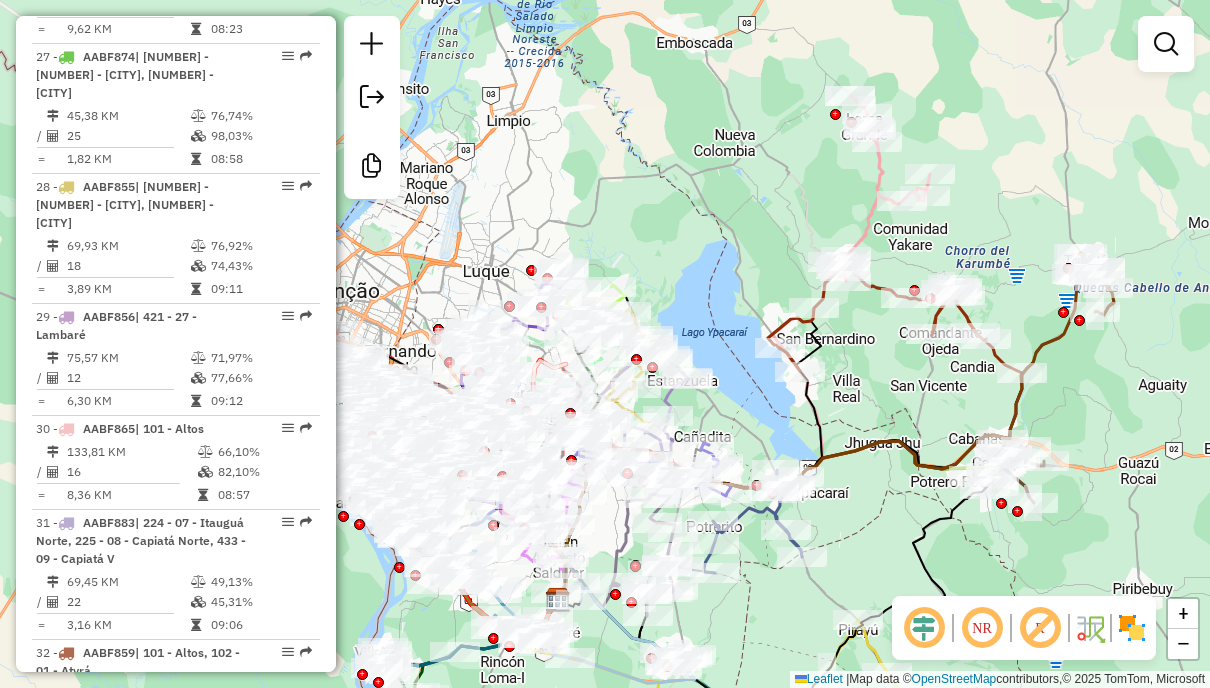 click 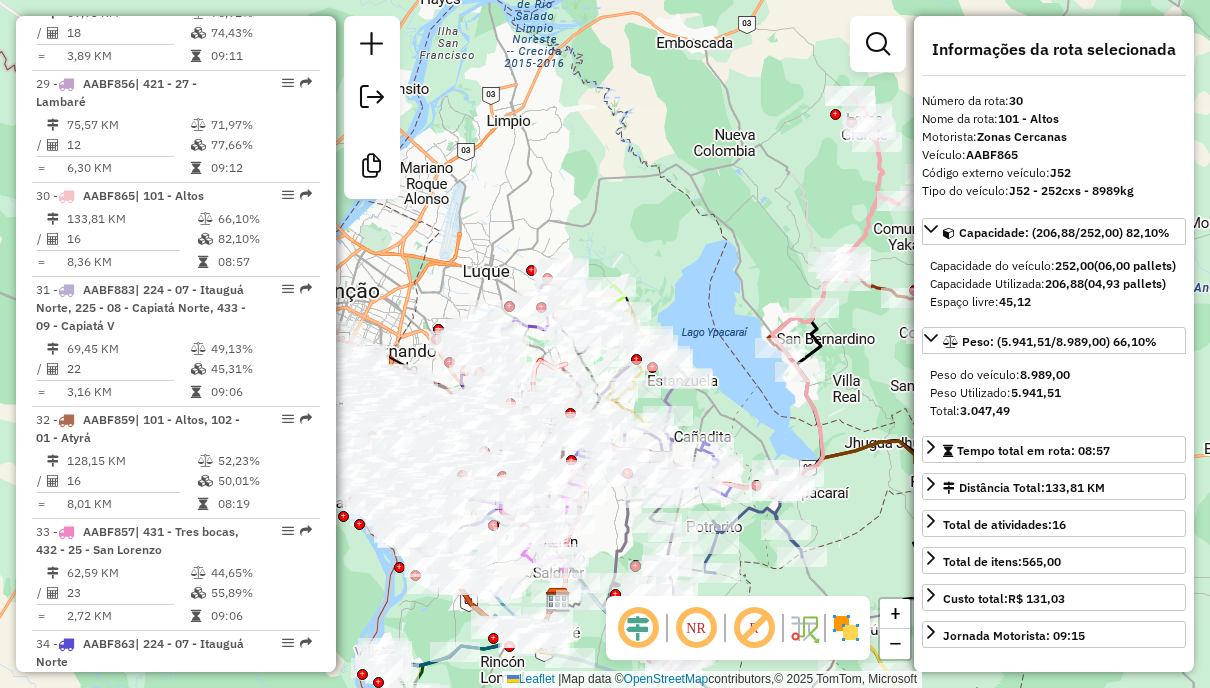 scroll, scrollTop: 4014, scrollLeft: 0, axis: vertical 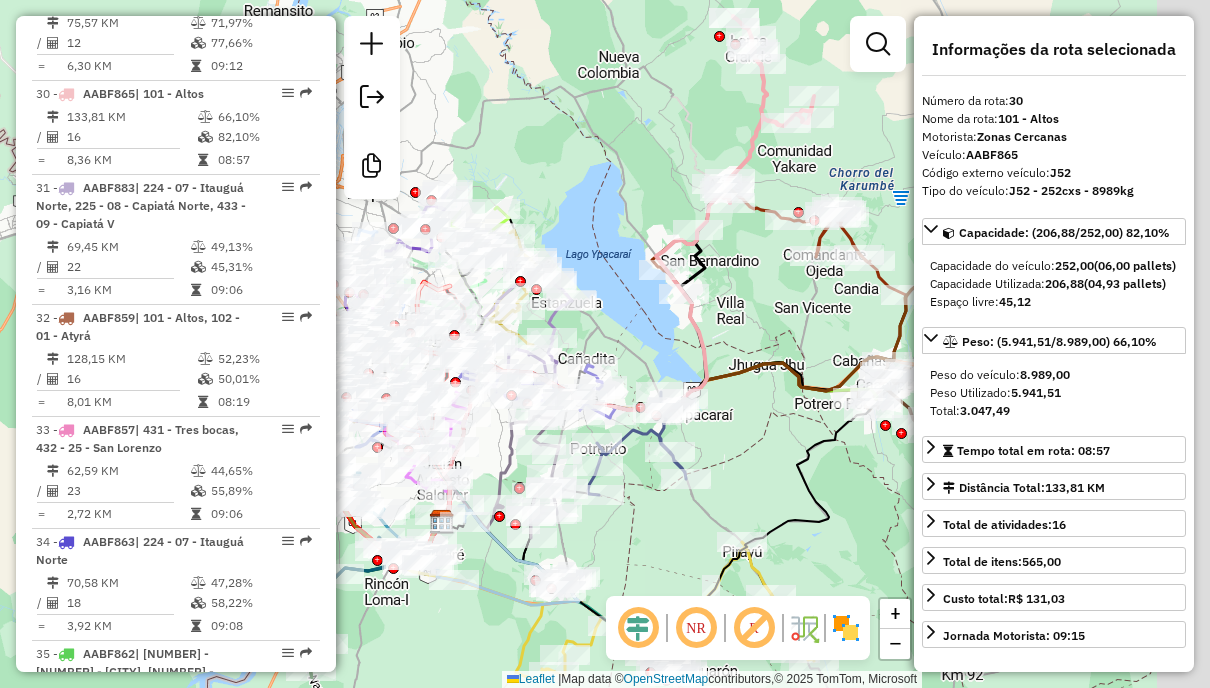 drag, startPoint x: 795, startPoint y: 222, endPoint x: 671, endPoint y: 124, distance: 158.05063 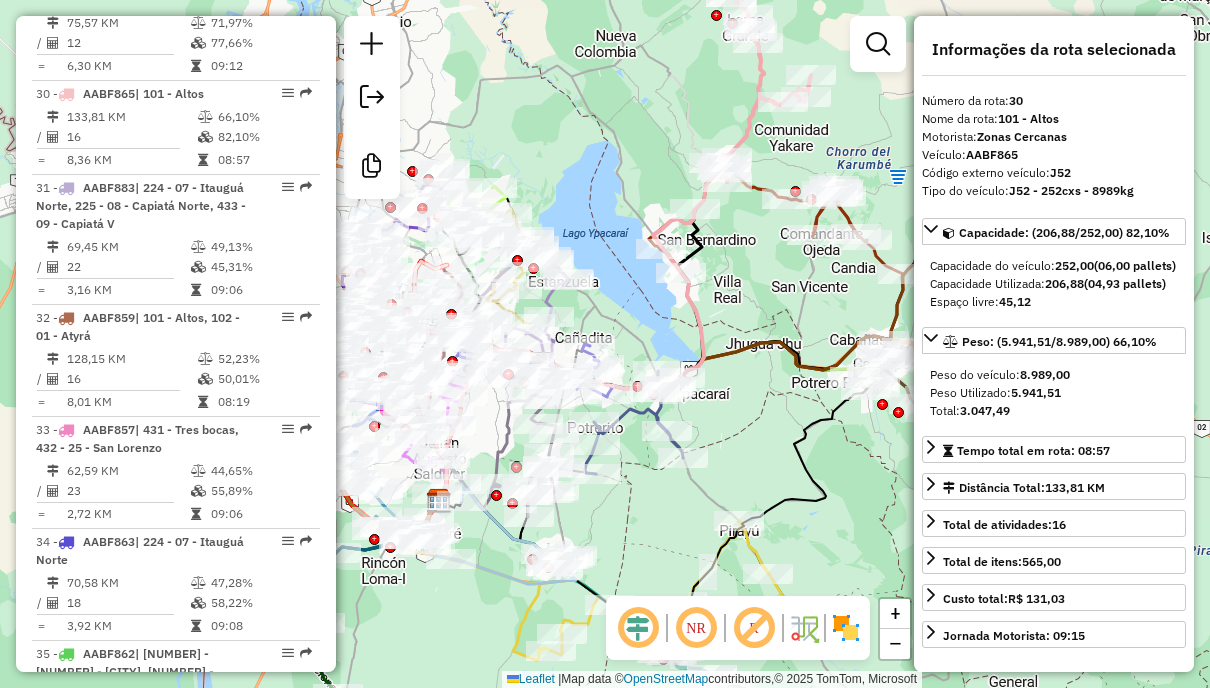 click 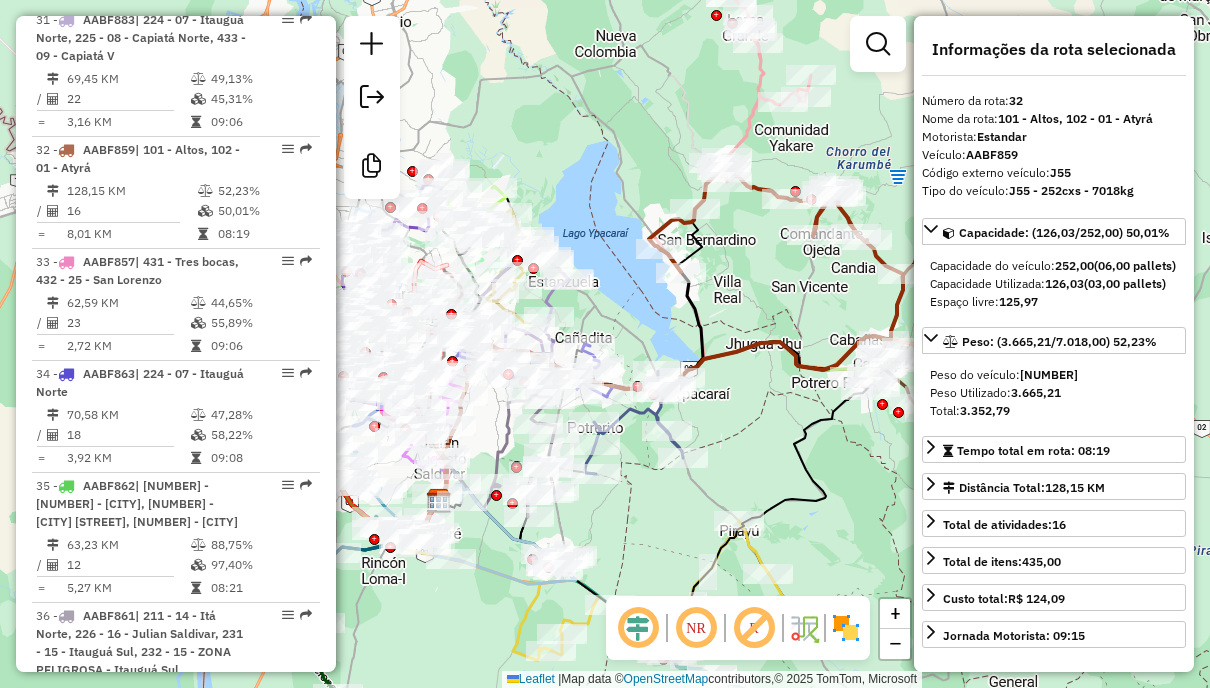 scroll, scrollTop: 4237, scrollLeft: 0, axis: vertical 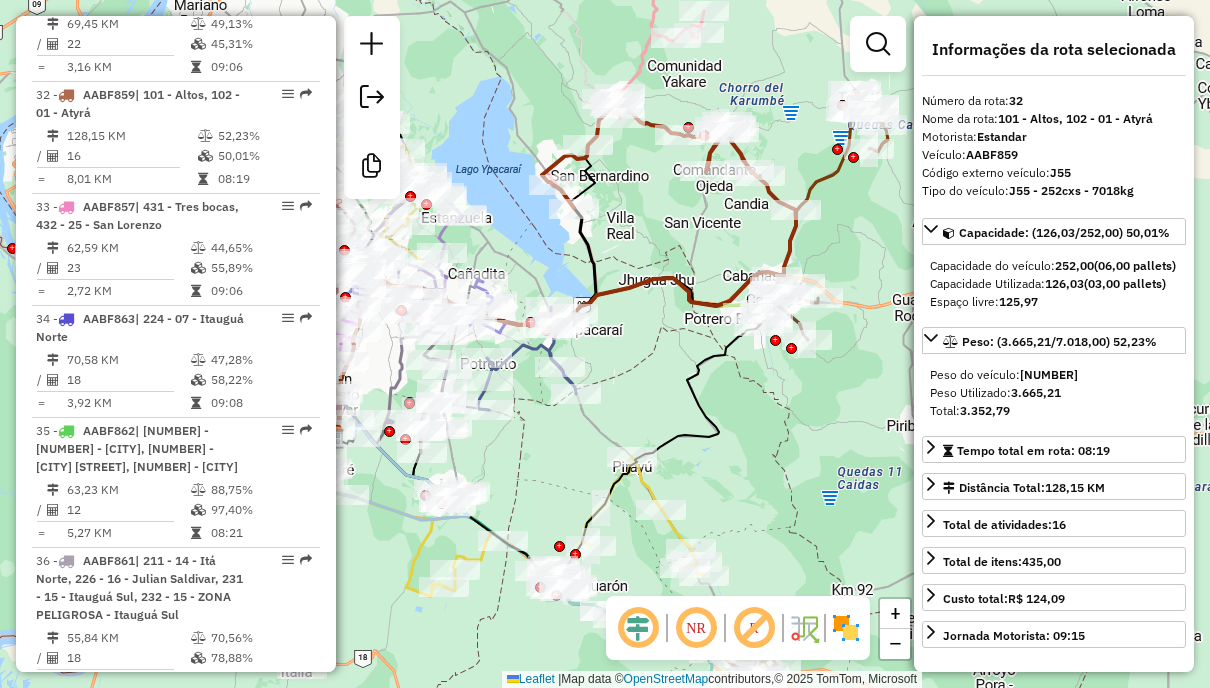 drag, startPoint x: 771, startPoint y: 240, endPoint x: 660, endPoint y: 133, distance: 154.17523 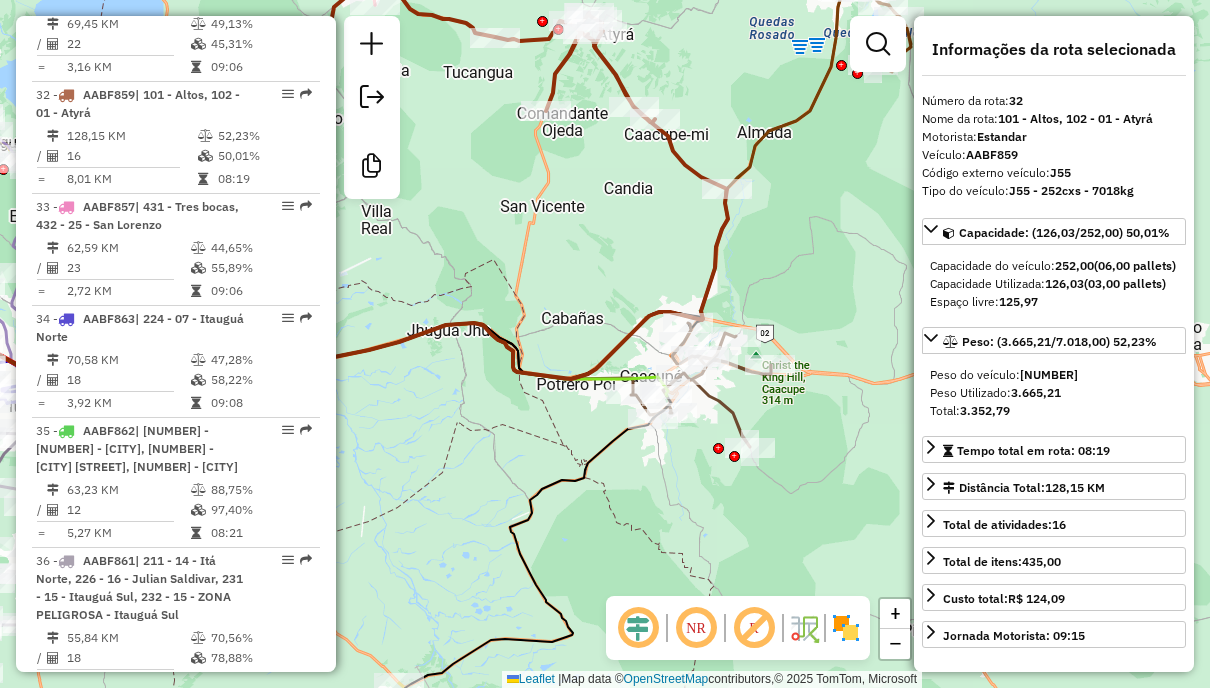 click 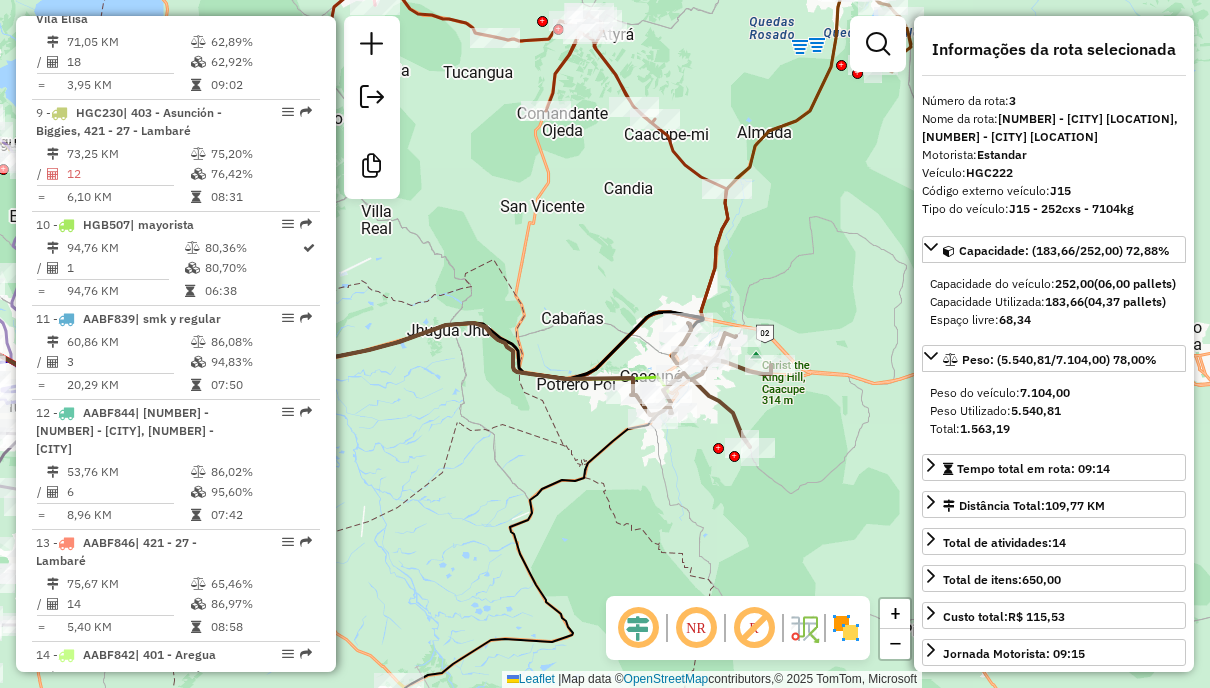 scroll, scrollTop: 1017, scrollLeft: 0, axis: vertical 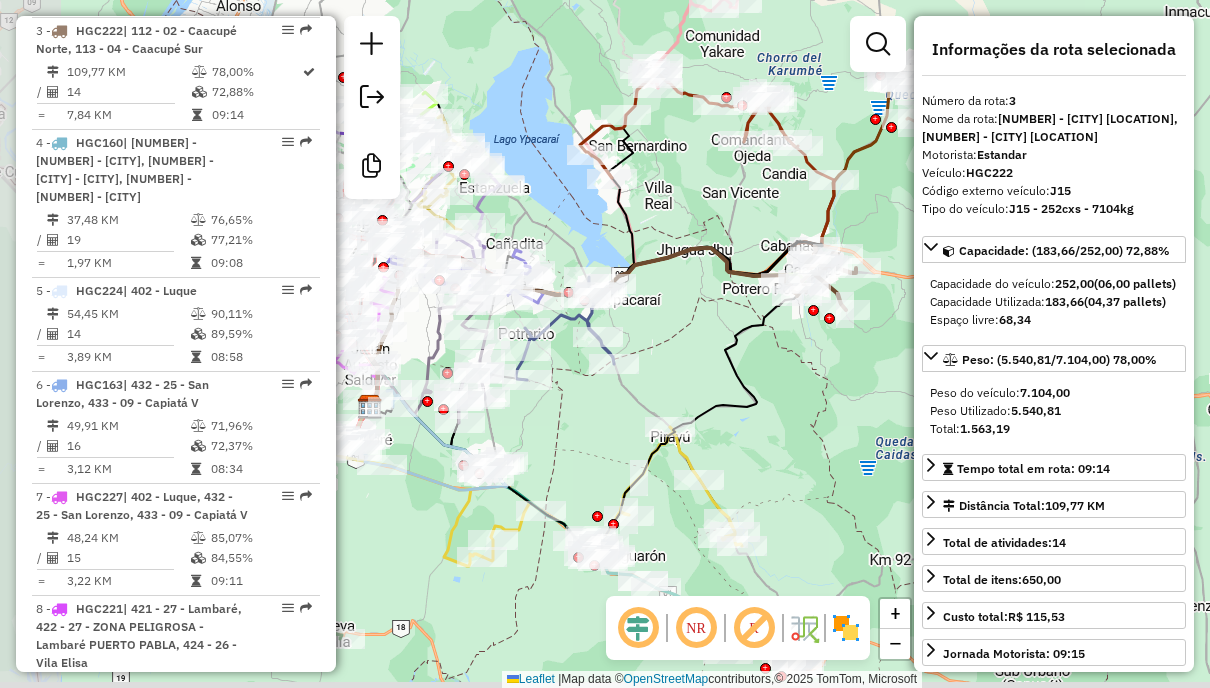 drag, startPoint x: 572, startPoint y: 440, endPoint x: 631, endPoint y: 178, distance: 268.56097 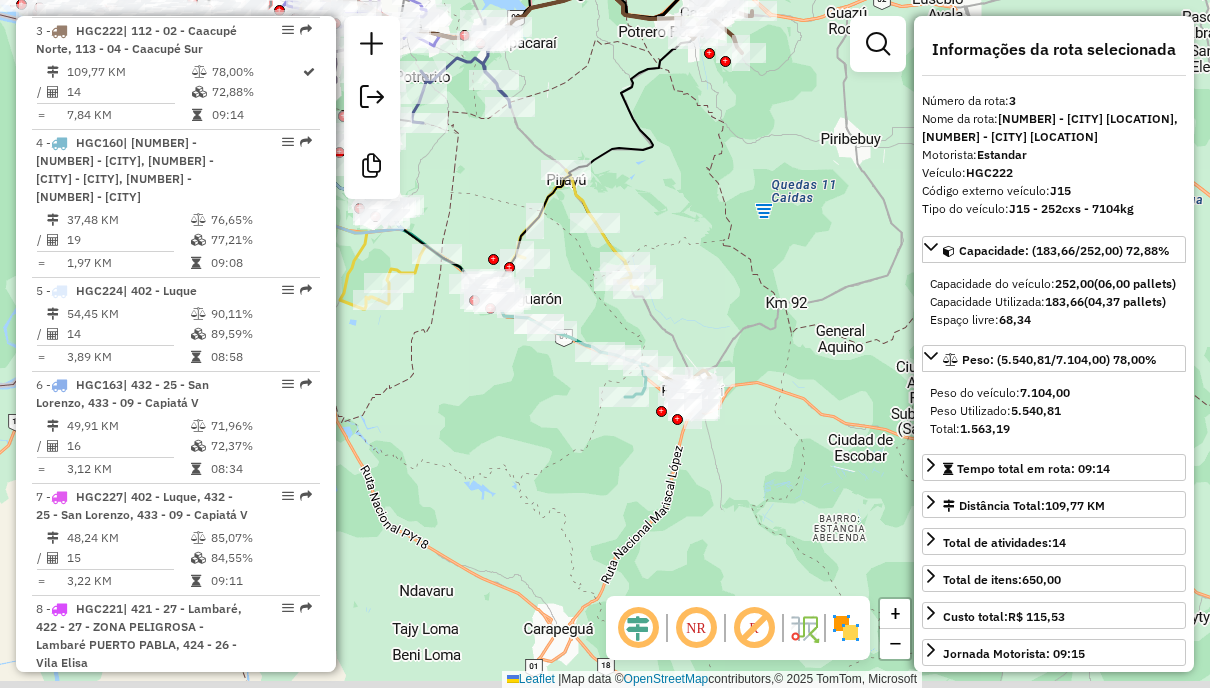 drag, startPoint x: 812, startPoint y: 388, endPoint x: 693, endPoint y: 239, distance: 190.68823 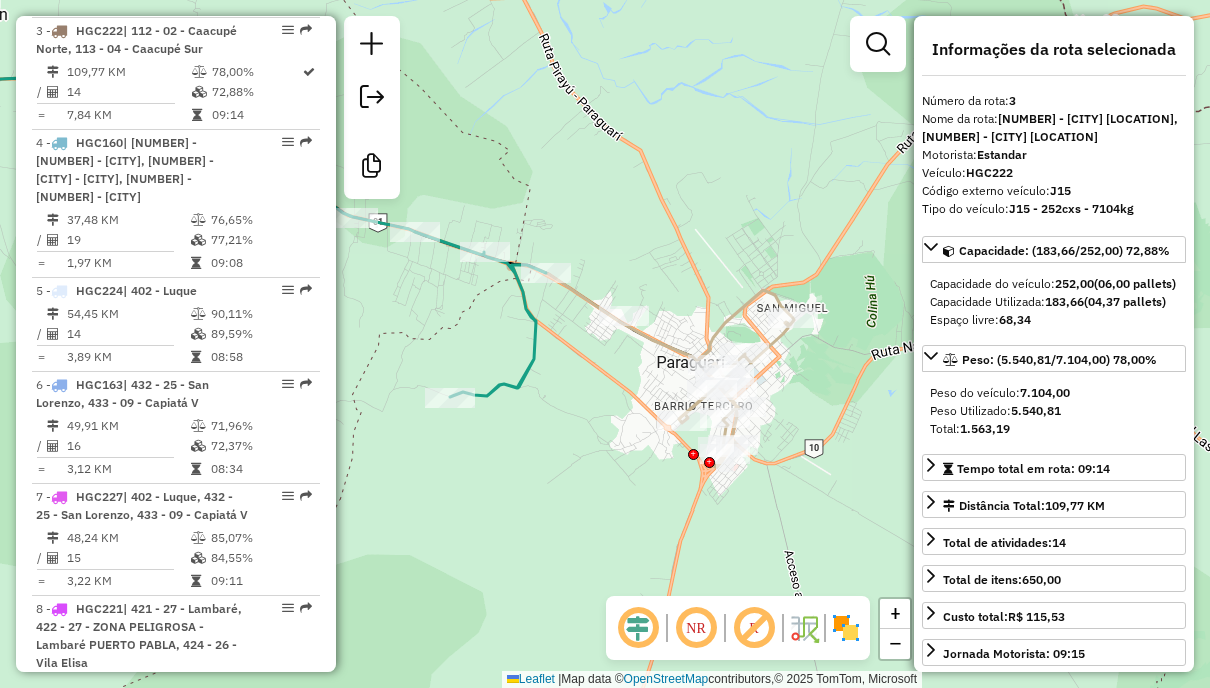 click 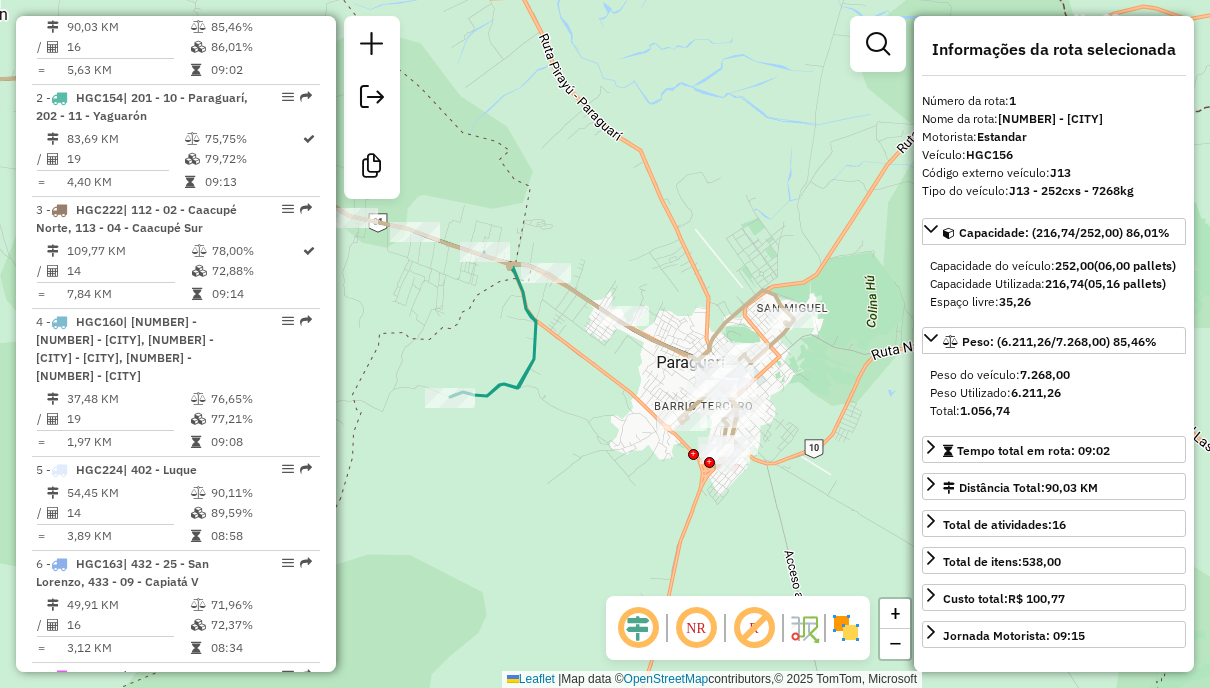 scroll, scrollTop: 794, scrollLeft: 0, axis: vertical 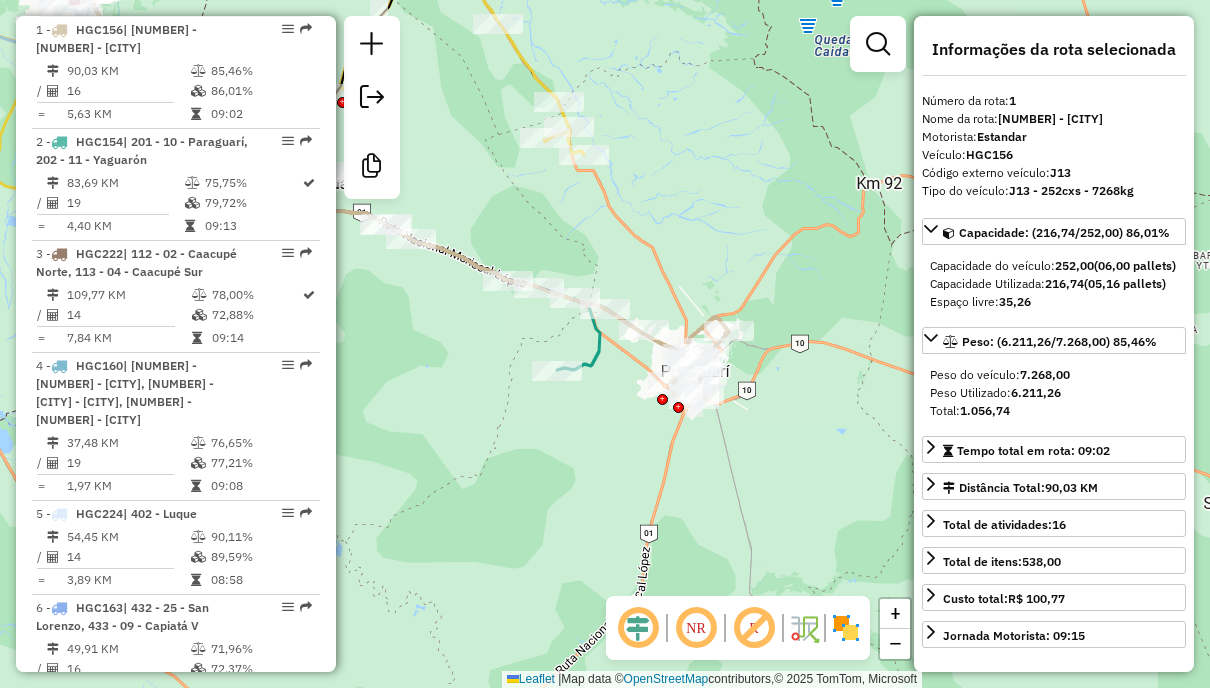 click 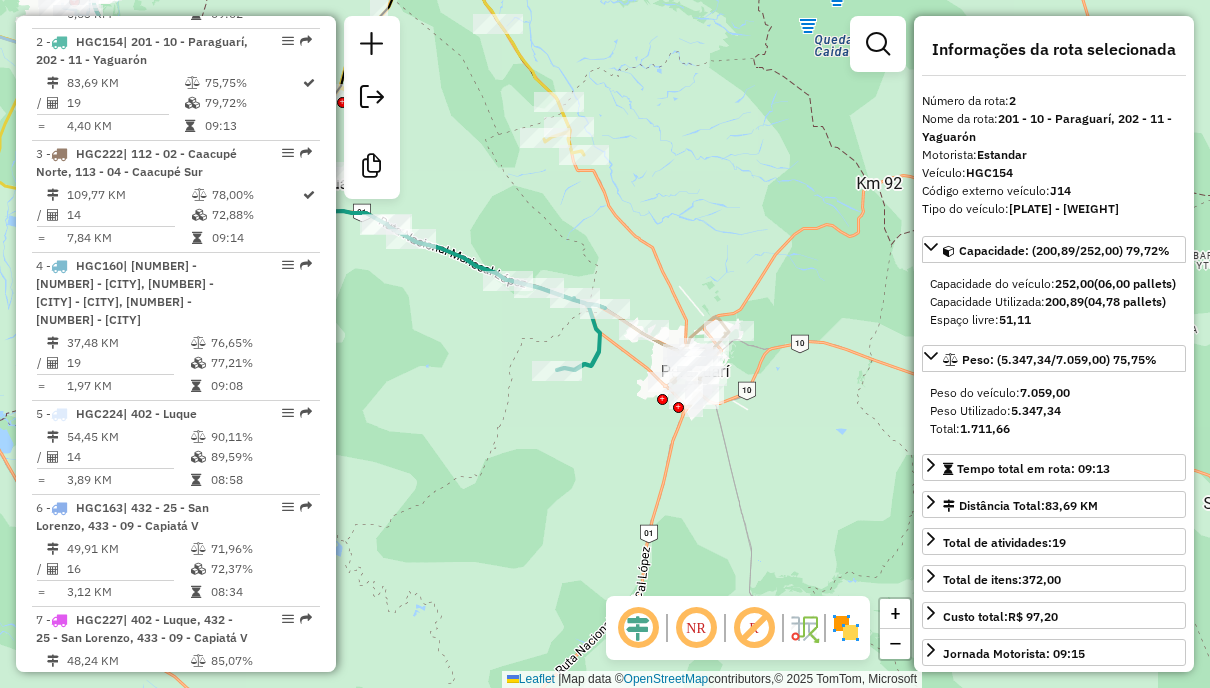 scroll, scrollTop: 905, scrollLeft: 0, axis: vertical 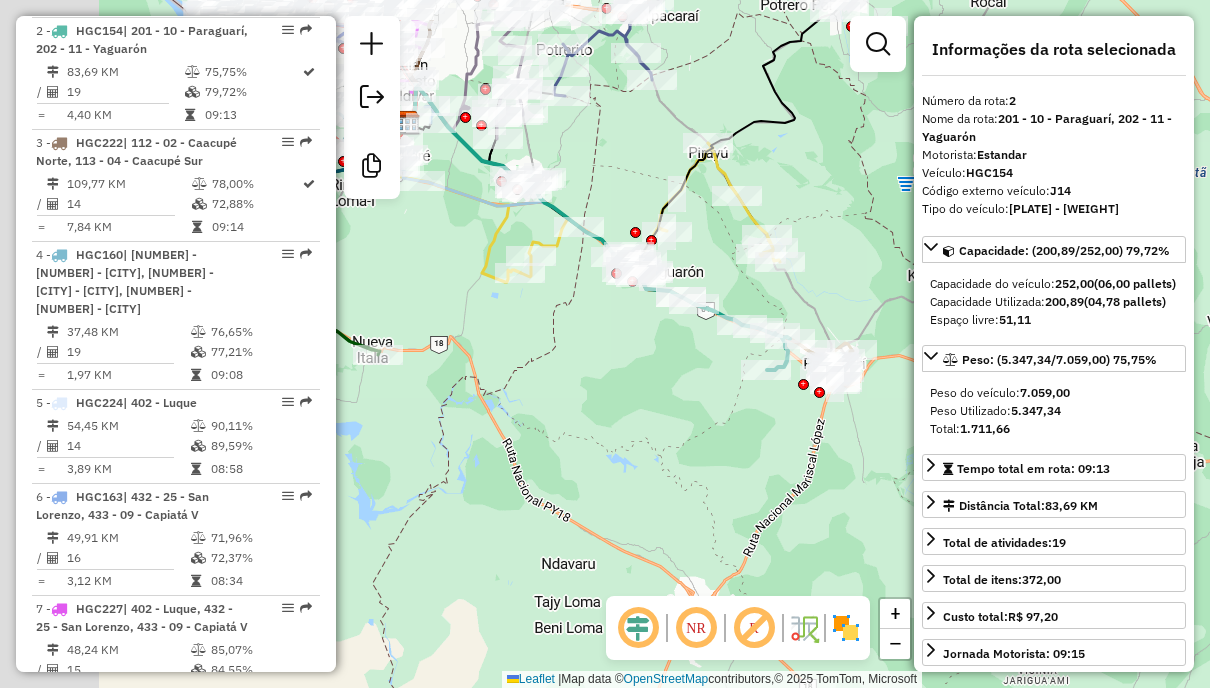 drag, startPoint x: 634, startPoint y: 112, endPoint x: 833, endPoint y: 214, distance: 223.61798 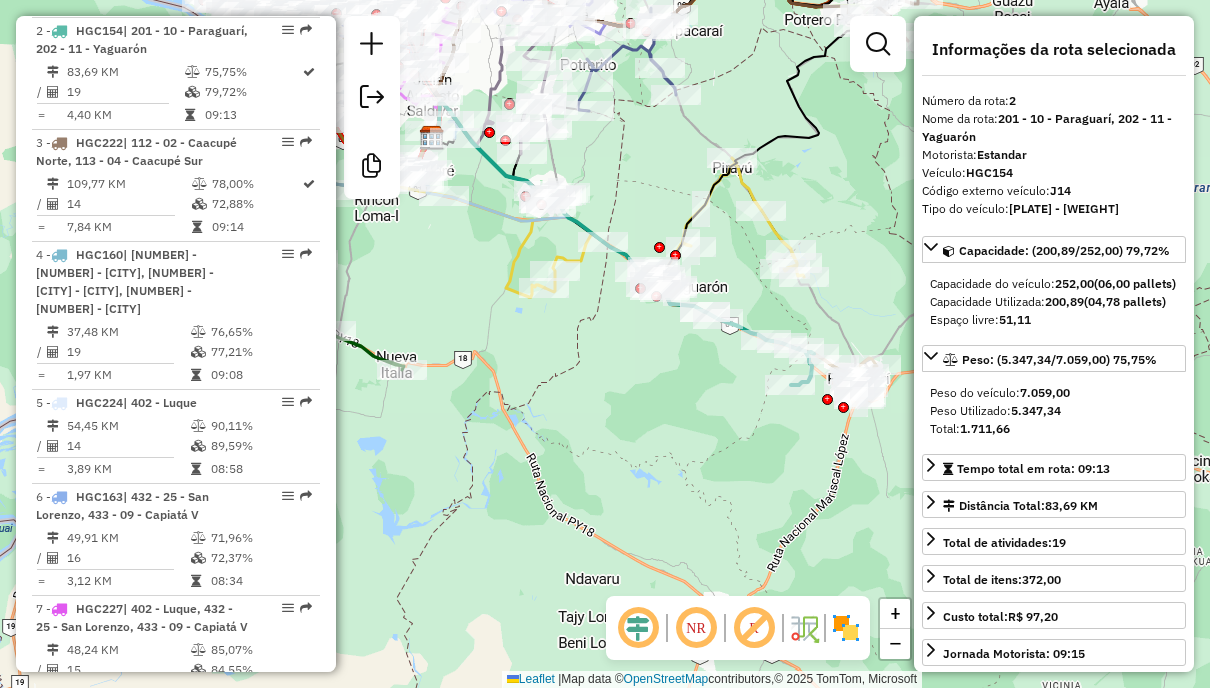 click 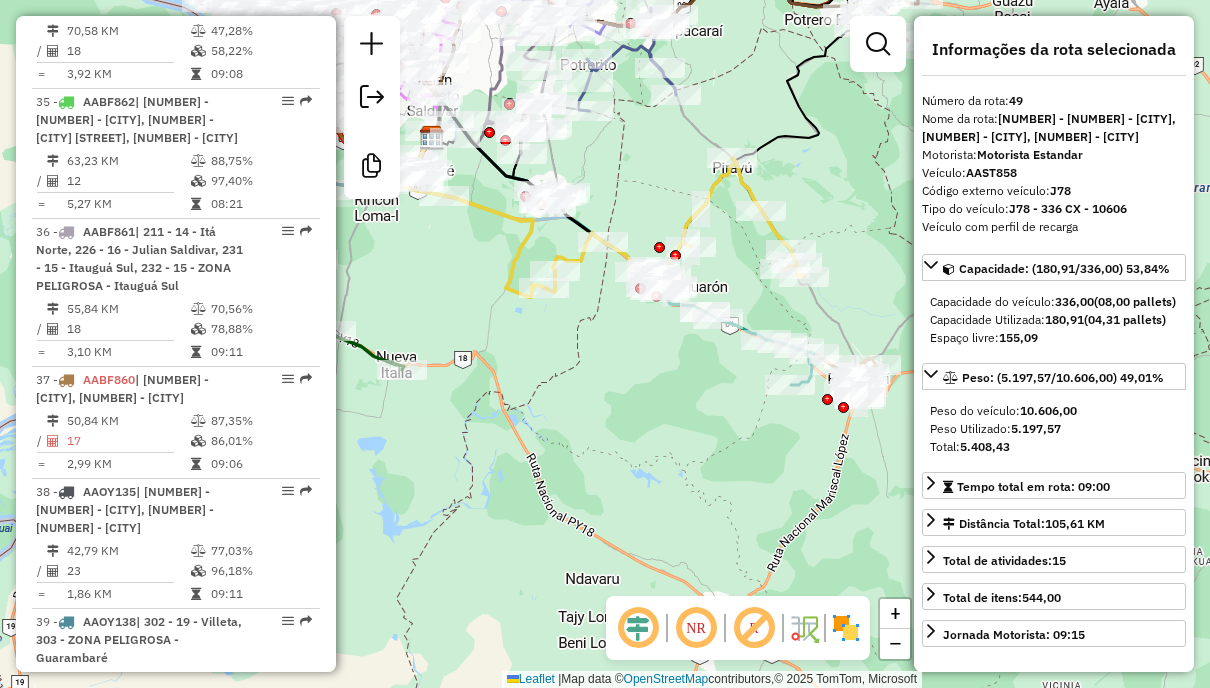 scroll, scrollTop: 6136, scrollLeft: 0, axis: vertical 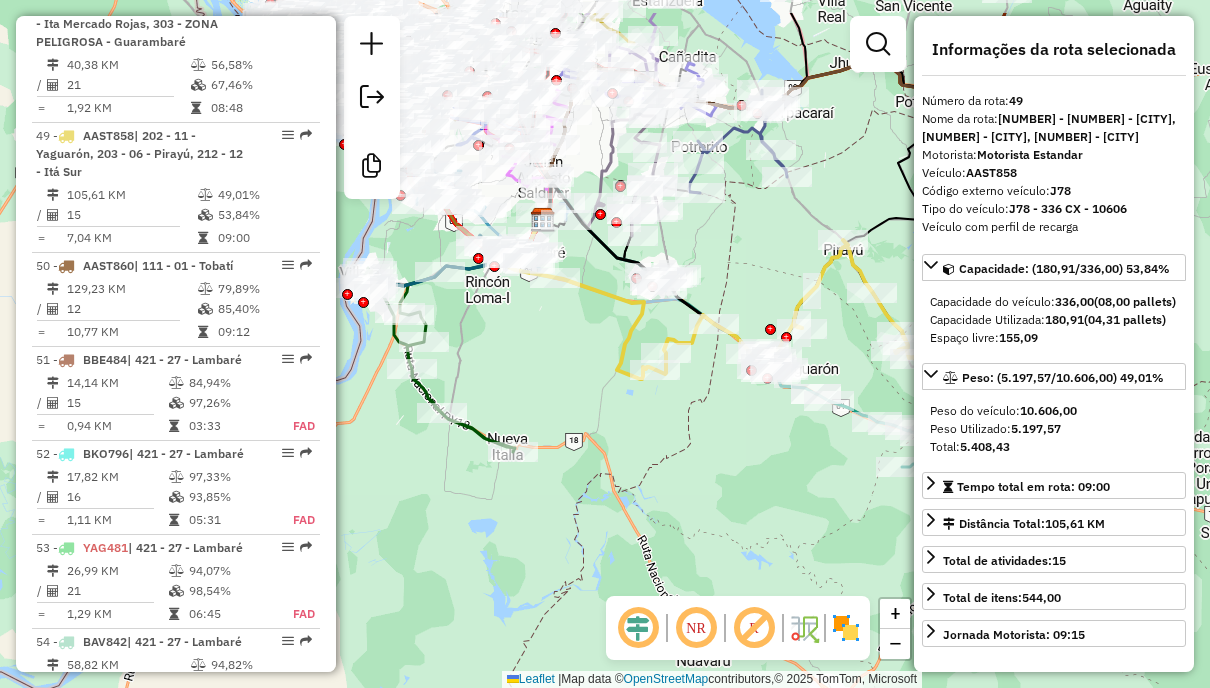 drag, startPoint x: 647, startPoint y: 190, endPoint x: 758, endPoint y: 272, distance: 138.00362 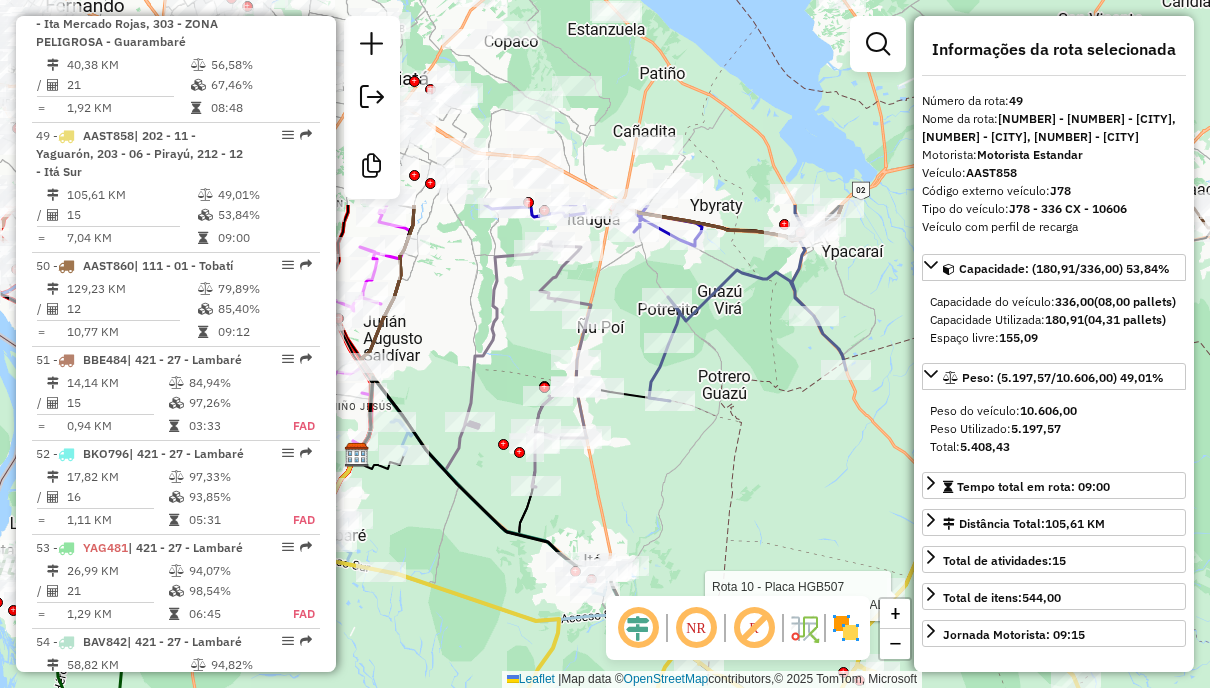 drag, startPoint x: 788, startPoint y: 251, endPoint x: 705, endPoint y: 472, distance: 236.07202 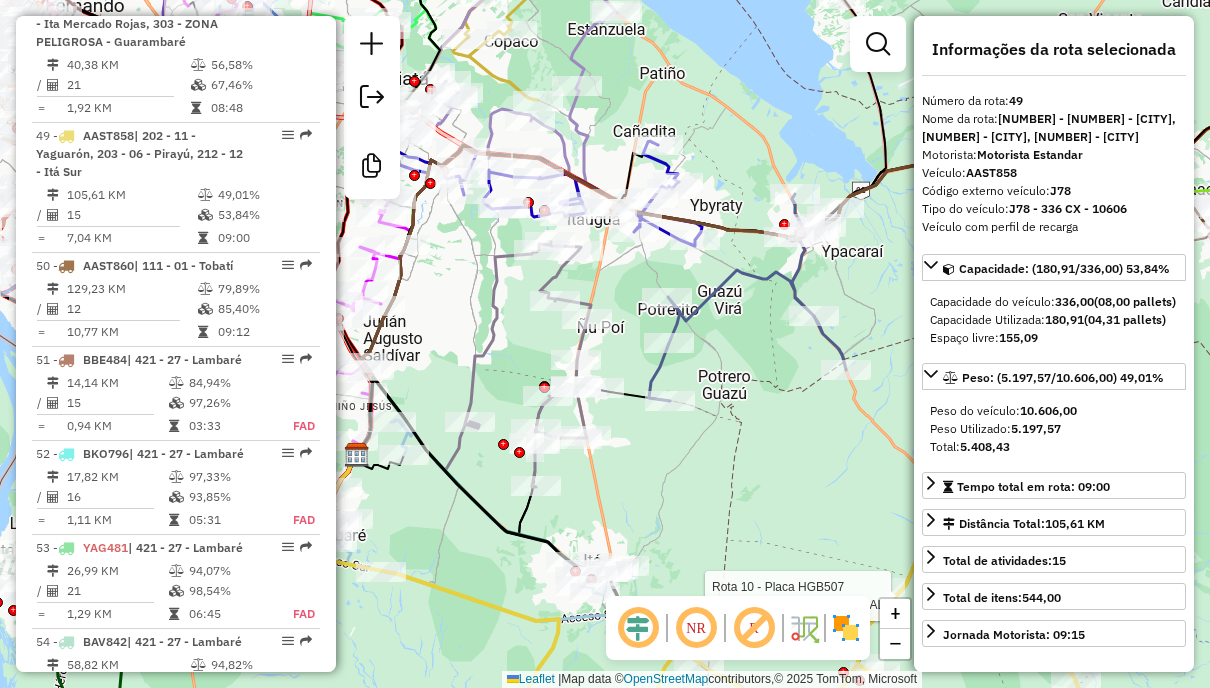 click 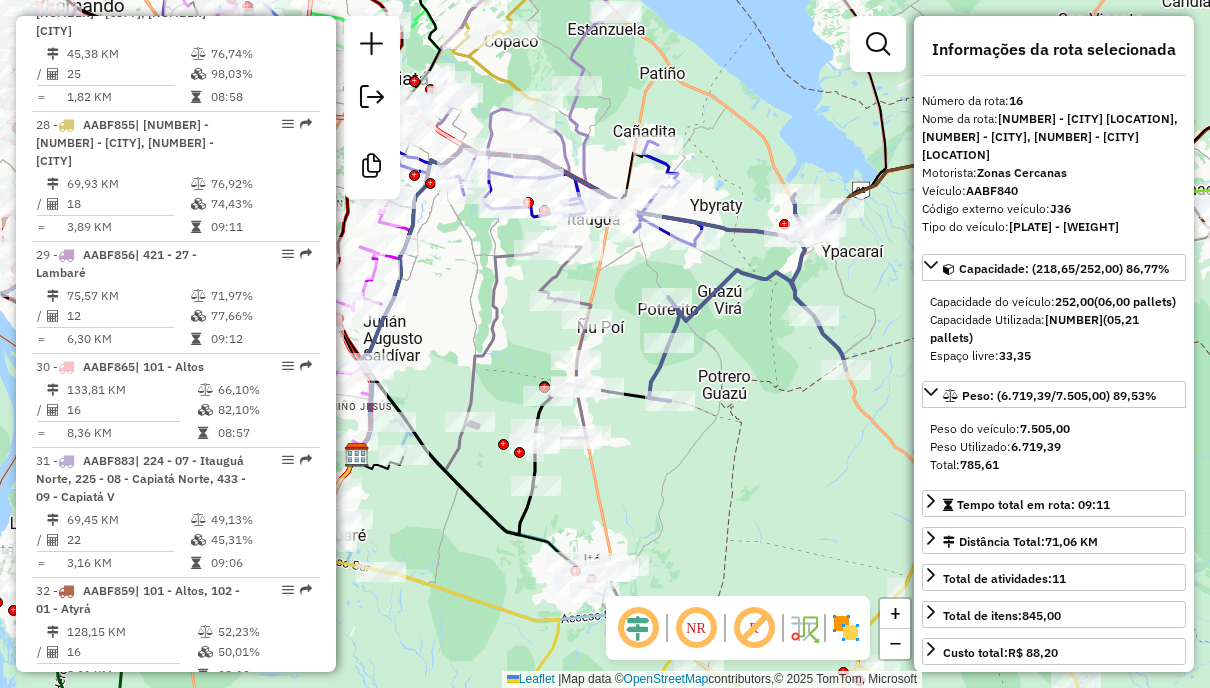 scroll, scrollTop: 2451, scrollLeft: 0, axis: vertical 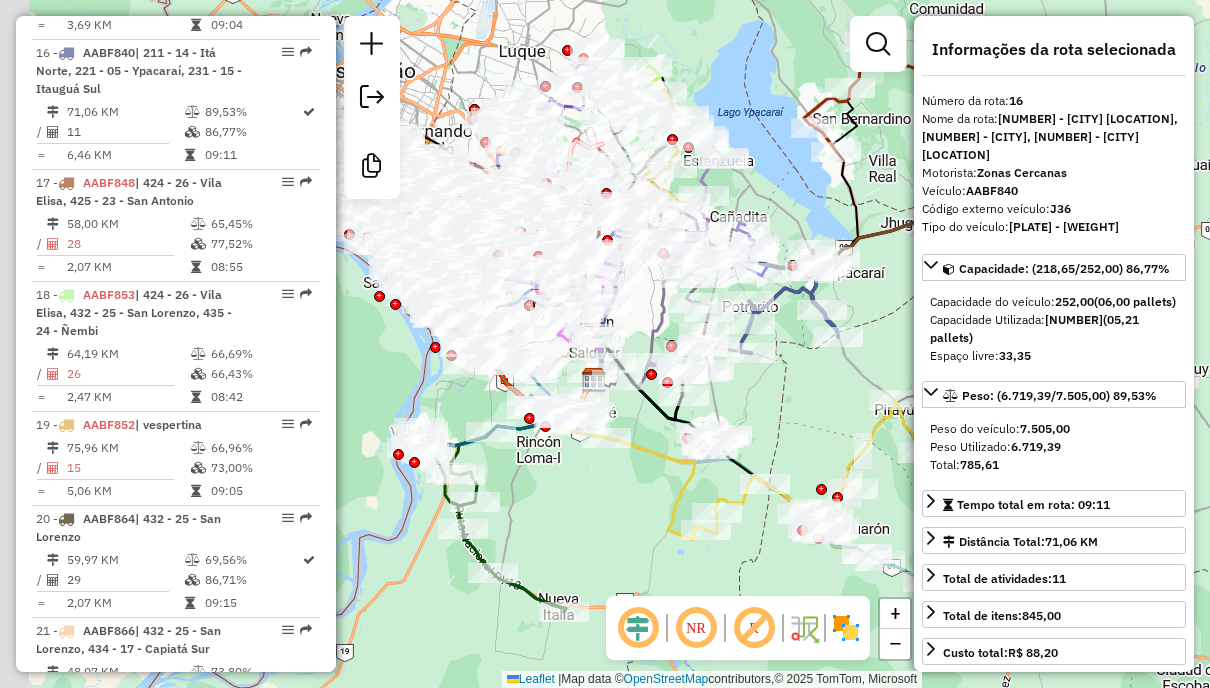 drag, startPoint x: 721, startPoint y: 88, endPoint x: 750, endPoint y: 228, distance: 142.97203 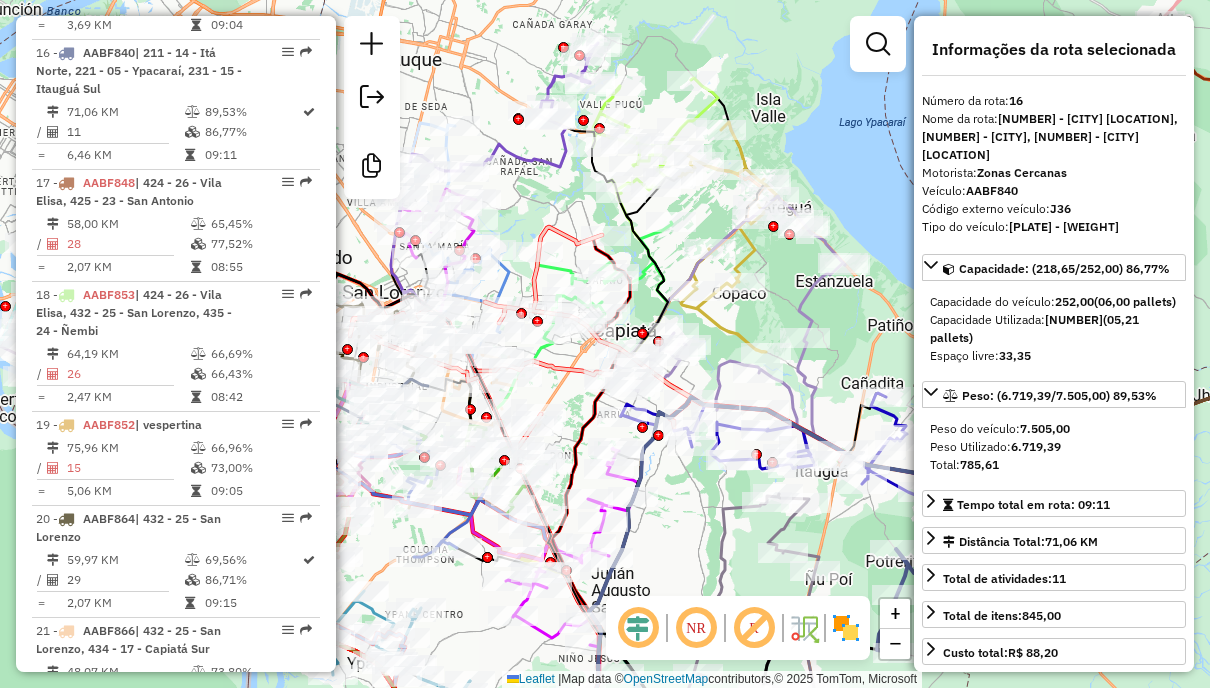 click 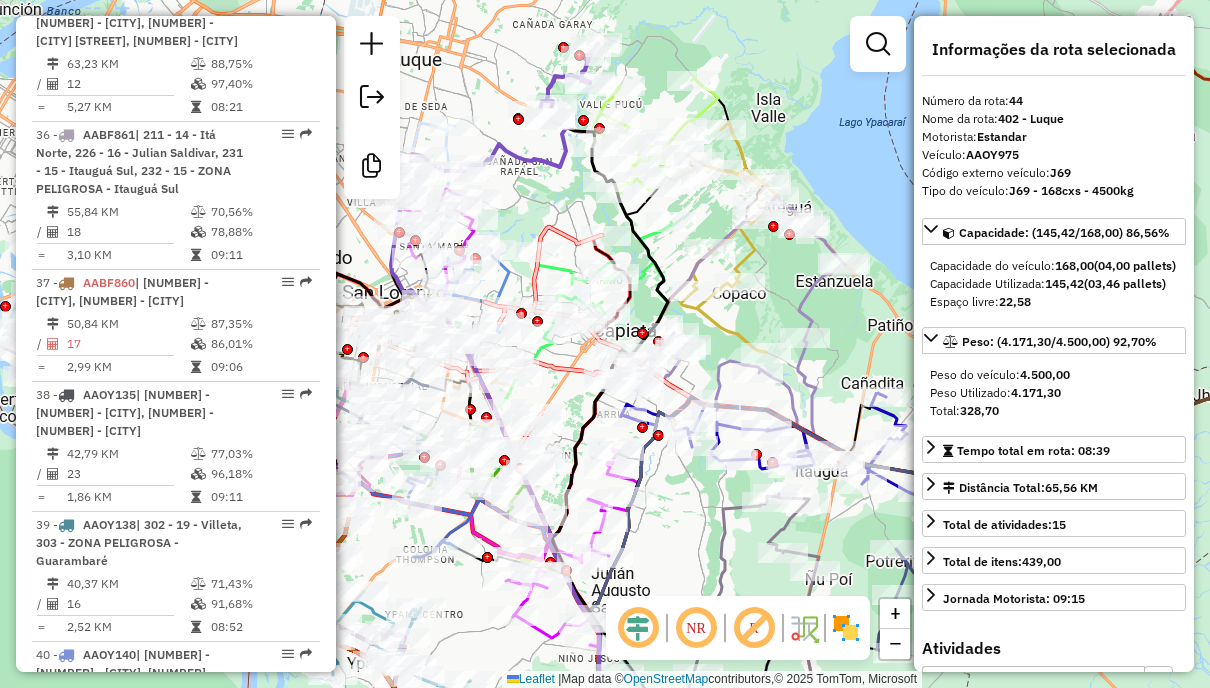 scroll, scrollTop: 5613, scrollLeft: 0, axis: vertical 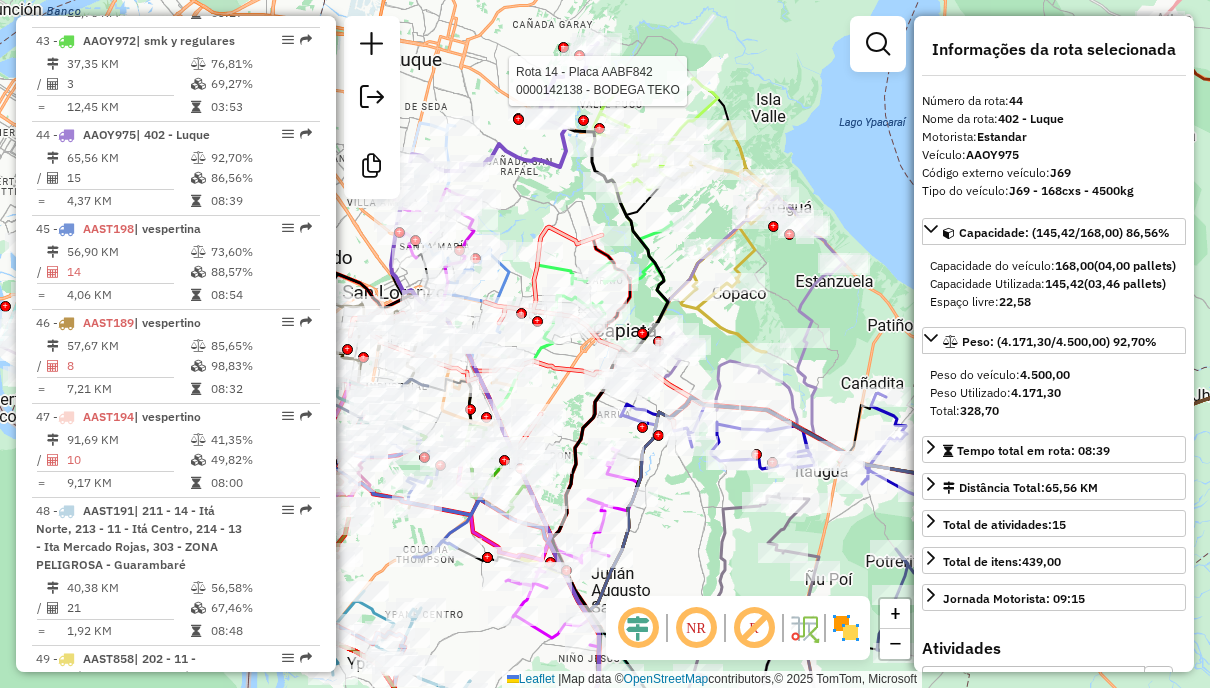click 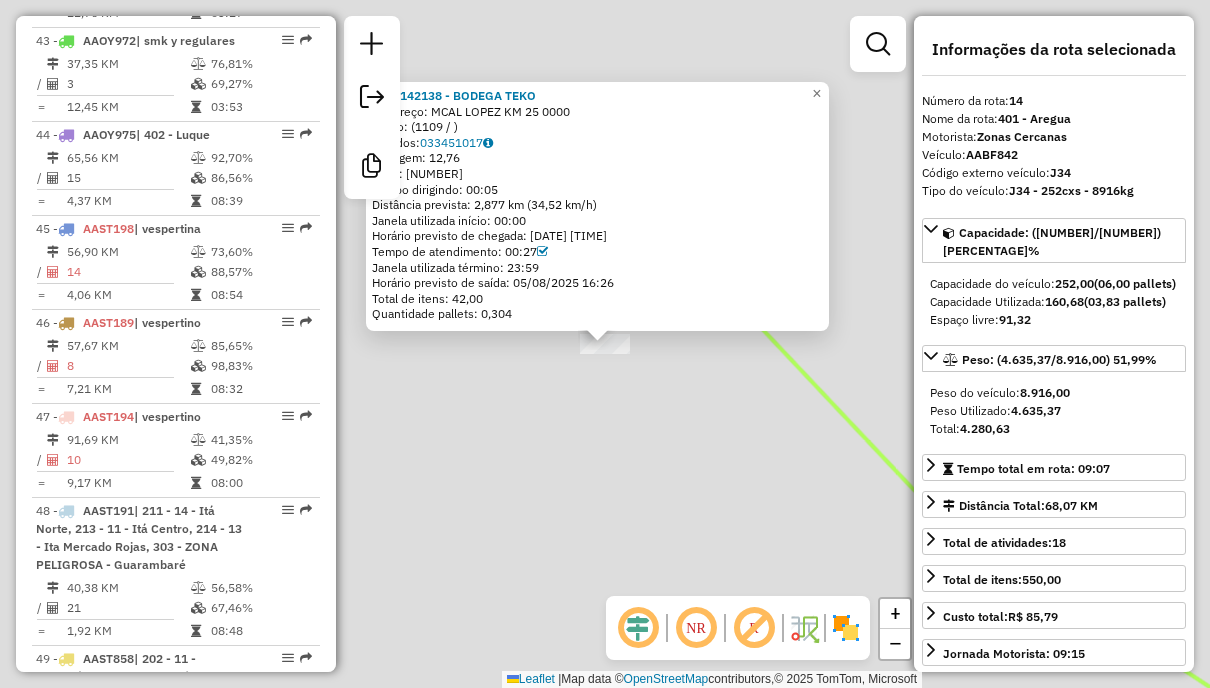 scroll, scrollTop: 2263, scrollLeft: 0, axis: vertical 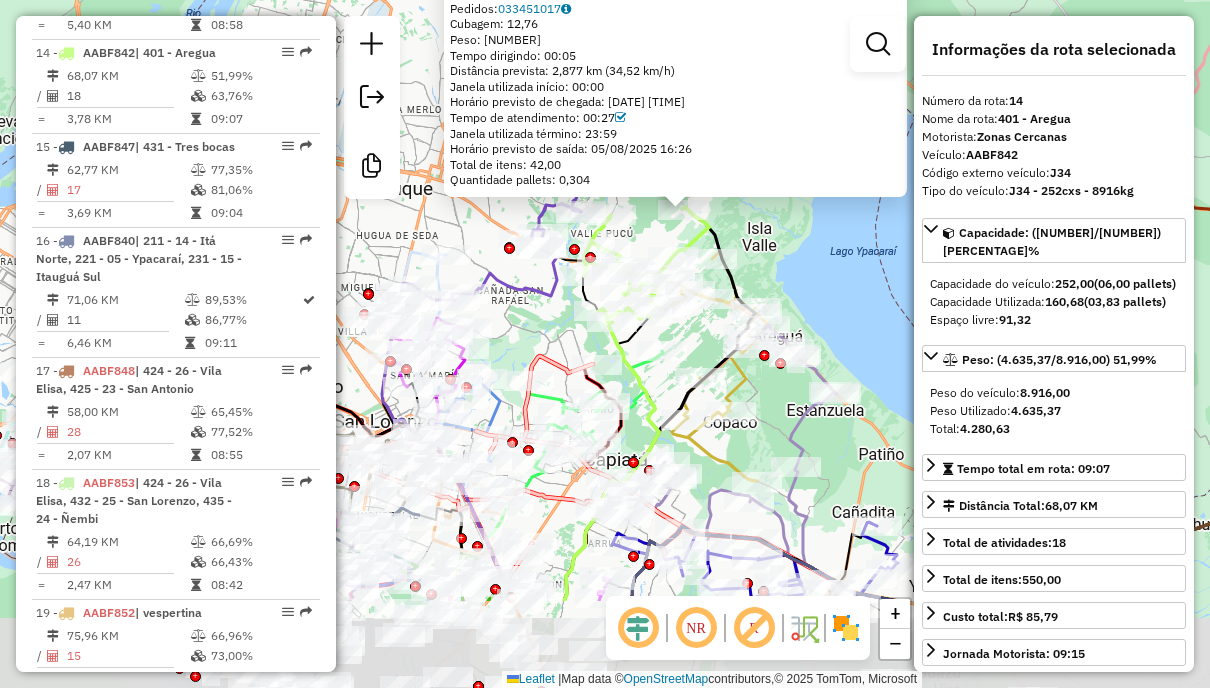 drag, startPoint x: 818, startPoint y: 396, endPoint x: 732, endPoint y: 237, distance: 180.7678 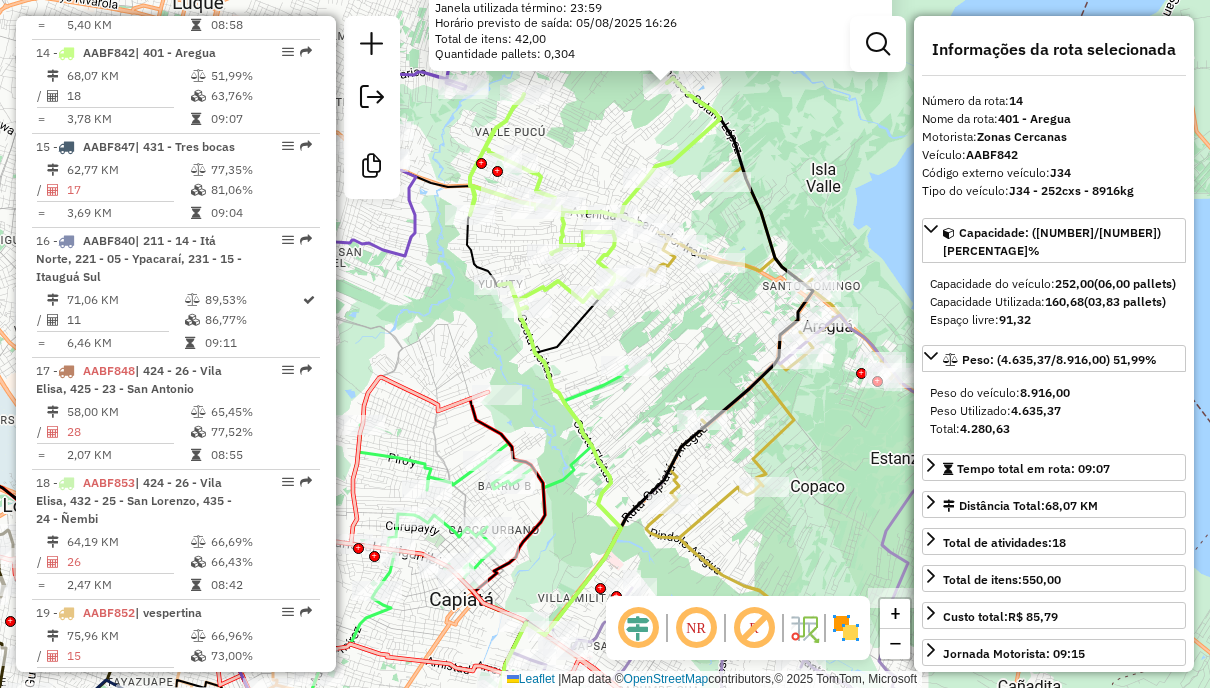 click 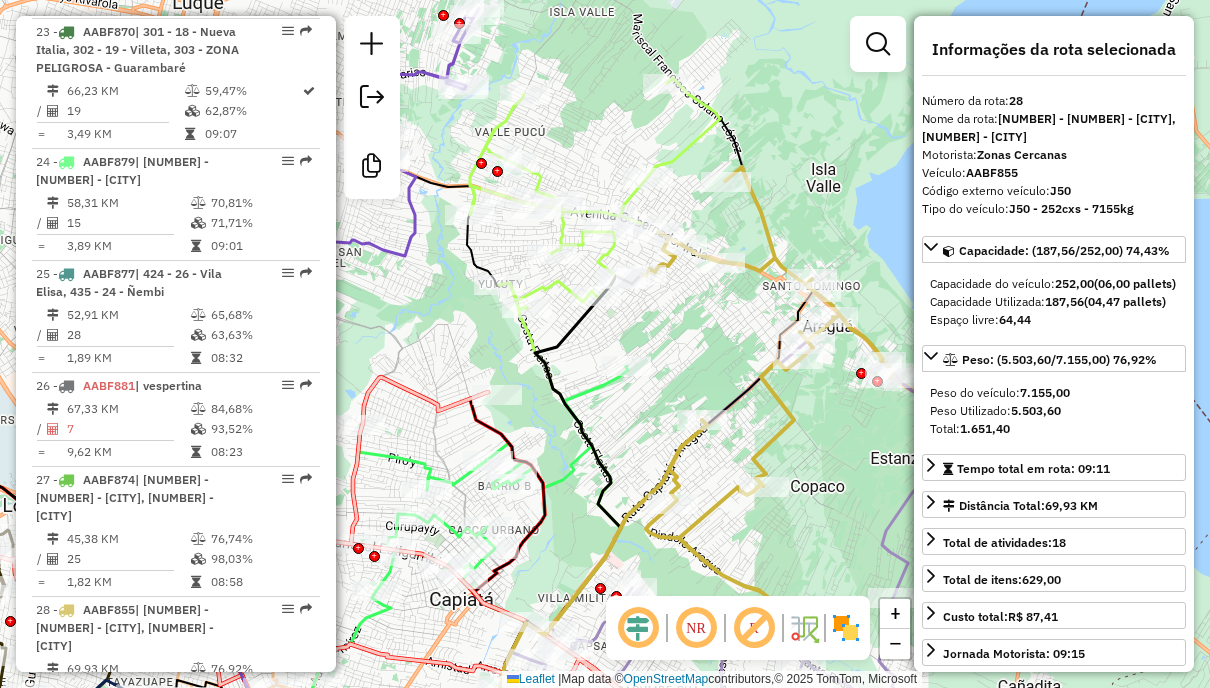 scroll, scrollTop: 3791, scrollLeft: 0, axis: vertical 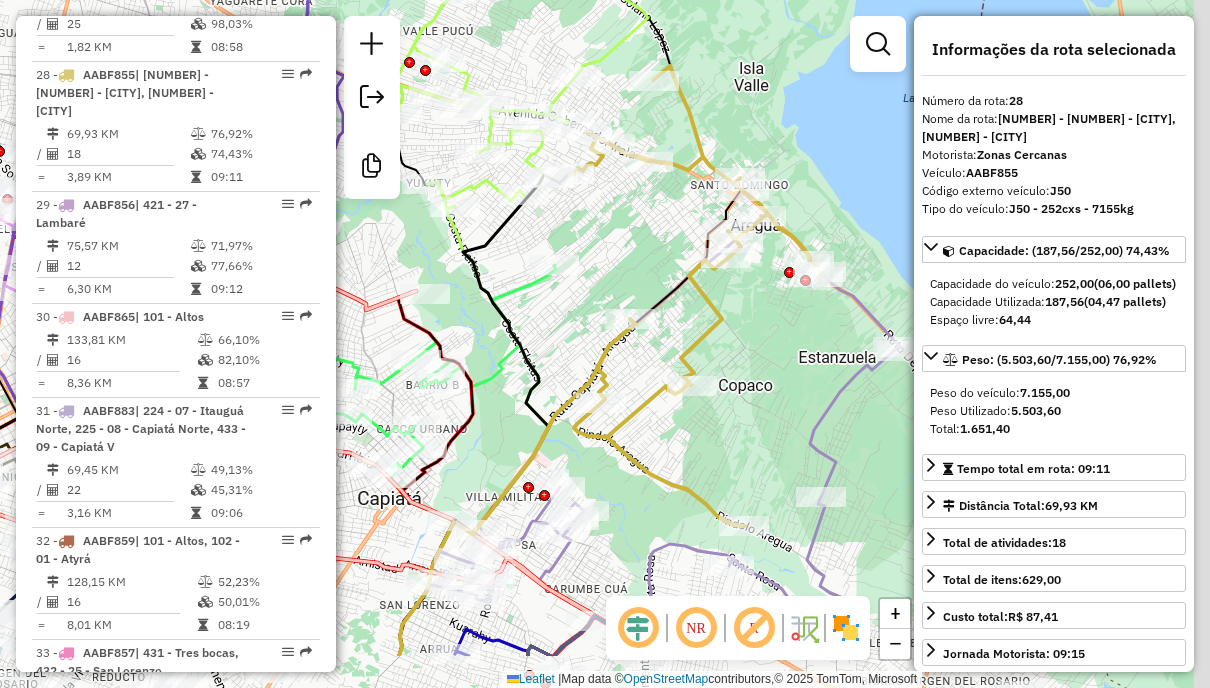 drag, startPoint x: 765, startPoint y: 394, endPoint x: 680, endPoint y: 242, distance: 174.15224 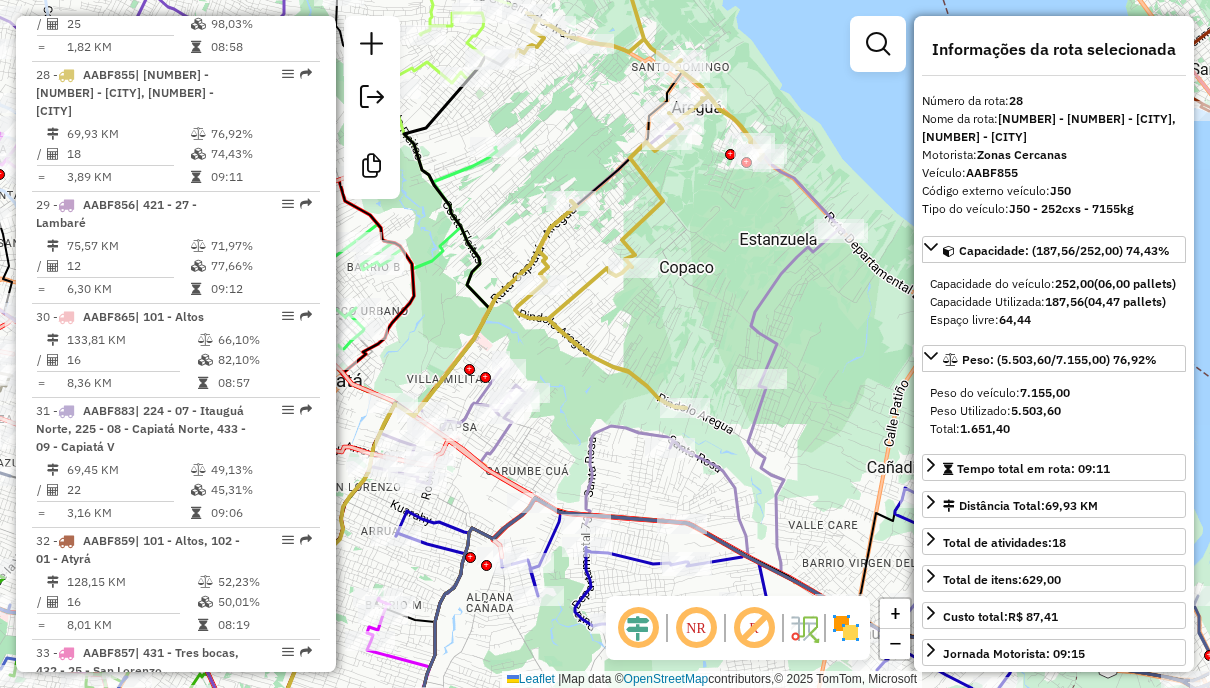 click 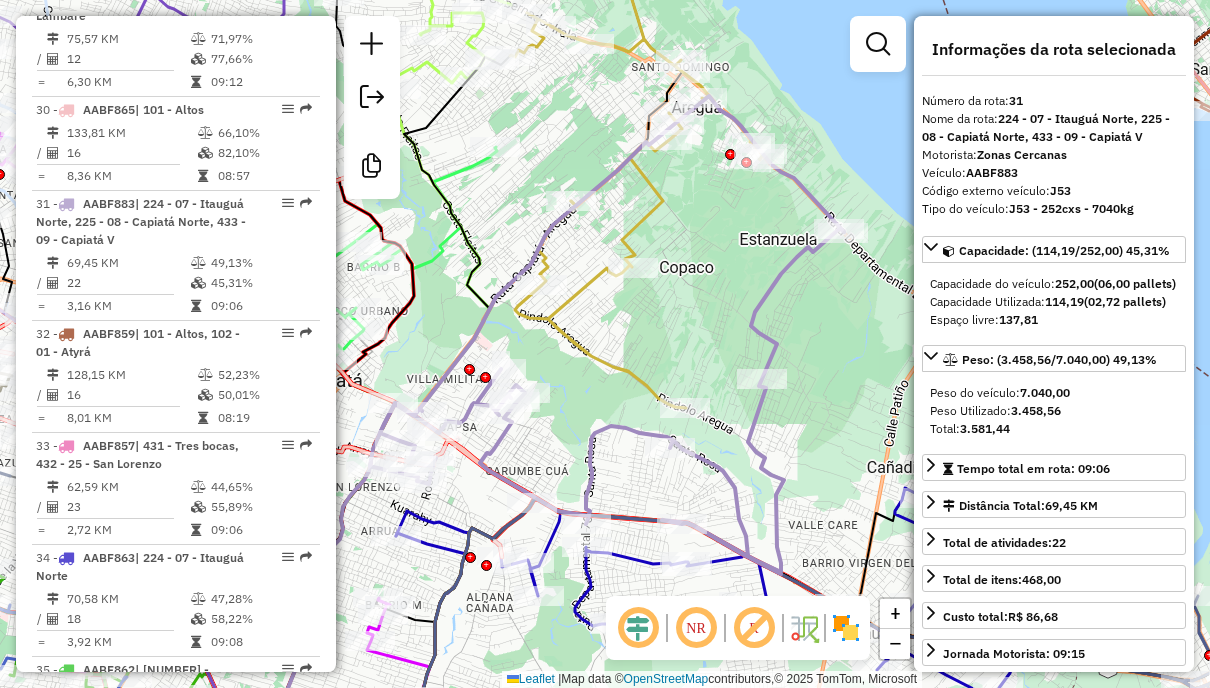 scroll, scrollTop: 4108, scrollLeft: 0, axis: vertical 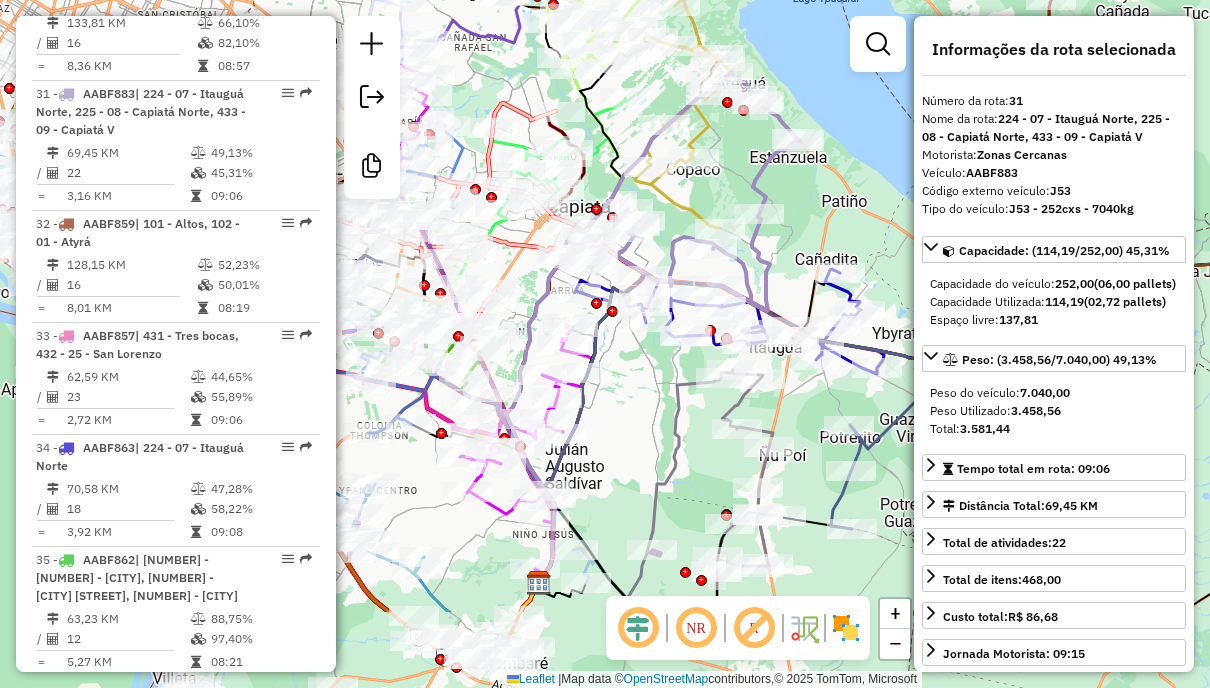drag, startPoint x: 812, startPoint y: 364, endPoint x: 806, endPoint y: 219, distance: 145.12408 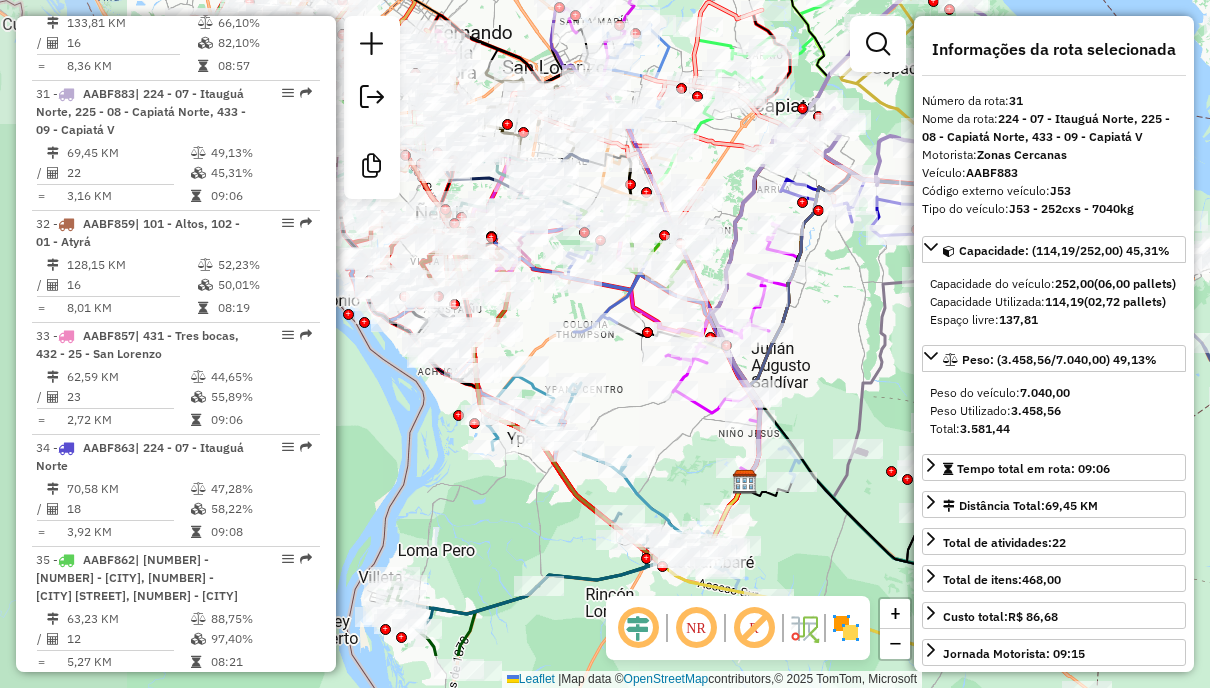 drag, startPoint x: 649, startPoint y: 396, endPoint x: 855, endPoint y: 295, distance: 229.42755 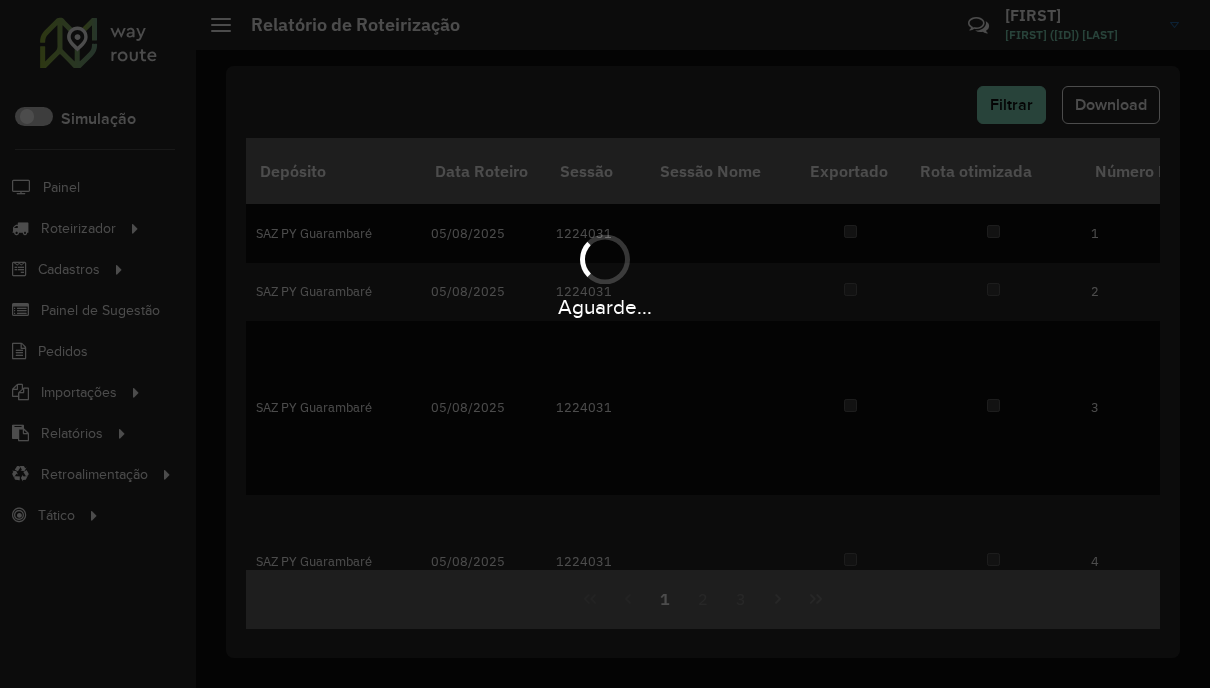 scroll, scrollTop: 0, scrollLeft: 0, axis: both 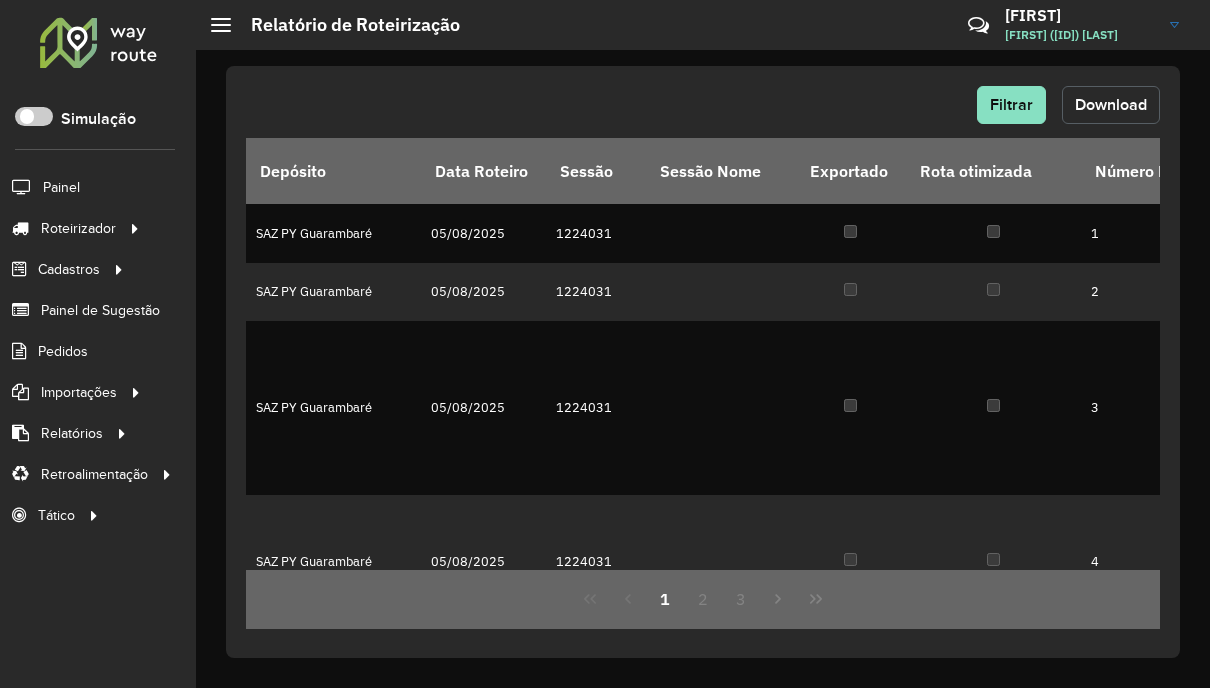 click on "Download" 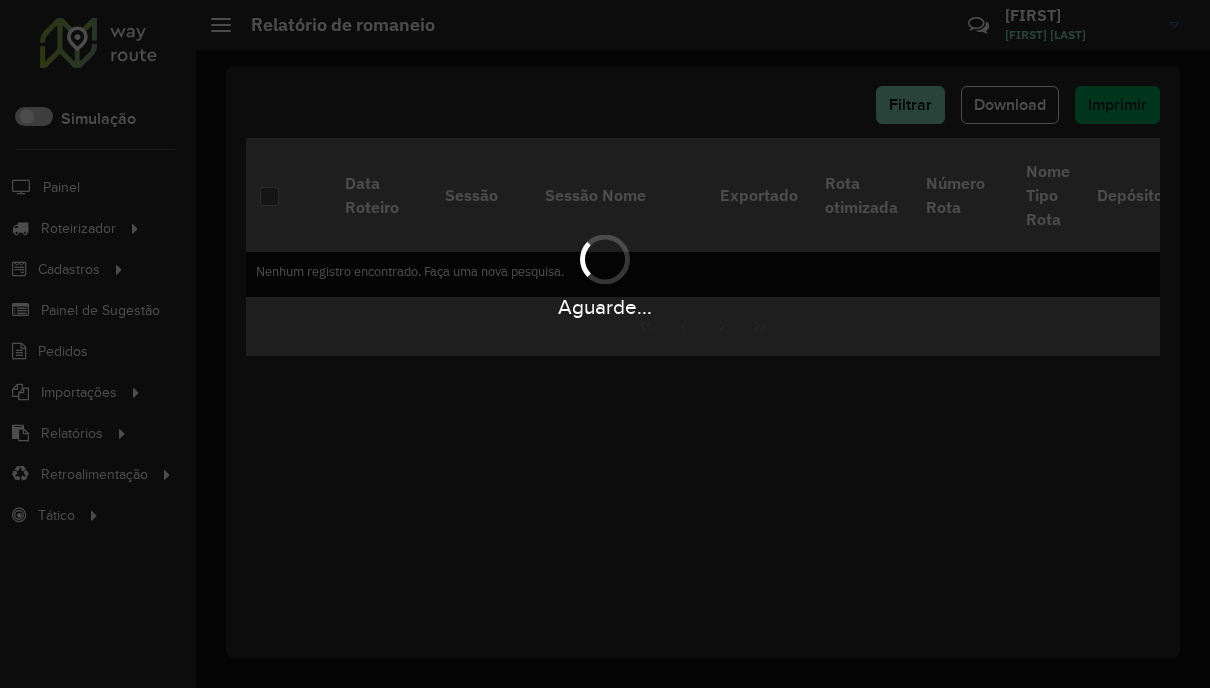 scroll, scrollTop: 0, scrollLeft: 0, axis: both 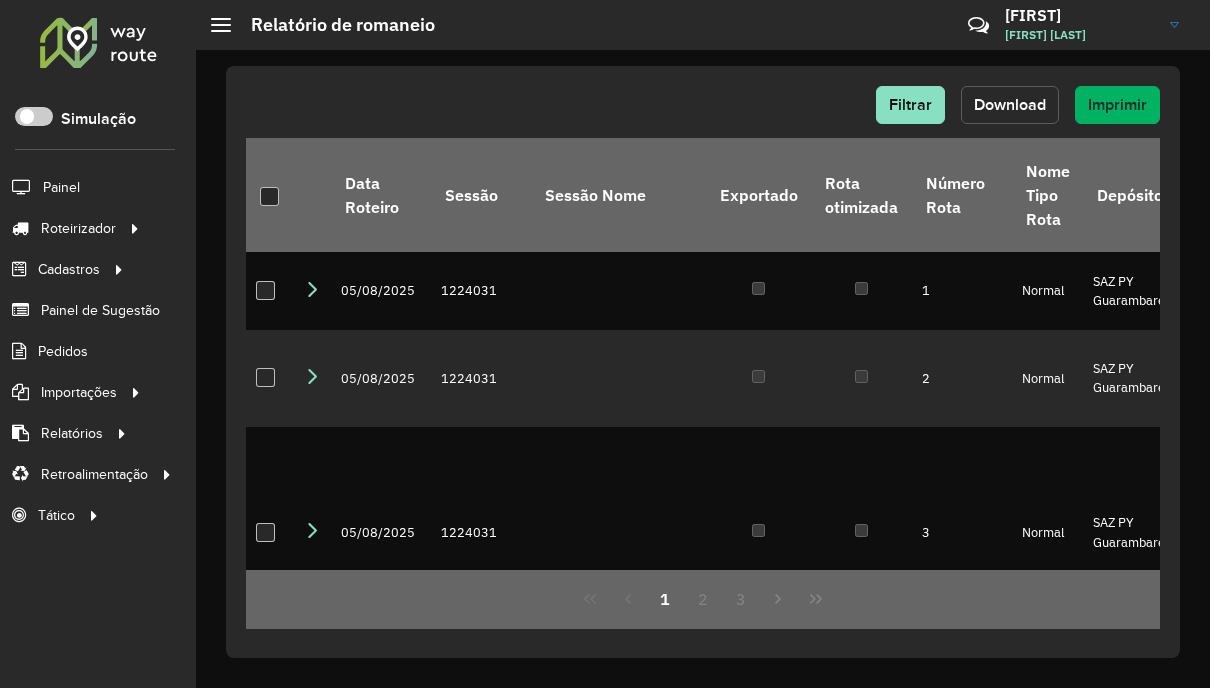 click on "Download" 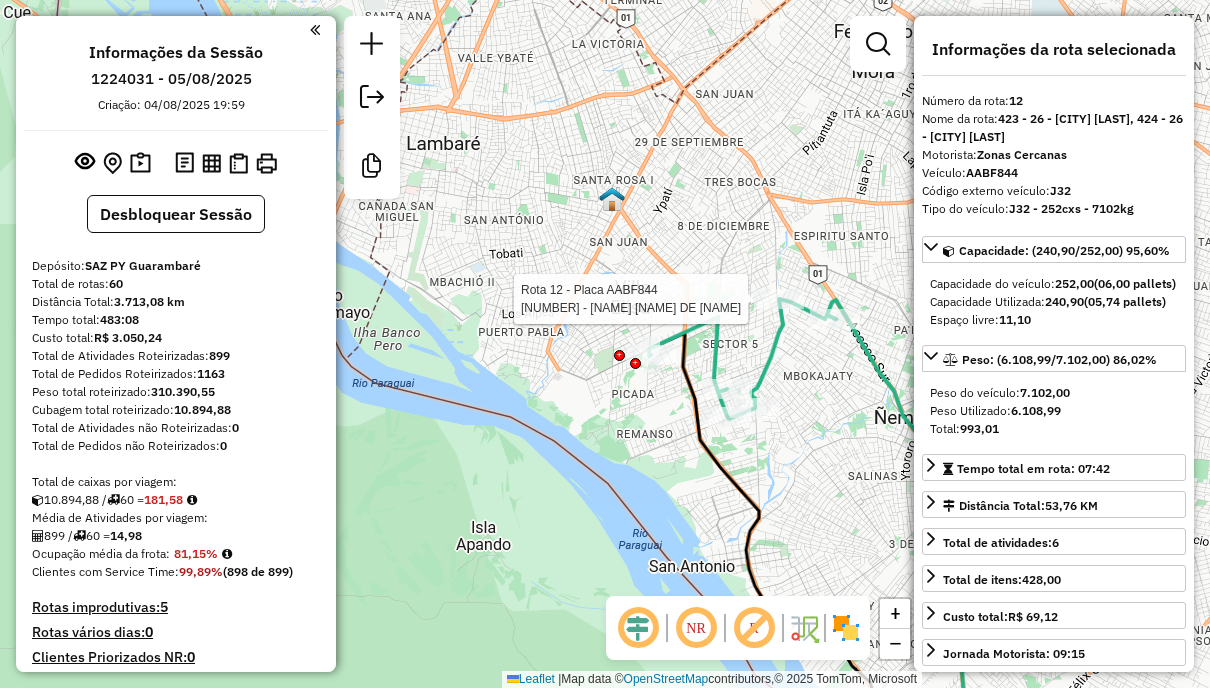 select on "**********" 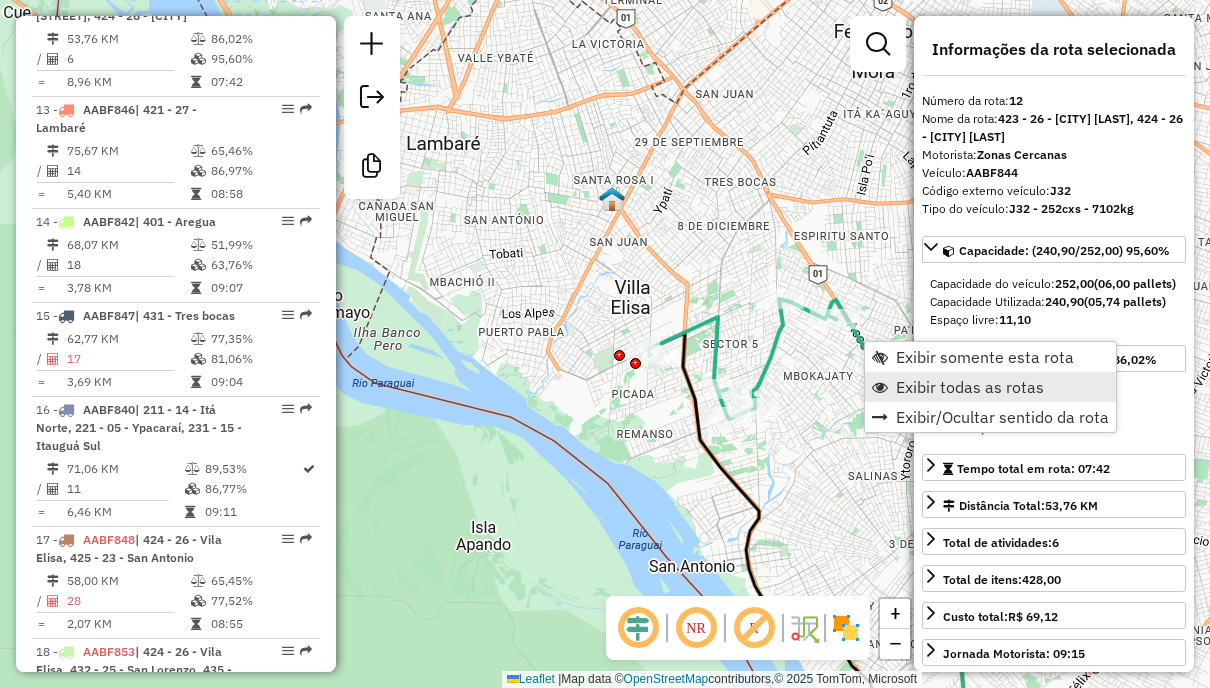 click on "Exibir todas as rotas" at bounding box center (970, 387) 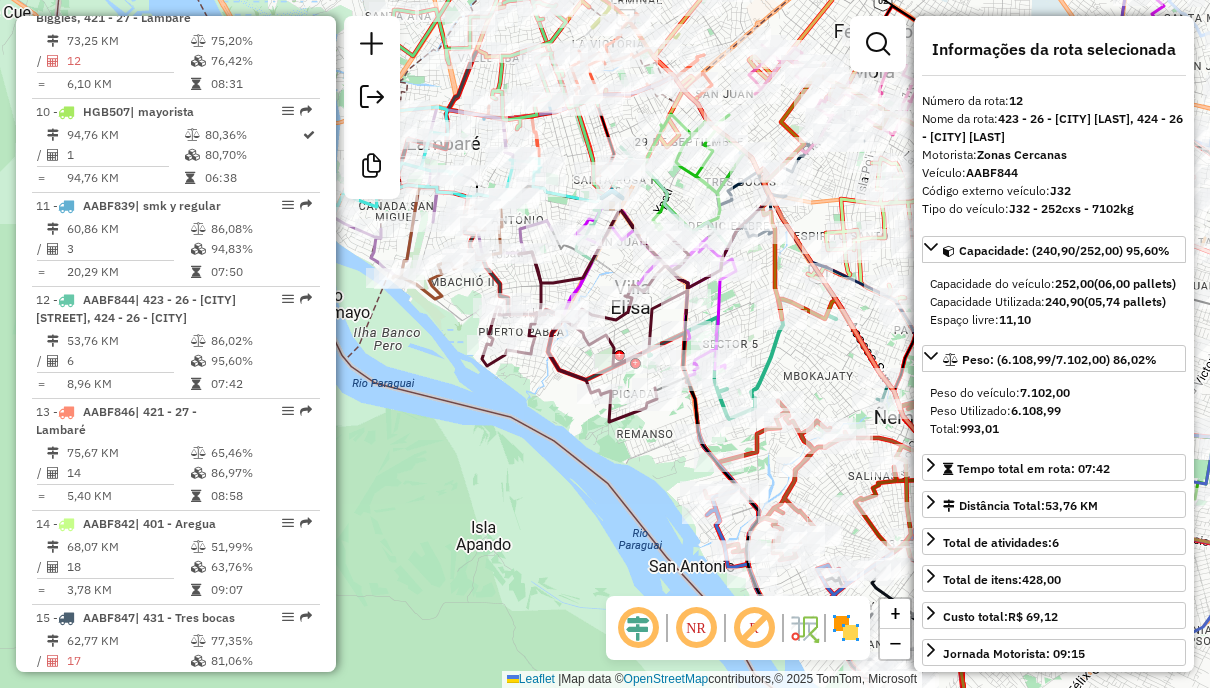 scroll, scrollTop: 1740, scrollLeft: 0, axis: vertical 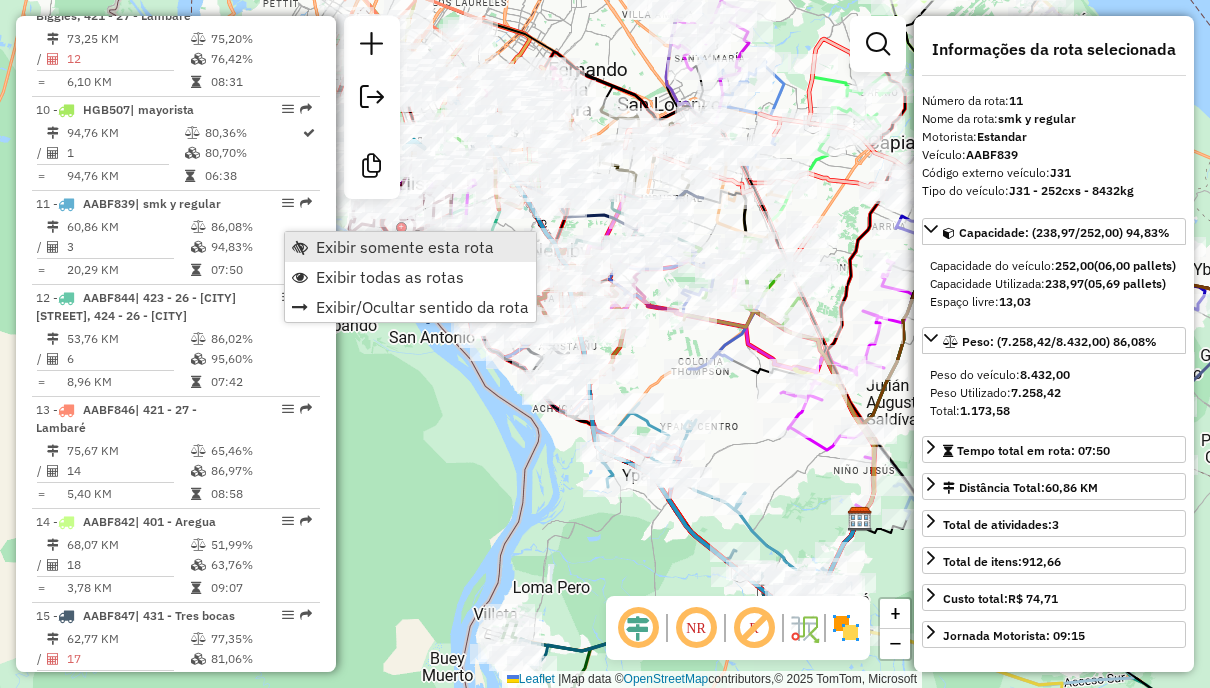click on "Exibir somente esta rota" at bounding box center (405, 247) 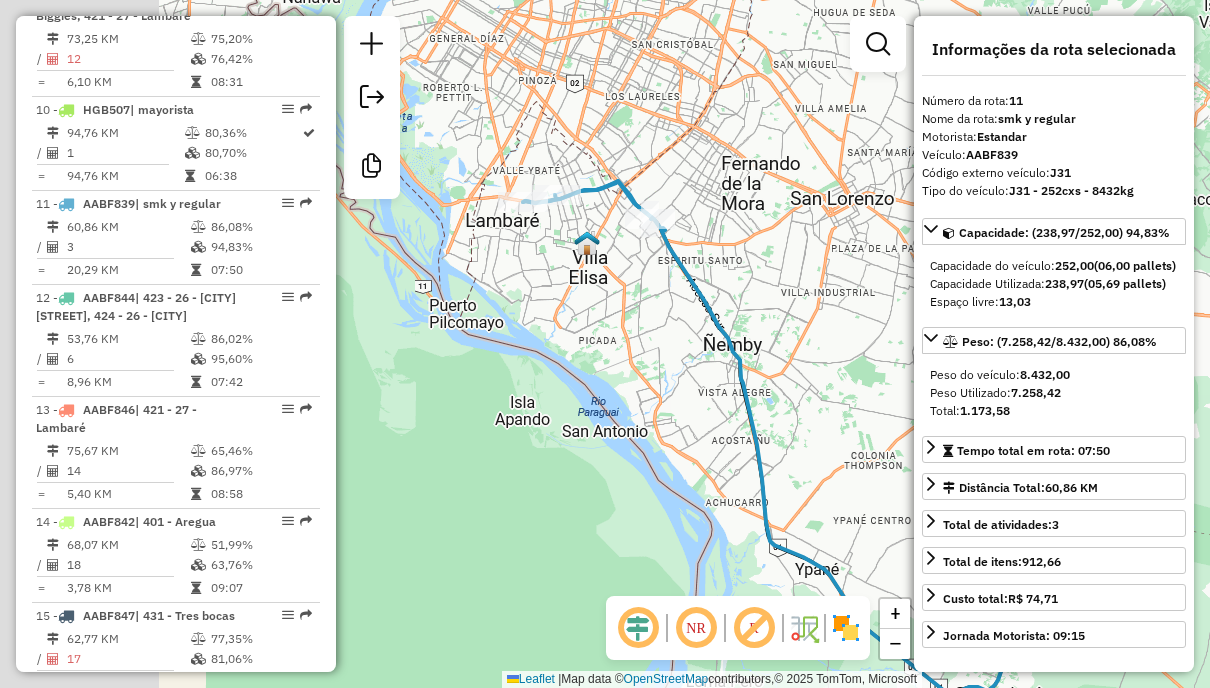 drag, startPoint x: 568, startPoint y: 256, endPoint x: 660, endPoint y: 299, distance: 101.55294 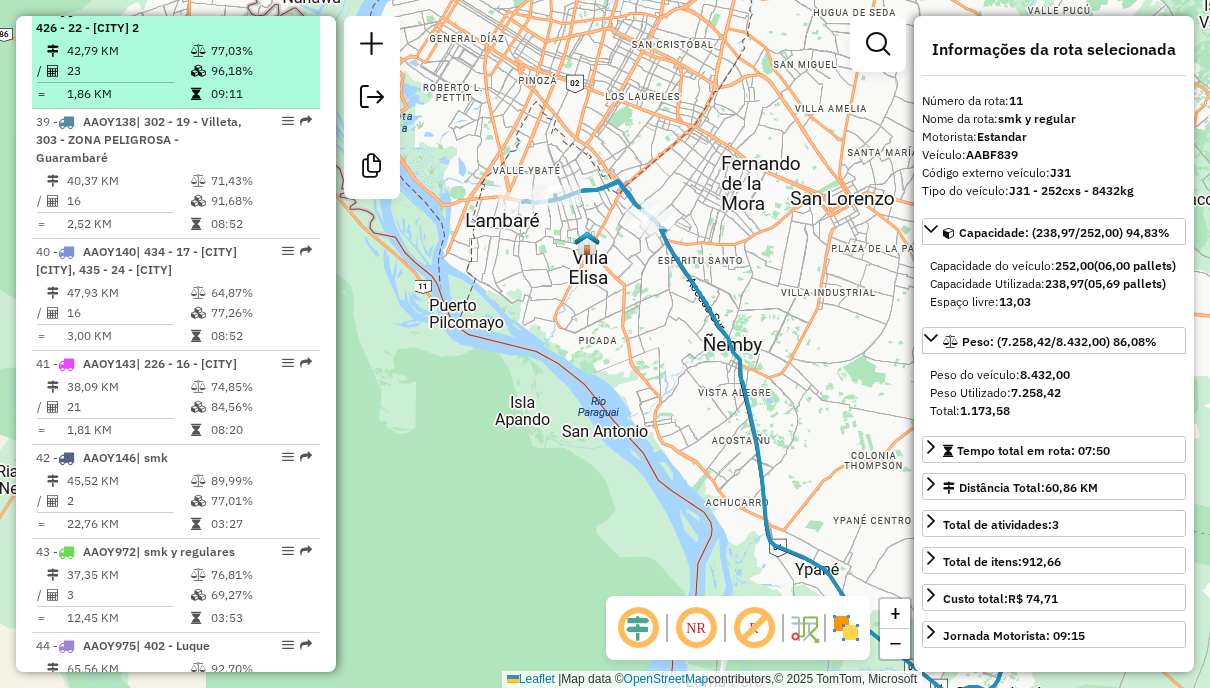 scroll, scrollTop: 5440, scrollLeft: 0, axis: vertical 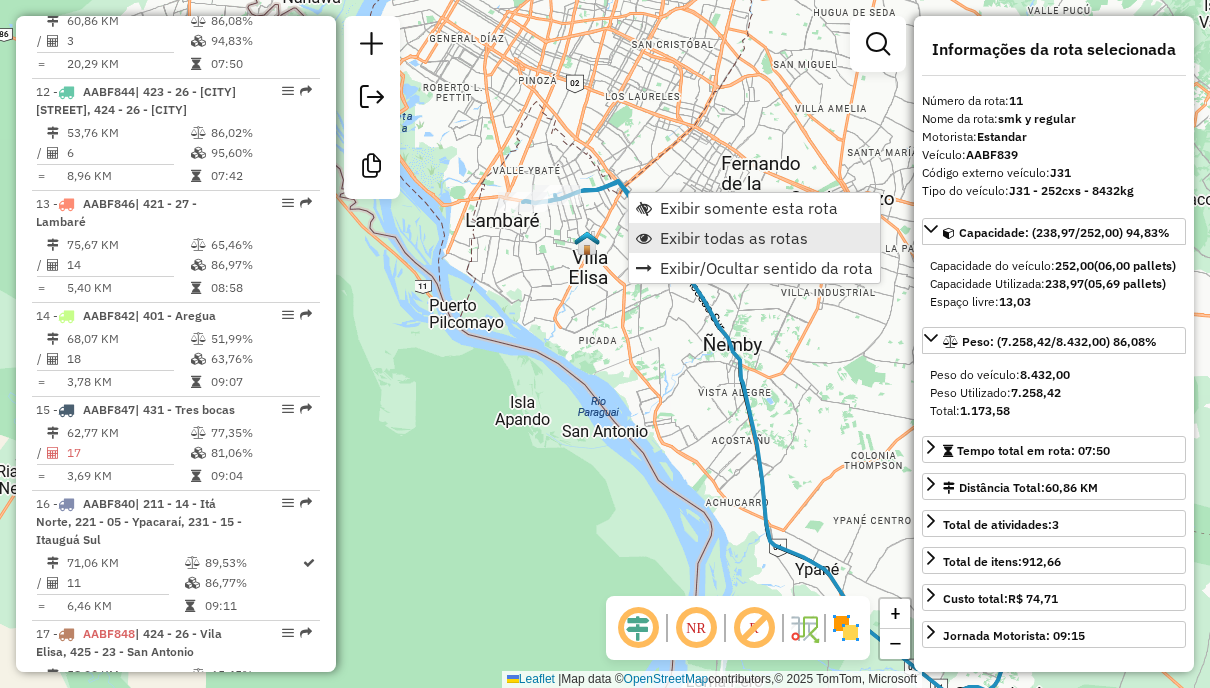click on "Exibir todas as rotas" at bounding box center [734, 238] 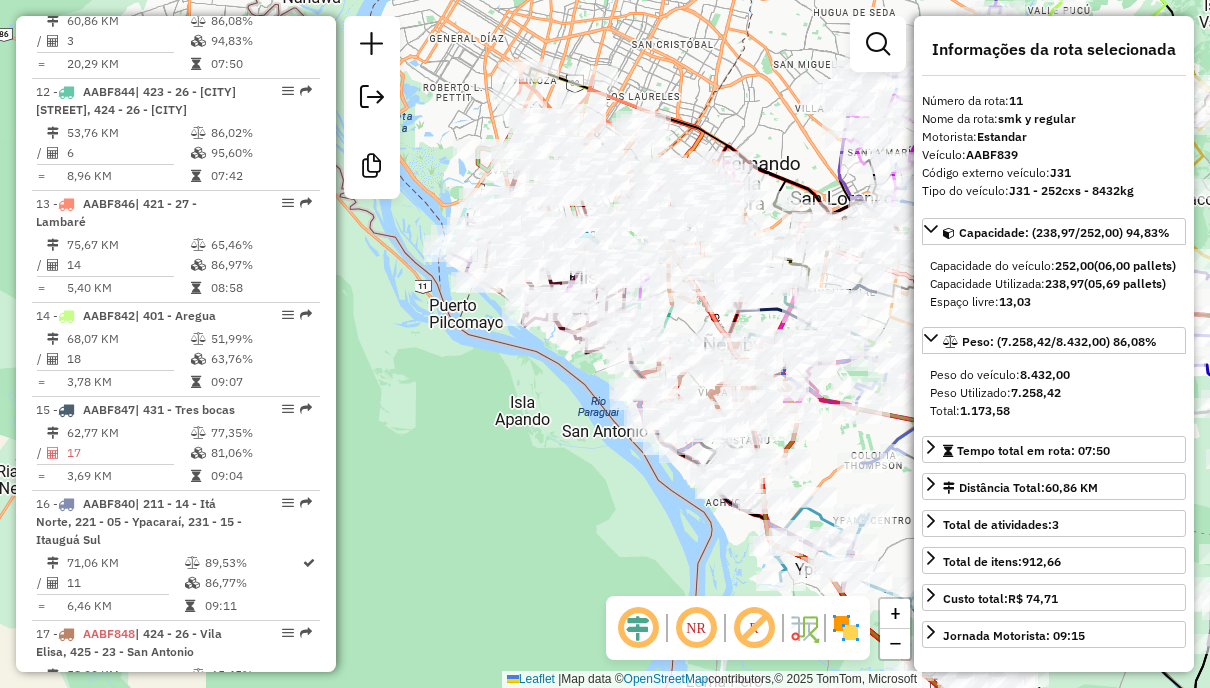 drag, startPoint x: 874, startPoint y: 51, endPoint x: 843, endPoint y: 54, distance: 31.144823 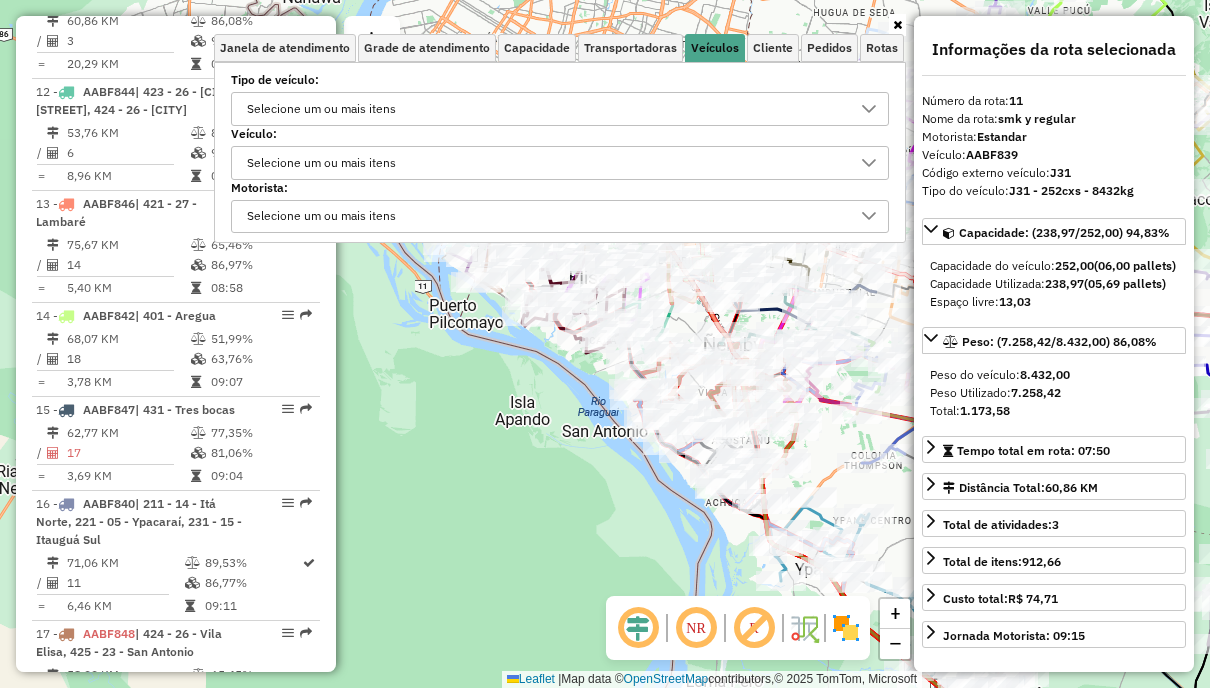 click on "Selecione um ou mais itens" at bounding box center (545, 109) 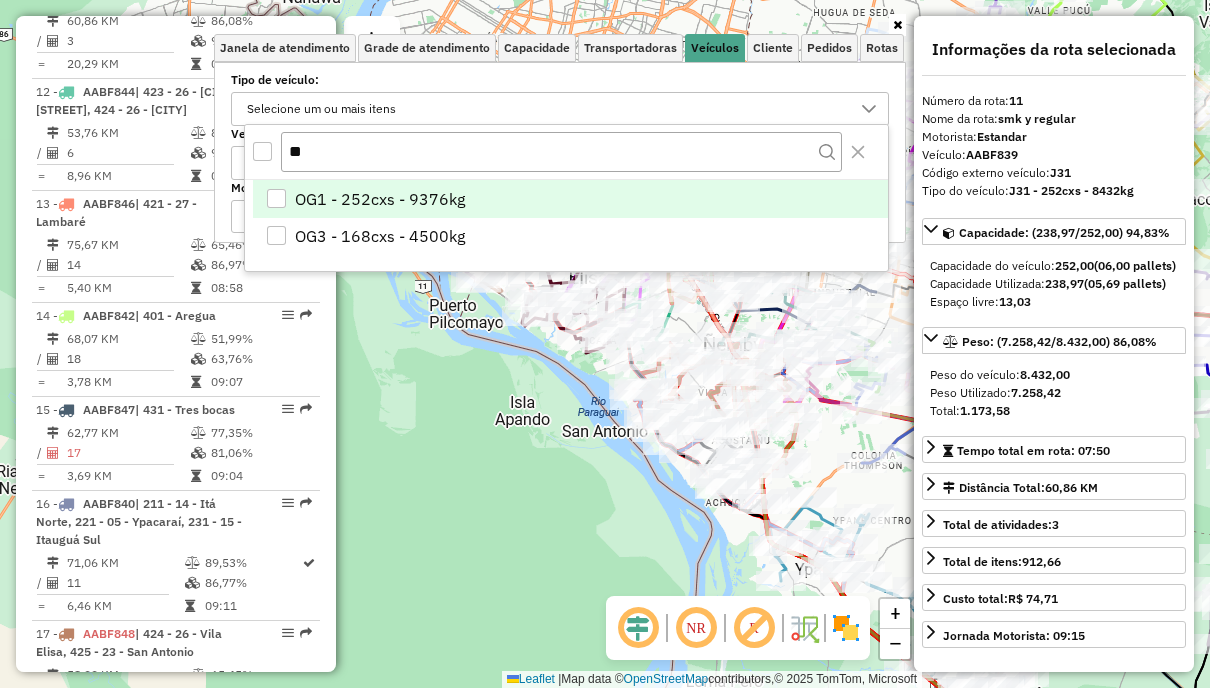 type on "*" 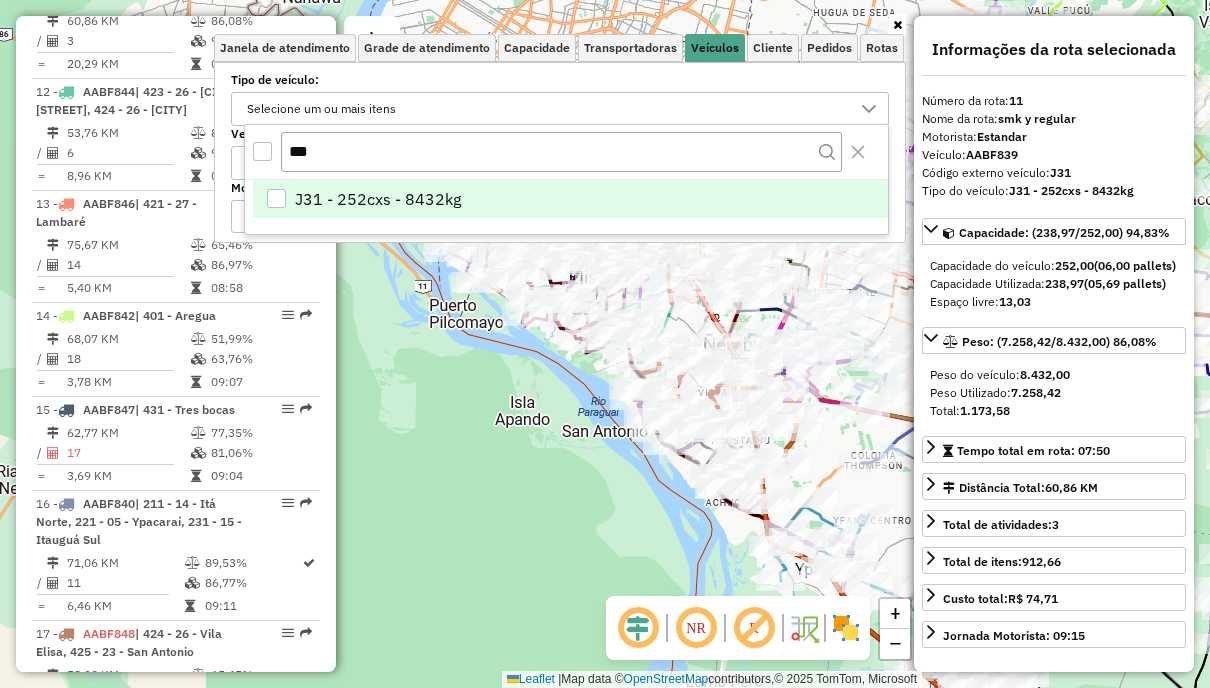 click on "J31 - 252cxs - 8432kg" at bounding box center [570, 199] 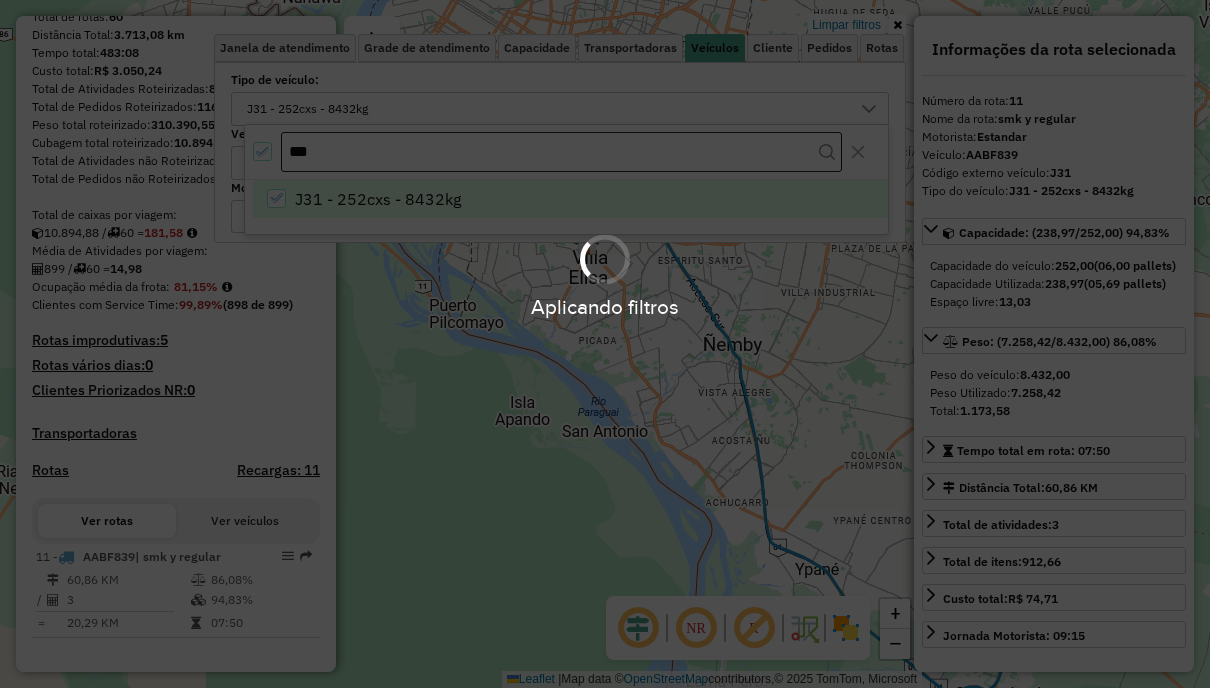 scroll, scrollTop: 265, scrollLeft: 0, axis: vertical 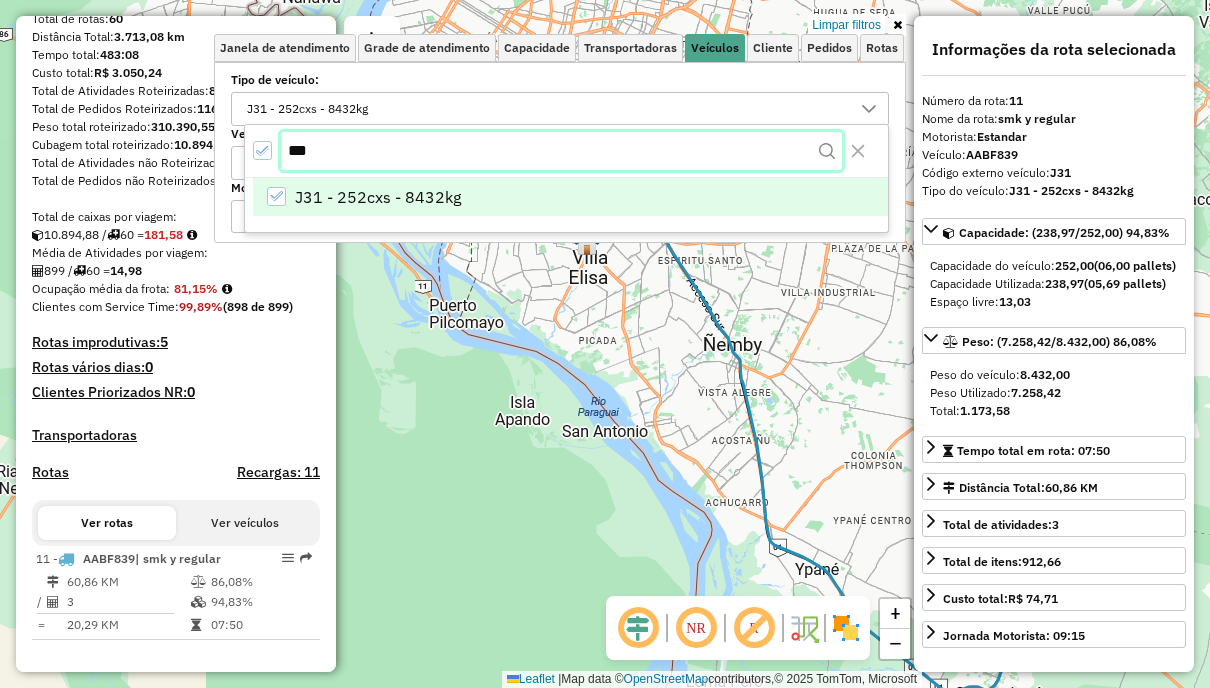 click on "***" at bounding box center (561, 151) 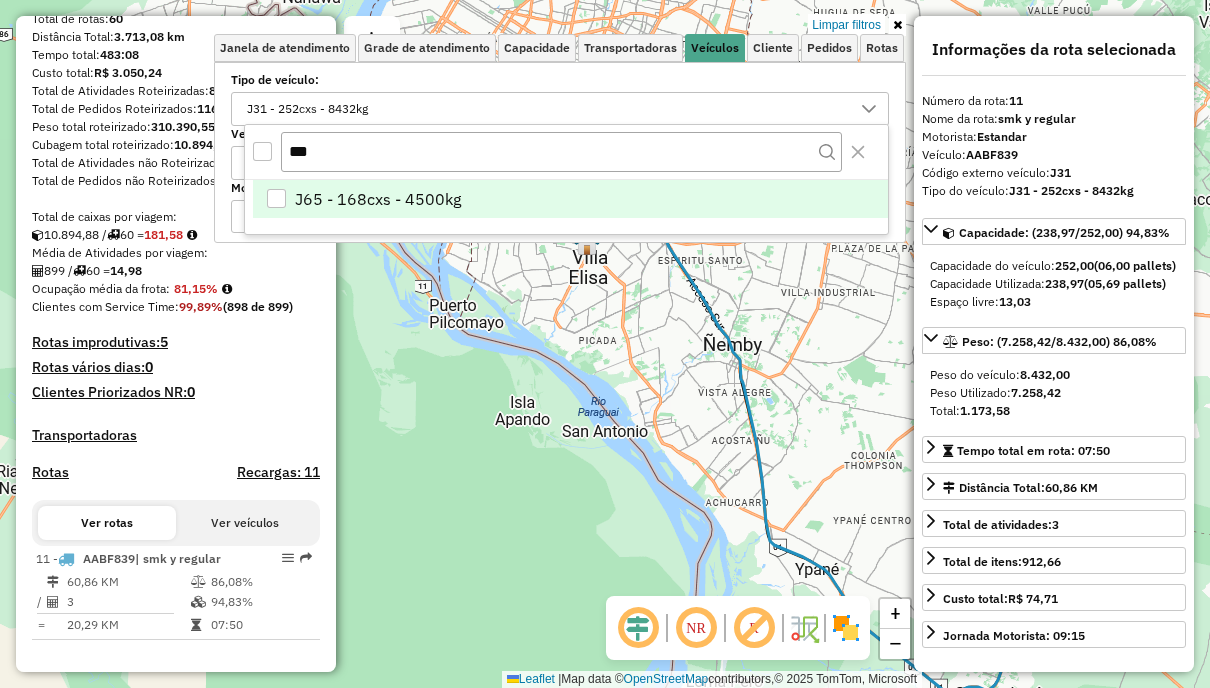 click on "J65 - 168cxs - 4500kg" at bounding box center (378, 199) 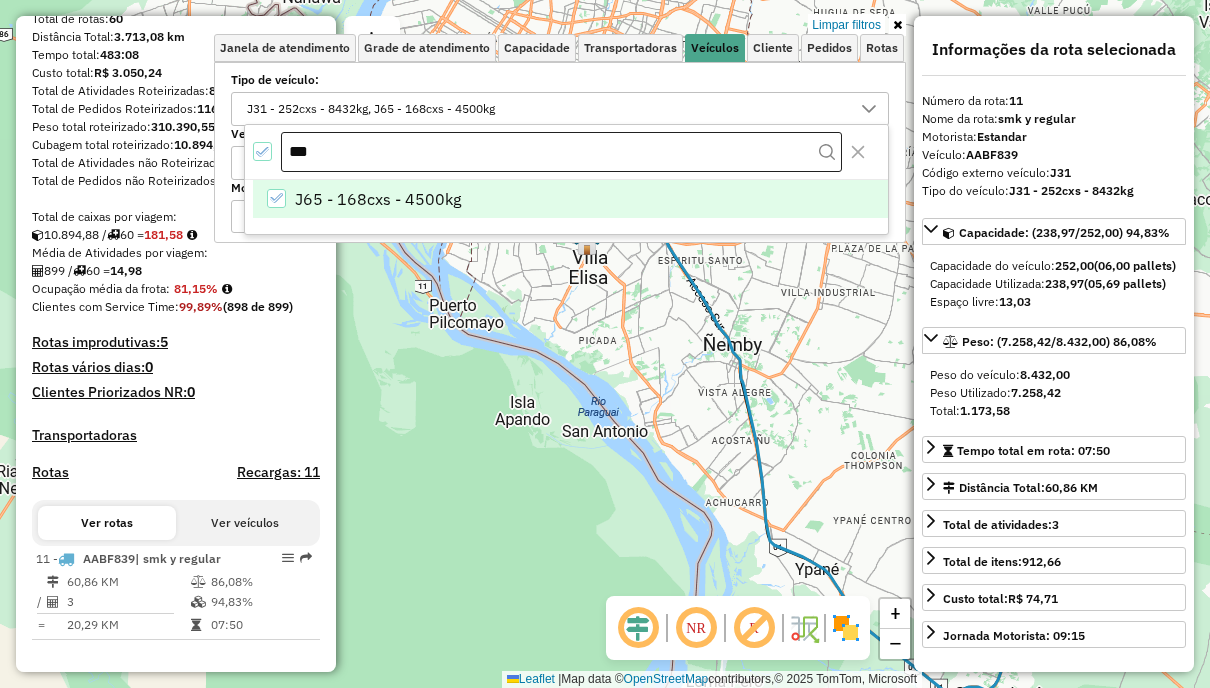 scroll, scrollTop: 359, scrollLeft: 0, axis: vertical 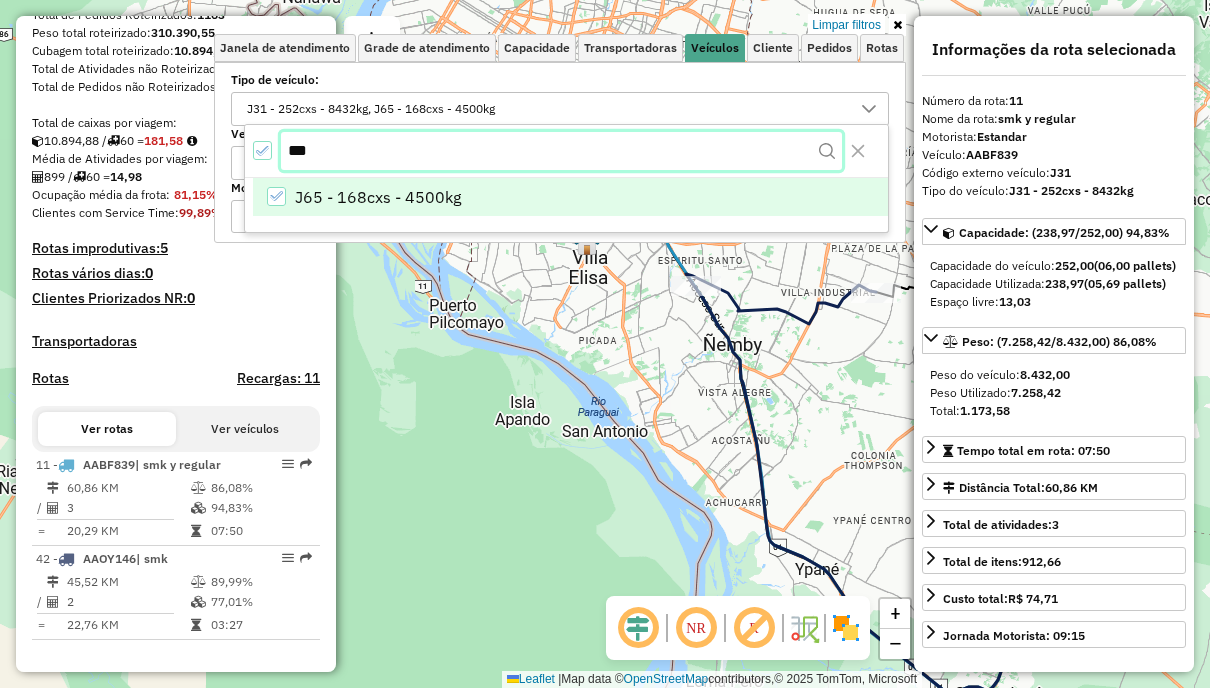 click on "***" at bounding box center (561, 151) 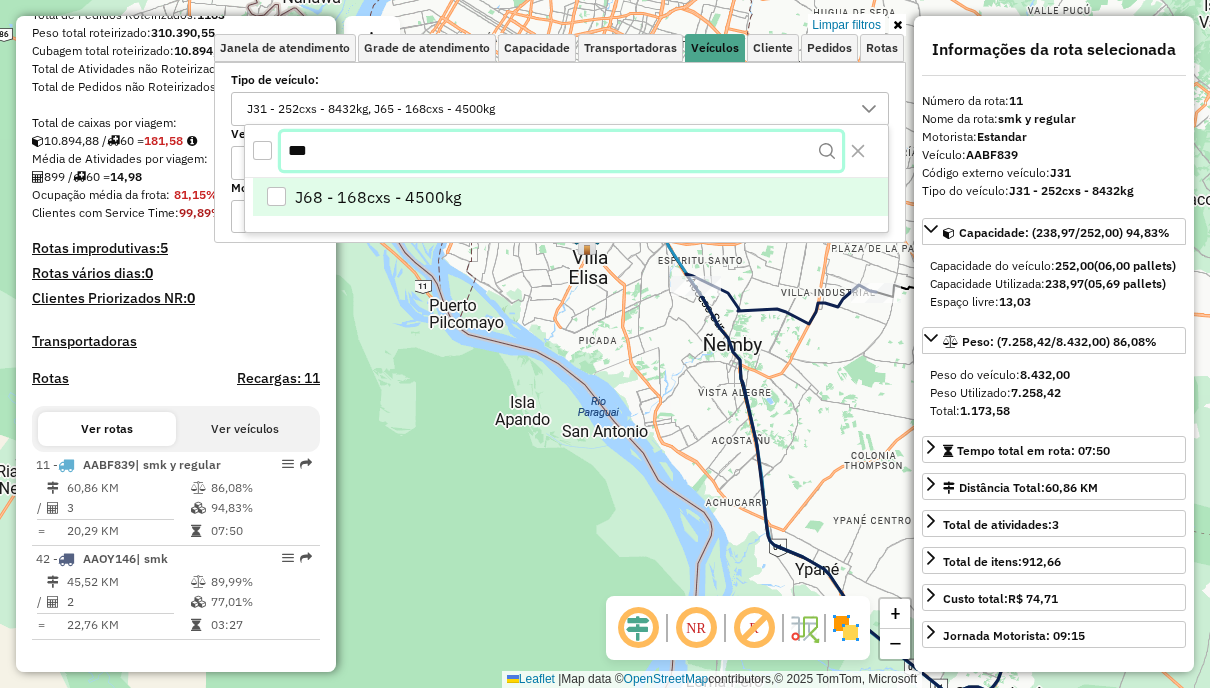 type on "***" 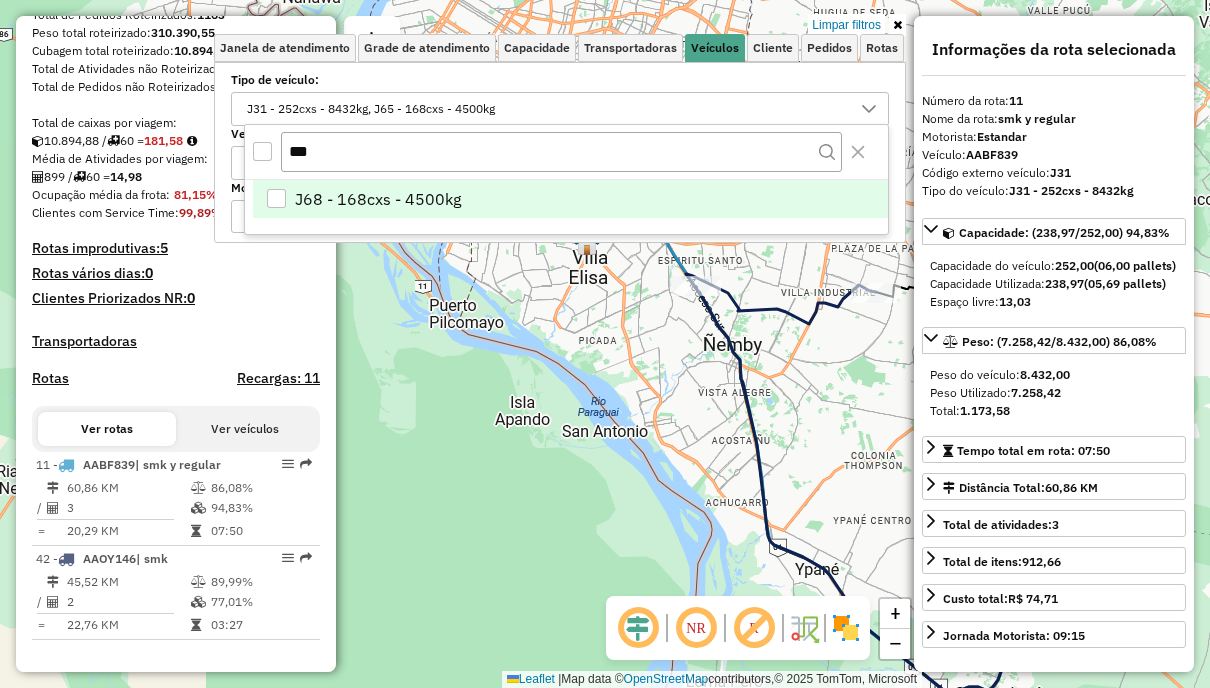 click on "J68 - 168cxs - 4500kg" at bounding box center (378, 199) 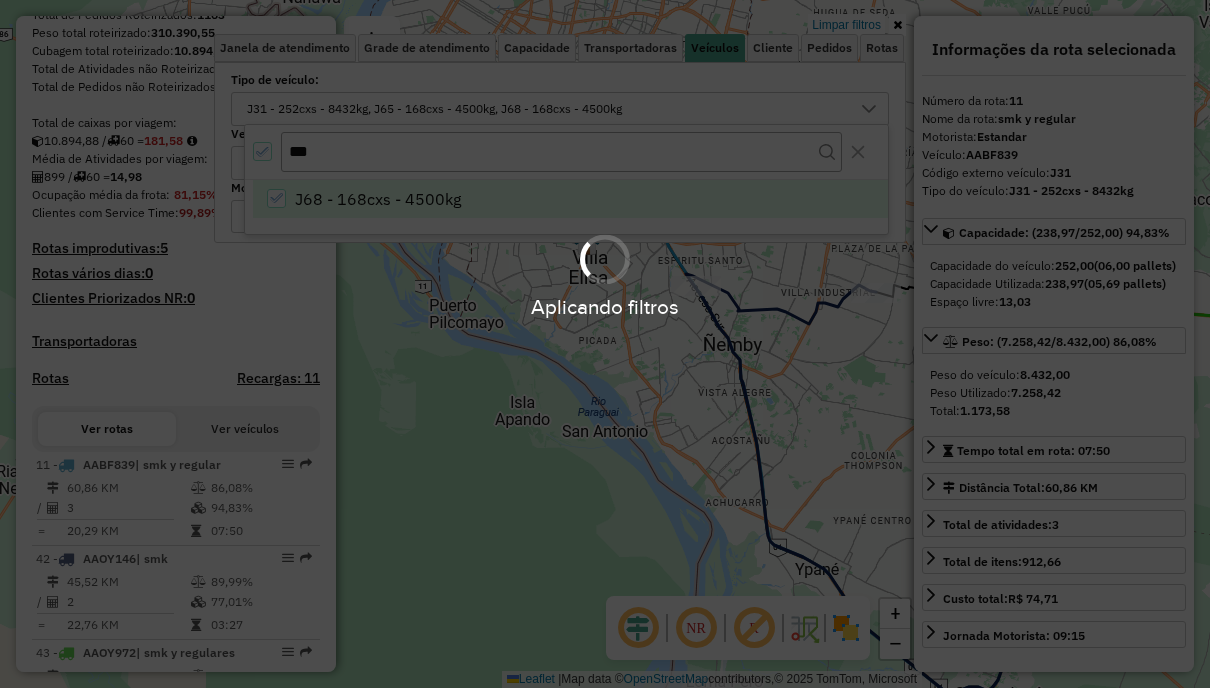 scroll, scrollTop: 452, scrollLeft: 0, axis: vertical 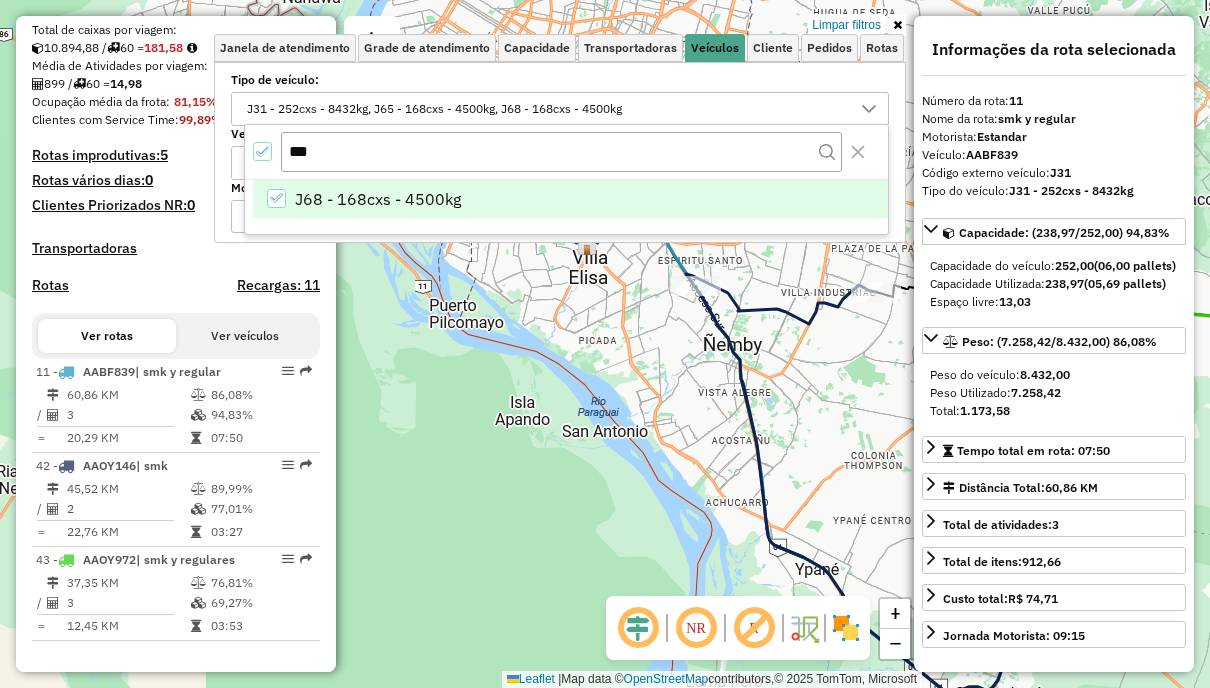 click on "Limpar filtros Janela de atendimento Grade de atendimento Capacidade Transportadoras Veículos Cliente Pedidos  Rotas Selecione os dias de semana para filtrar as janelas de atendimento  Seg   Ter   Qua   Qui   Sex   Sáb   Dom  Informe o período da janela de atendimento: De: Até:  Filtrar exatamente a janela do cliente  Considerar janela de atendimento padrão  Selecione os dias de semana para filtrar as grades de atendimento  Seg   Ter   Qua   Qui   Sex   Sáb   Dom   Considerar clientes sem dia de atendimento cadastrado  Clientes fora do dia de atendimento selecionado Filtrar as atividades entre os valores definidos abaixo:  Peso mínimo:   Peso máximo:   Cubagem mínima:   Cubagem máxima:   De:   Até:  Filtrar as atividades entre o tempo de atendimento definido abaixo:  De:   Até:   Considerar capacidade total dos clientes não roteirizados Transportadora: Selecione um ou mais itens Tipo de veículo: J31 - 252cxs - 8432kg, J65 - 168cxs - 4500kg, J68 - 168cxs - 4500kg Veículo: Motorista: Nome: Setor:" 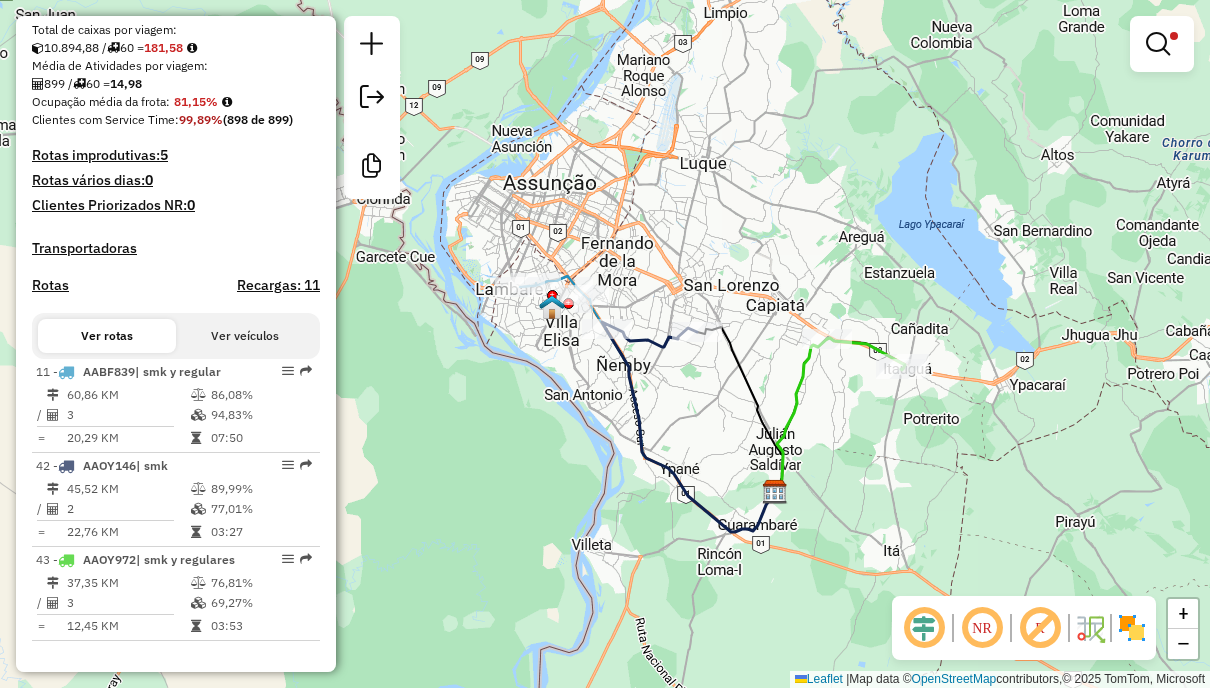 click 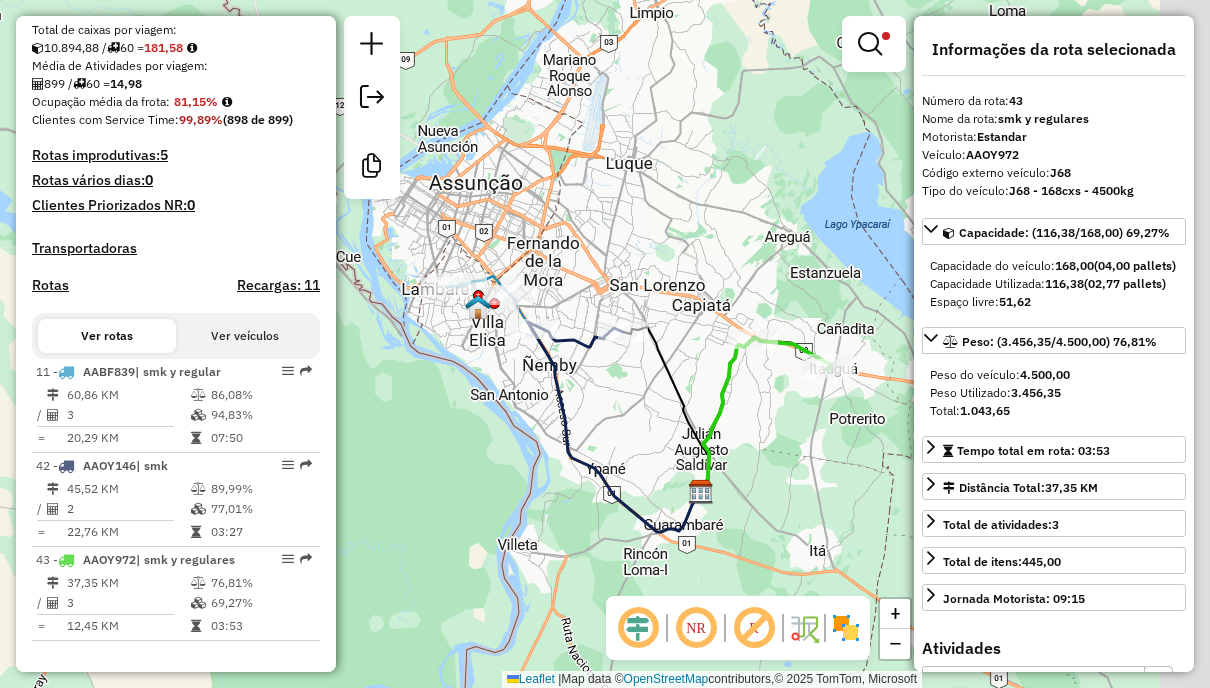 drag, startPoint x: 856, startPoint y: 394, endPoint x: 781, endPoint y: 392, distance: 75.026665 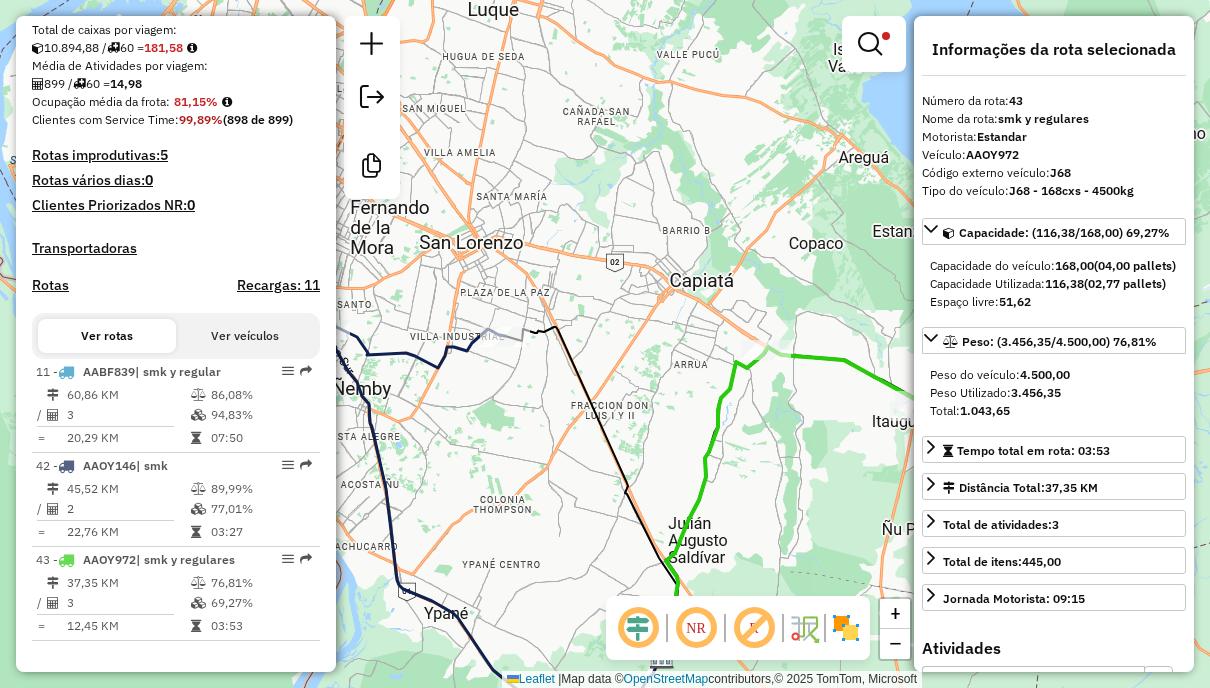 drag, startPoint x: 515, startPoint y: 404, endPoint x: 758, endPoint y: 474, distance: 252.8814 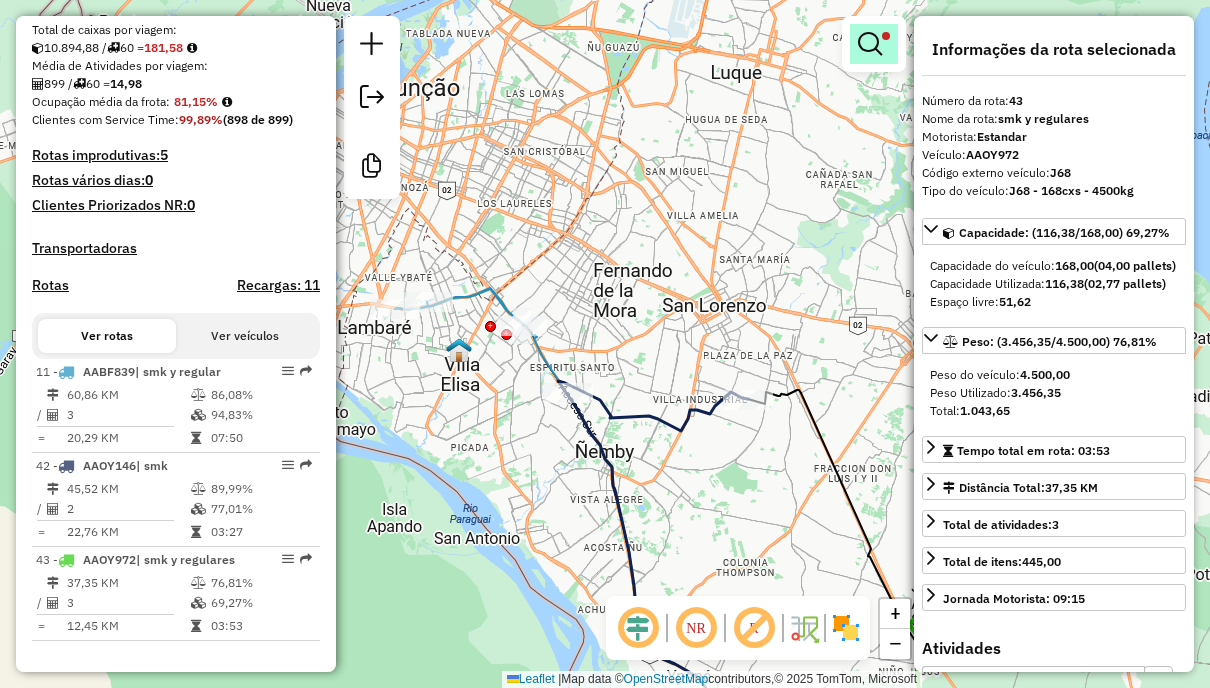 click at bounding box center [870, 44] 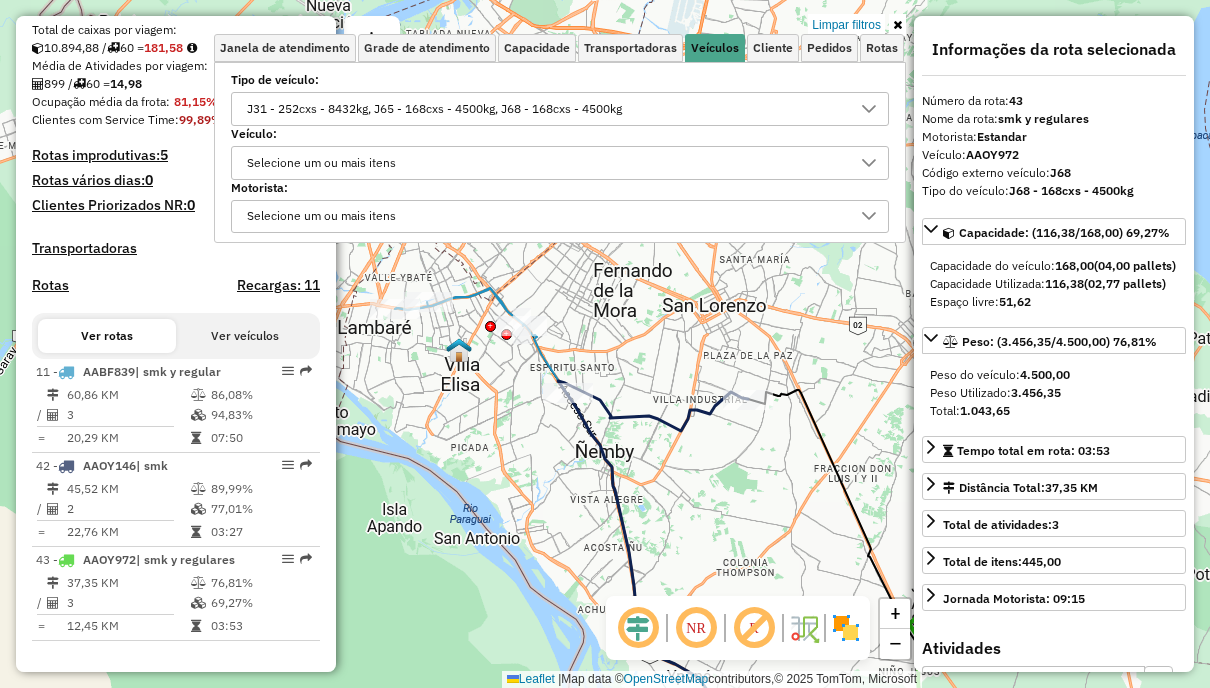 click on "J31 - 252cxs - 8432kg, J65 - 168cxs - 4500kg, J68 - 168cxs - 4500kg" at bounding box center [545, 109] 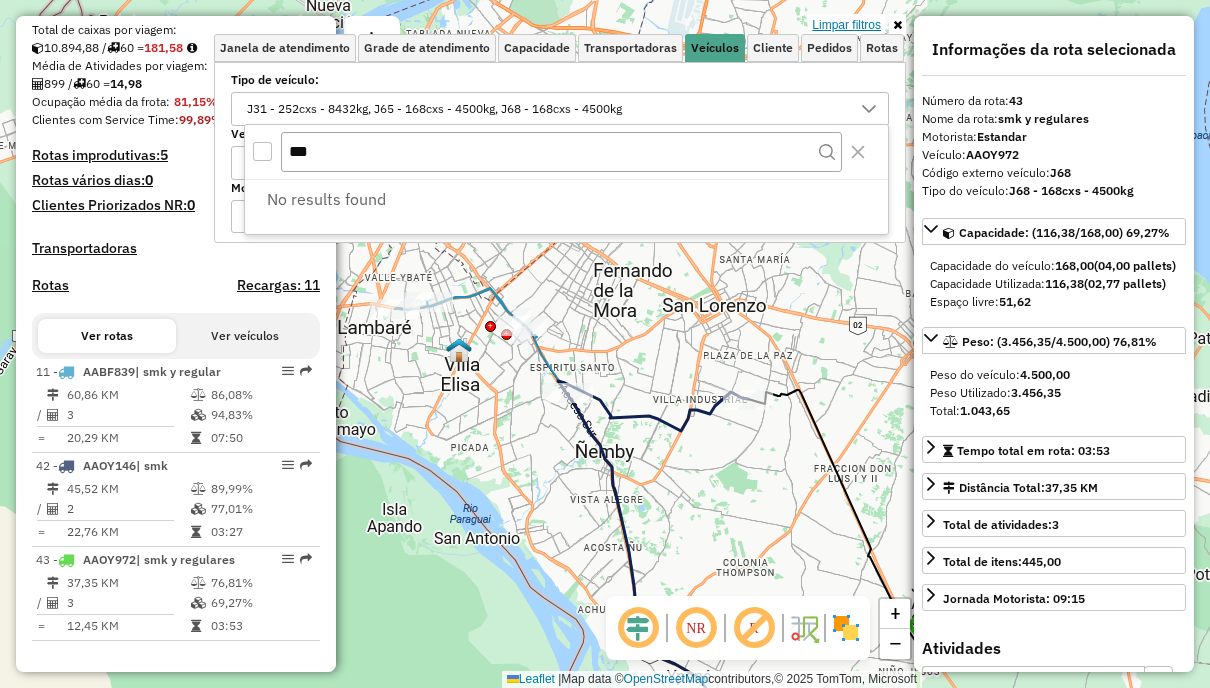 type on "***" 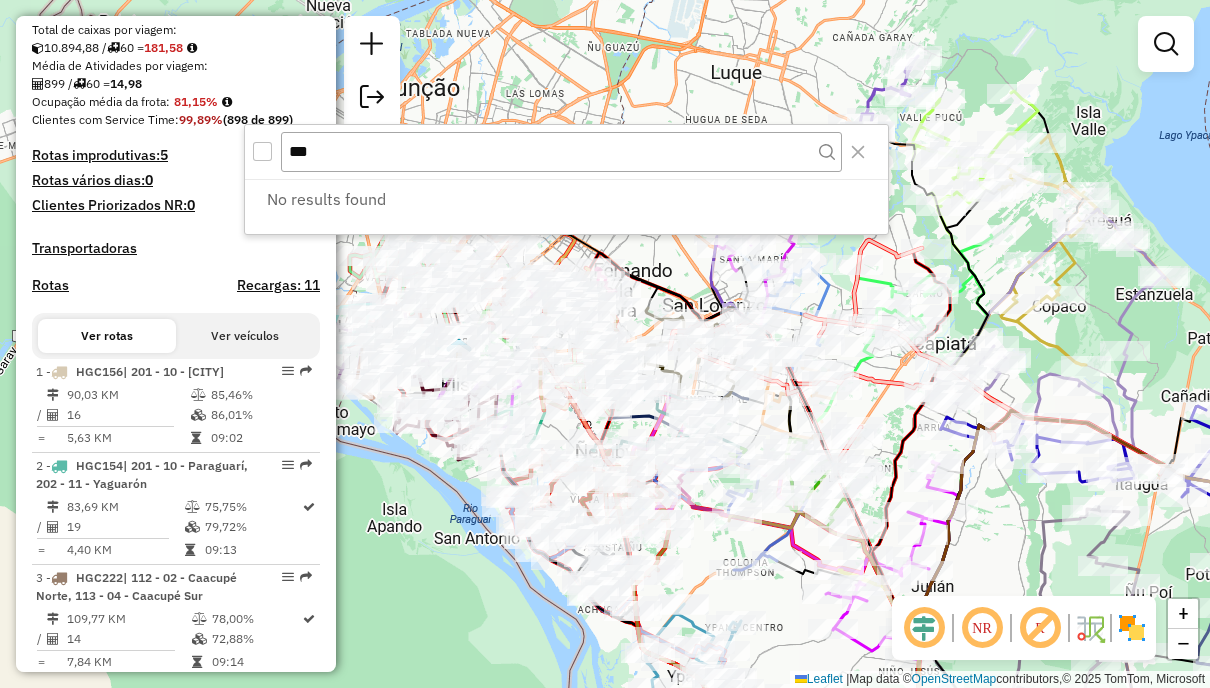 scroll, scrollTop: 1946, scrollLeft: 0, axis: vertical 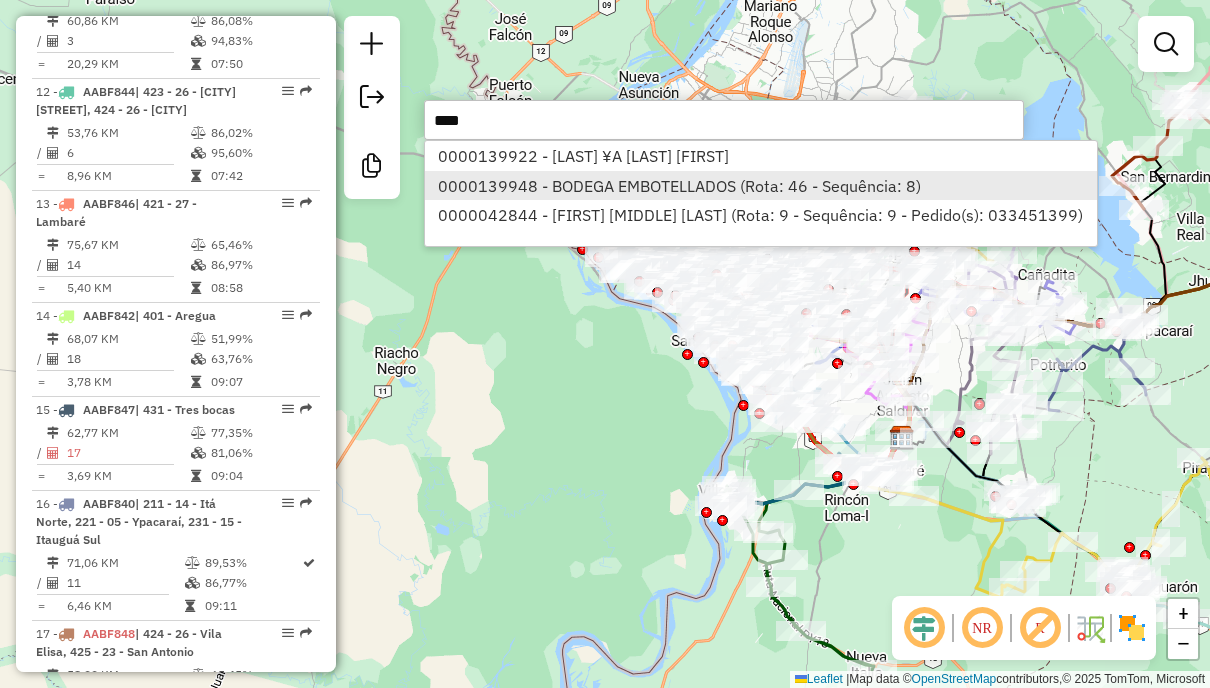 type on "****" 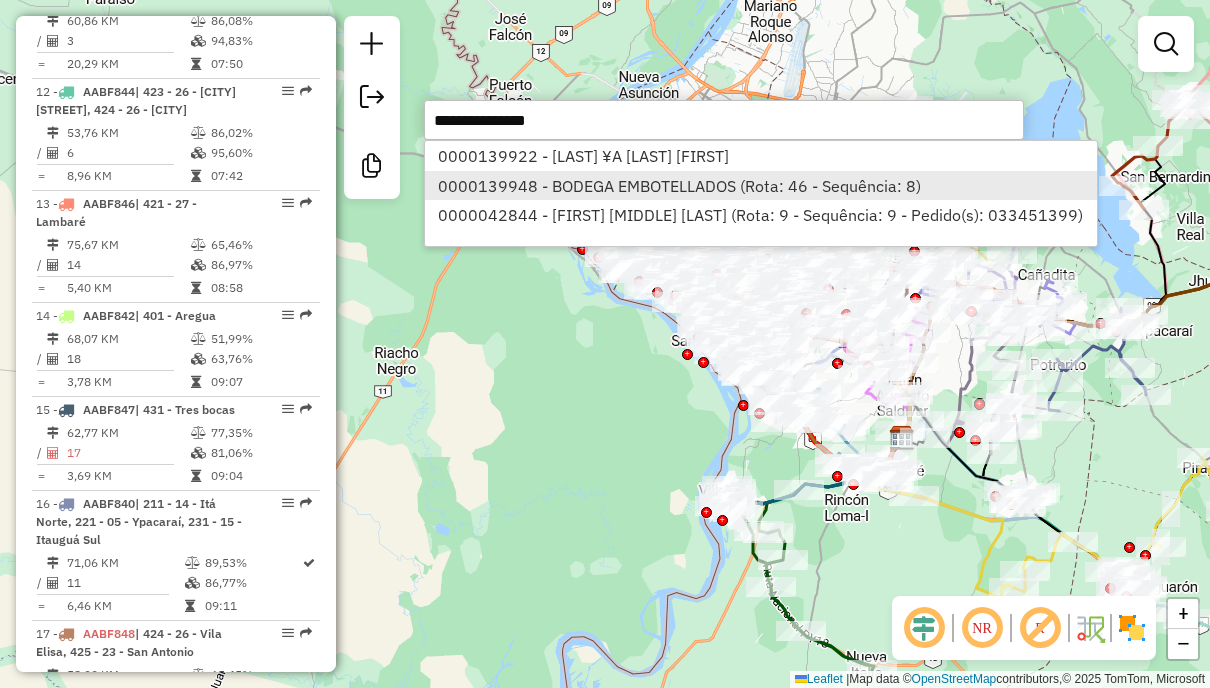 select on "**********" 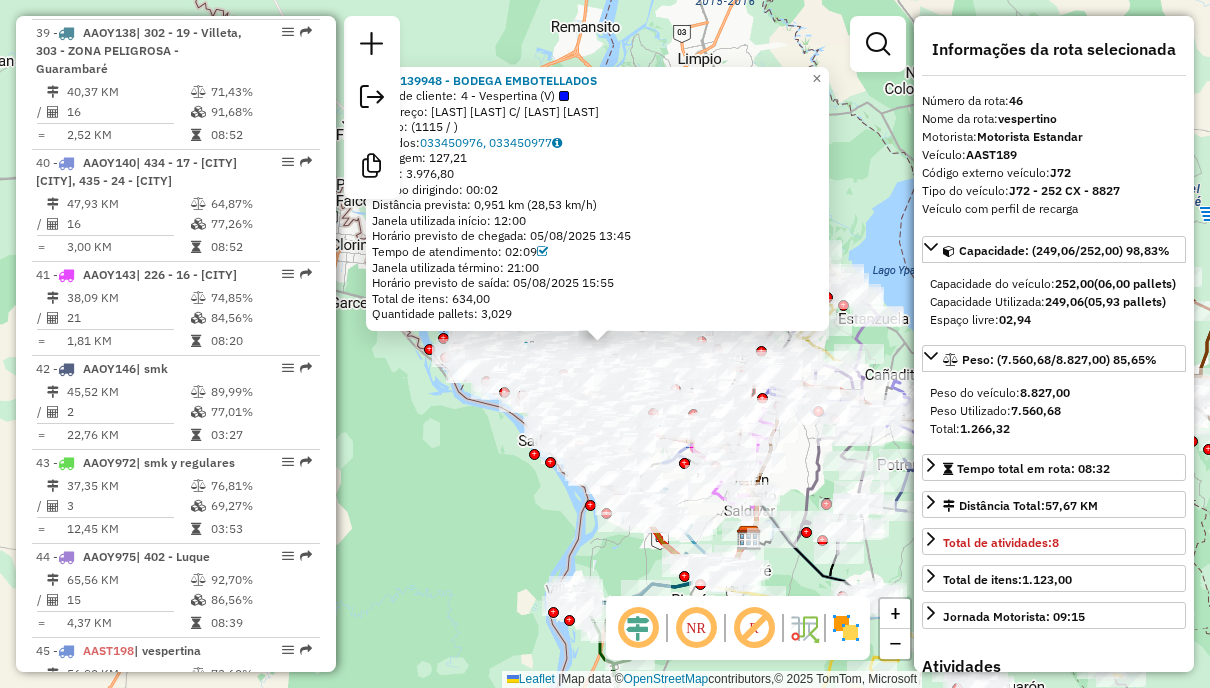 scroll, scrollTop: 5801, scrollLeft: 0, axis: vertical 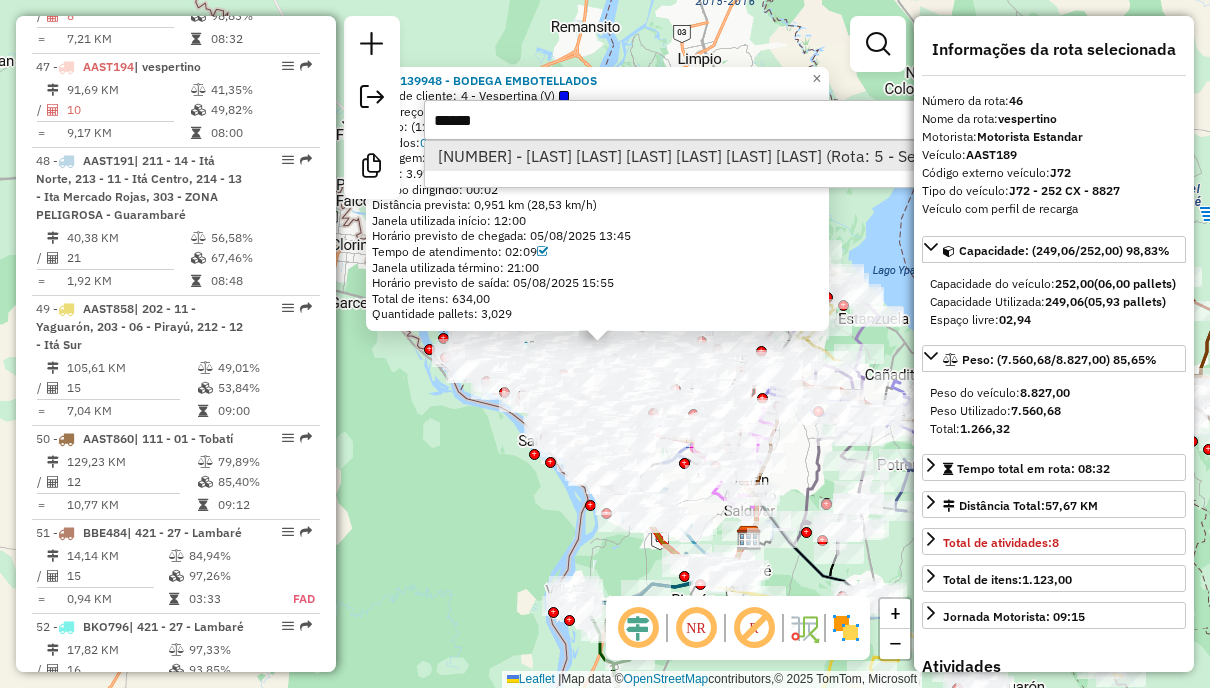 type on "******" 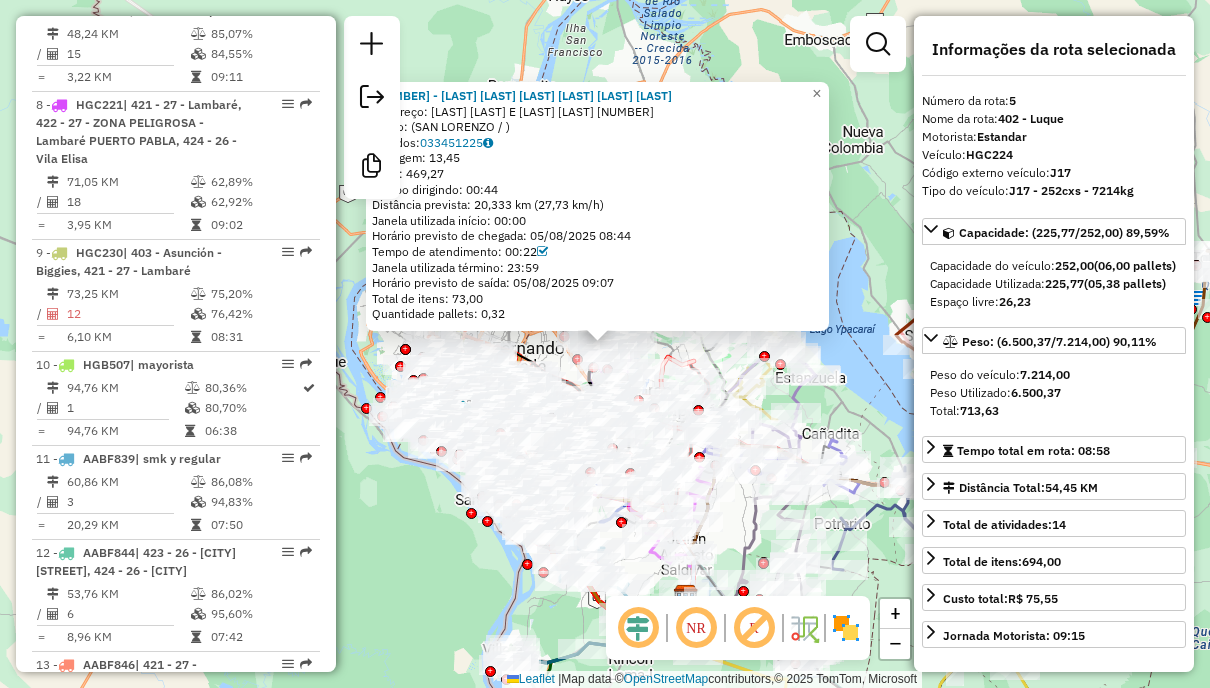 scroll, scrollTop: 1258, scrollLeft: 0, axis: vertical 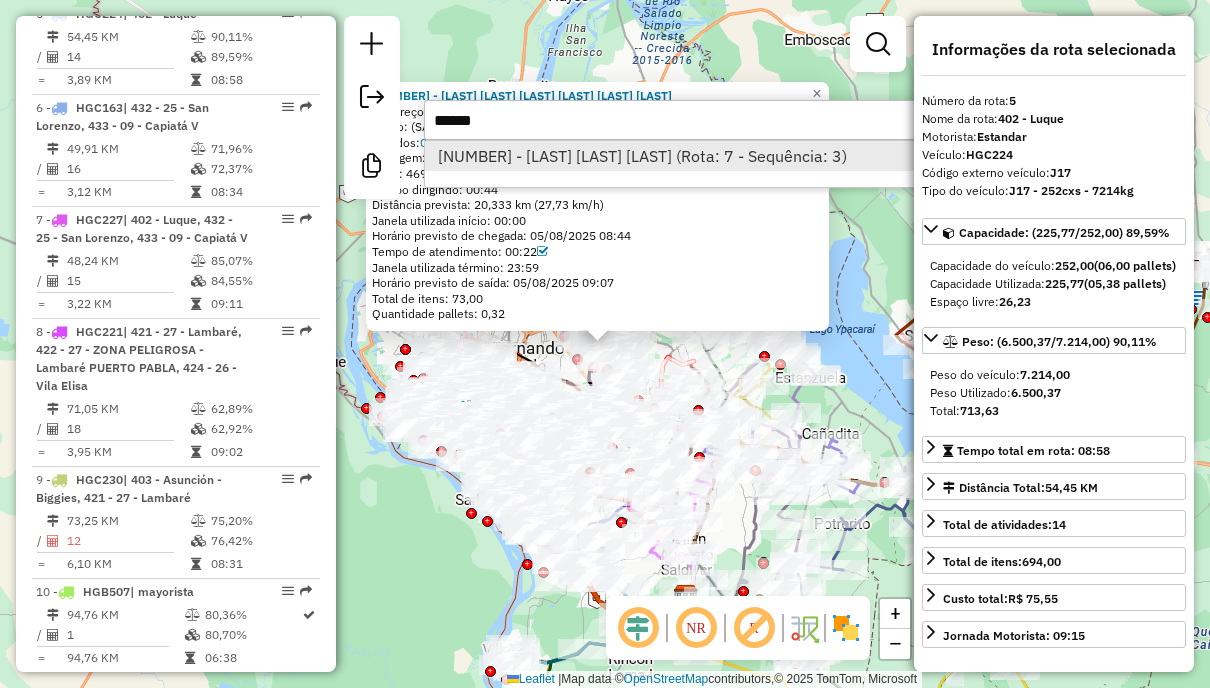 type on "******" 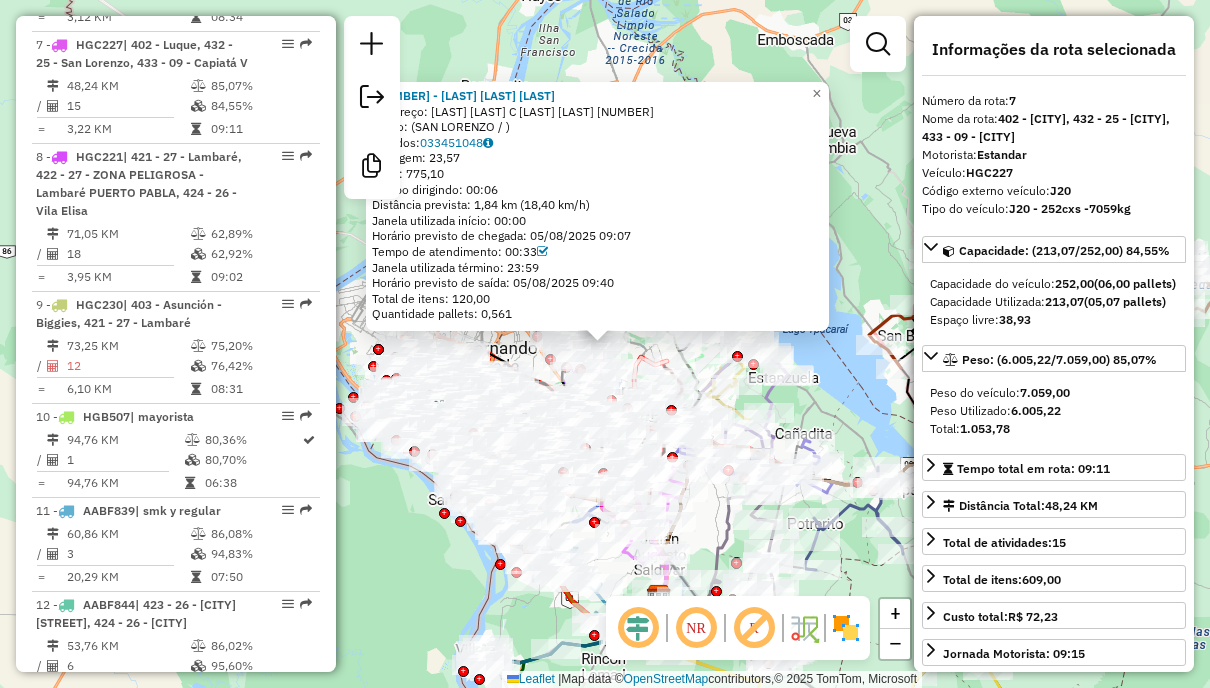 scroll, scrollTop: 1464, scrollLeft: 0, axis: vertical 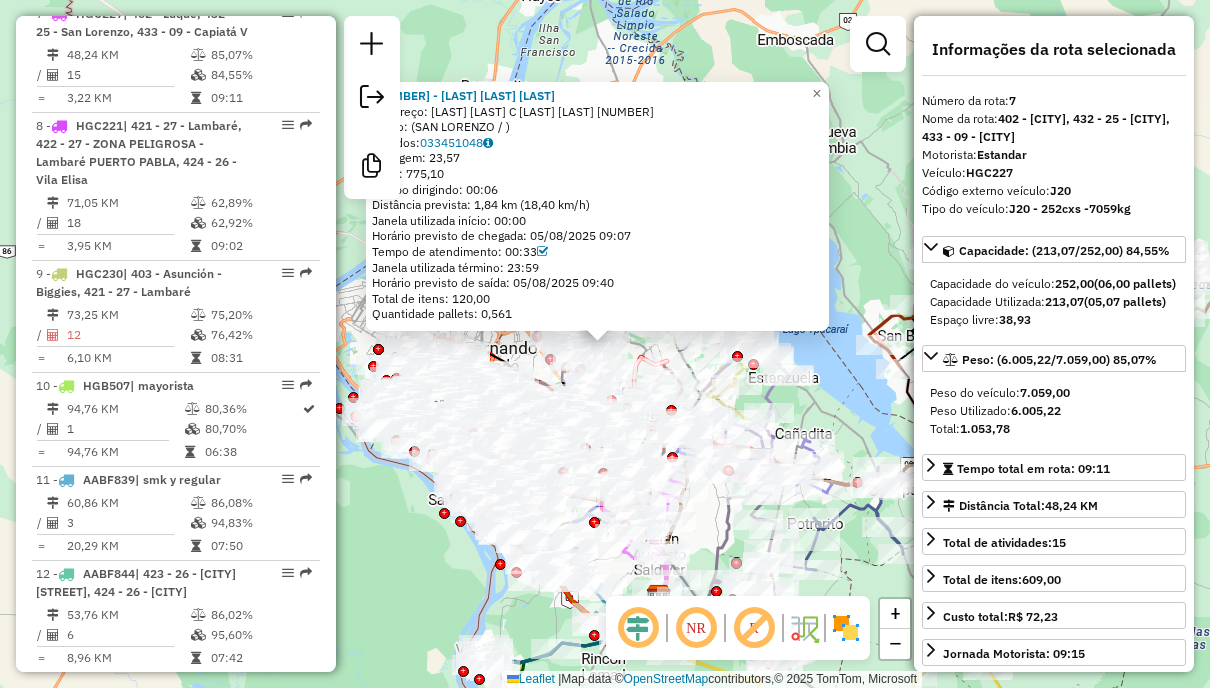 click on "[NUMBER] - [LAST] [LAST] [LAST] Endereço: [STREET] C [STREET]      [NUMBER]   Bairro:  ([CITY] / )   Pedidos:  [NUMBER]   Cubagem: 23,57  Peso: 775,10  Tempo dirigindo: 00:06   Distância prevista: 1,84 km (18,40 km/h)   Janela utilizada início: 00:00   Horário previsto de chegada: 05/08/2025 09:07   Tempo de atendimento: 00:33   Janela utilizada término: 23:59   Horário previsto de saída: 05/08/2025 09:40   Total de itens: 120,00   Quantidade pallets: 0,561  × Janela de atendimento Grade de atendimento Capacidade Transportadoras Veículos Cliente Pedidos  Rotas Selecione os dias de semana para filtrar as janelas de atendimento  Seg   Ter   Qua   Qui   Sex   Sáb   Dom  Informe o período da janela de atendimento: De: Até:  Filtrar exatamente a janela do cliente  Considerar janela de atendimento padrão  Selecione os dias de semana para filtrar as grades de atendimento  Seg   Ter   Qua   Qui   Sex   Sáb   Dom   Considerar clientes sem dia de atendimento cadastrado  De:  +" 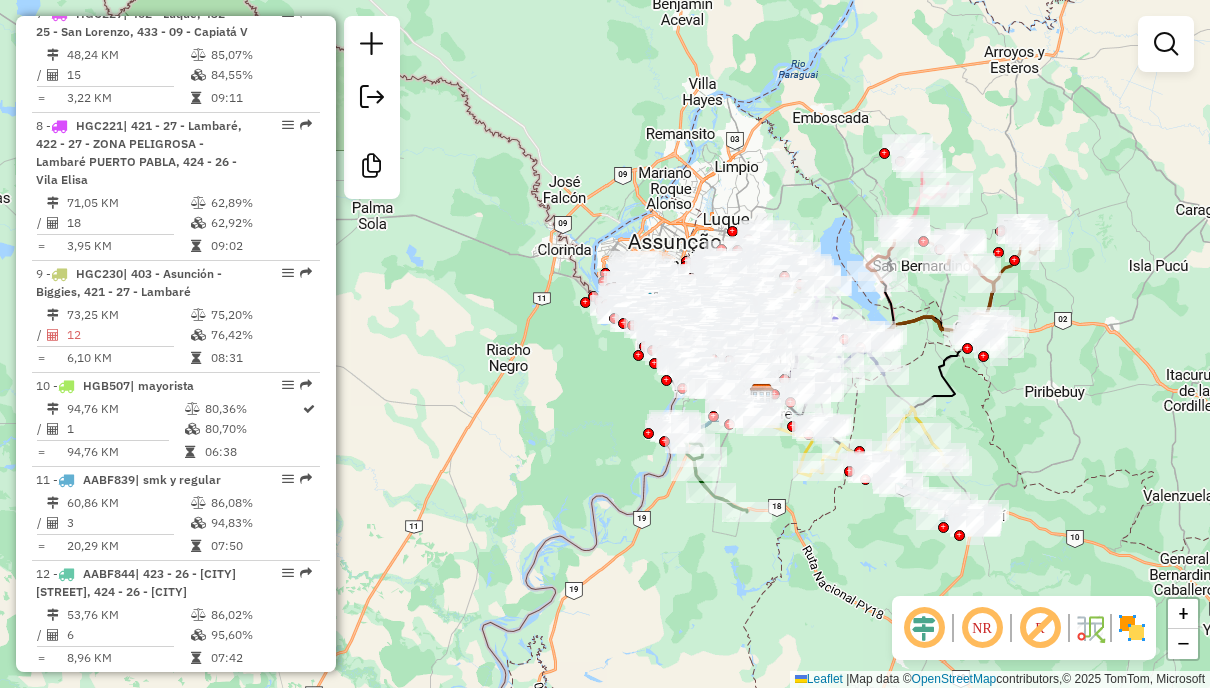 click on "Rota 3 - Placa HGC222 [NUMBER] - [LAST] [LAST] [LAST] [LAST] Janela de atendimento Grade de atendimento Capacidade Transportadoras Veículos Cliente Pedidos Rotas Selecione os dias de semana para filtrar as janelas de atendimento Seg Ter Qua Qui Sex Sáb Dom Informe o período da janela de atendimento: De: Até: Filtrar exatamente a janela do cliente Considerar janela de atendimento padrão Selecione os dias de semana para filtrar as grades de atendimento Seg Ter Qua Qui Sex Sáb Dom Considerar clientes sem dia de atendimento cadastrado Clientes fora do dia de atendimento selecionado Filtrar as atividades entre os valores definidos abaixo: Peso mínimo: Peso máximo: Cubagem mínima: Cubagem máxima: De: Até: Filtrar as atividades entre o tempo de atendimento definido abaixo: De: Até: Considerar capacidade total dos clientes não roteirizados Transportadora: Selecione um ou mais itens Tipo de veículo: Selecione um ou mais itens Veículo: Motorista: Nome: +" 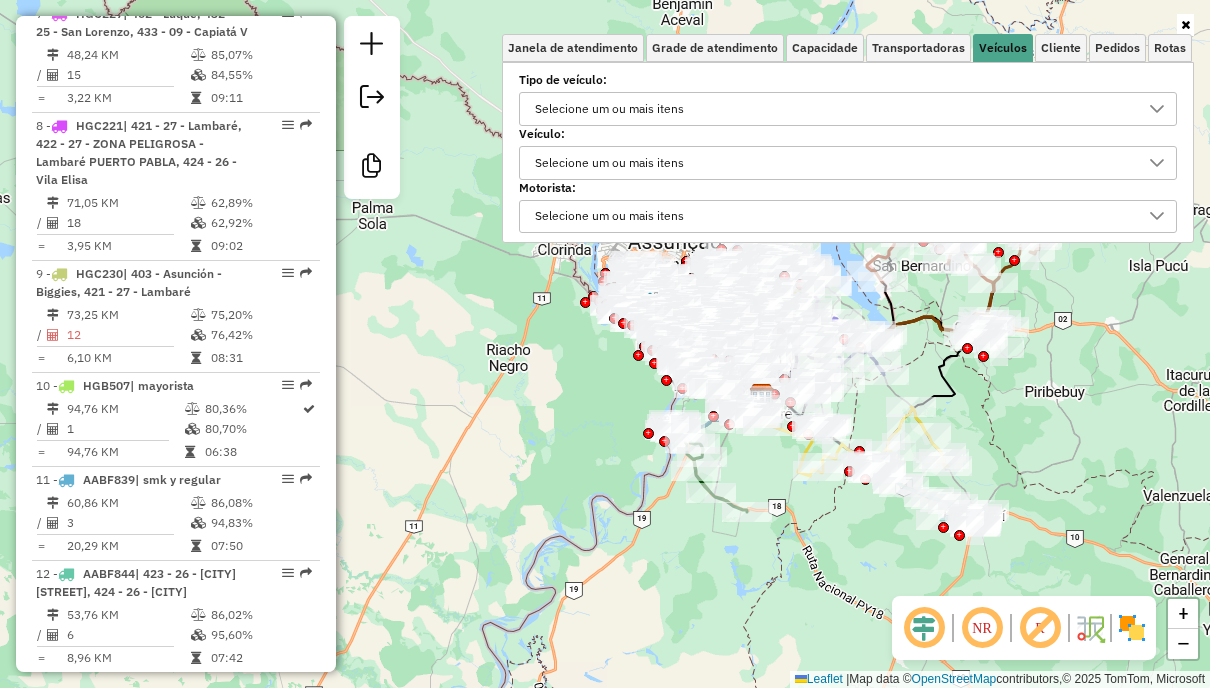 click on "Selecione um ou mais itens" at bounding box center [833, 109] 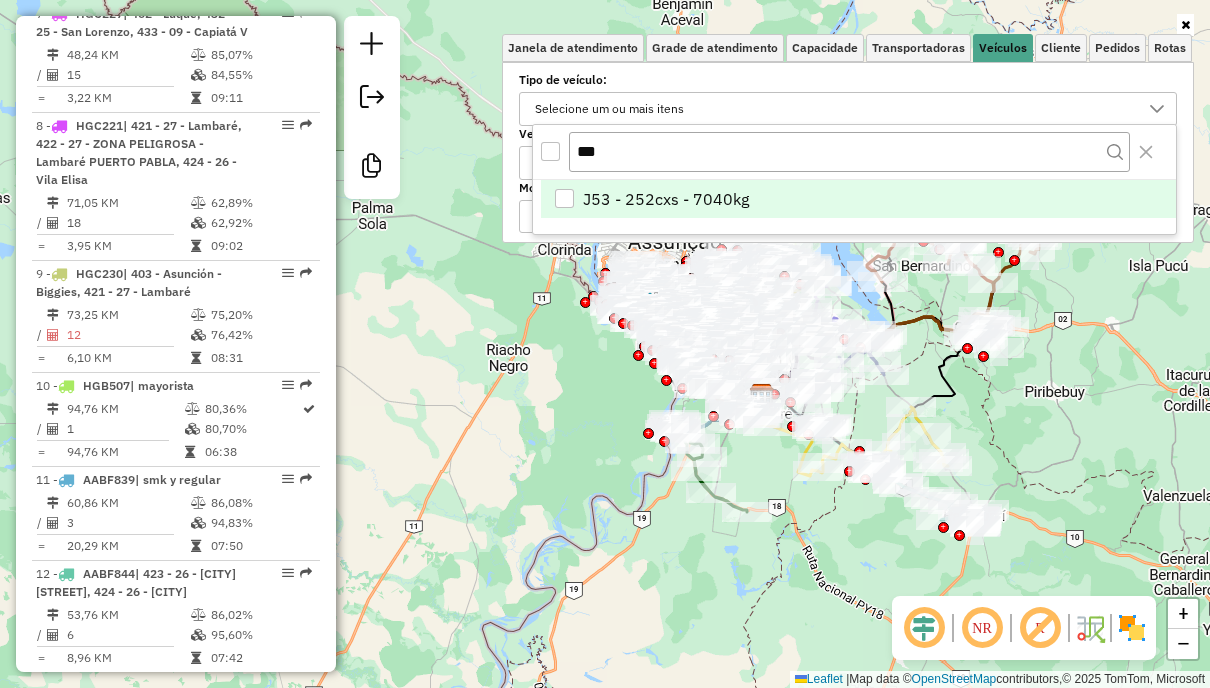 click on "J53 - 252cxs - 7040kg" at bounding box center (858, 199) 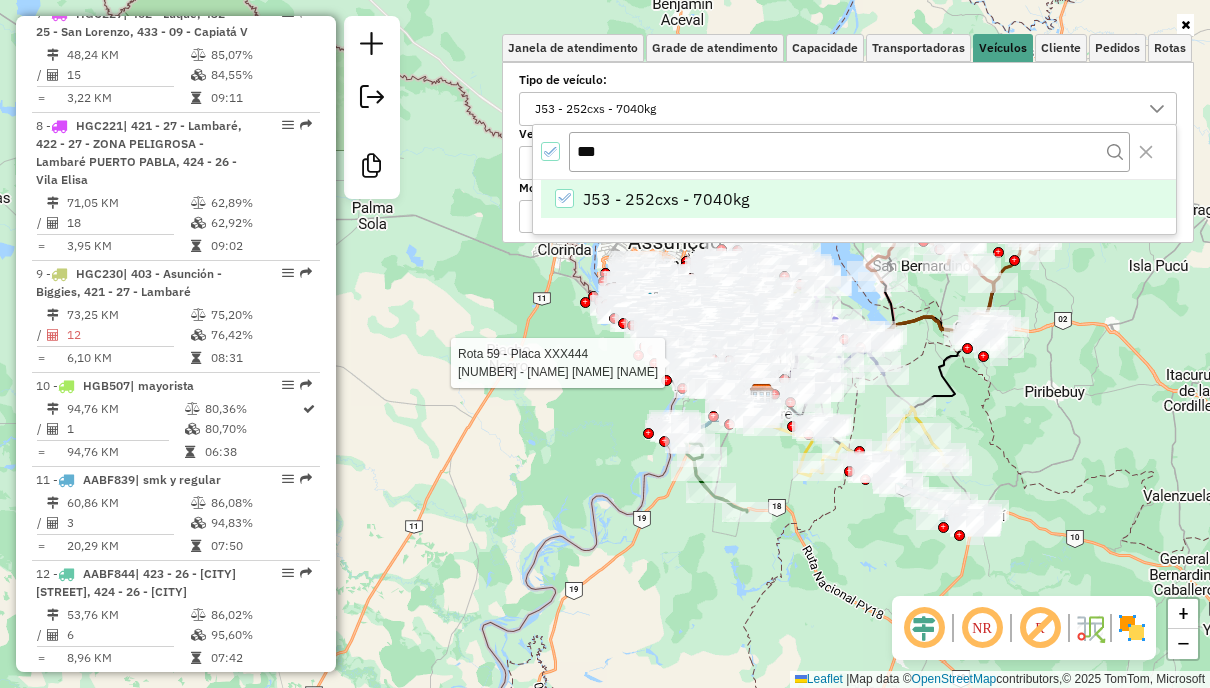 scroll, scrollTop: 301, scrollLeft: 0, axis: vertical 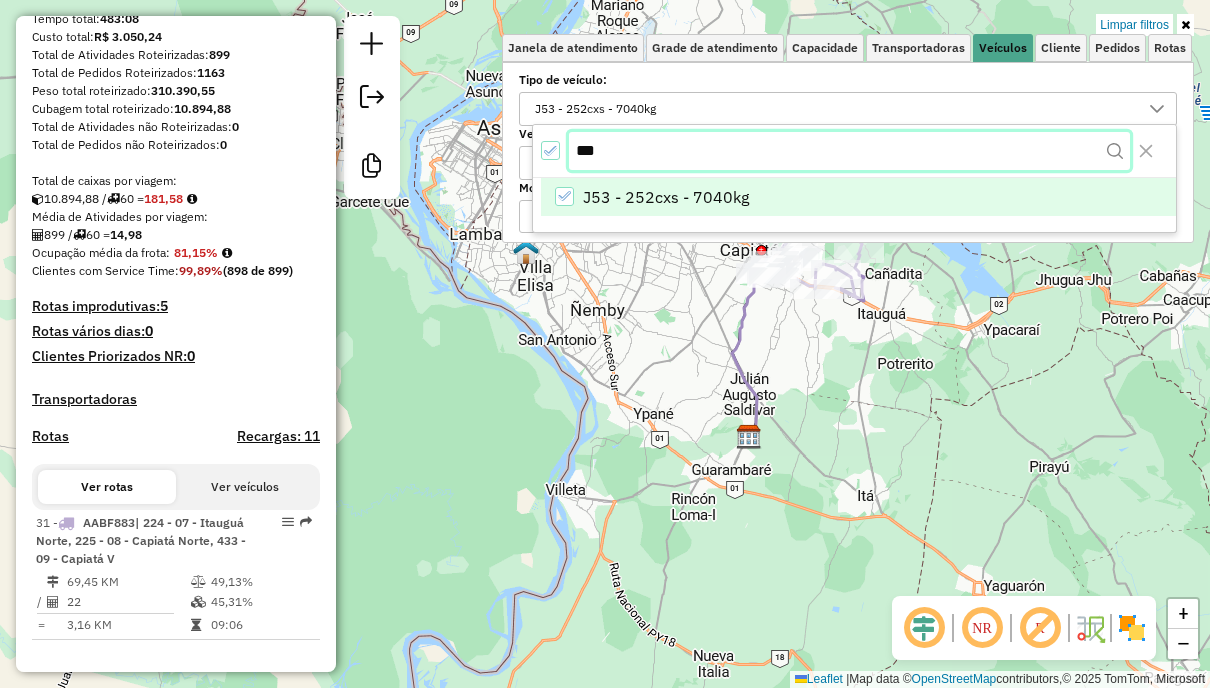 click on "***" at bounding box center [849, 151] 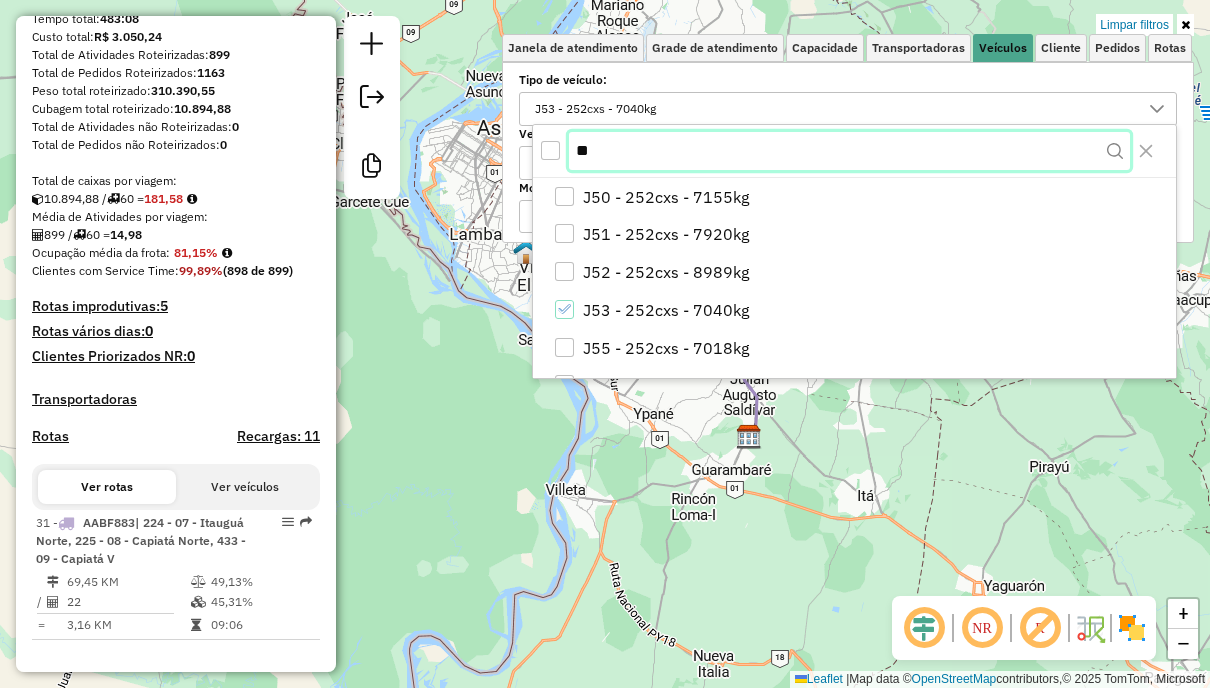 type on "*" 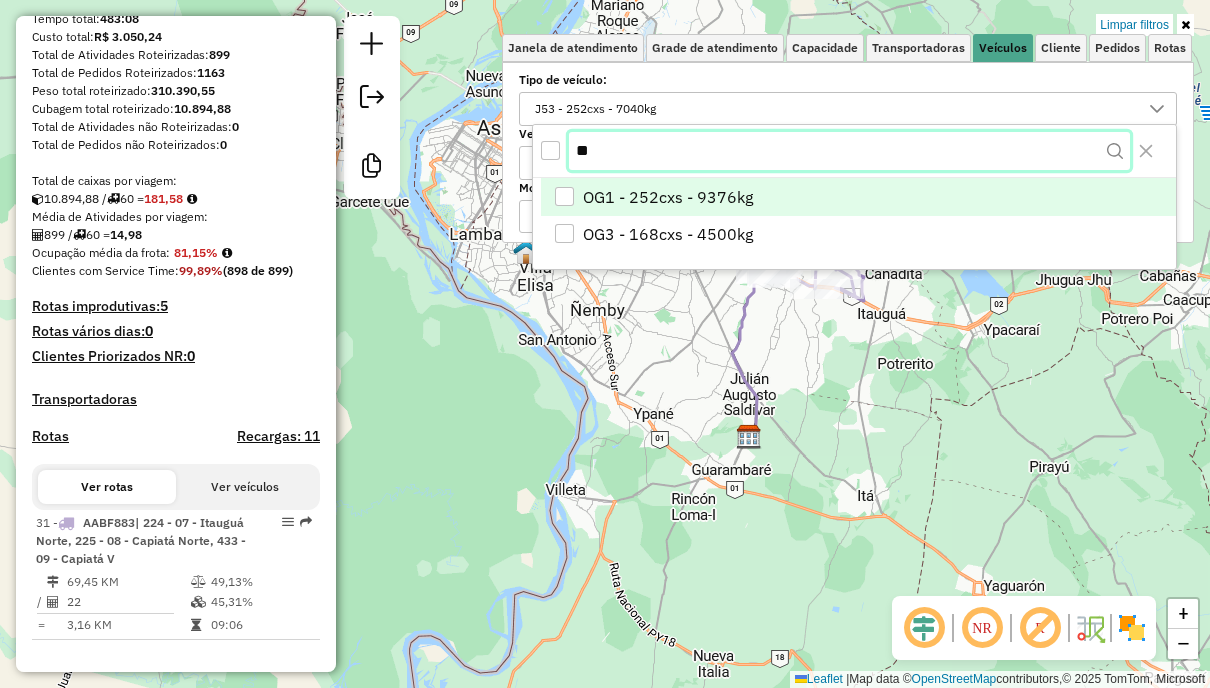 type on "**" 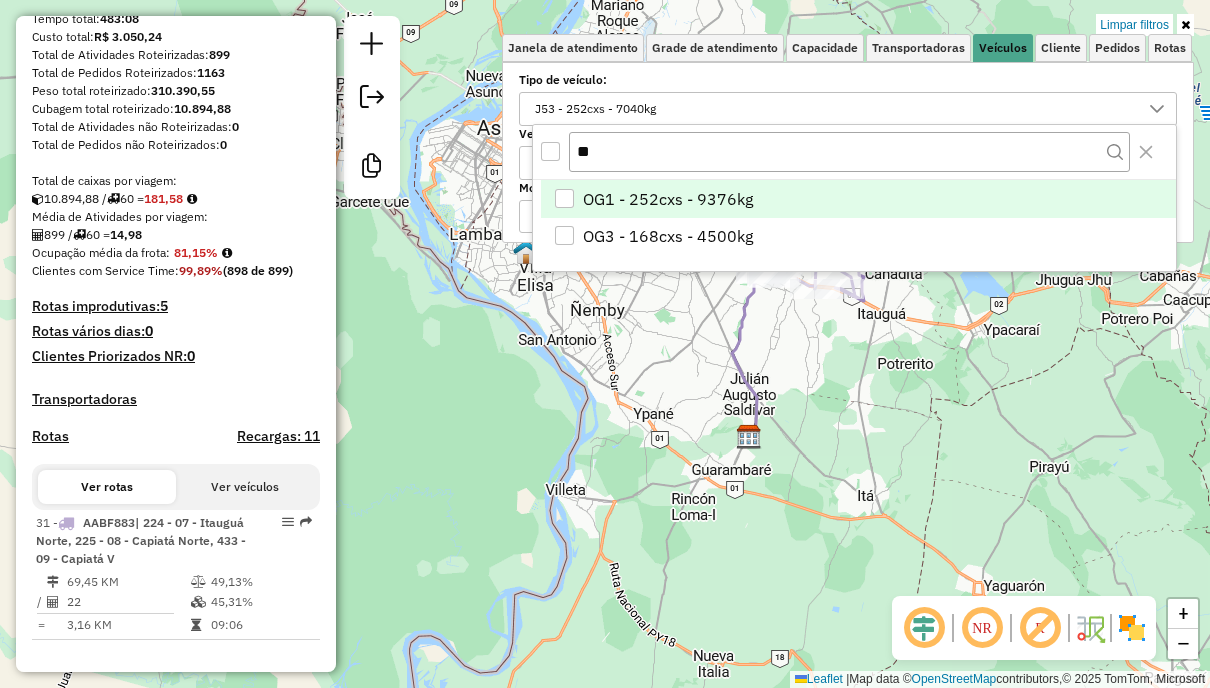 click on "OG1 - 252cxs - 9376kg" at bounding box center [668, 199] 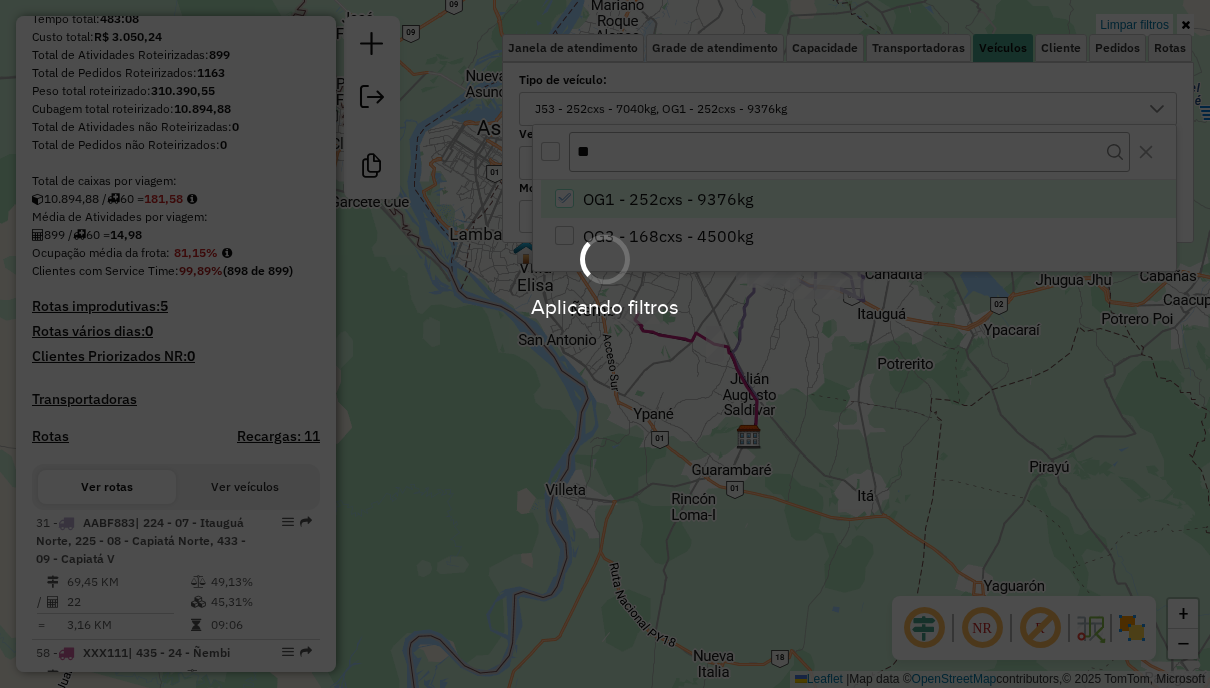 scroll, scrollTop: 395, scrollLeft: 0, axis: vertical 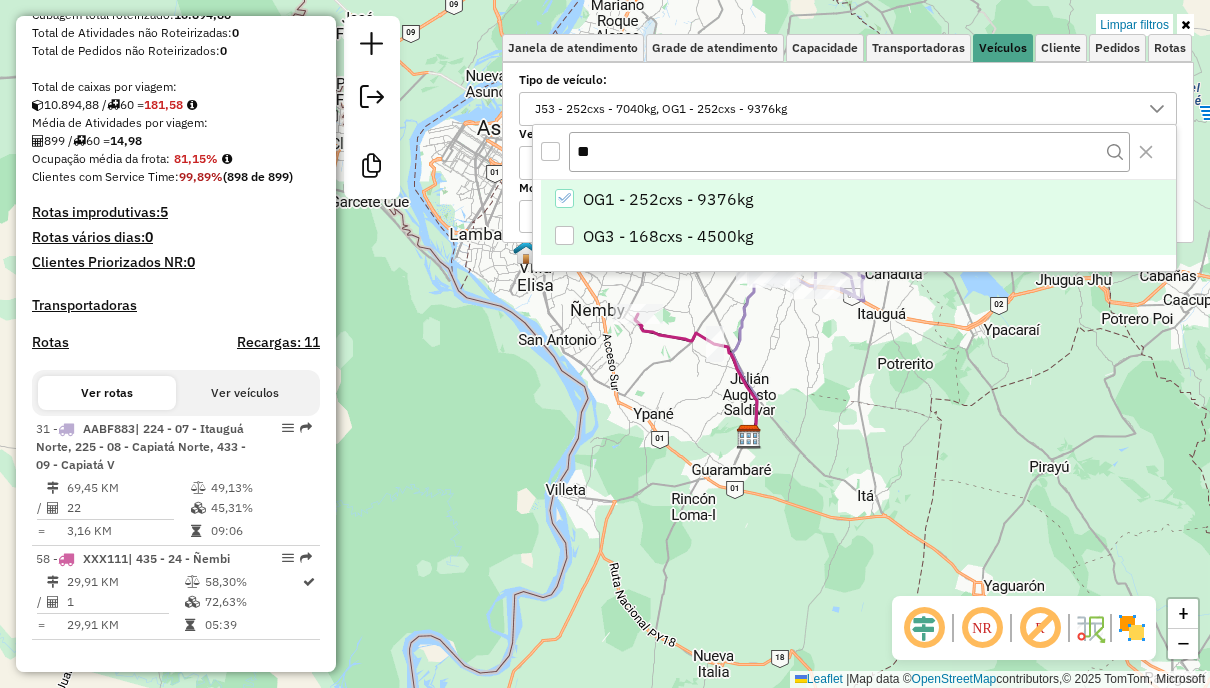 click on "OG3 - 168cxs - 4500kg" at bounding box center (668, 236) 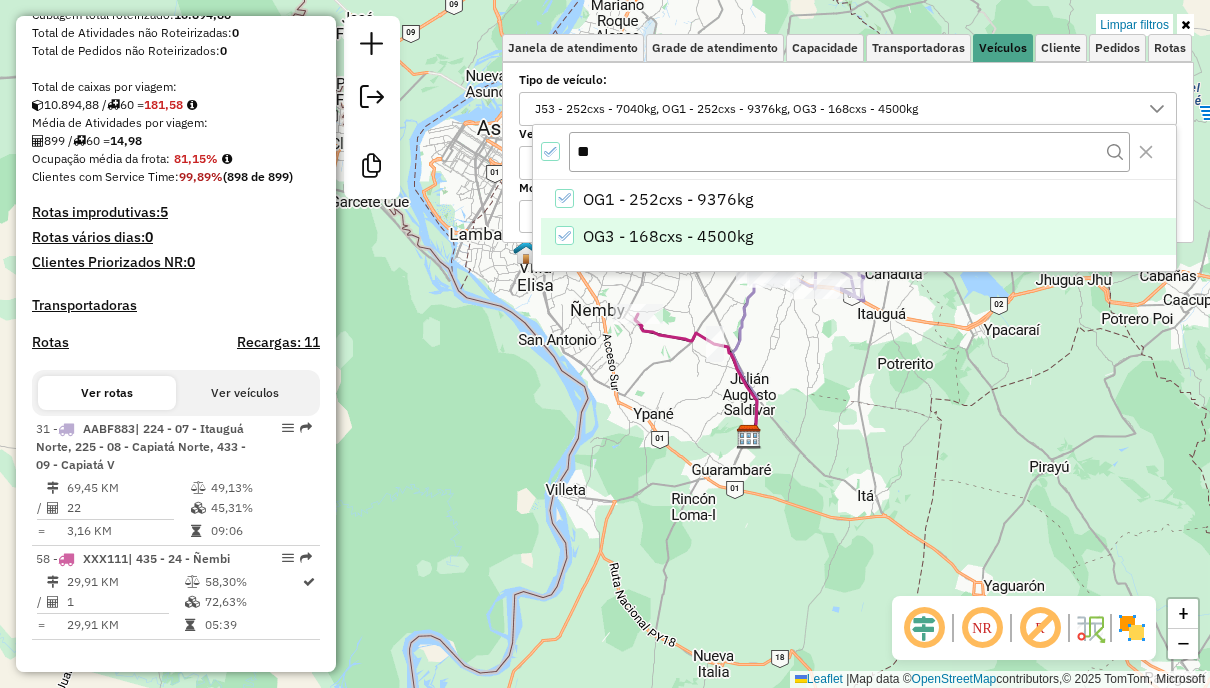 scroll, scrollTop: 618, scrollLeft: 0, axis: vertical 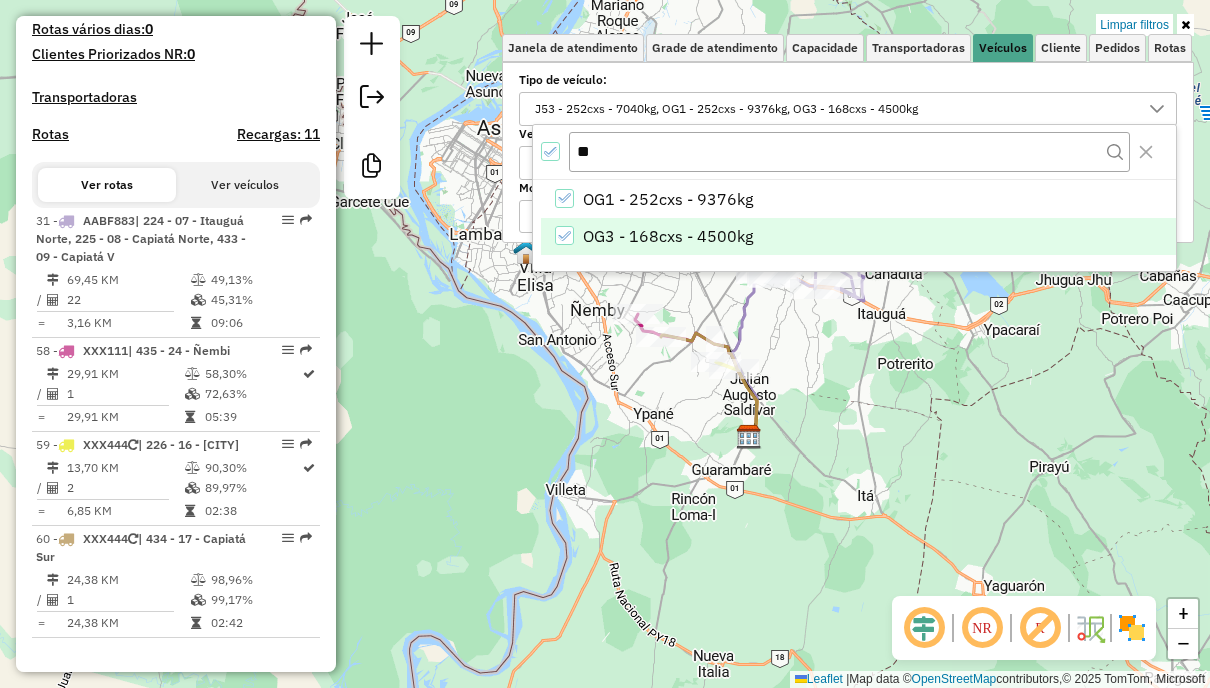 click on "OG1 - 252cxs - 9376kg" at bounding box center [668, 199] 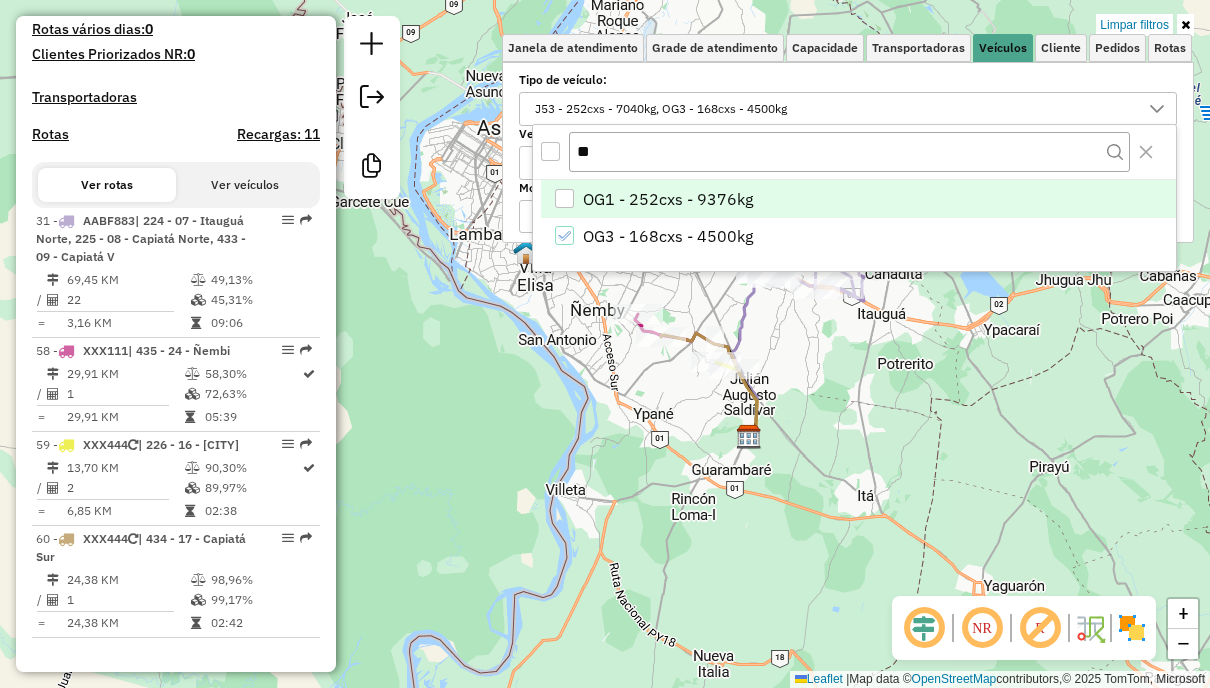 scroll, scrollTop: 524, scrollLeft: 0, axis: vertical 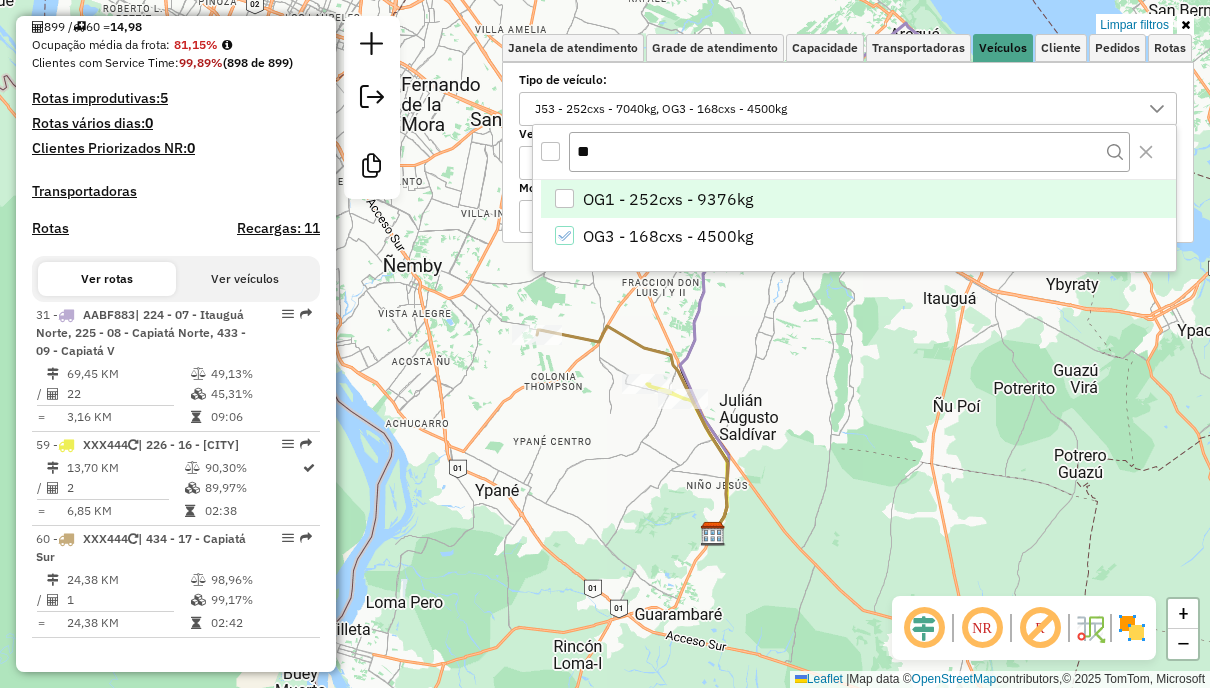 click on "Limpar filtros Janela de atendimento Grade de atendimento Capacidade Transportadoras Veículos Cliente Pedidos  Rotas Selecione os dias de semana para filtrar as janelas de atendimento  Seg   Ter   Qua   Qui   Sex   Sáb   Dom  Informe o período da janela de atendimento: De: Até:  Filtrar exatamente a janela do cliente  Considerar janela de atendimento padrão  Selecione os dias de semana para filtrar as grades de atendimento  Seg   Ter   Qua   Qui   Sex   Sáb   Dom   Considerar clientes sem dia de atendimento cadastrado  Clientes fora do dia de atendimento selecionado Filtrar as atividades entre os valores definidos abaixo:  Peso mínimo:   Peso máximo:   Cubagem mínima:   Cubagem máxima:   De:   Até:  Filtrar as atividades entre o tempo de atendimento definido abaixo:  De:   Até:   Considerar capacidade total dos clientes não roteirizados Transportadora: Selecione um ou mais itens Tipo de veículo: J53 - 252cxs - 7040kg, OG3 - 168cxs - 4500kg Veículo: Selecione um ou mais itens Motorista: Nome: +" 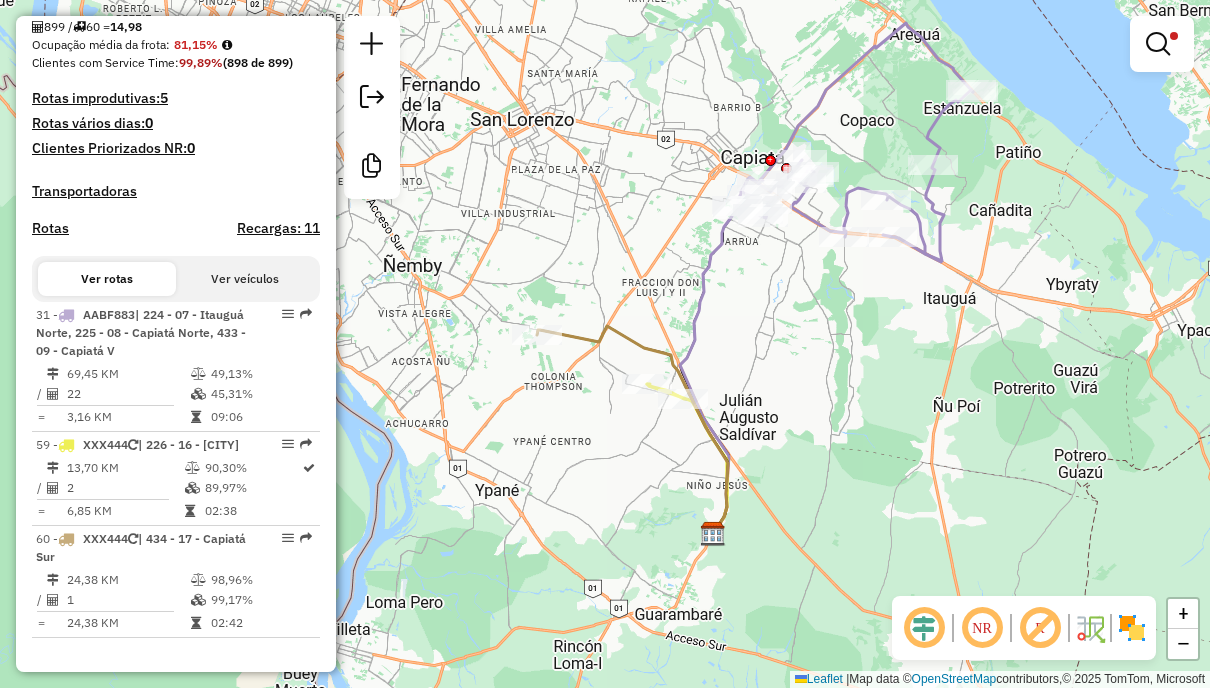 drag, startPoint x: 770, startPoint y: 340, endPoint x: 781, endPoint y: 318, distance: 24.596748 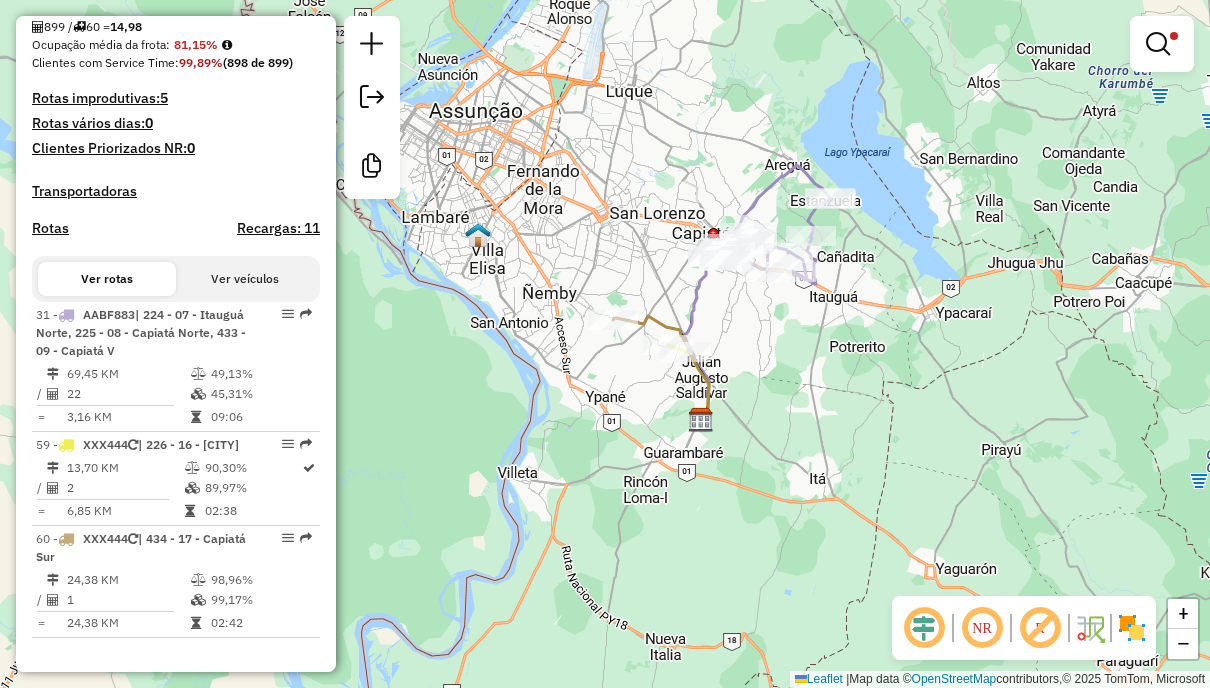 click at bounding box center [1158, 44] 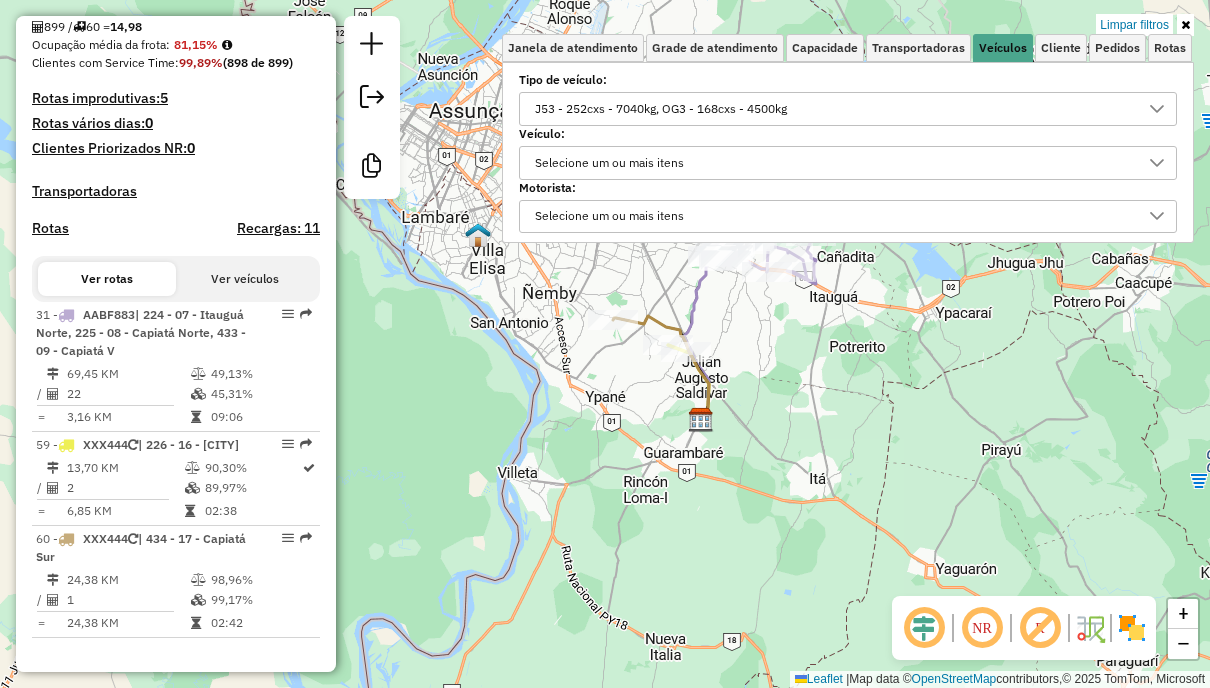 click on "J53 - 252cxs - 7040kg, OG3 - 168cxs - 4500kg" at bounding box center [833, 109] 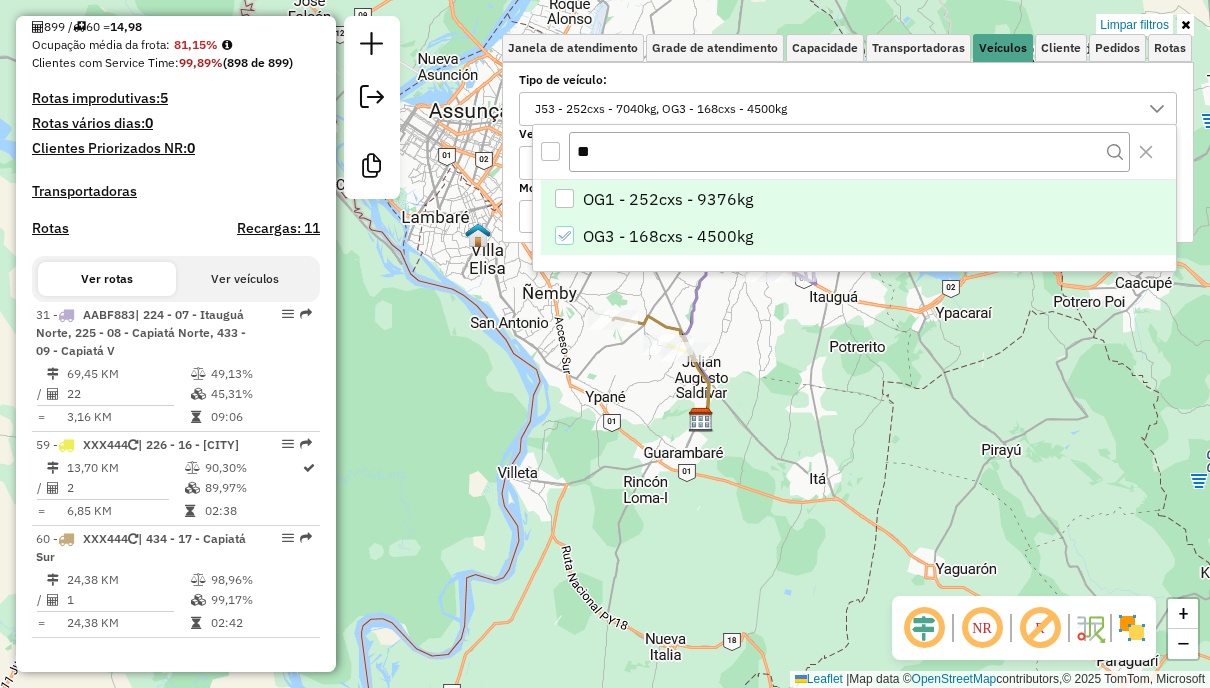 click on "OG1 - 252cxs - 9376kg" at bounding box center [668, 199] 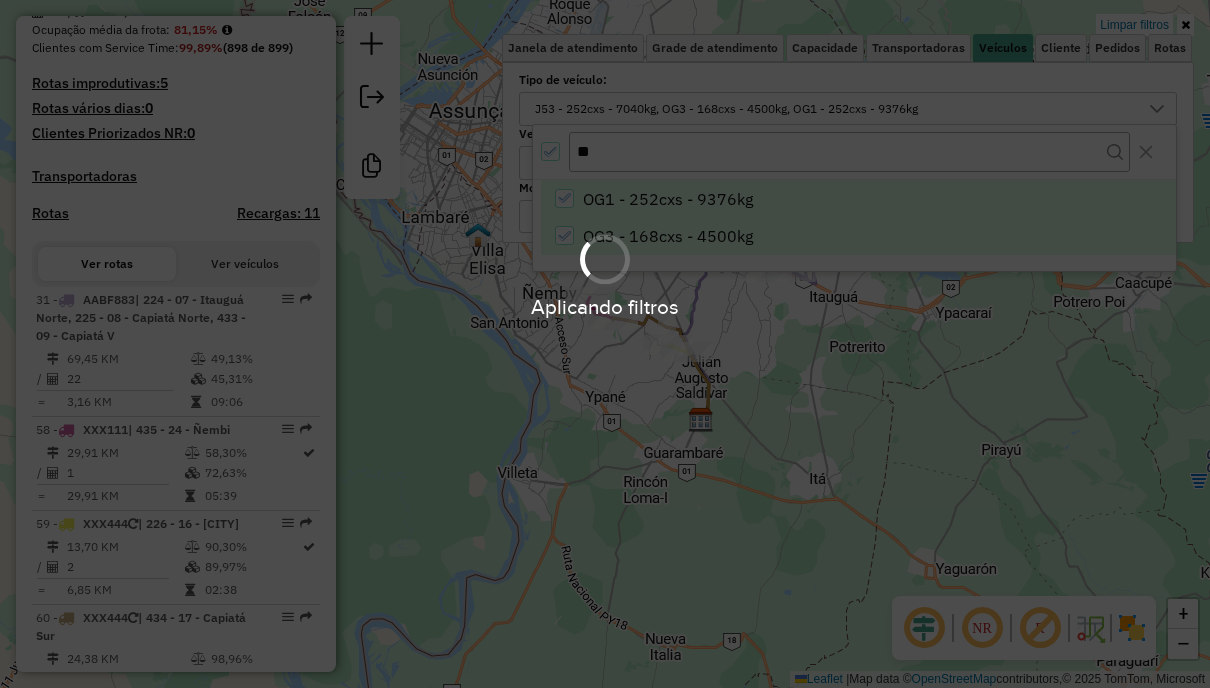 scroll, scrollTop: 618, scrollLeft: 0, axis: vertical 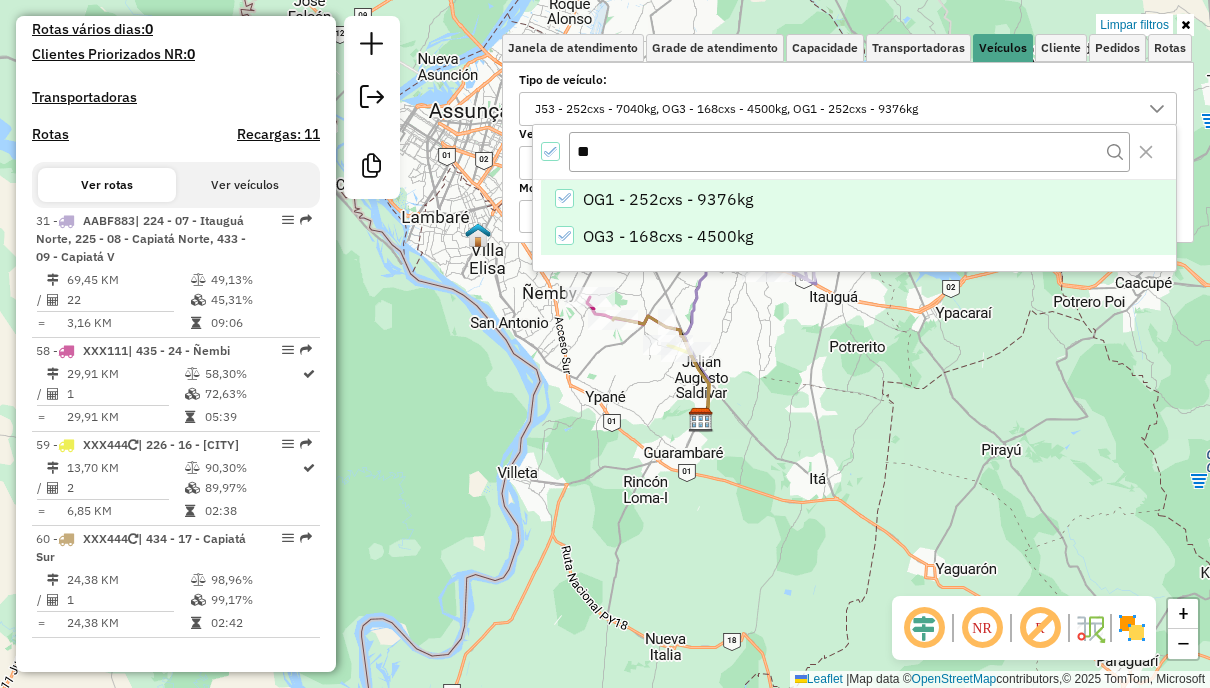 click on "OG3 - 168cxs - 4500kg" at bounding box center [668, 236] 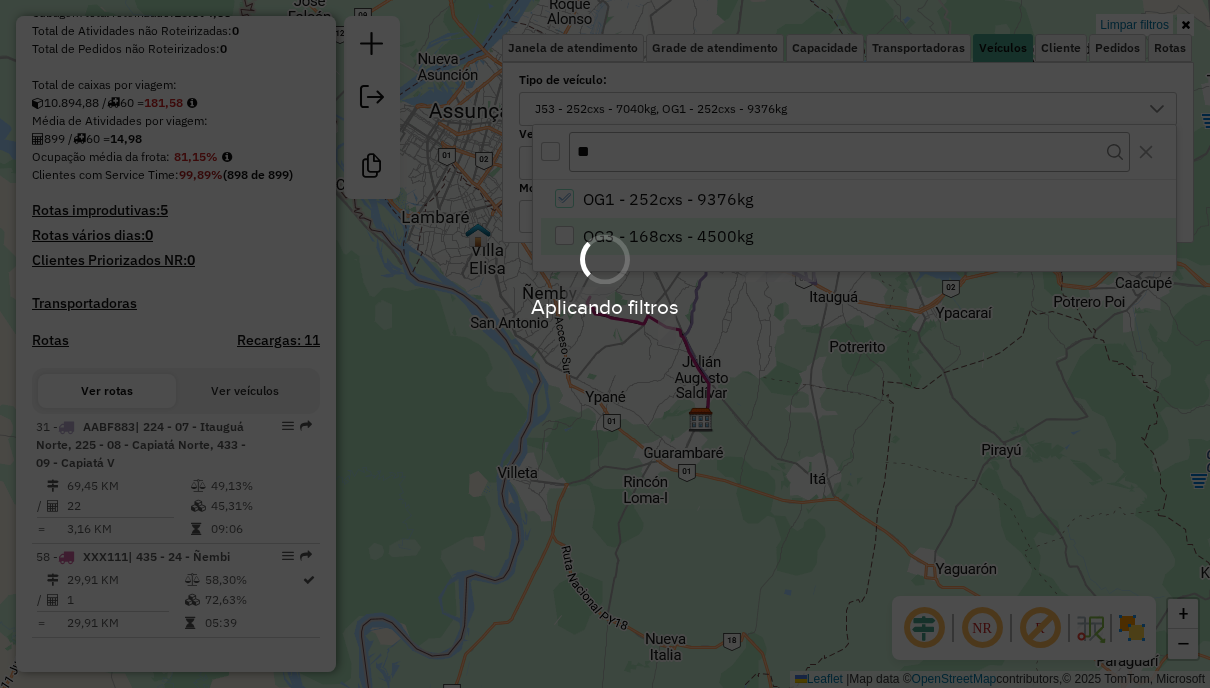 scroll, scrollTop: 395, scrollLeft: 0, axis: vertical 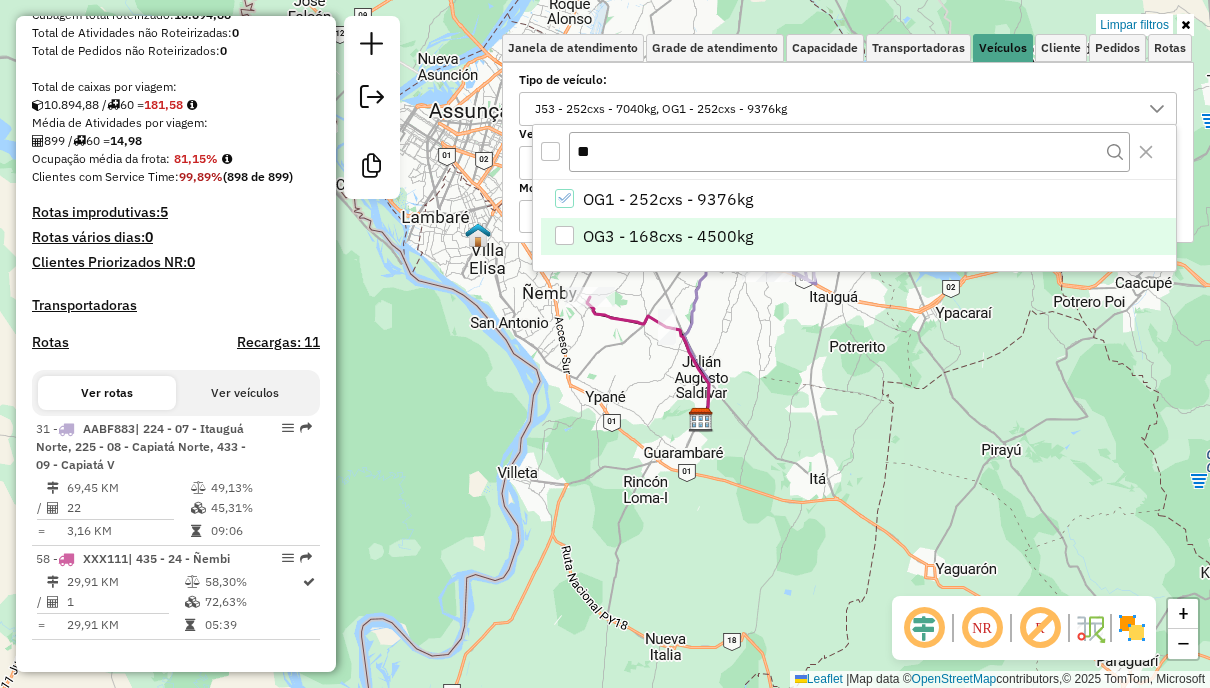 click on "Limpar filtros Janela de atendimento Grade de atendimento Capacidade Transportadoras Veículos Cliente Pedidos  Rotas Selecione os dias de semana para filtrar as janelas de atendimento  Seg   Ter   Qua   Qui   Sex   Sáb   Dom  Informe o período da janela de atendimento: De: Até:  Filtrar exatamente a janela do cliente  Considerar janela de atendimento padrão  Selecione os dias de semana para filtrar as grades de atendimento  Seg   Ter   Qua   Qui   Sex   Sáb   Dom   Considerar clientes sem dia de atendimento cadastrado  Clientes fora do dia de atendimento selecionado Filtrar as atividades entre os valores definidos abaixo:  Peso mínimo:   Peso máximo:   Cubagem mínima:   Cubagem máxima:   De:   Até:  Filtrar as atividades entre o tempo de atendimento definido abaixo:  De:   Até:   Considerar capacidade total dos clientes não roteirizados Transportadora: Selecione um ou mais itens Tipo de veículo: J53 - 252cxs - 7040kg, OG1 - 252cxs - 9376kg Veículo: Selecione um ou mais itens Motorista: Nome: +" 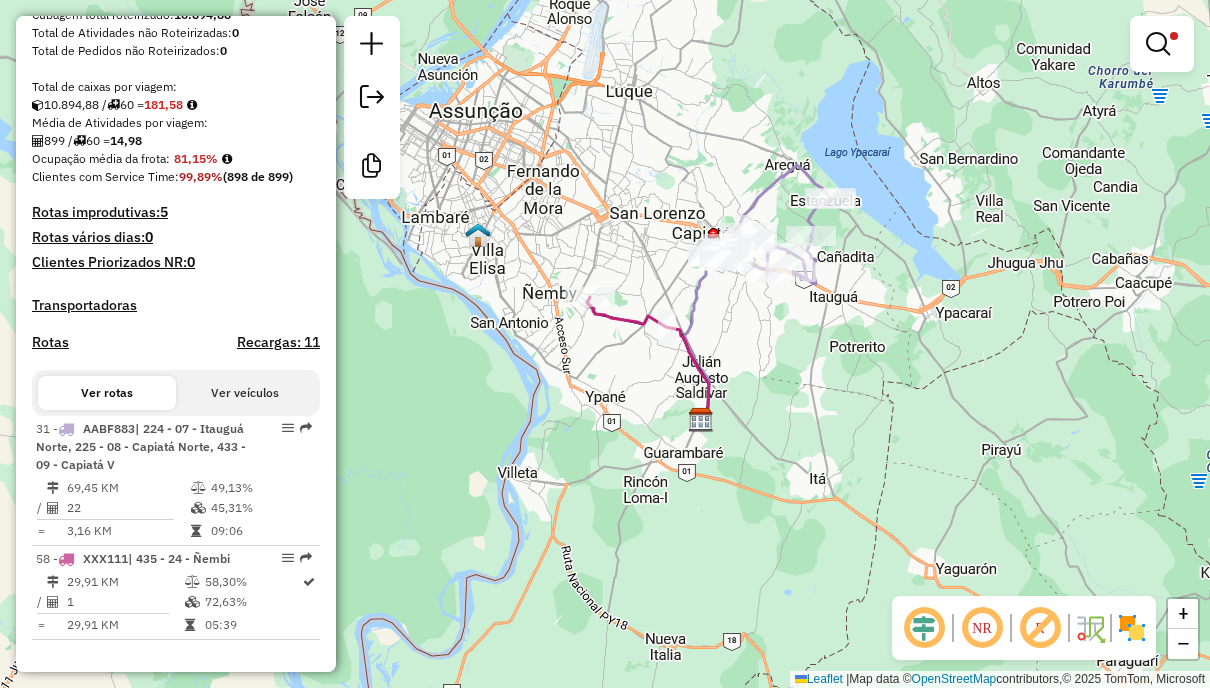 click at bounding box center (1162, 44) 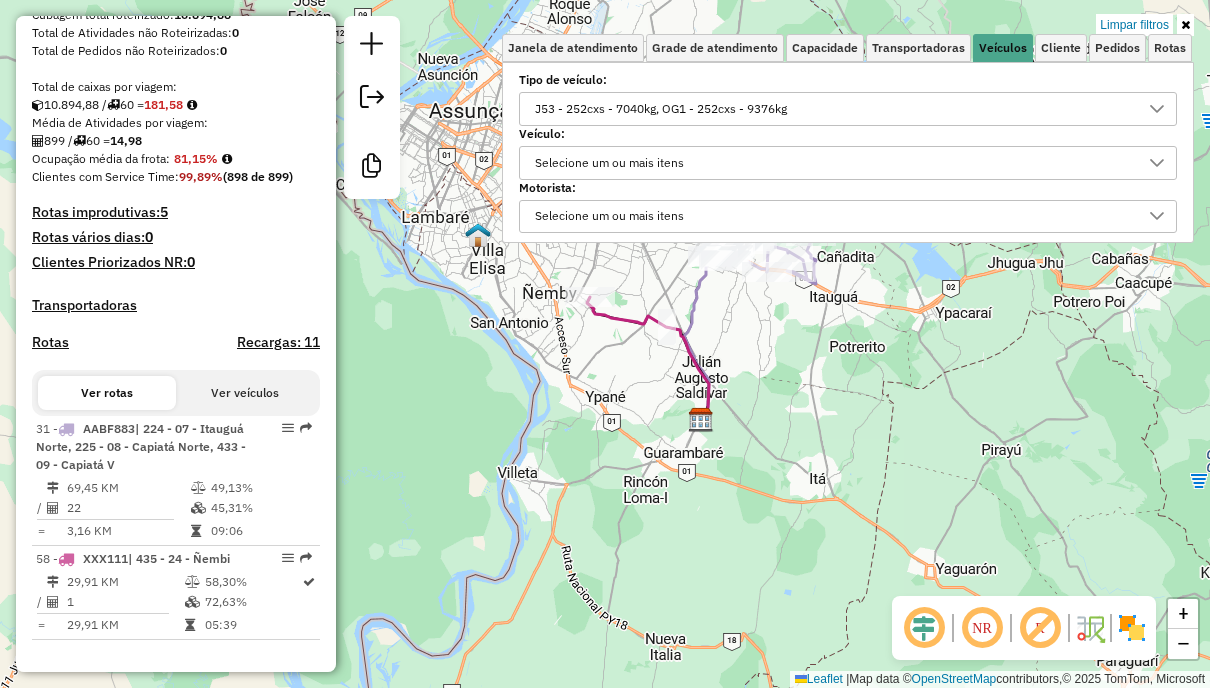 click on "J53 - 252cxs - 7040kg, OG1 - 252cxs - 9376kg" at bounding box center (833, 109) 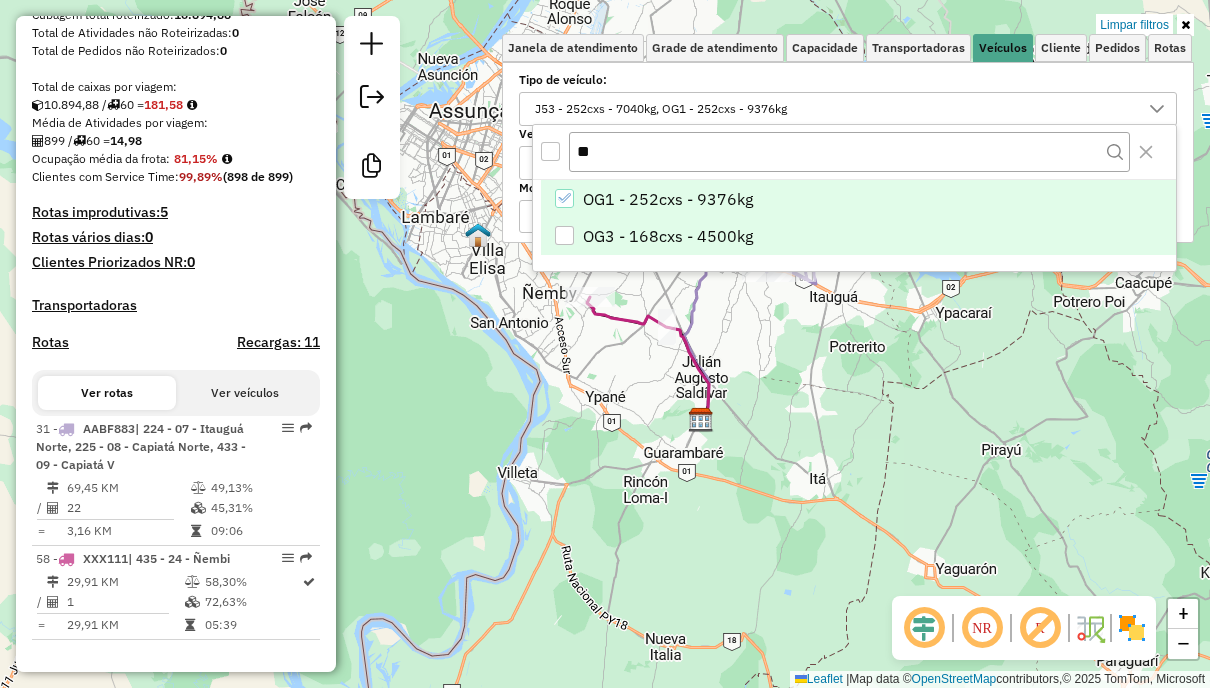 click on "OG3 - 168cxs - 4500kg" at bounding box center (668, 236) 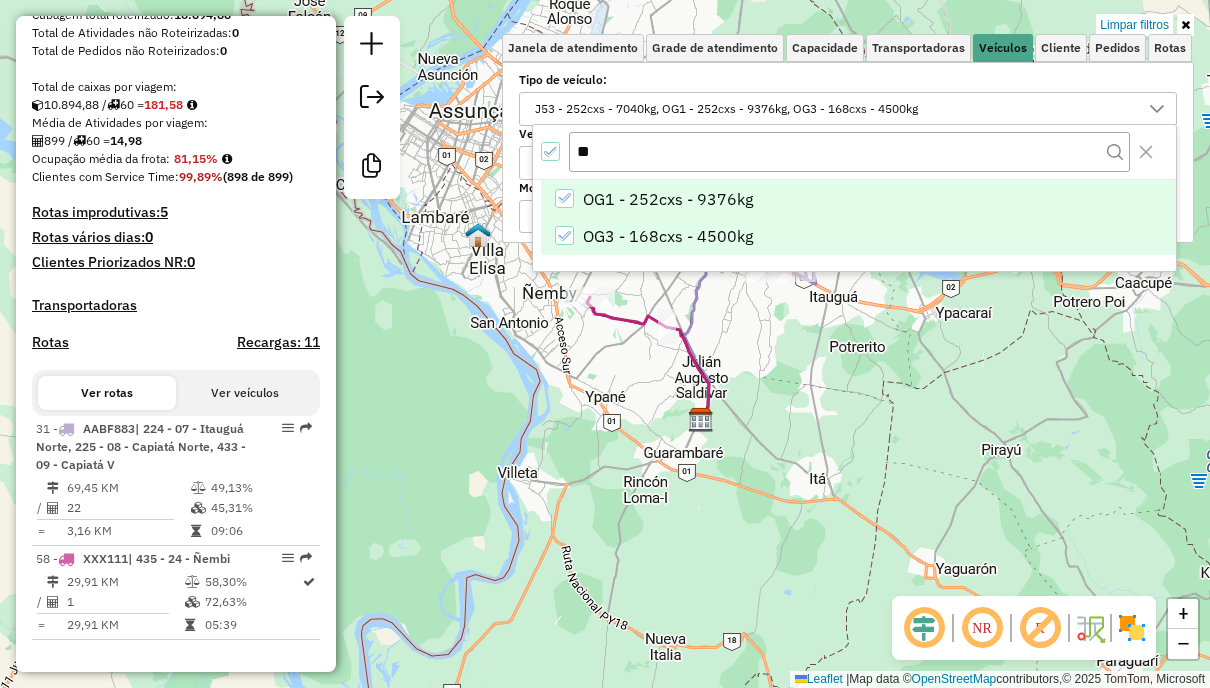 scroll, scrollTop: 618, scrollLeft: 0, axis: vertical 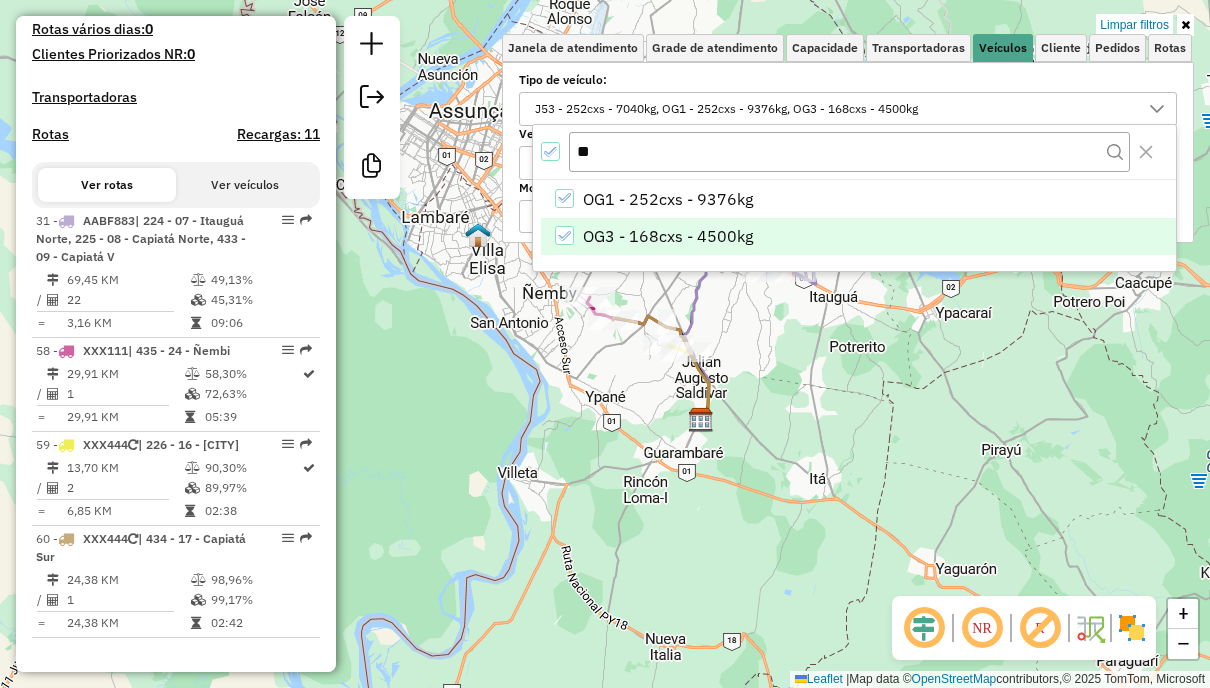 click on "Limpar filtros Janela de atendimento Grade de atendimento Capacidade Transportadoras Veículos Cliente Pedidos  Rotas Selecione os dias de semana para filtrar as janelas de atendimento  Seg   Ter   Qua   Qui   Sex   Sáb   Dom  Informe o período da janela de atendimento: De: Até:  Filtrar exatamente a janela do cliente  Considerar janela de atendimento padrão  Selecione os dias de semana para filtrar as grades de atendimento  Seg   Ter   Qua   Qui   Sex   Sáb   Dom   Considerar clientes sem dia de atendimento cadastrado  Clientes fora do dia de atendimento selecionado Filtrar as atividades entre os valores definidos abaixo:  Peso mínimo:   Peso máximo:   Cubagem mínima:   Cubagem máxima:   De:   Até:  Filtrar as atividades entre o tempo de atendimento definido abaixo:  De:   Até:   Considerar capacidade total dos clientes não roteirizados Transportadora: Selecione um ou mais itens Tipo de veículo: J53 - 252cxs - 7040kg, OG1 - 252cxs - 9376kg, OG3 - 168cxs - 4500kg Veículo: Motorista: Nome: Setor:" 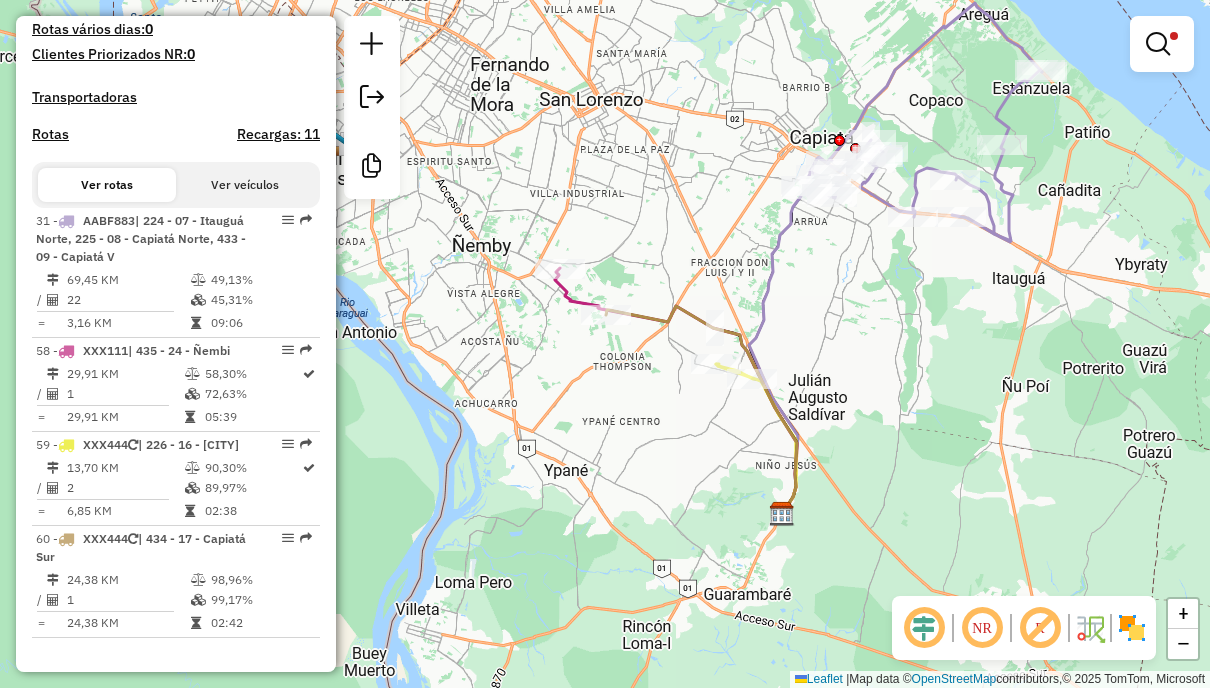click 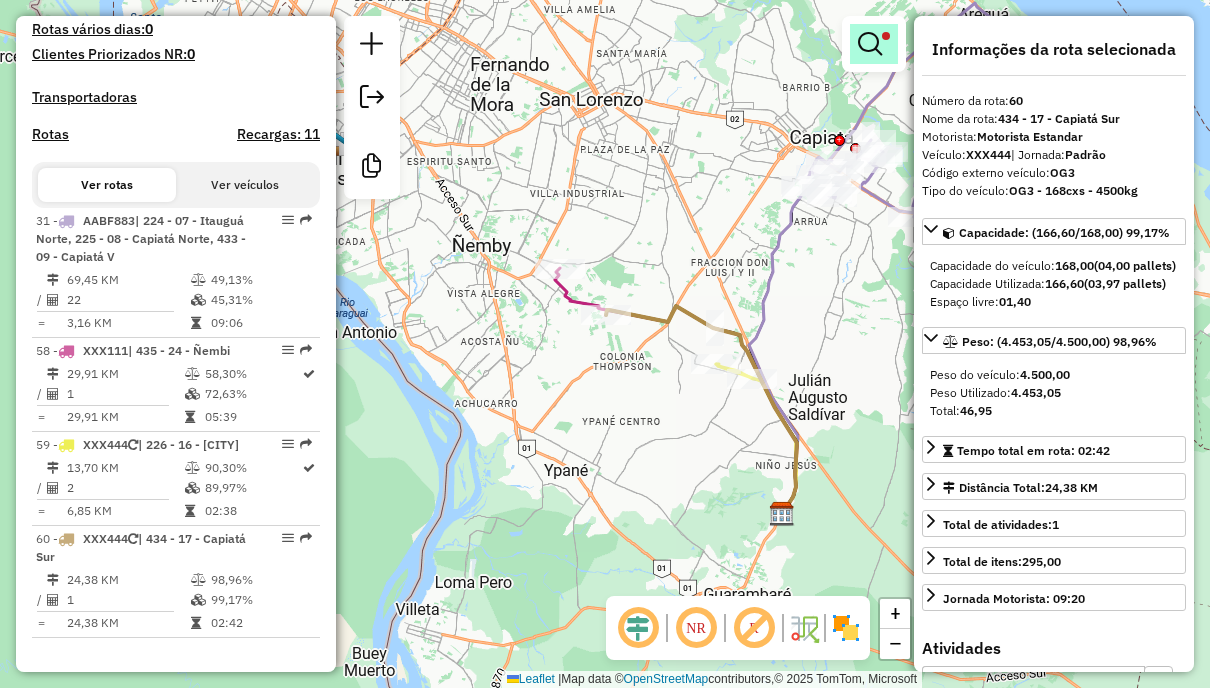 click at bounding box center (870, 44) 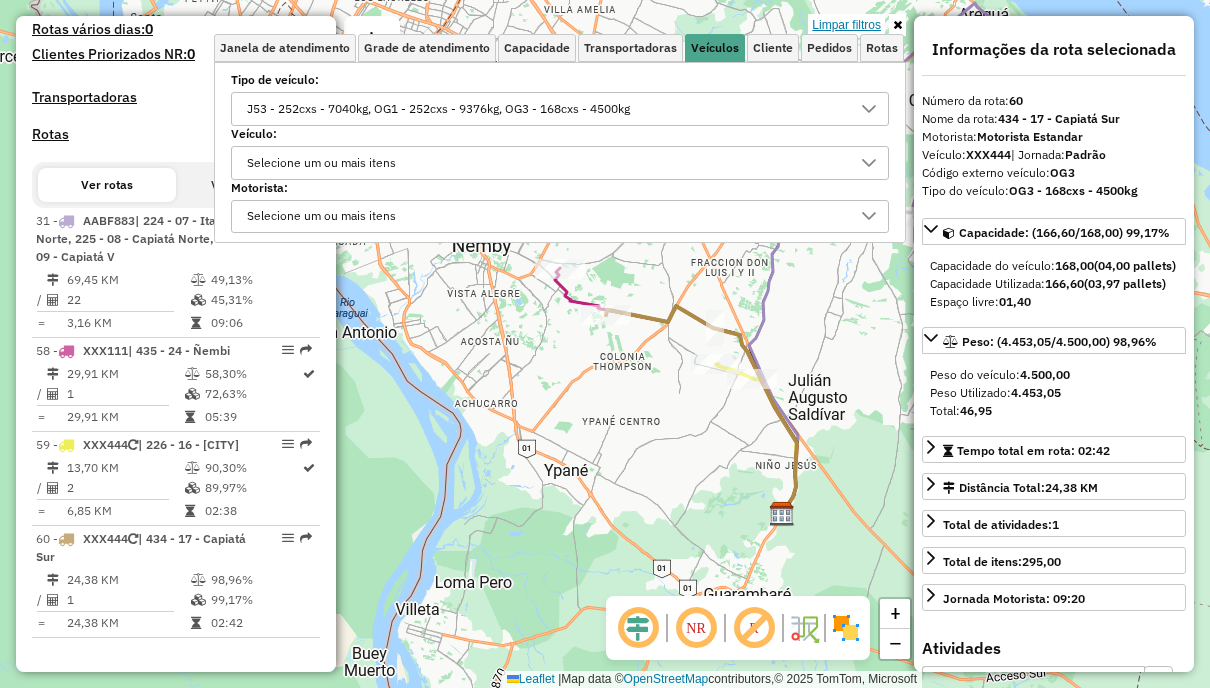 click on "Limpar filtros" at bounding box center [846, 25] 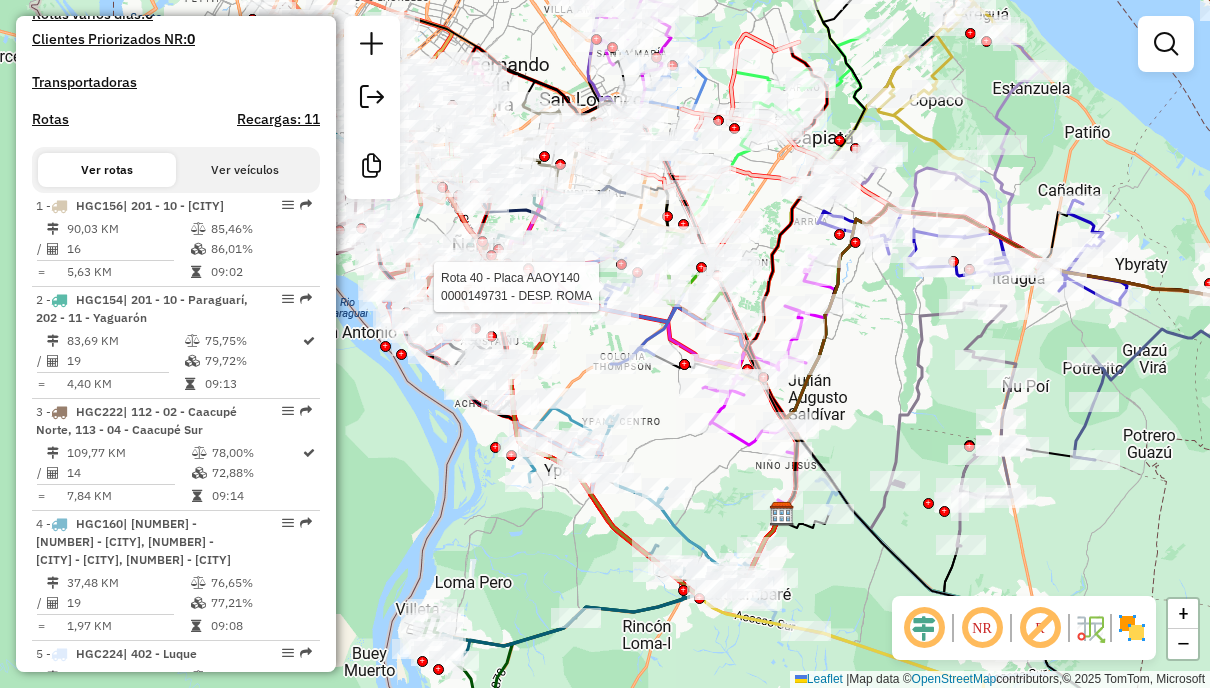 scroll, scrollTop: 1464, scrollLeft: 0, axis: vertical 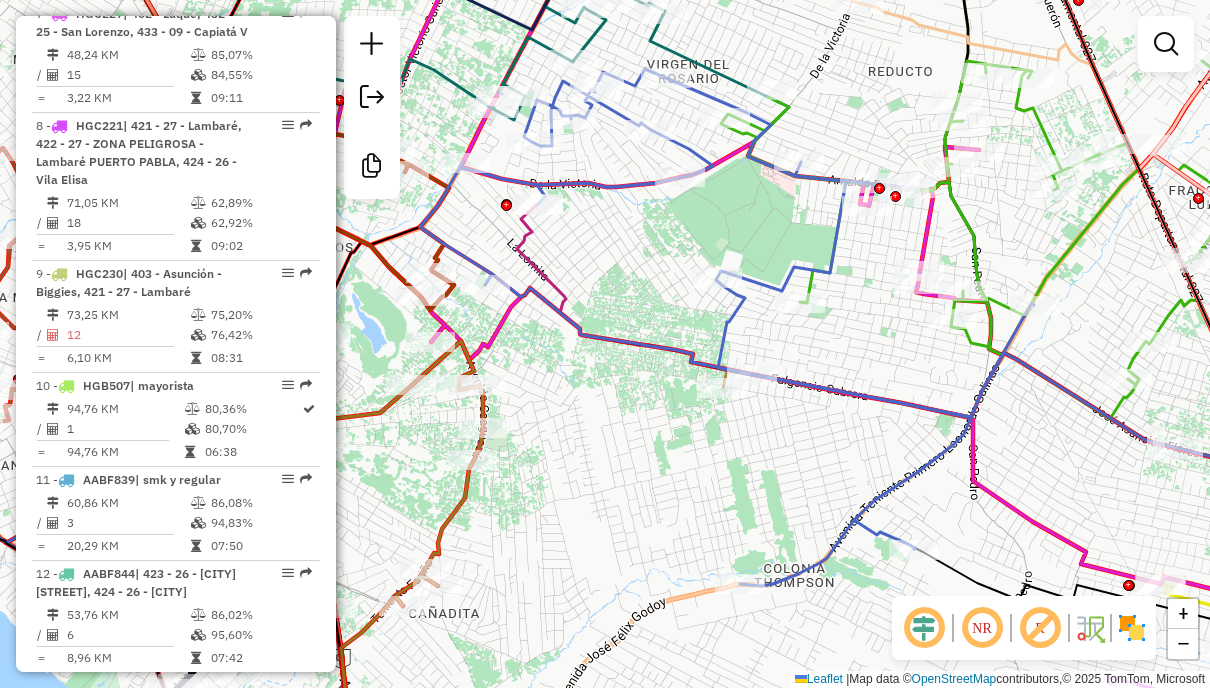 click 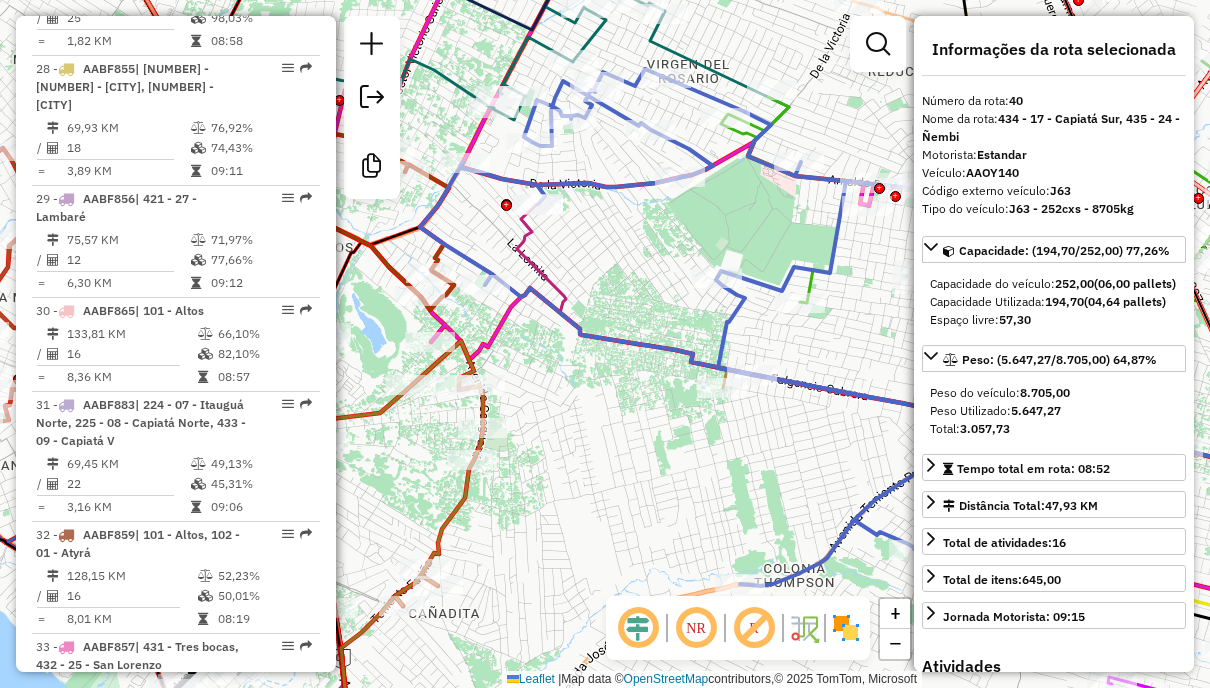 scroll, scrollTop: 5203, scrollLeft: 0, axis: vertical 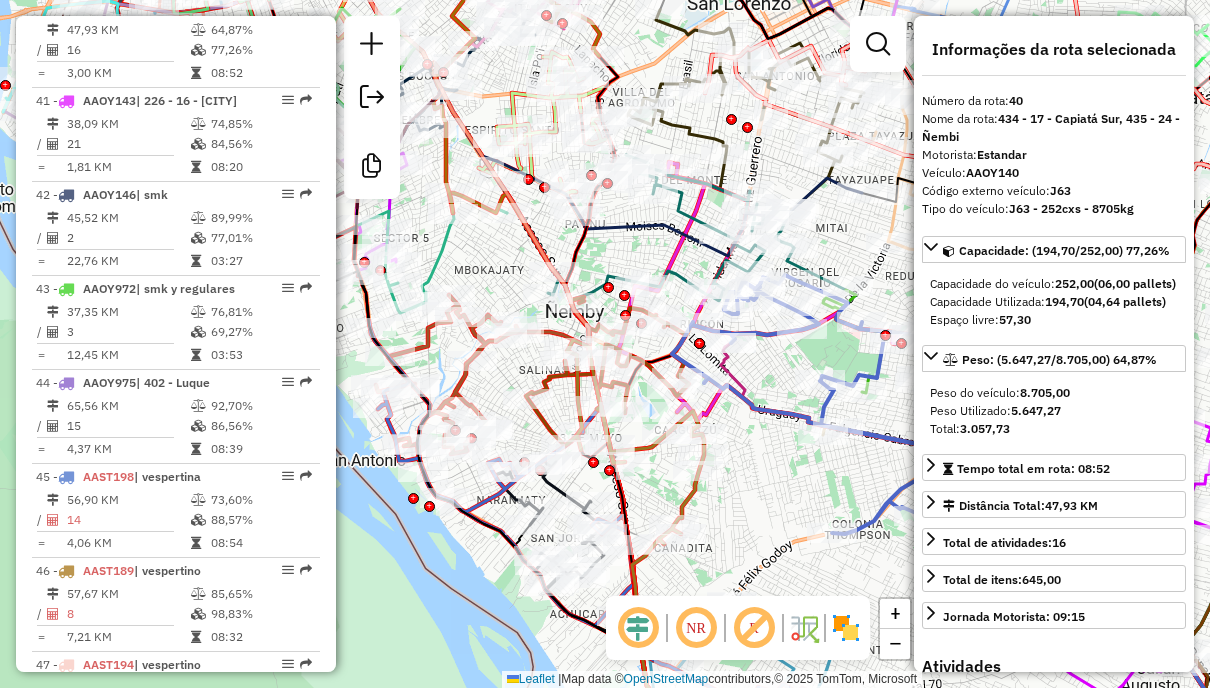 drag, startPoint x: 703, startPoint y: 512, endPoint x: 782, endPoint y: 488, distance: 82.565125 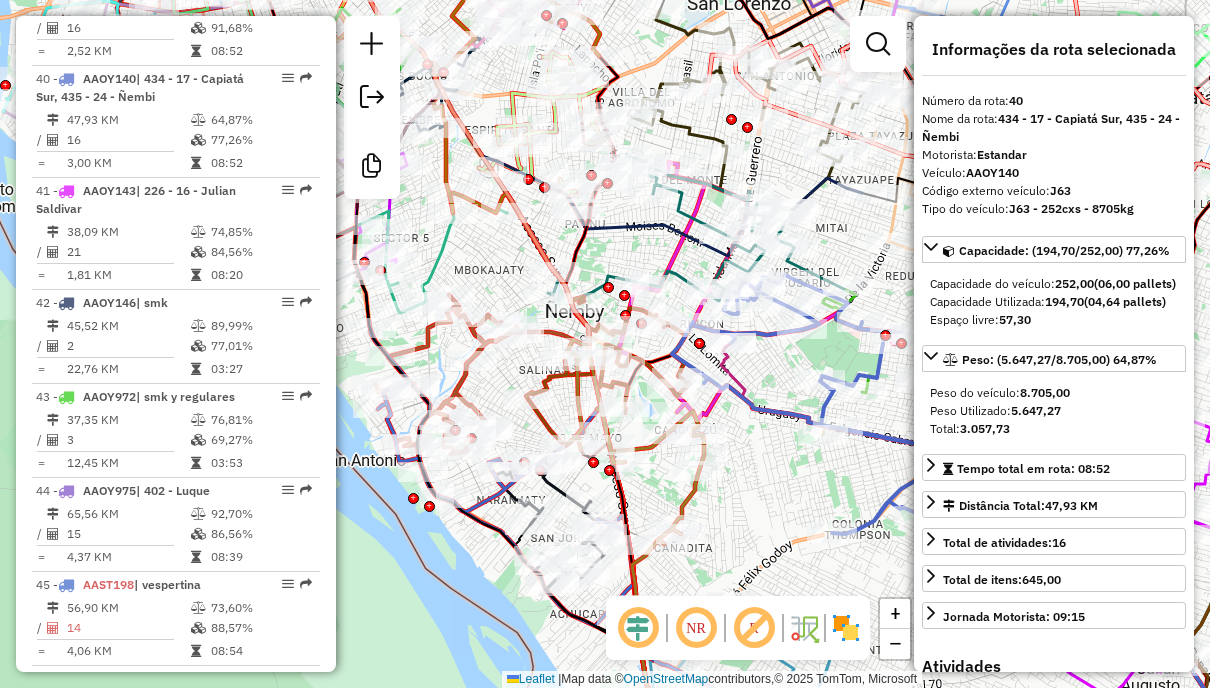 click on "Janela de atendimento Grade de atendimento Capacidade Transportadoras Veículos Cliente Pedidos  Rotas Selecione os dias de semana para filtrar as janelas de atendimento  Seg   Ter   Qua   Qui   Sex   Sáb   Dom  Informe o período da janela de atendimento: De: Até:  Filtrar exatamente a janela do cliente  Considerar janela de atendimento padrão  Selecione os dias de semana para filtrar as grades de atendimento  Seg   Ter   Qua   Qui   Sex   Sáb   Dom   Considerar clientes sem dia de atendimento cadastrado  Clientes fora do dia de atendimento selecionado Filtrar as atividades entre os valores definidos abaixo:  Peso mínimo:   Peso máximo:   Cubagem mínima:   Cubagem máxima:   De:   Até:  Filtrar as atividades entre o tempo de atendimento definido abaixo:  De:   Até:   Considerar capacidade total dos clientes não roteirizados Transportadora: Selecione um ou mais itens Tipo de veículo: Selecione um ou mais itens Veículo: Selecione um ou mais itens Motorista: Selecione um ou mais itens Nome: Rótulo:" 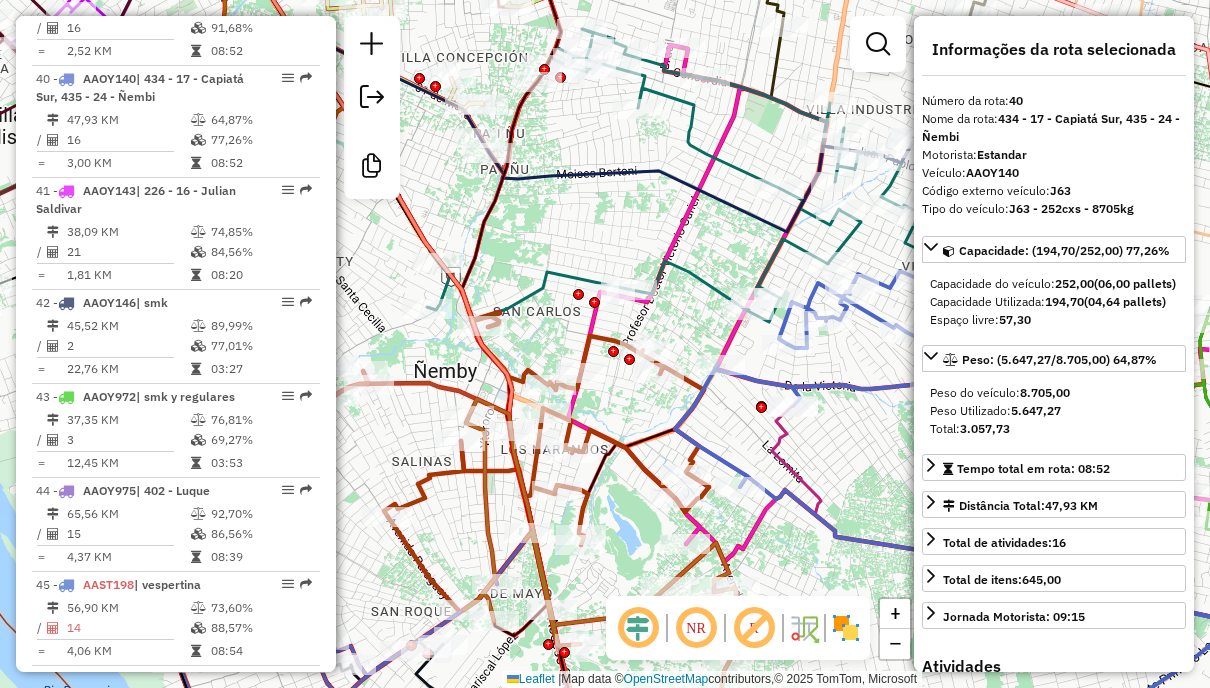 click 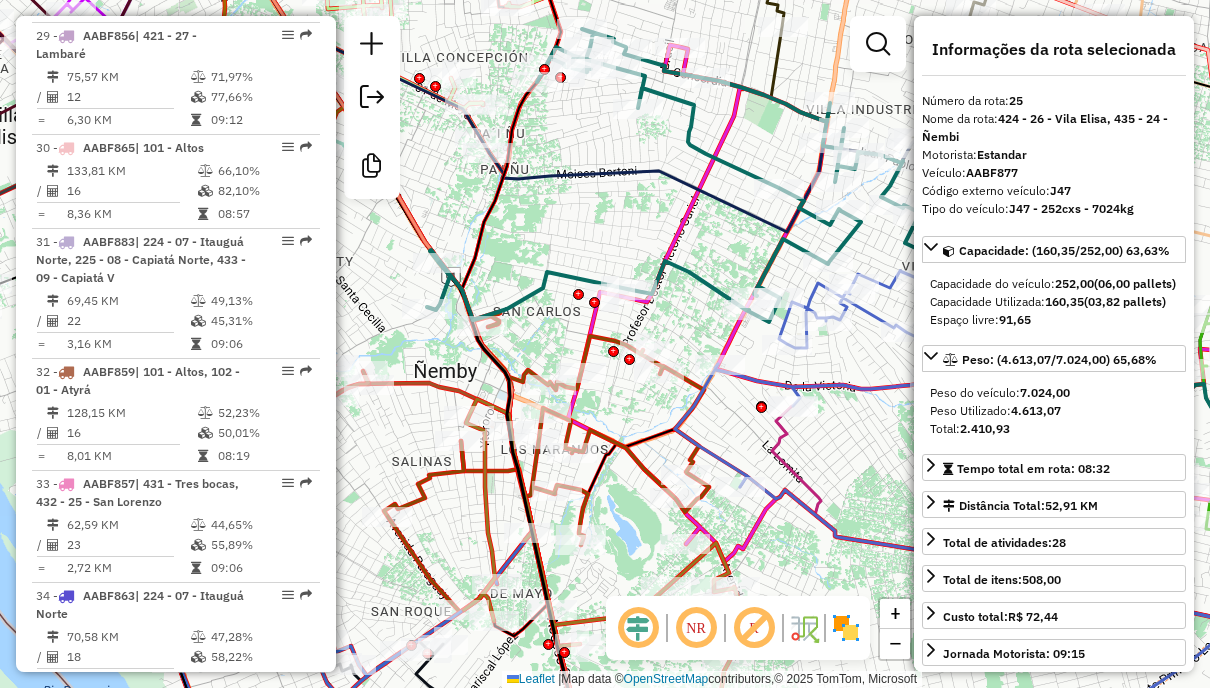 scroll, scrollTop: 3474, scrollLeft: 0, axis: vertical 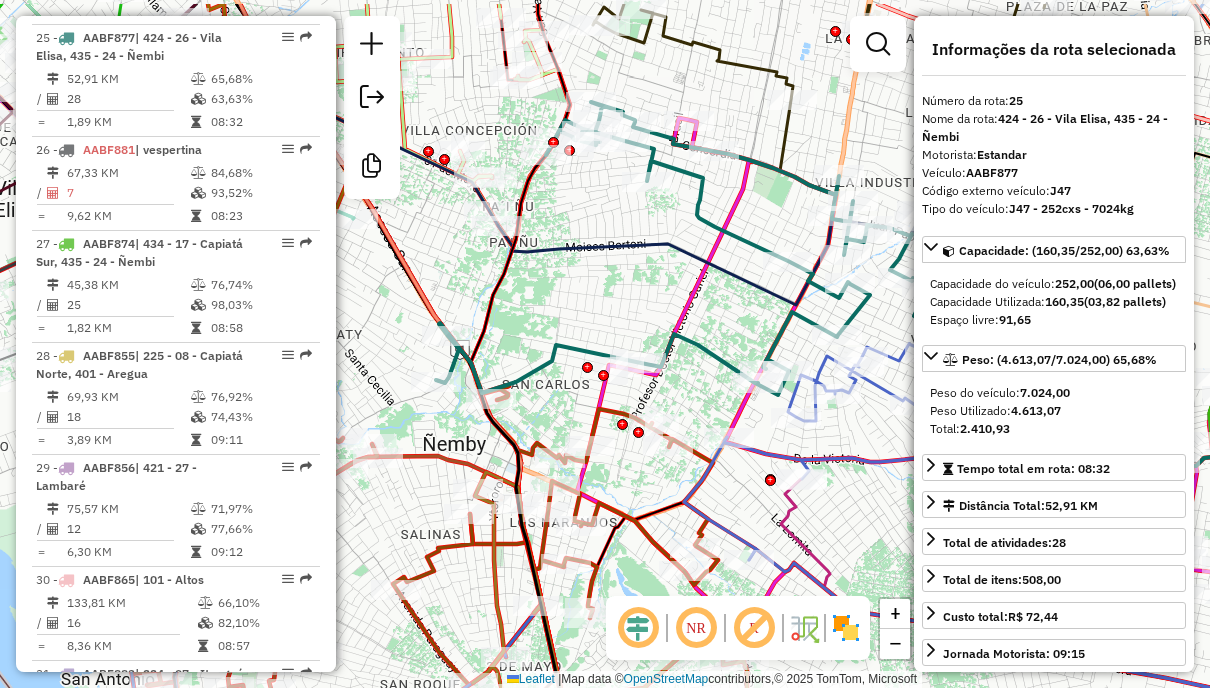 drag, startPoint x: 604, startPoint y: 206, endPoint x: 616, endPoint y: 315, distance: 109.65856 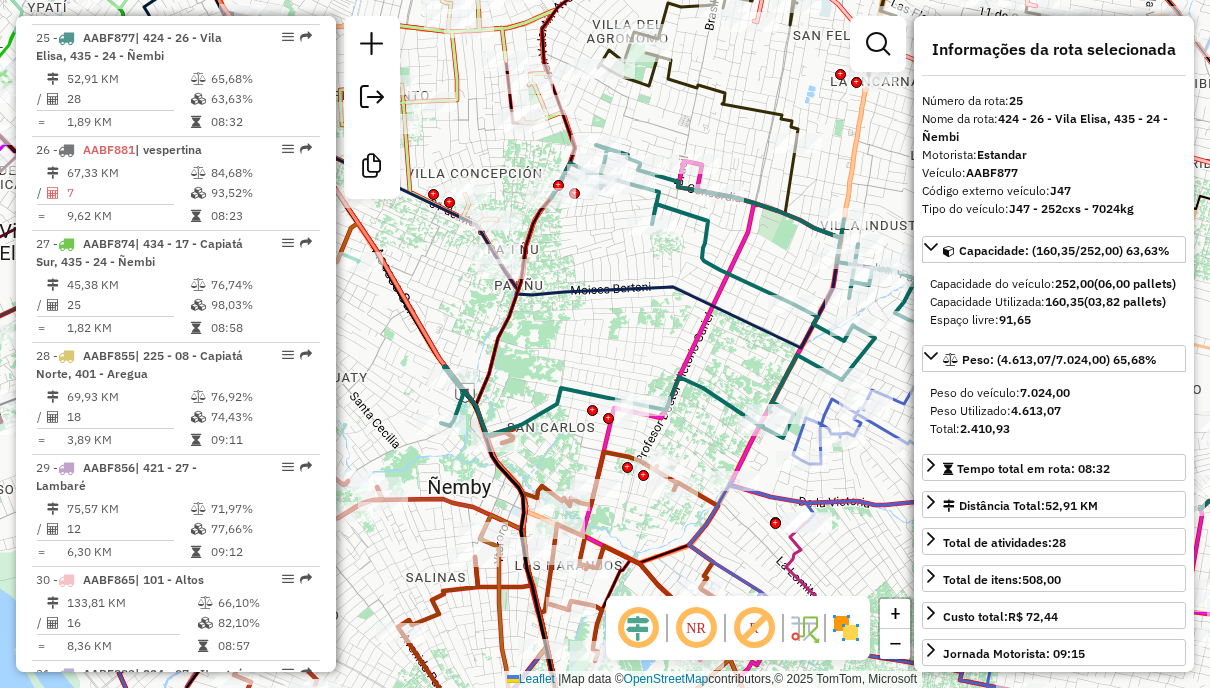 click 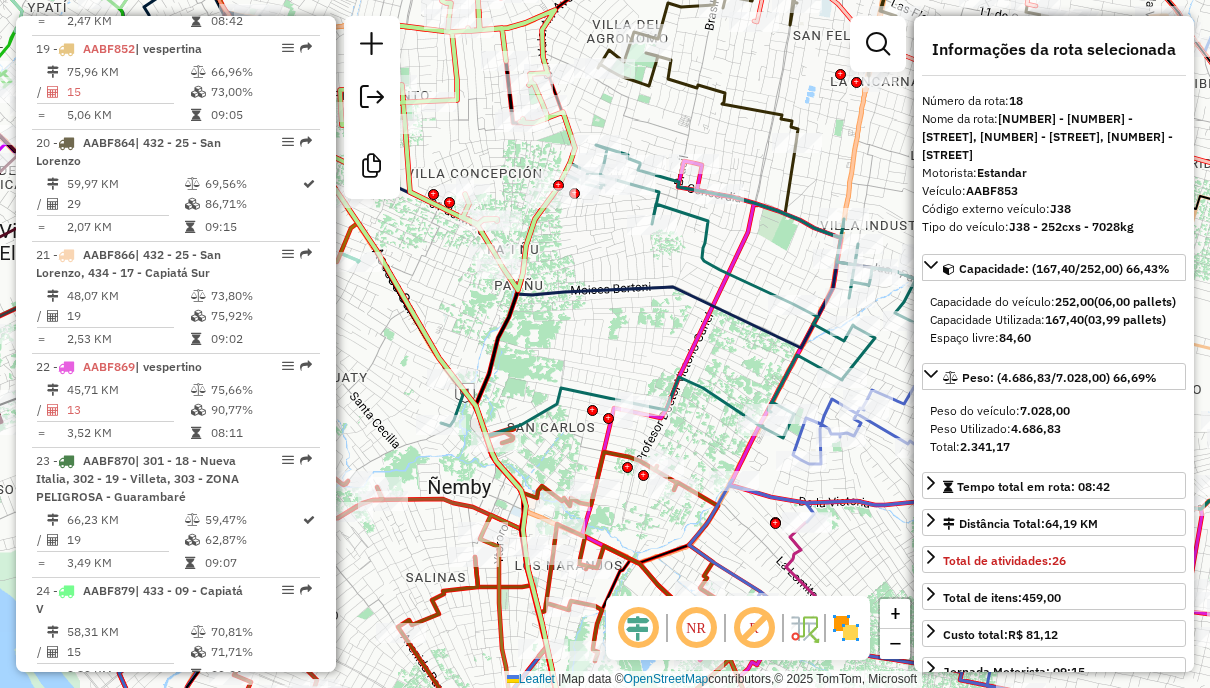 scroll, scrollTop: 2692, scrollLeft: 0, axis: vertical 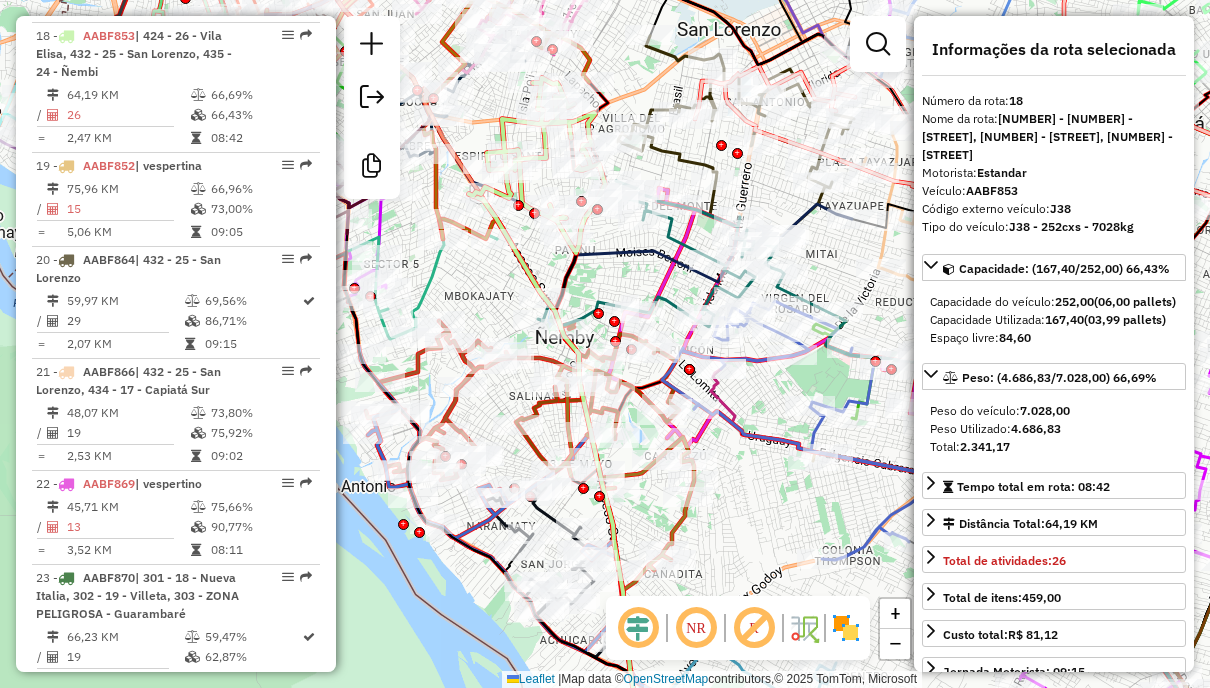 click at bounding box center [878, 44] 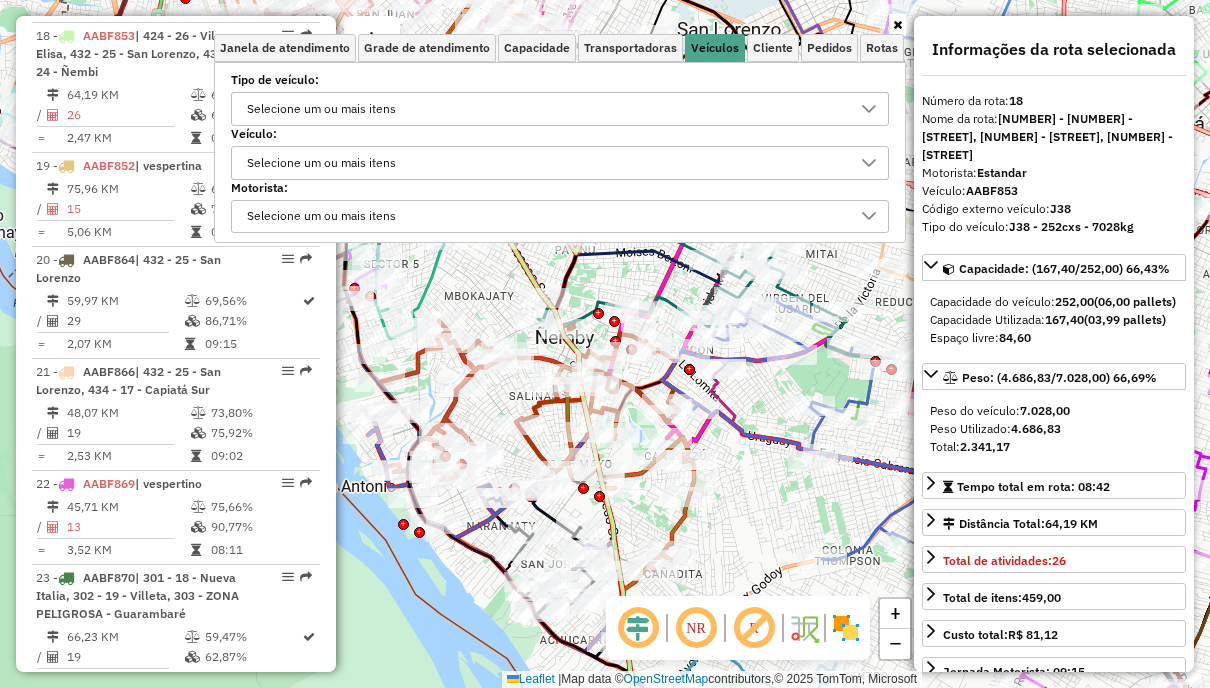 click on "Selecione um ou mais itens" at bounding box center [545, 109] 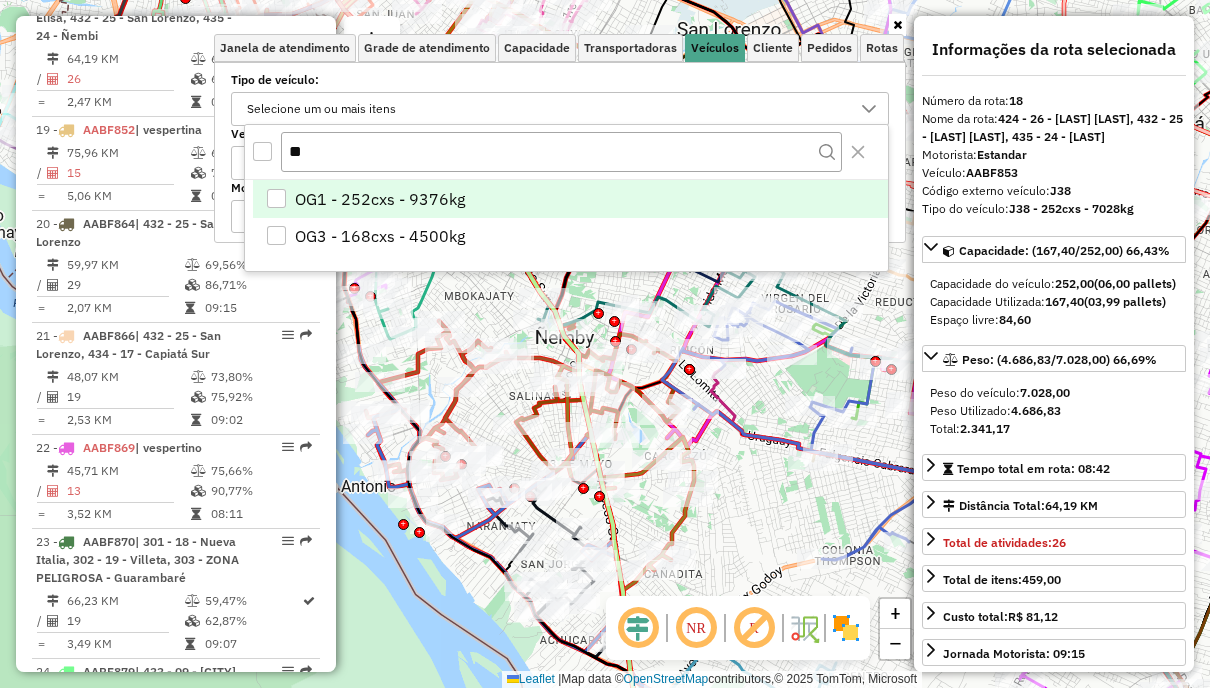 type on "*" 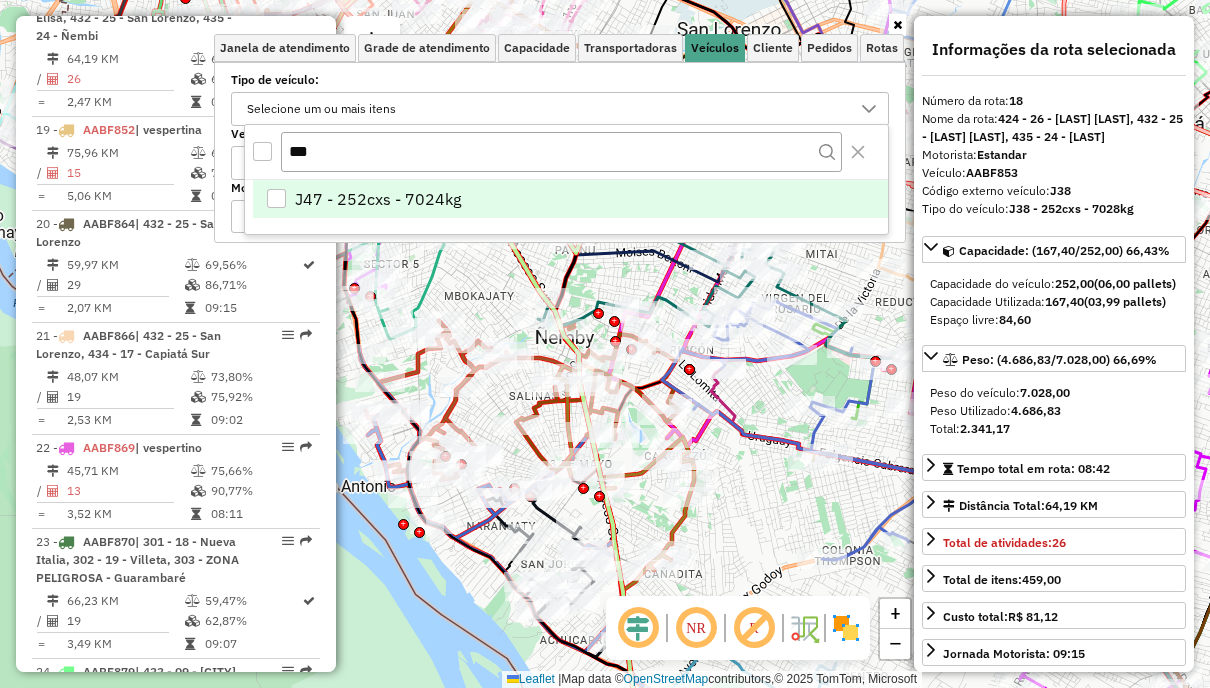 click on "J47 - 252cxs - 7024kg" at bounding box center (378, 199) 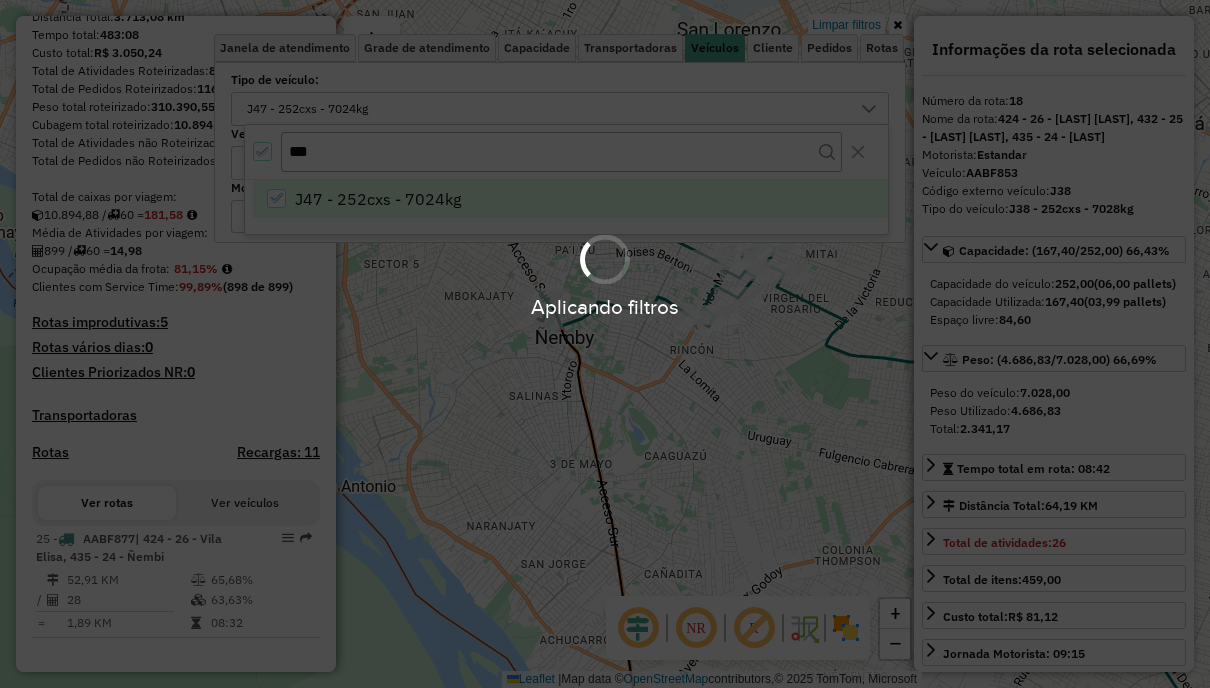 scroll, scrollTop: 283, scrollLeft: 0, axis: vertical 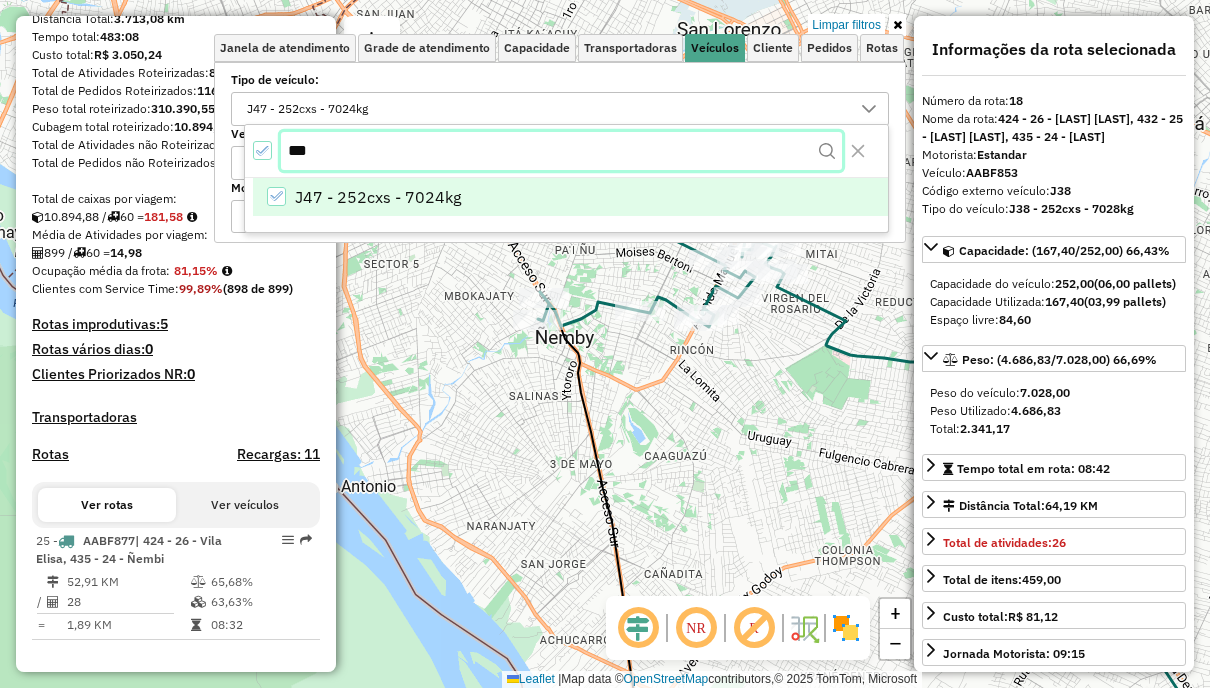 click on "***" at bounding box center (561, 151) 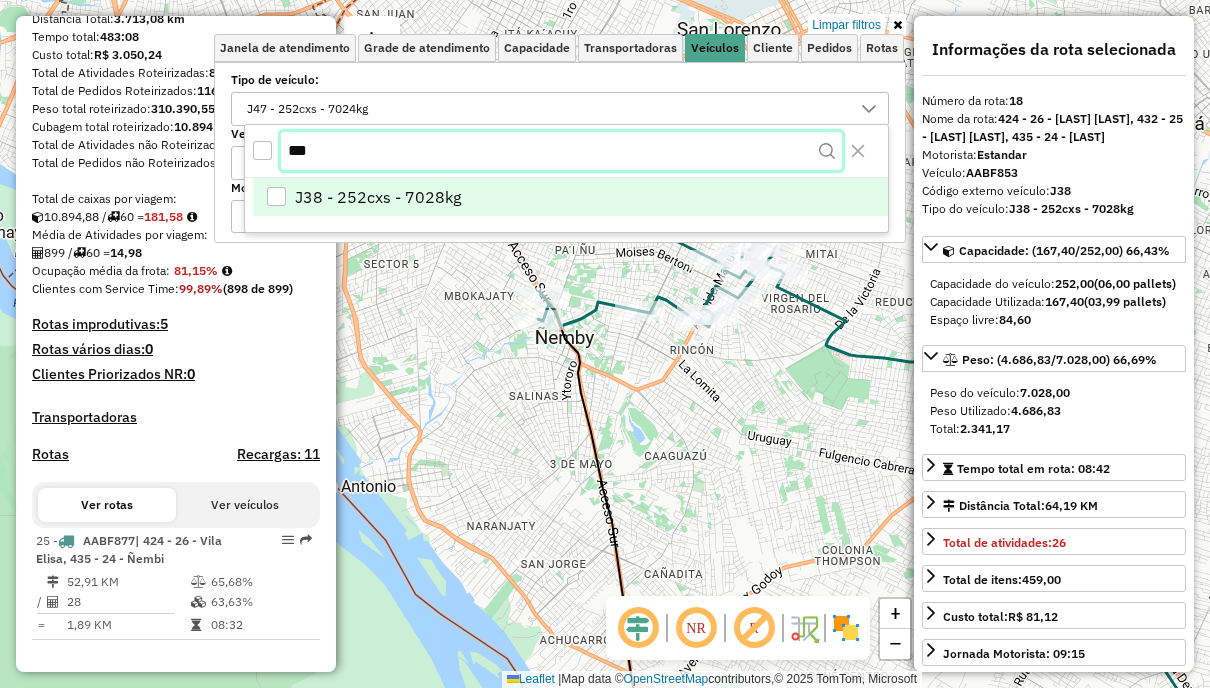 type on "***" 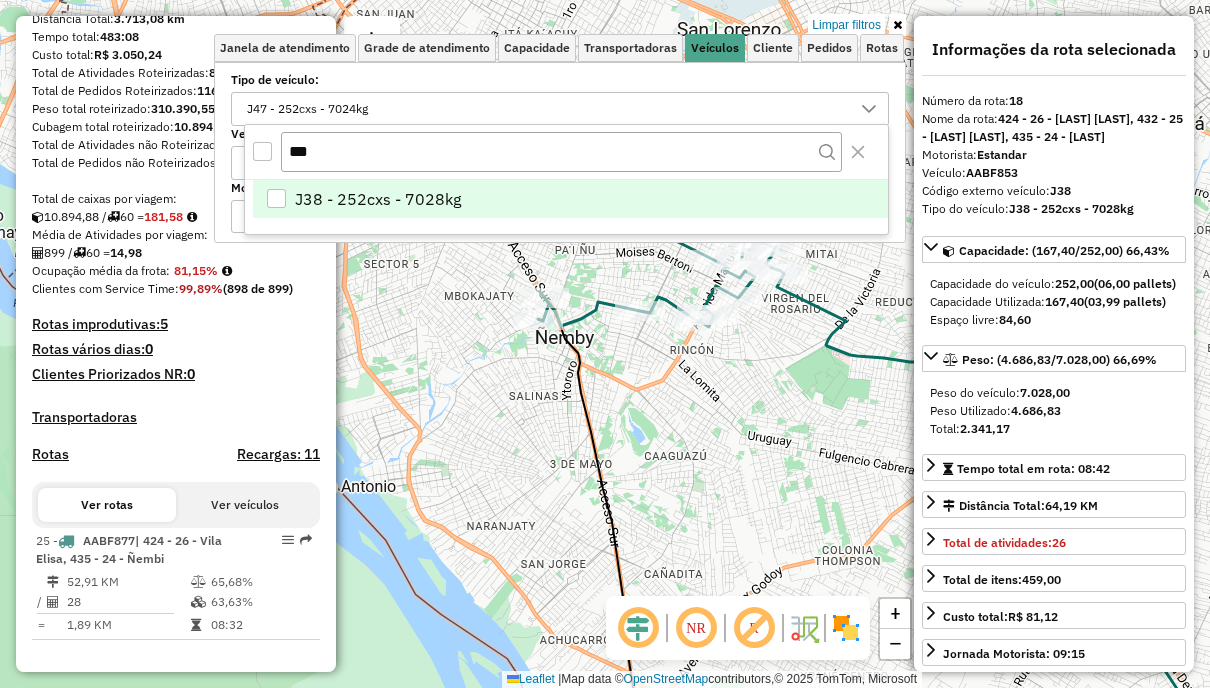 click on "J38 - 252cxs - 7028kg" at bounding box center [378, 199] 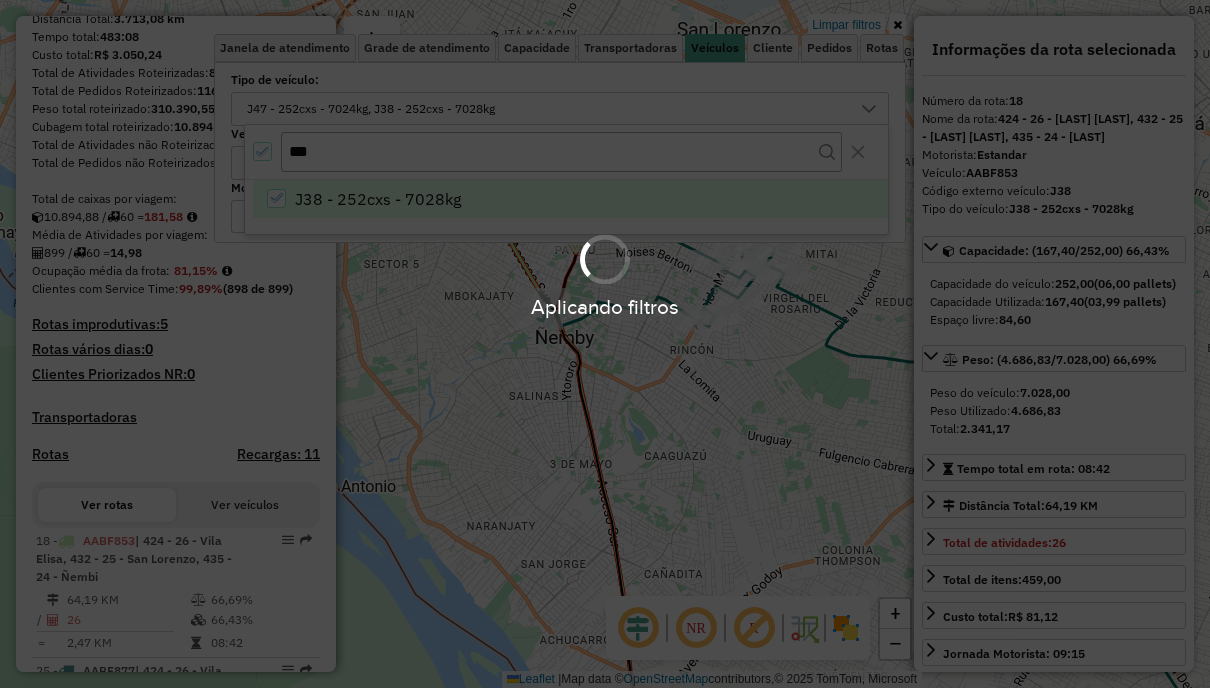 scroll, scrollTop: 413, scrollLeft: 0, axis: vertical 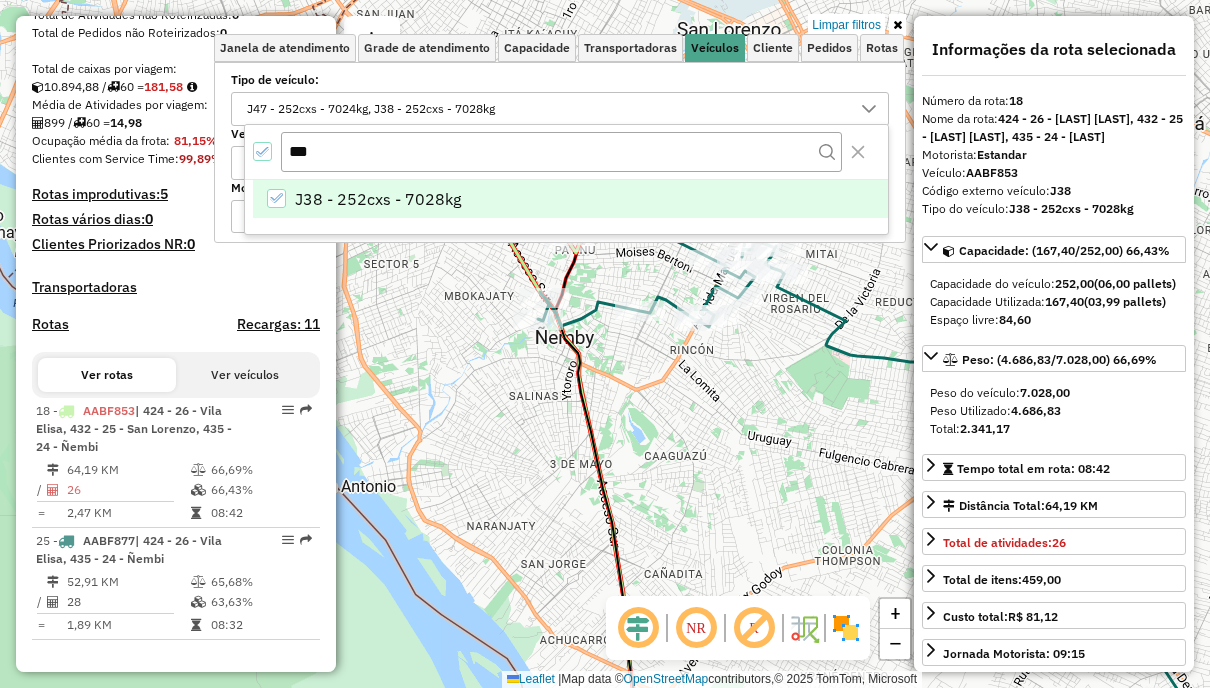 click on "Limpar filtros Janela de atendimento Grade de atendimento Capacidade Transportadoras Veículos Cliente Pedidos  Rotas Selecione os dias de semana para filtrar as janelas de atendimento  Seg   Ter   Qua   Qui   Sex   Sáb   Dom  Informe o período da janela de atendimento: De: Até:  Filtrar exatamente a janela do cliente  Considerar janela de atendimento padrão  Selecione os dias de semana para filtrar as grades de atendimento  Seg   Ter   Qua   Qui   Sex   Sáb   Dom   Considerar clientes sem dia de atendimento cadastrado  Clientes fora do dia de atendimento selecionado Filtrar as atividades entre os valores definidos abaixo:  Peso mínimo:   Peso máximo:   Cubagem mínima:   Cubagem máxima:   De:   Até:  Filtrar as atividades entre o tempo de atendimento definido abaixo:  De:   Até:   Considerar capacidade total dos clientes não roteirizados Transportadora: Selecione um ou mais itens Tipo de veículo: J47 - 252cxs - 7024kg, J38 - 252cxs - 7028kg Veículo: Selecione um ou mais itens Motorista: Nome: +" 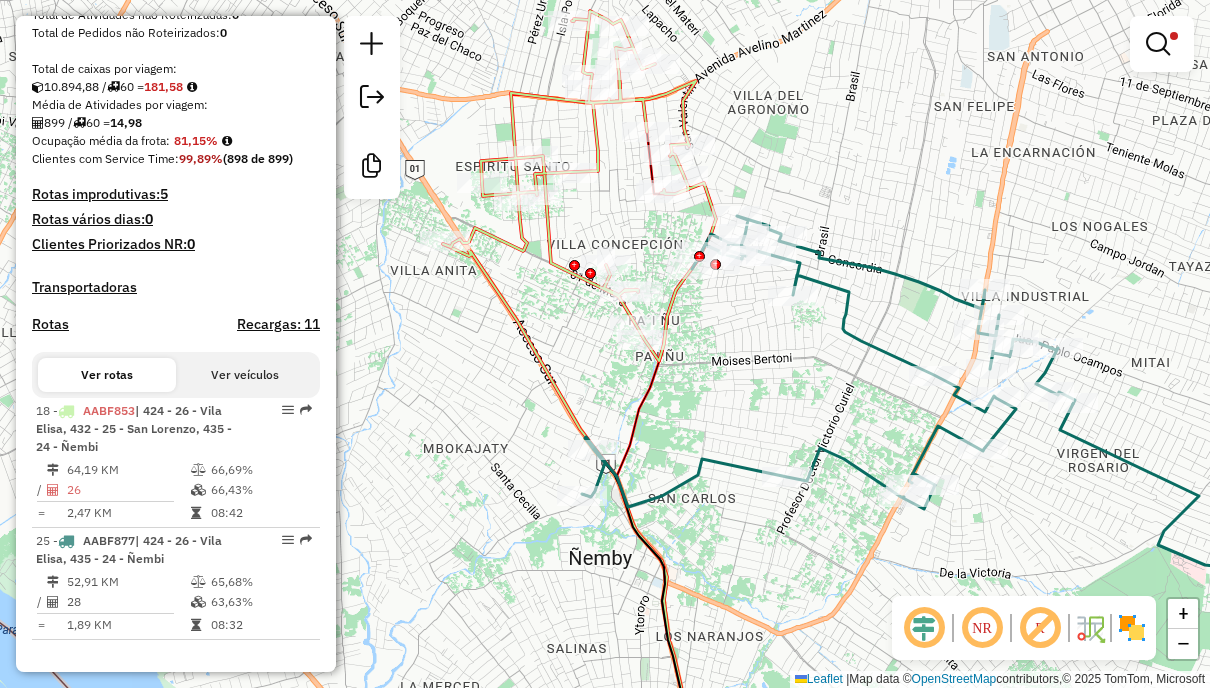click 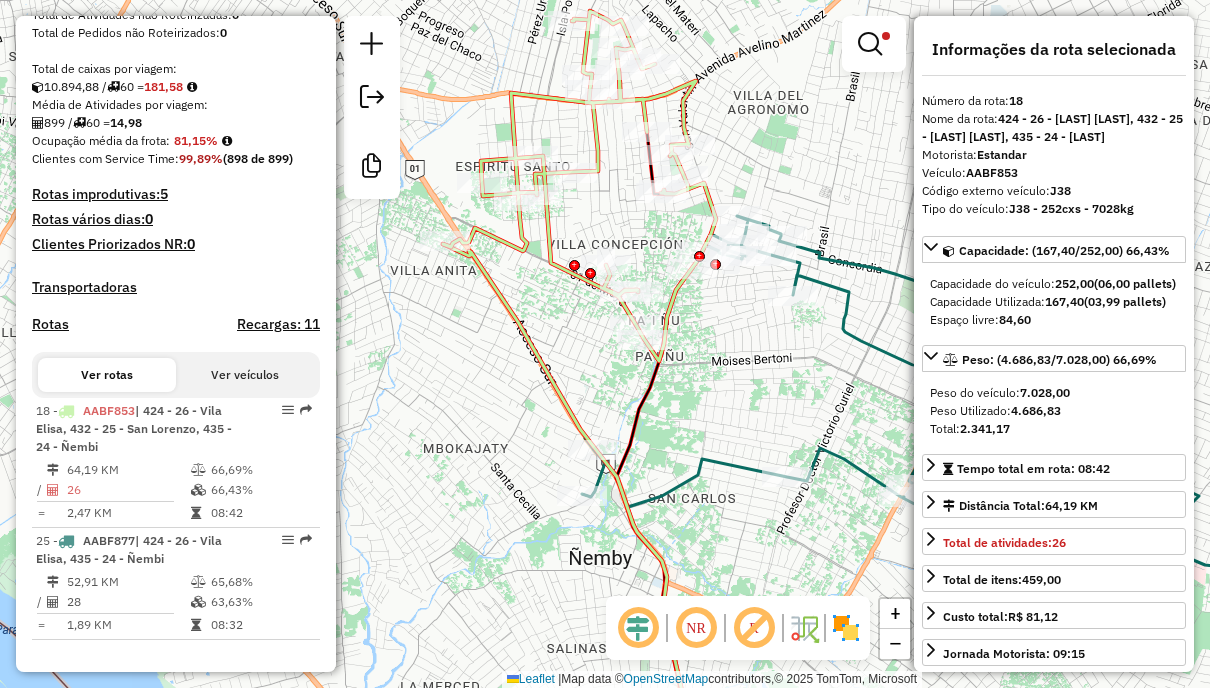 click 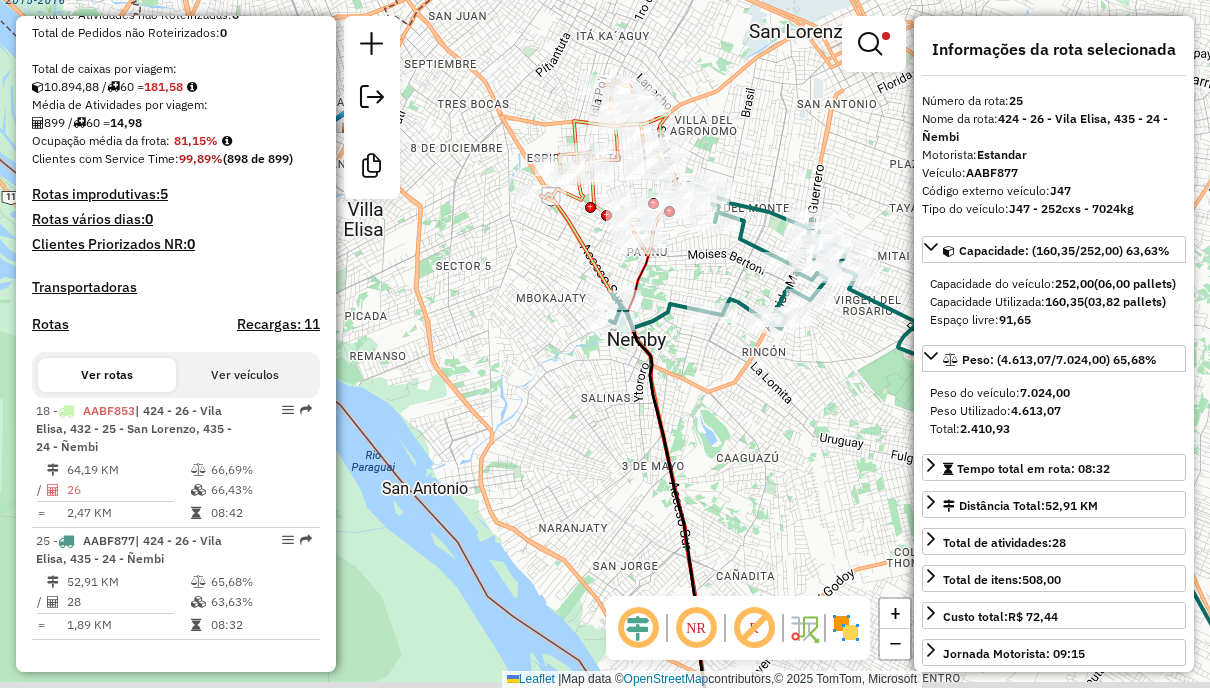 drag, startPoint x: 892, startPoint y: 231, endPoint x: 776, endPoint y: 172, distance: 130.14223 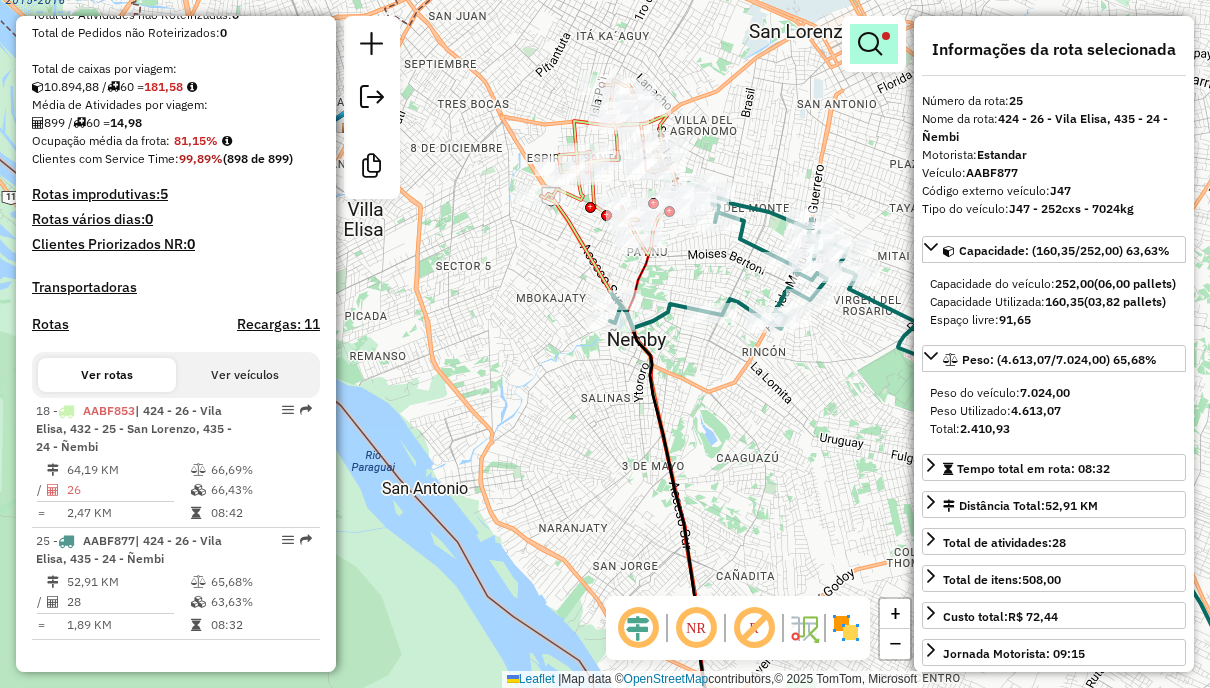 click at bounding box center [886, 36] 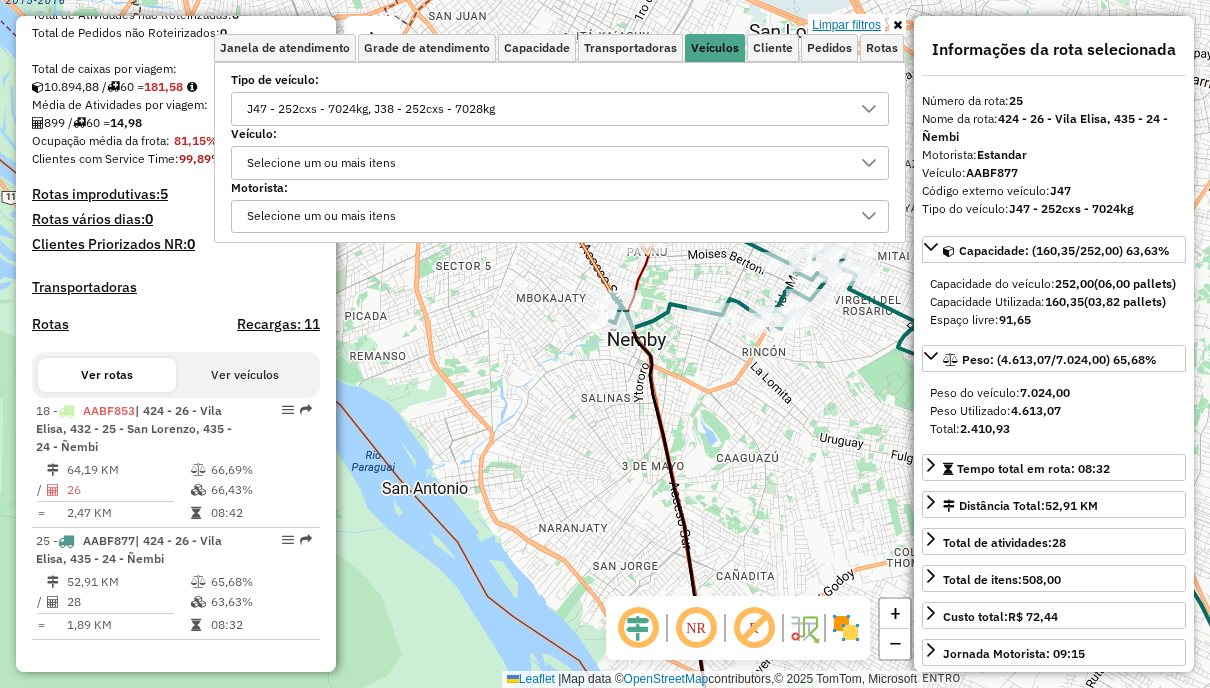 click on "Limpar filtros" at bounding box center [846, 25] 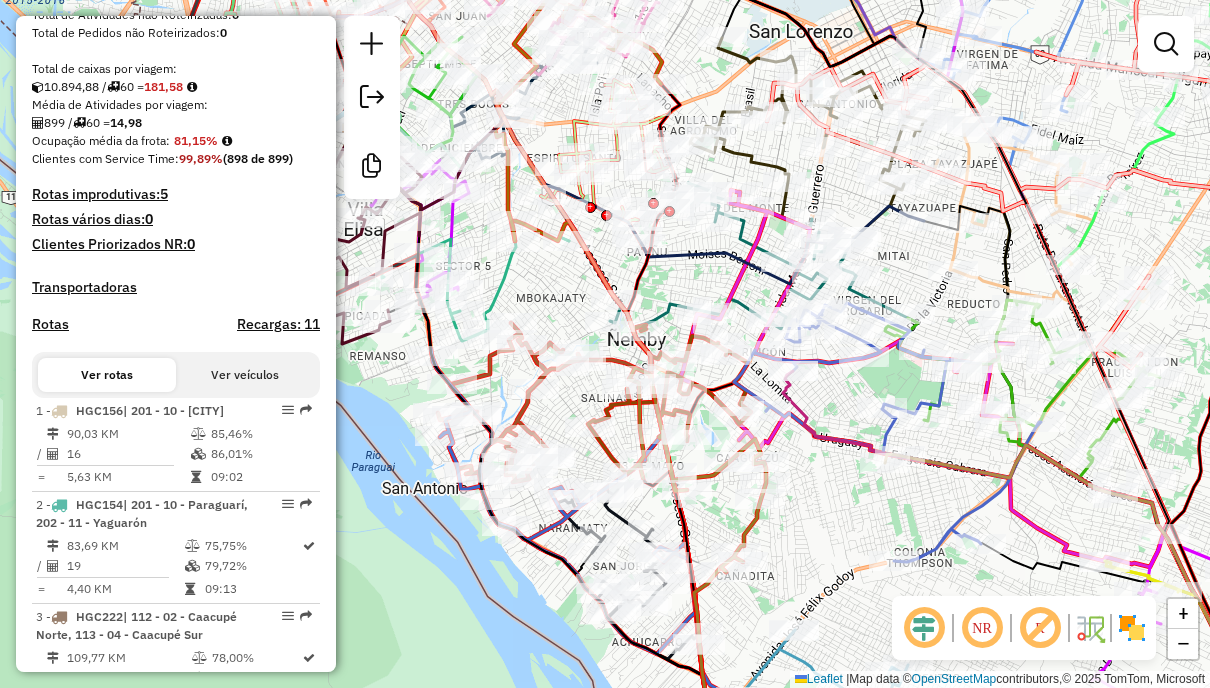 scroll, scrollTop: 2692, scrollLeft: 0, axis: vertical 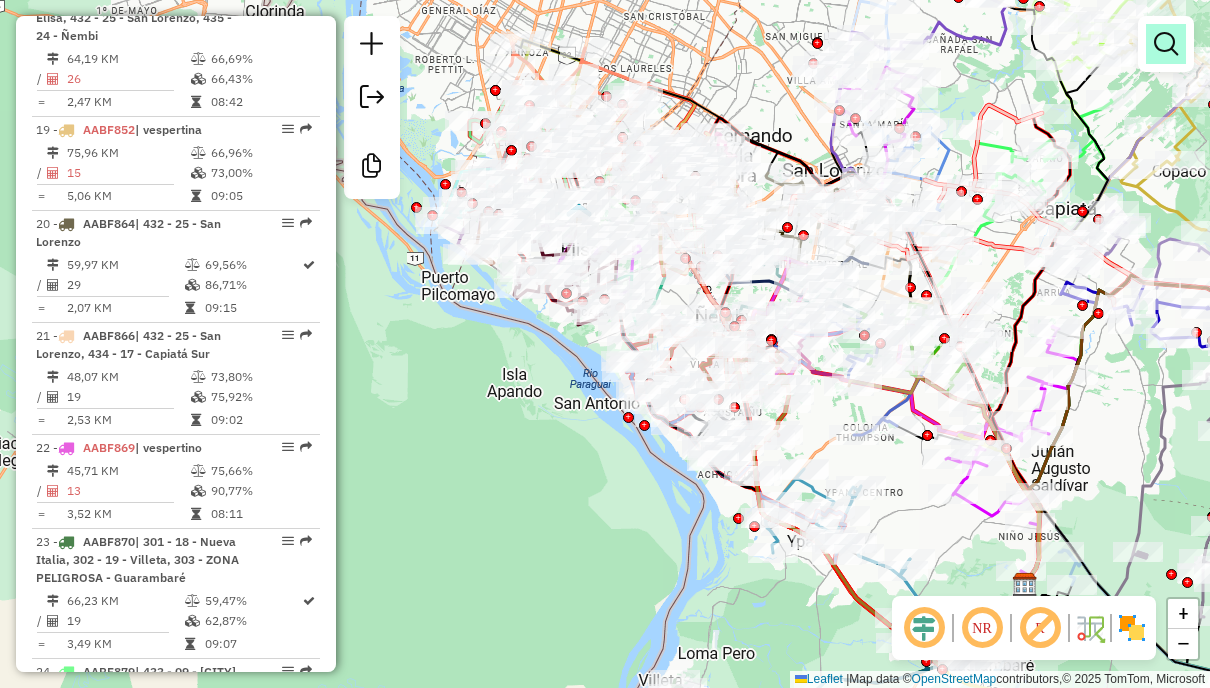 click at bounding box center [1166, 44] 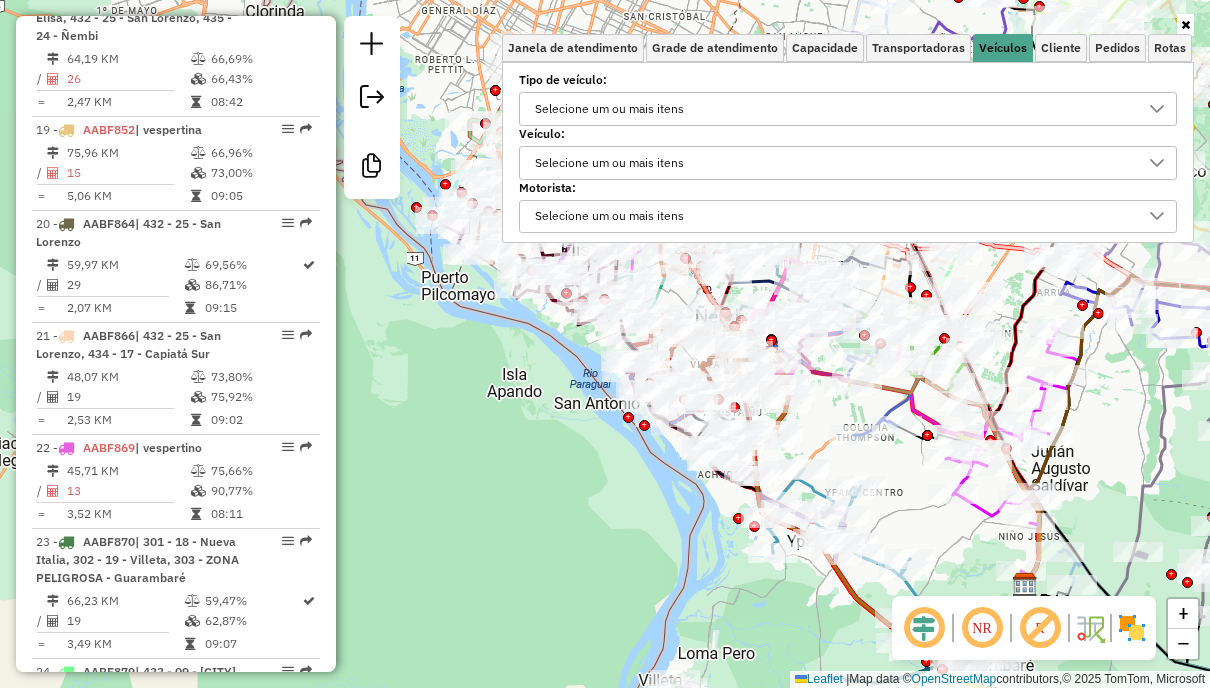 click on "Selecione um ou mais itens" at bounding box center [833, 109] 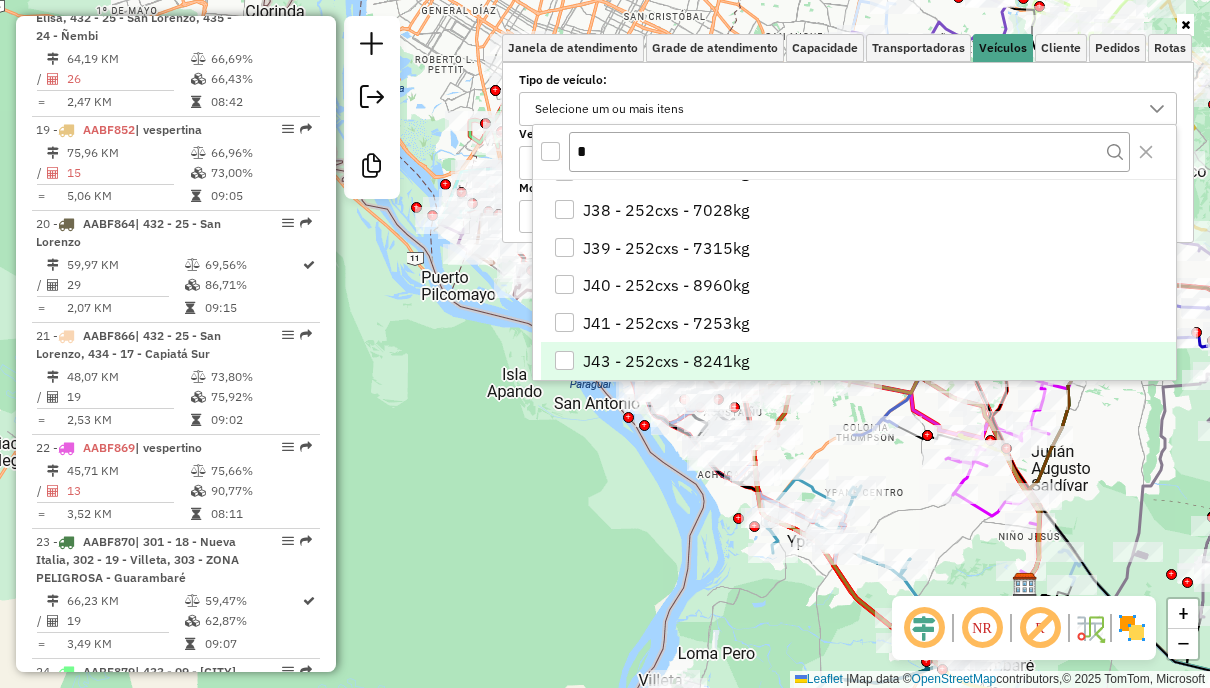 scroll, scrollTop: 600, scrollLeft: 0, axis: vertical 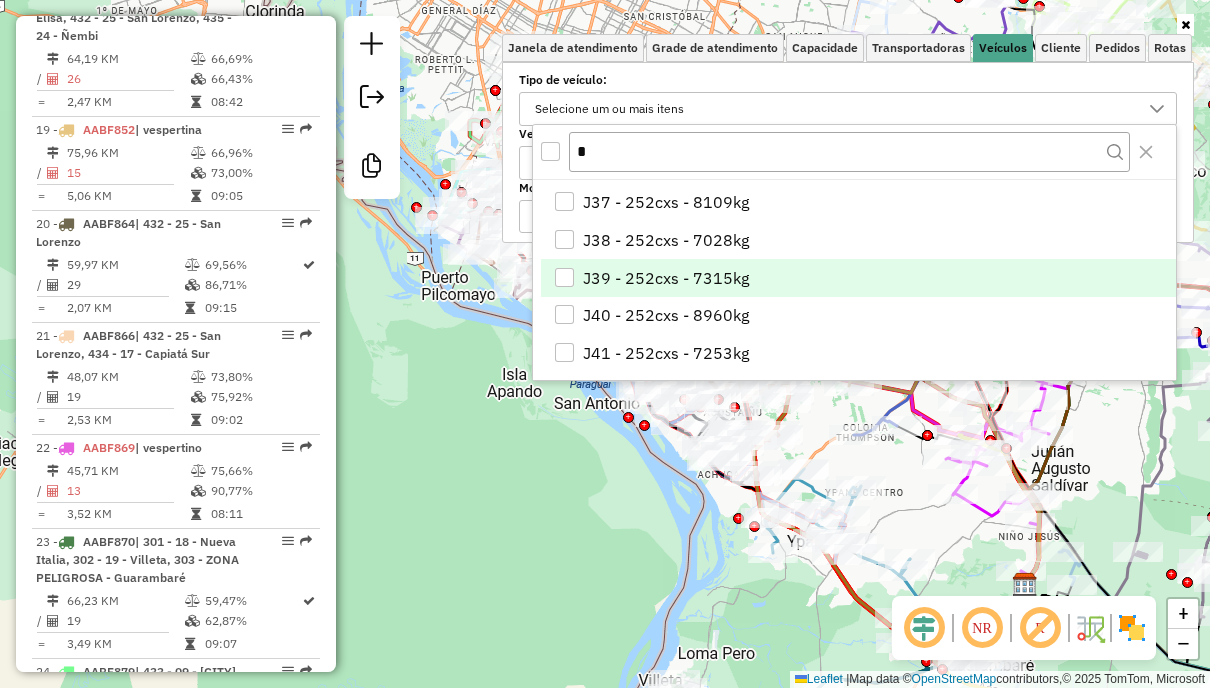 type on "*" 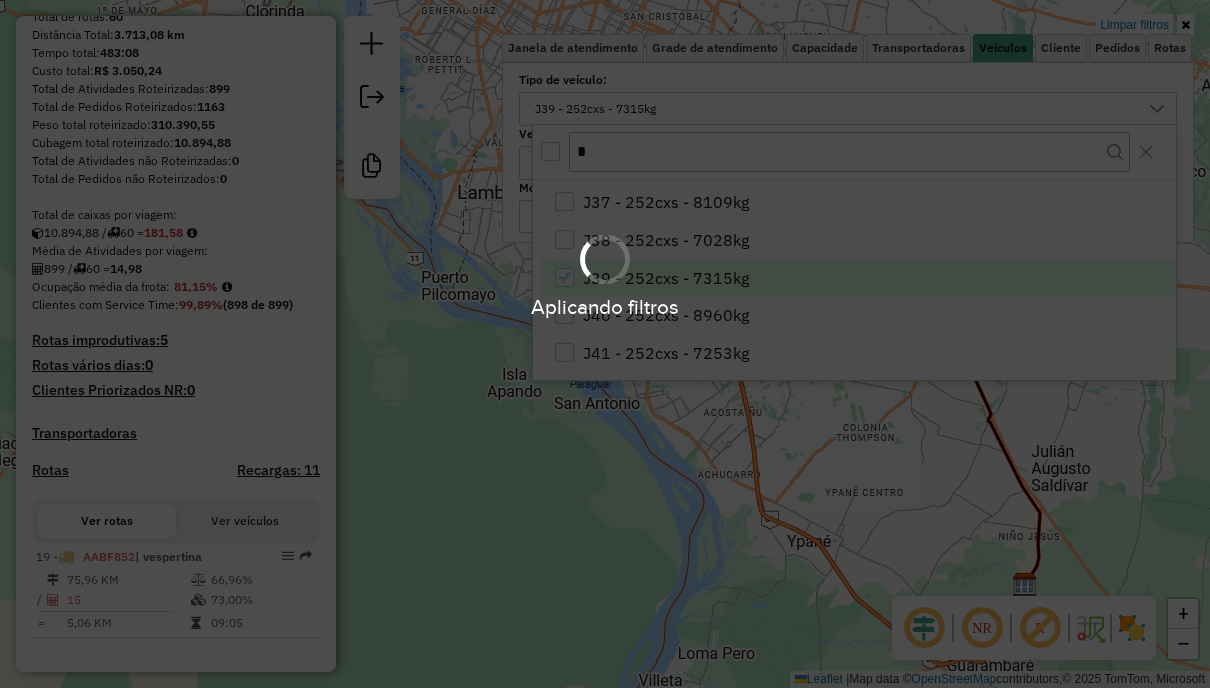 scroll, scrollTop: 265, scrollLeft: 0, axis: vertical 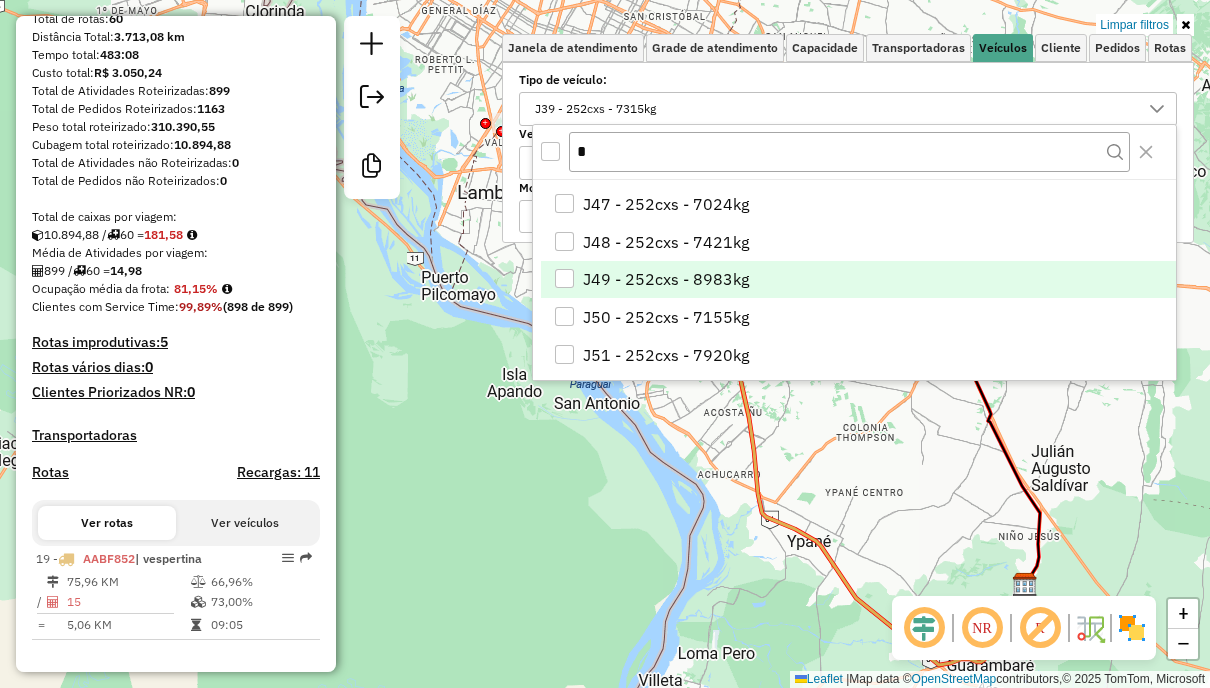 click on "J49 - 252cxs - 8983kg" at bounding box center [666, 279] 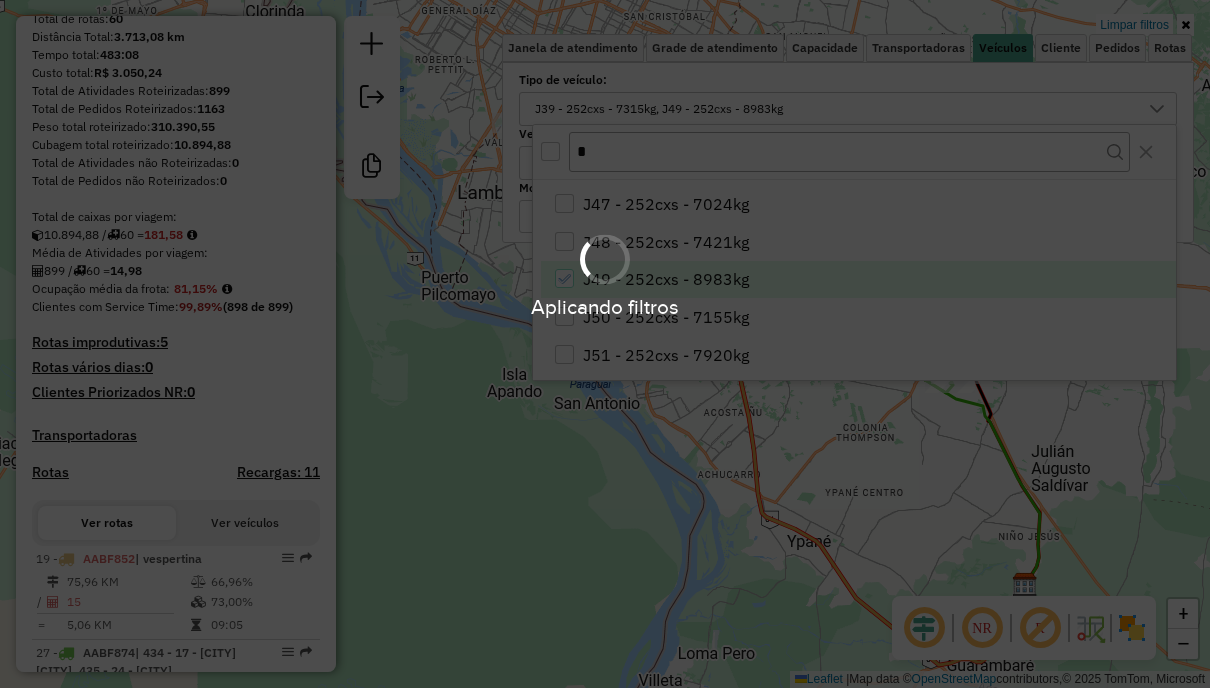 scroll, scrollTop: 377, scrollLeft: 0, axis: vertical 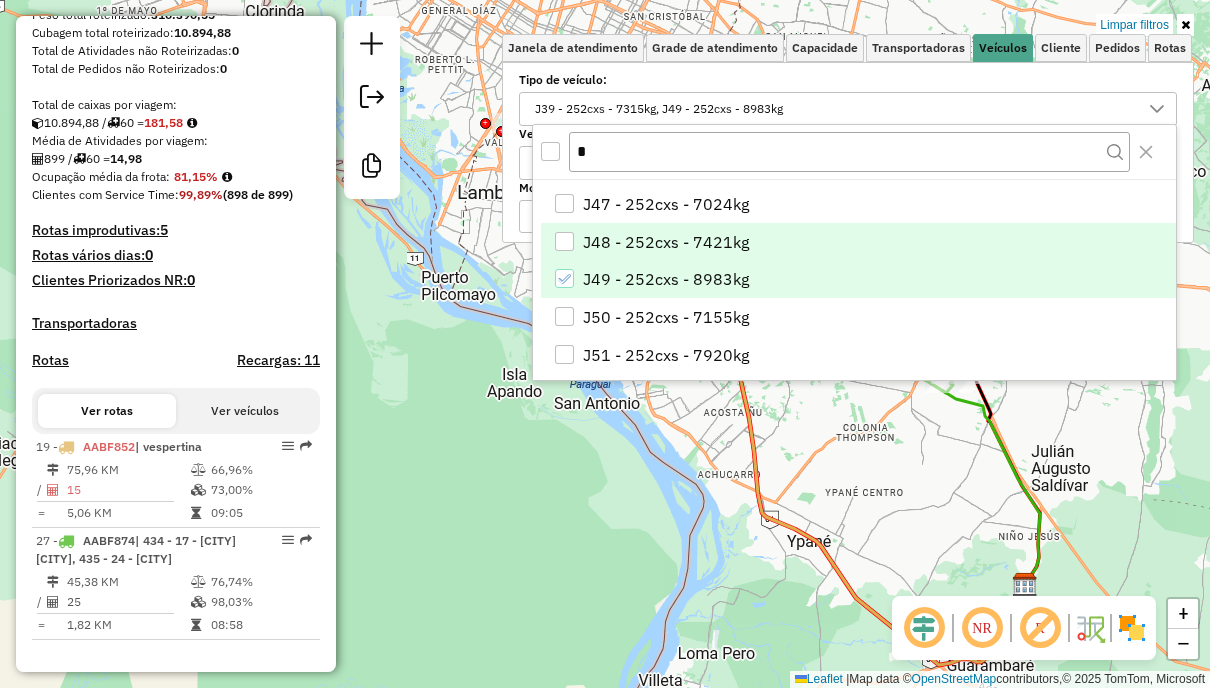 click on "J48 - 252cxs - 7421kg" at bounding box center (666, 242) 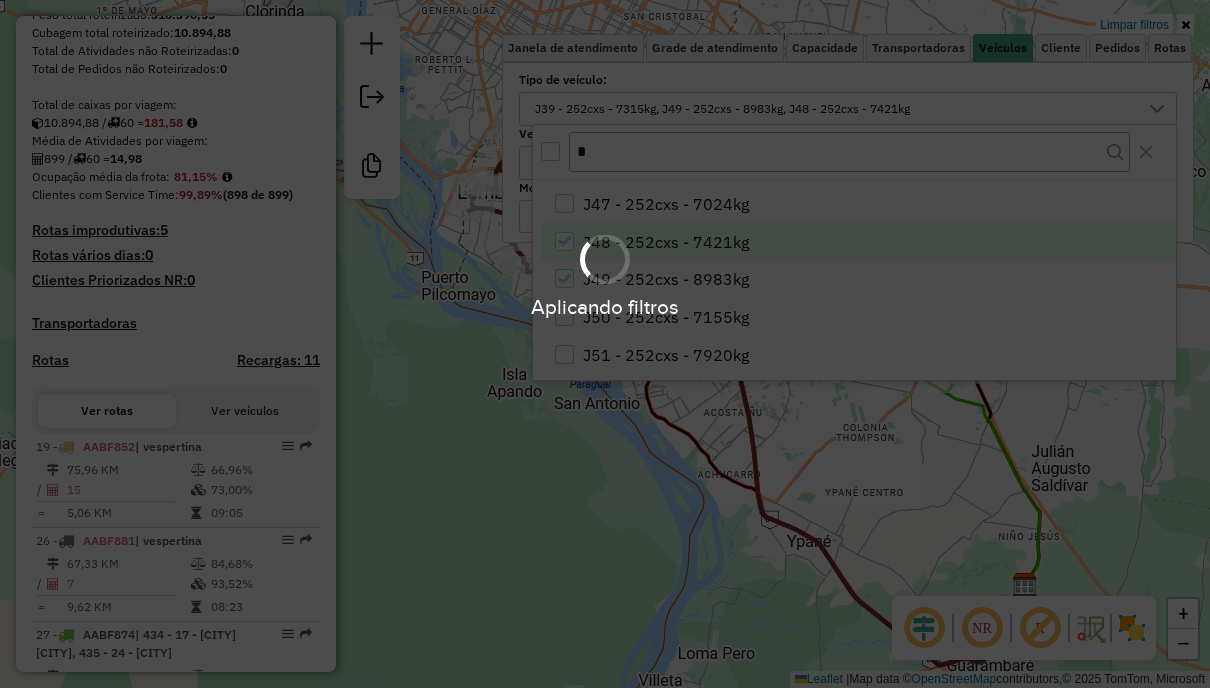 scroll, scrollTop: 470, scrollLeft: 0, axis: vertical 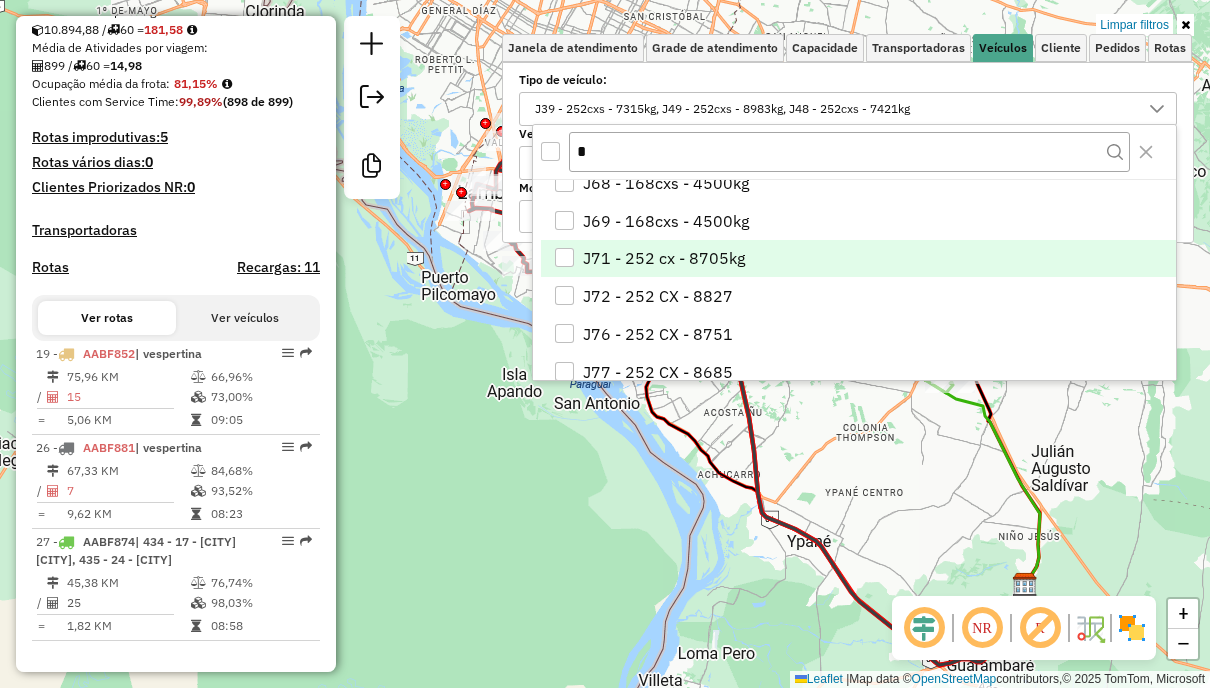 click on "J71  - 252 cx - 8705kg" at bounding box center [664, 258] 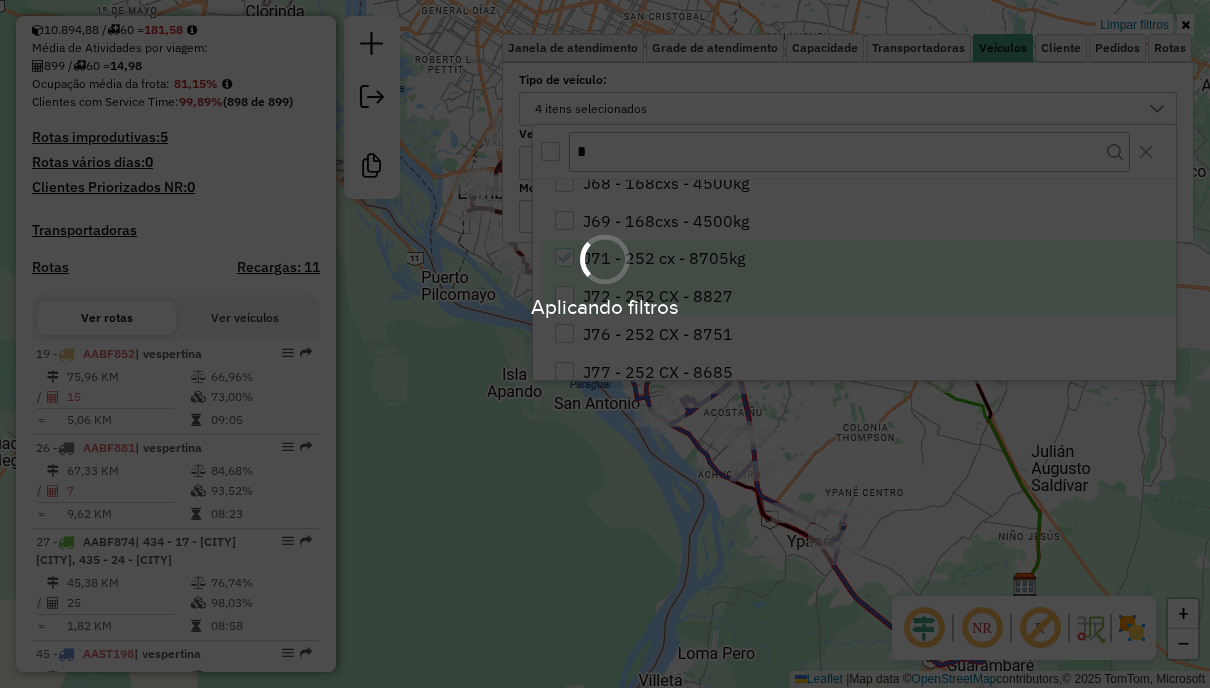 scroll, scrollTop: 564, scrollLeft: 0, axis: vertical 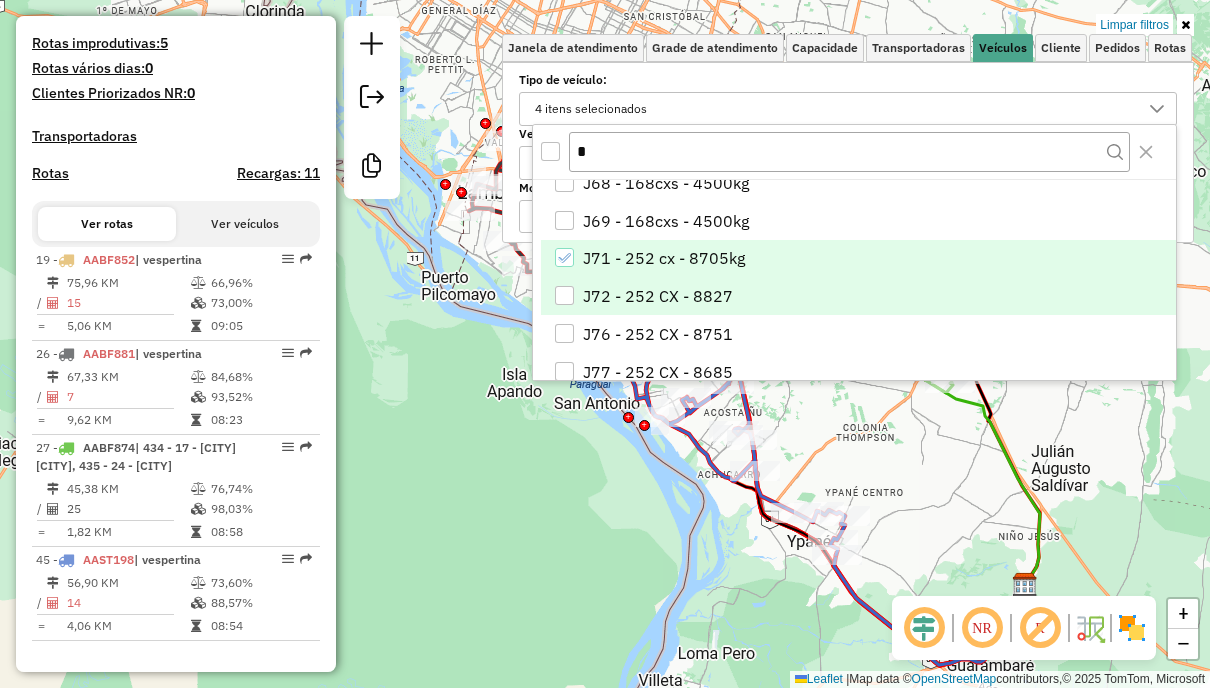 click on "J72 - 252 CX - 8827" at bounding box center (658, 296) 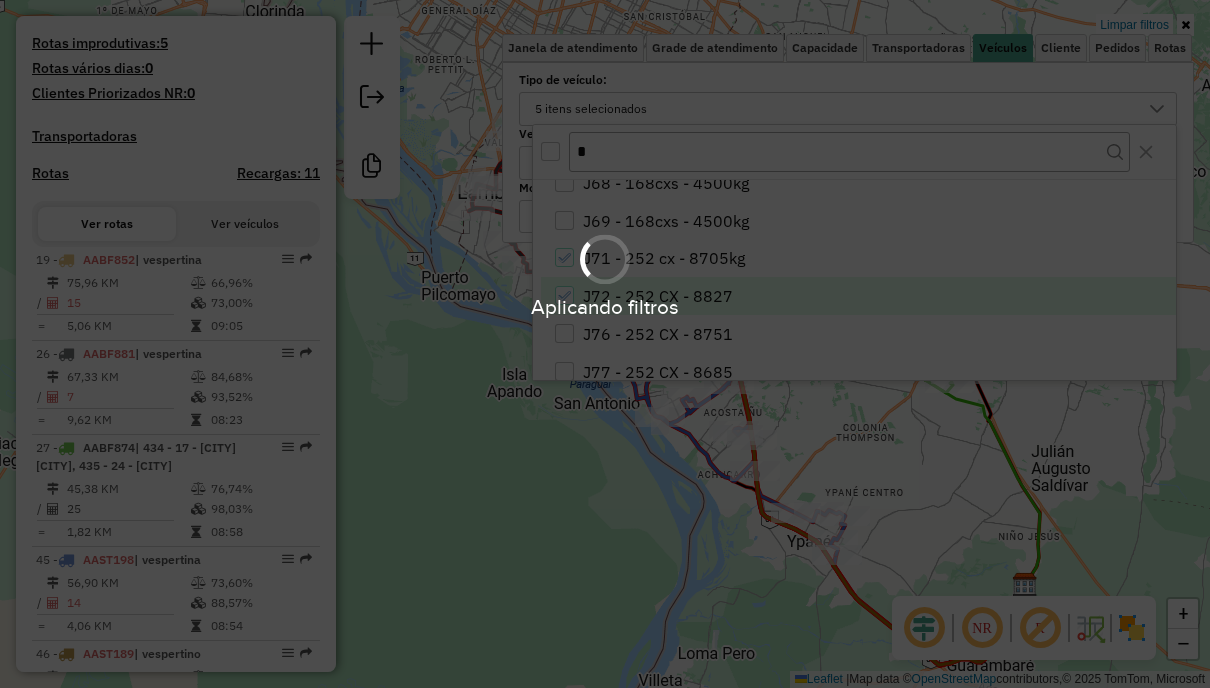 scroll, scrollTop: 658, scrollLeft: 0, axis: vertical 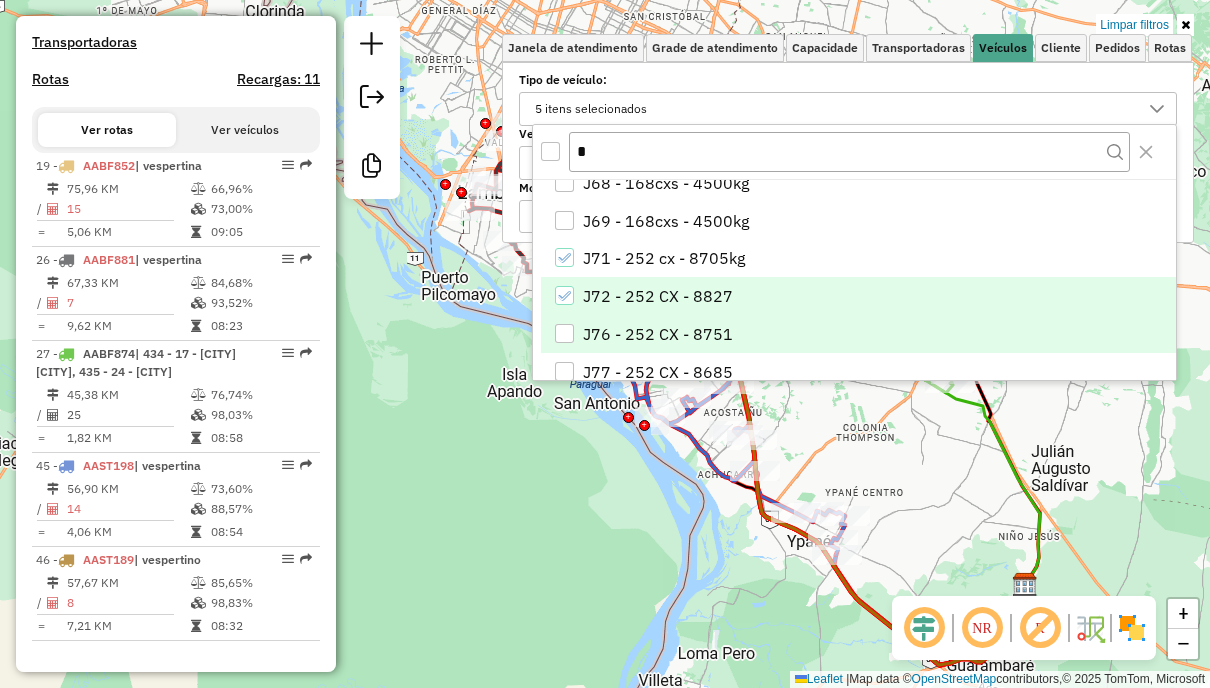 click on "J76 - 252 CX - 8751" at bounding box center (658, 334) 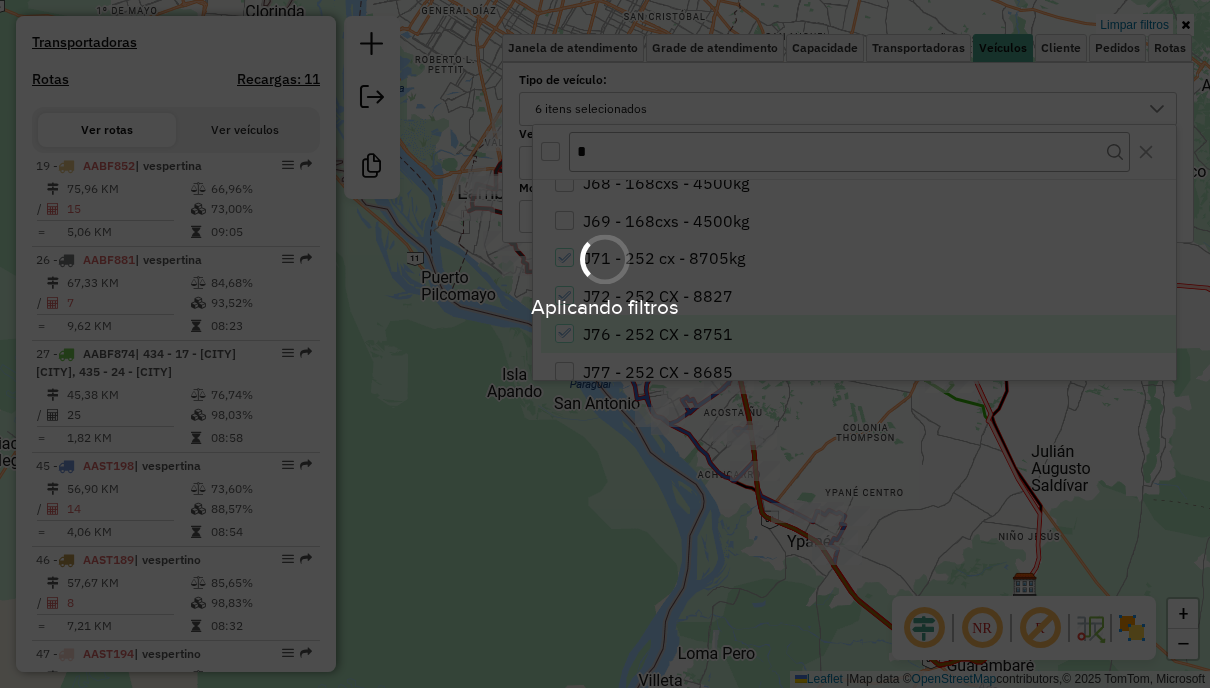 scroll, scrollTop: 752, scrollLeft: 0, axis: vertical 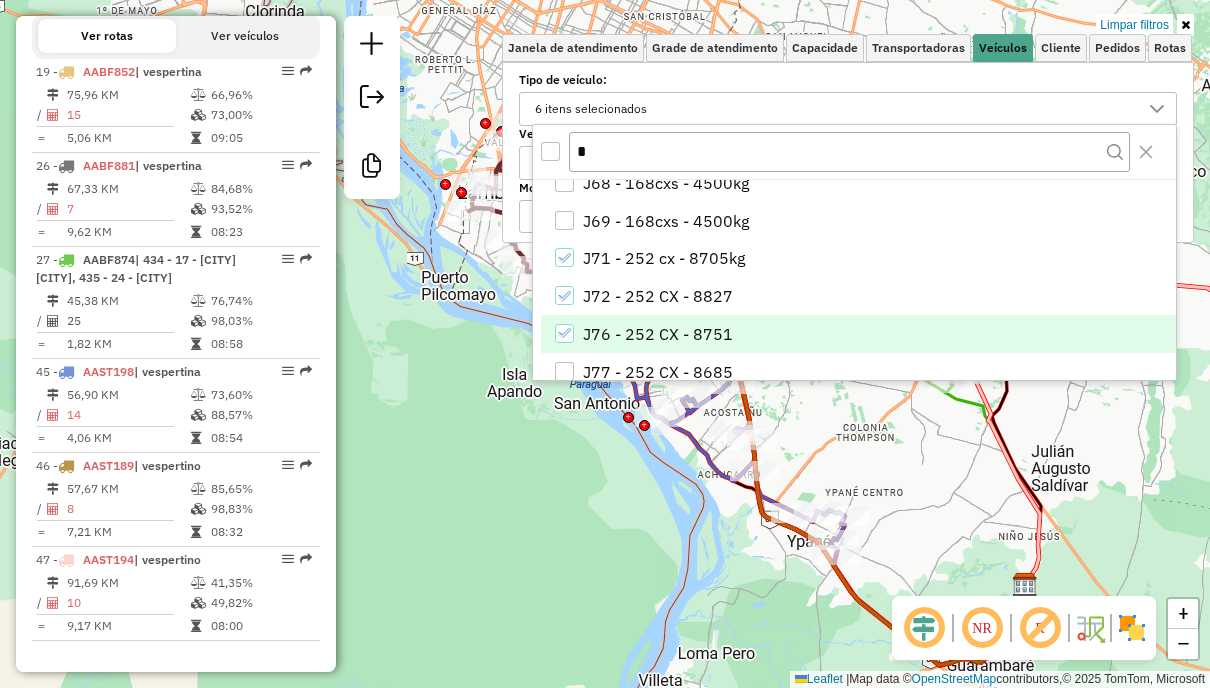 click on "Limpar filtros Janela de atendimento Grade de atendimento Capacidade Transportadoras Veículos Cliente Pedidos  Rotas Selecione os dias de semana para filtrar as janelas de atendimento  Seg   Ter   Qua   Qui   Sex   Sáb   Dom  Informe o período da janela de atendimento: De: Até:  Filtrar exatamente a janela do cliente  Considerar janela de atendimento padrão  Selecione os dias de semana para filtrar as grades de atendimento  Seg   Ter   Qua   Qui   Sex   Sáb   Dom   Considerar clientes sem dia de atendimento cadastrado  Clientes fora do dia de atendimento selecionado Filtrar as atividades entre os valores definidos abaixo:  Peso mínimo:   Peso máximo:   Cubagem mínima:   Cubagem máxima:   De:   Até:  Filtrar as atividades entre o tempo de atendimento definido abaixo:  De:   Até:   Considerar capacidade total dos clientes não roteirizados Transportadora: Selecione um ou mais itens Tipo de veículo: 6 itens selecionados Veículo: Selecione um ou mais itens Motorista: Selecione um ou mais itens Nome:" 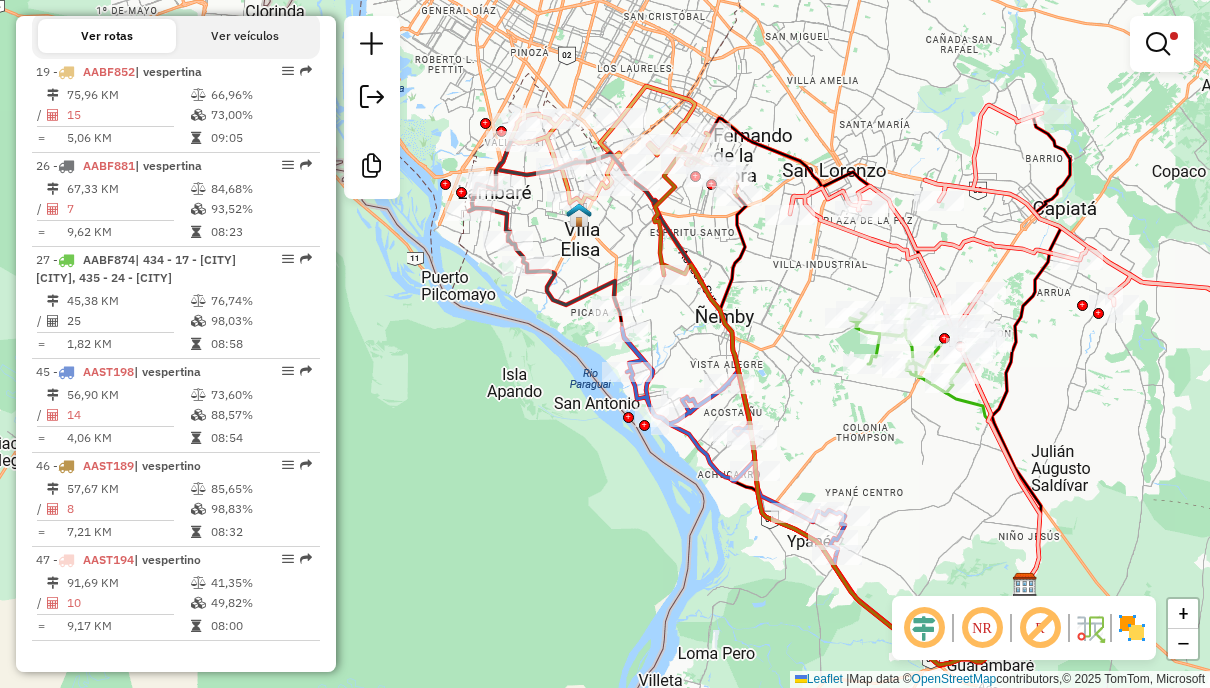 click 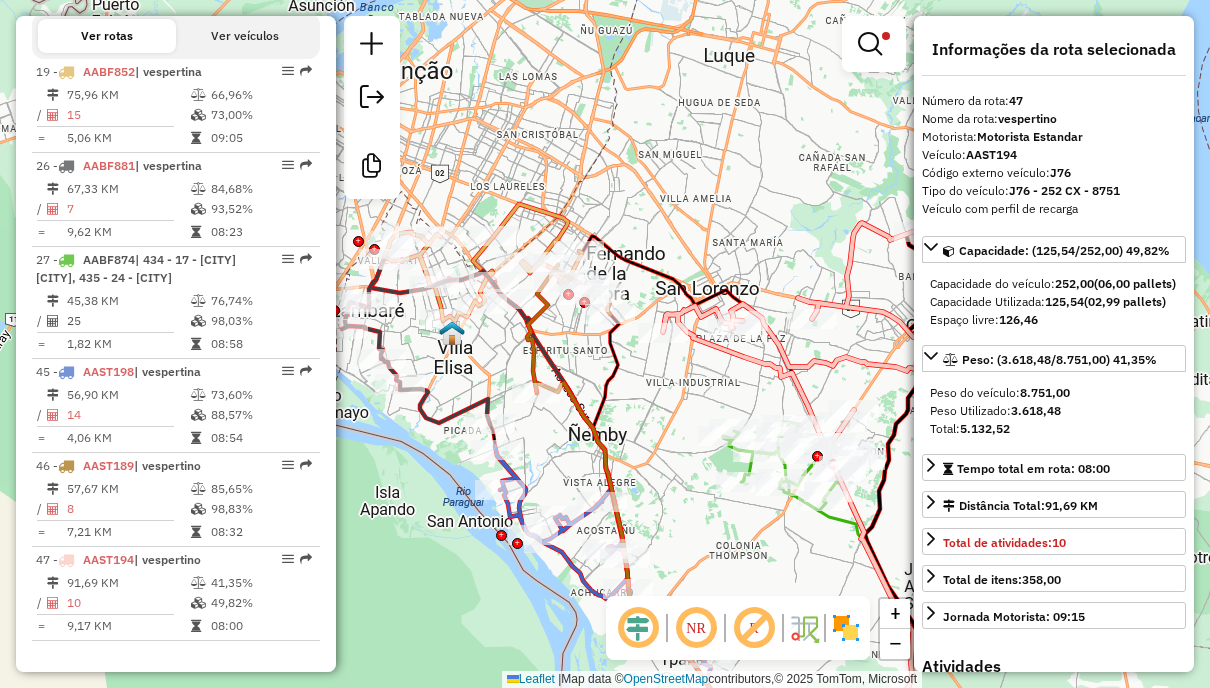 drag, startPoint x: 819, startPoint y: 292, endPoint x: 692, endPoint y: 410, distance: 173.35802 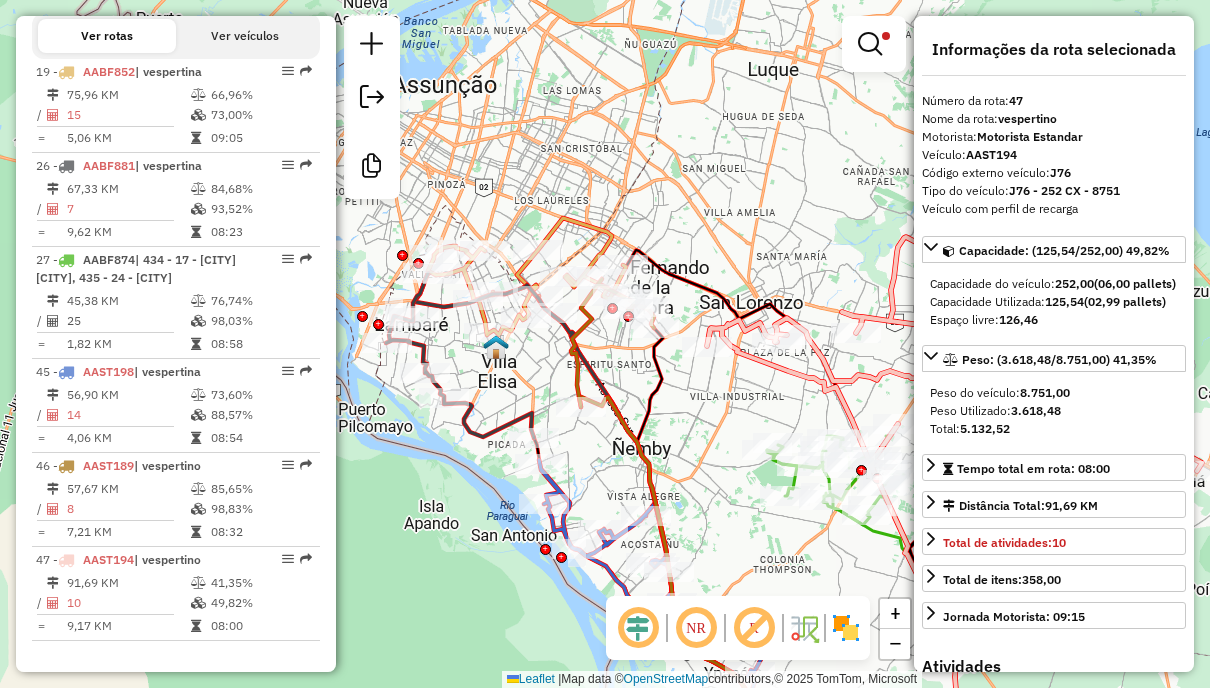 drag, startPoint x: 578, startPoint y: 356, endPoint x: 622, endPoint y: 370, distance: 46.173584 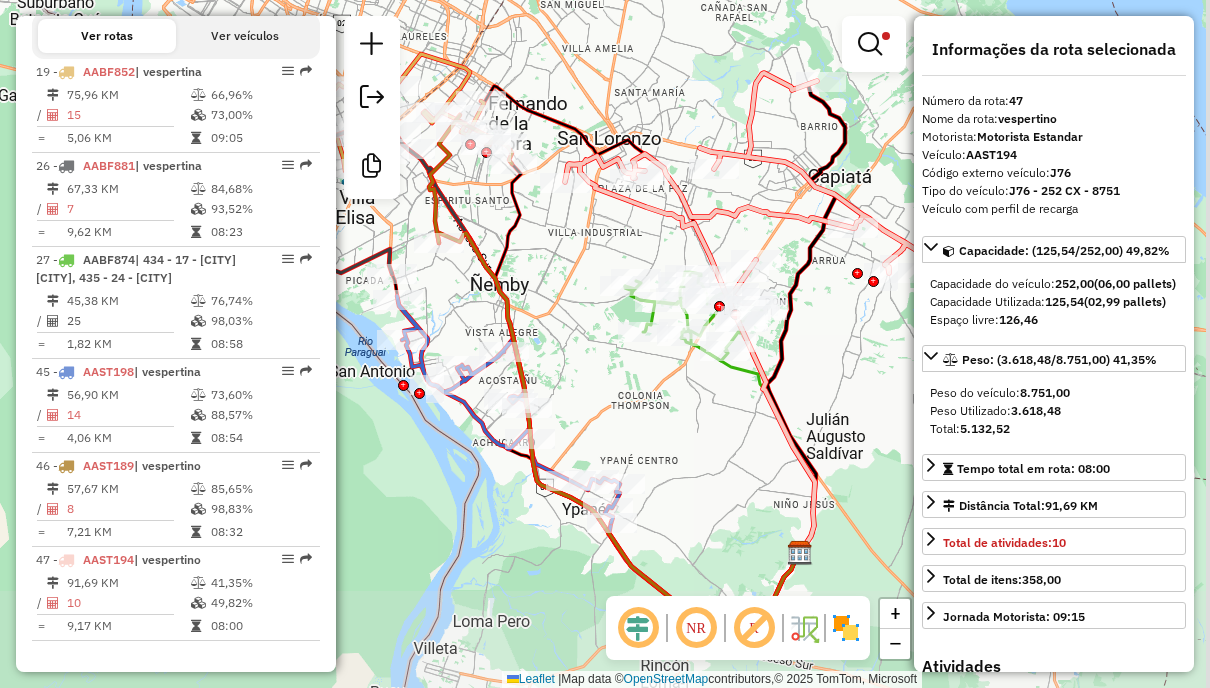 drag, startPoint x: 694, startPoint y: 372, endPoint x: 564, endPoint y: 216, distance: 203.0665 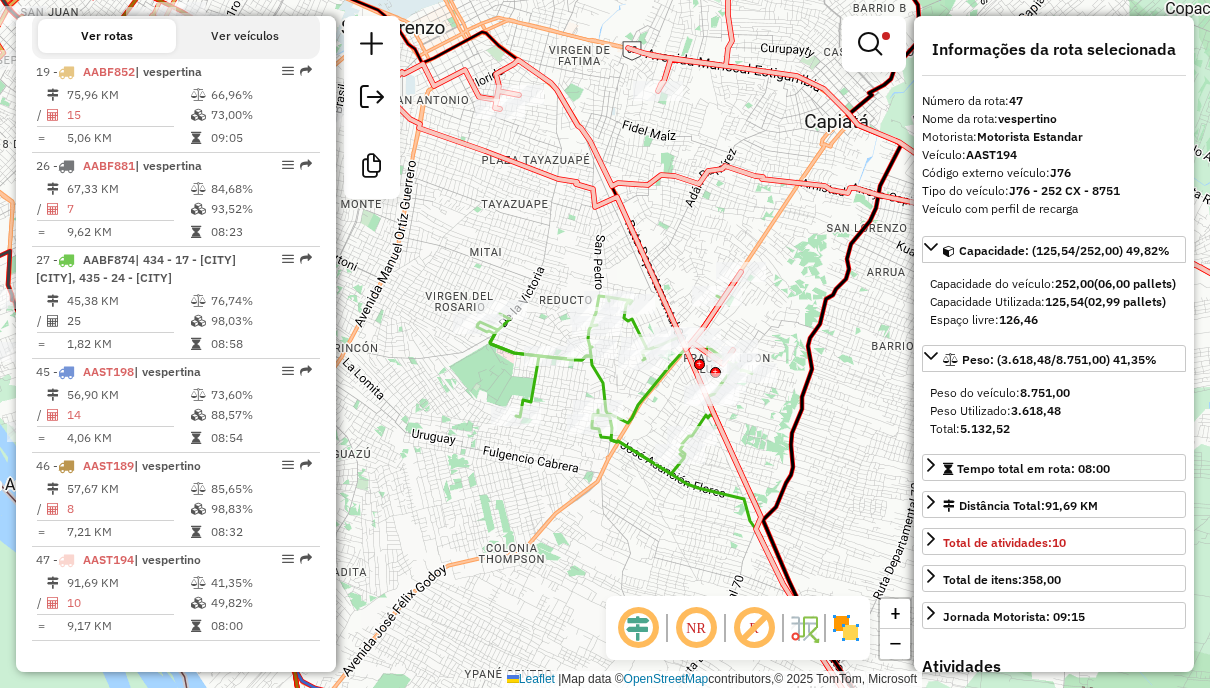 click 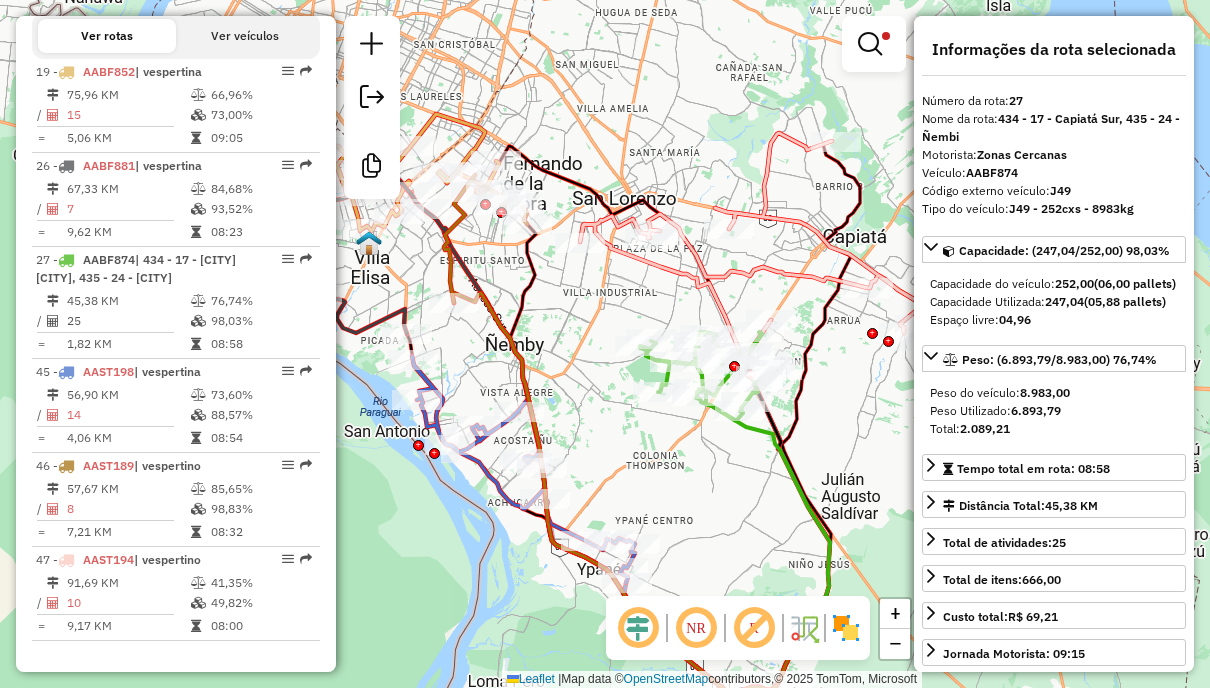 drag, startPoint x: 664, startPoint y: 307, endPoint x: 757, endPoint y: 288, distance: 94.92102 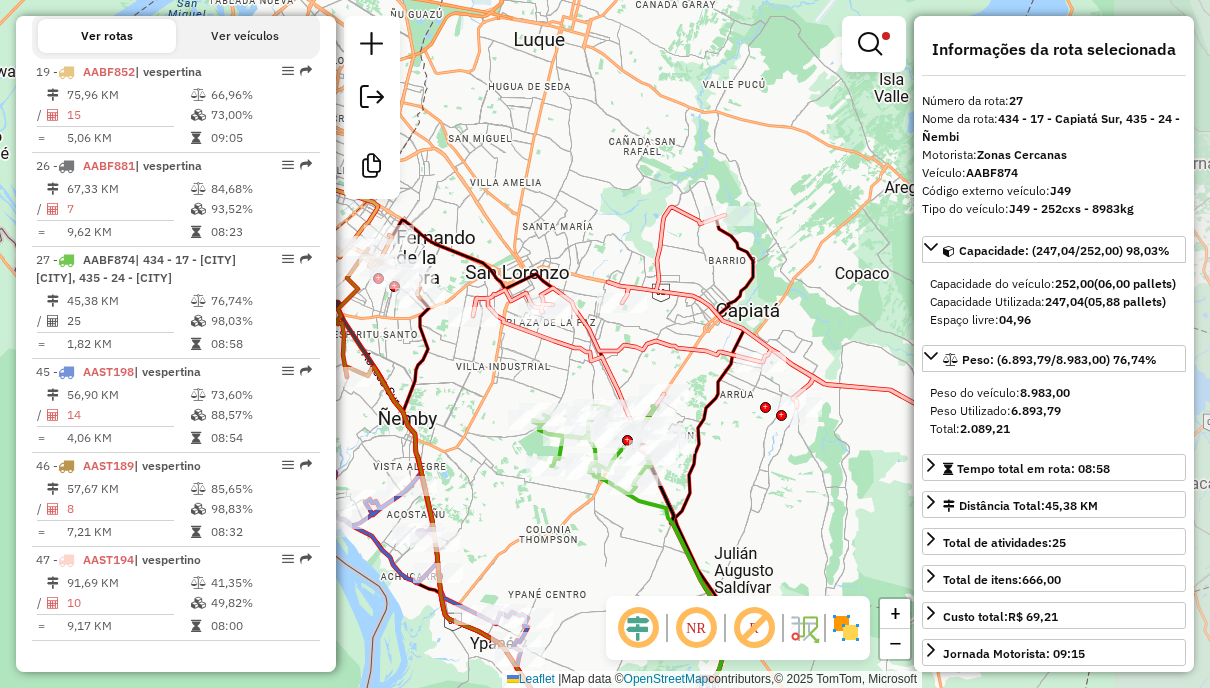 drag, startPoint x: 748, startPoint y: 256, endPoint x: 520, endPoint y: 370, distance: 254.91174 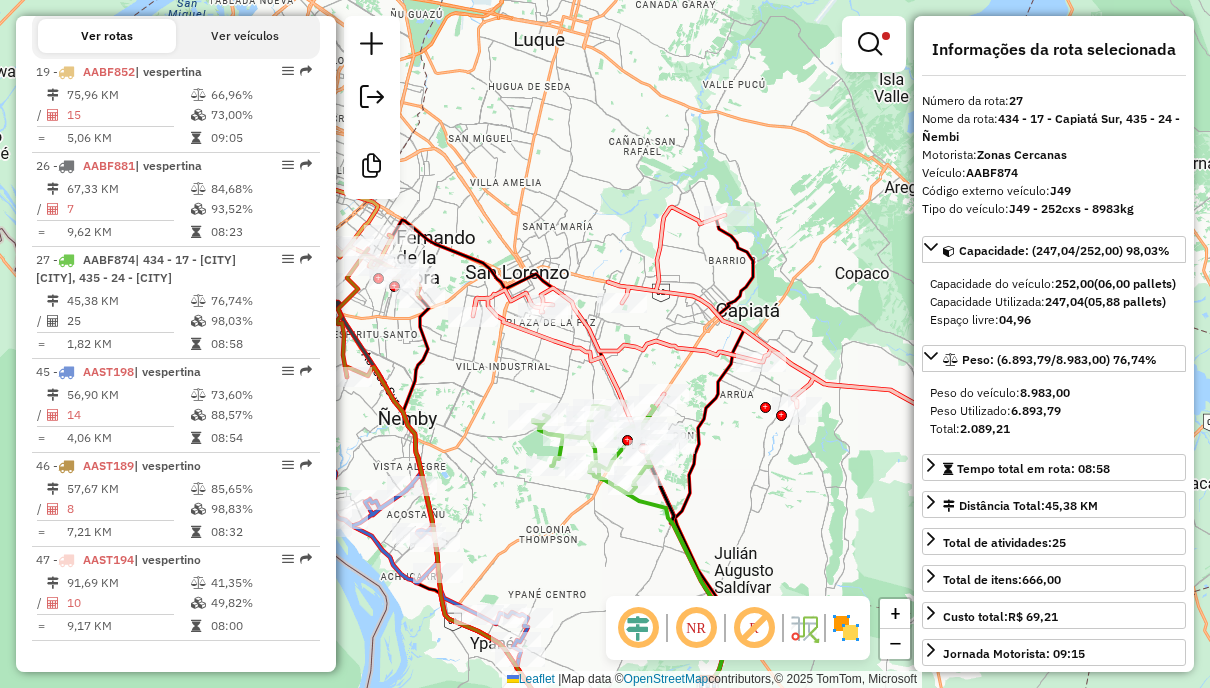 click 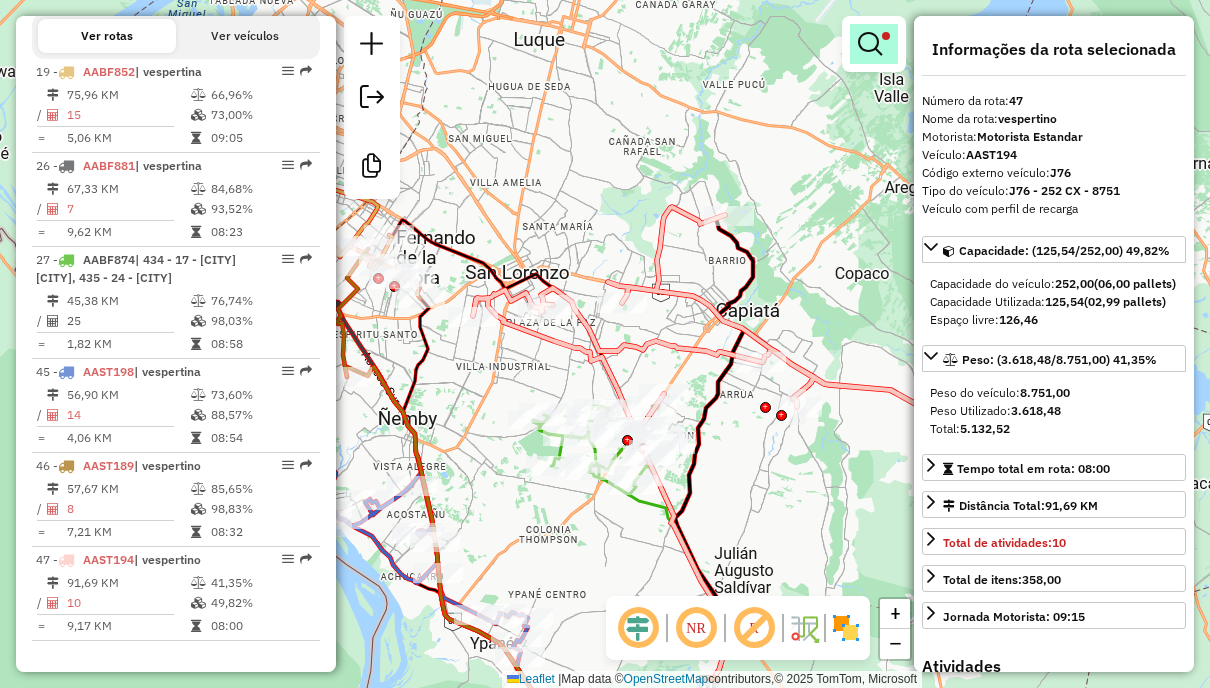 click at bounding box center (870, 44) 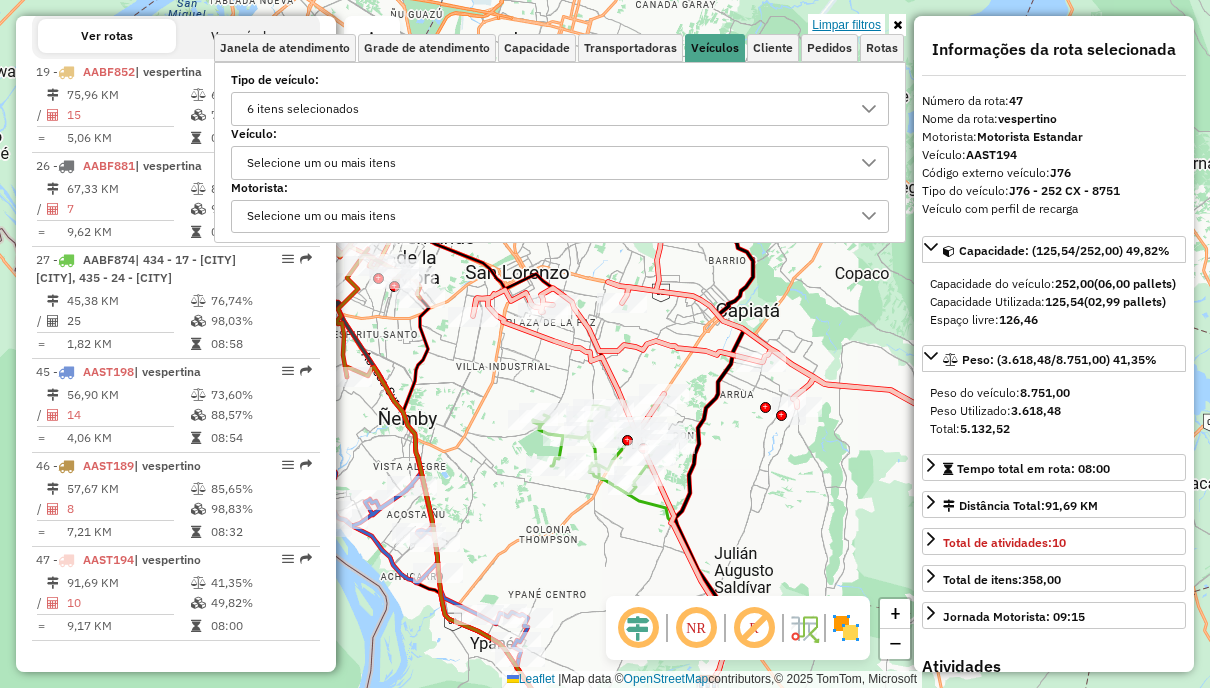click on "Limpar filtros" at bounding box center [846, 25] 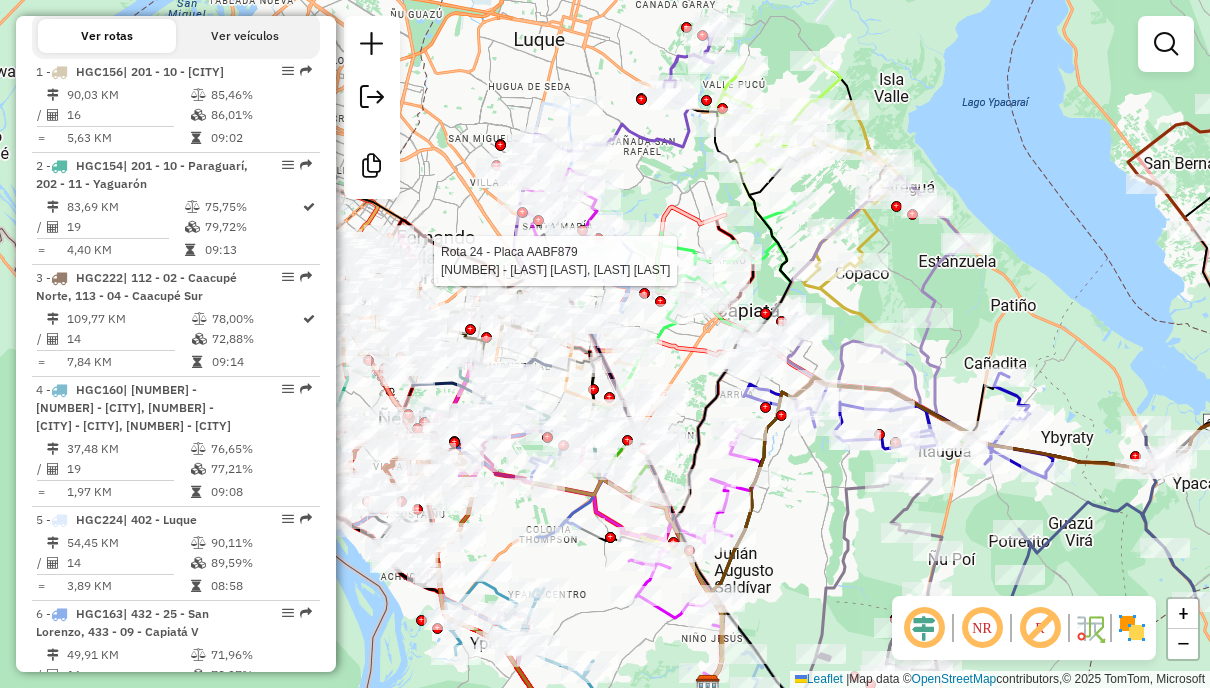 scroll, scrollTop: 2692, scrollLeft: 0, axis: vertical 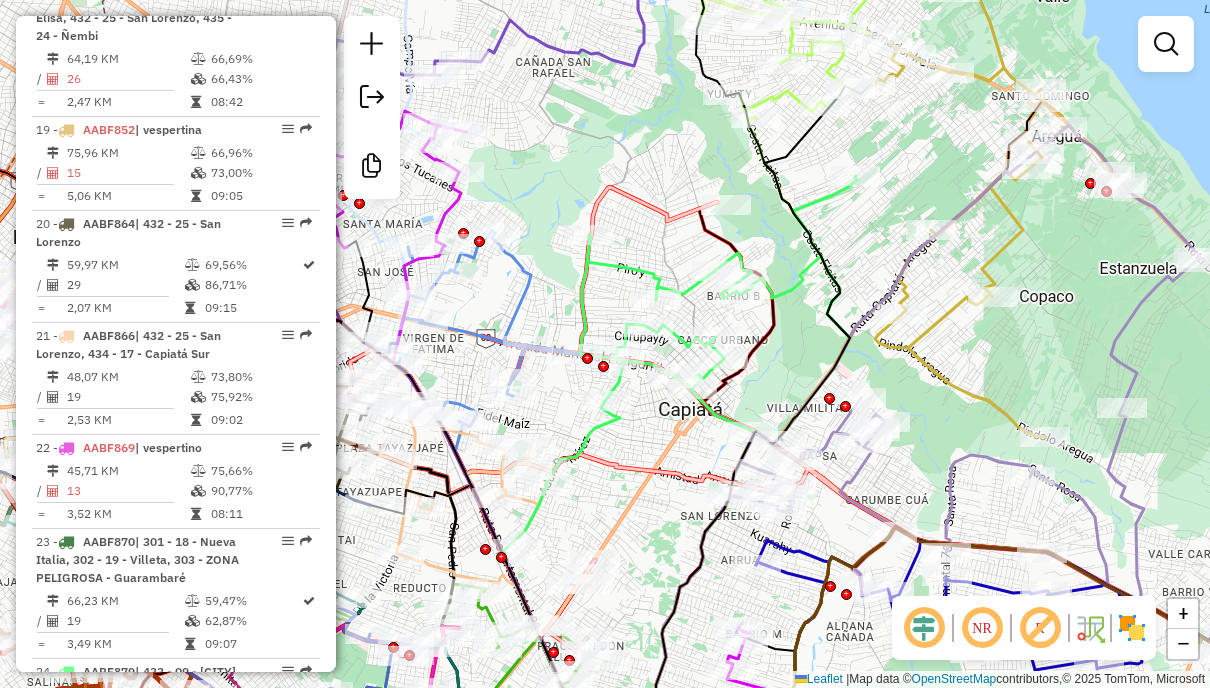 click 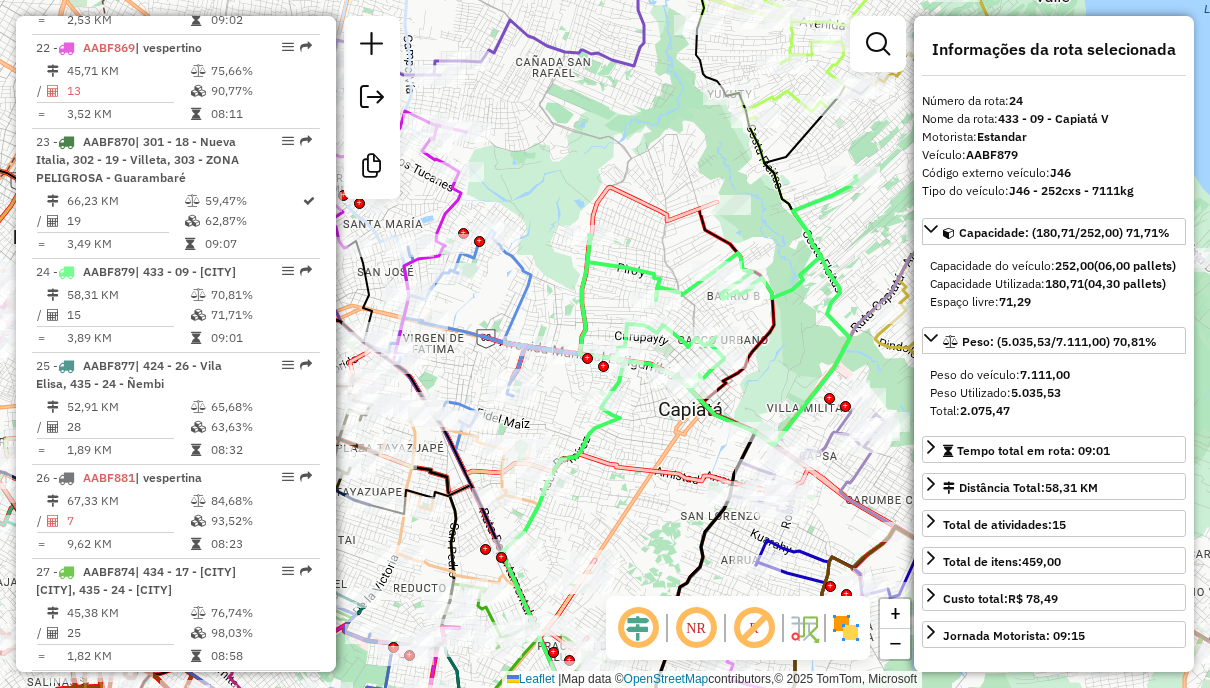 scroll, scrollTop: 3362, scrollLeft: 0, axis: vertical 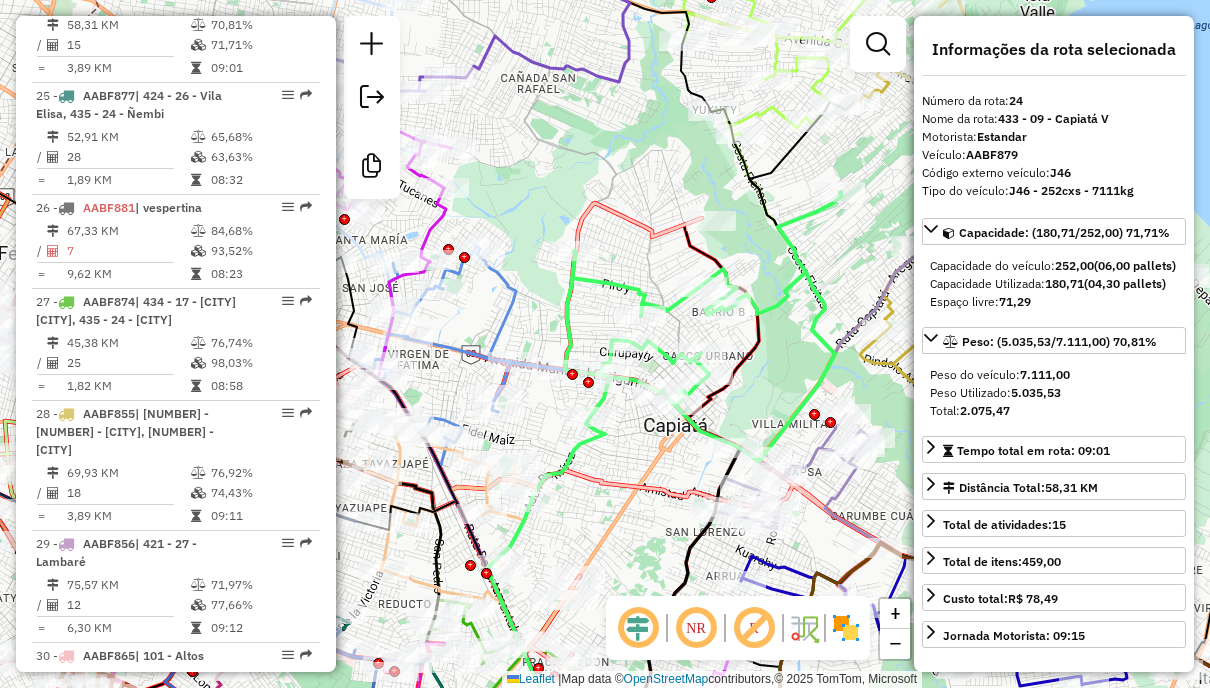 drag, startPoint x: 715, startPoint y: 159, endPoint x: 638, endPoint y: 257, distance: 124.631454 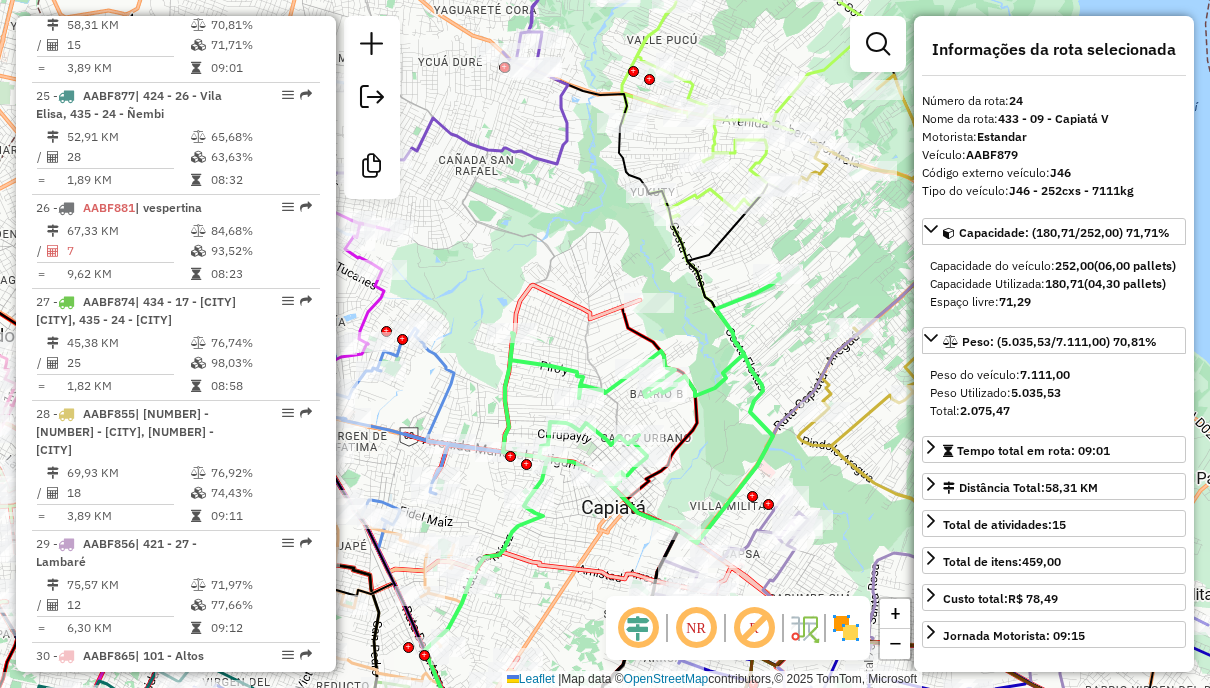 click 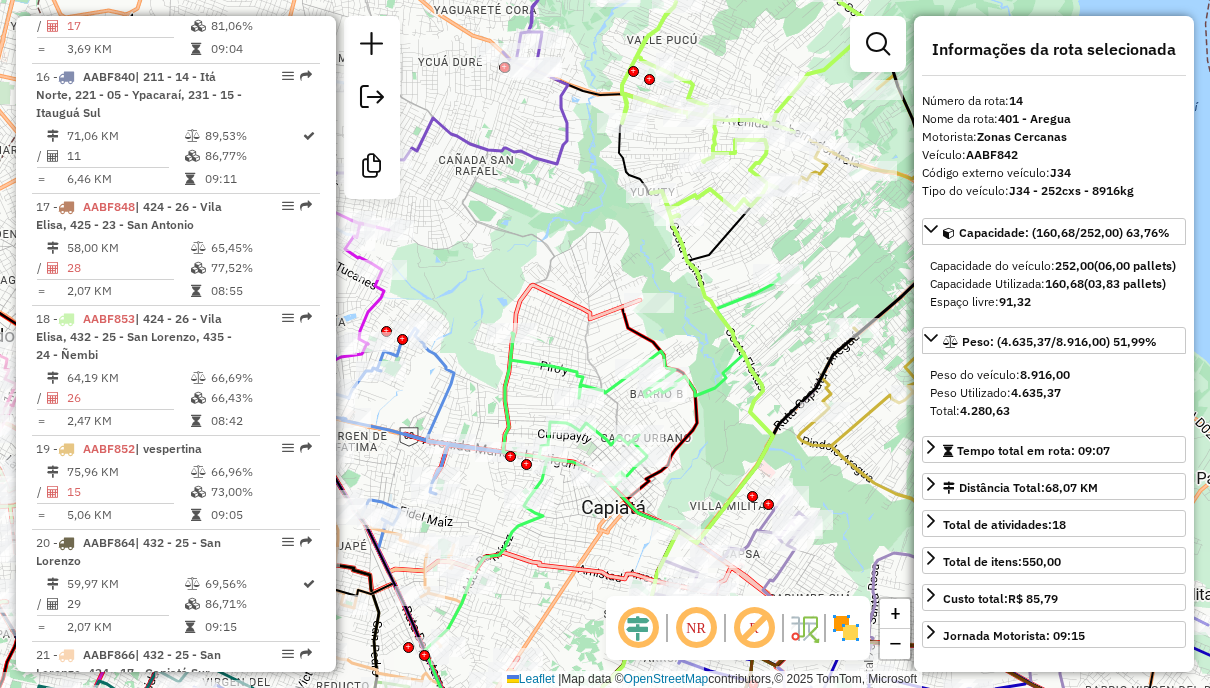 scroll, scrollTop: 2263, scrollLeft: 0, axis: vertical 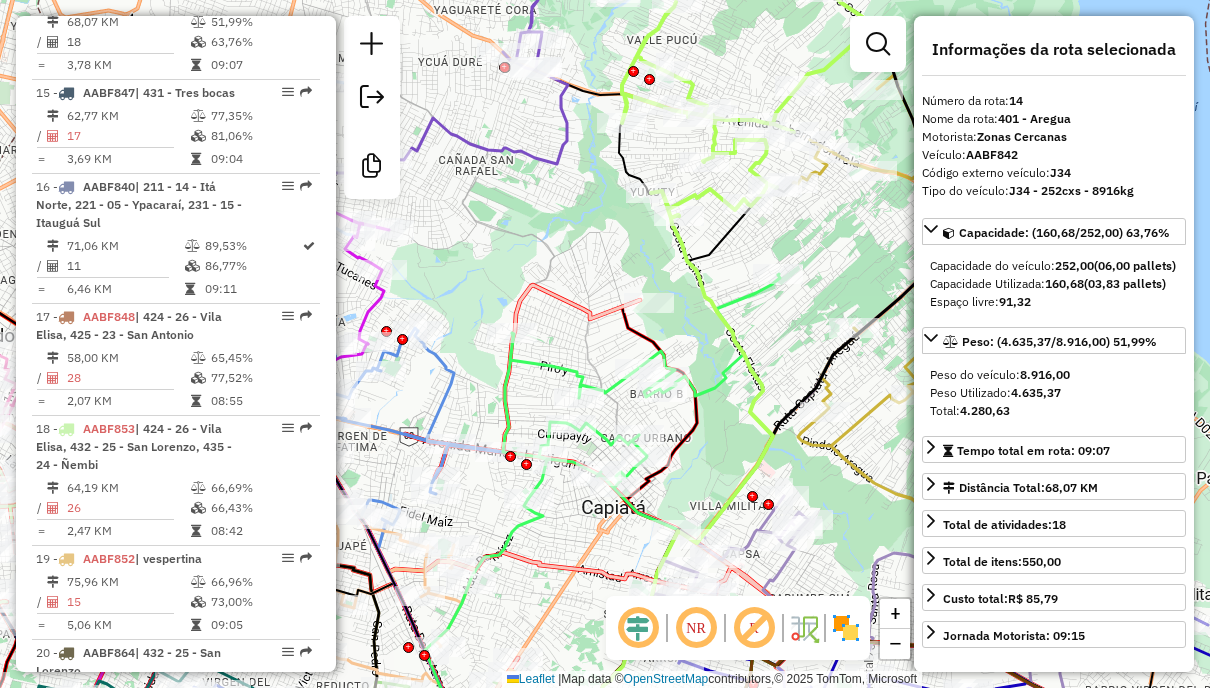 click 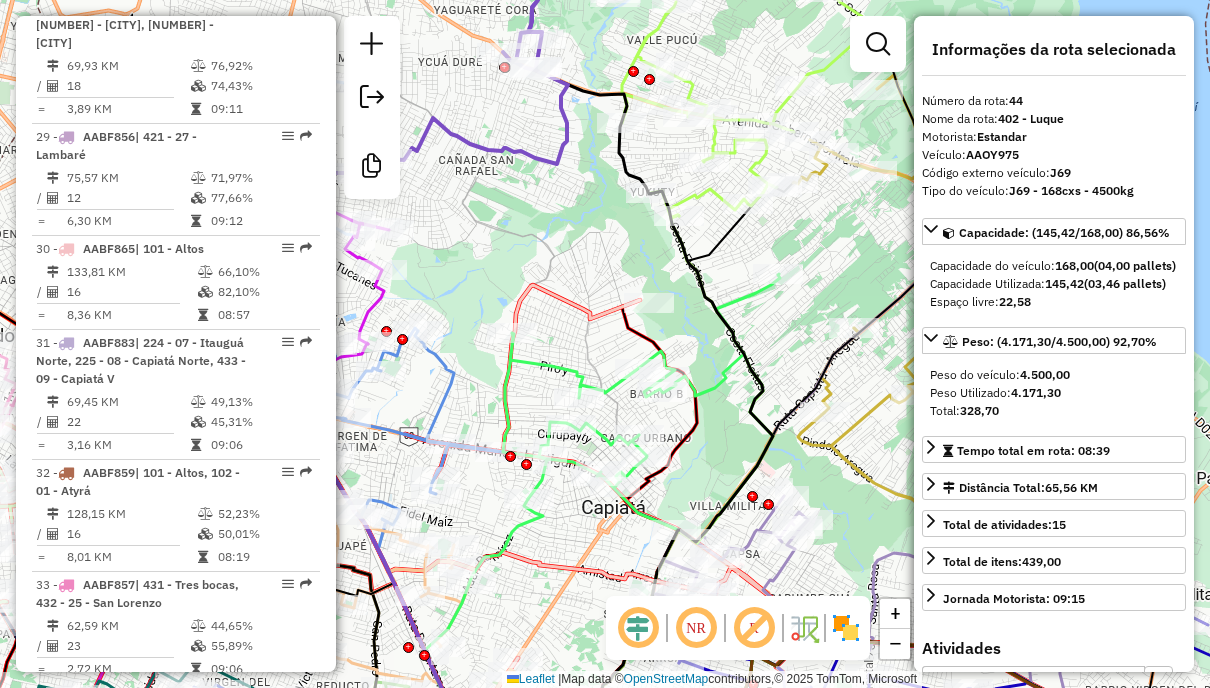 scroll, scrollTop: 5613, scrollLeft: 0, axis: vertical 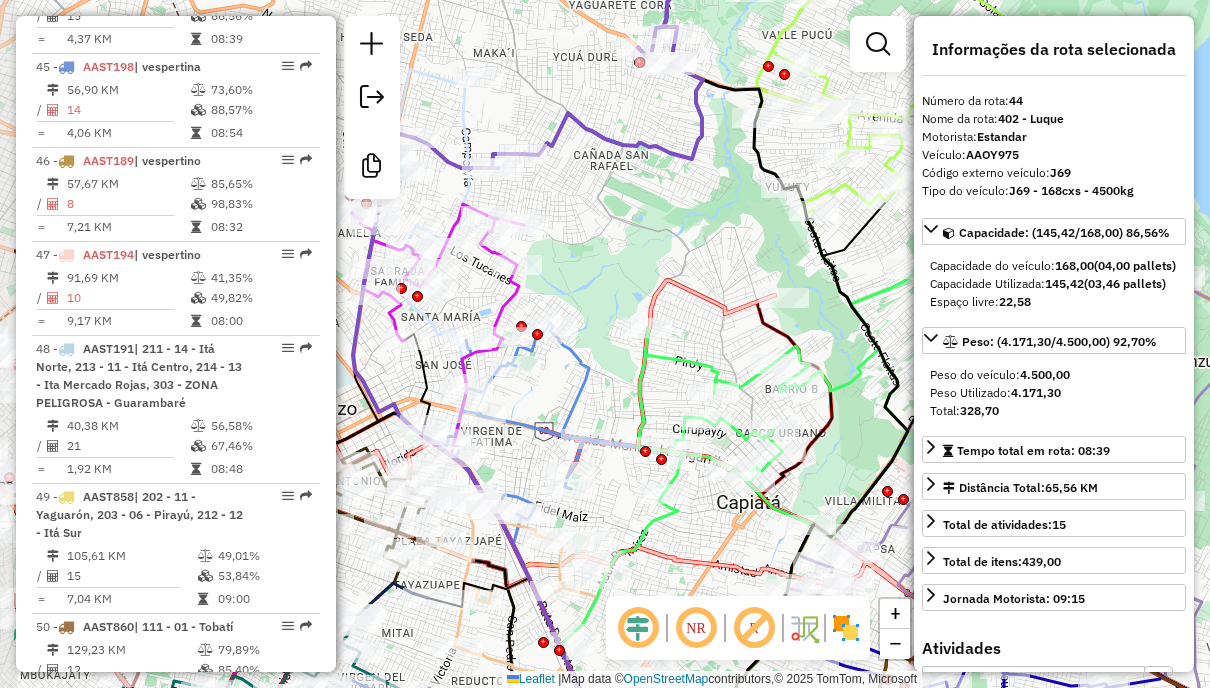 drag, startPoint x: 560, startPoint y: 213, endPoint x: 695, endPoint y: 208, distance: 135.09256 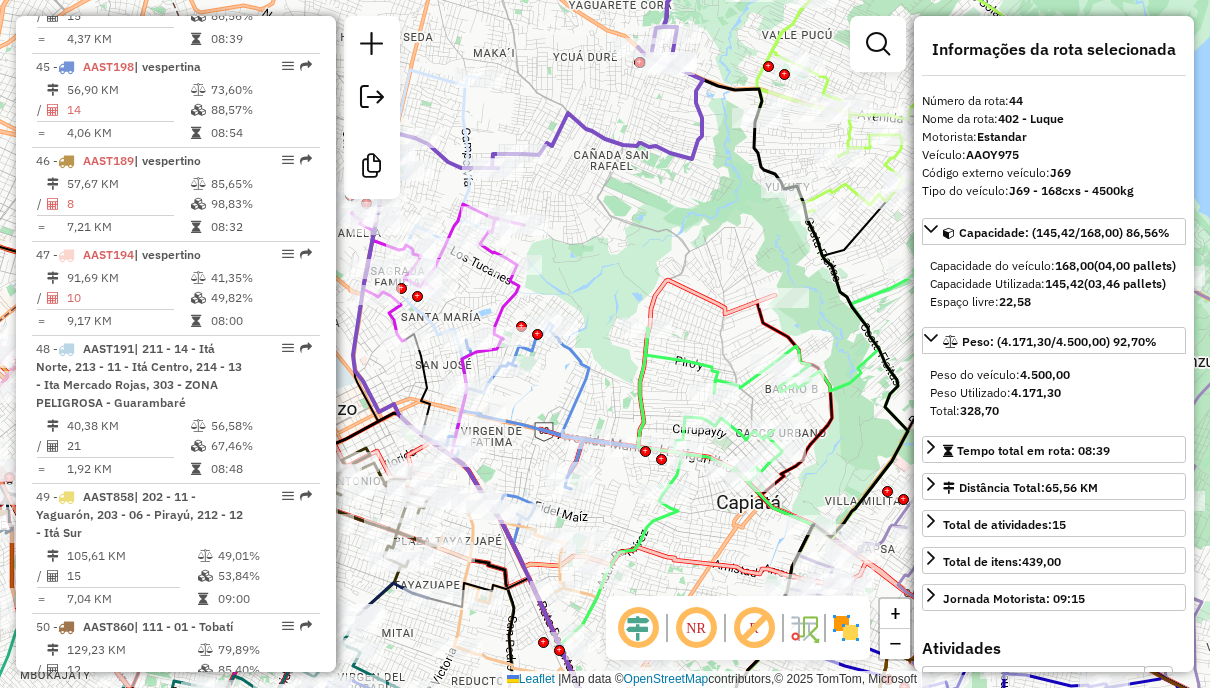 click 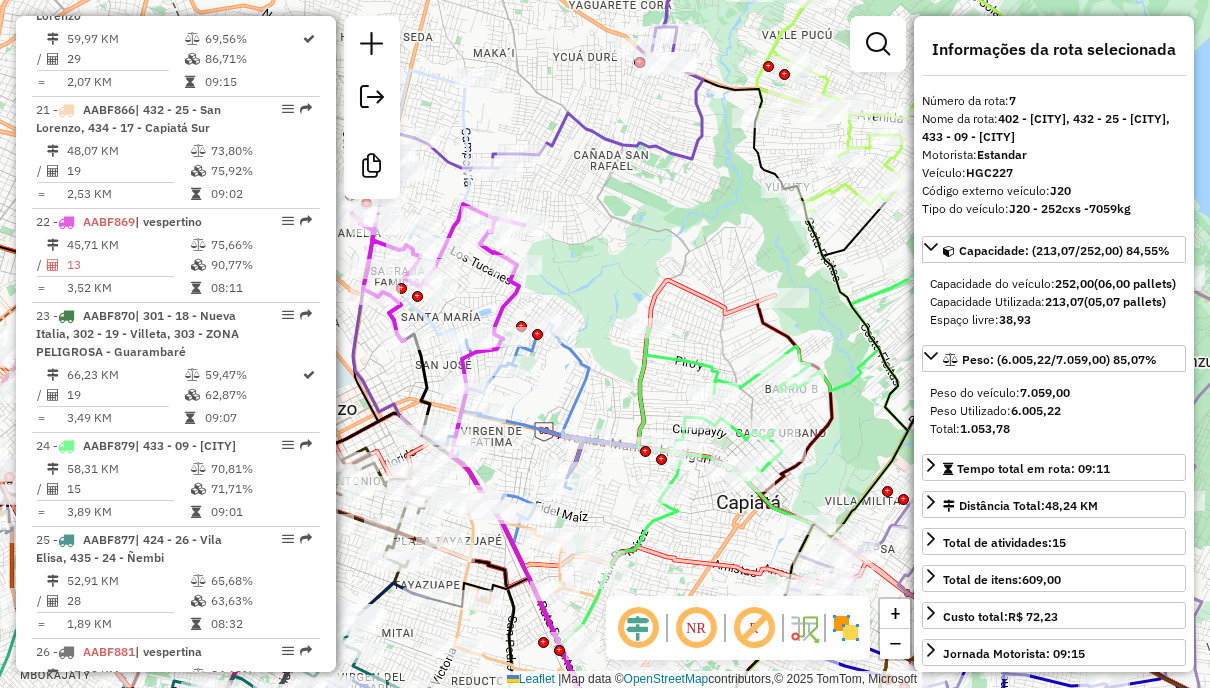 scroll, scrollTop: 1464, scrollLeft: 0, axis: vertical 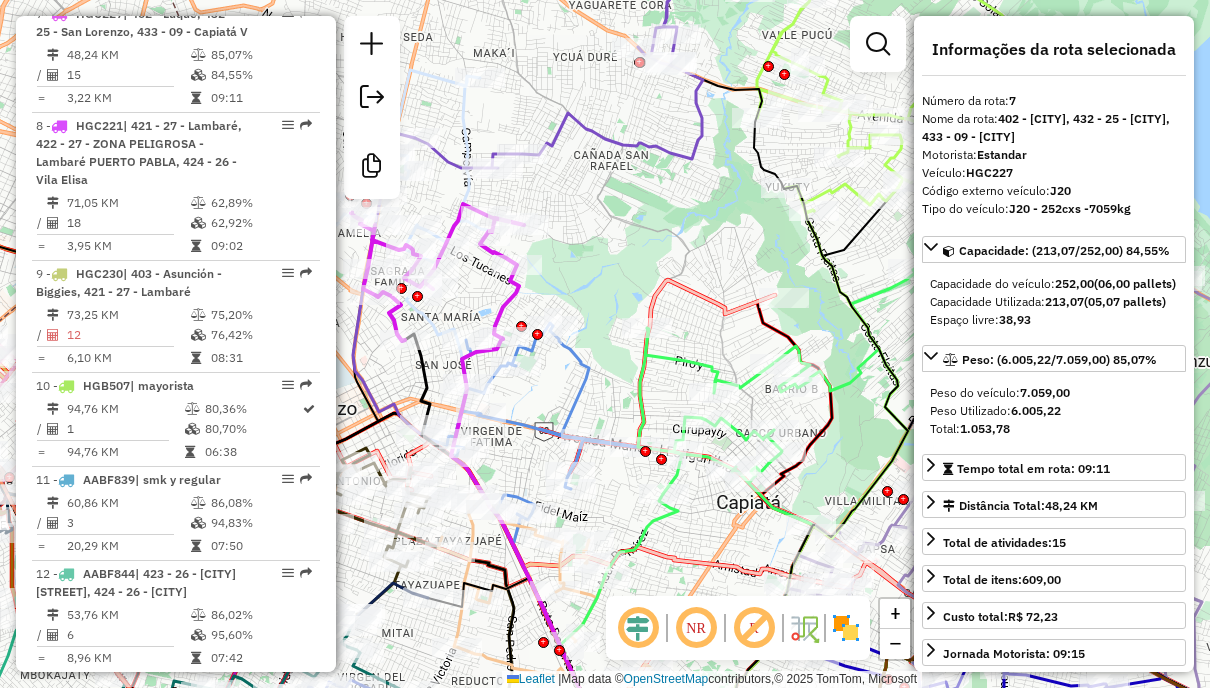 click 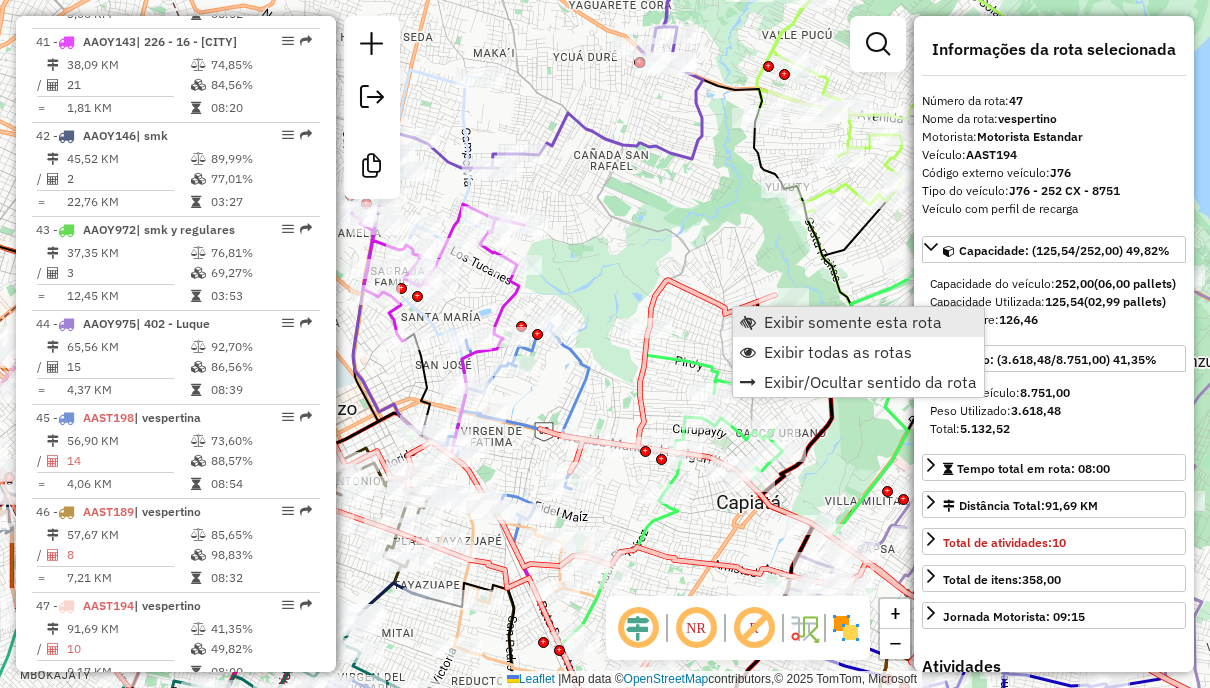 scroll, scrollTop: 5894, scrollLeft: 0, axis: vertical 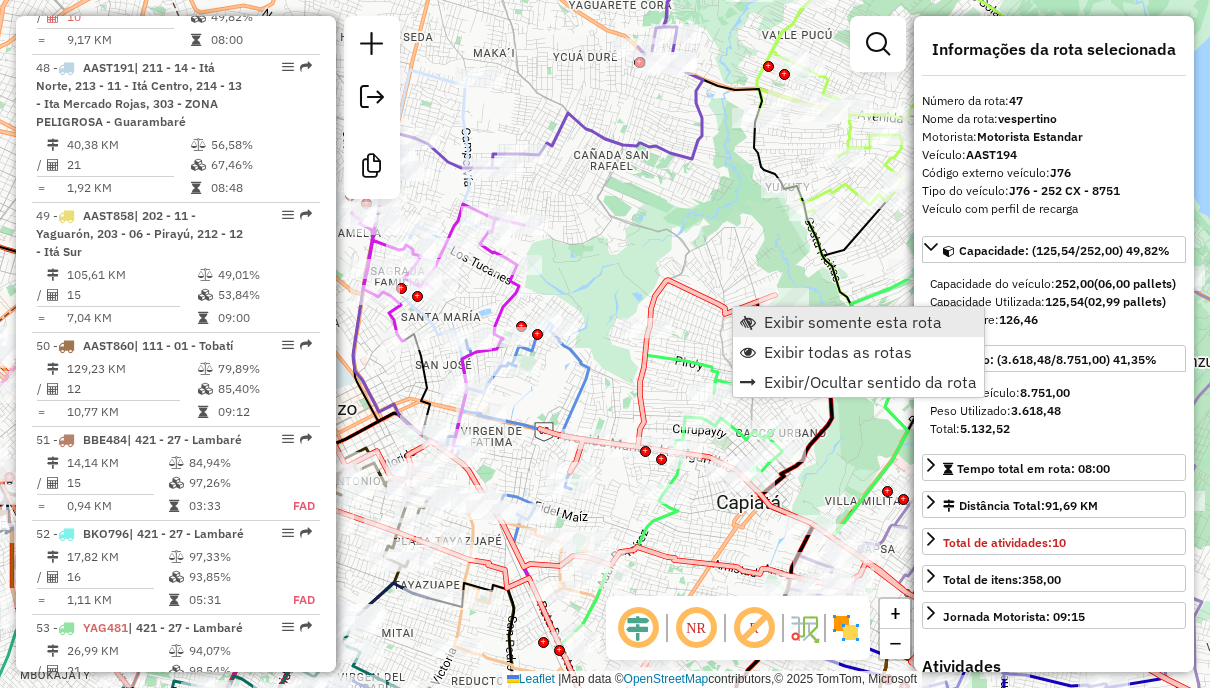 click on "Exibir somente esta rota" at bounding box center (853, 322) 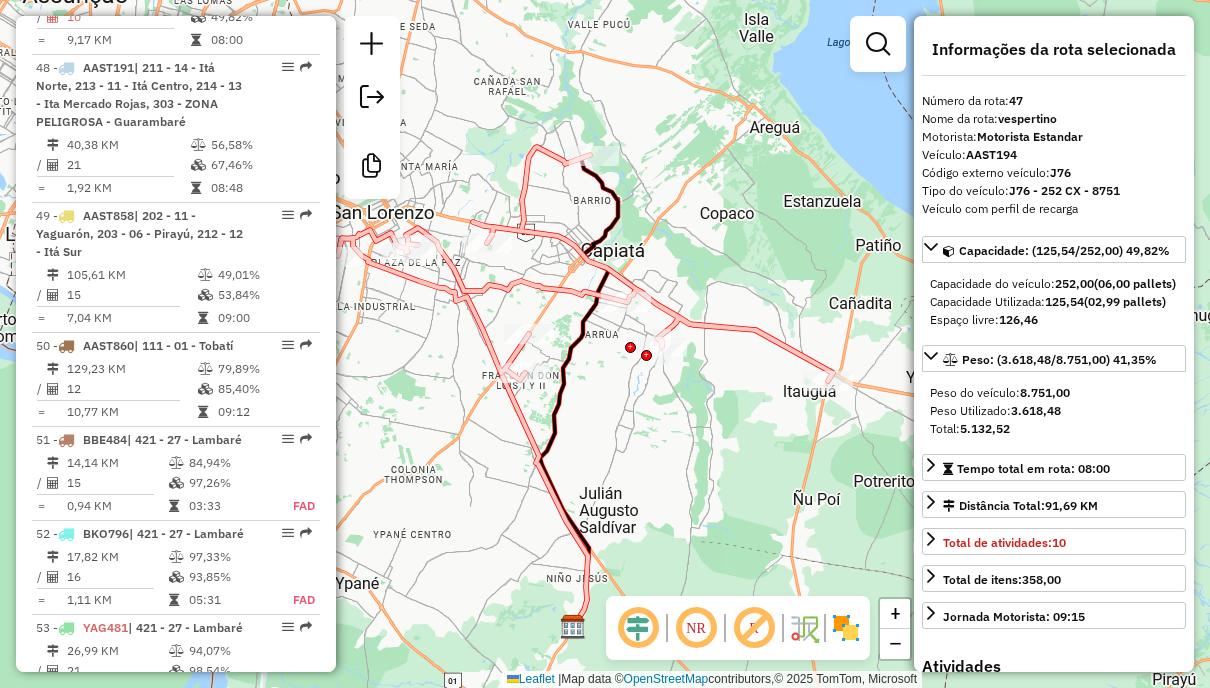 drag, startPoint x: 752, startPoint y: 226, endPoint x: 732, endPoint y: 269, distance: 47.423622 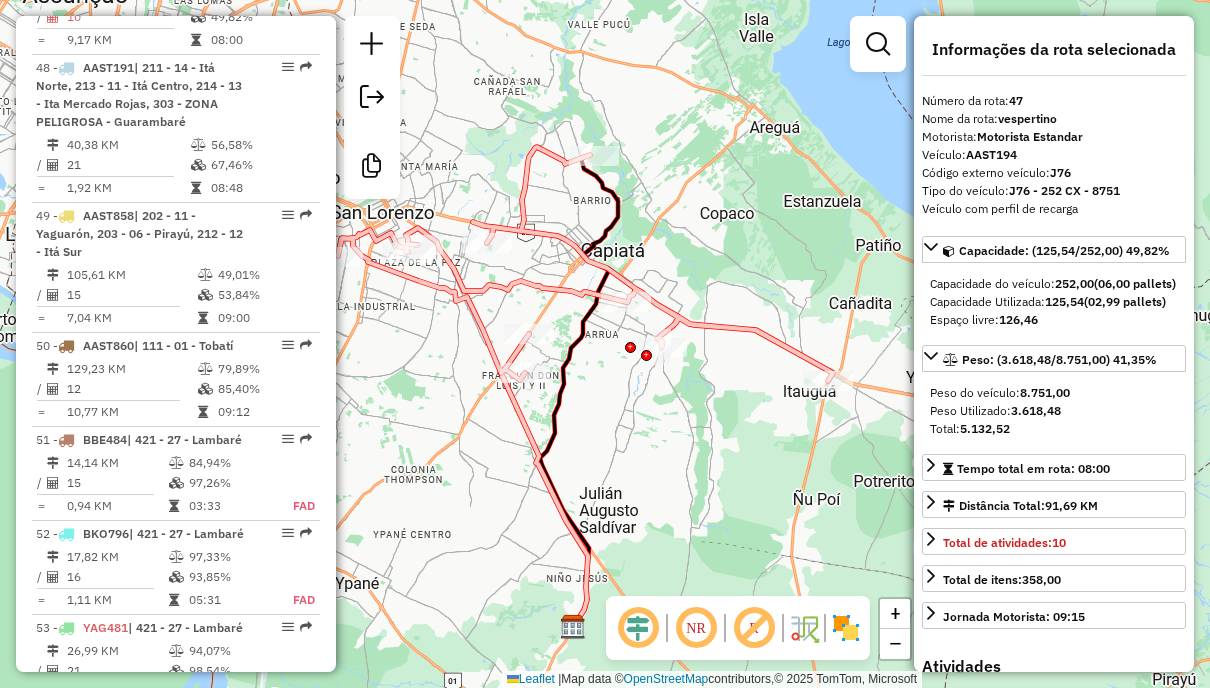 click 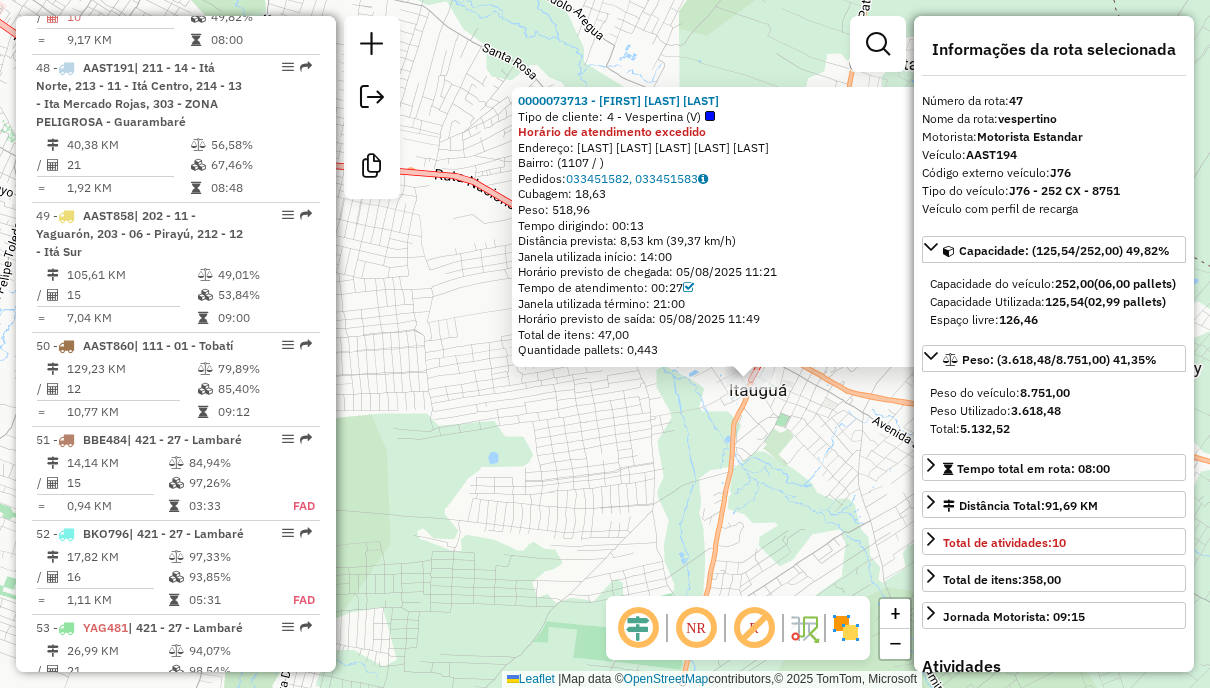 click on "Rota 47 - Placa AAST194  [NUMBER] - [LAST] [LAST] [LAST] [NUMBER] - [LAST] [LAST] [LAST]  Tipo de cliente:   4 - Vespertina (V)  Horário de atendimento excedido  Endereço: [LAST] [LAST] [LAST] [LAST]   Bairro:  ([NUMBER] / )   Pedidos:  [NUMBER], [NUMBER]   Cubagem: 18,63  Peso: 518,96  Tempo dirigindo: 00:13   Distância prevista: 8,53 km (39,37 km/h)   Janela utilizada início: 14:00   Horário previsto de chegada: 05/08/2025 11:21   Tempo de atendimento: 00:27   Janela utilizada término: 21:00   Horário previsto de saída: 05/08/2025 11:49   Total de itens: 47,00   Quantidade pallets: 0,443  × Janela de atendimento Grade de atendimento Capacidade Transportadoras Veículos Cliente Pedidos  Rotas Selecione os dias de semana para filtrar as janelas de atendimento  Seg   Ter   Qua   Qui   Sex   Sáb   Dom  Informe o período da janela de atendimento: De: Até:  Filtrar exatamente a janela do cliente  Considerar janela de atendimento padrão   Seg   Ter   Qua   Qui   Sex   Sáb   Dom   De:" 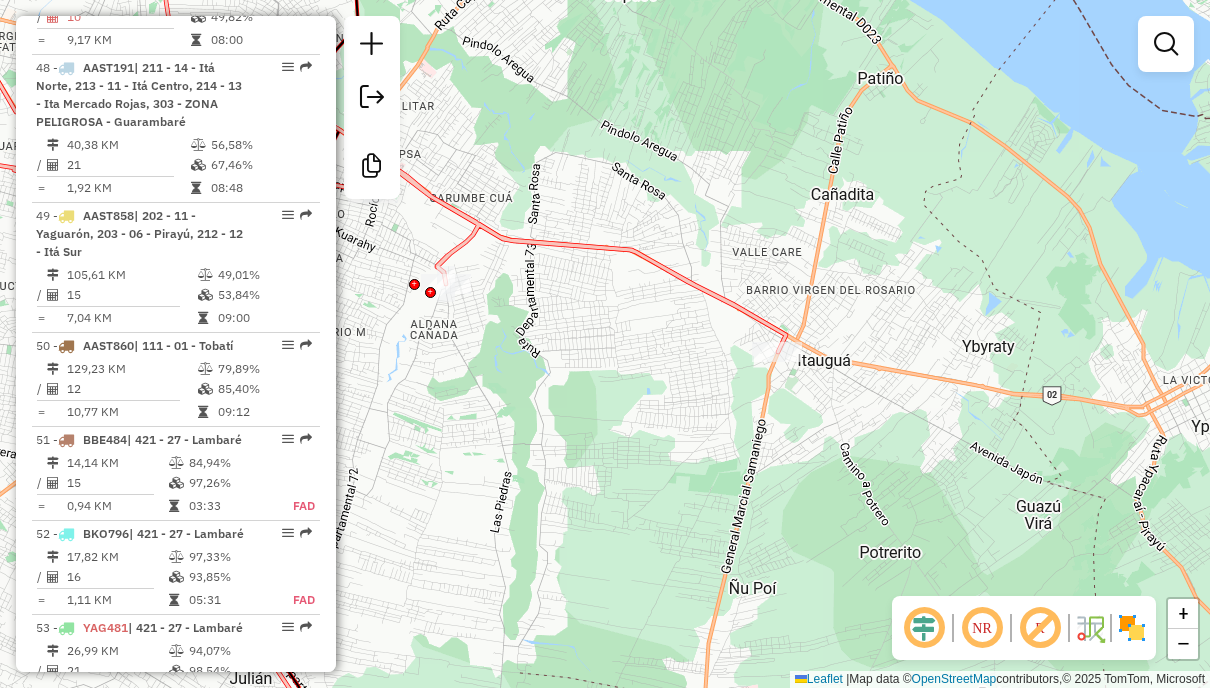 select on "**********" 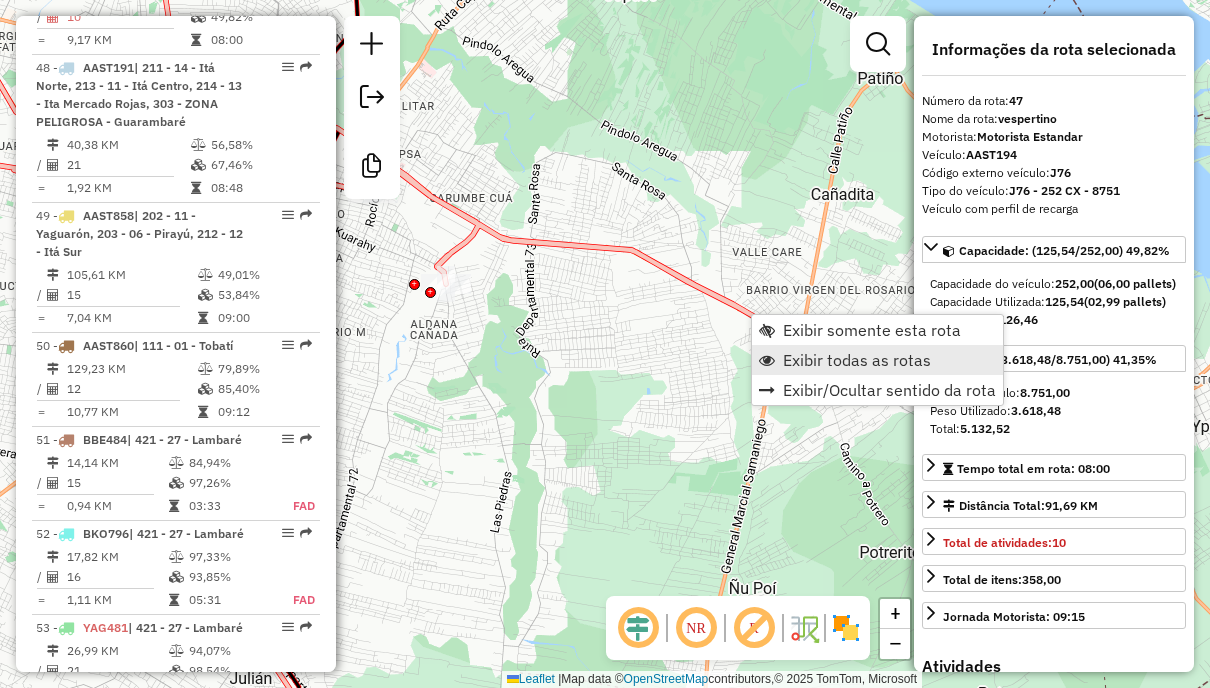 click on "Exibir todas as rotas" at bounding box center (857, 360) 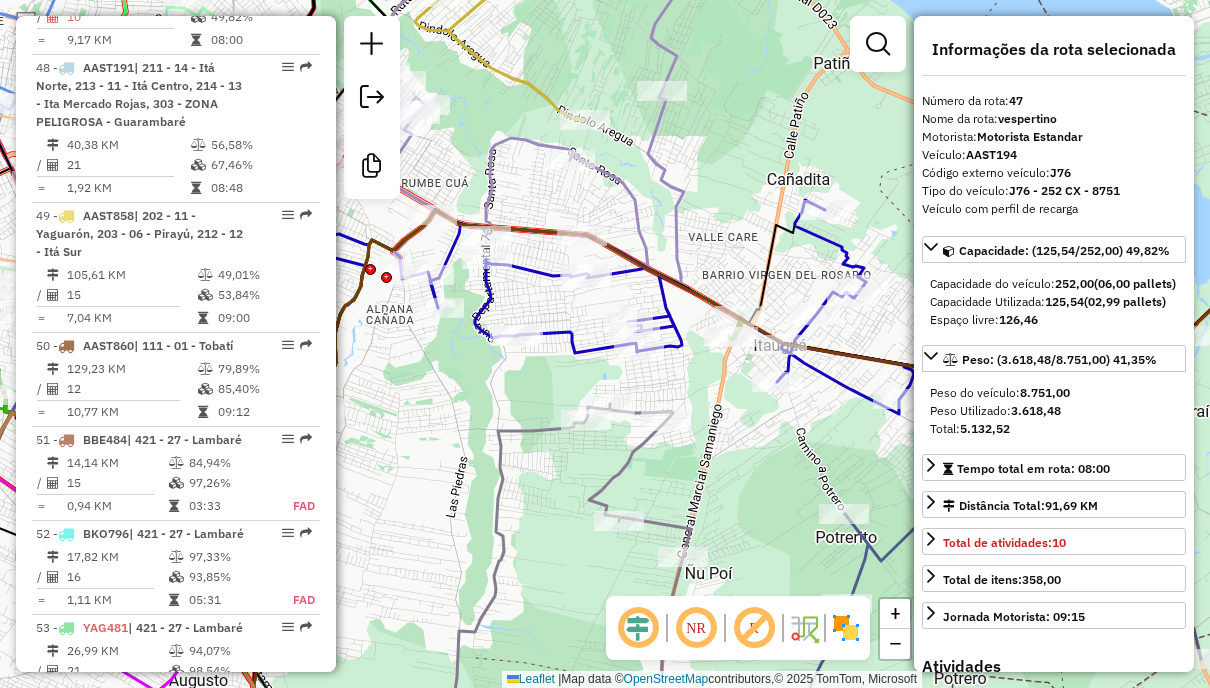 drag, startPoint x: 836, startPoint y: 273, endPoint x: 792, endPoint y: 258, distance: 46.486557 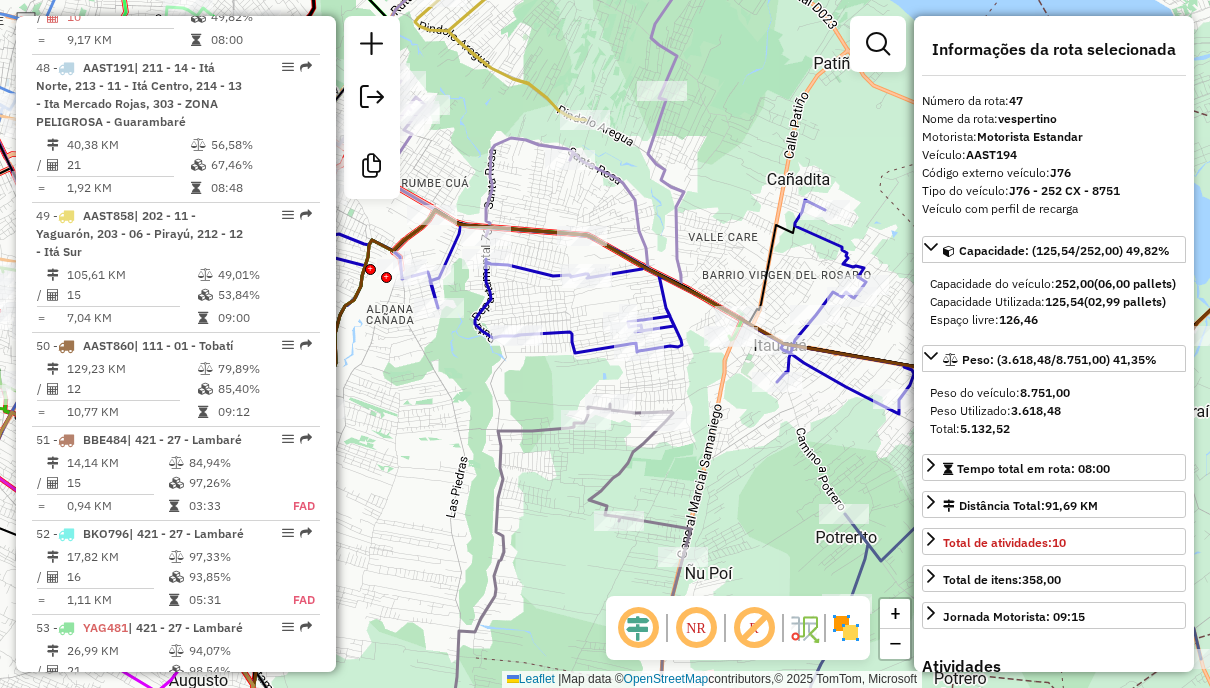click 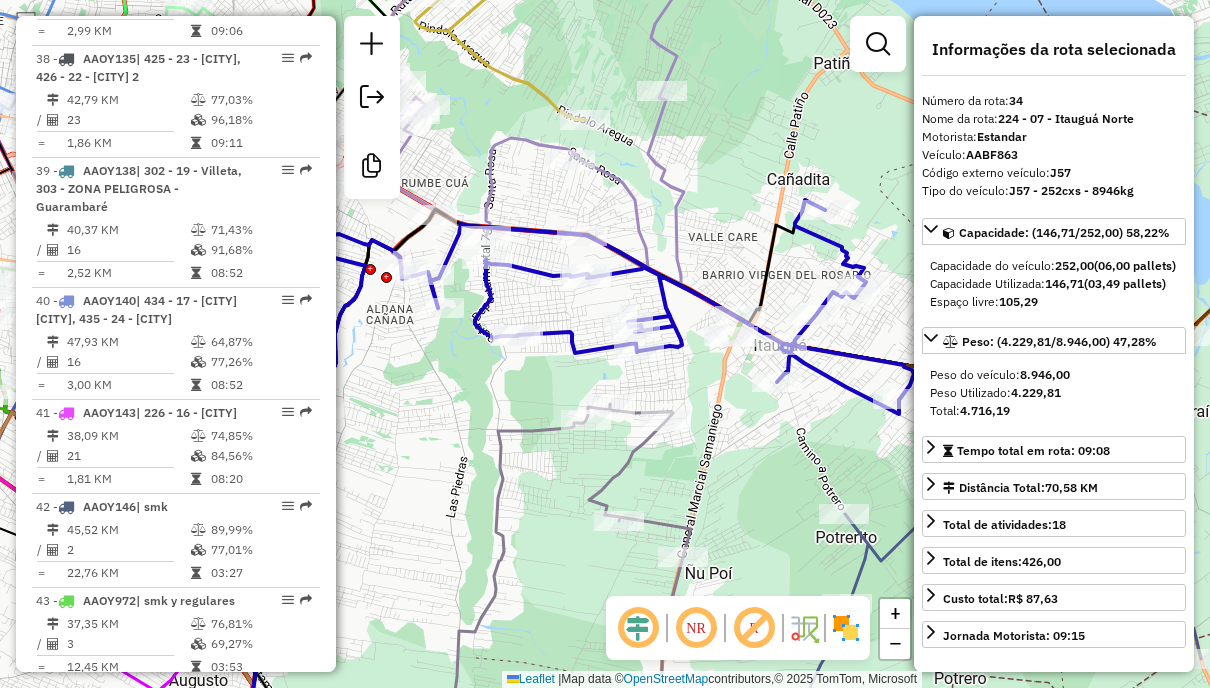 scroll, scrollTop: 4461, scrollLeft: 0, axis: vertical 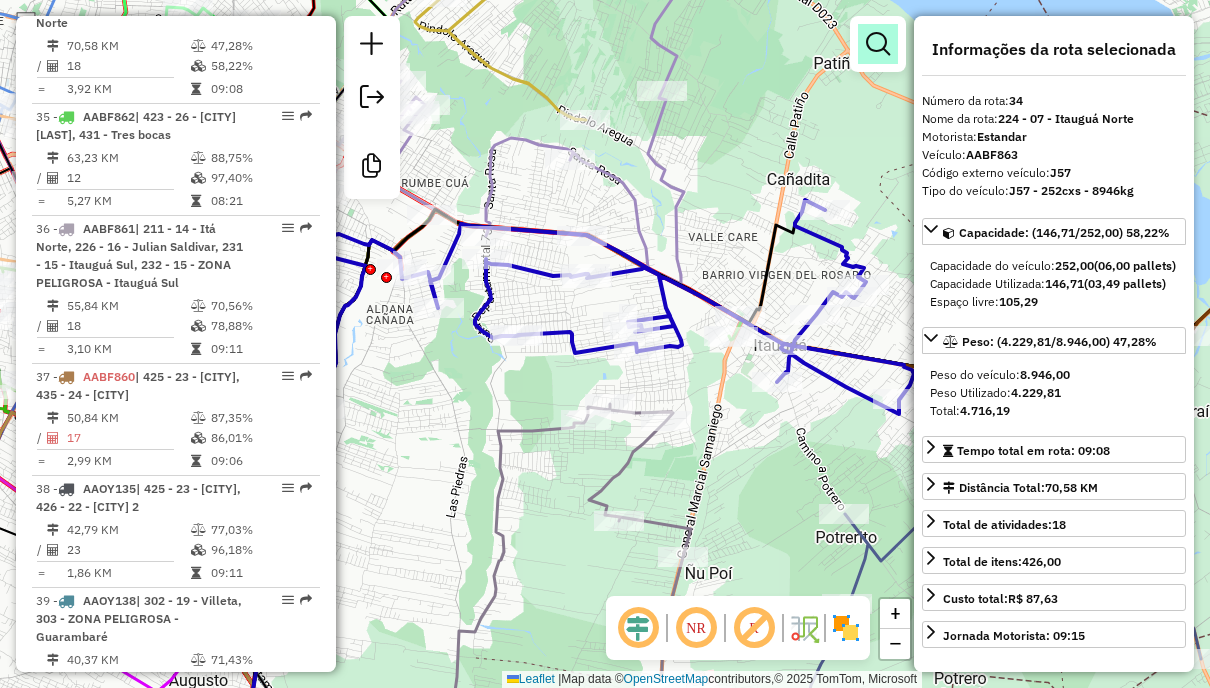 click at bounding box center [878, 44] 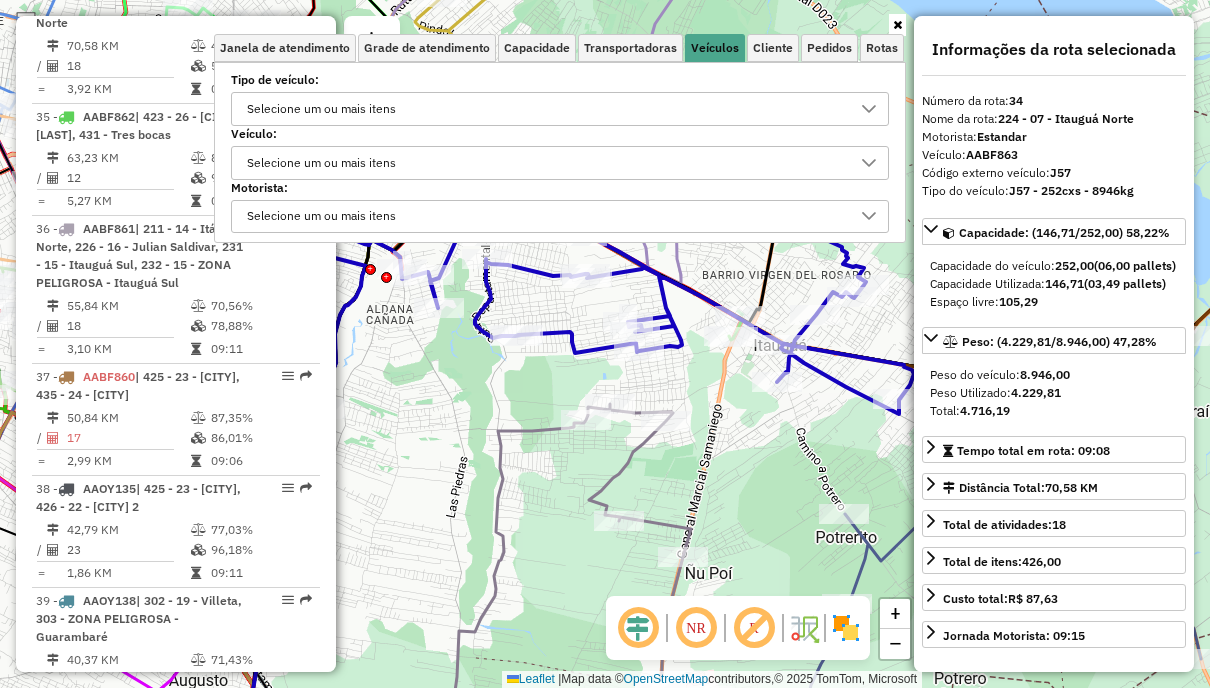 click on "Selecione um ou mais itens" at bounding box center [545, 109] 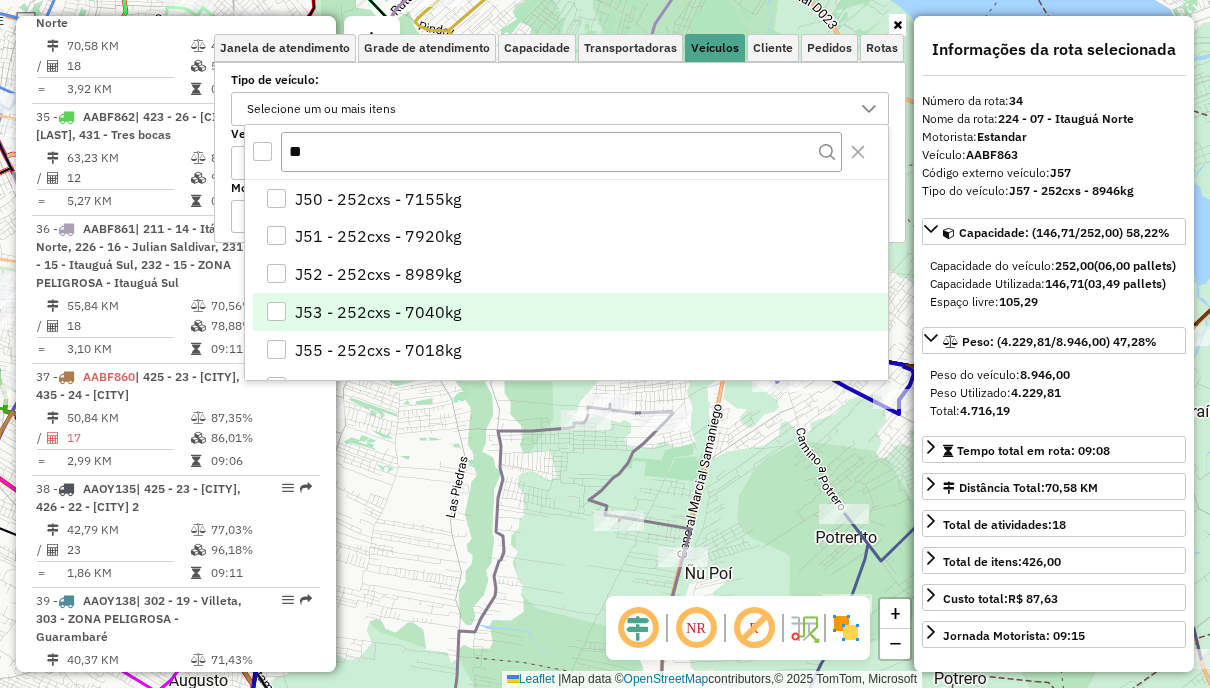 click on "J53 - 252cxs - 7040kg" at bounding box center (378, 312) 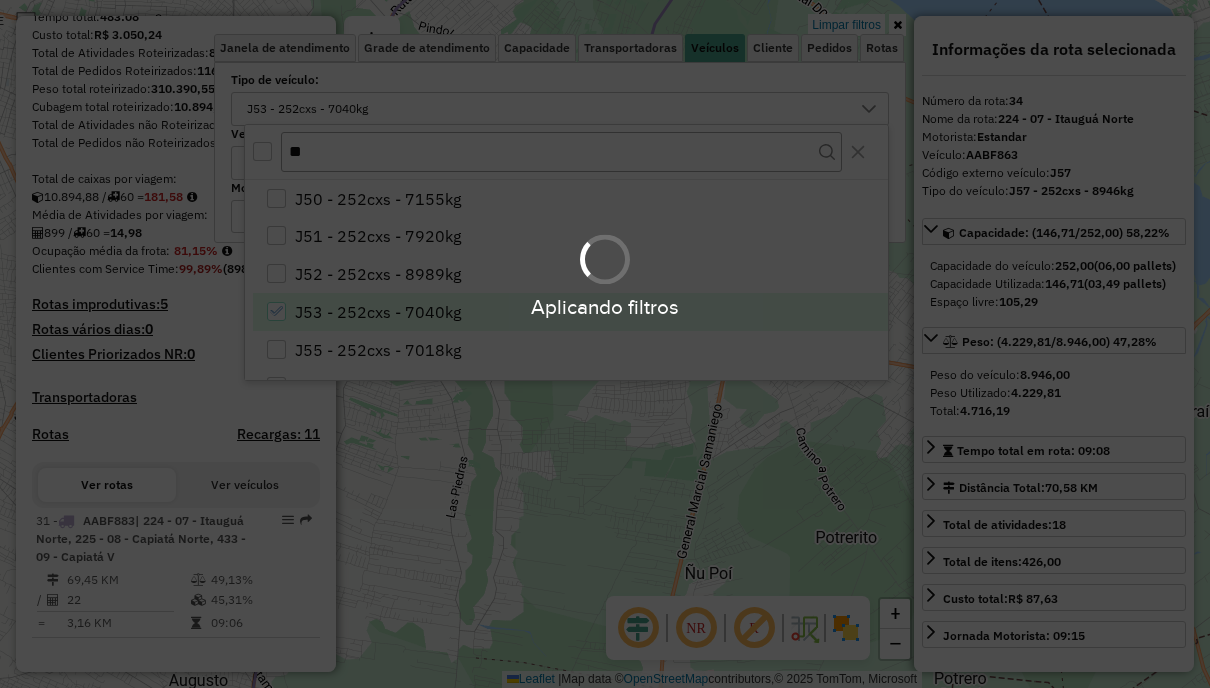 scroll, scrollTop: 301, scrollLeft: 0, axis: vertical 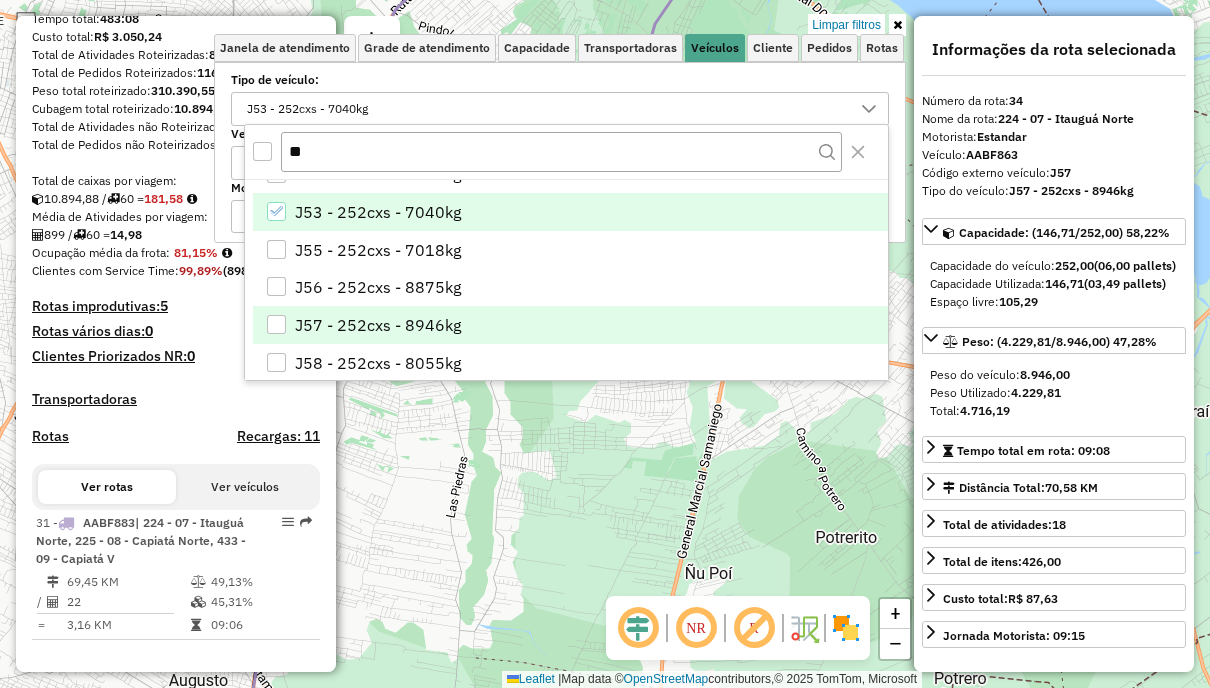 click on "J57 - 252cxs - 8946kg" at bounding box center (378, 325) 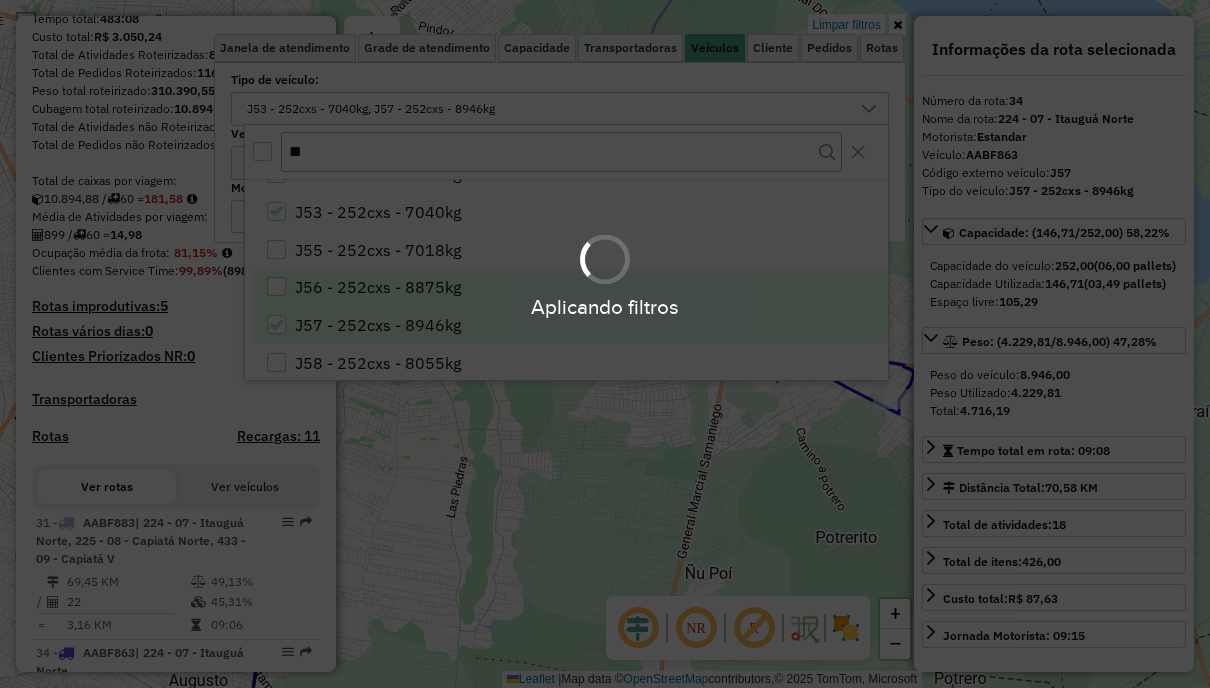 scroll, scrollTop: 413, scrollLeft: 0, axis: vertical 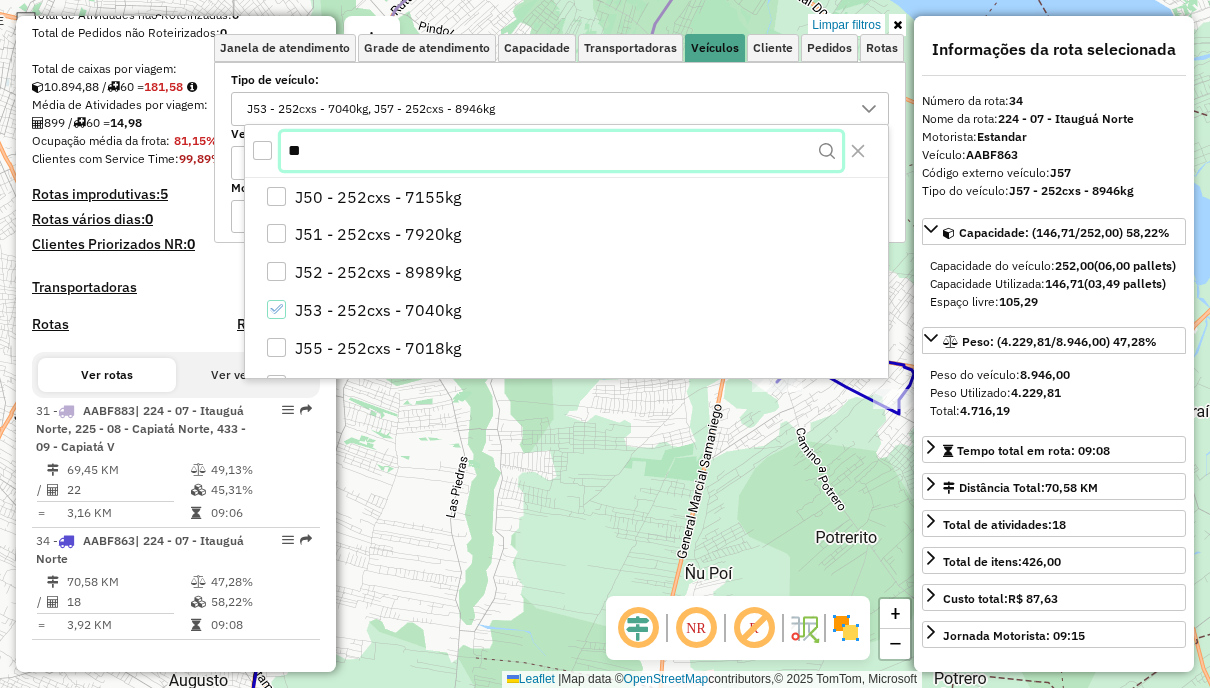 click on "**" at bounding box center (561, 151) 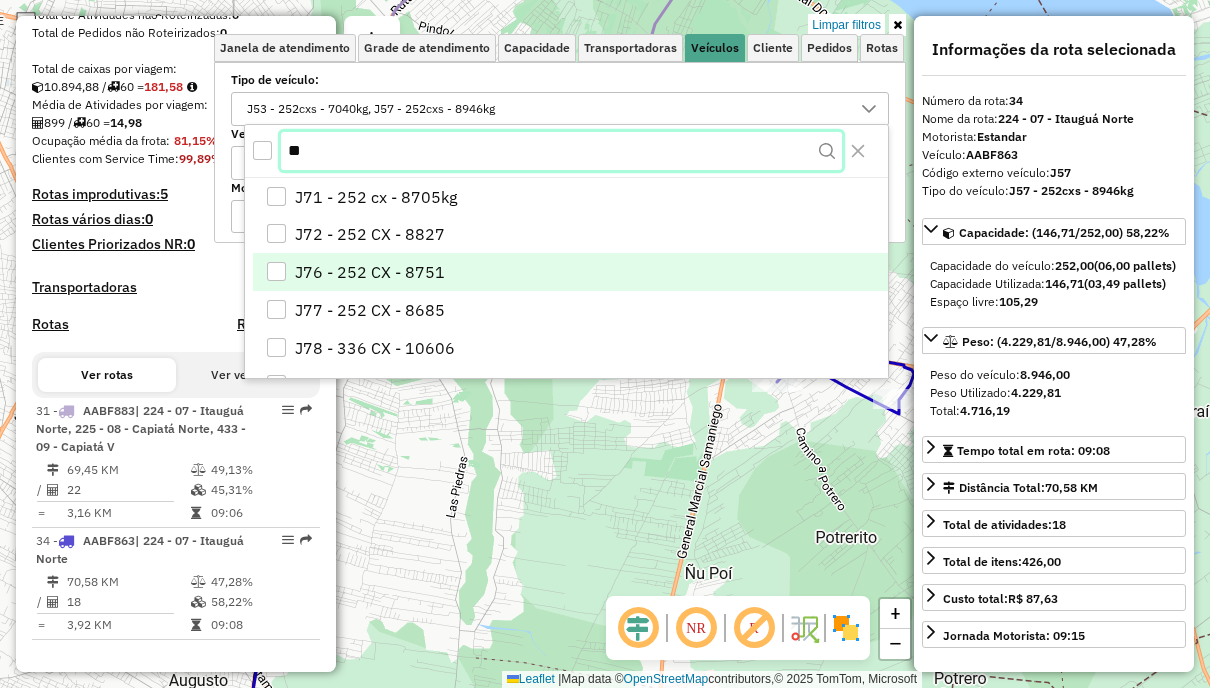 type on "**" 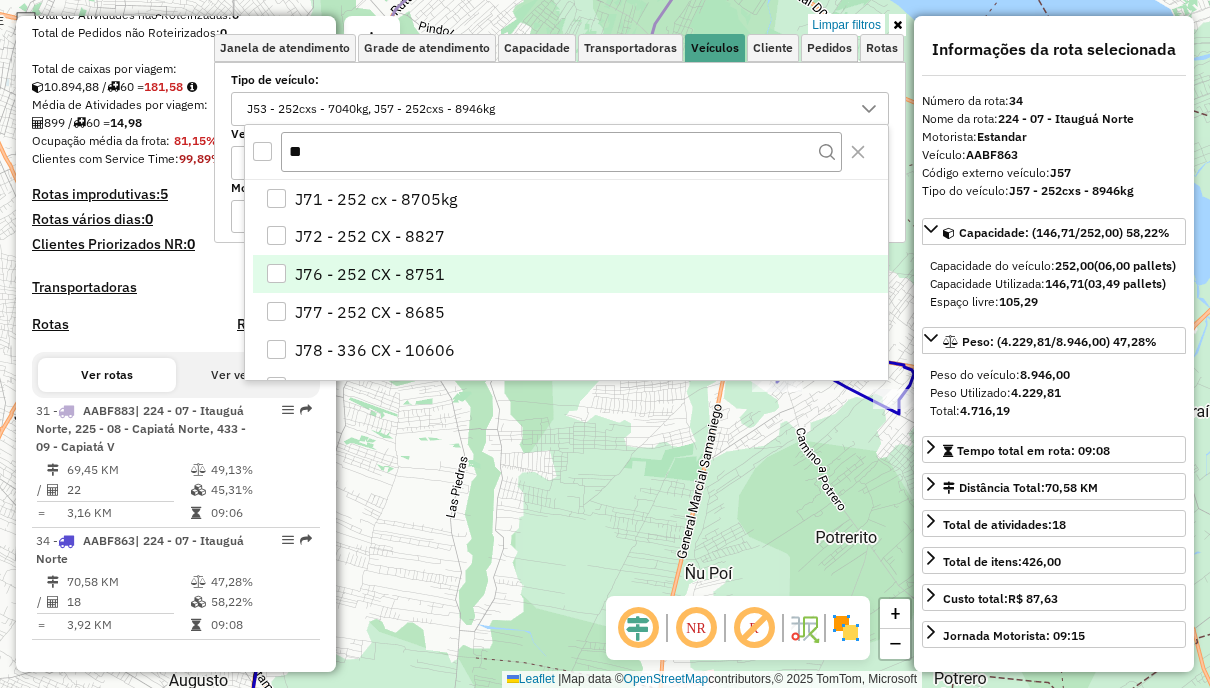 click on "J76 - 252 CX - 8751" at bounding box center [370, 274] 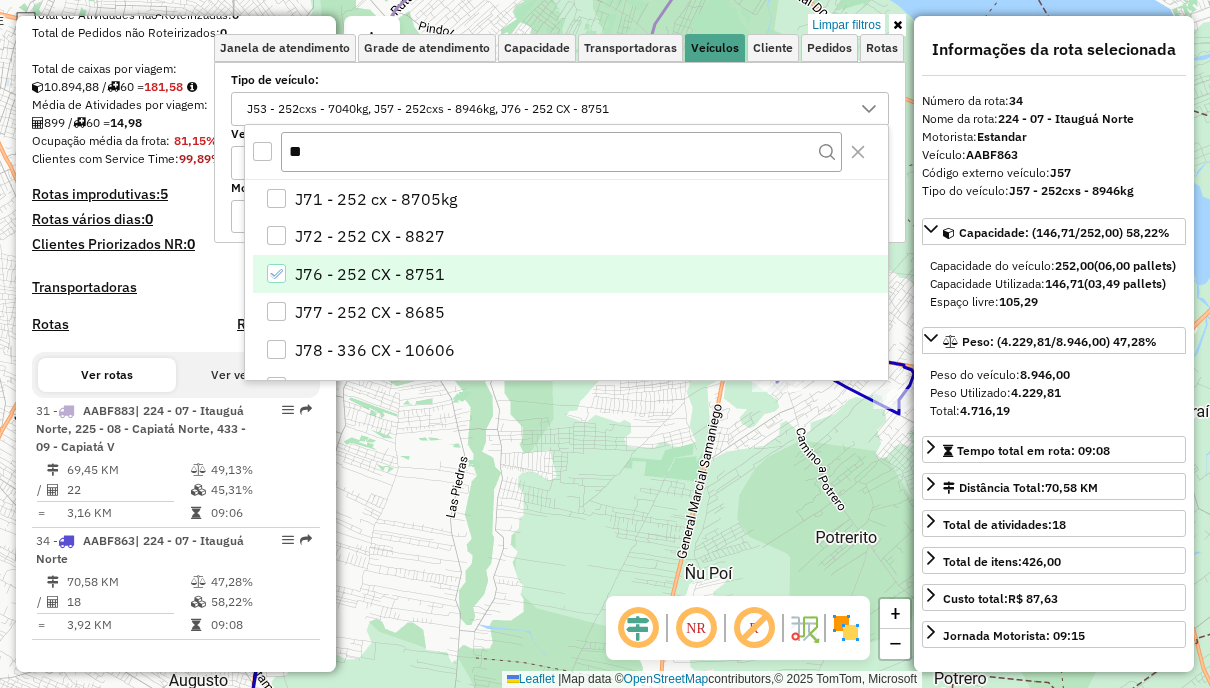 scroll, scrollTop: 506, scrollLeft: 0, axis: vertical 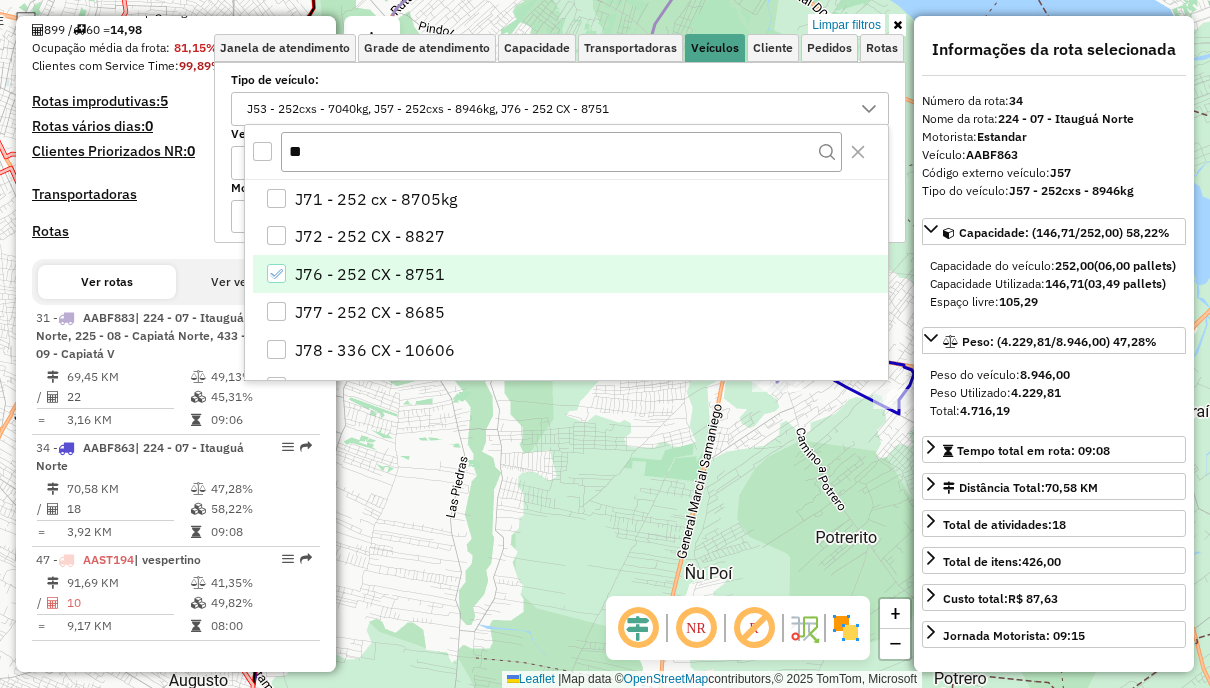 click on "Limpar filtros Janela de atendimento Grade de atendimento Capacidade Transportadoras Veículos Cliente Pedidos  Rotas Selecione os dias de semana para filtrar as janelas de atendimento  Seg   Ter   Qua   Qui   Sex   Sáb   Dom  Informe o período da janela de atendimento: De: Até:  Filtrar exatamente a janela do cliente  Considerar janela de atendimento padrão  Selecione os dias de semana para filtrar as grades de atendimento  Seg   Ter   Qua   Qui   Sex   Sáb   Dom   Considerar clientes sem dia de atendimento cadastrado  Clientes fora do dia de atendimento selecionado Filtrar as atividades entre os valores definidos abaixo:  Peso mínimo:   Peso máximo:   Cubagem mínima:   Cubagem máxima:   De:   Até:  Filtrar as atividades entre o tempo de atendimento definido abaixo:  De:   Até:   Considerar capacidade total dos clientes não roteirizados Transportadora: Selecione um ou mais itens Tipo de veículo: J53 - 252cxs - 7040kg, J57 - 252cxs - 8946kg, J76 - 252 CX - 8751 Veículo: Motorista: Nome: Rótulo:" 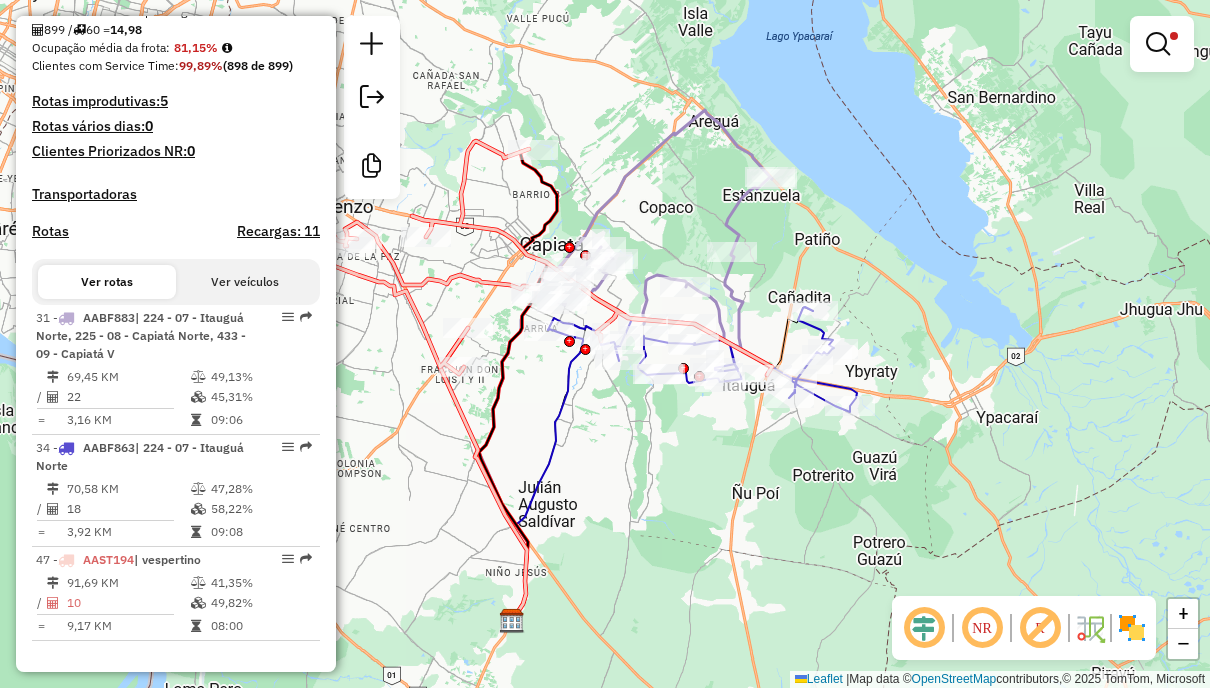 drag, startPoint x: 587, startPoint y: 447, endPoint x: 682, endPoint y: 450, distance: 95.047356 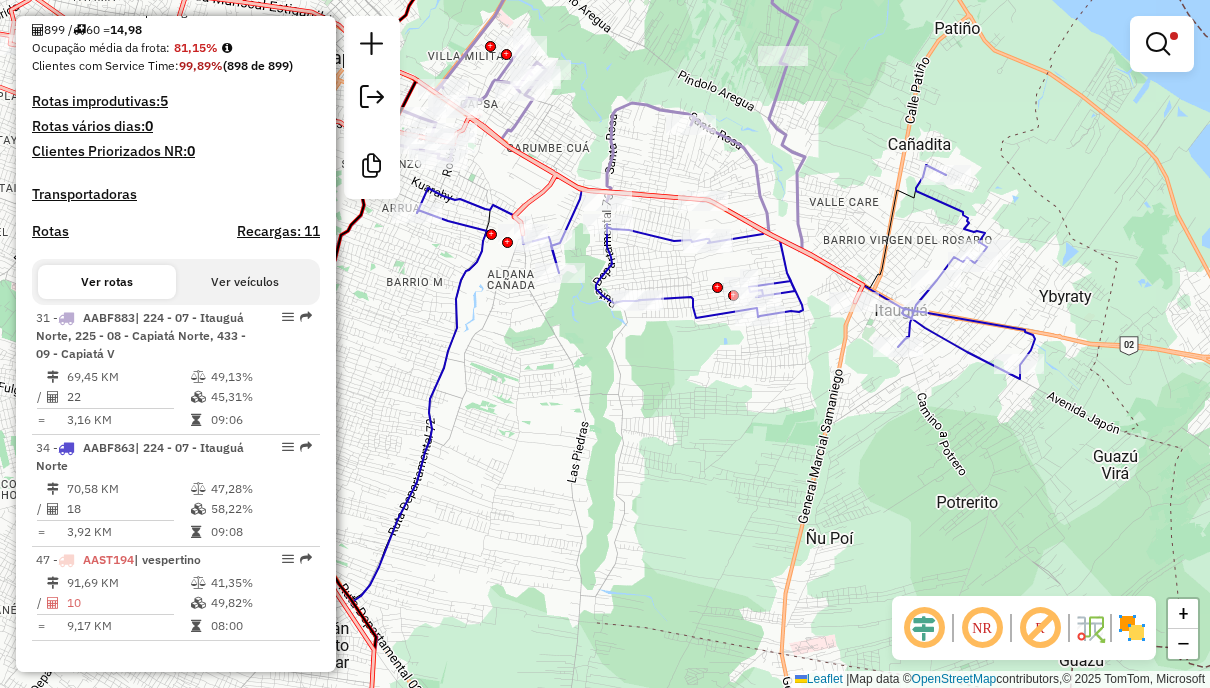 click 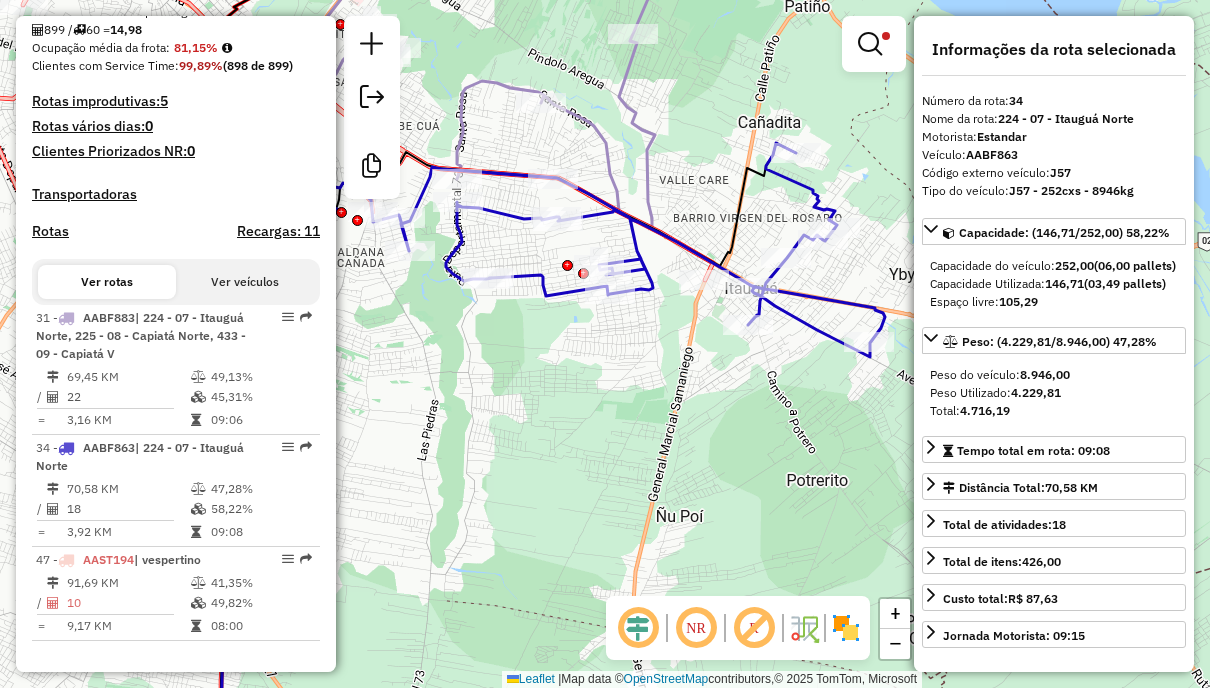 drag, startPoint x: 810, startPoint y: 416, endPoint x: 660, endPoint y: 394, distance: 151.60475 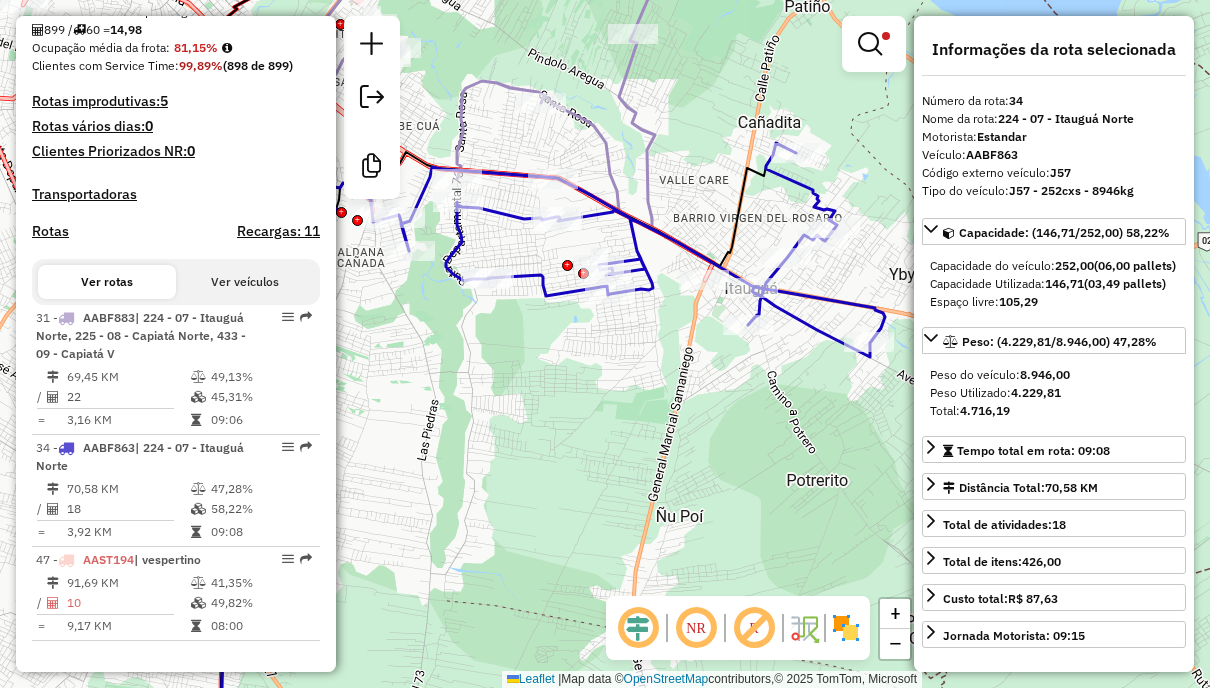 click 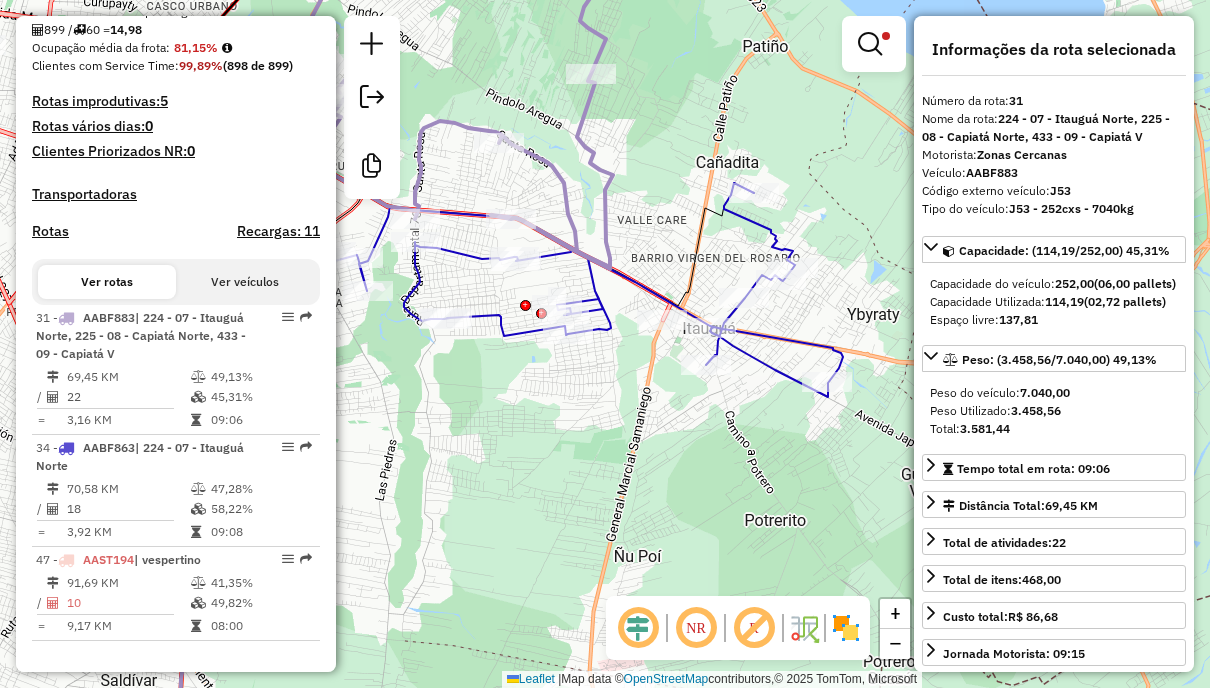 click 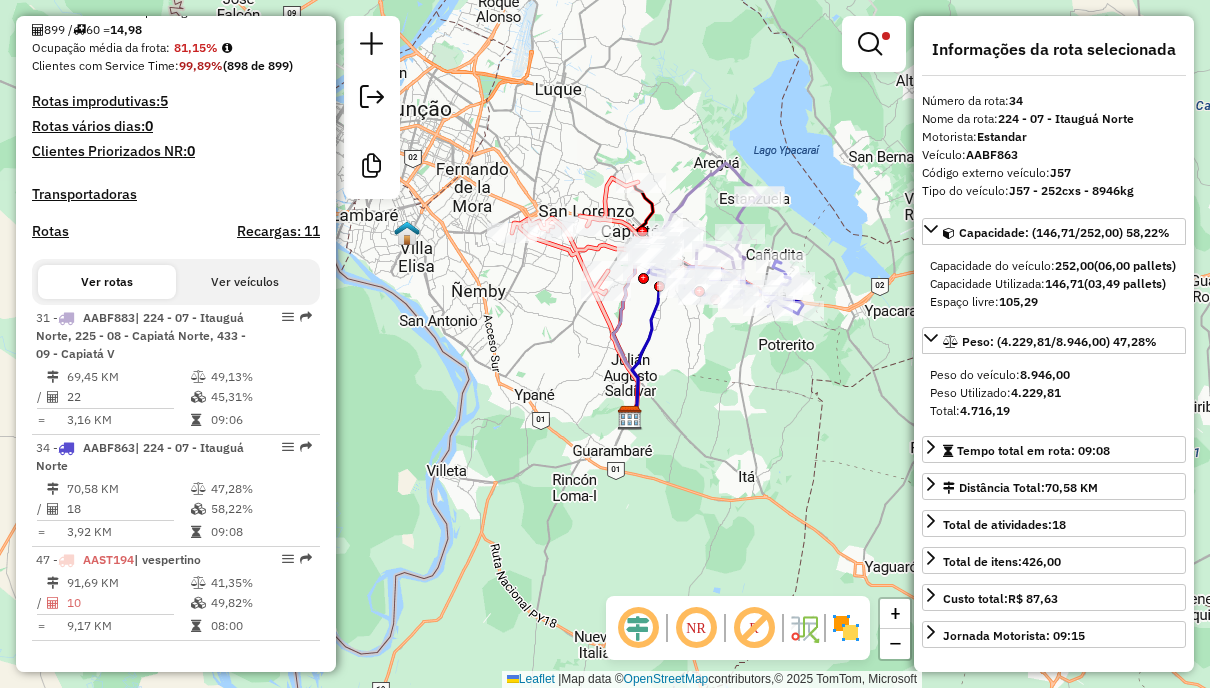 click at bounding box center [874, 44] 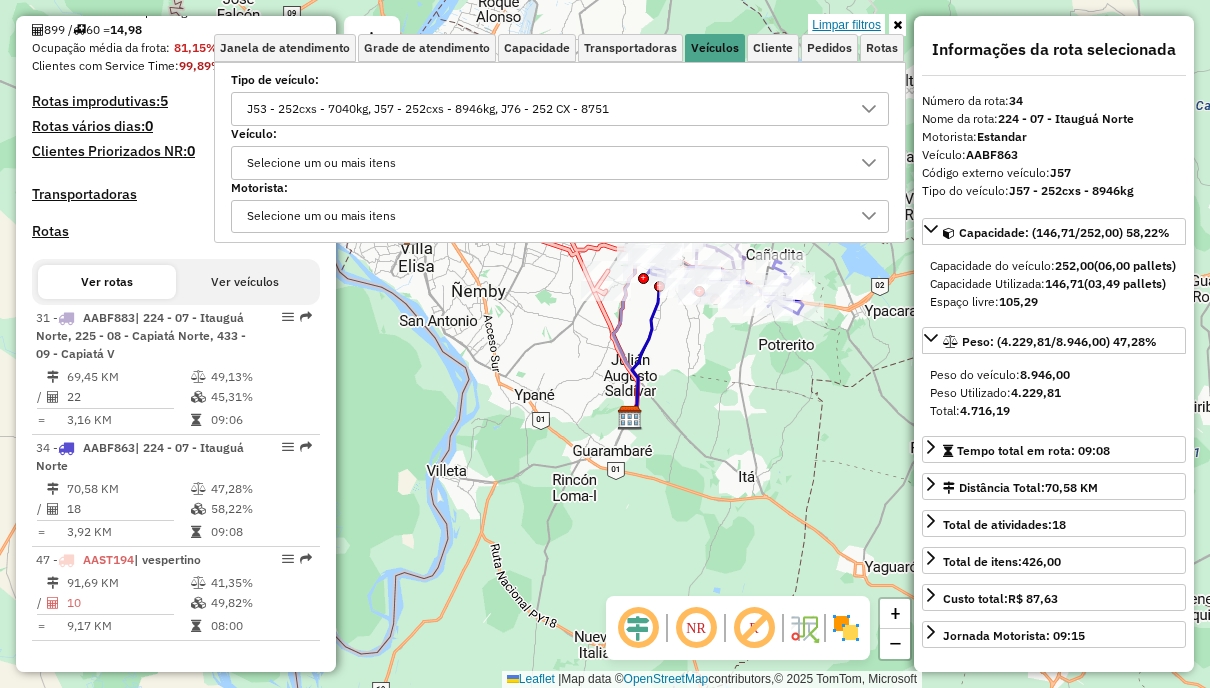 click on "Limpar filtros" at bounding box center [846, 25] 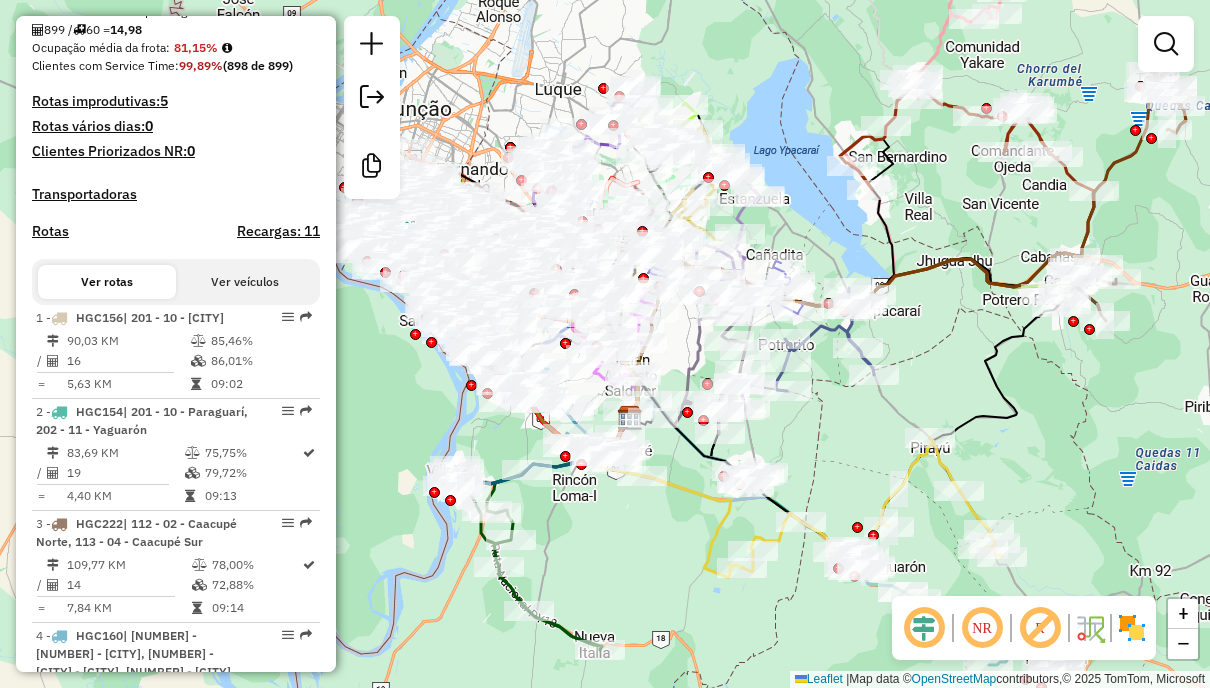 scroll, scrollTop: 4461, scrollLeft: 0, axis: vertical 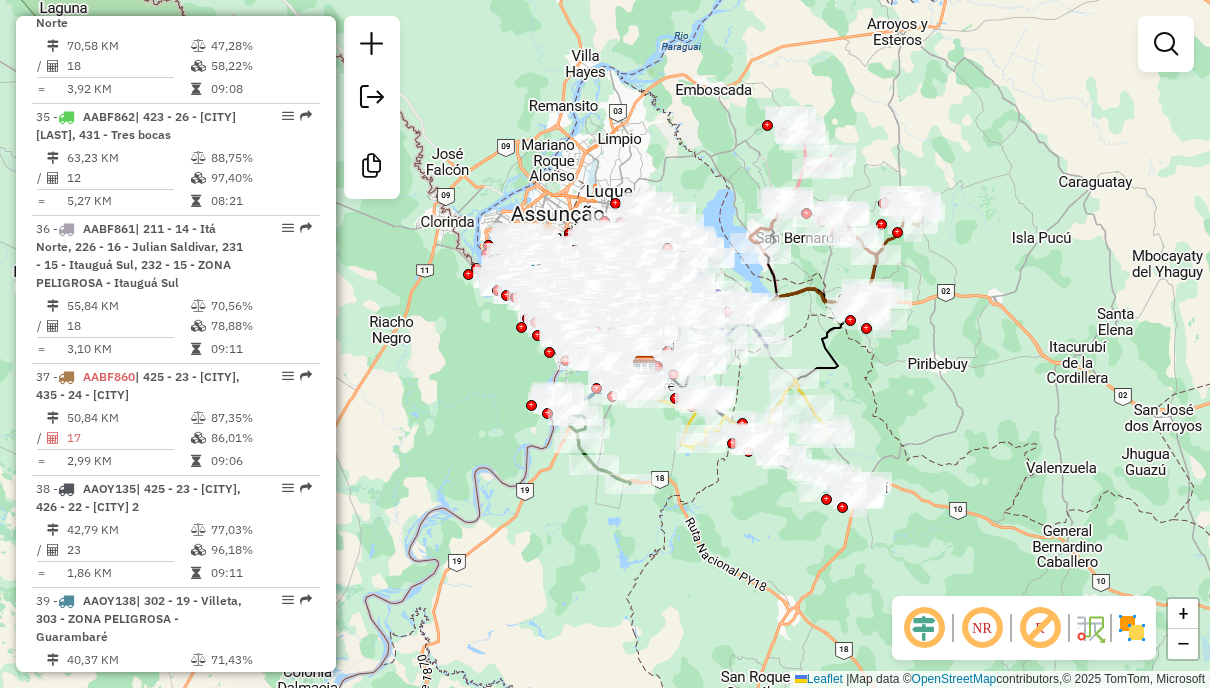 drag, startPoint x: 973, startPoint y: 448, endPoint x: 882, endPoint y: 373, distance: 117.923706 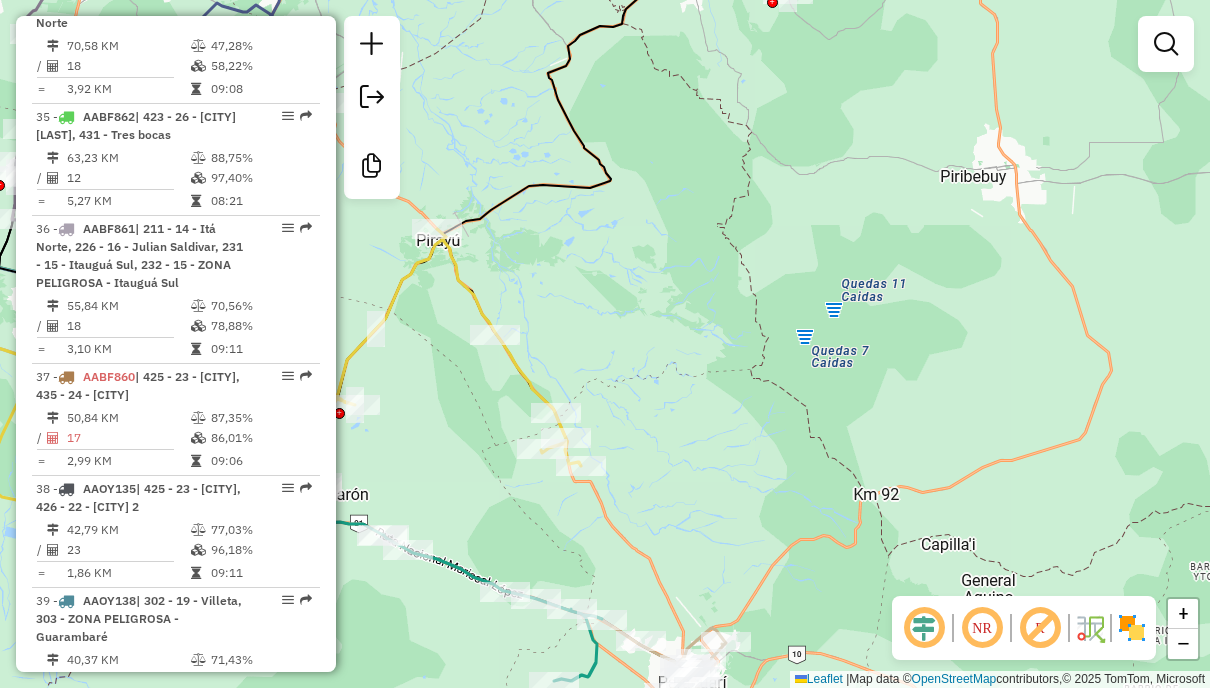 drag, startPoint x: 840, startPoint y: 307, endPoint x: 708, endPoint y: 286, distance: 133.66002 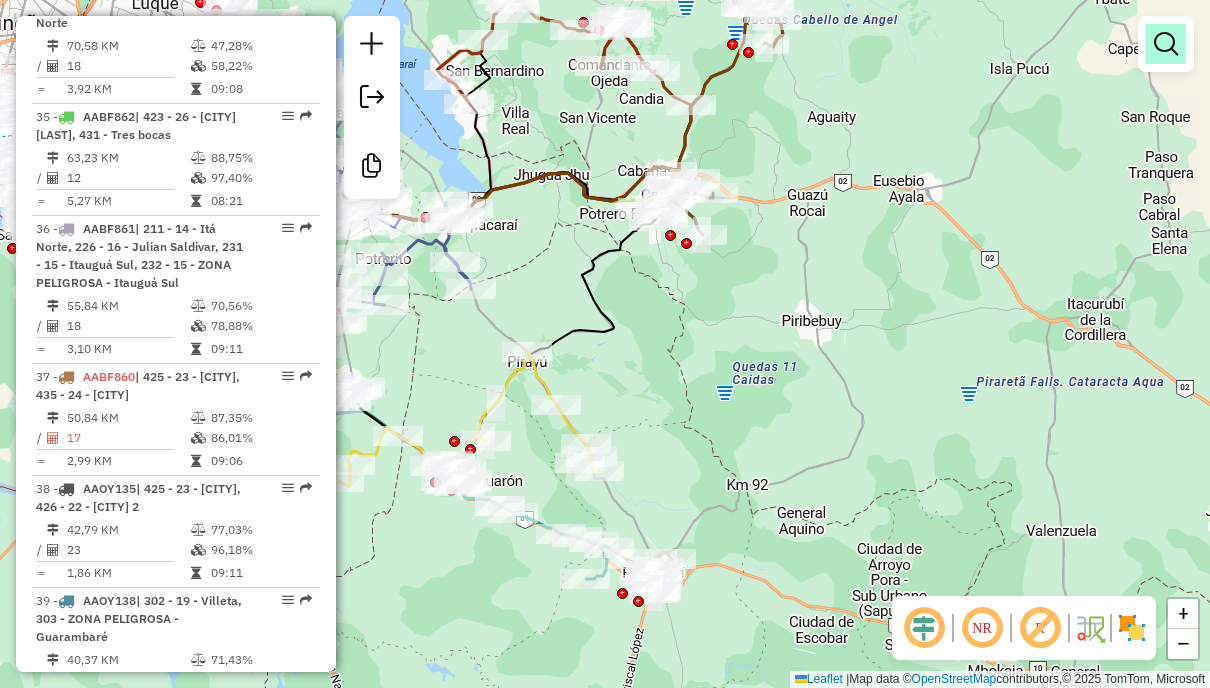 click at bounding box center [1166, 44] 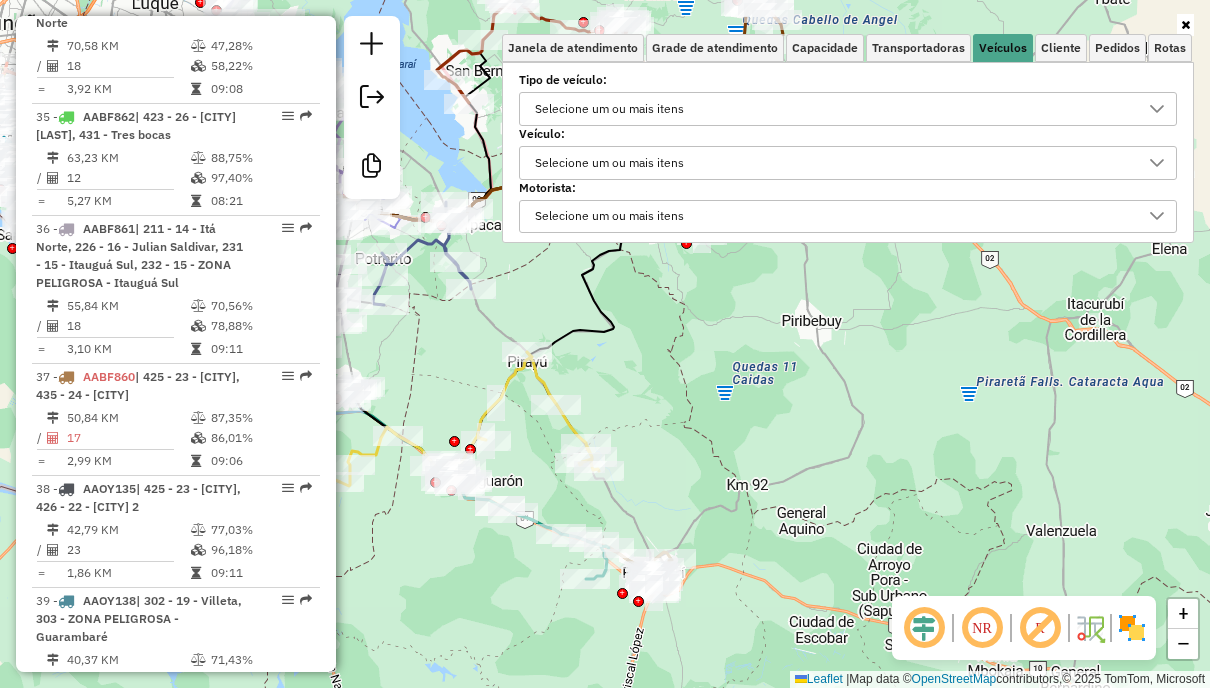 click on "Selecione um ou mais itens" at bounding box center [833, 109] 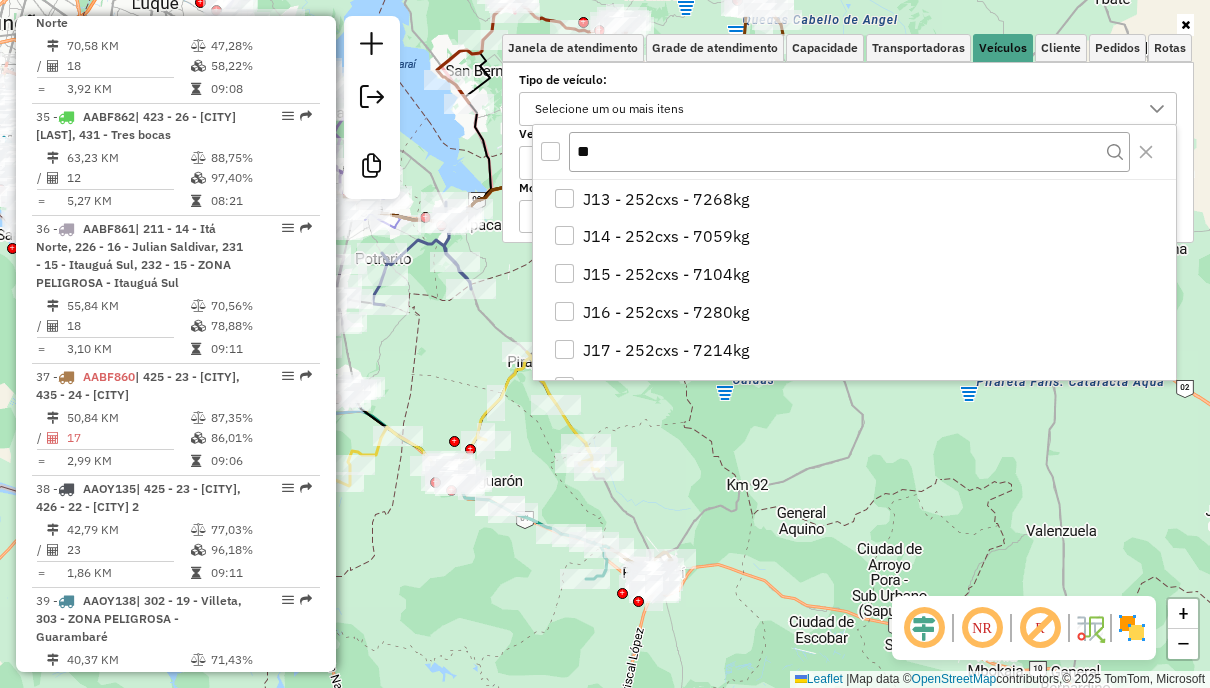 type on "*" 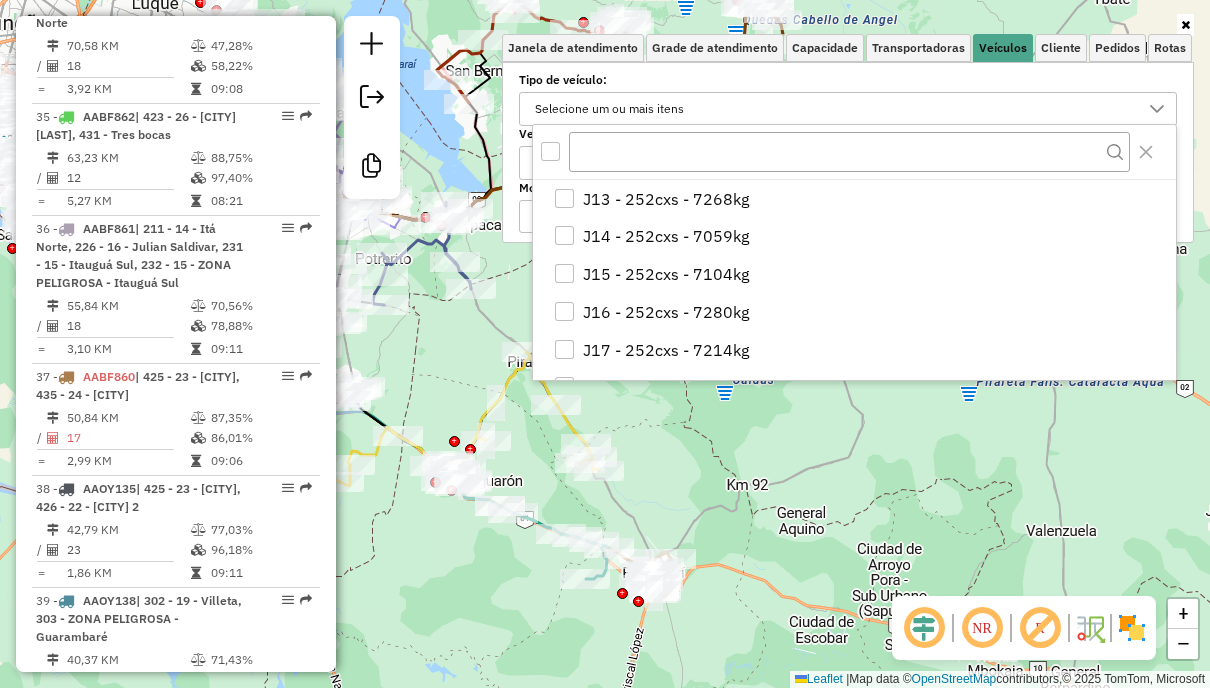 type 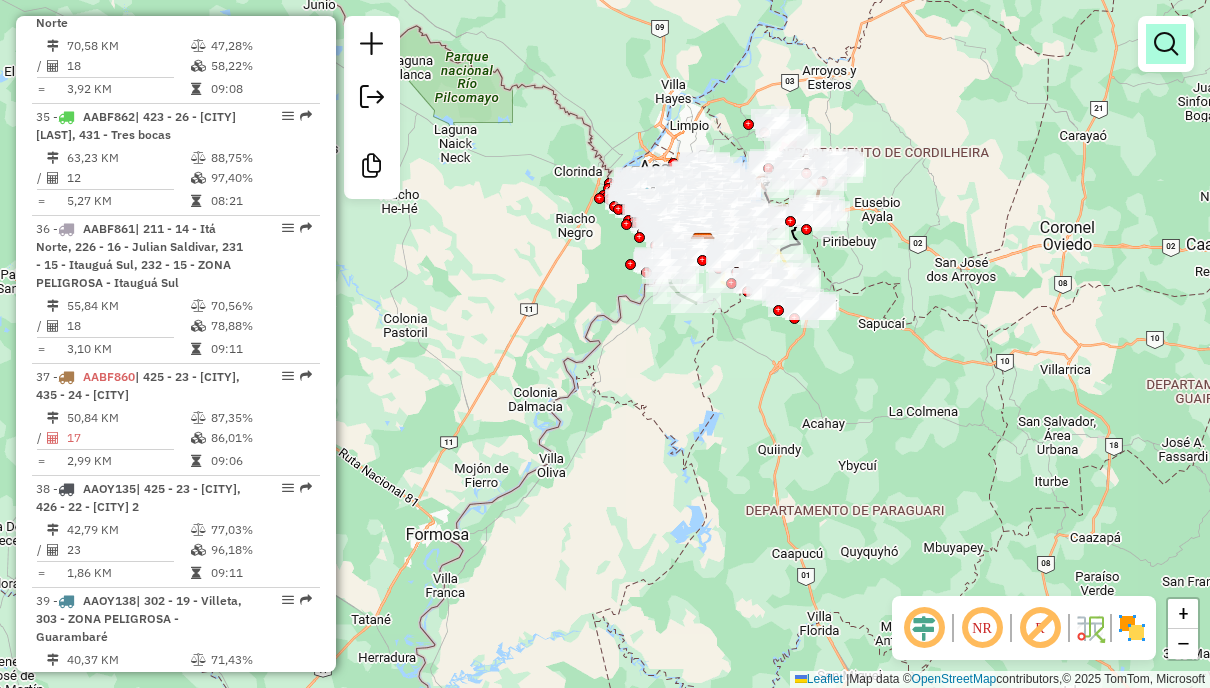 click at bounding box center (1166, 44) 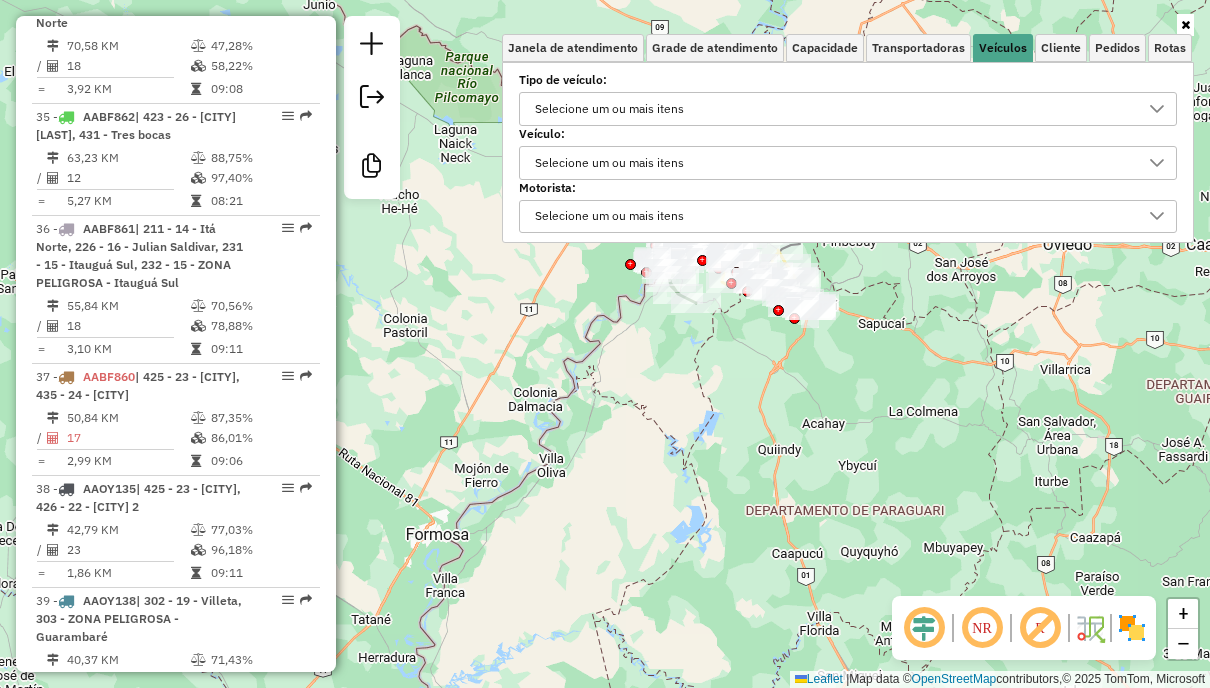 click on "Tipo de veículo:" at bounding box center [848, 80] 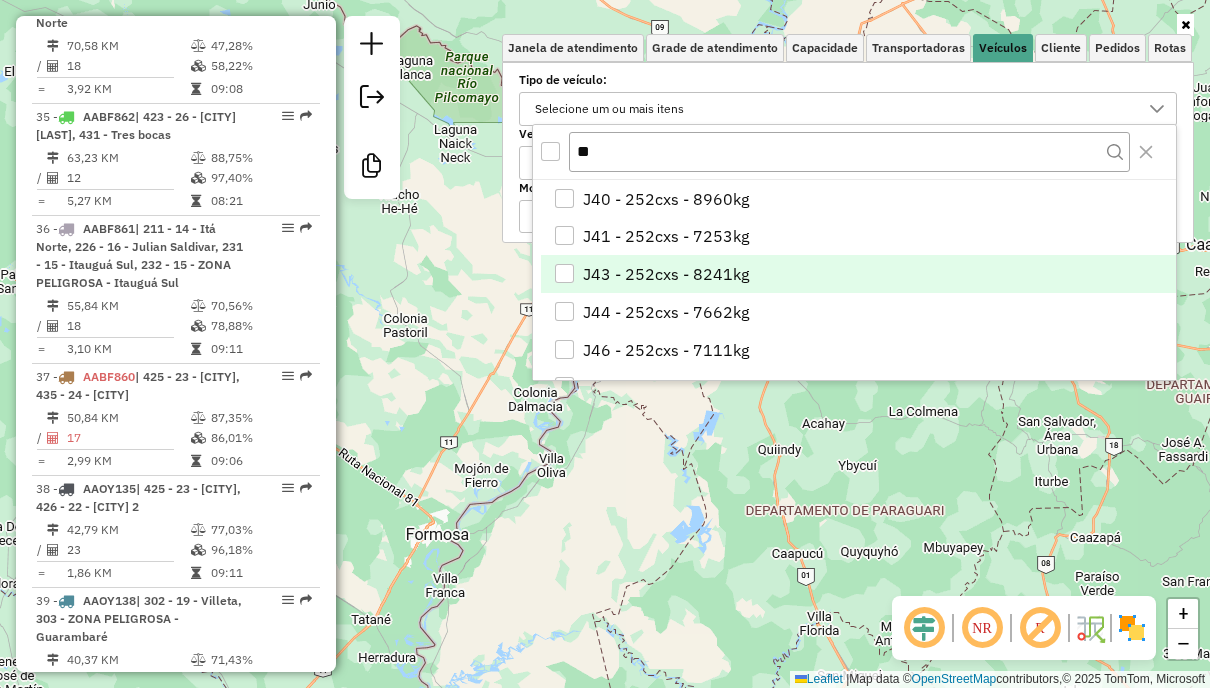 type on "**" 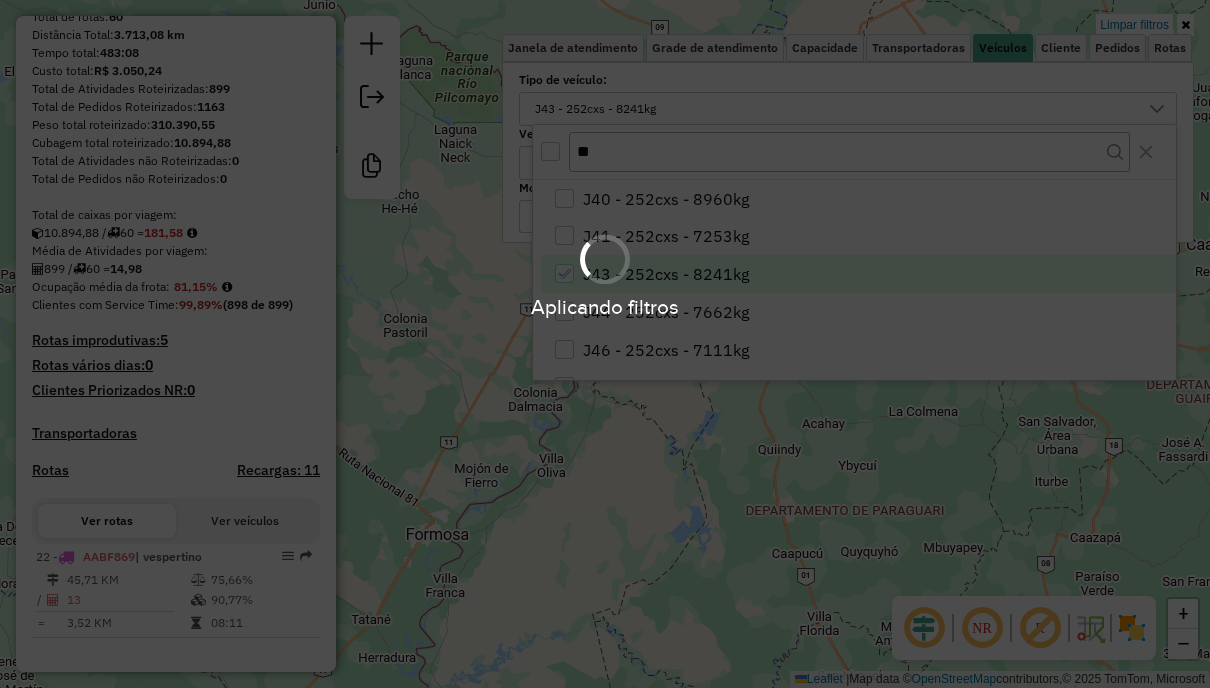scroll, scrollTop: 265, scrollLeft: 0, axis: vertical 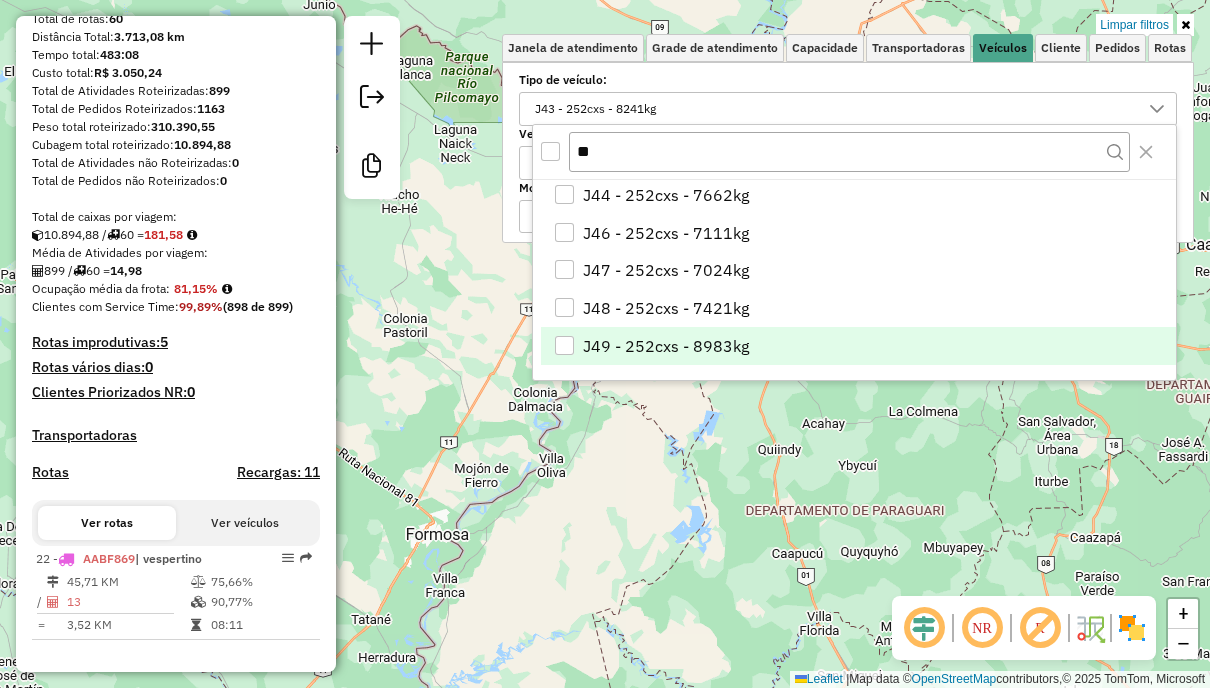 click on "J49 - 252cxs - 8983kg" at bounding box center [666, 346] 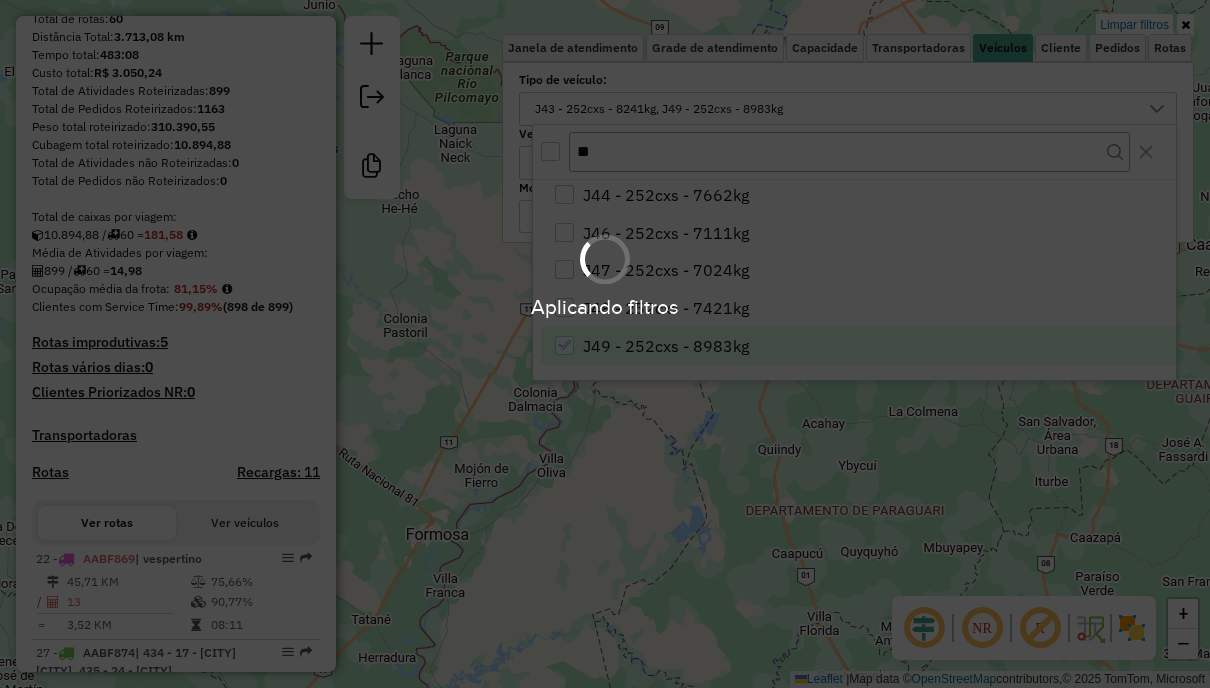 scroll, scrollTop: 377, scrollLeft: 0, axis: vertical 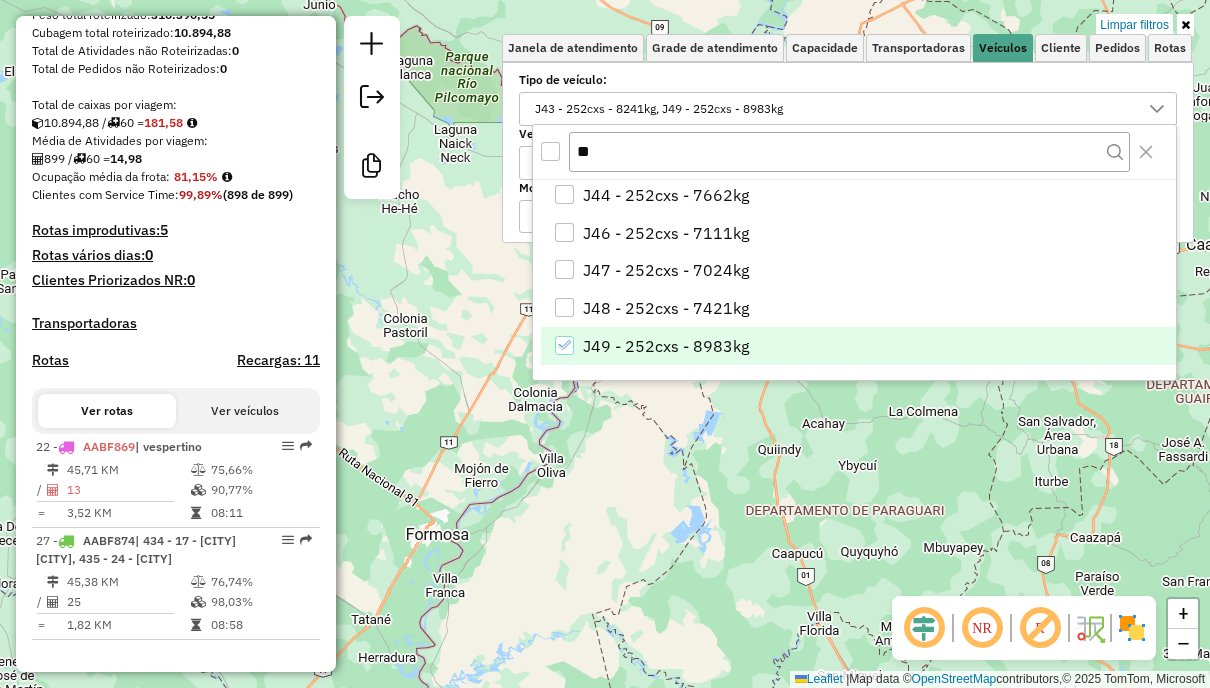 click on "Limpar filtros Janela de atendimento Grade de atendimento Capacidade Transportadoras Veículos Cliente Pedidos  Rotas Selecione os dias de semana para filtrar as janelas de atendimento  Seg   Ter   Qua   Qui   Sex   Sáb   Dom  Informe o período da janela de atendimento: De: Até:  Filtrar exatamente a janela do cliente  Considerar janela de atendimento padrão  Selecione os dias de semana para filtrar as grades de atendimento  Seg   Ter   Qua   Qui   Sex   Sáb   Dom   Considerar clientes sem dia de atendimento cadastrado  Clientes fora do dia de atendimento selecionado Filtrar as atividades entre os valores definidos abaixo:  Peso mínimo:   Peso máximo:   Cubagem mínima:   Cubagem máxima:   De:   Até:  Filtrar as atividades entre o tempo de atendimento definido abaixo:  De:   Até:   Considerar capacidade total dos clientes não roteirizados Transportadora: Selecione um ou mais itens Tipo de veículo: J43 - 252cxs - 8241kg, J49 - 252cxs - 8983kg Veículo: Selecione um ou mais itens Motorista: Nome: +" 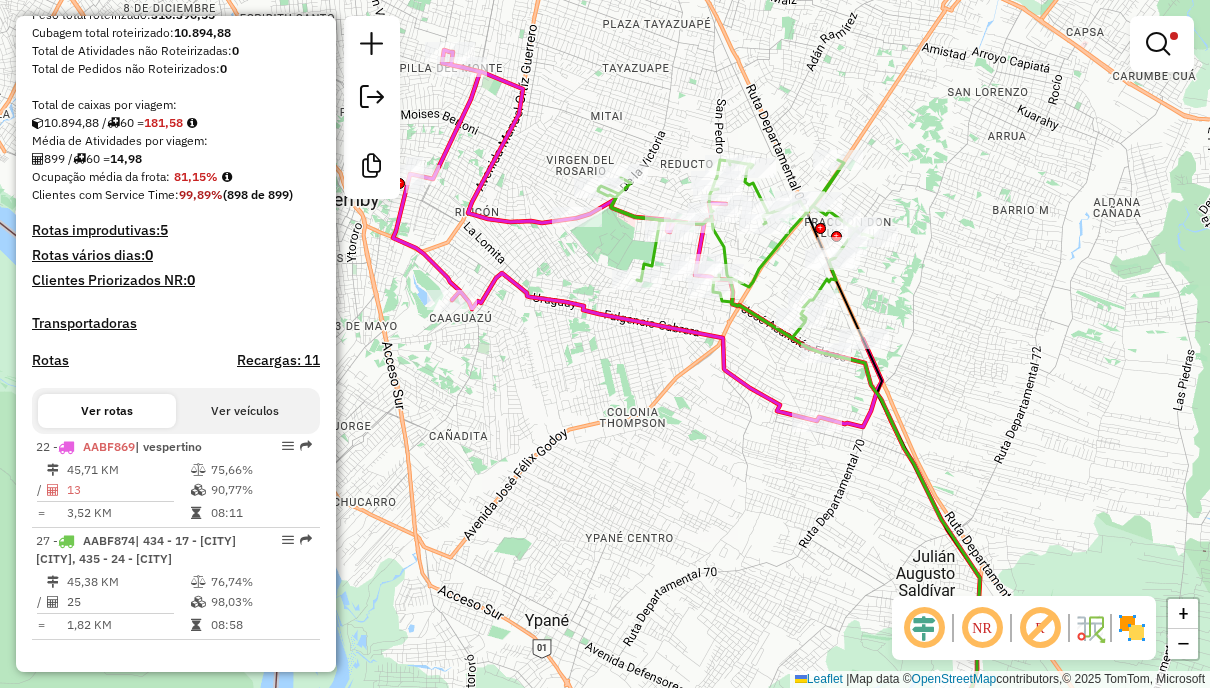 click 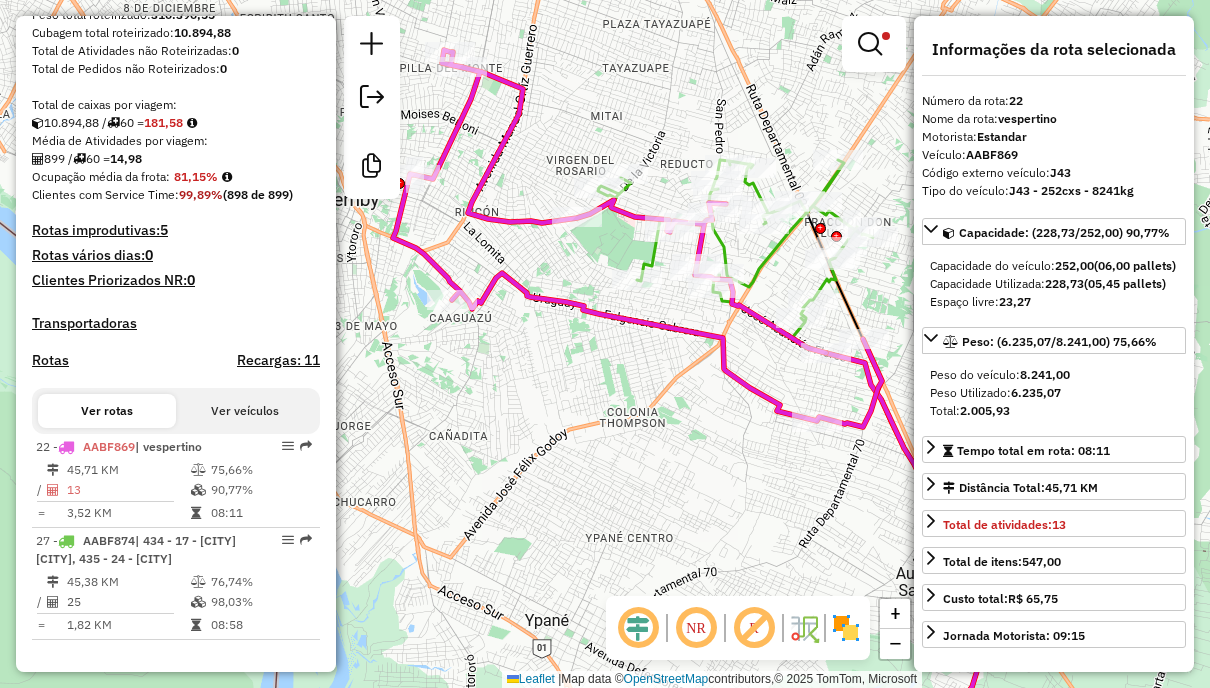 click 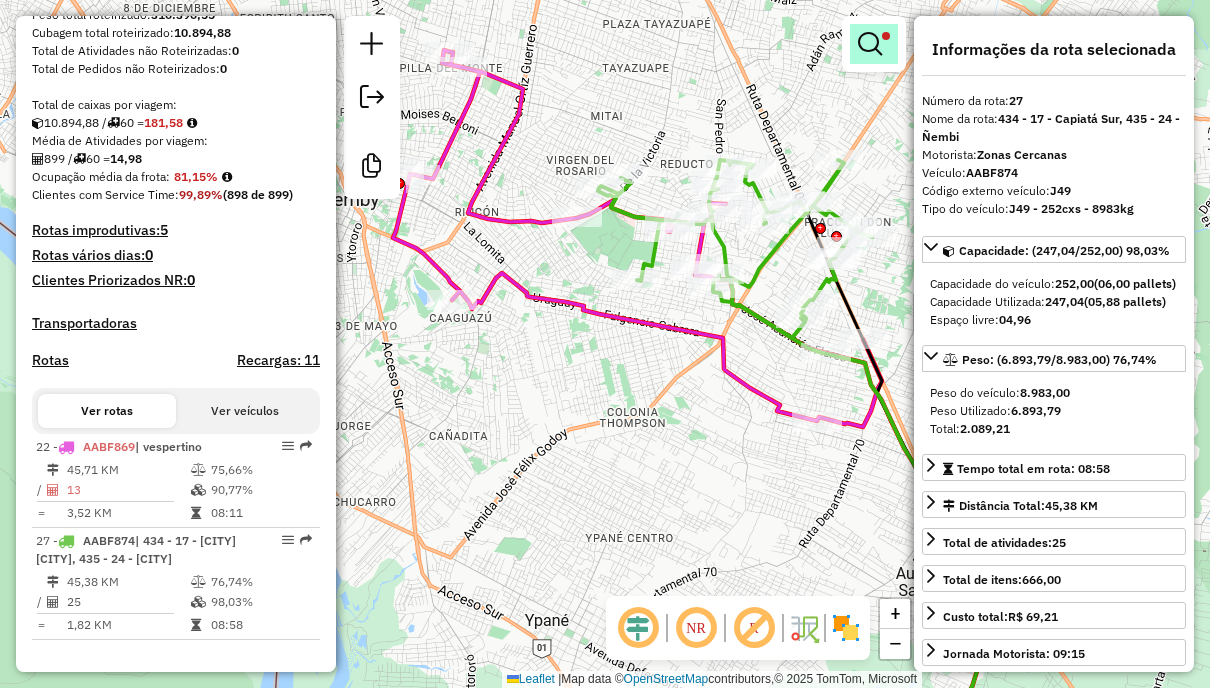 click at bounding box center (870, 44) 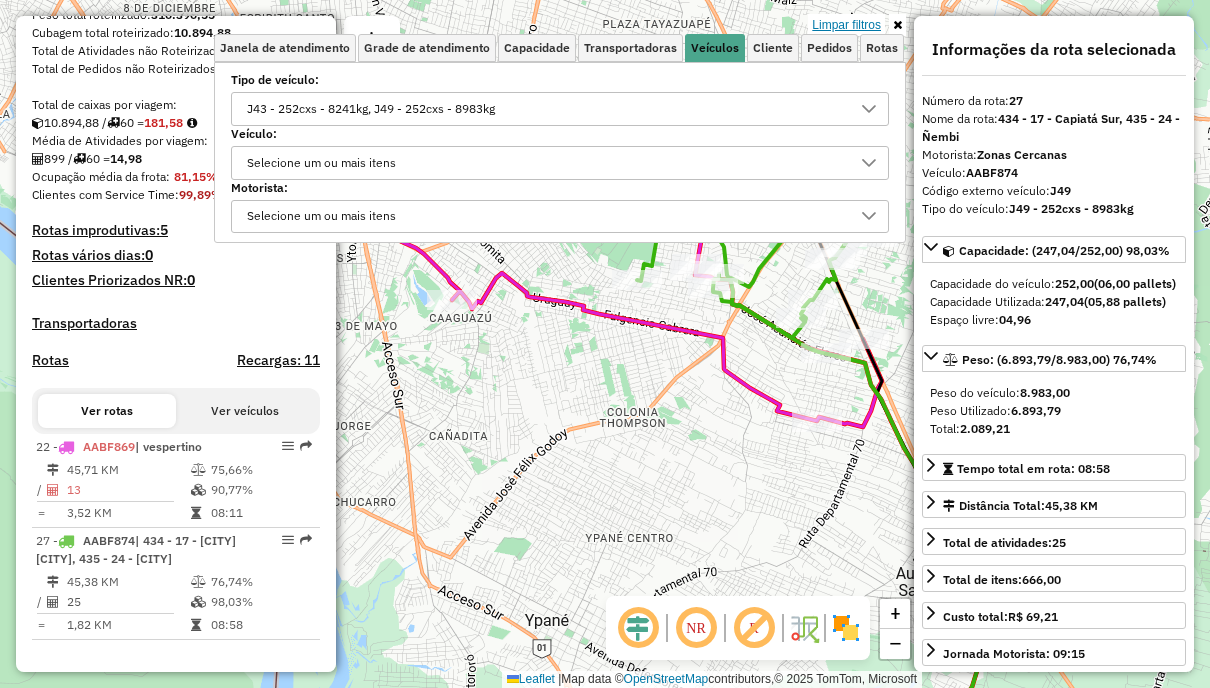 click on "Limpar filtros" at bounding box center (846, 25) 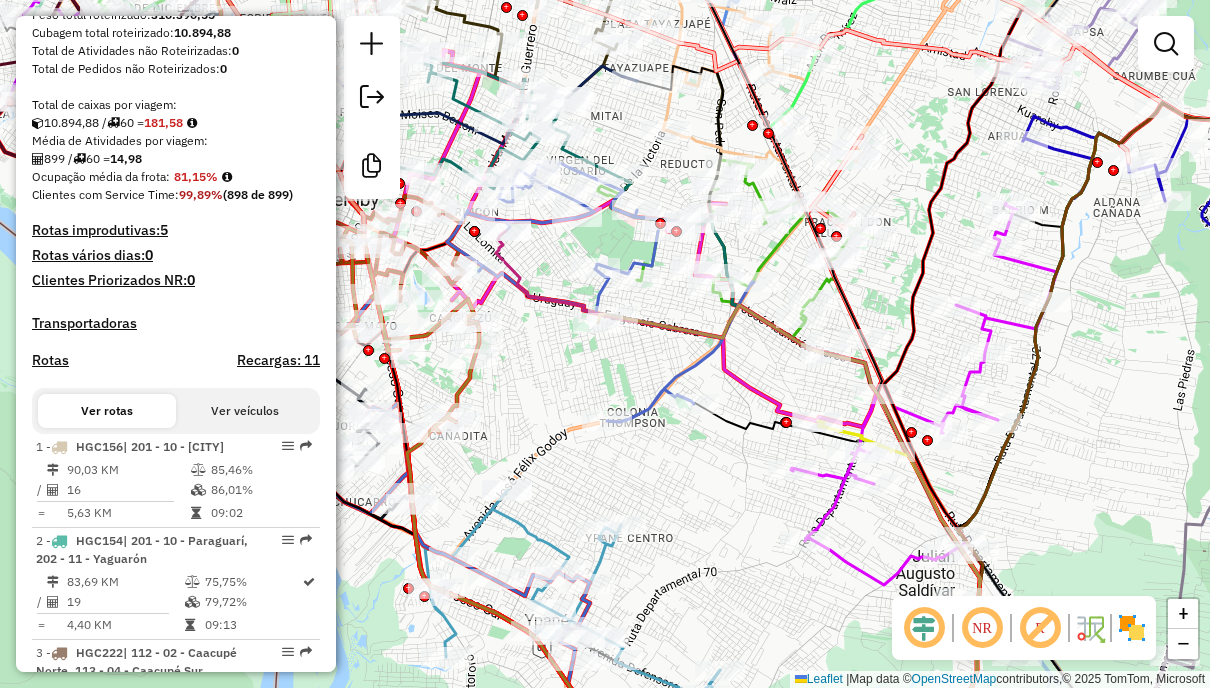 scroll, scrollTop: 4461, scrollLeft: 0, axis: vertical 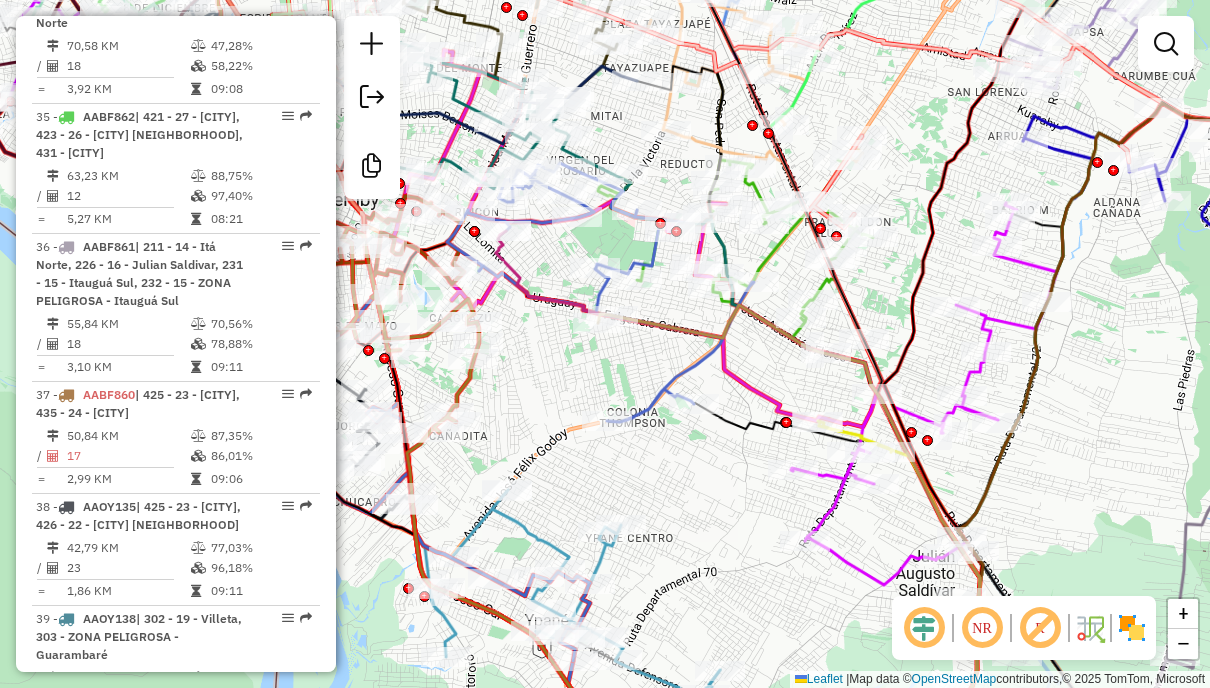 click at bounding box center (1166, 44) 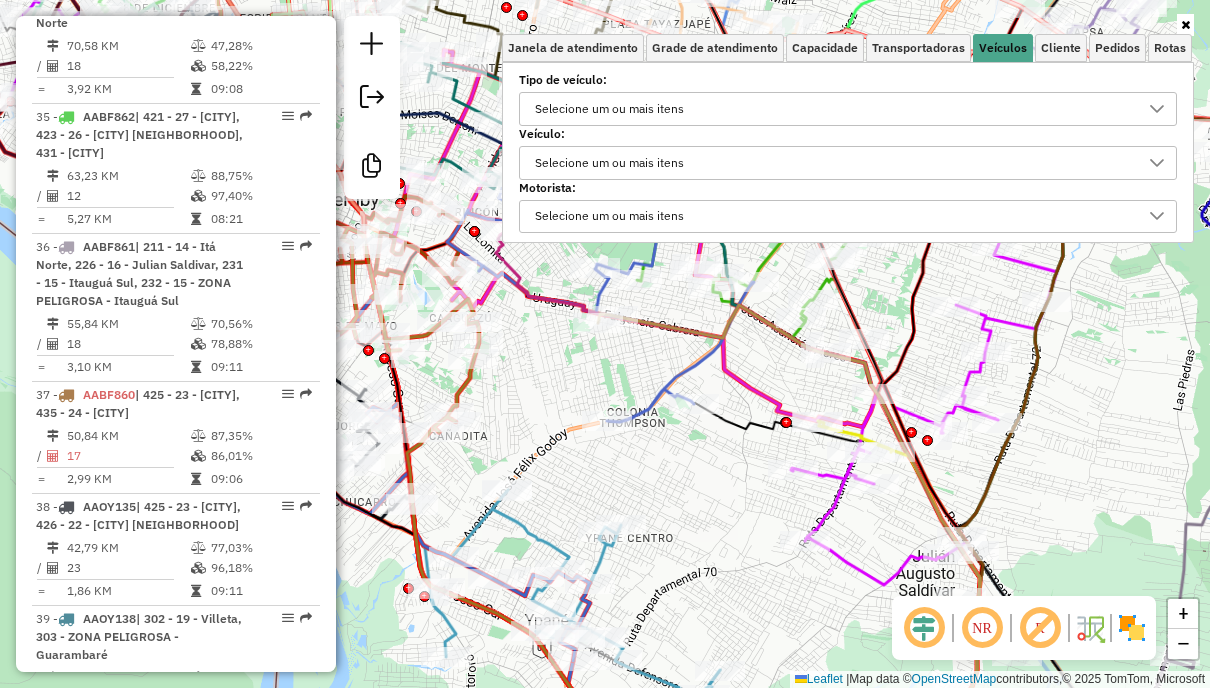 click on "Selecione um ou mais itens" at bounding box center (833, 109) 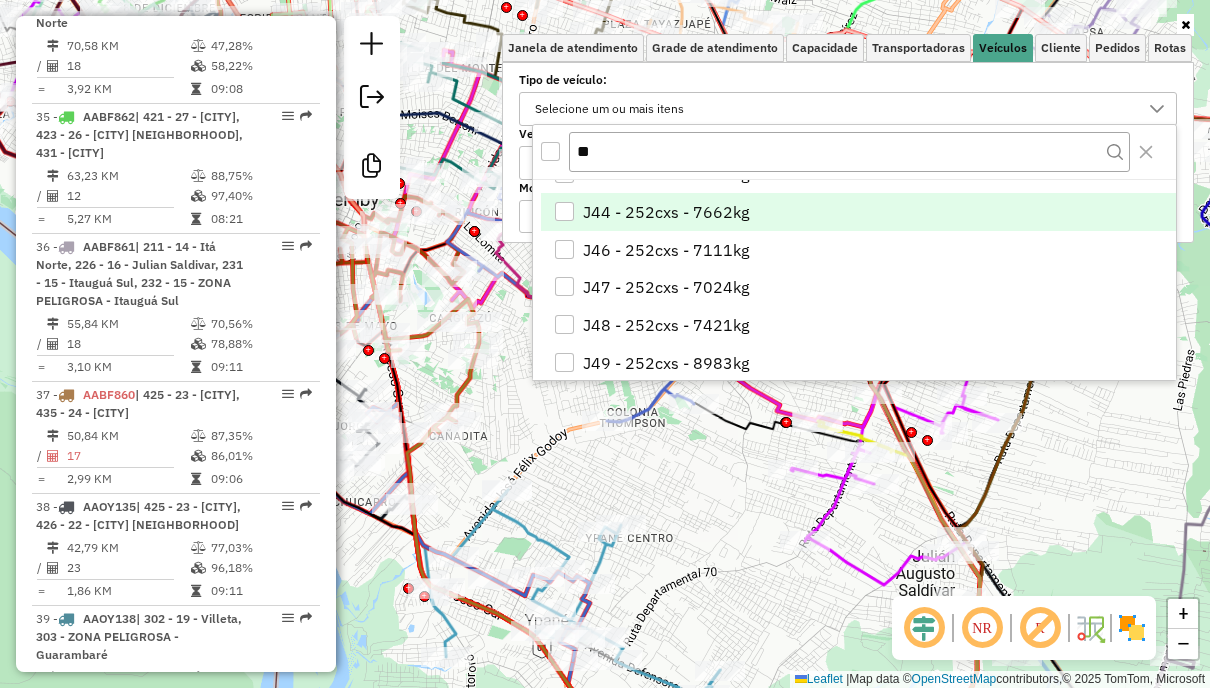 scroll, scrollTop: 117, scrollLeft: 0, axis: vertical 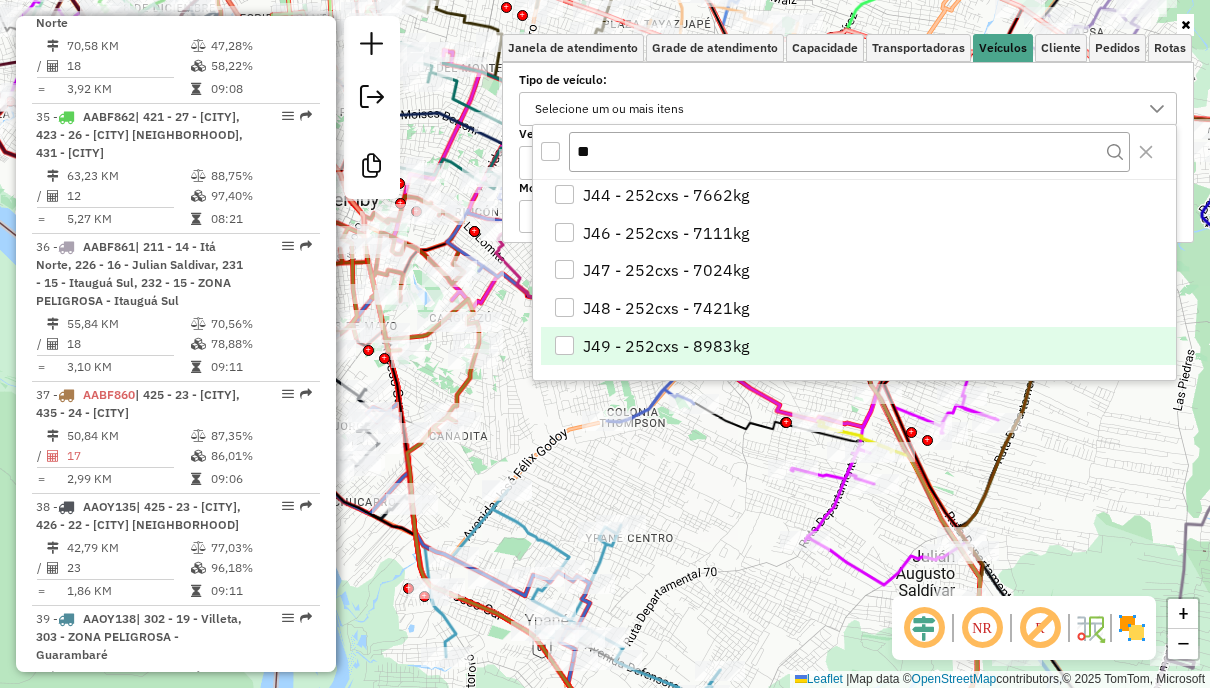 click on "J49 - 252cxs - 8983kg" at bounding box center [666, 346] 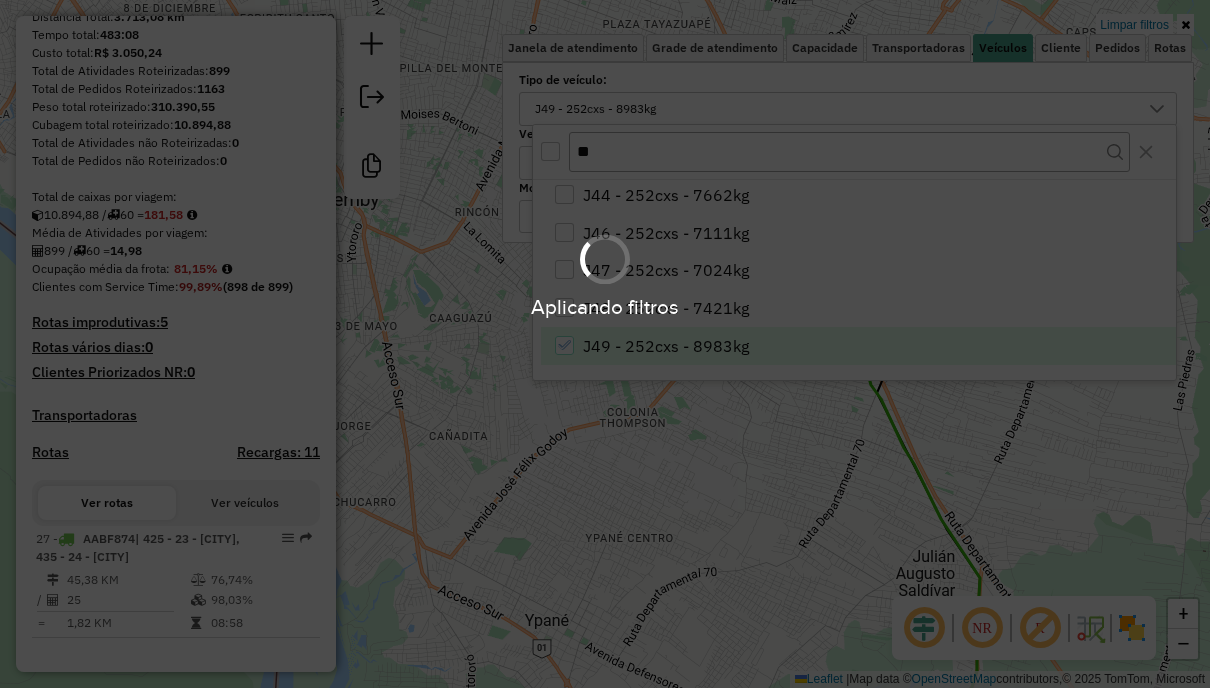 scroll, scrollTop: 283, scrollLeft: 0, axis: vertical 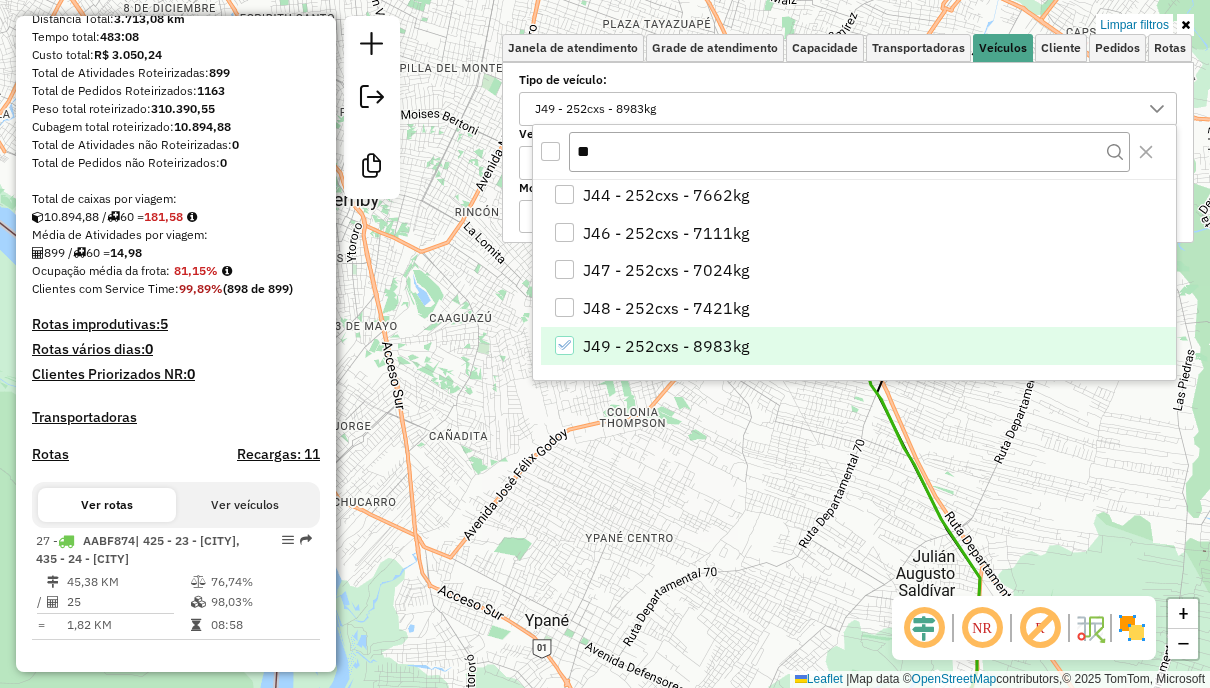 click on "Limpar filtros Janela de atendimento Grade de atendimento Capacidade Transportadoras Veículos Cliente Pedidos  Rotas Selecione os dias de semana para filtrar as janelas de atendimento  Seg   Ter   Qua   Qui   Sex   Sáb   Dom  Informe o período da janela de atendimento: De: Até:  Filtrar exatamente a janela do cliente  Considerar janela de atendimento padrão  Selecione os dias de semana para filtrar as grades de atendimento  Seg   Ter   Qua   Qui   Sex   Sáb   Dom   Considerar clientes sem dia de atendimento cadastrado  Clientes fora do dia de atendimento selecionado Filtrar as atividades entre os valores definidos abaixo:  Peso mínimo:   Peso máximo:   Cubagem mínima:   Cubagem máxima:   De:   Até:  Filtrar as atividades entre o tempo de atendimento definido abaixo:  De:   Até:   Considerar capacidade total dos clientes não roteirizados Transportadora: Selecione um ou mais itens Tipo de veículo: J49 - 252cxs - 8983kg Veículo: Selecione um ou mais itens Motorista: Selecione um ou mais itens De:" 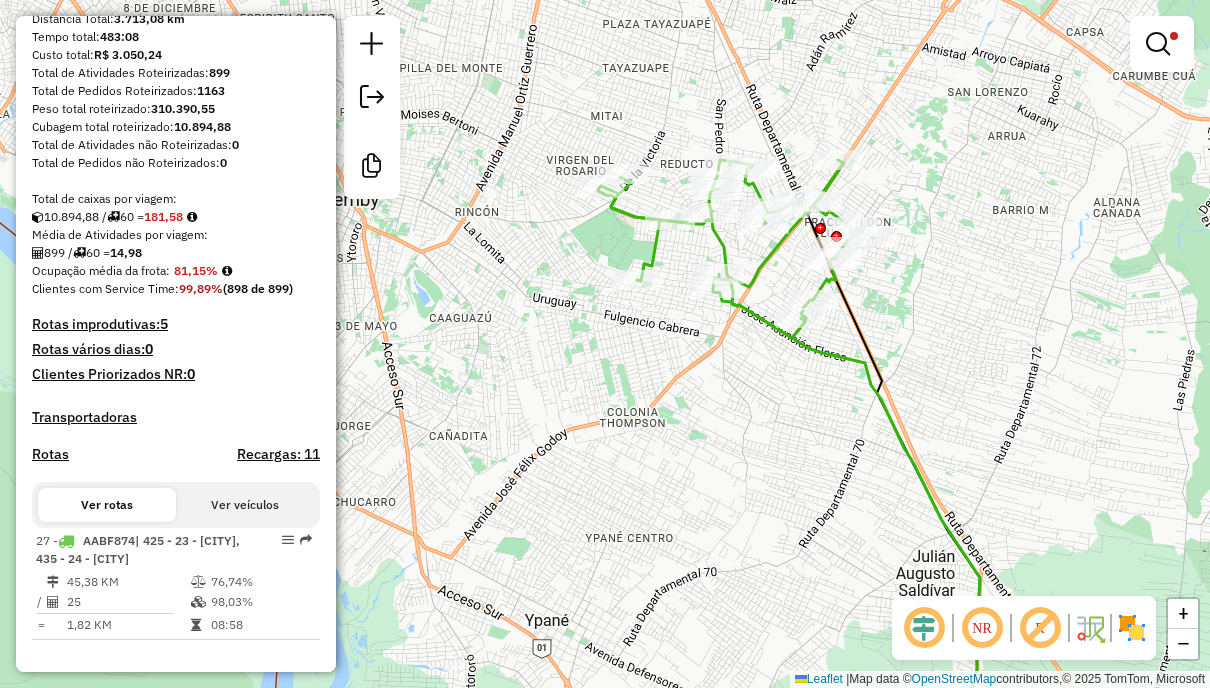 click 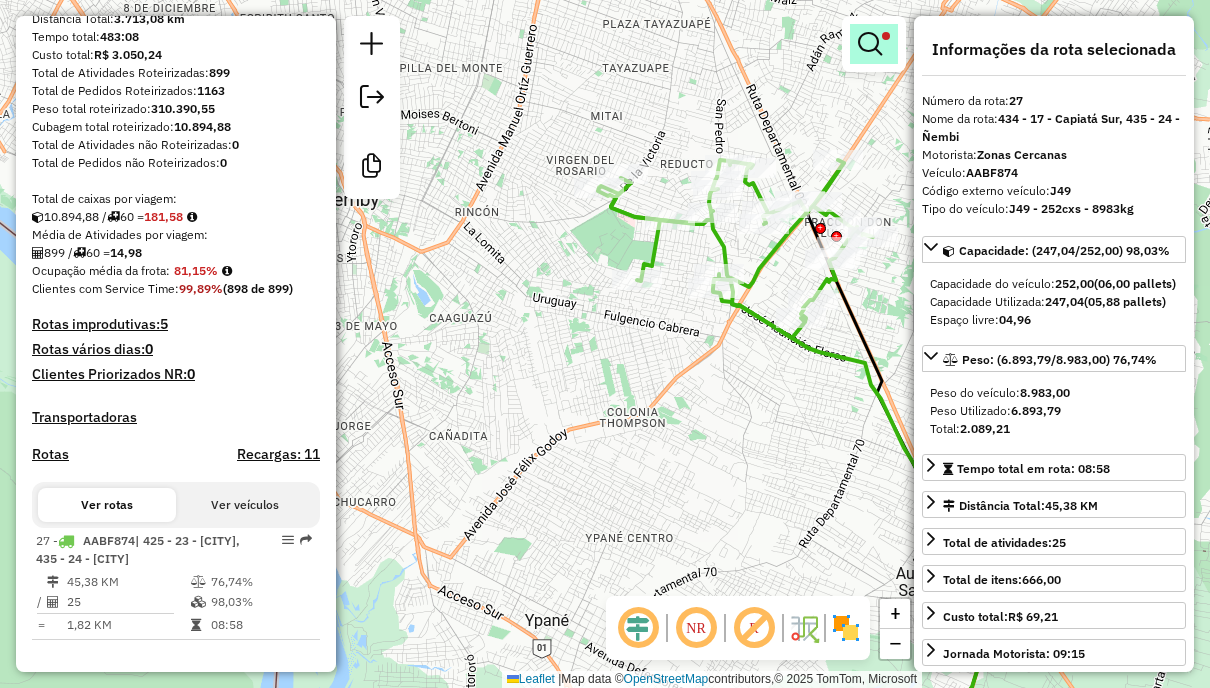 click at bounding box center (874, 44) 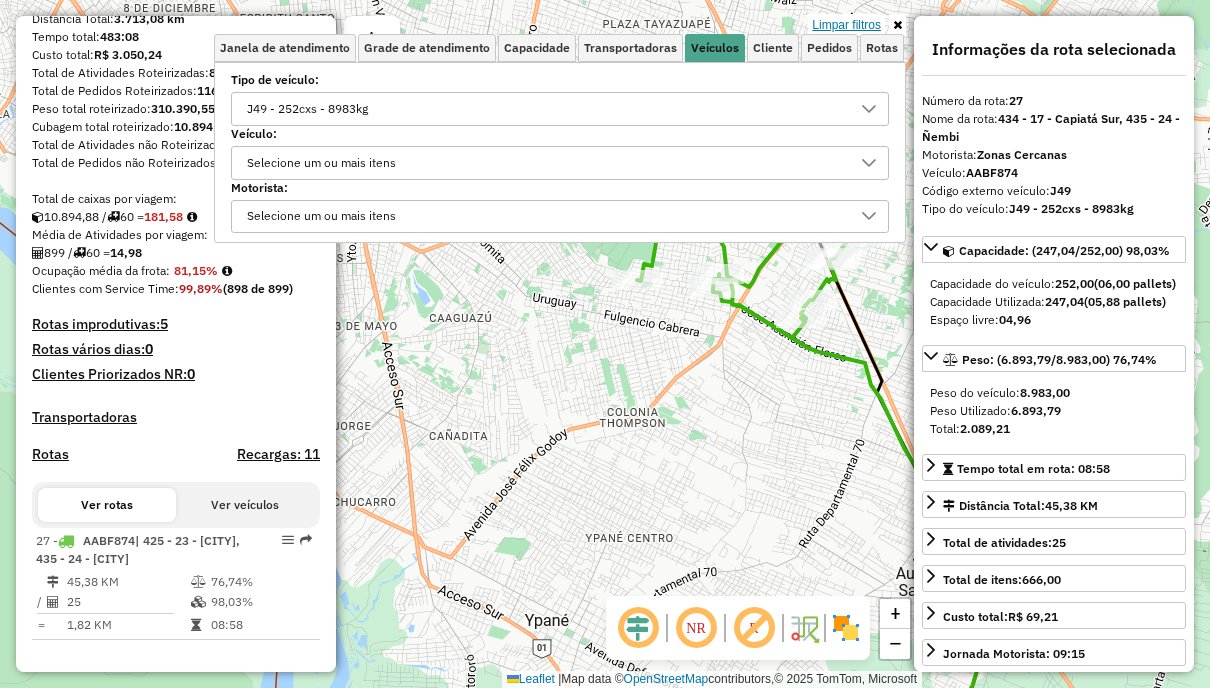 click on "Limpar filtros" at bounding box center (846, 25) 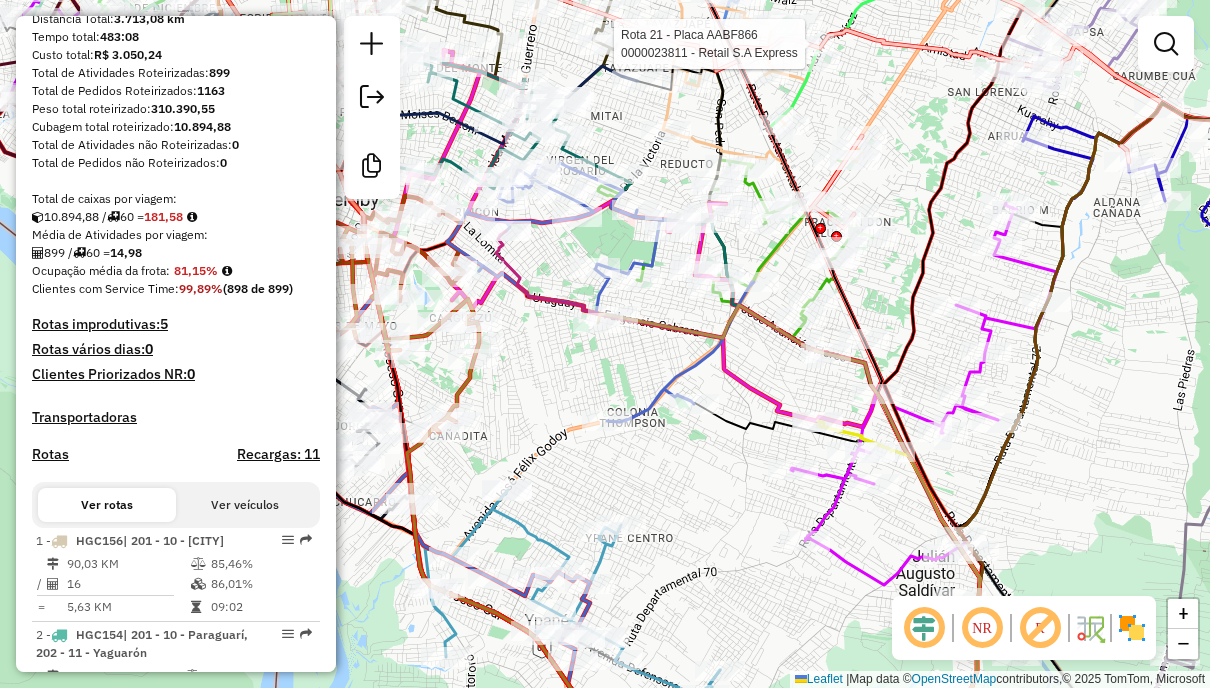 scroll, scrollTop: 4461, scrollLeft: 0, axis: vertical 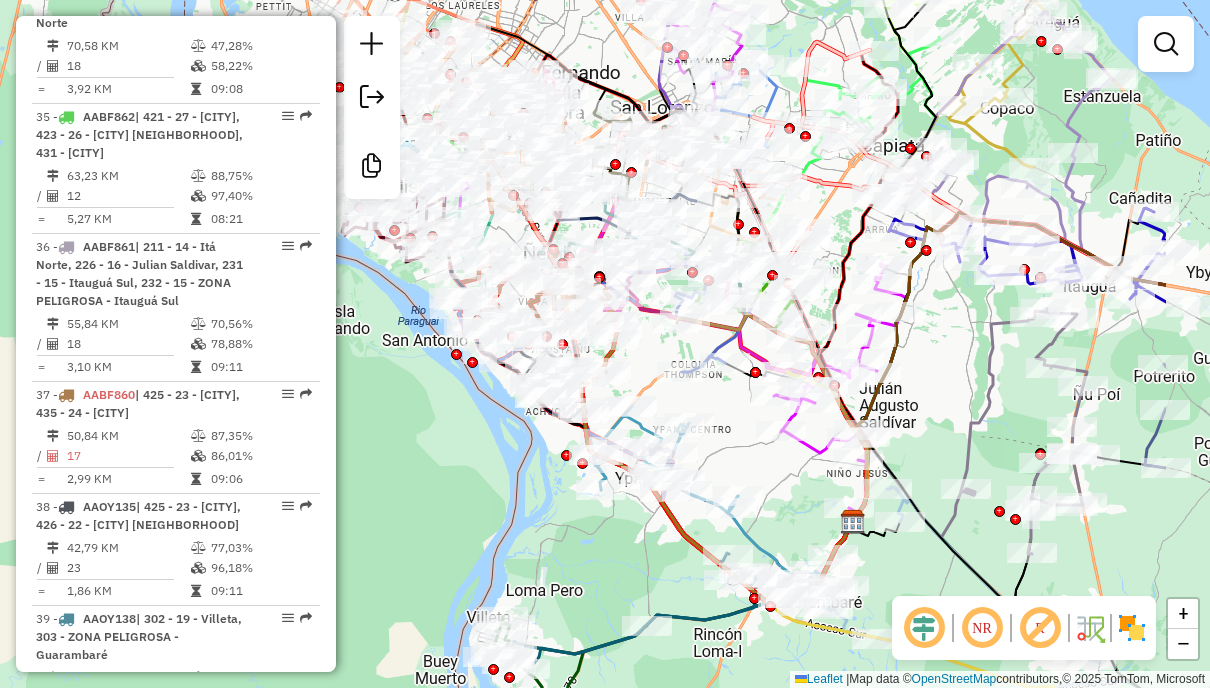 drag, startPoint x: 783, startPoint y: 116, endPoint x: 436, endPoint y: 1, distance: 365.55984 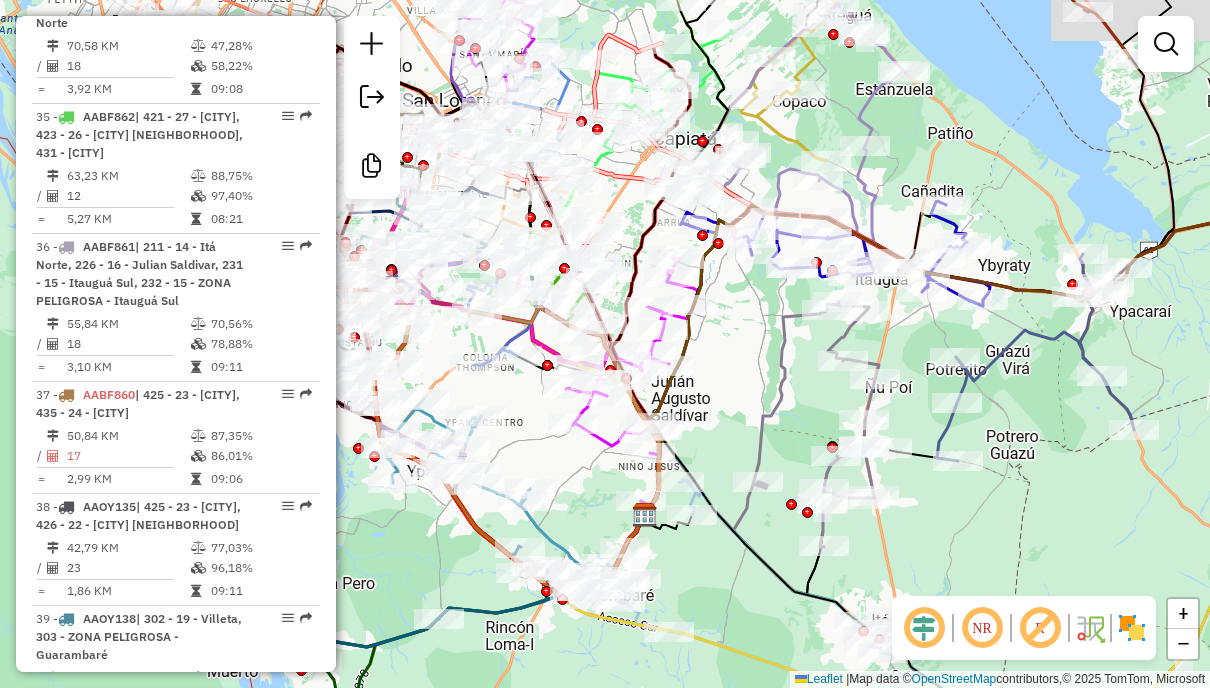drag, startPoint x: 799, startPoint y: 256, endPoint x: 768, endPoint y: 304, distance: 57.14018 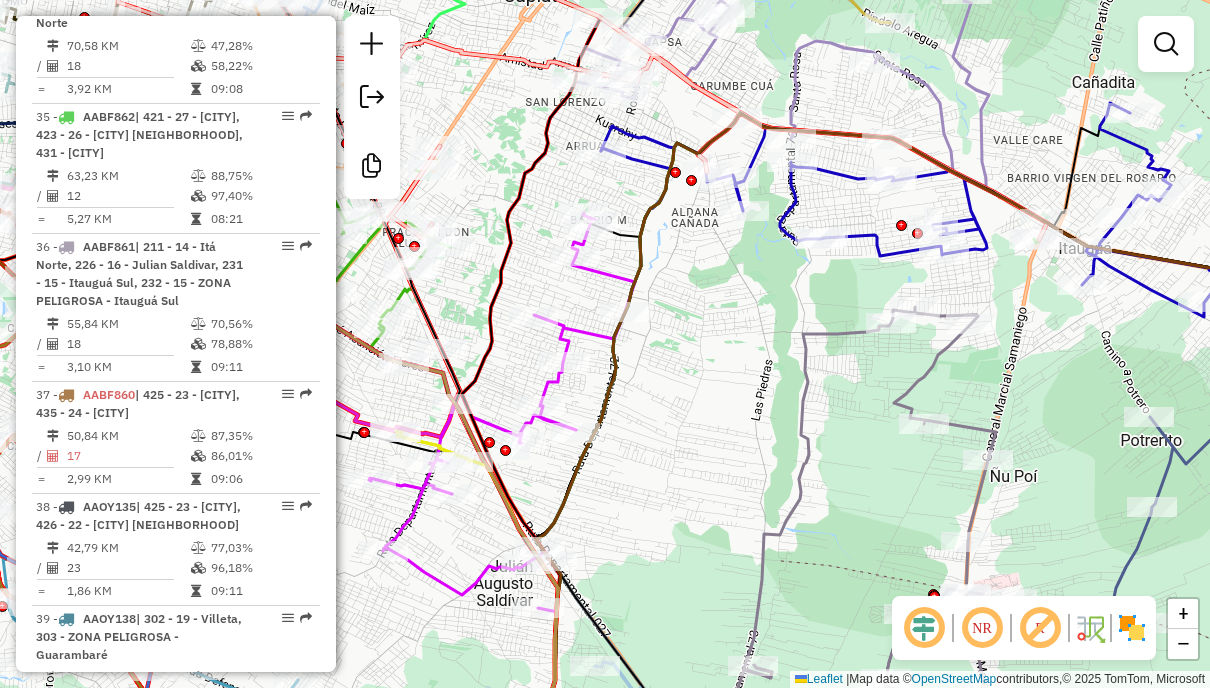 click 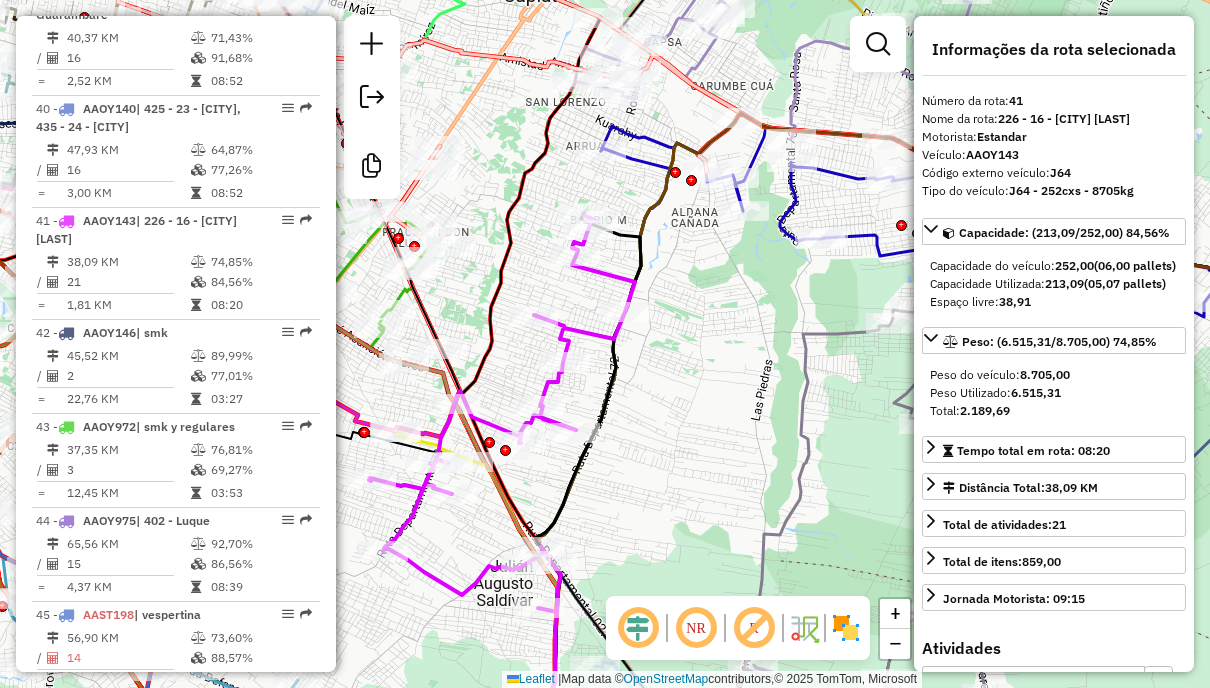 scroll, scrollTop: 5314, scrollLeft: 0, axis: vertical 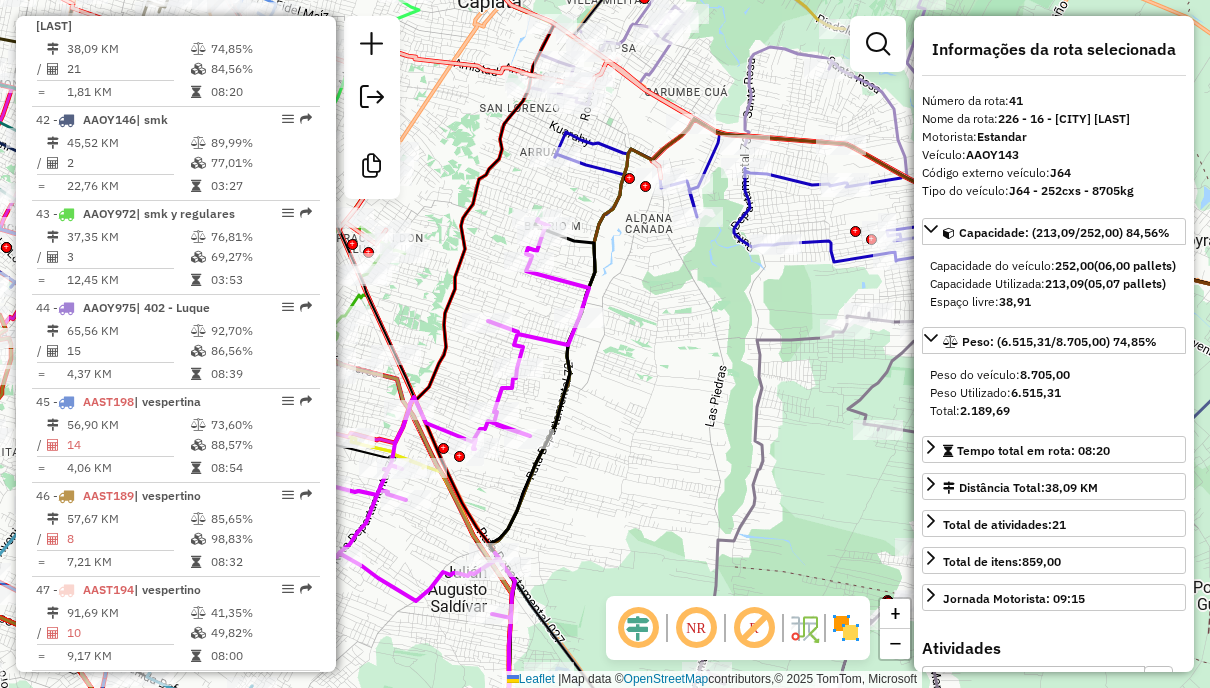 drag, startPoint x: 744, startPoint y: 300, endPoint x: 698, endPoint y: 306, distance: 46.389652 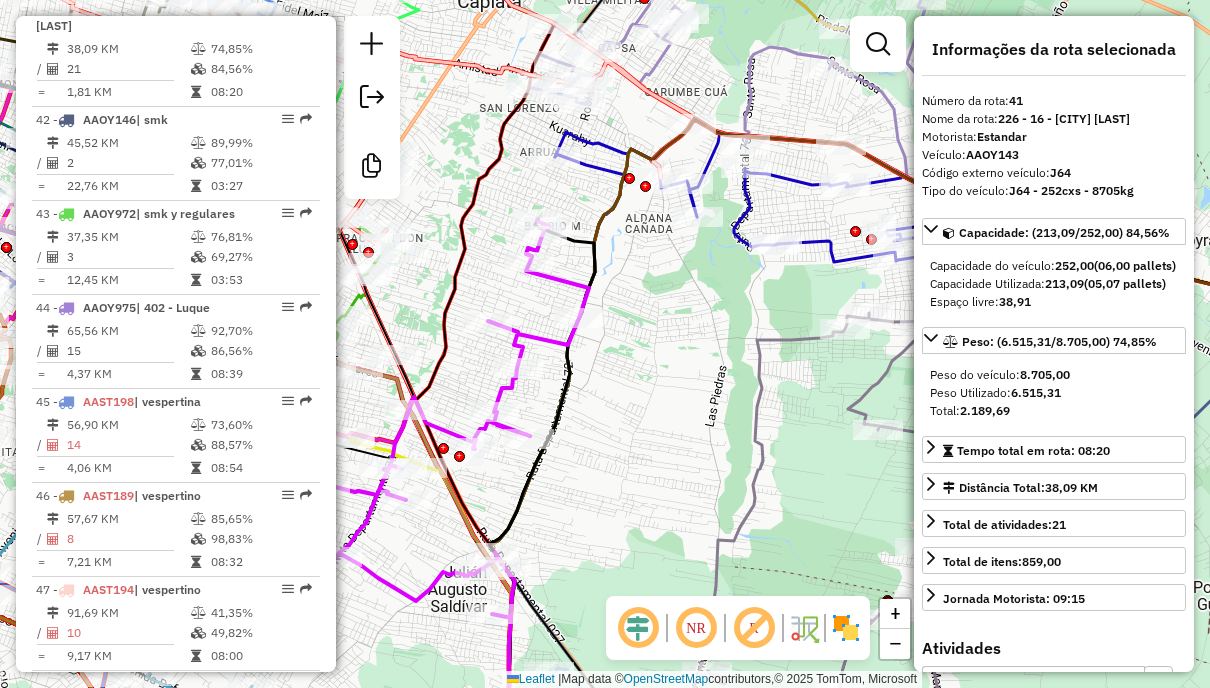 click 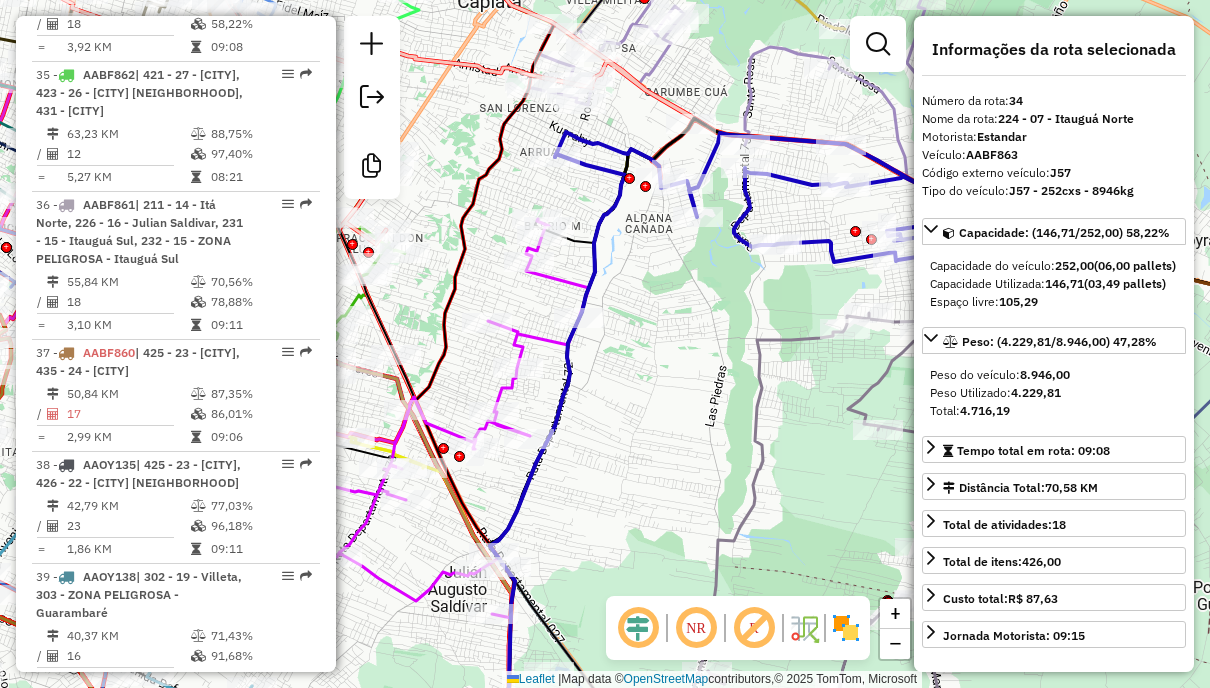 scroll, scrollTop: 4461, scrollLeft: 0, axis: vertical 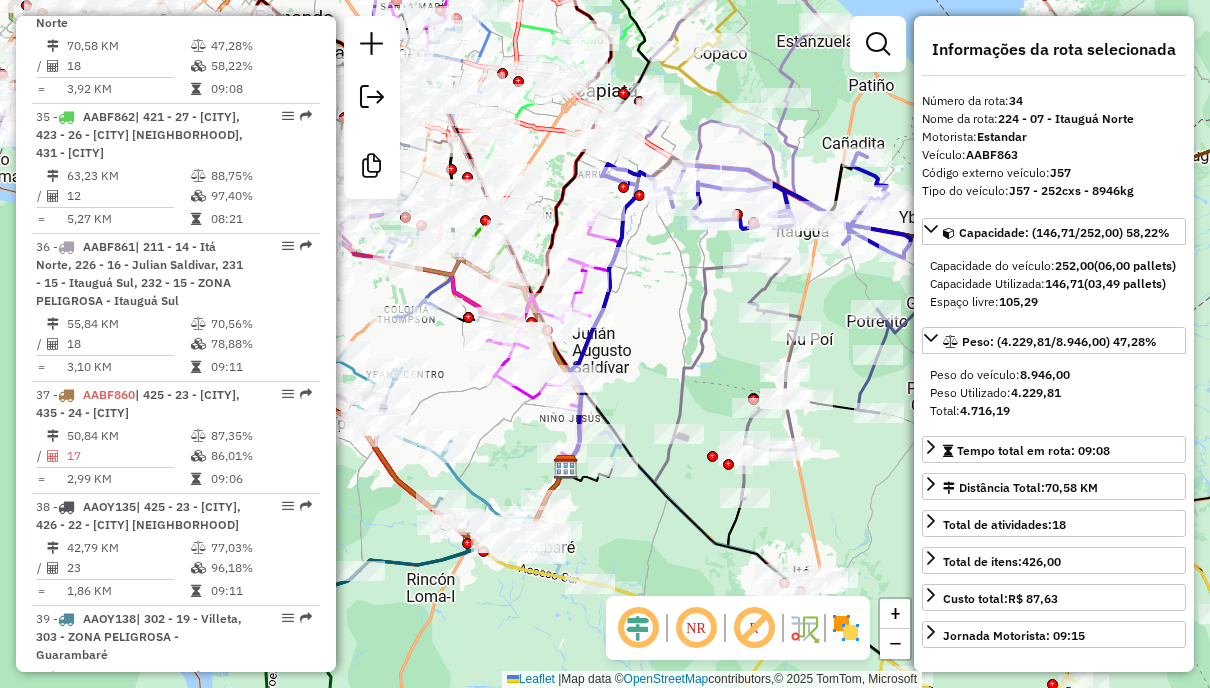 drag, startPoint x: 799, startPoint y: 282, endPoint x: 708, endPoint y: 253, distance: 95.50916 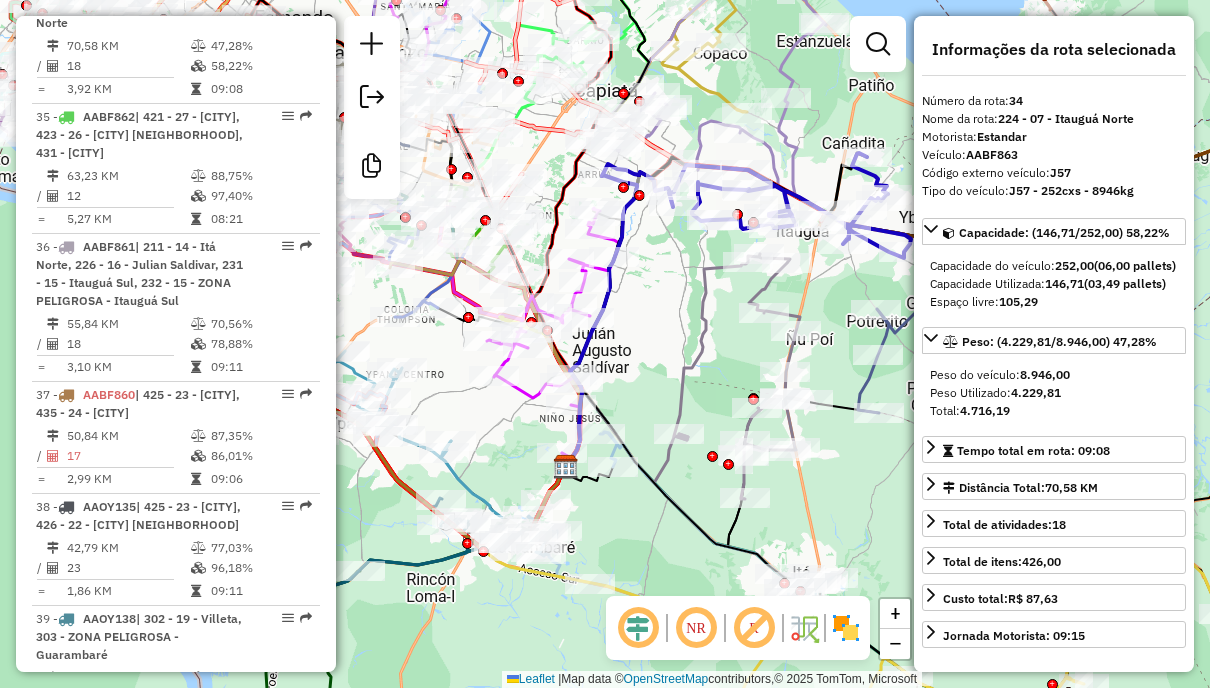 click 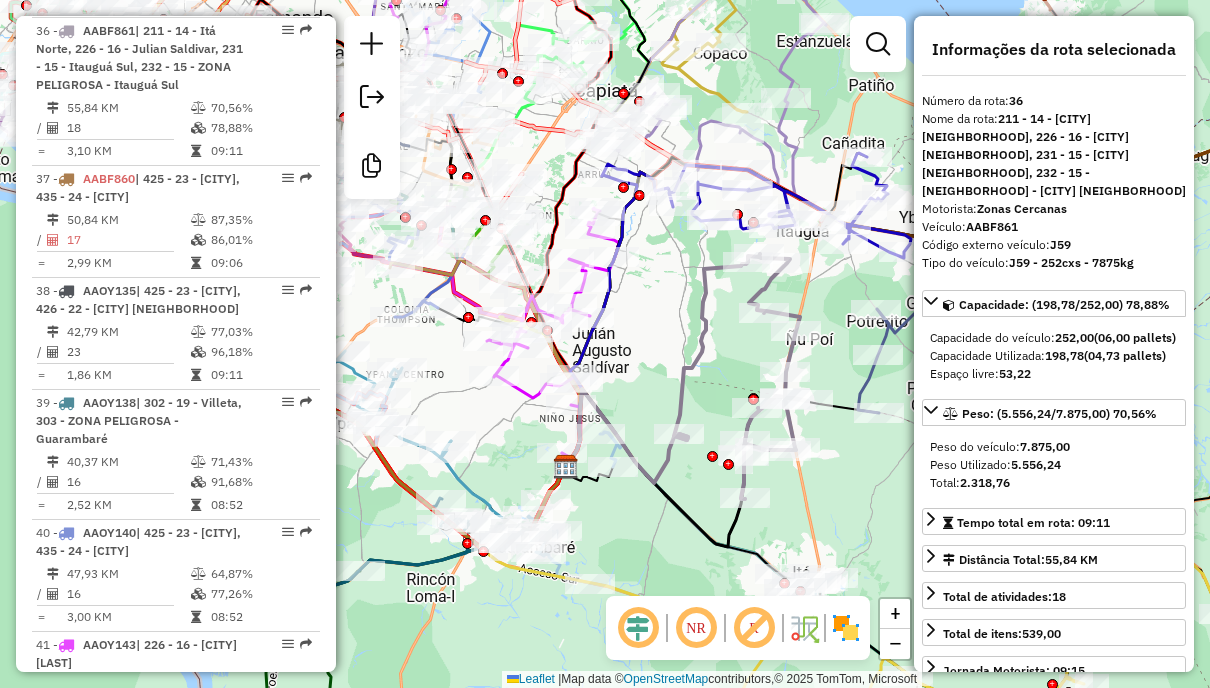 scroll, scrollTop: 4702, scrollLeft: 0, axis: vertical 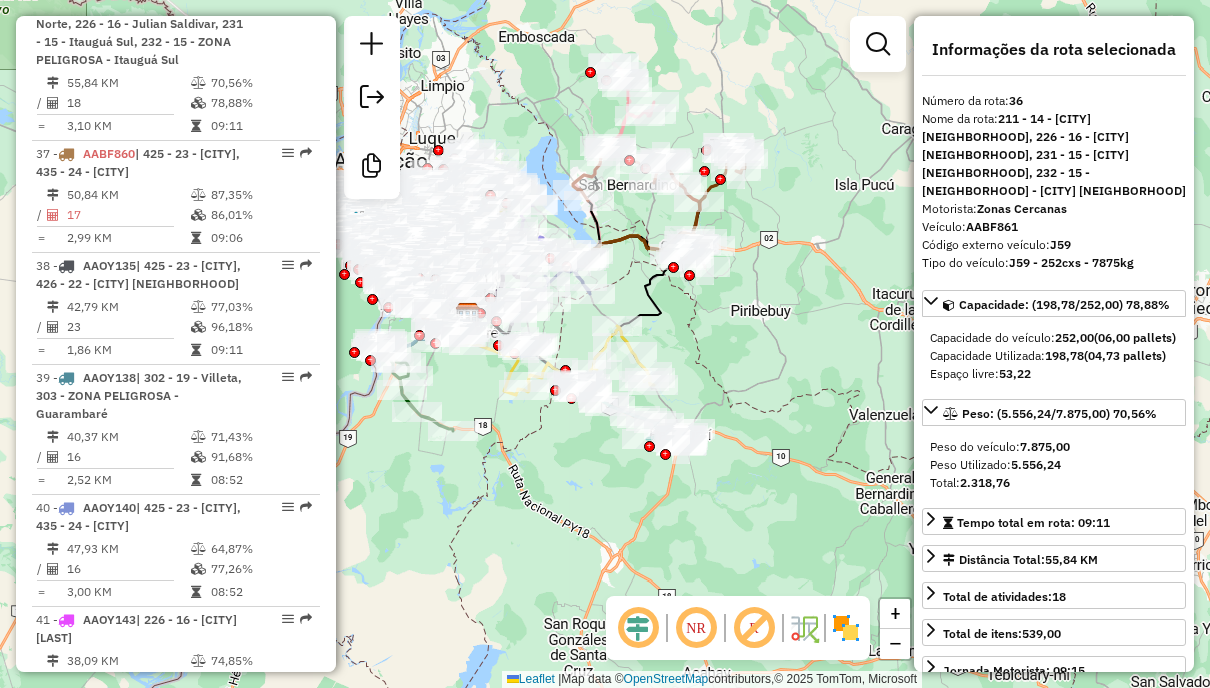 drag, startPoint x: 876, startPoint y: 35, endPoint x: 849, endPoint y: 48, distance: 29.966648 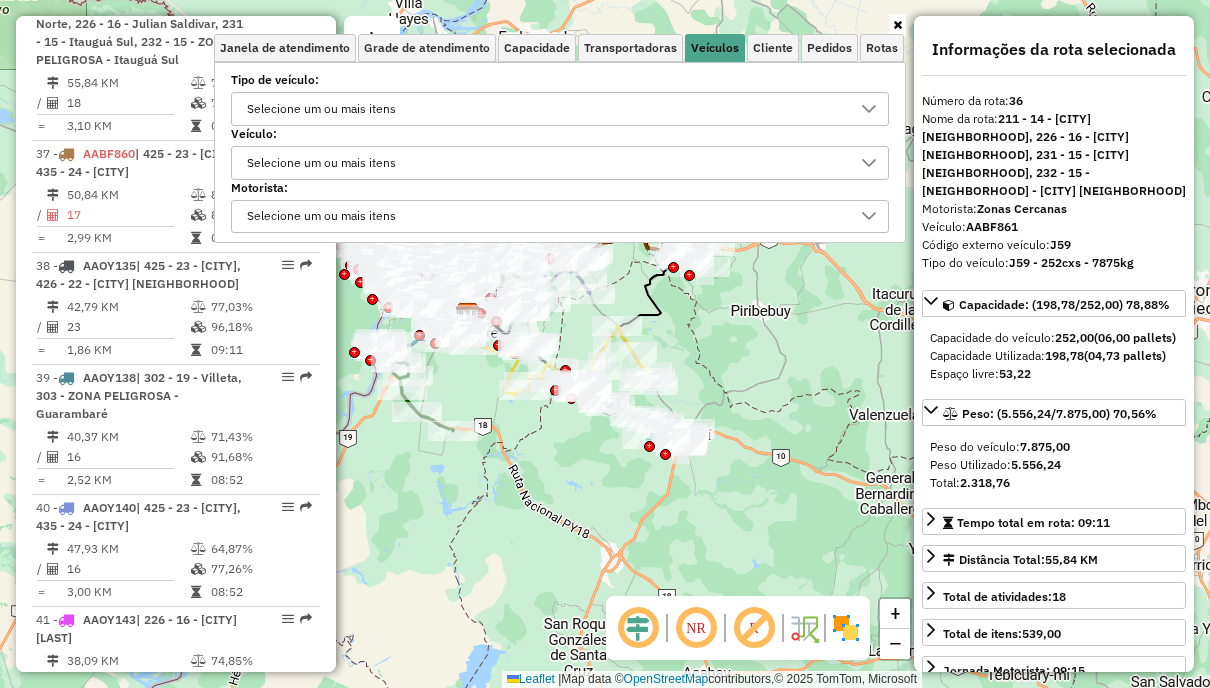 click on "Selecione um ou mais itens" at bounding box center (545, 109) 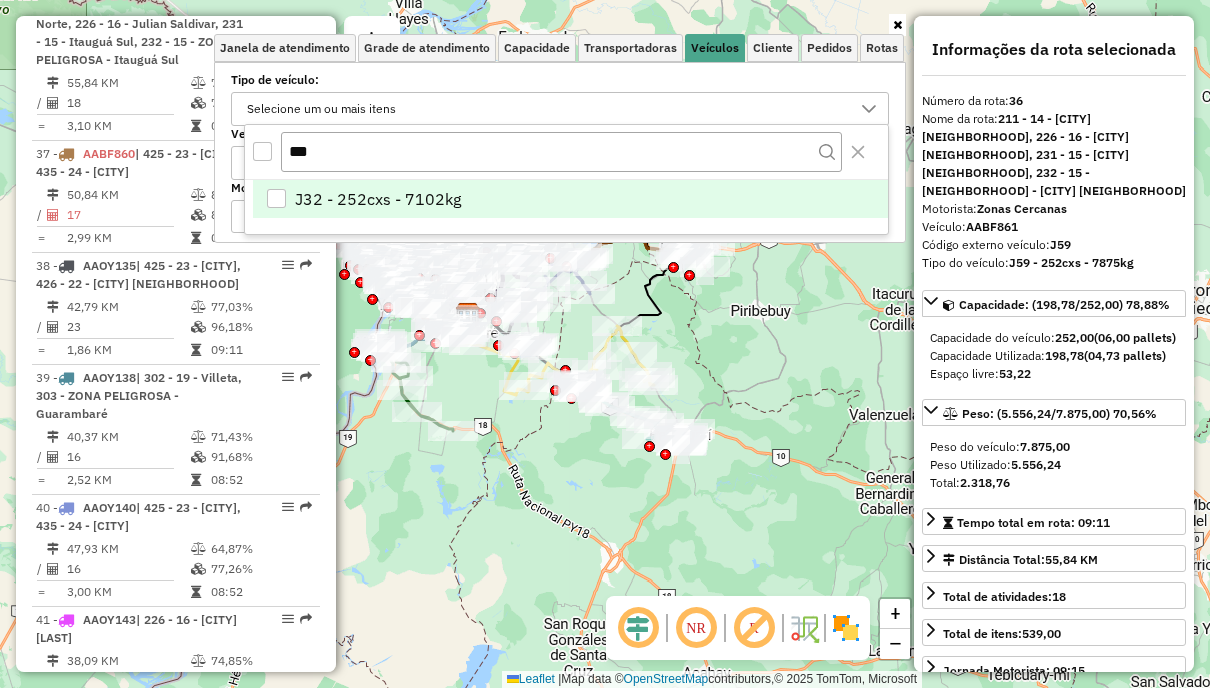 click on "J32 - 252cxs - 7102kg" at bounding box center [378, 199] 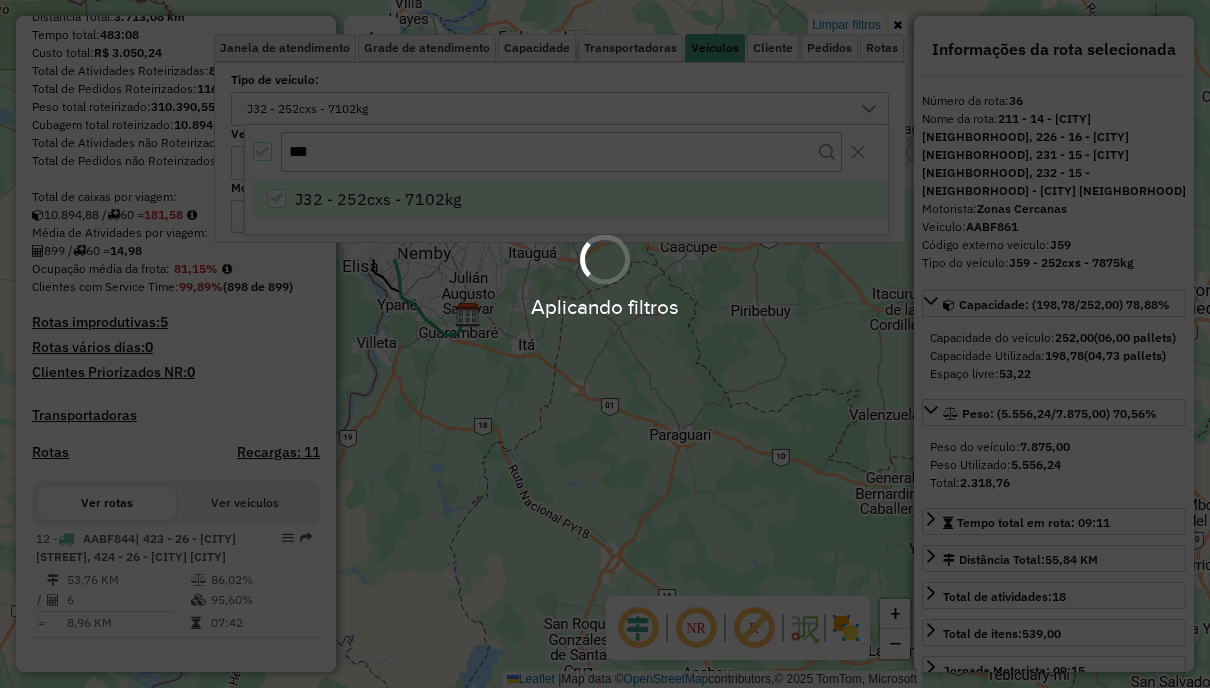 scroll, scrollTop: 283, scrollLeft: 0, axis: vertical 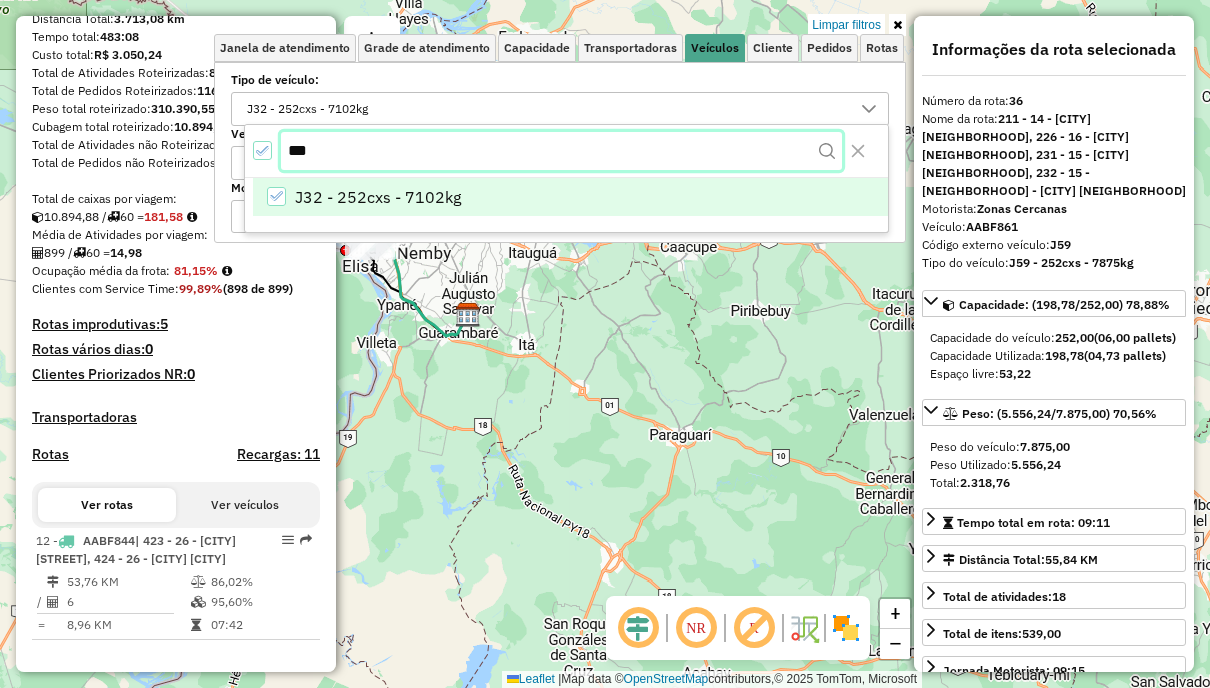 click on "***" at bounding box center (561, 151) 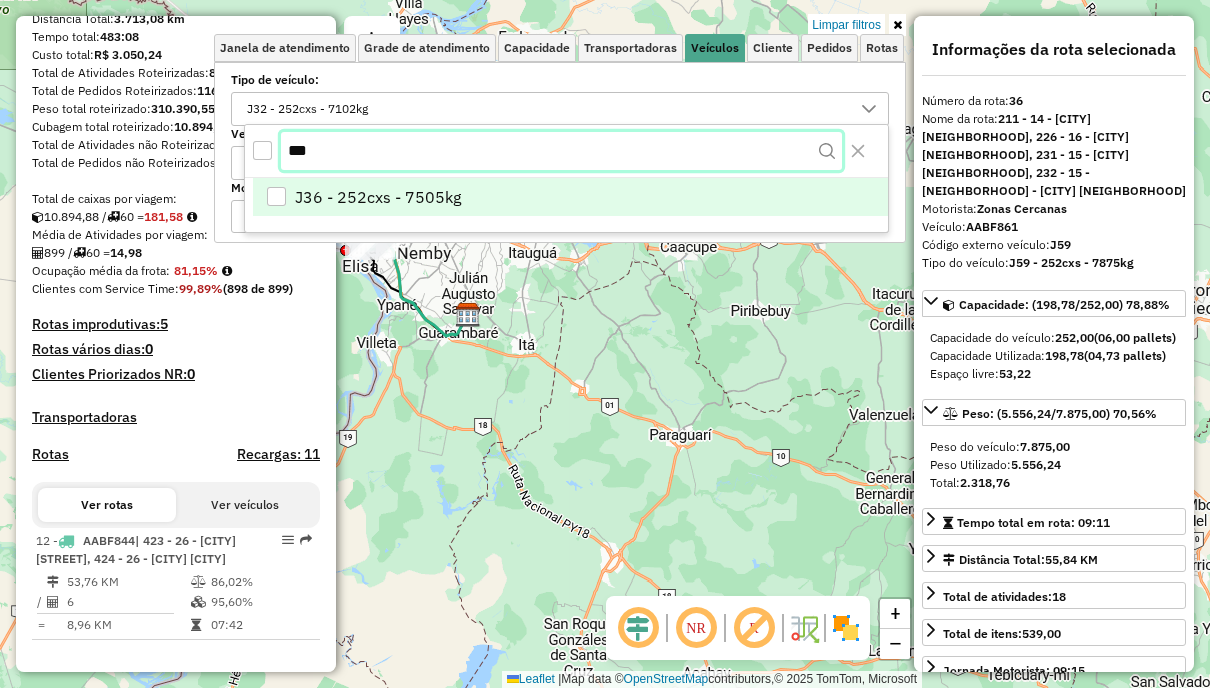type on "***" 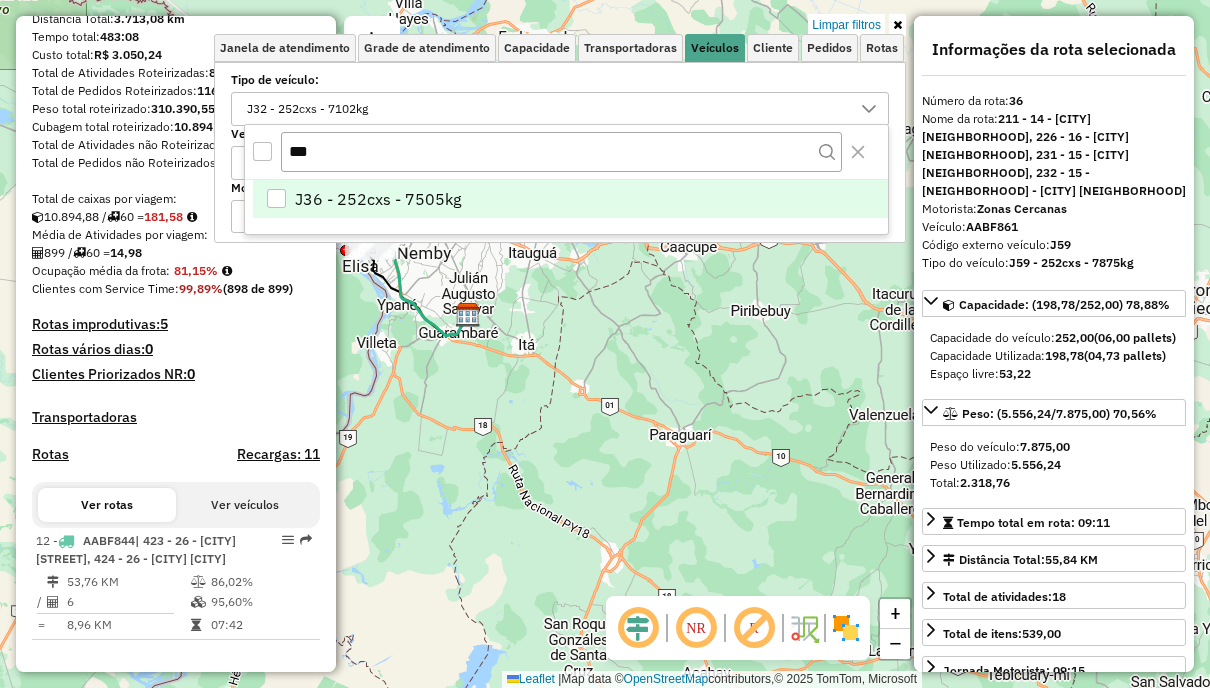 click on "J36 - 252cxs - 7505kg" at bounding box center (378, 199) 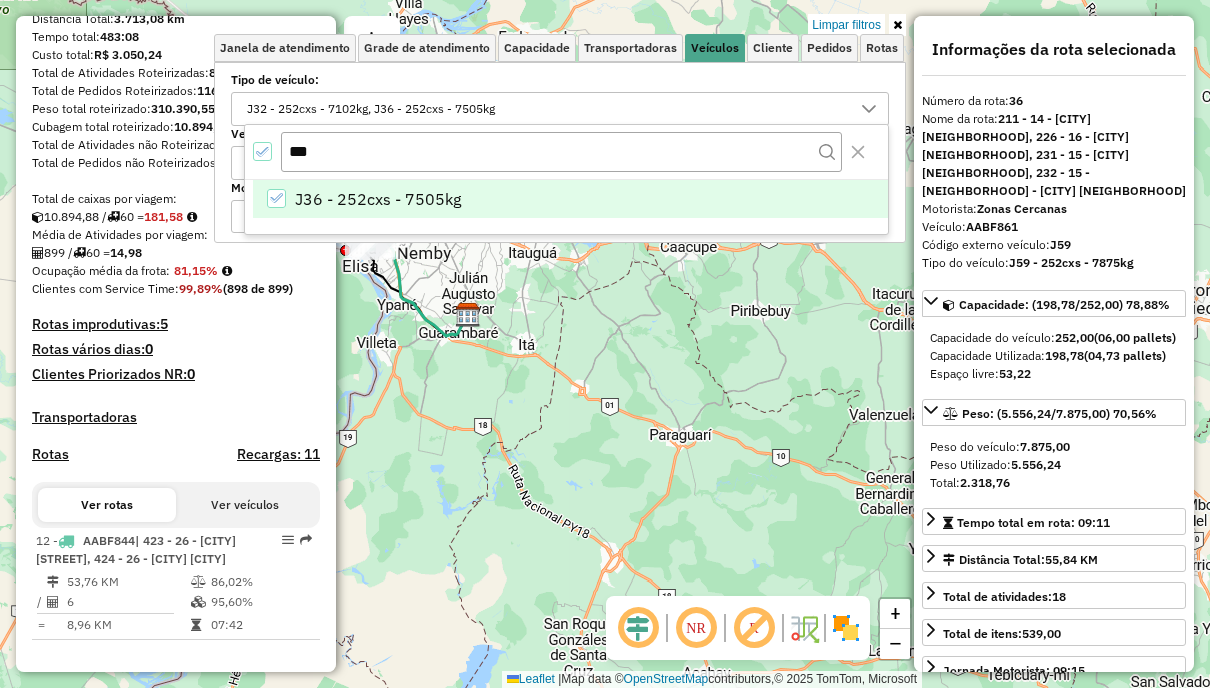 scroll, scrollTop: 413, scrollLeft: 0, axis: vertical 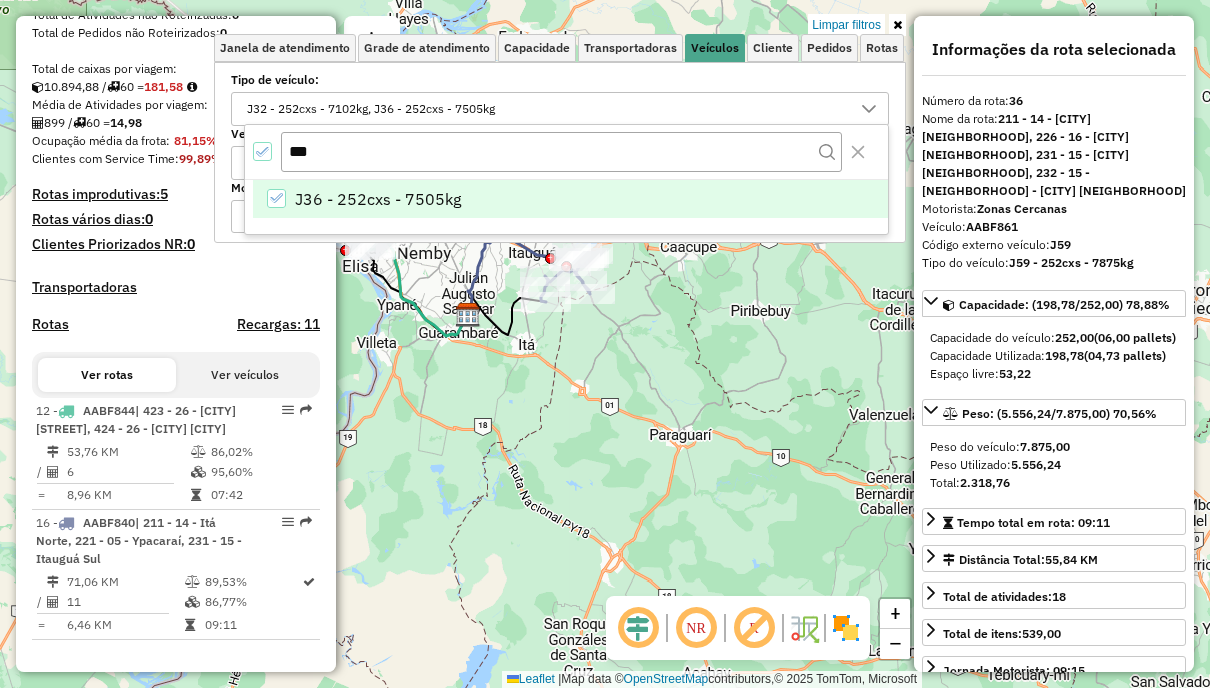 click on "Limpar filtros Janela de atendimento Grade de atendimento Capacidade Transportadoras Veículos Cliente Pedidos  Rotas Selecione os dias de semana para filtrar as janelas de atendimento  Seg   Ter   Qua   Qui   Sex   Sáb   Dom  Informe o período da janela de atendimento: De: Até:  Filtrar exatamente a janela do cliente  Considerar janela de atendimento padrão  Selecione os dias de semana para filtrar as grades de atendimento  Seg   Ter   Qua   Qui   Sex   Sáb   Dom   Considerar clientes sem dia de atendimento cadastrado  Clientes fora do dia de atendimento selecionado Filtrar as atividades entre os valores definidos abaixo:  Peso mínimo:   Peso máximo:   Cubagem mínima:   Cubagem máxima:   De:   Até:  Filtrar as atividades entre o tempo de atendimento definido abaixo:  De:   Até:   Considerar capacidade total dos clientes não roteirizados Transportadora: Selecione um ou mais itens Tipo de veículo: J32 - 252cxs - 7102kg, J36 - 252cxs - 7505kg Veículo: Selecione um ou mais itens Motorista: Nome: +" 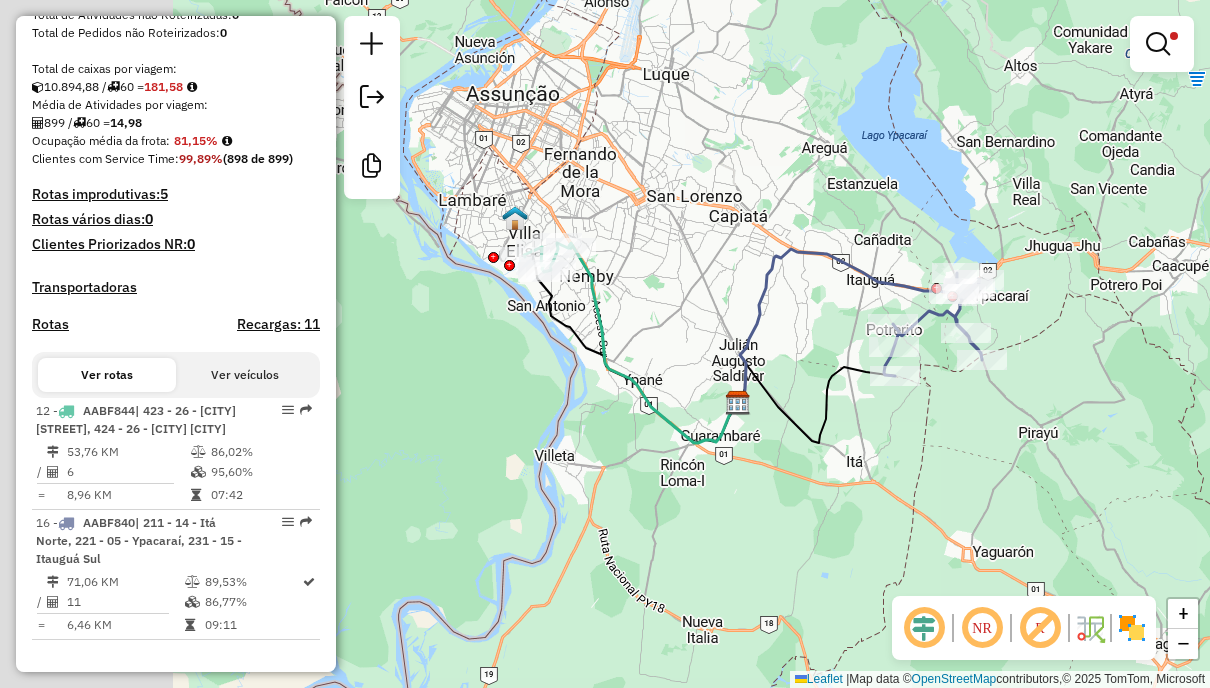 drag, startPoint x: 434, startPoint y: 254, endPoint x: 794, endPoint y: 282, distance: 361.08725 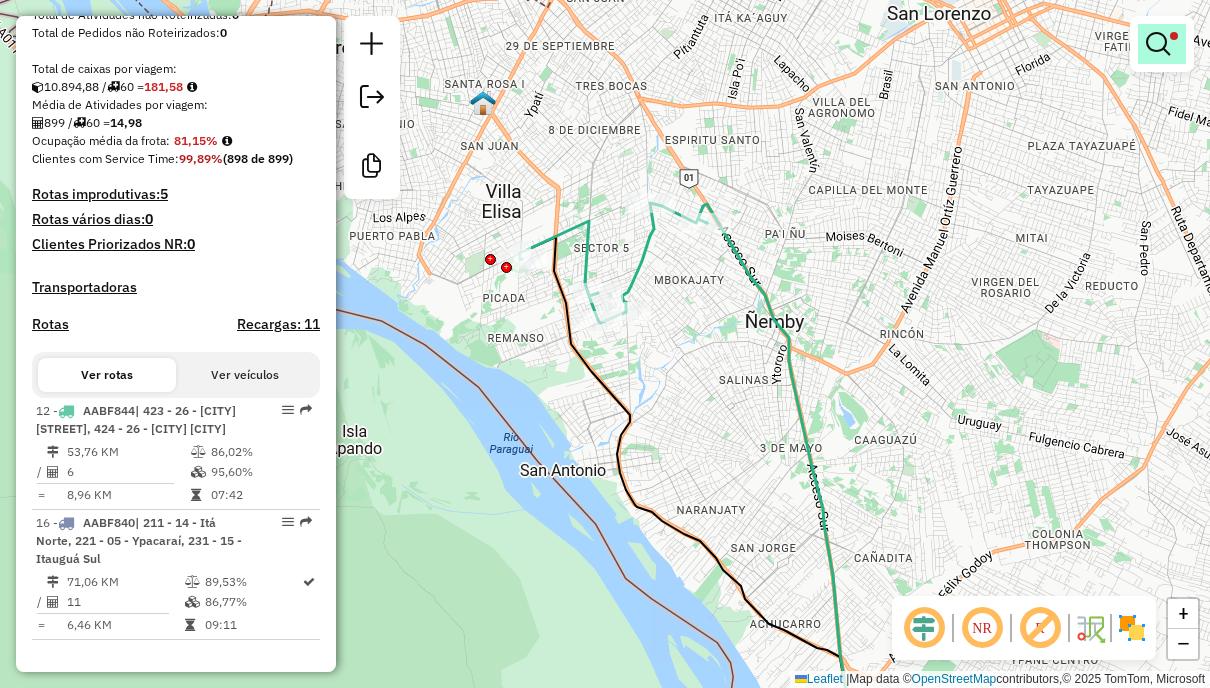 click at bounding box center [1158, 44] 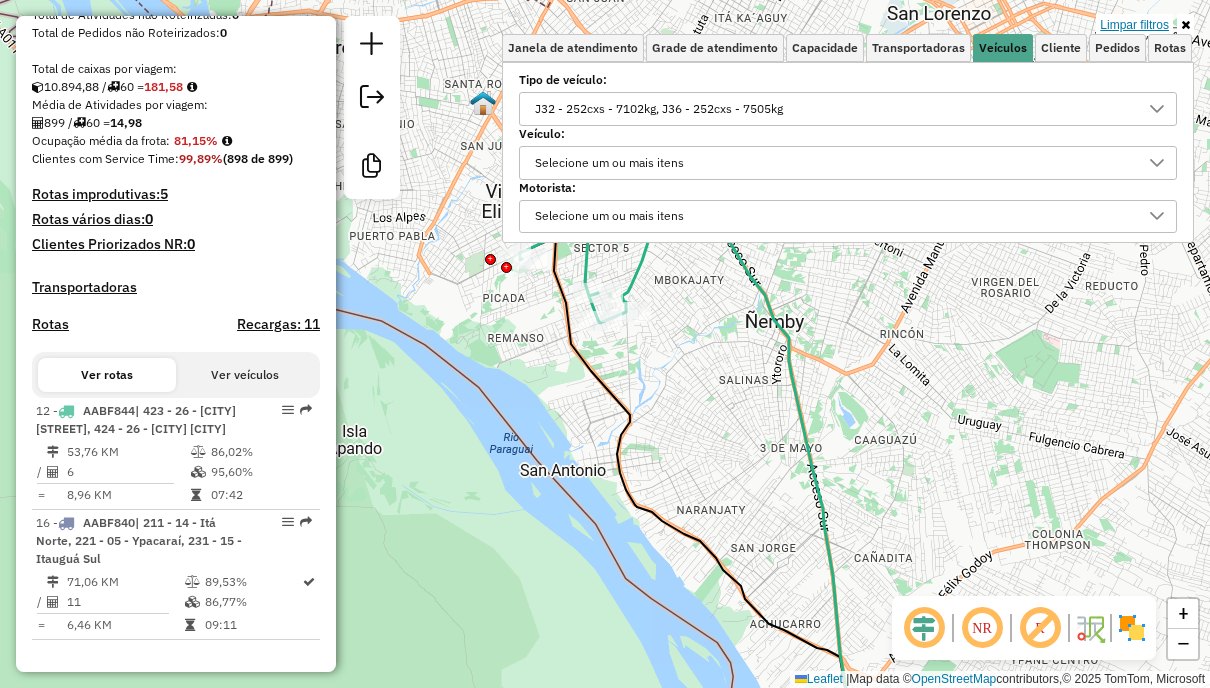 click on "Limpar filtros" at bounding box center (1134, 25) 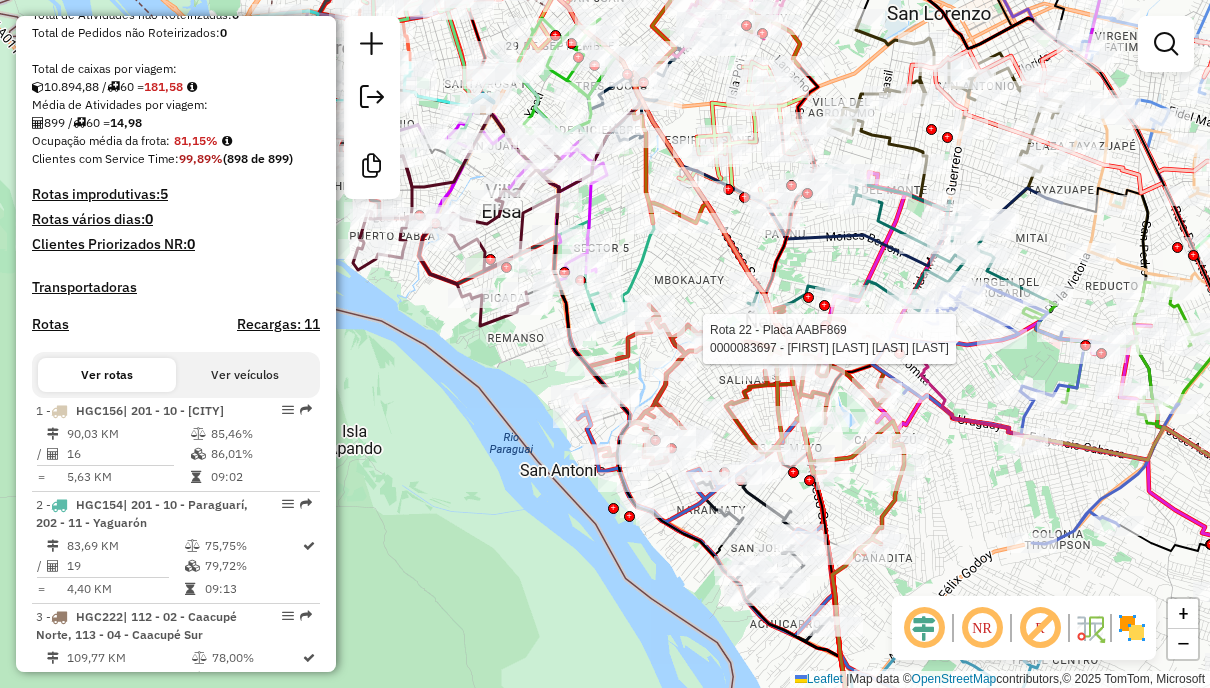 scroll, scrollTop: 4702, scrollLeft: 0, axis: vertical 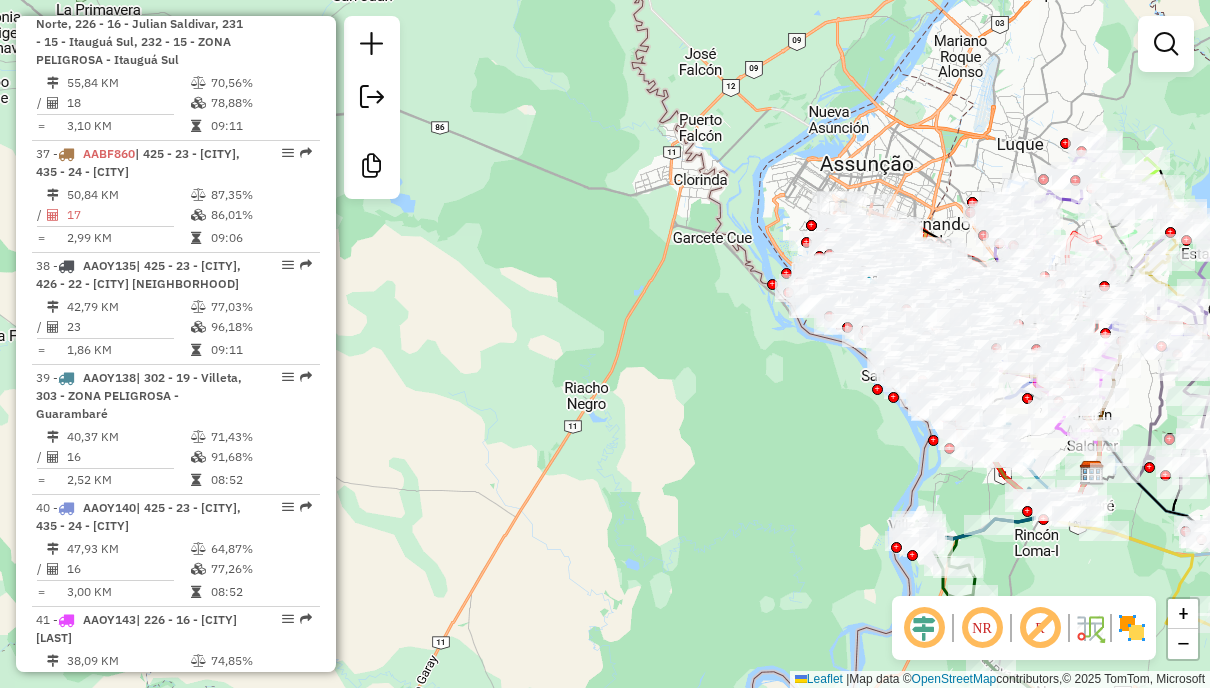 click at bounding box center [1166, 44] 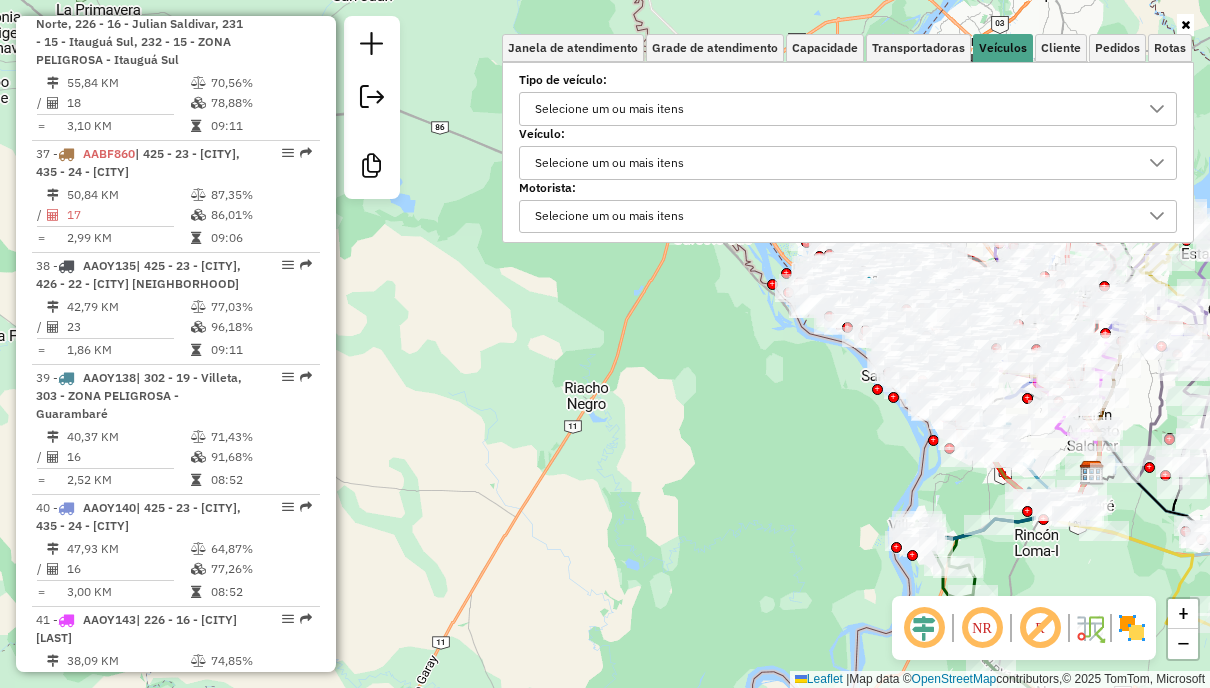 click on "Selecione um ou mais itens" at bounding box center (833, 109) 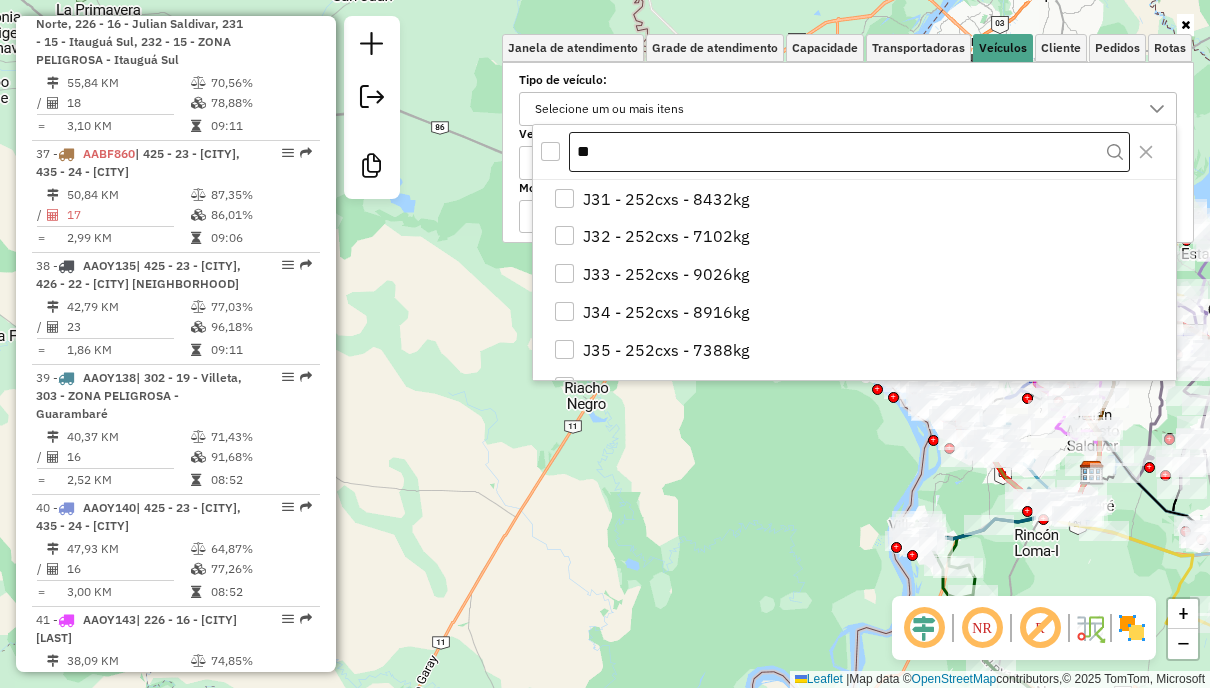 type on "*" 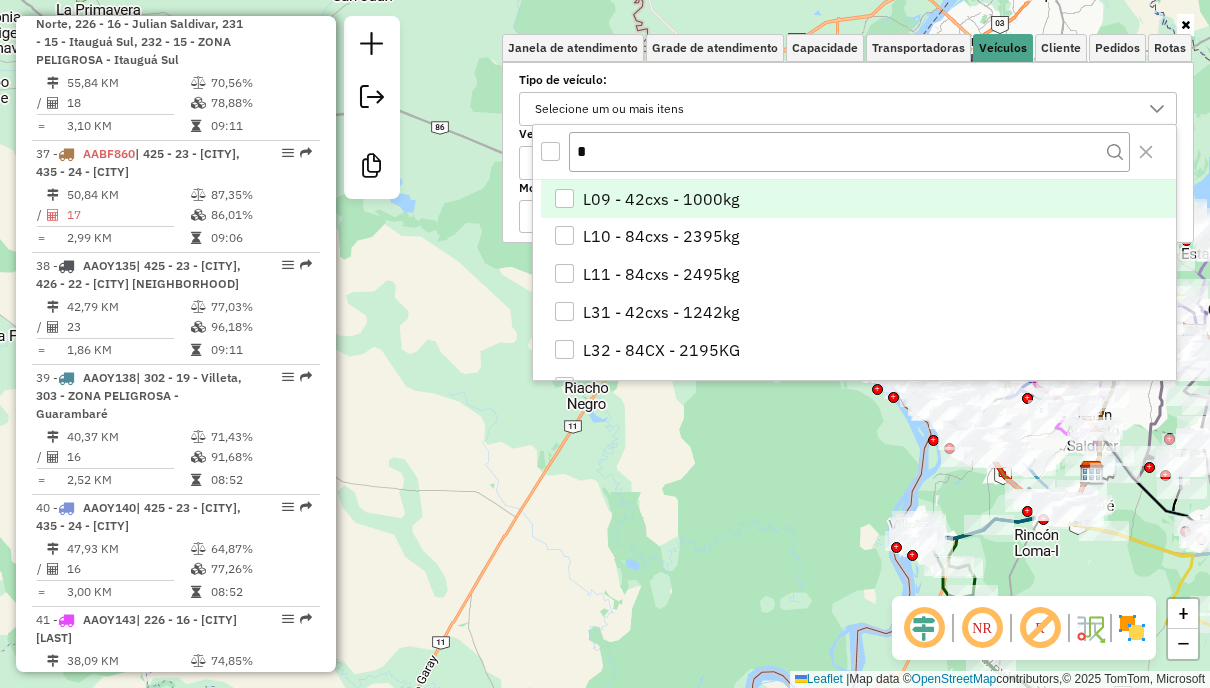 type on "*" 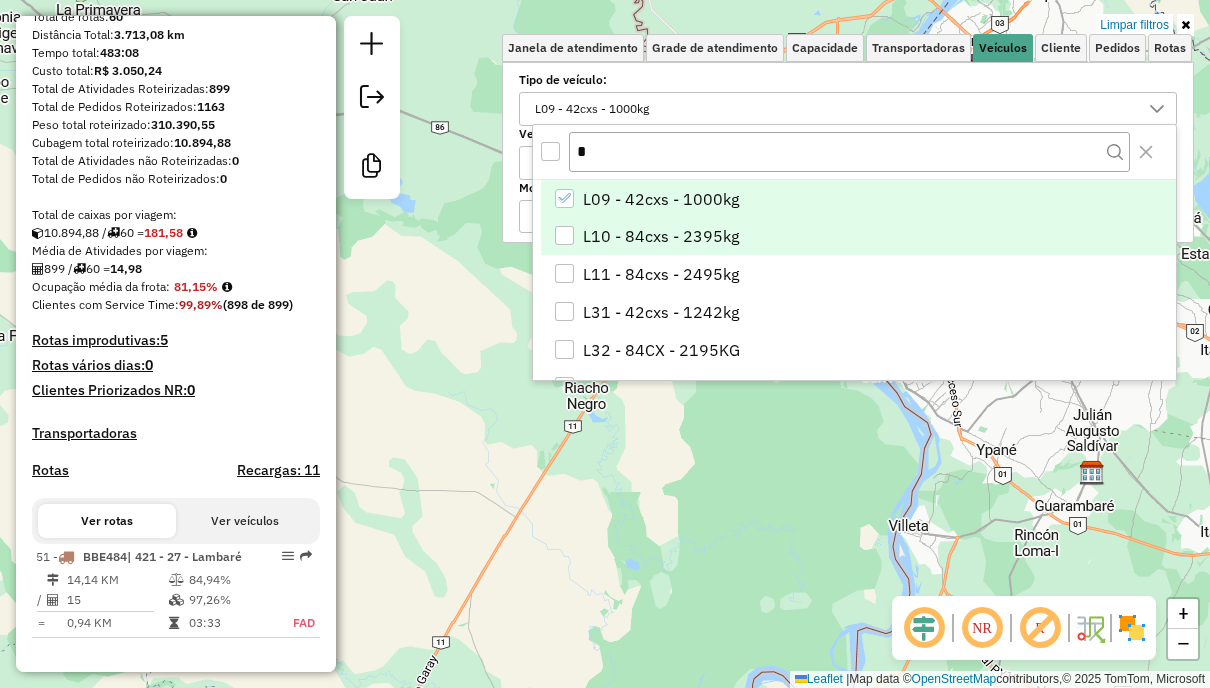 click on "L10 - 84cxs - 2395kg" at bounding box center (661, 236) 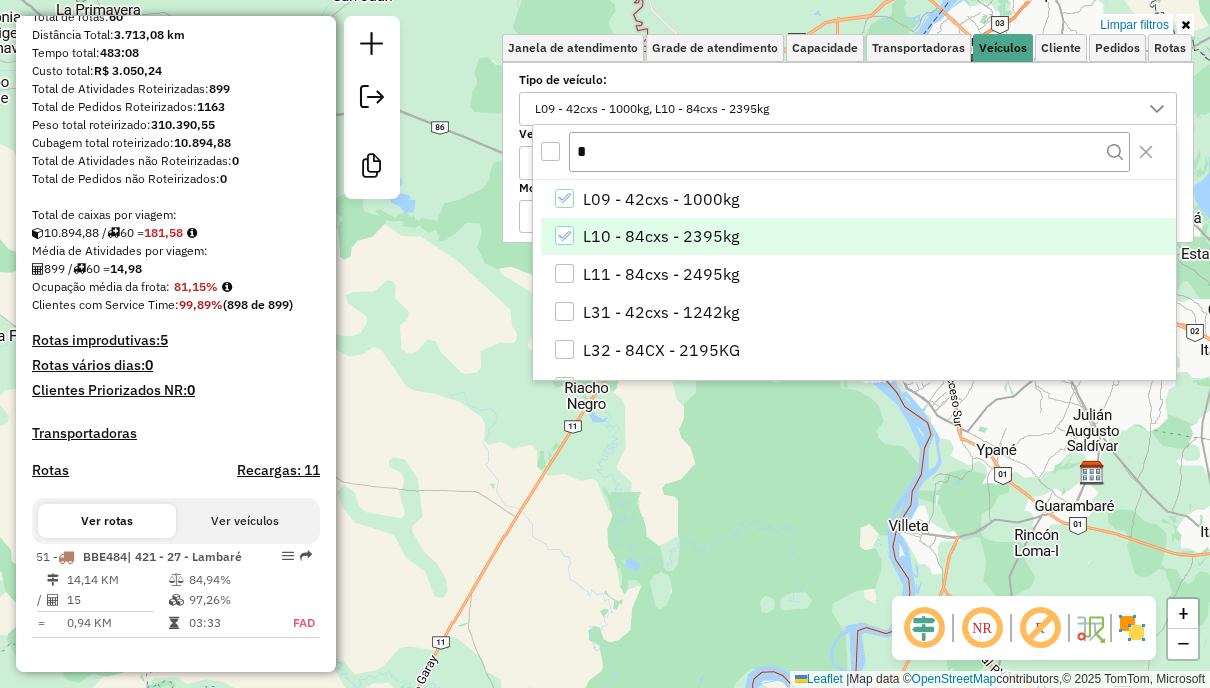 scroll, scrollTop: 395, scrollLeft: 0, axis: vertical 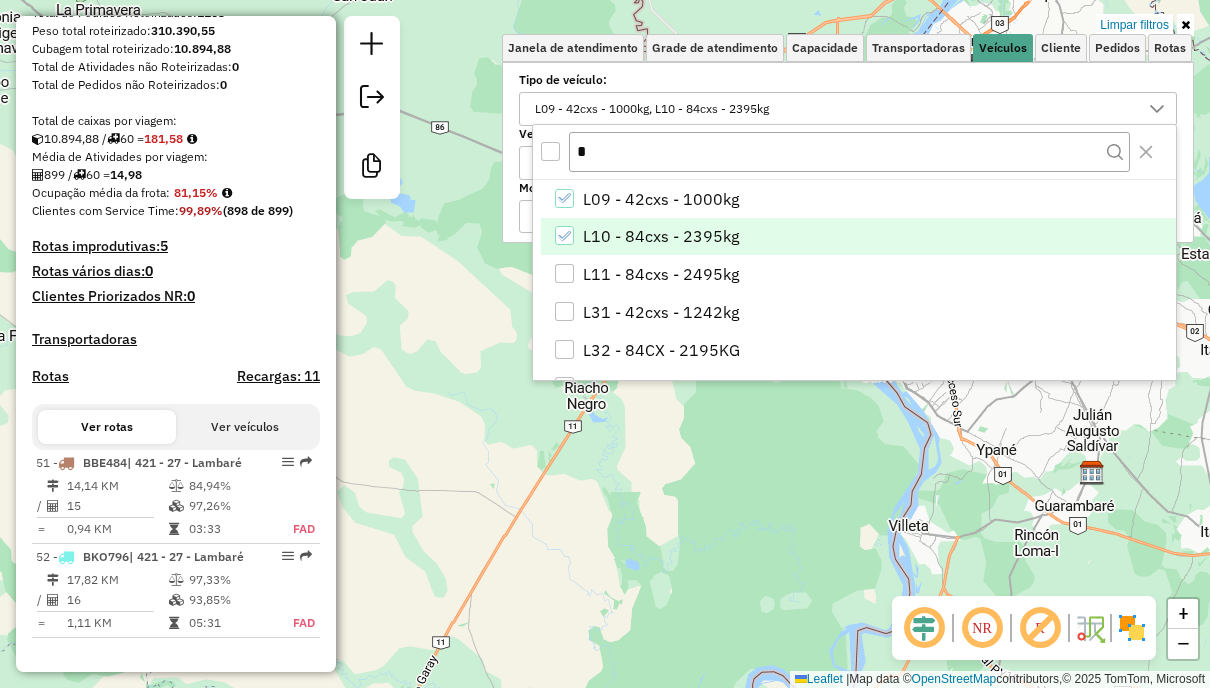 click on "L11 - 84cxs - 2495kg" at bounding box center (661, 274) 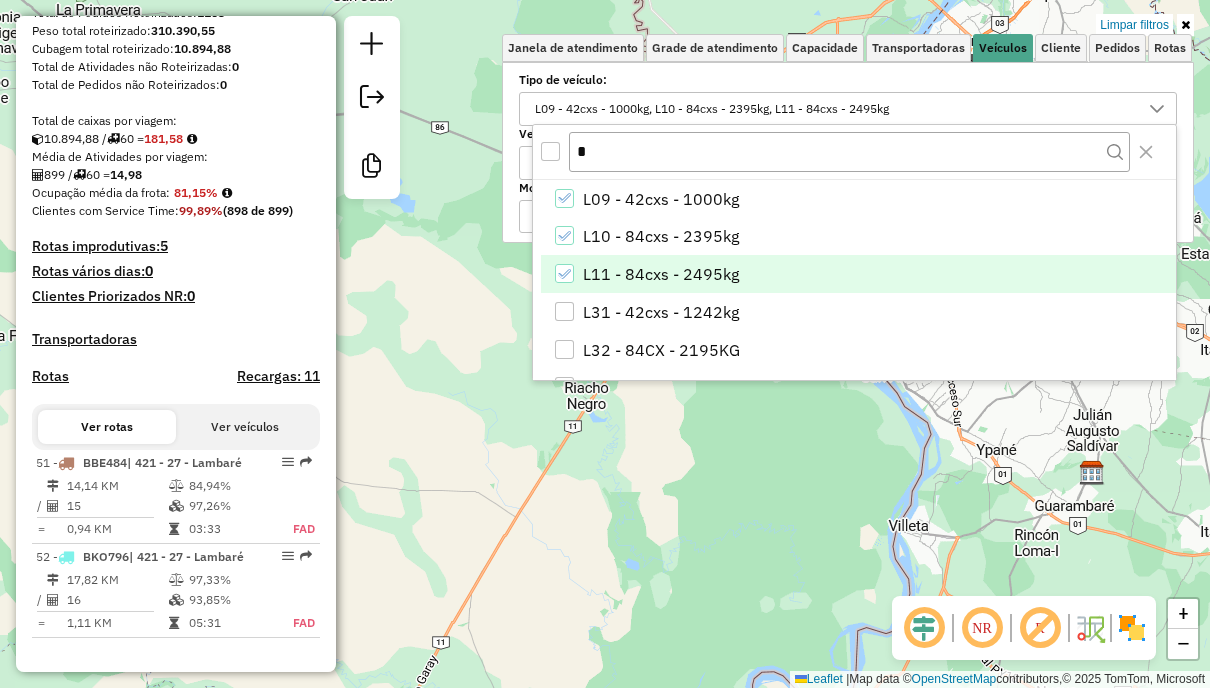 scroll, scrollTop: 506, scrollLeft: 0, axis: vertical 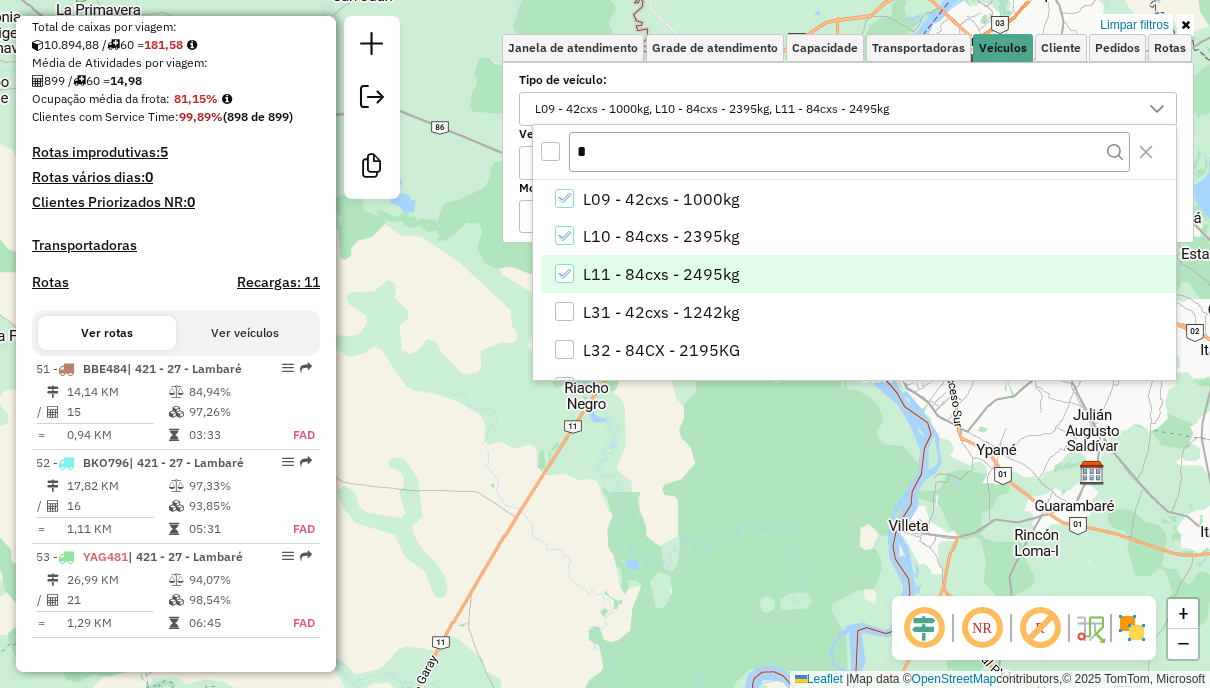 click on "L31 - 42cxs - 1242kg" at bounding box center [661, 312] 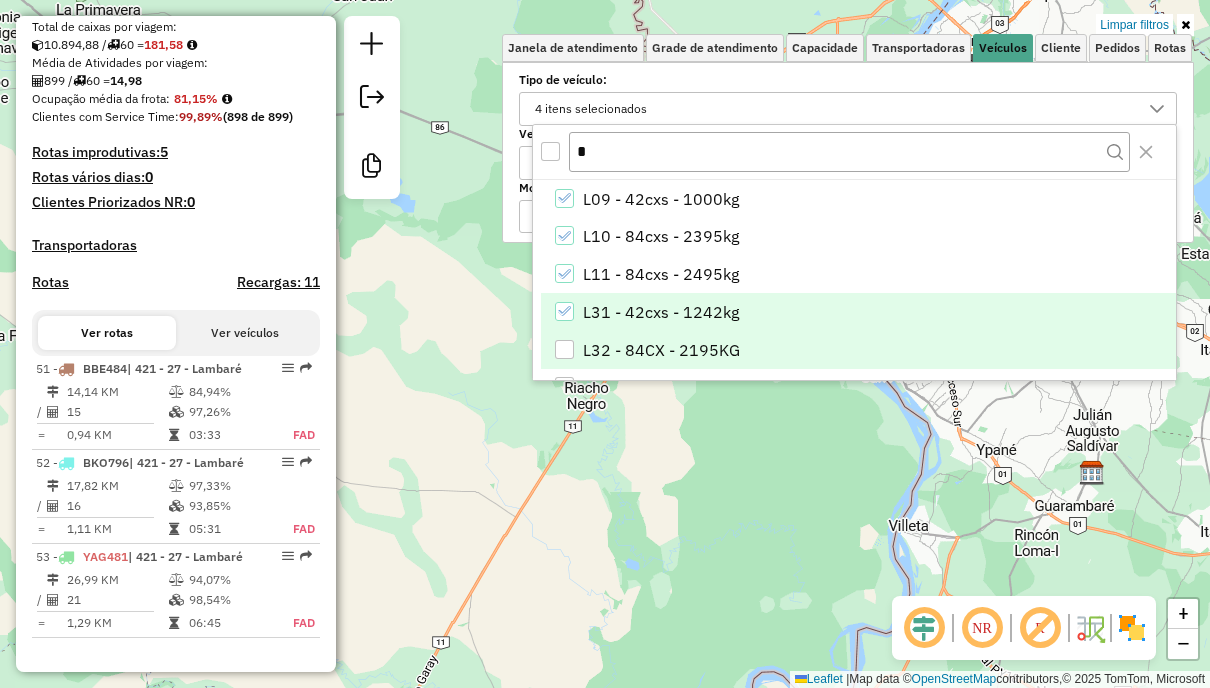 scroll, scrollTop: 618, scrollLeft: 0, axis: vertical 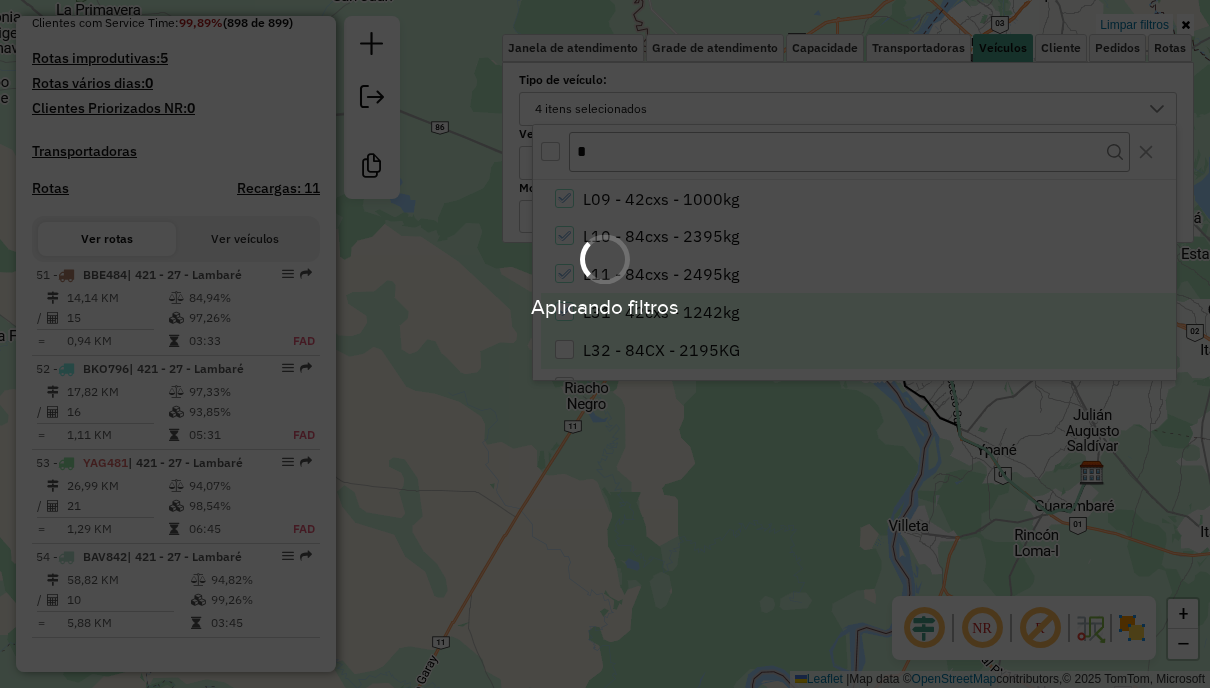 click on "L32 - 84CX - 2195KG" at bounding box center (661, 350) 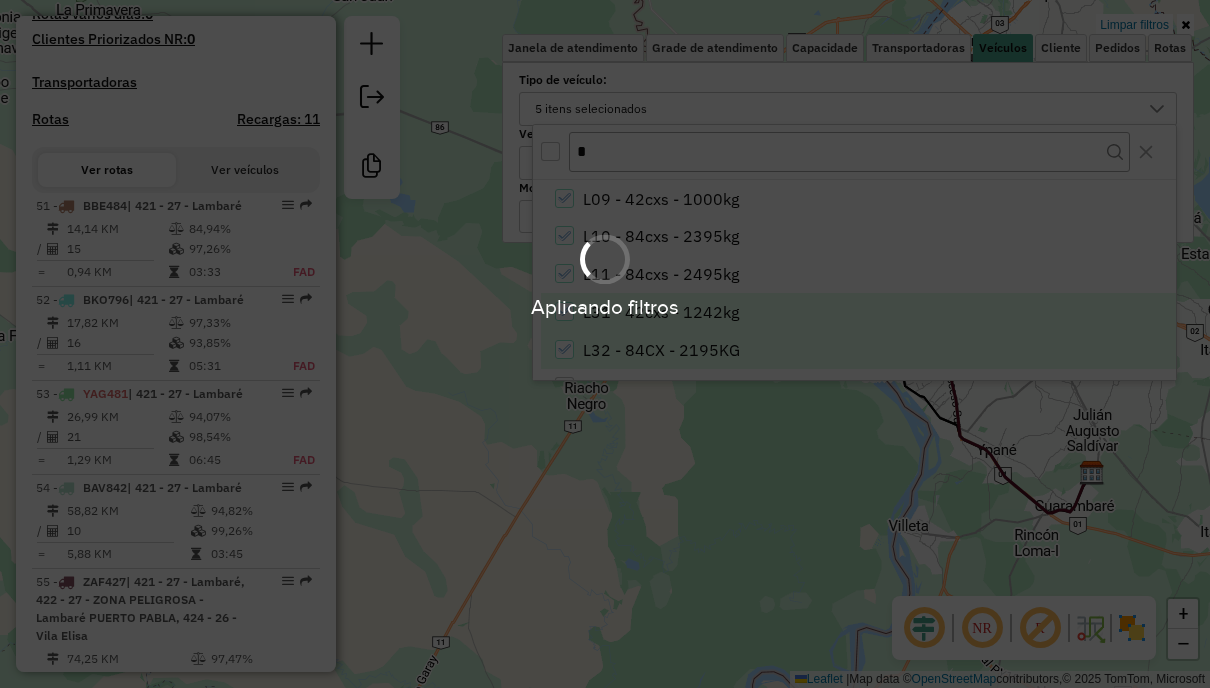 scroll, scrollTop: 766, scrollLeft: 0, axis: vertical 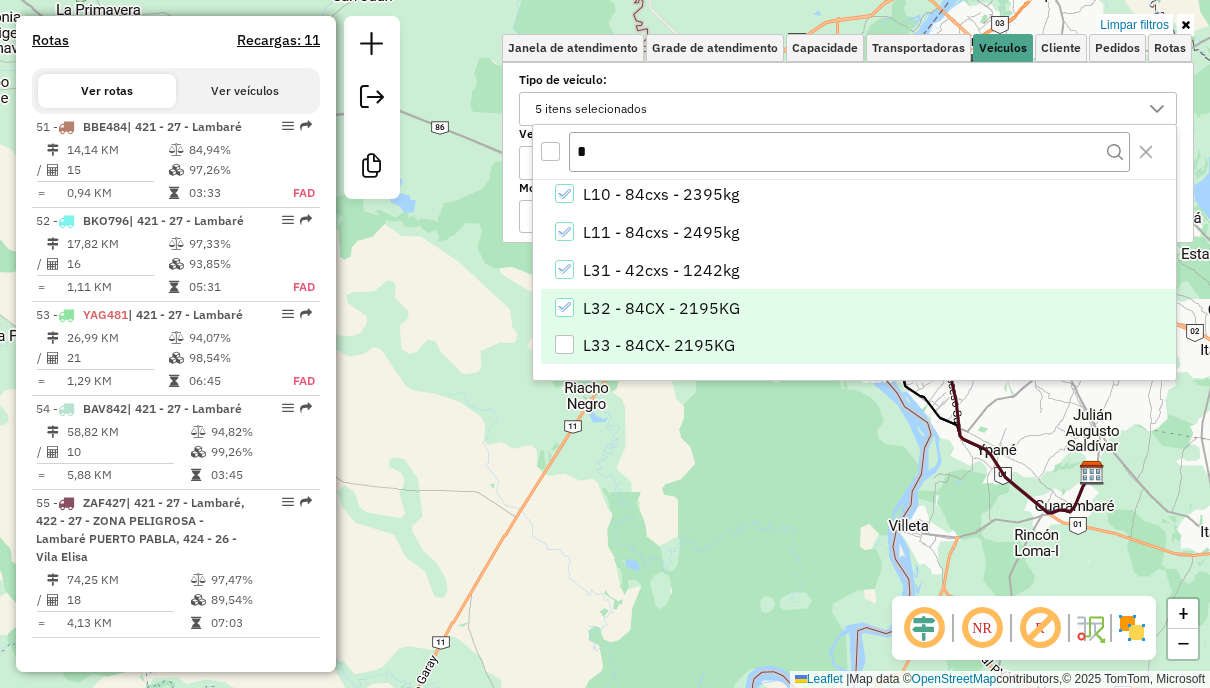 click on "L33 - 84CX- 2195KG" at bounding box center (659, 345) 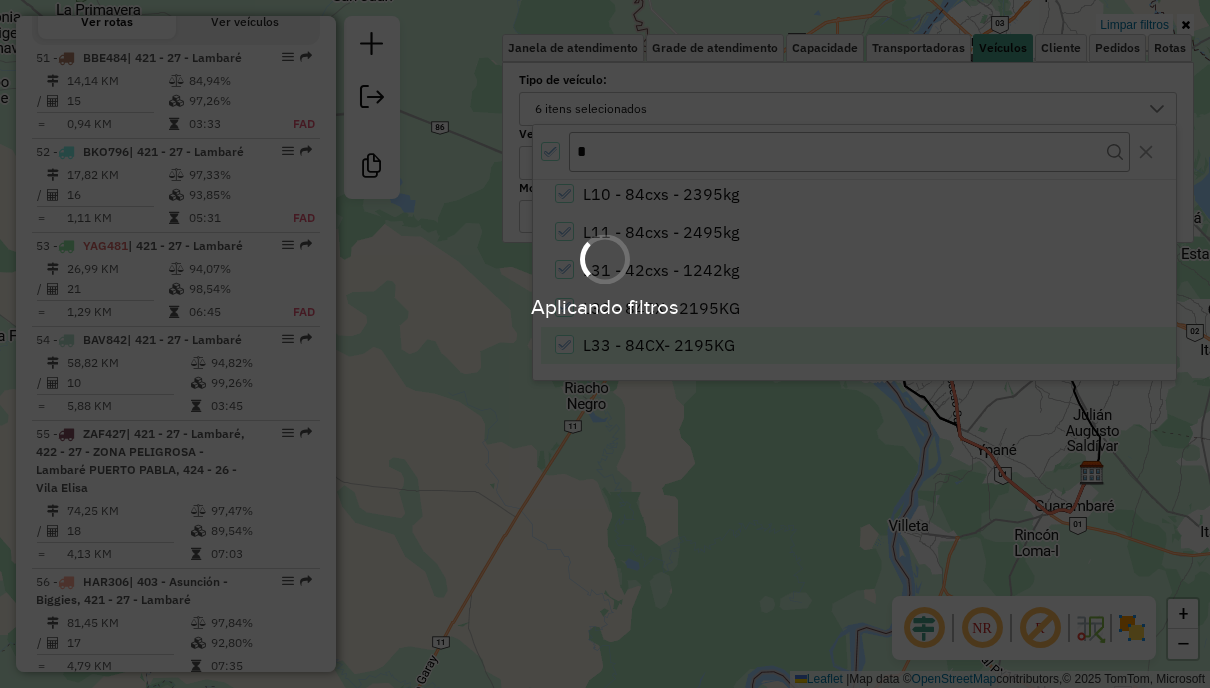 scroll, scrollTop: 878, scrollLeft: 0, axis: vertical 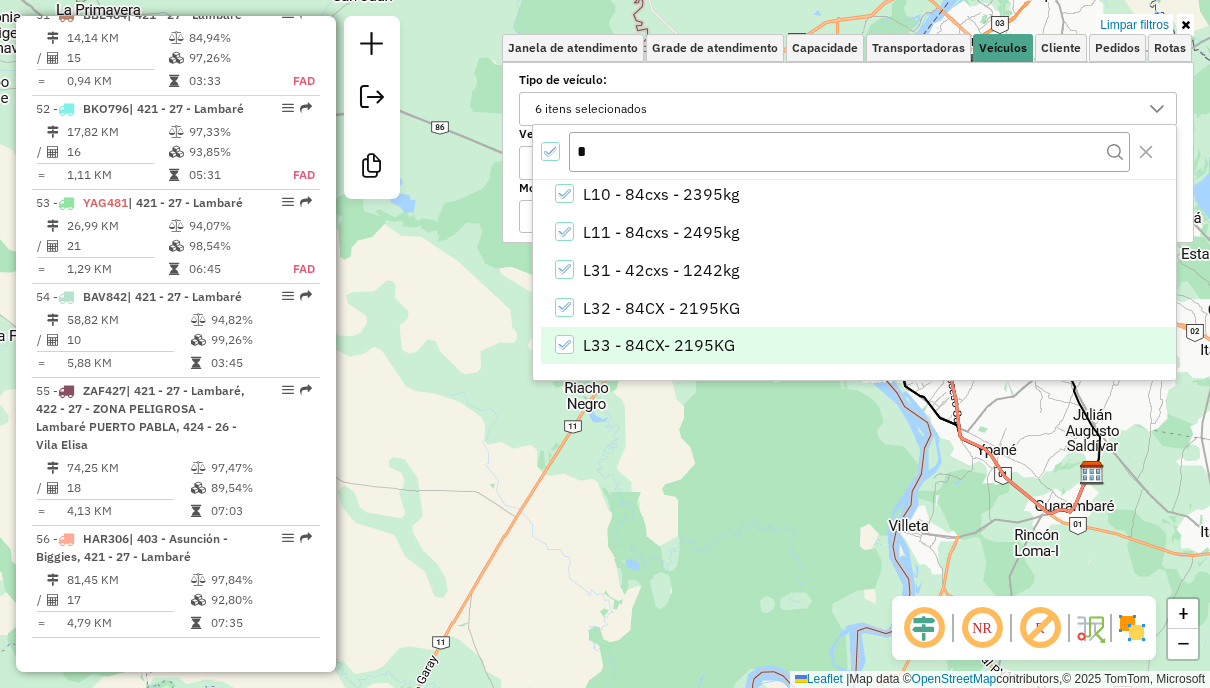click on "Limpar filtros Janela de atendimento Grade de atendimento Capacidade Transportadoras Veículos Cliente Pedidos  Rotas Selecione os dias de semana para filtrar as janelas de atendimento  Seg   Ter   Qua   Qui   Sex   Sáb   Dom  Informe o período da janela de atendimento: De: Até:  Filtrar exatamente a janela do cliente  Considerar janela de atendimento padrão  Selecione os dias de semana para filtrar as grades de atendimento  Seg   Ter   Qua   Qui   Sex   Sáb   Dom   Considerar clientes sem dia de atendimento cadastrado  Clientes fora do dia de atendimento selecionado Filtrar as atividades entre os valores definidos abaixo:  Peso mínimo:   Peso máximo:   Cubagem mínima:   Cubagem máxima:   De:   Até:  Filtrar as atividades entre o tempo de atendimento definido abaixo:  De:   Até:   Considerar capacidade total dos clientes não roteirizados Transportadora: Selecione um ou mais itens Tipo de veículo: 6 itens selecionados Veículo: Selecione um ou mais itens Motorista: Selecione um ou mais itens Nome:" 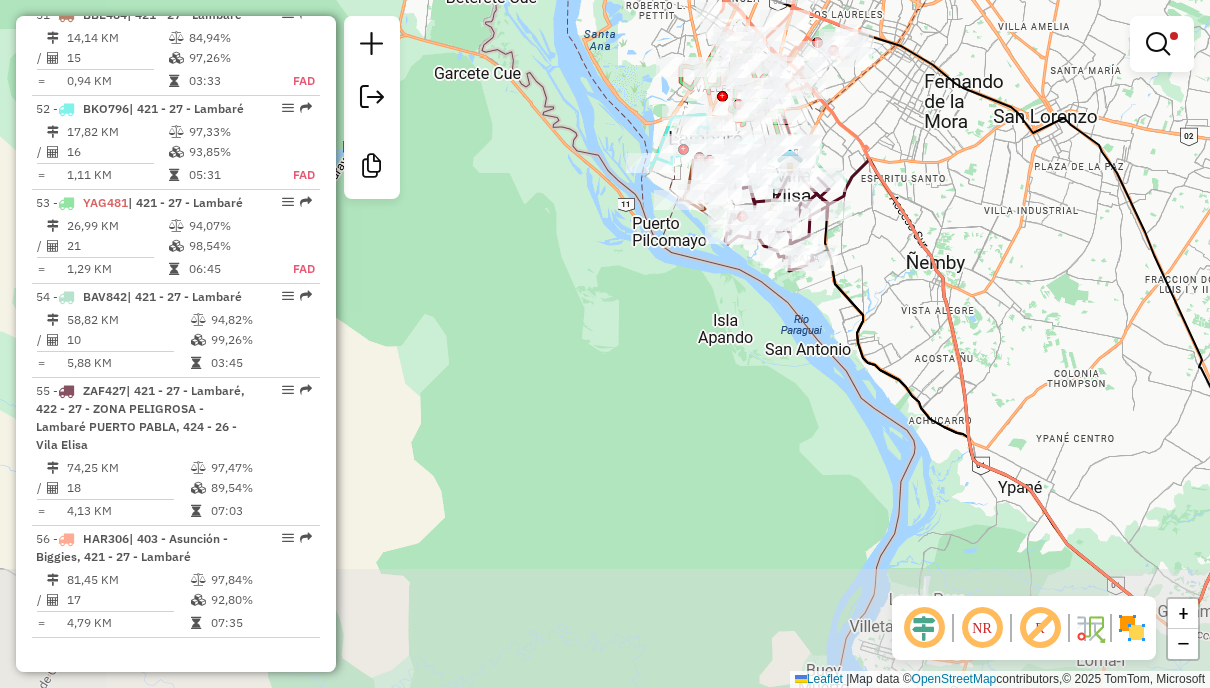 drag, startPoint x: 992, startPoint y: 347, endPoint x: 911, endPoint y: 194, distance: 173.11845 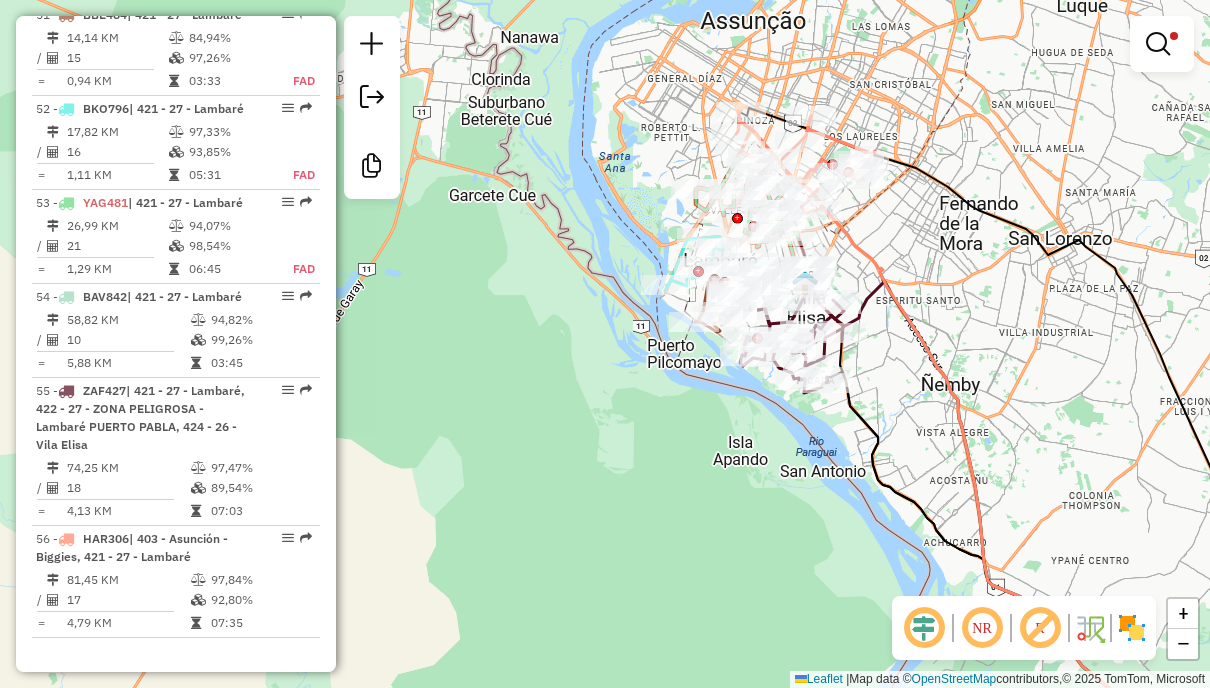 drag, startPoint x: 944, startPoint y: 146, endPoint x: 954, endPoint y: 252, distance: 106.47065 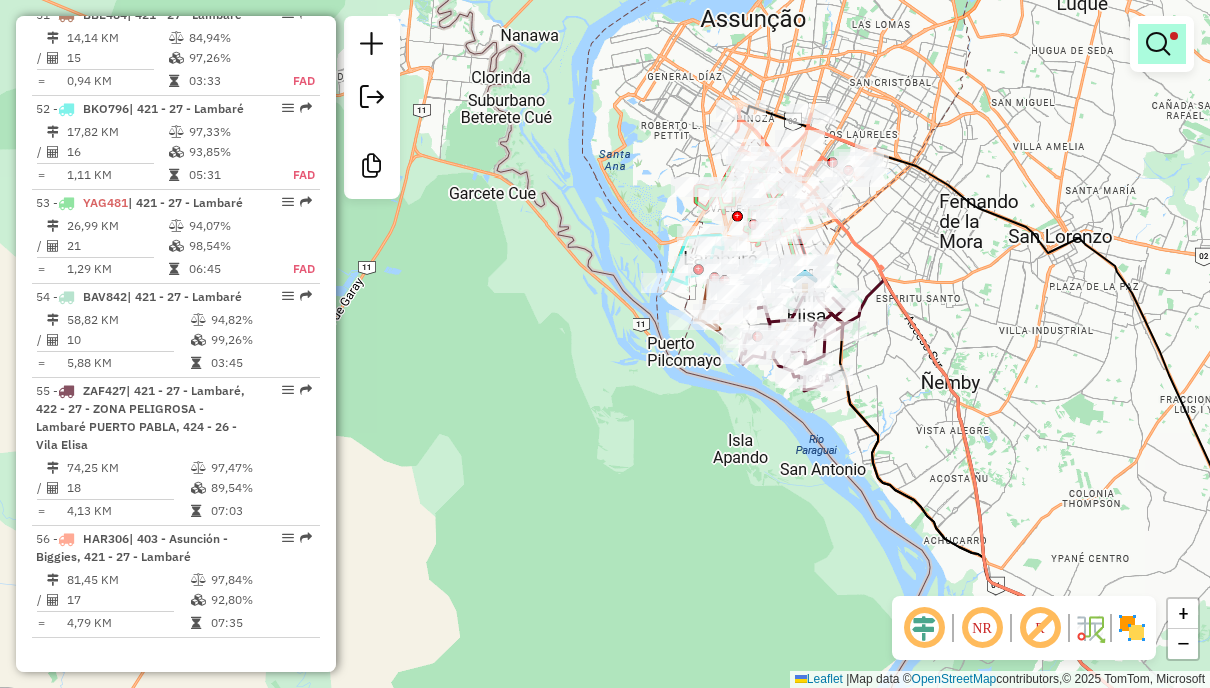 click at bounding box center [1162, 44] 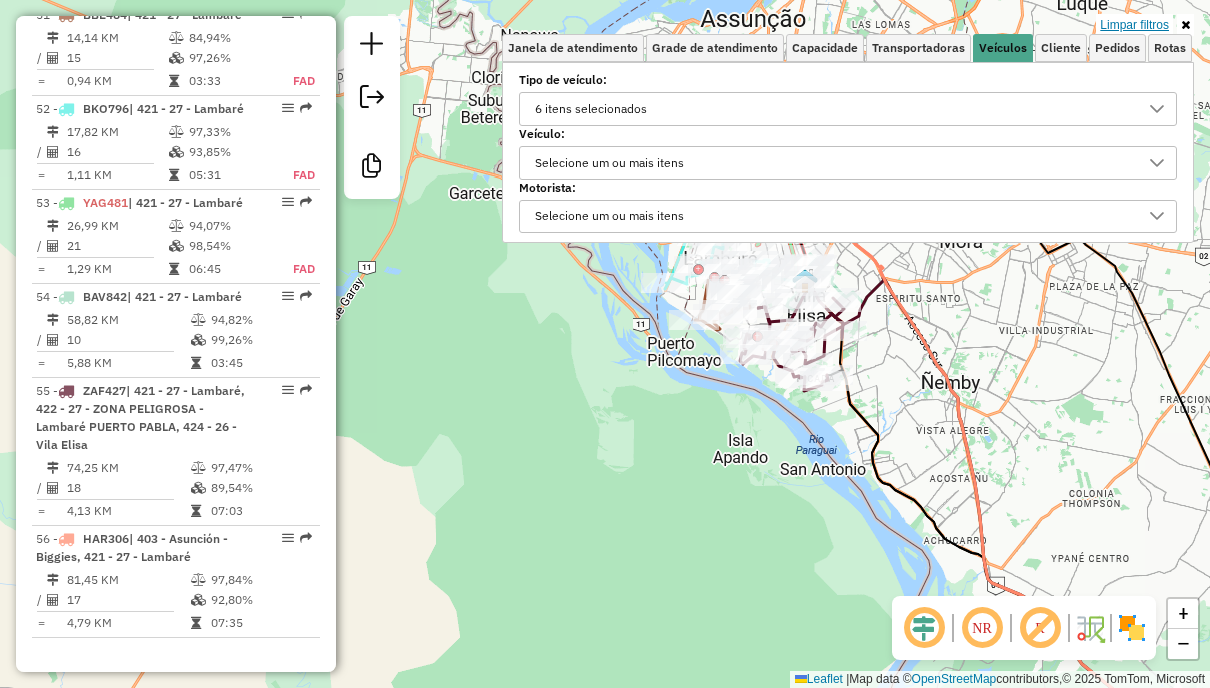 click on "Limpar filtros" at bounding box center (1134, 25) 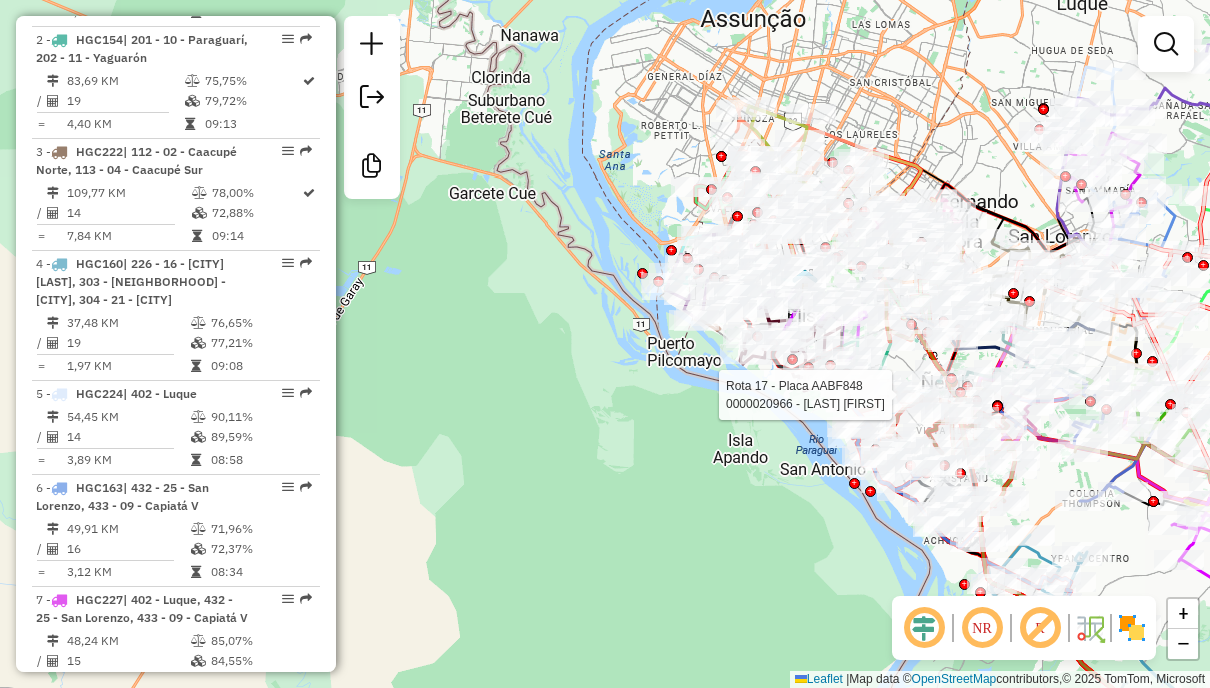 scroll, scrollTop: 4702, scrollLeft: 0, axis: vertical 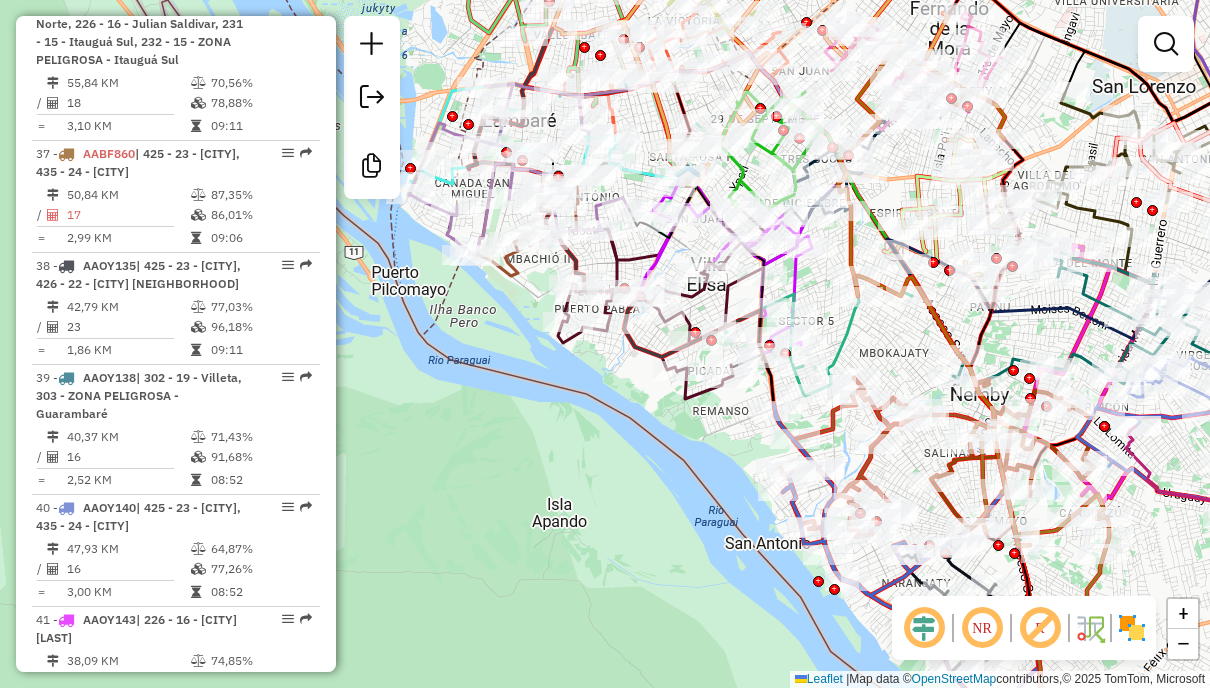 click 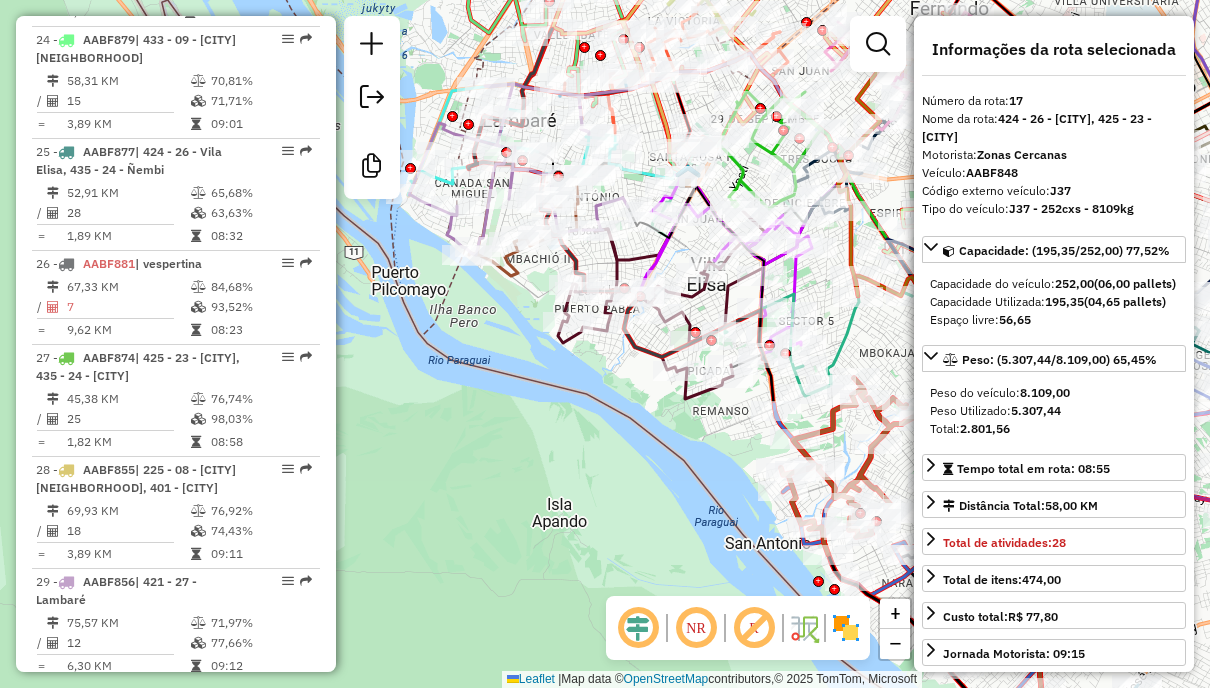 scroll, scrollTop: 2580, scrollLeft: 0, axis: vertical 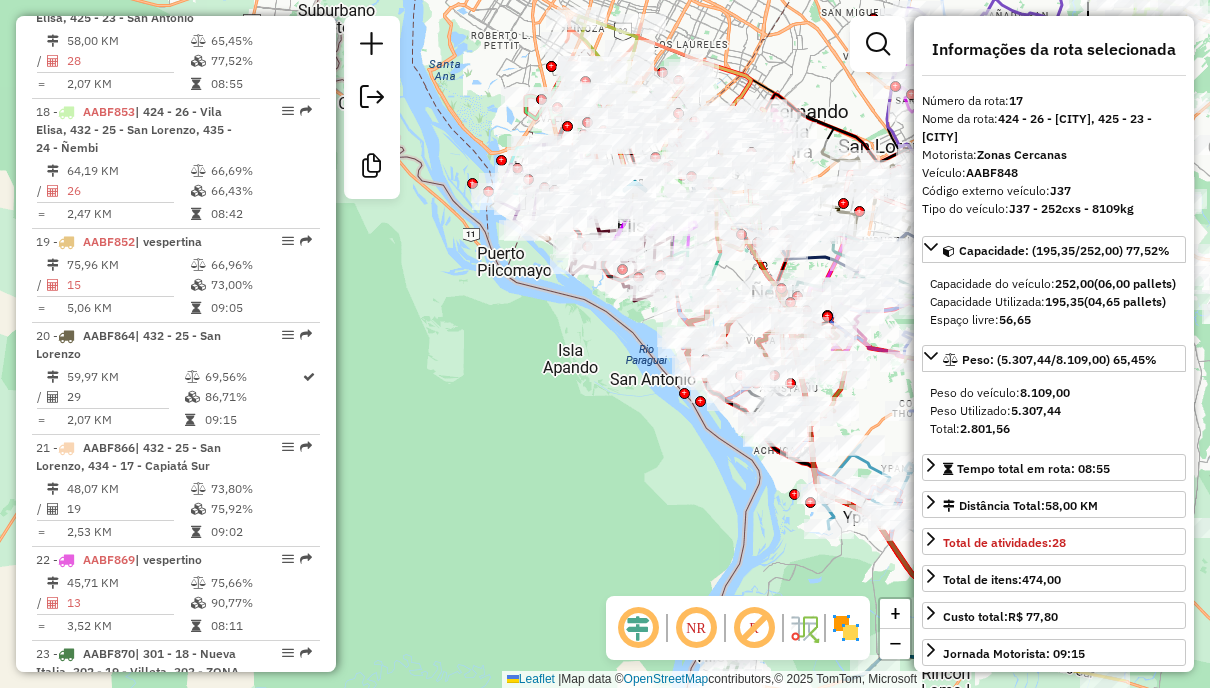 drag, startPoint x: 762, startPoint y: 454, endPoint x: 616, endPoint y: 376, distance: 165.52945 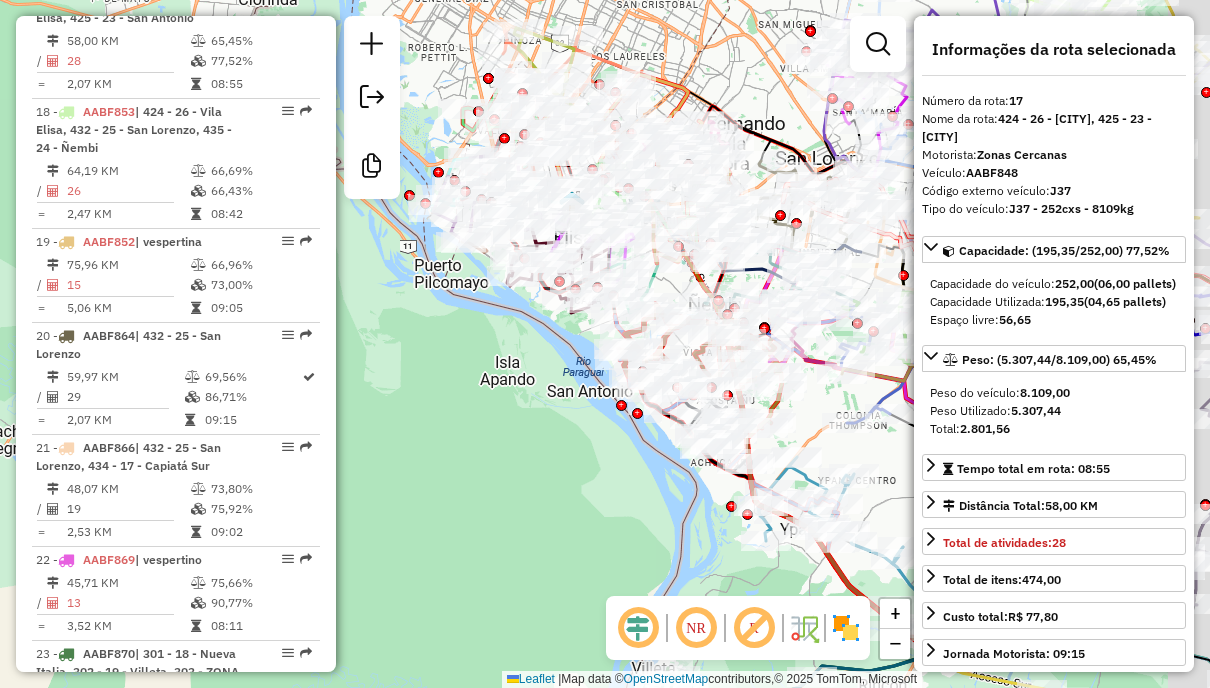 drag, startPoint x: 808, startPoint y: 74, endPoint x: 725, endPoint y: 86, distance: 83.86298 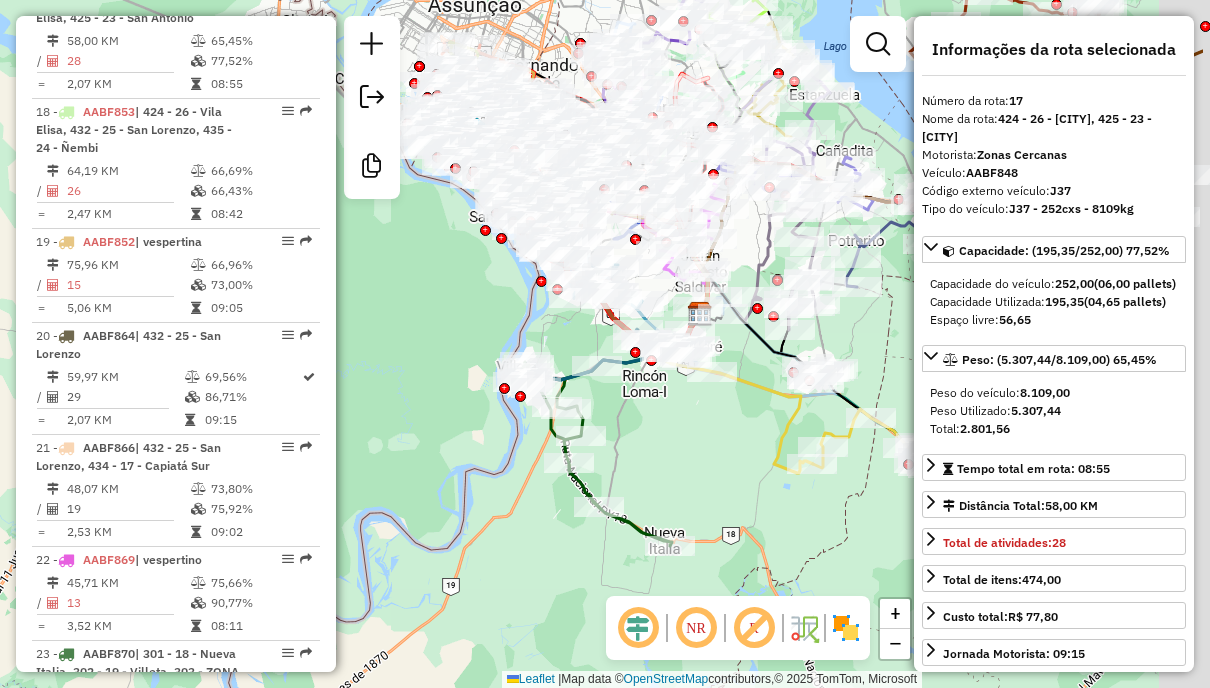 drag, startPoint x: 792, startPoint y: 468, endPoint x: 638, endPoint y: 402, distance: 167.54701 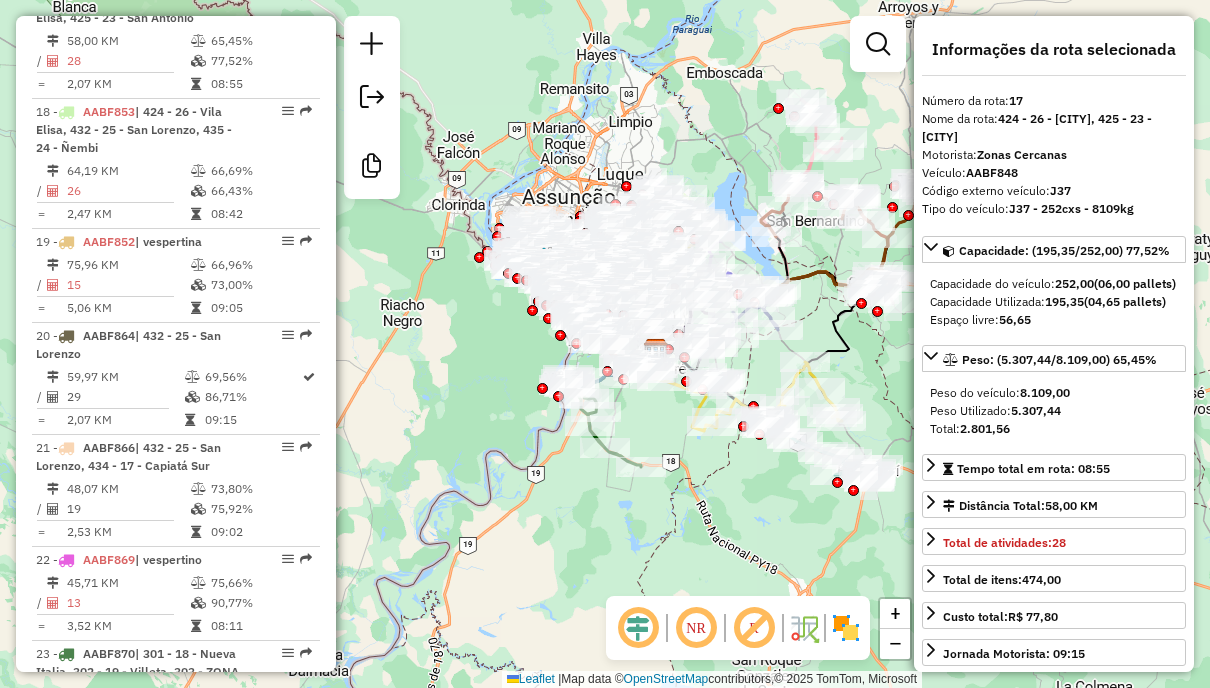 drag, startPoint x: 889, startPoint y: 31, endPoint x: 871, endPoint y: 40, distance: 20.12461 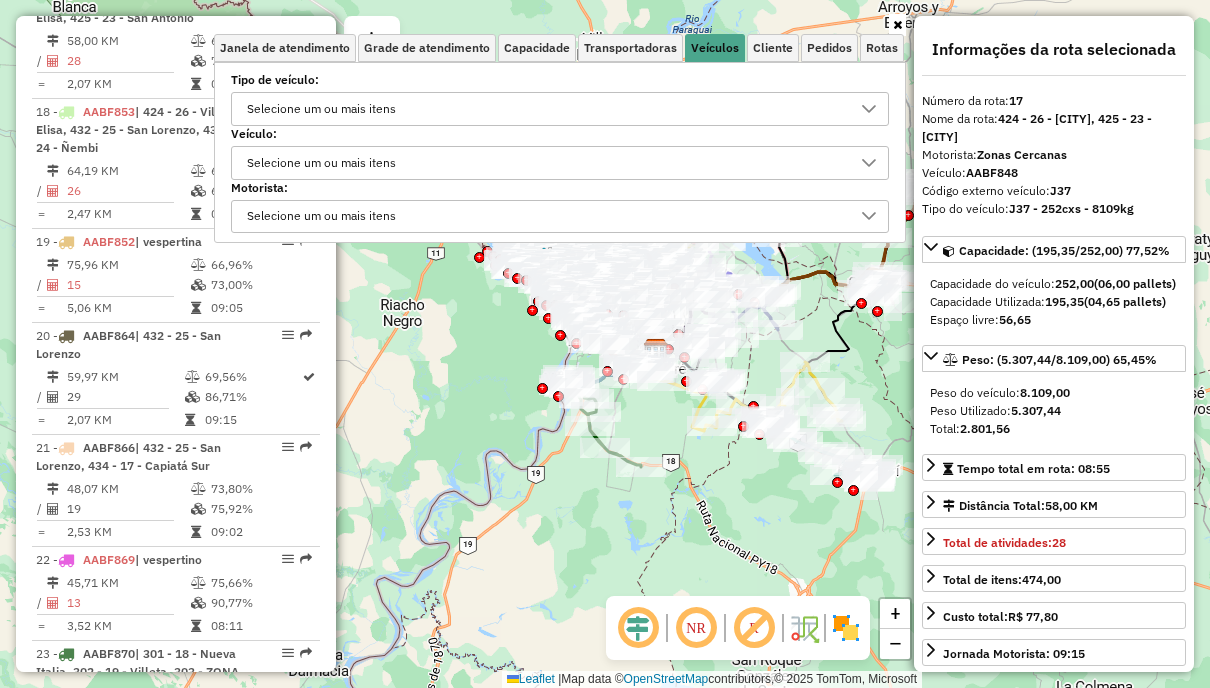 click on "Selecione um ou mais itens" at bounding box center (545, 109) 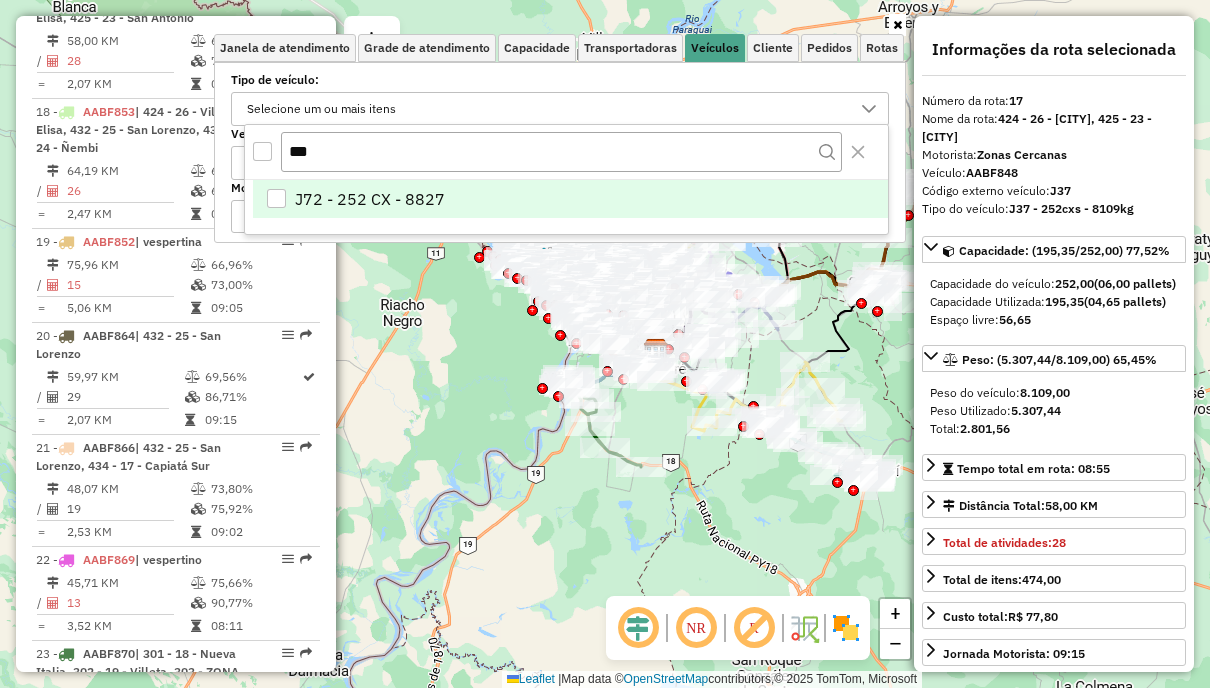click on "***" at bounding box center (566, 152) 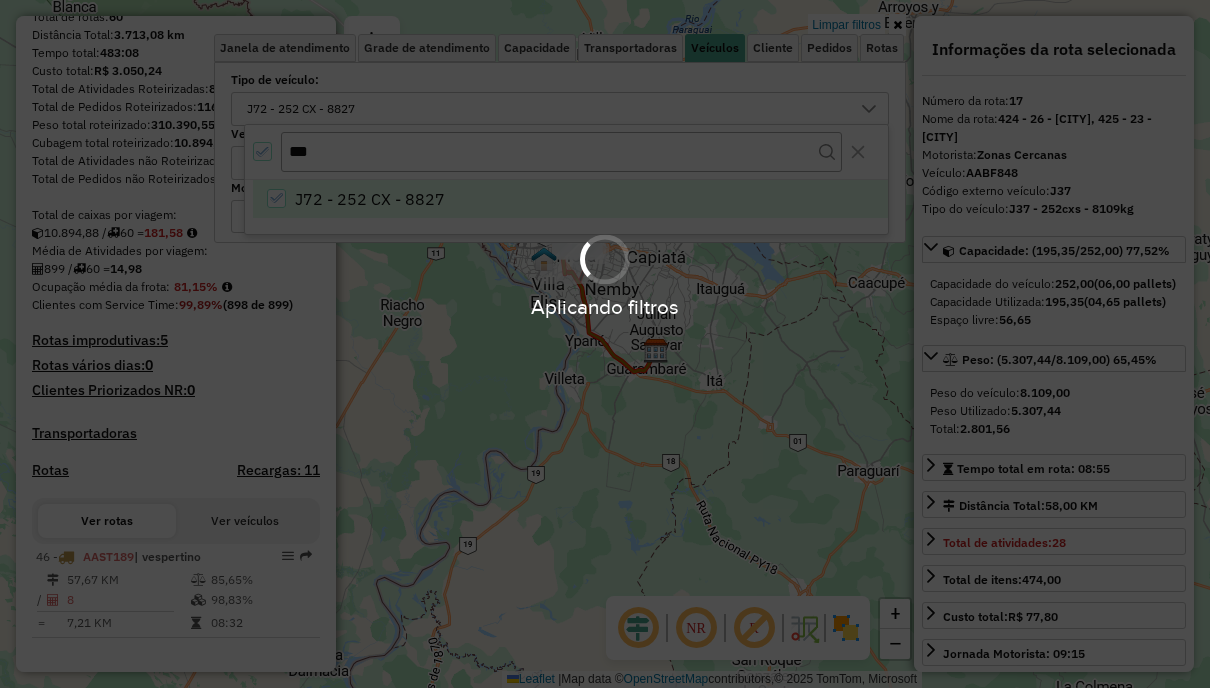 scroll, scrollTop: 265, scrollLeft: 0, axis: vertical 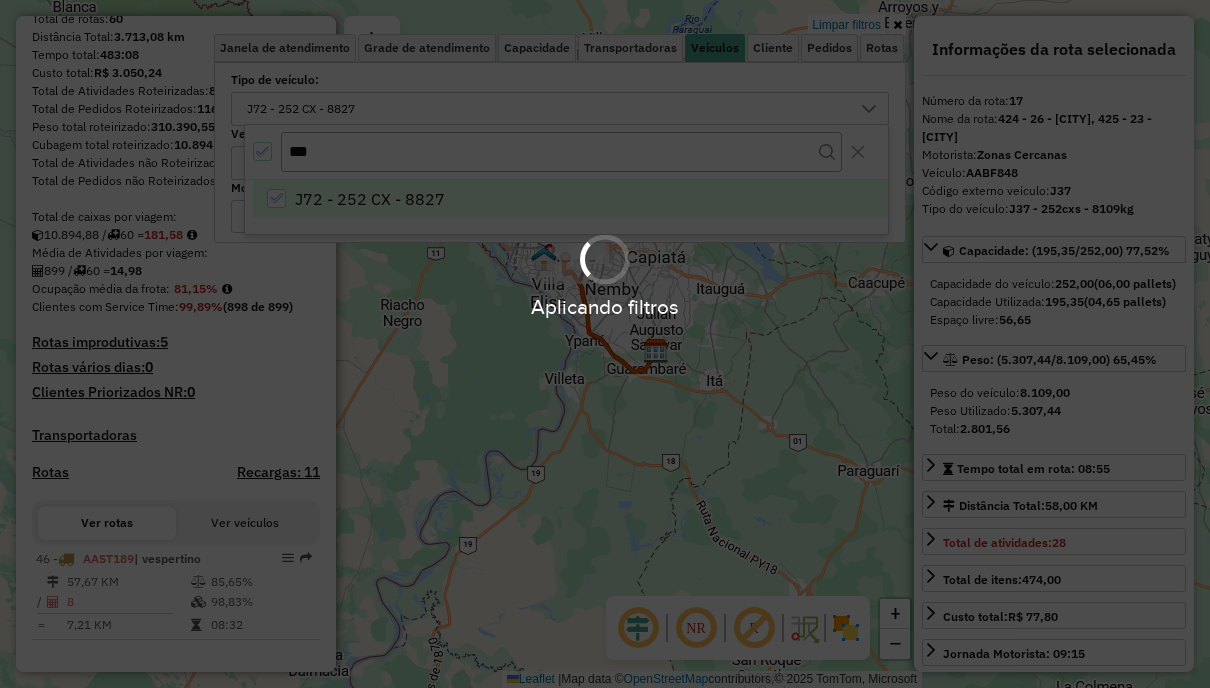 click on "Limpar filtros Janela de atendimento Grade de atendimento Capacidade Transportadoras Veículos Cliente Pedidos  Rotas Selecione os dias de semana para filtrar as janelas de atendimento  Seg   Ter   Qua   Qui   Sex   Sáb   Dom  Informe o período da janela de atendimento: De: Até:  Filtrar exatamente a janela do cliente  Considerar janela de atendimento padrão  Selecione os dias de semana para filtrar as grades de atendimento  Seg   Ter   Qua   Qui   Sex   Sáb   Dom   Considerar clientes sem dia de atendimento cadastrado  Clientes fora do dia de atendimento selecionado Filtrar as atividades entre os valores definidos abaixo:  Peso mínimo:   Peso máximo:   Cubagem mínima:   Cubagem máxima:   De:   Até:  Filtrar as atividades entre o tempo de atendimento definido abaixo:  De:   Até:   Considerar capacidade total dos clientes não roteirizados Transportadora: Selecione um ou mais itens Tipo de veículo: J72 - 252 CX - 8827 Veículo: Selecione um ou mais itens Motorista: Selecione um ou mais itens Nome:" 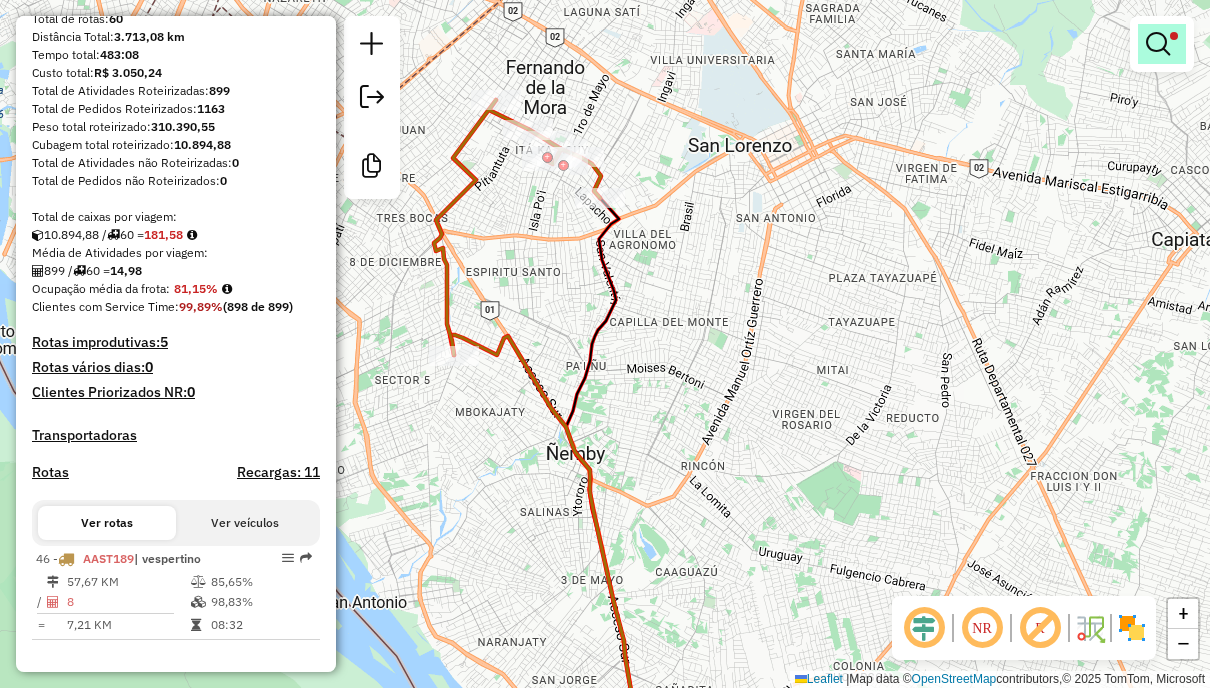 click at bounding box center (1162, 44) 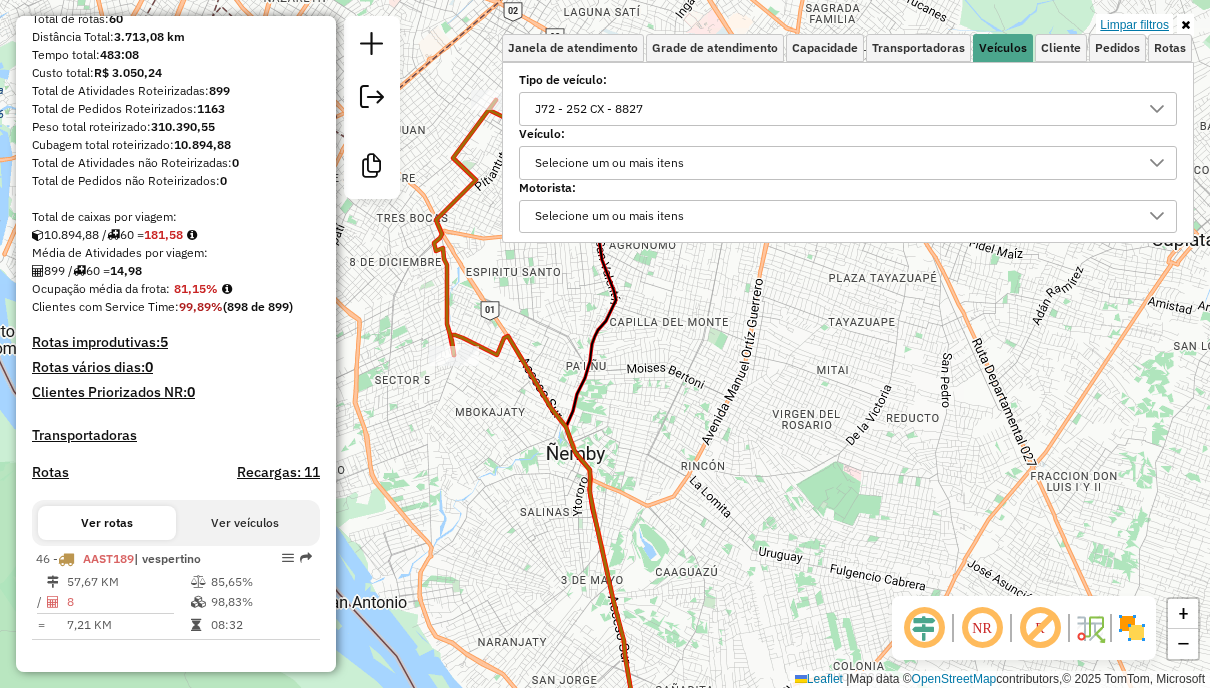 click on "Limpar filtros" at bounding box center (1134, 25) 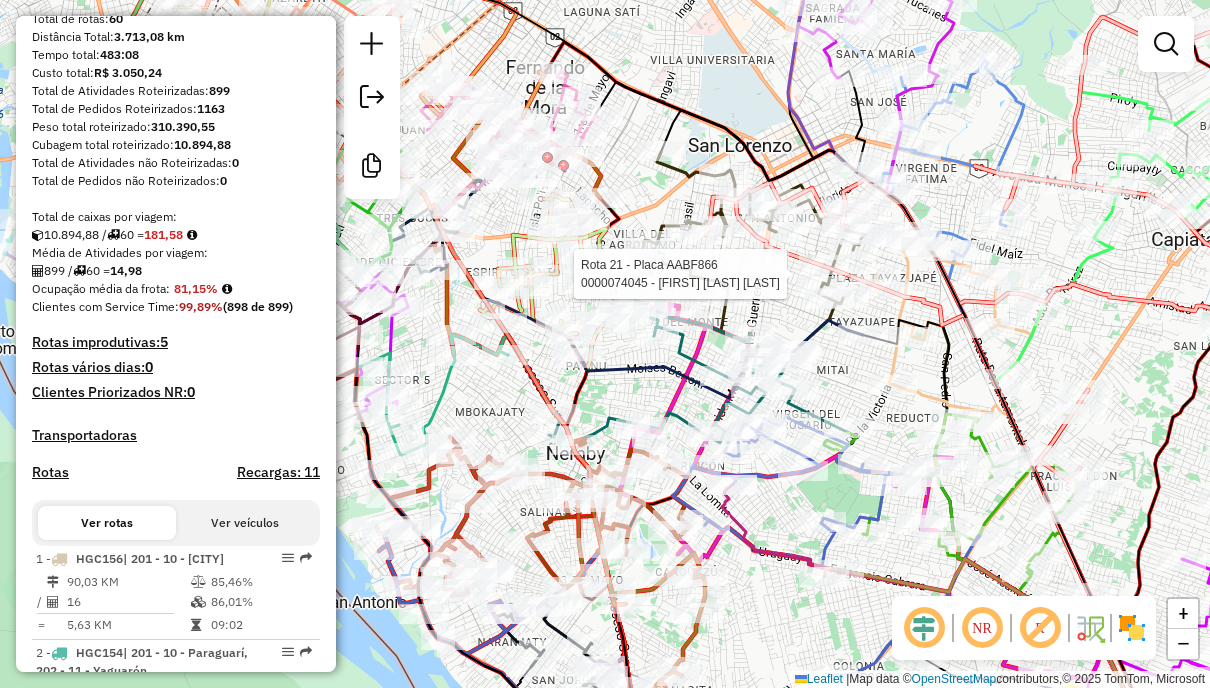 scroll, scrollTop: 2580, scrollLeft: 0, axis: vertical 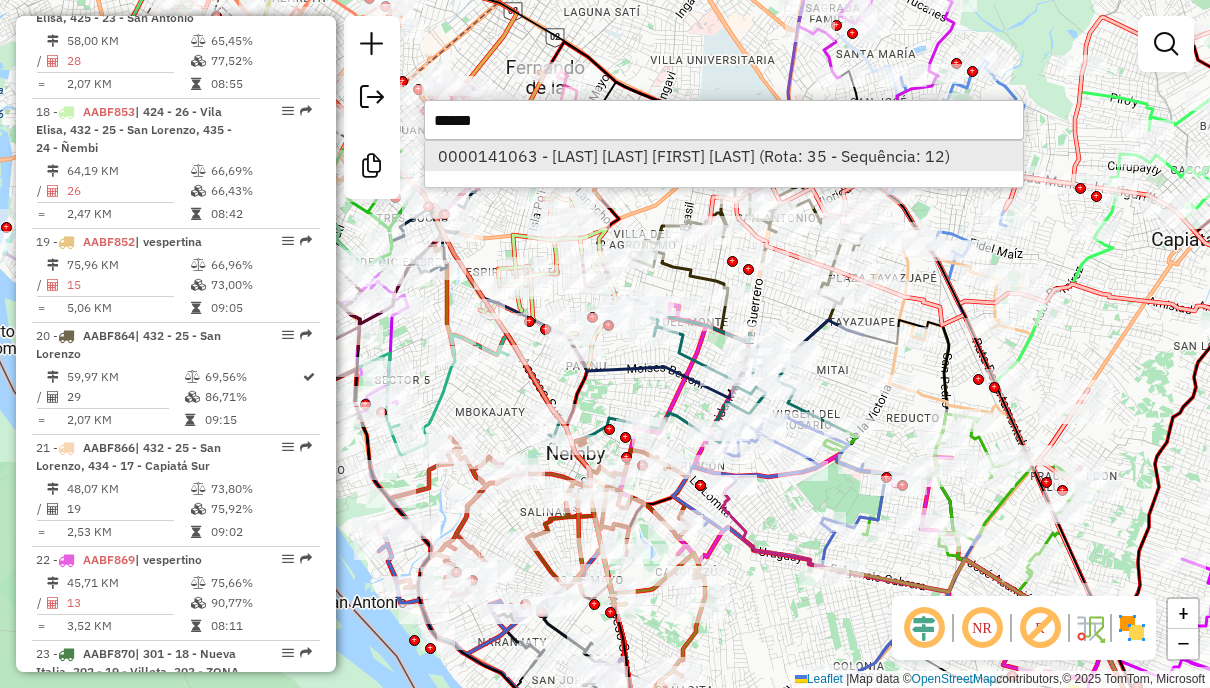 type on "******" 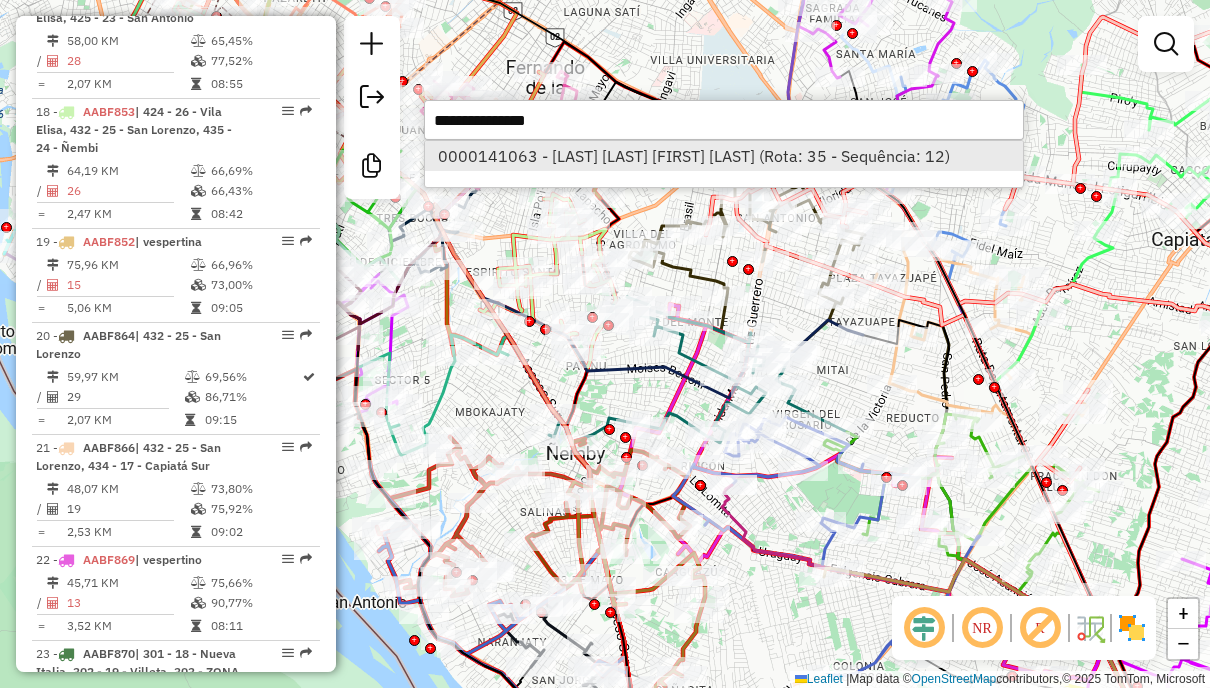 select on "**********" 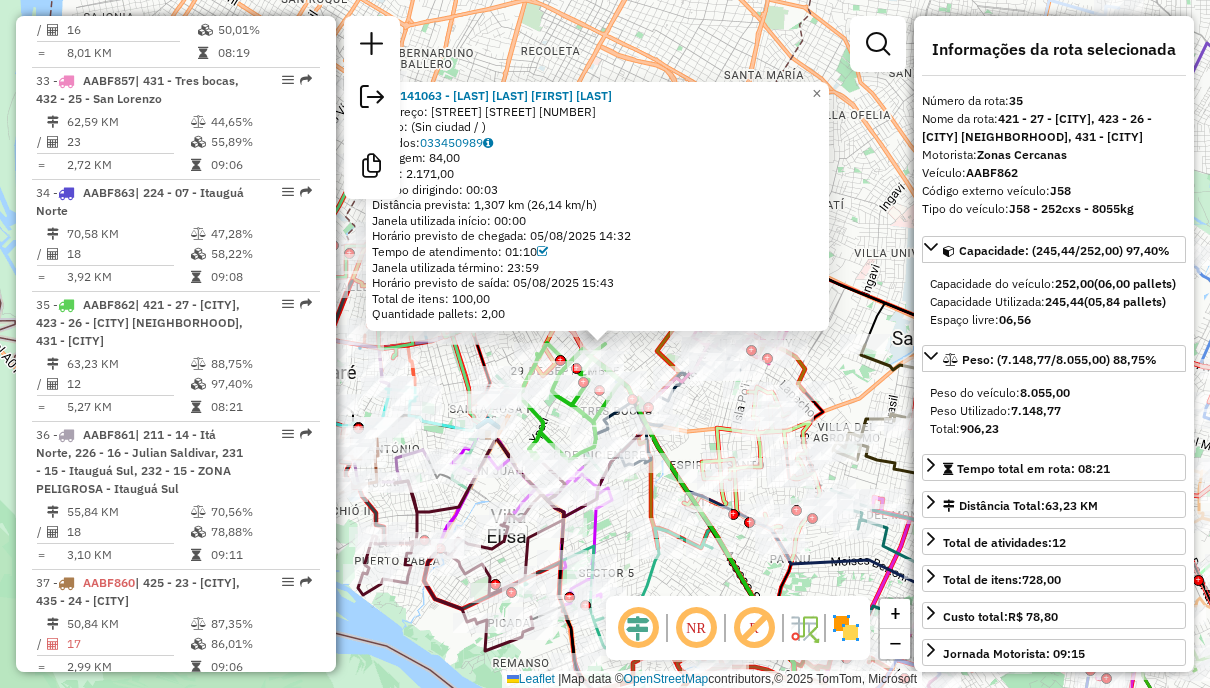 scroll, scrollTop: 4572, scrollLeft: 0, axis: vertical 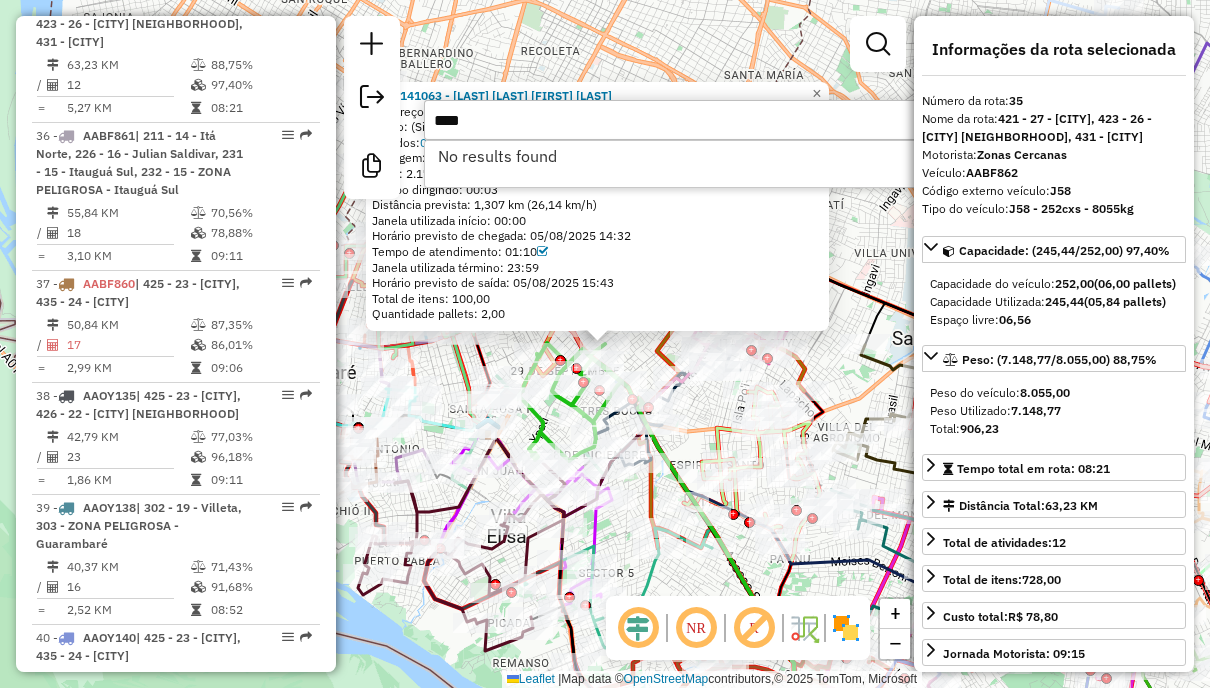 type on "****" 